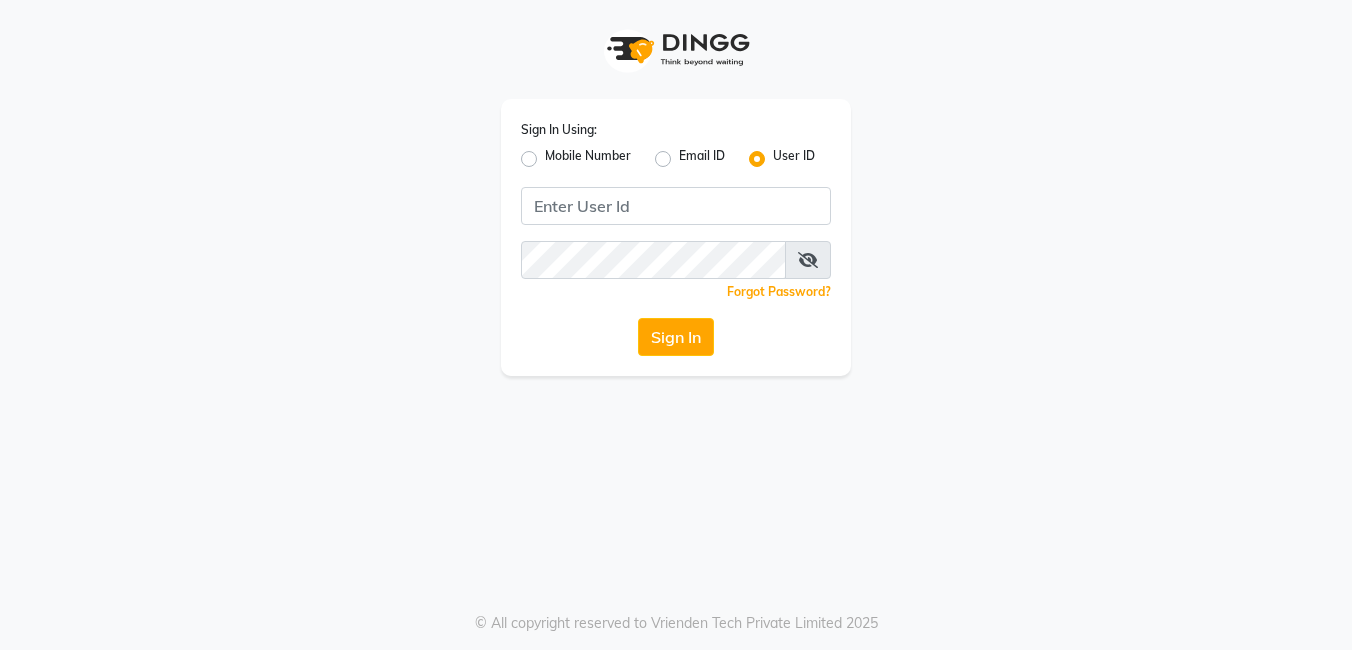 scroll, scrollTop: 0, scrollLeft: 0, axis: both 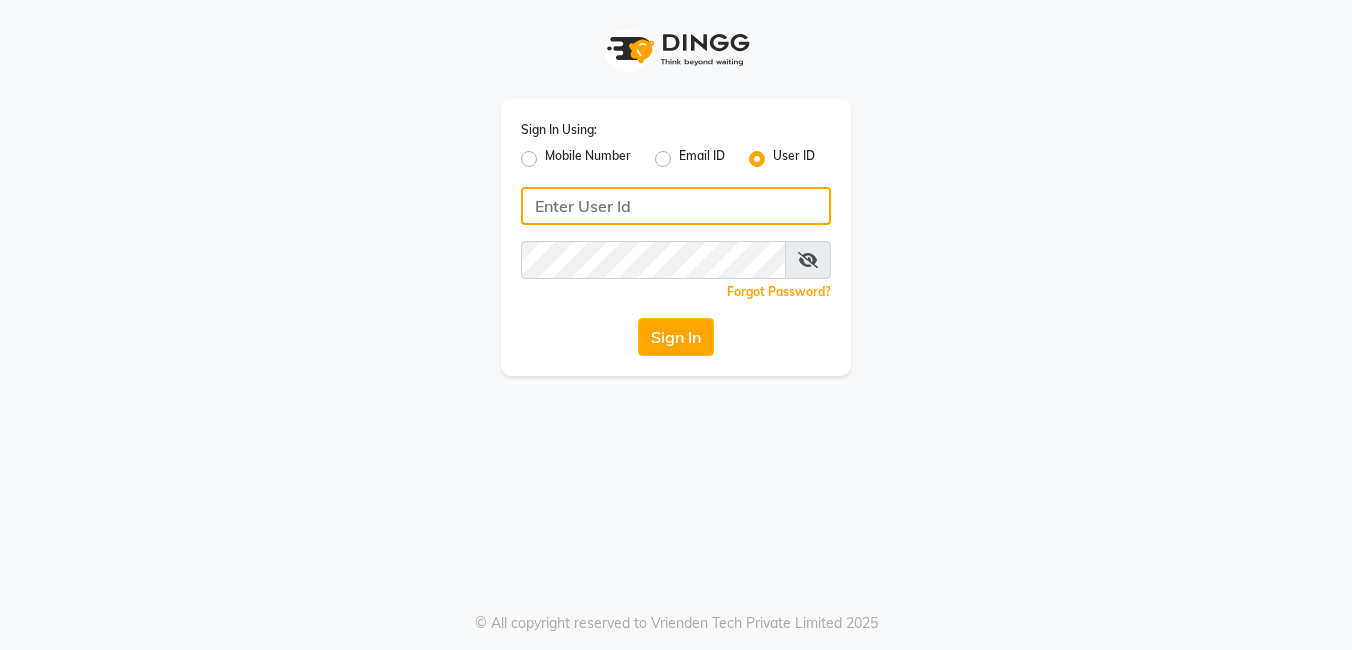 click 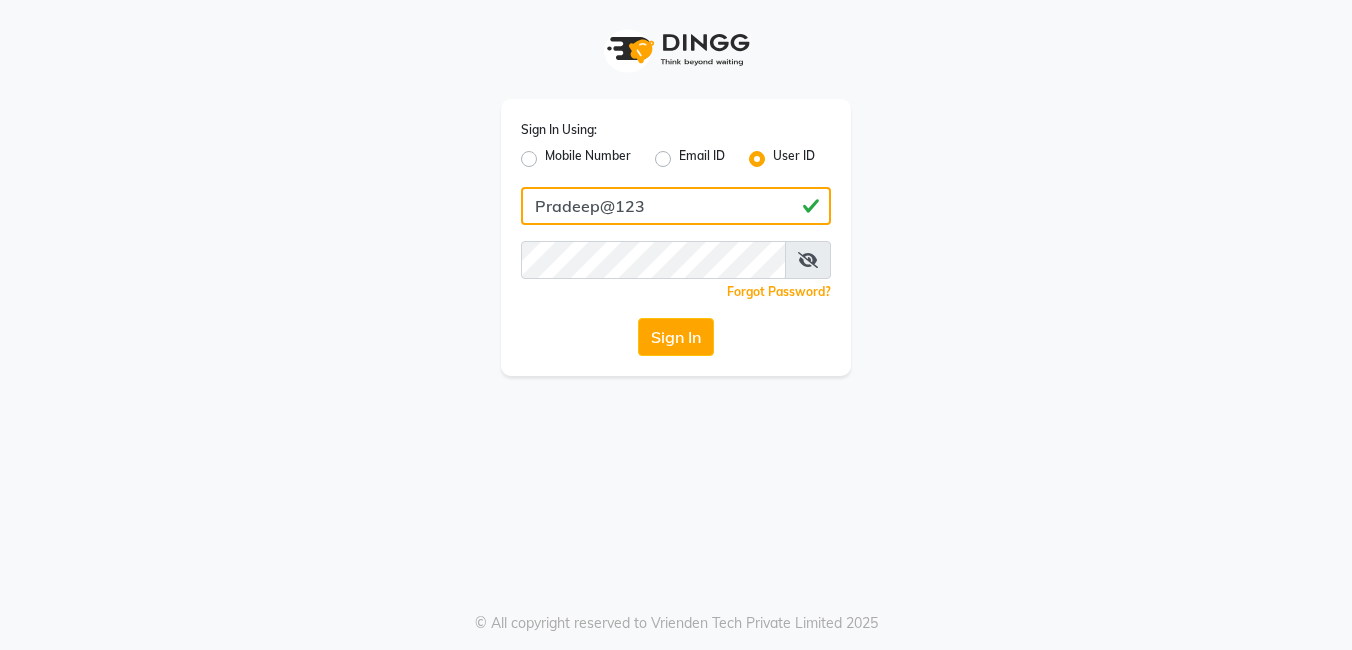 type on "Pradeep@123" 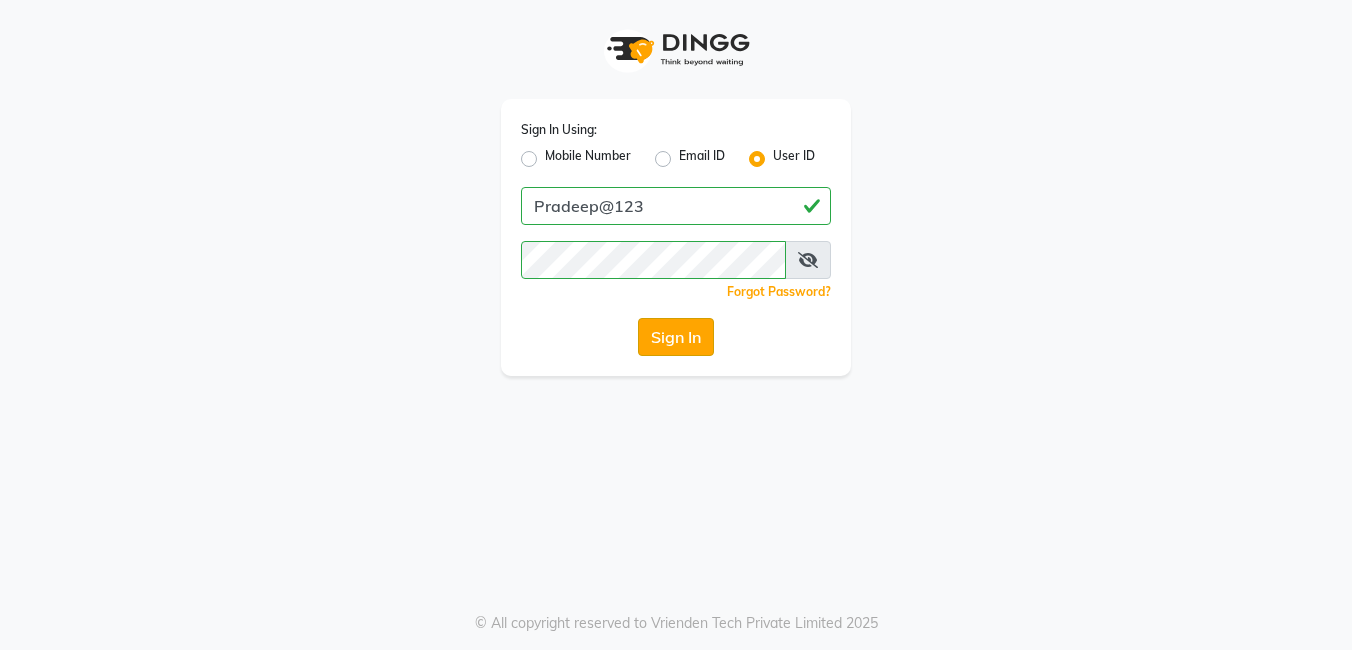 click on "Sign In" 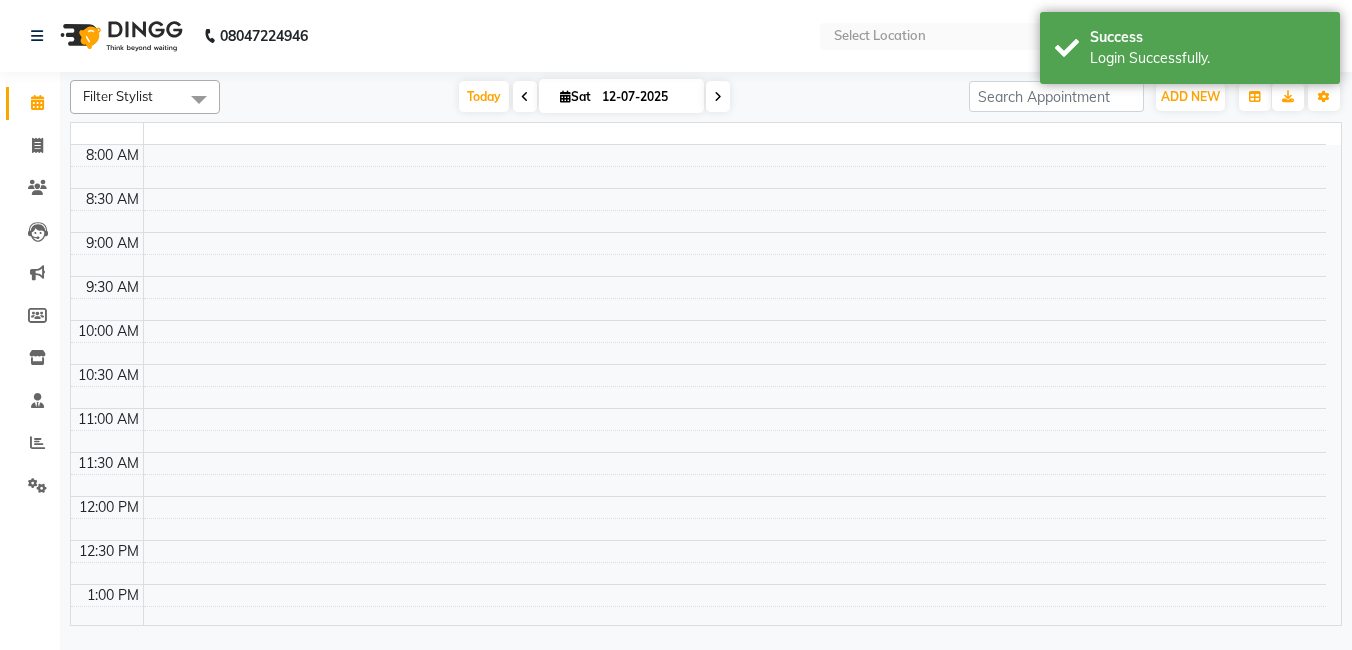 select on "en" 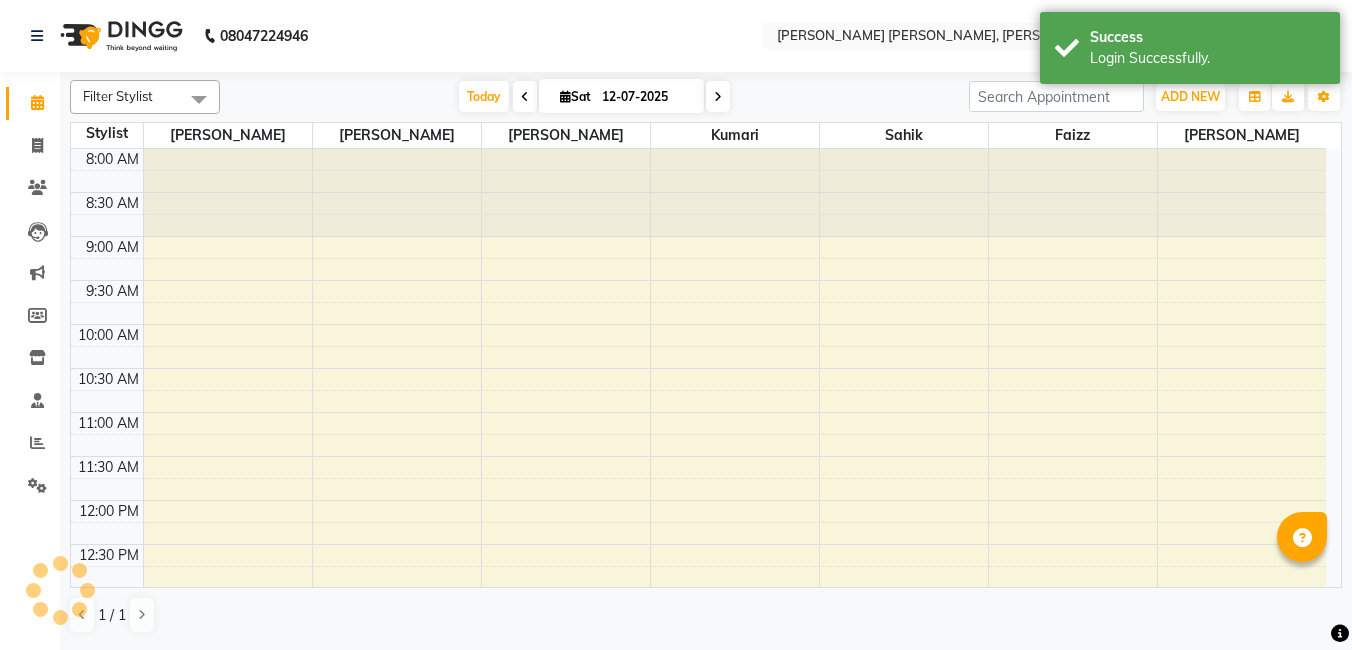 scroll, scrollTop: 0, scrollLeft: 0, axis: both 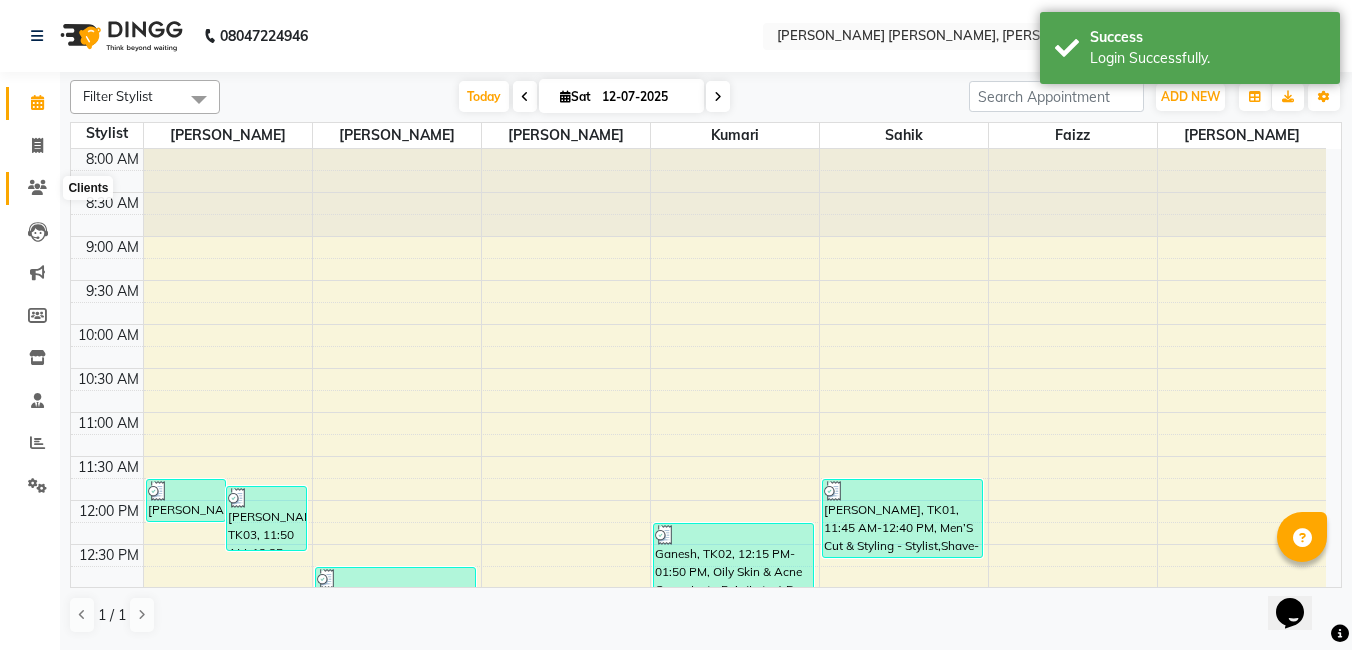 click 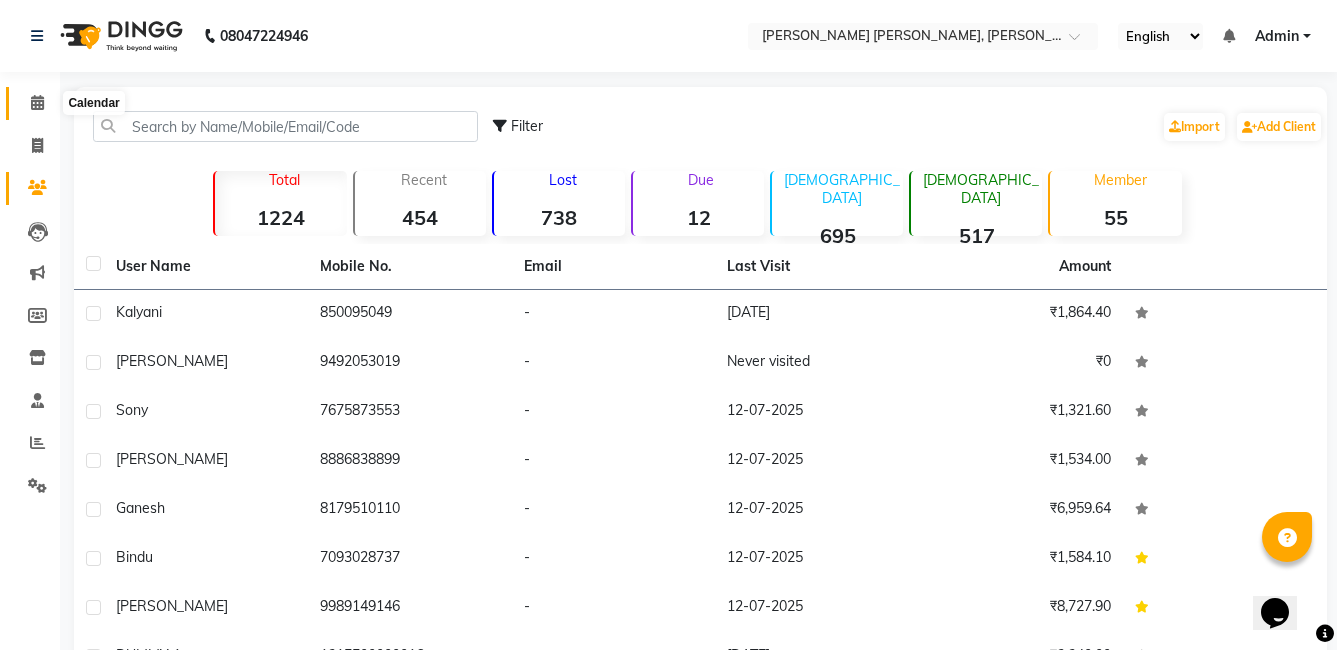 click 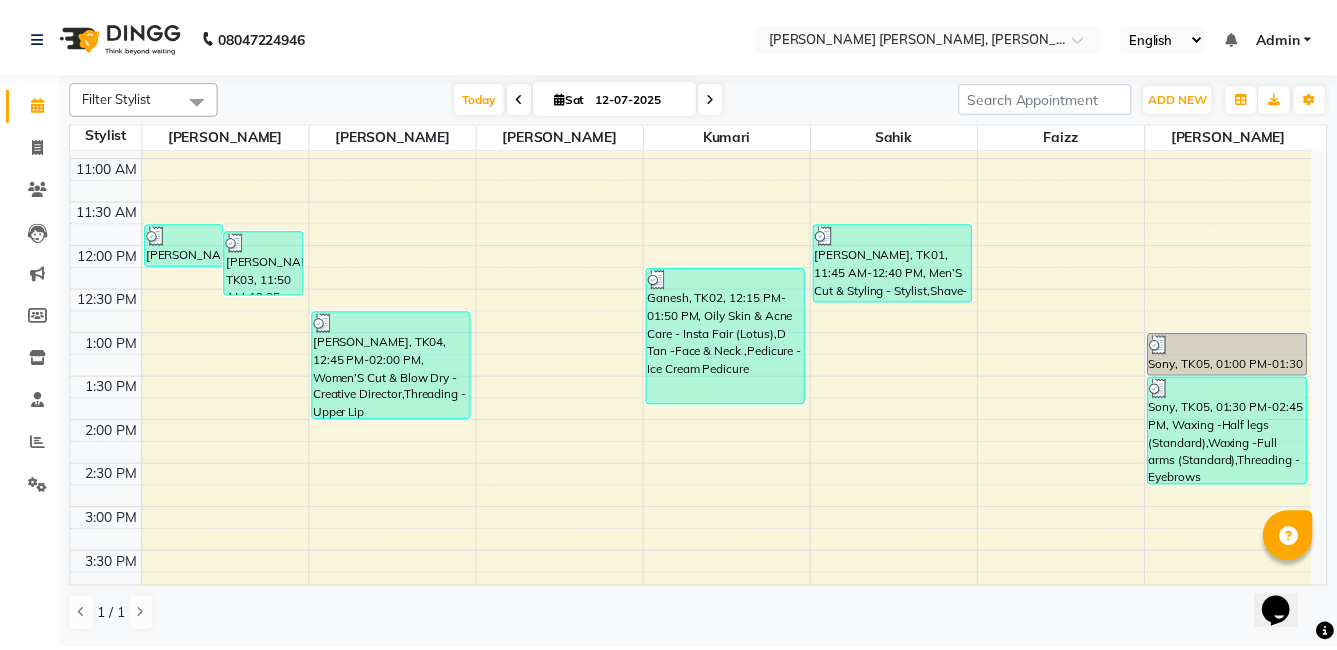 scroll, scrollTop: 300, scrollLeft: 0, axis: vertical 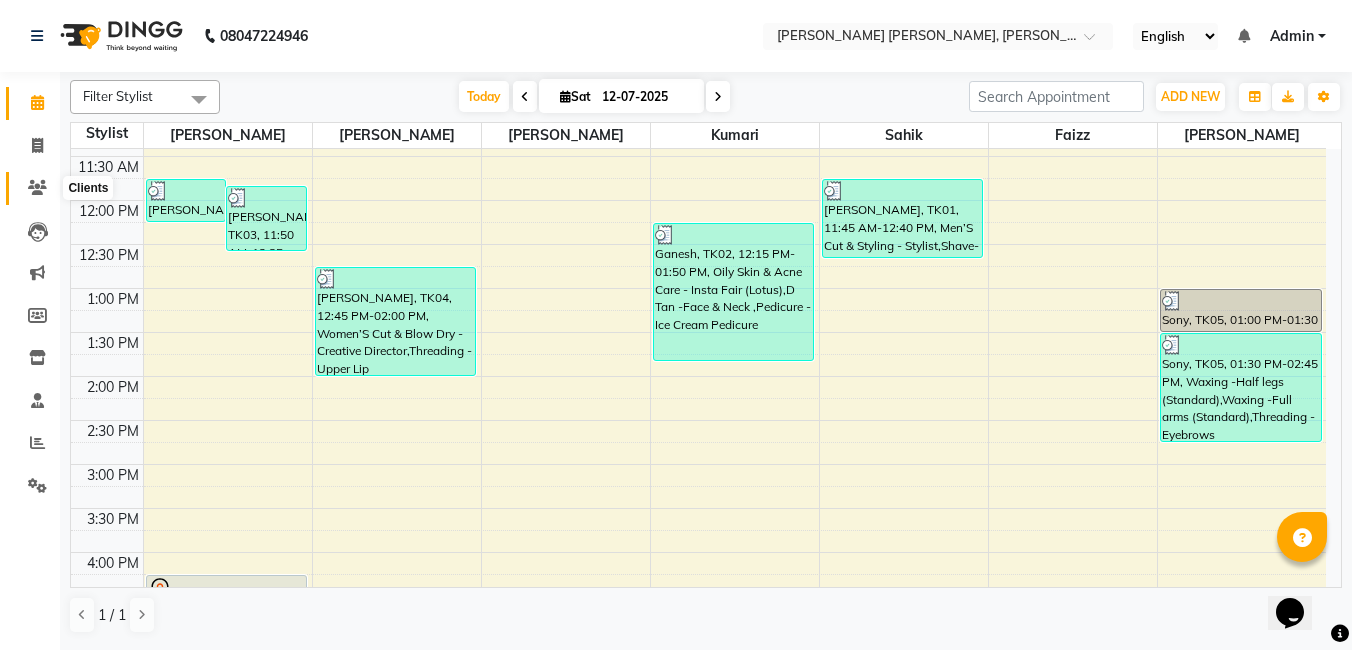 click 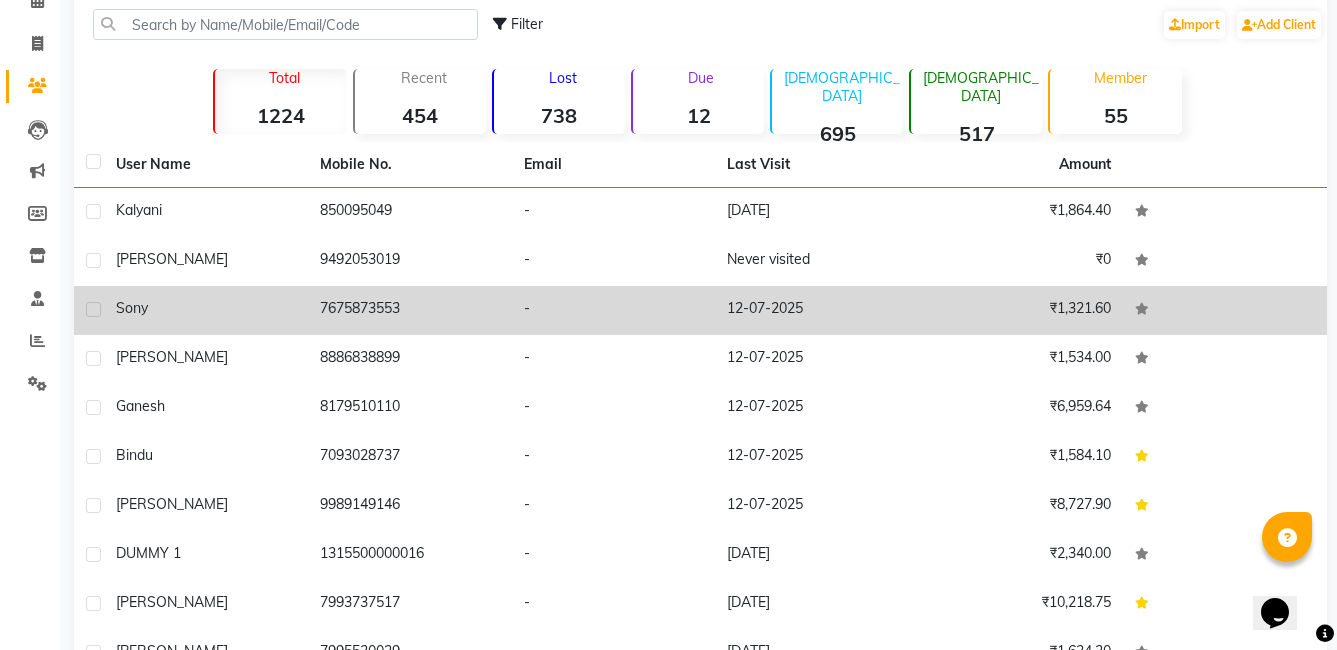 scroll, scrollTop: 100, scrollLeft: 0, axis: vertical 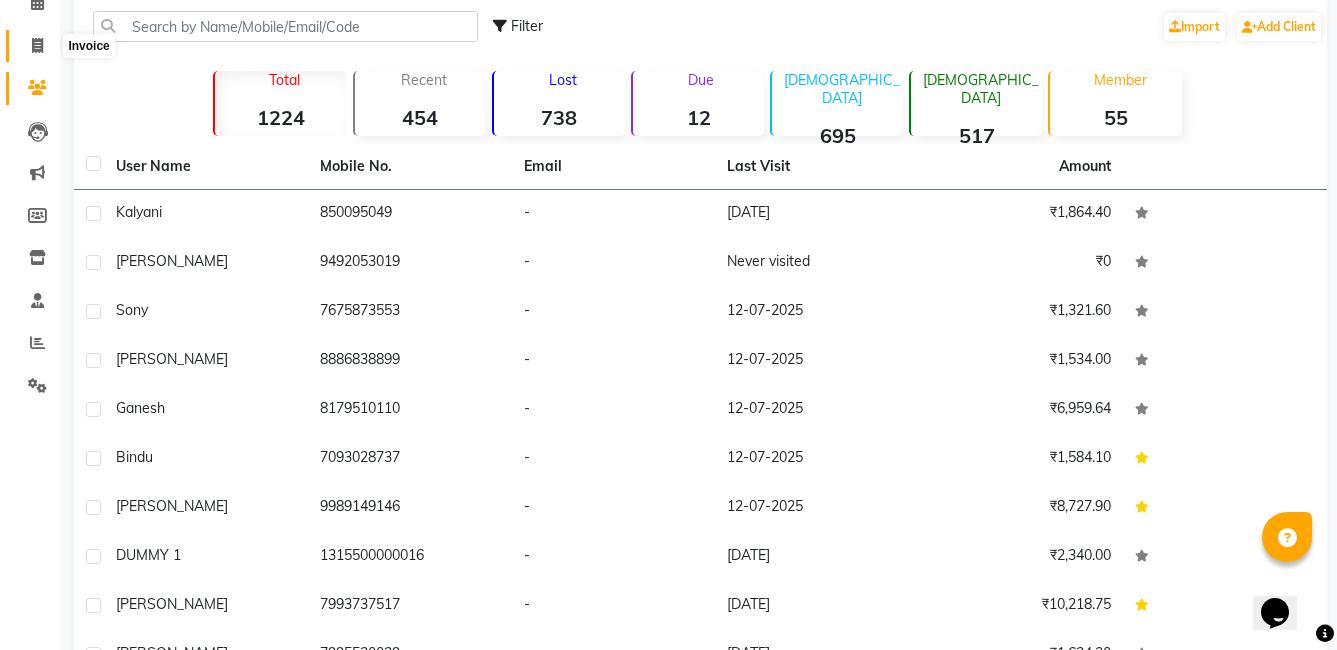 click 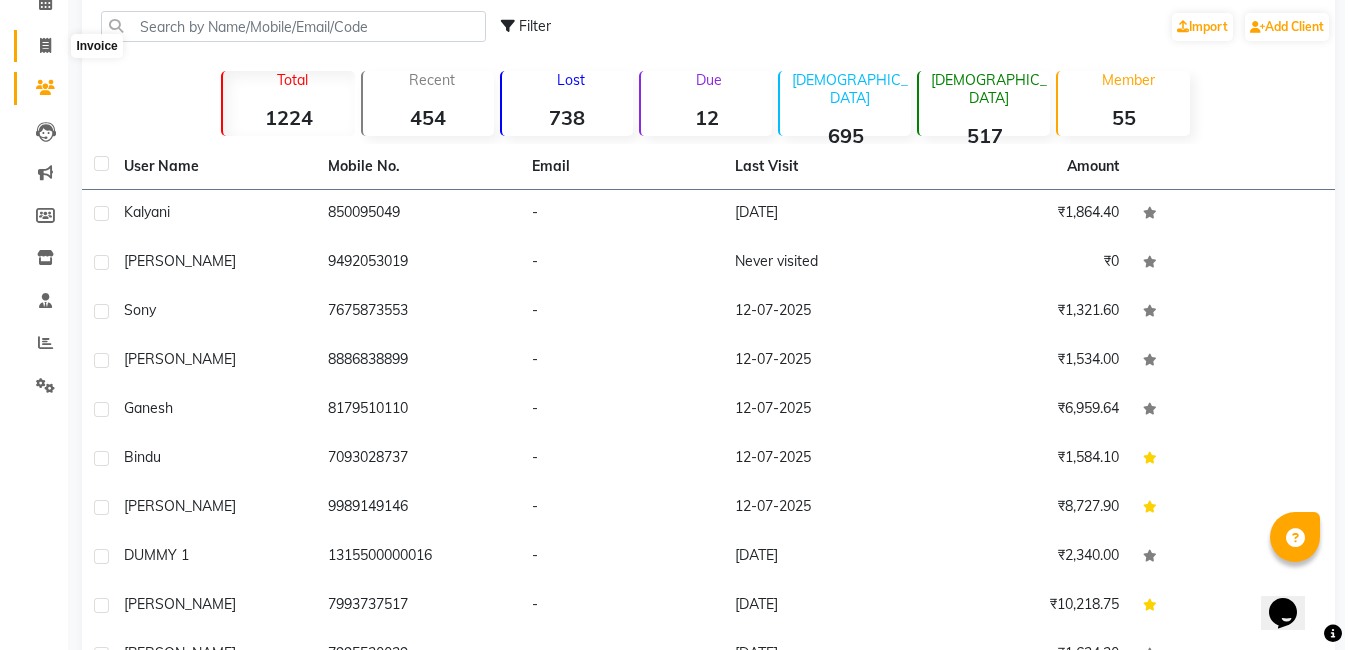 scroll, scrollTop: 0, scrollLeft: 0, axis: both 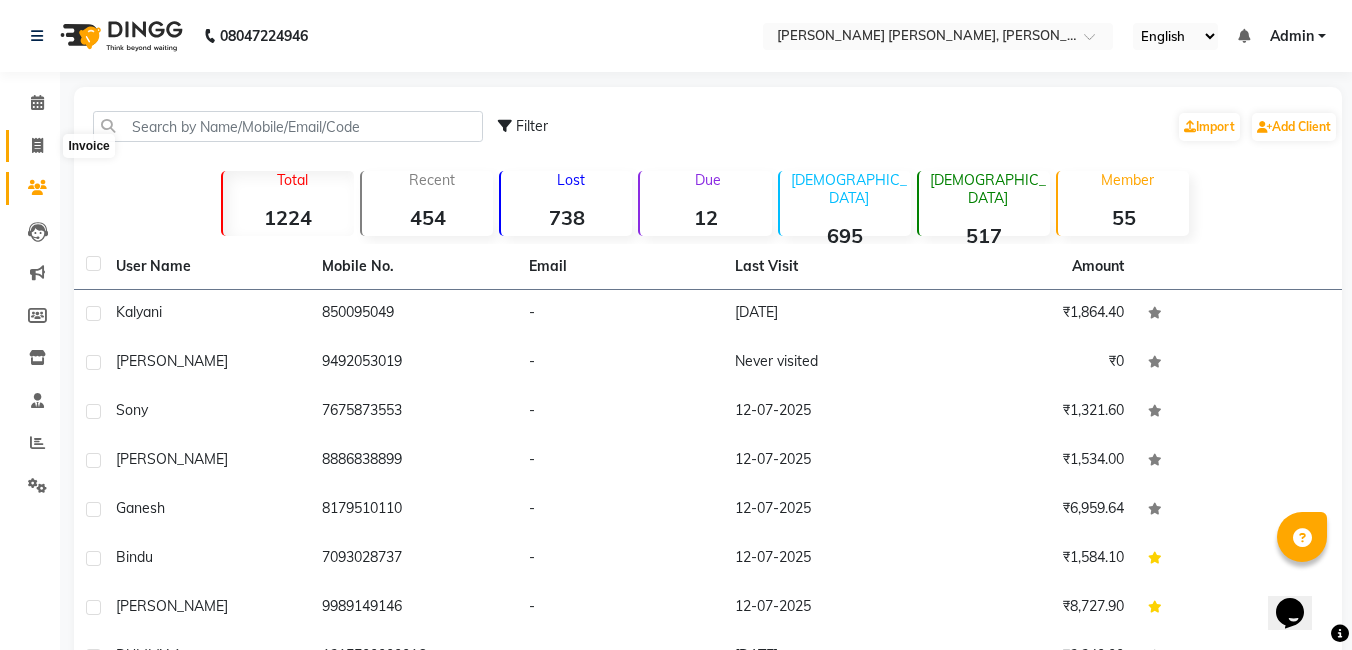 select on "service" 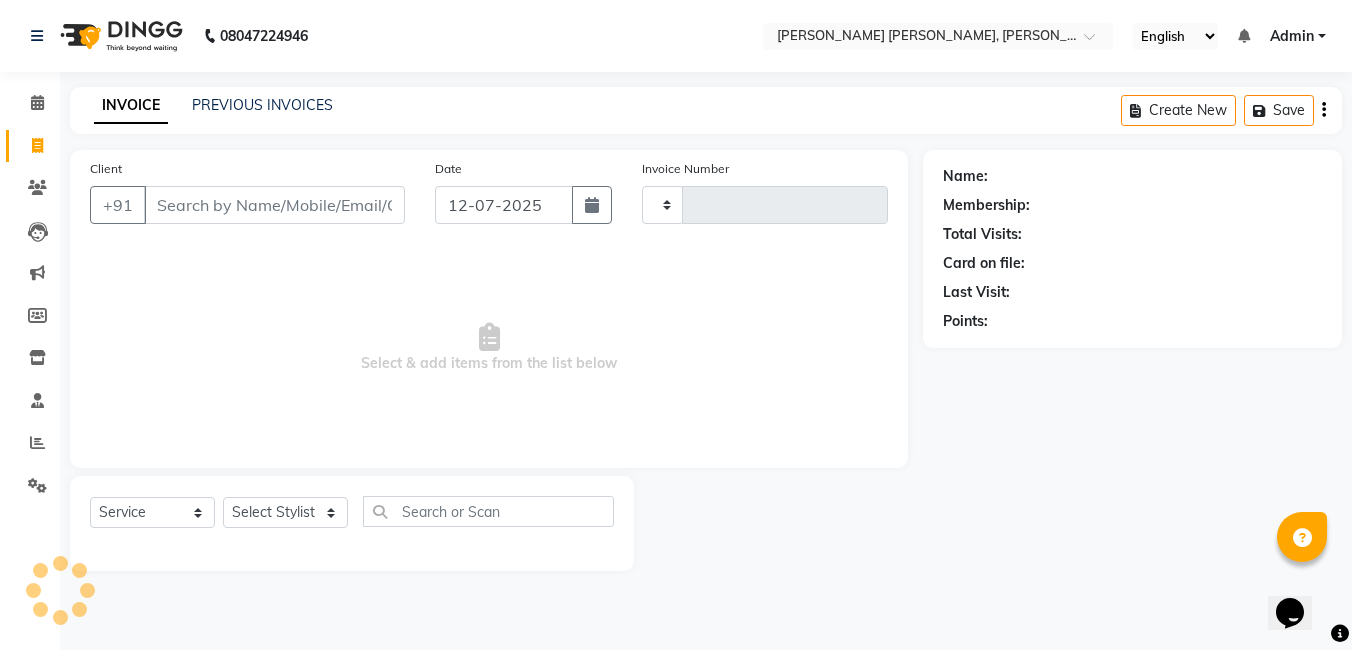 type on "0790" 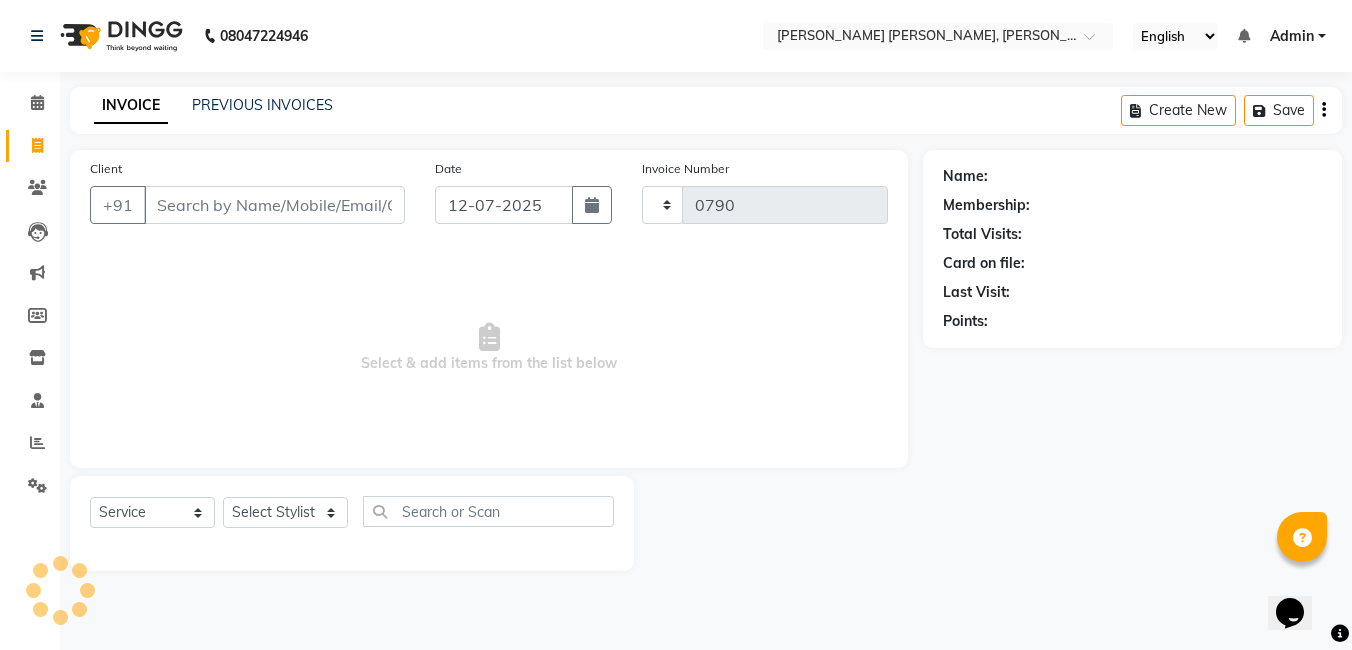 select on "7150" 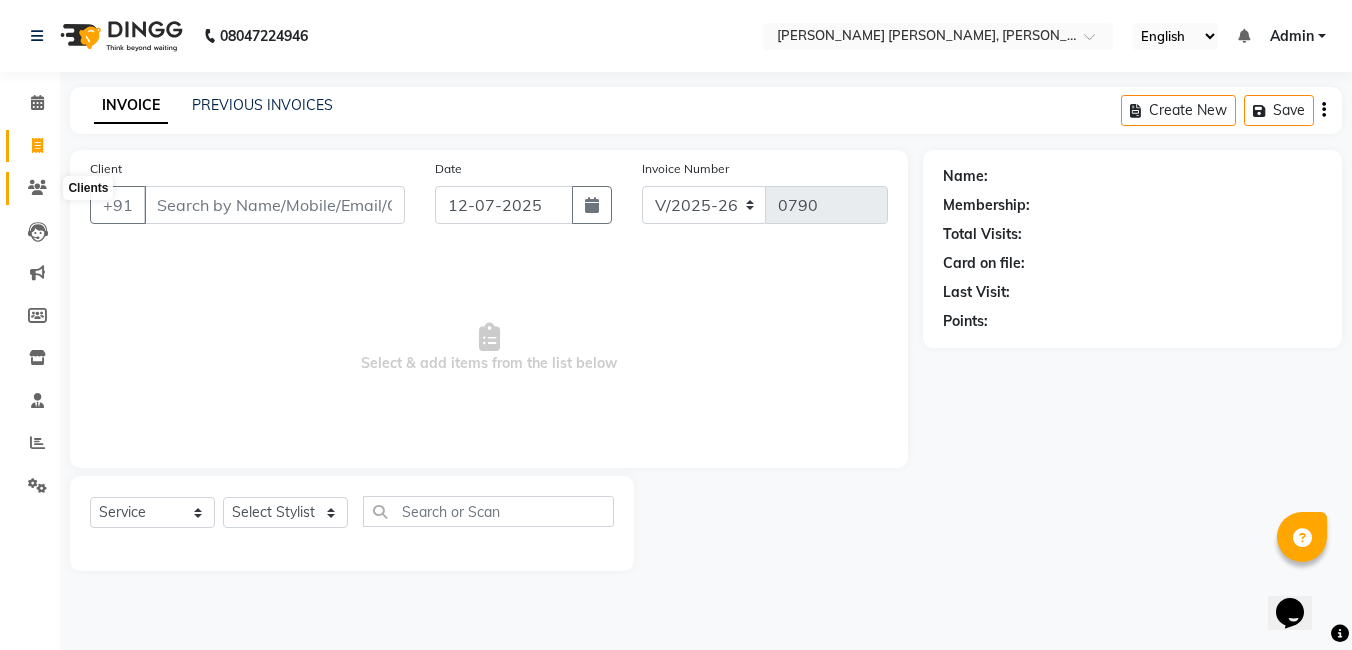 click 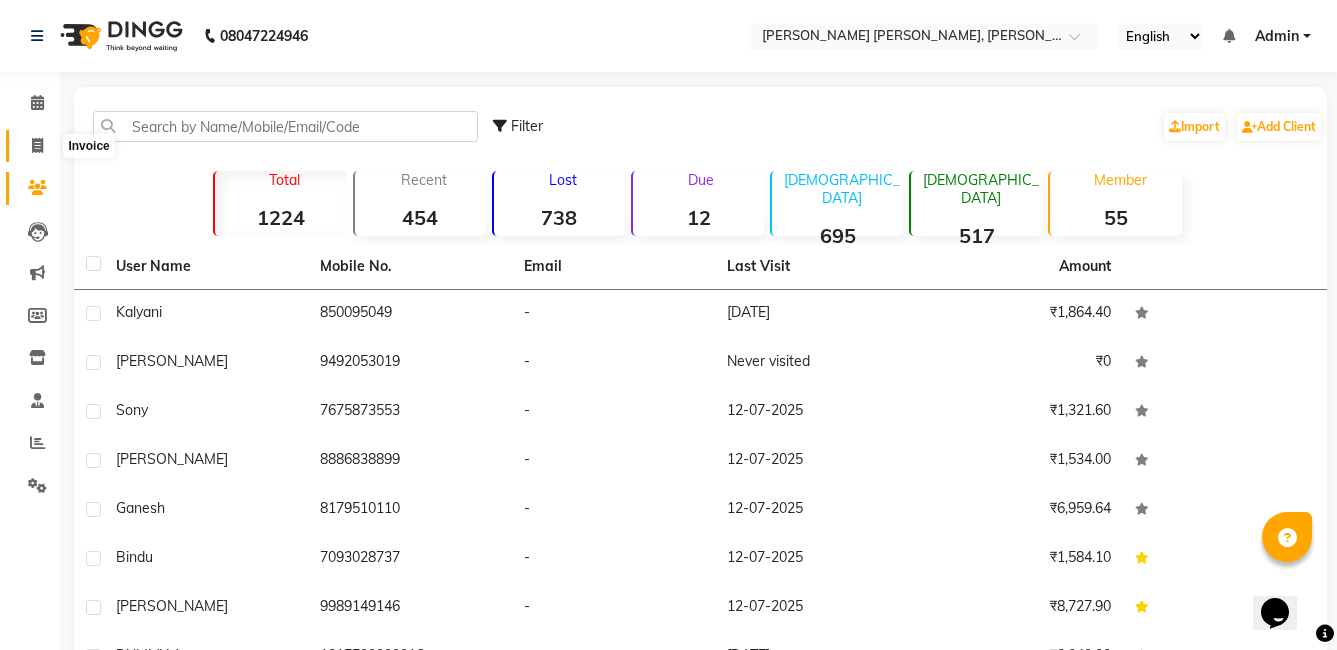 click 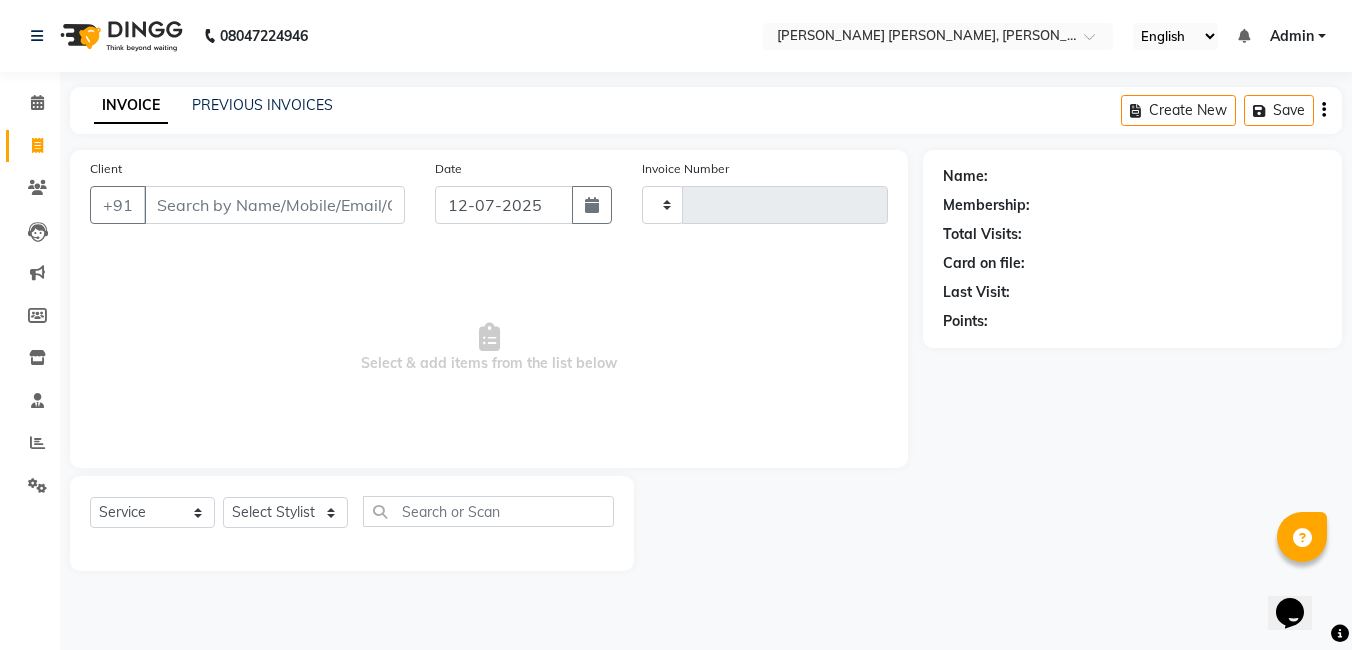 type on "0790" 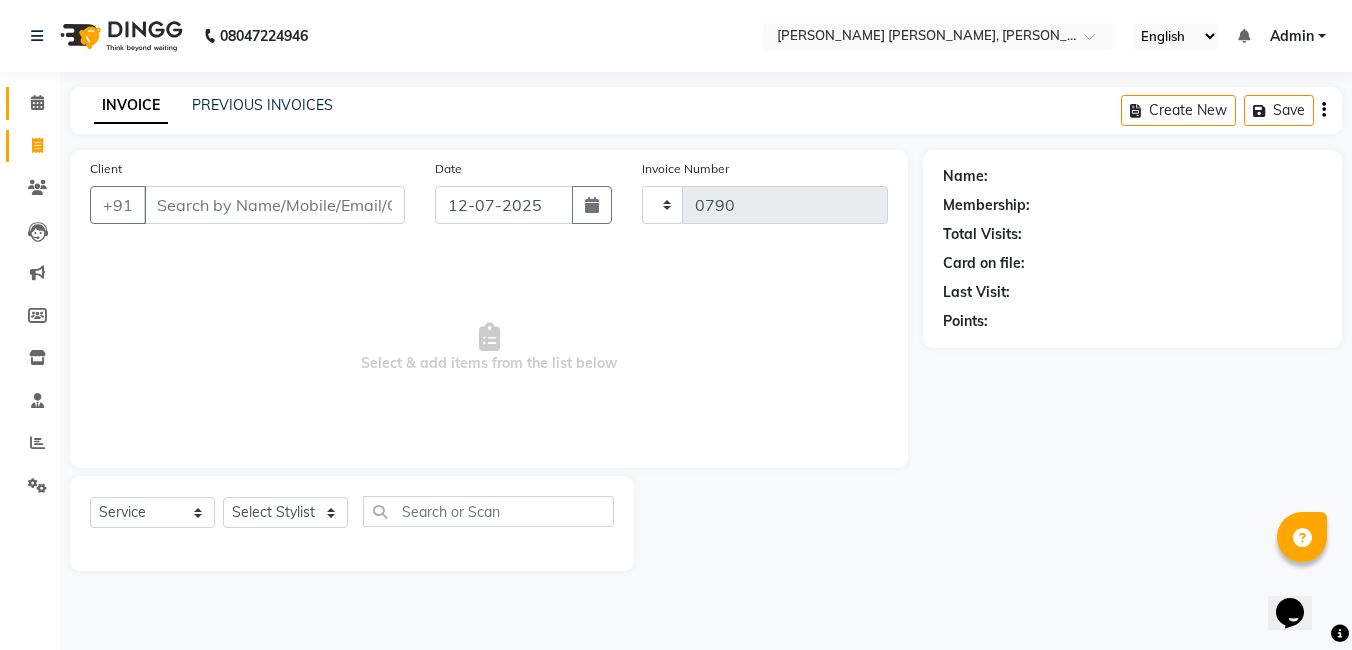select on "7150" 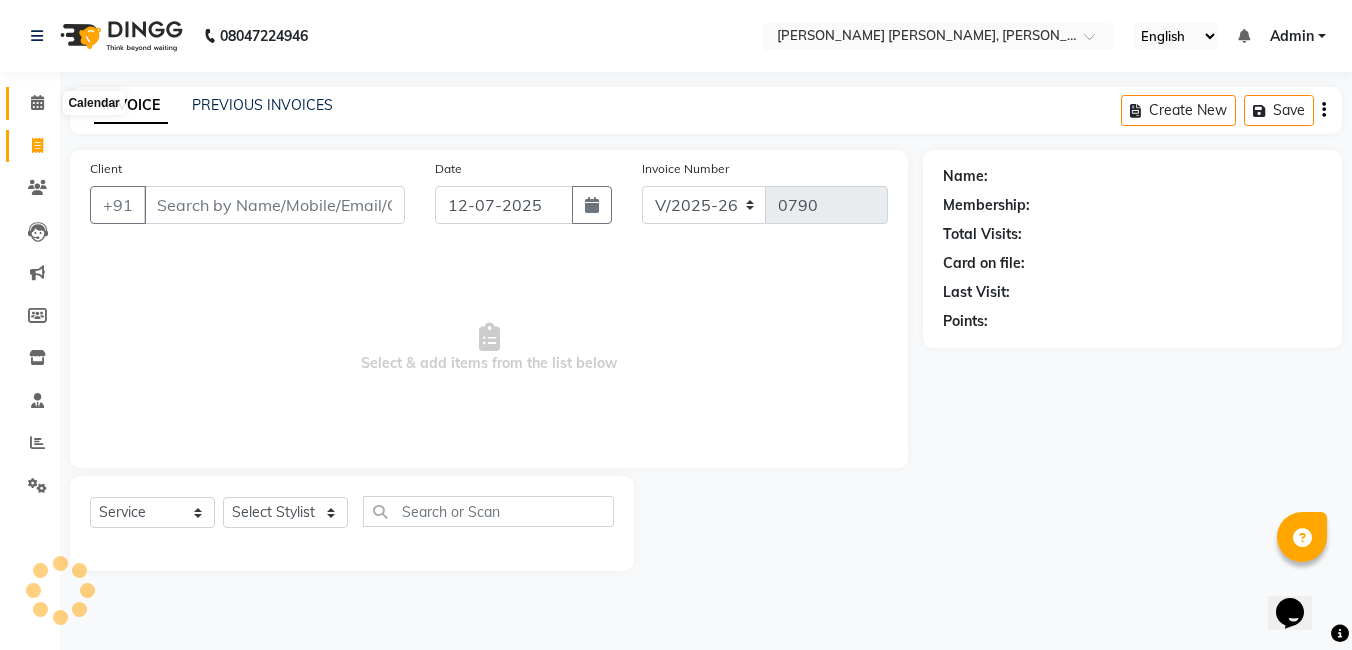 click 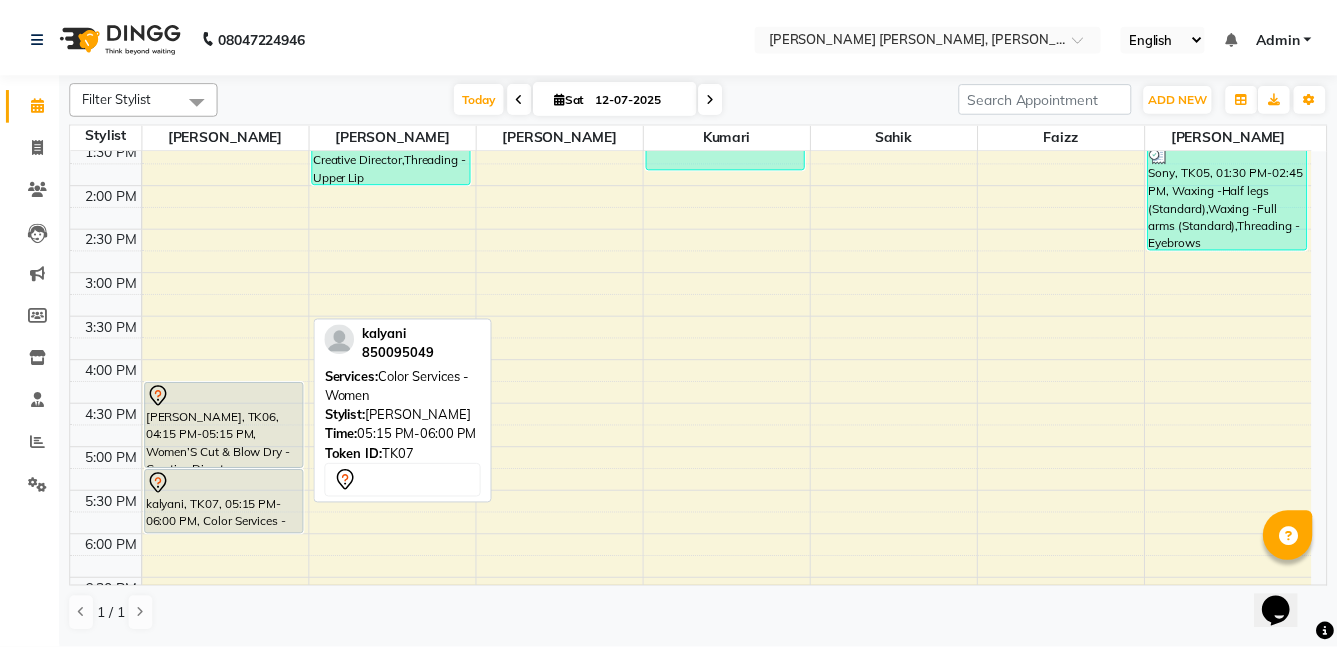 scroll, scrollTop: 293, scrollLeft: 0, axis: vertical 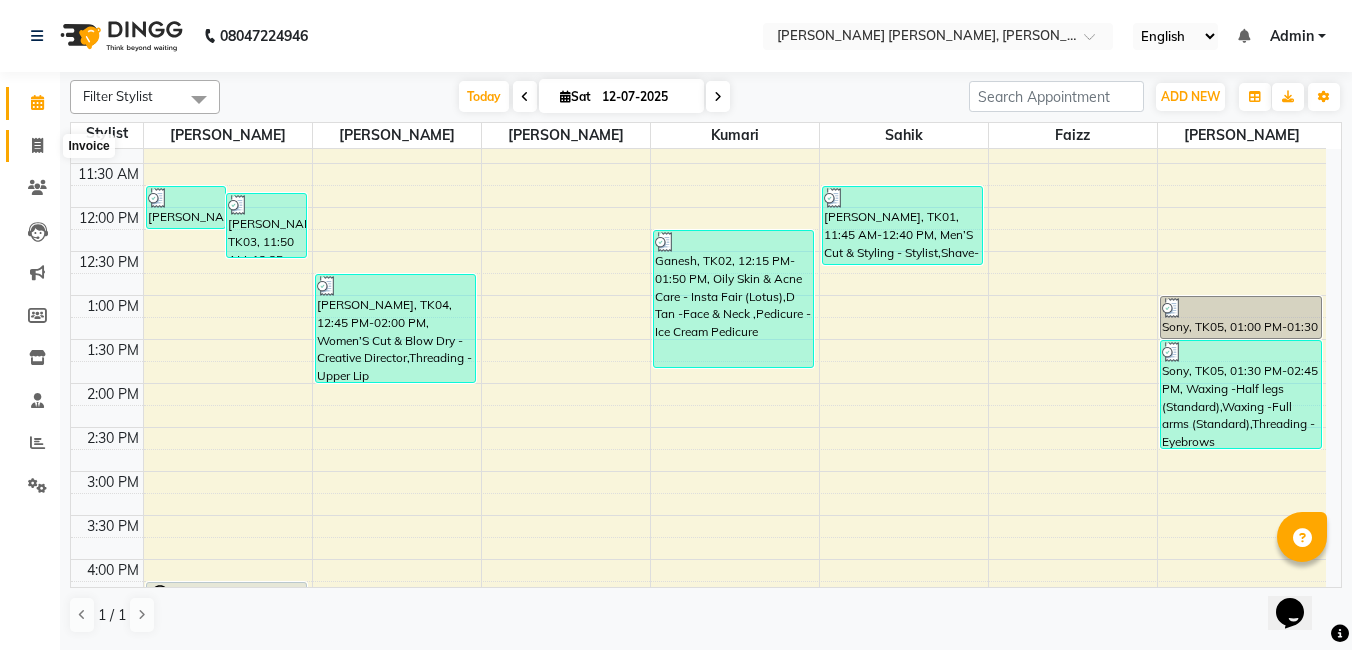 click 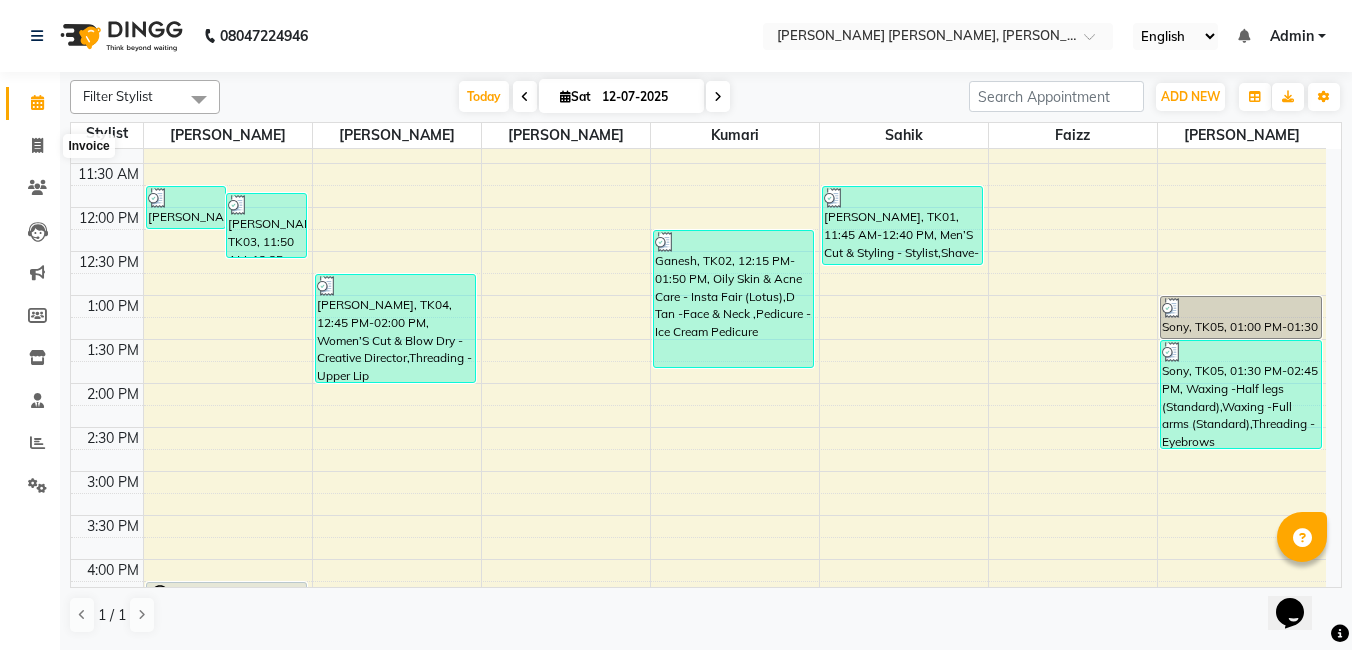select on "7150" 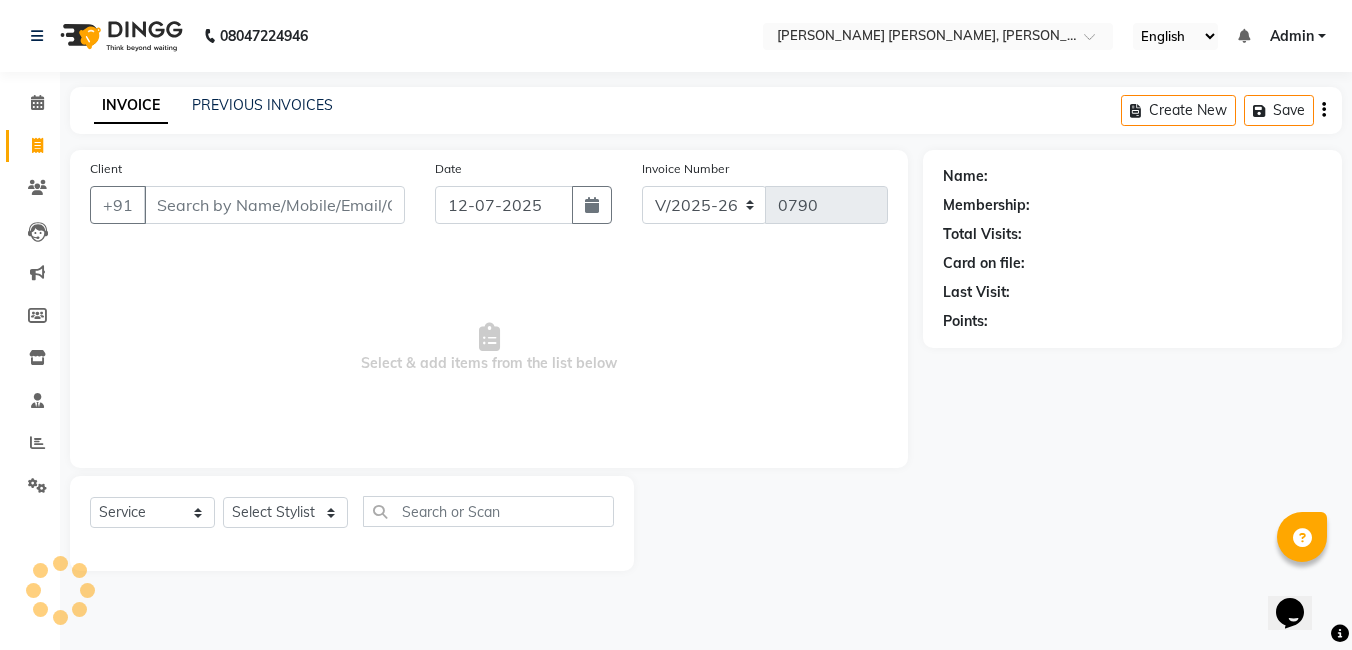 click on "Client" at bounding box center (274, 205) 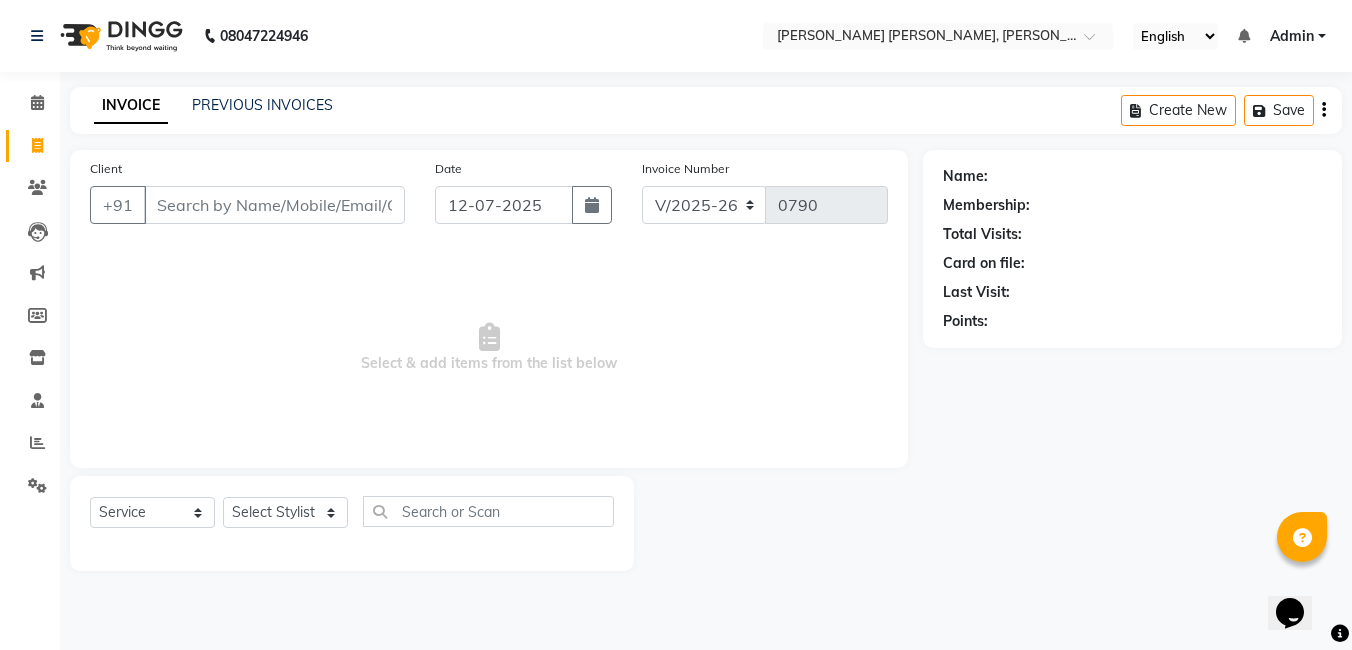 click on "Client" at bounding box center [274, 205] 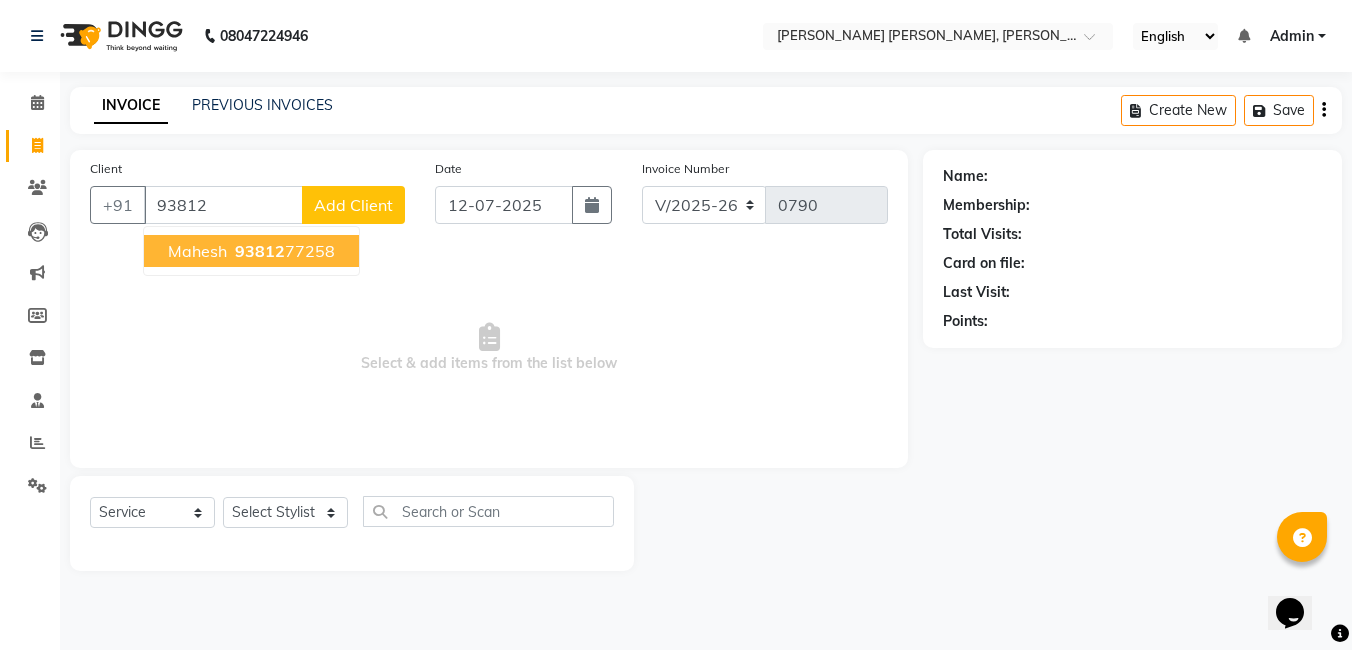 click on "Mahesh" at bounding box center (197, 251) 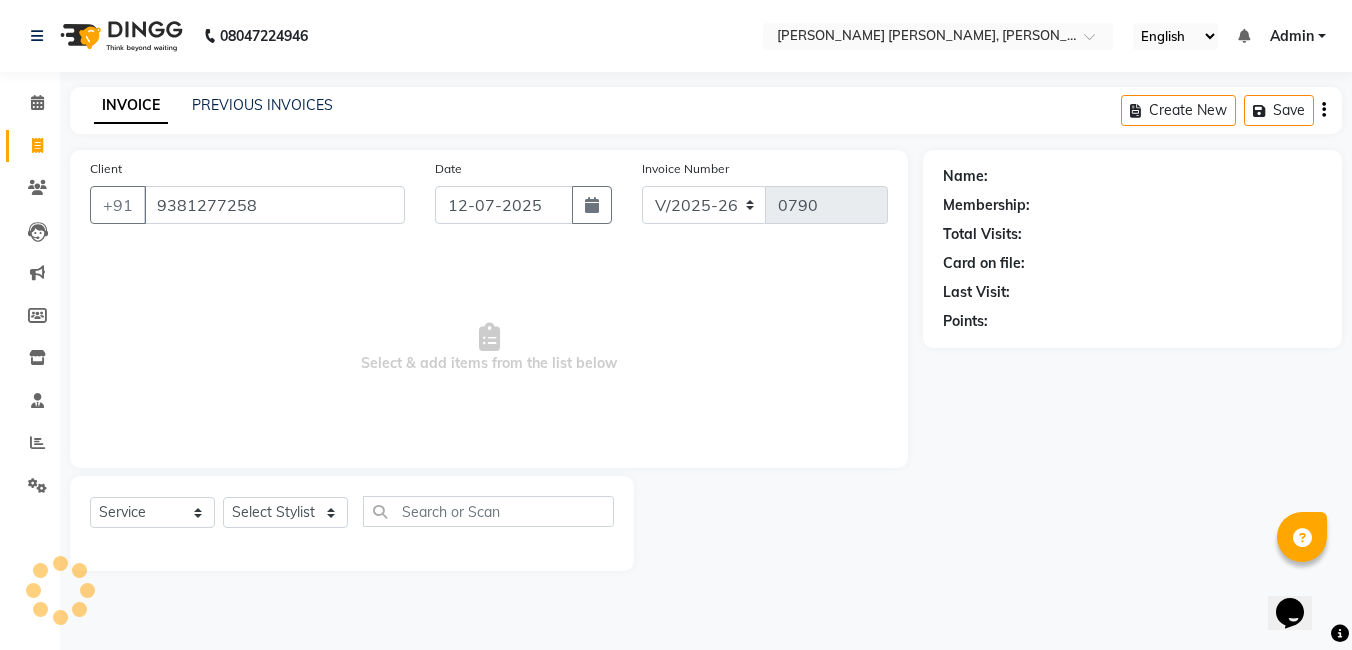 type on "9381277258" 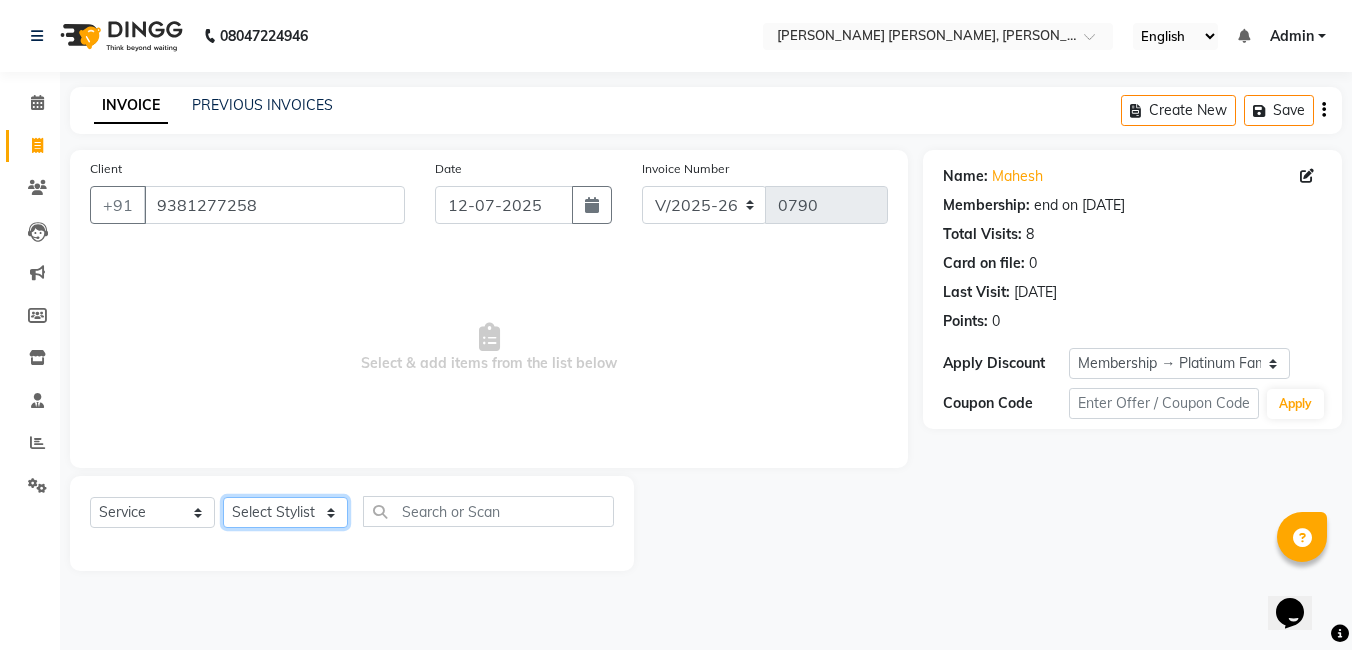 click on "Select Stylist faizz gufran mohammad hyma Kumari lalitha sree Manager Riya roy sahik" 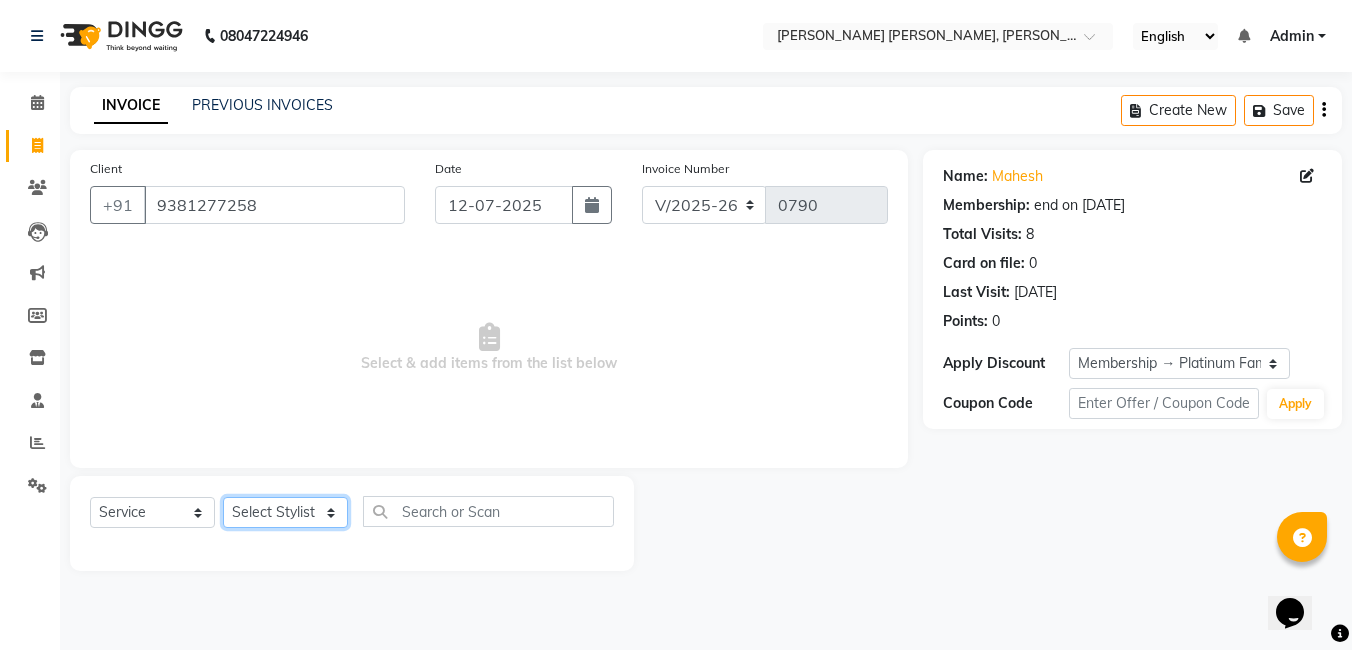 select on "60477" 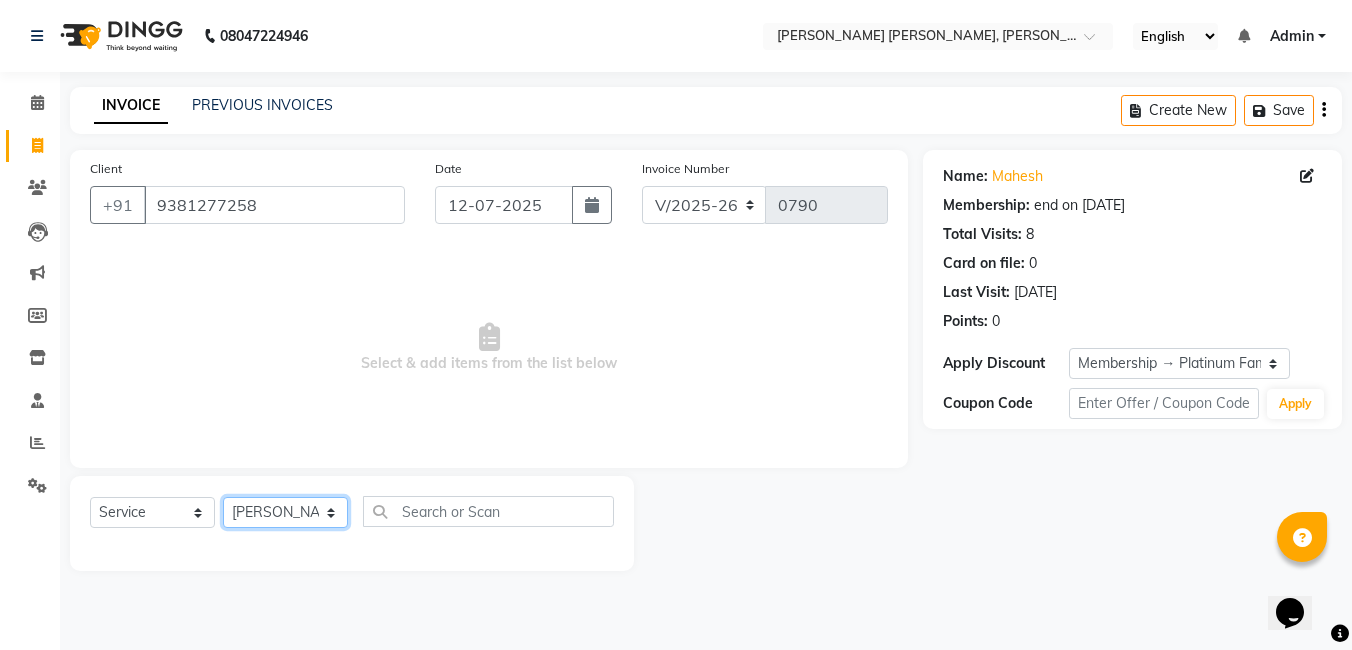 click on "Select Stylist faizz gufran mohammad hyma Kumari lalitha sree Manager Riya roy sahik" 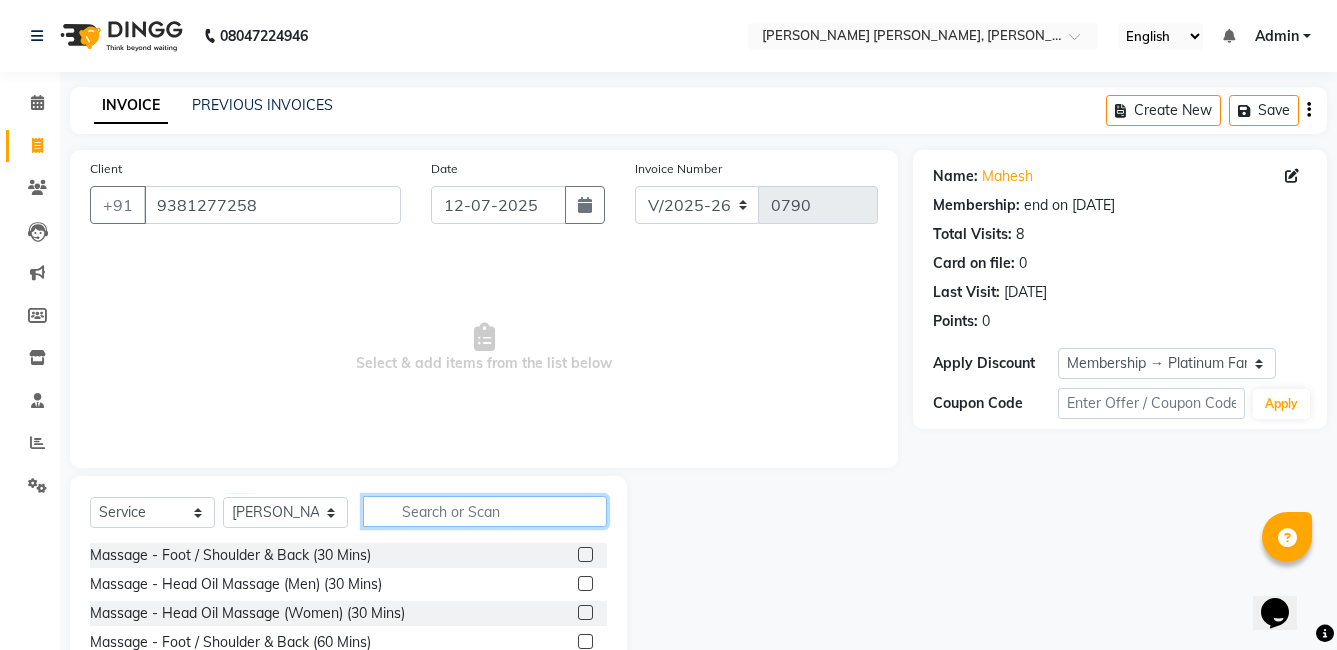 click 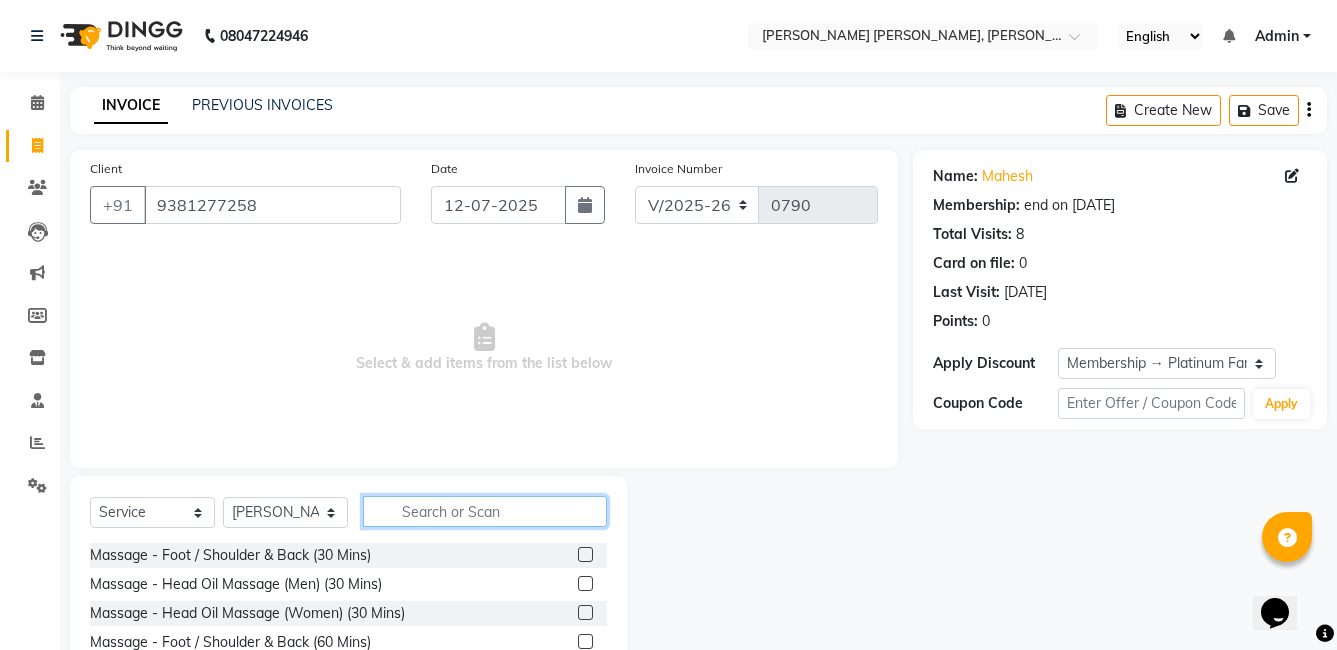 type on "H" 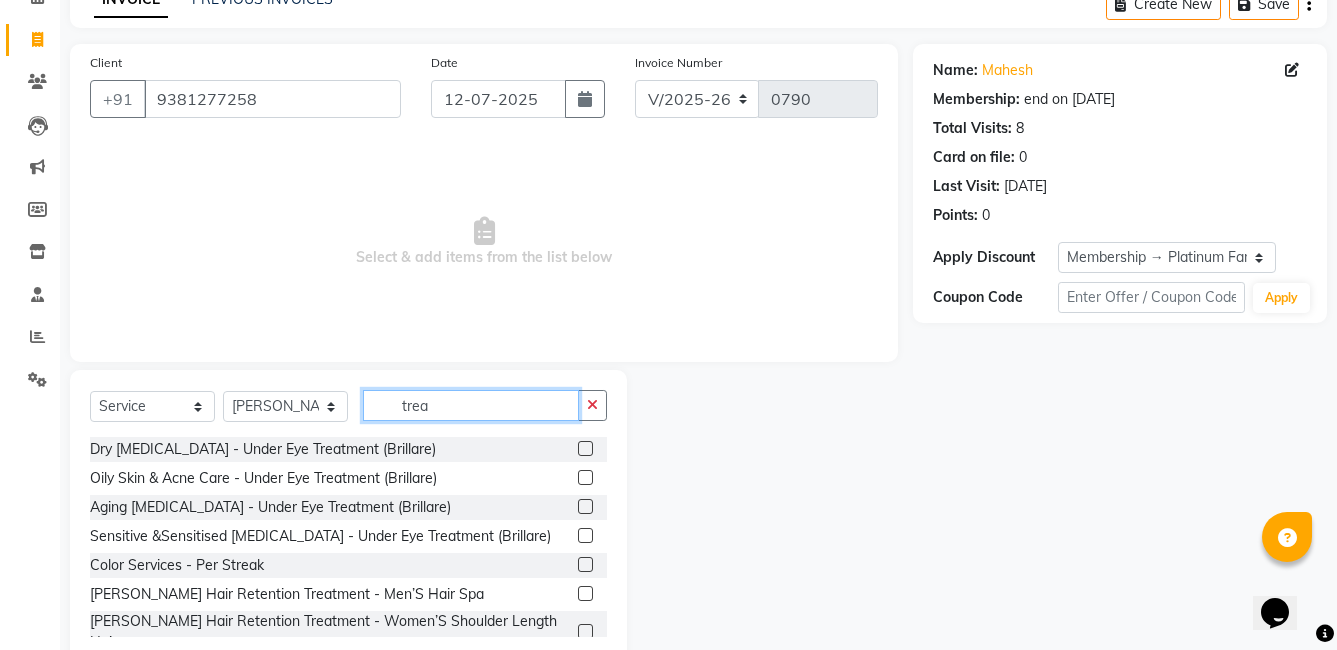scroll, scrollTop: 107, scrollLeft: 0, axis: vertical 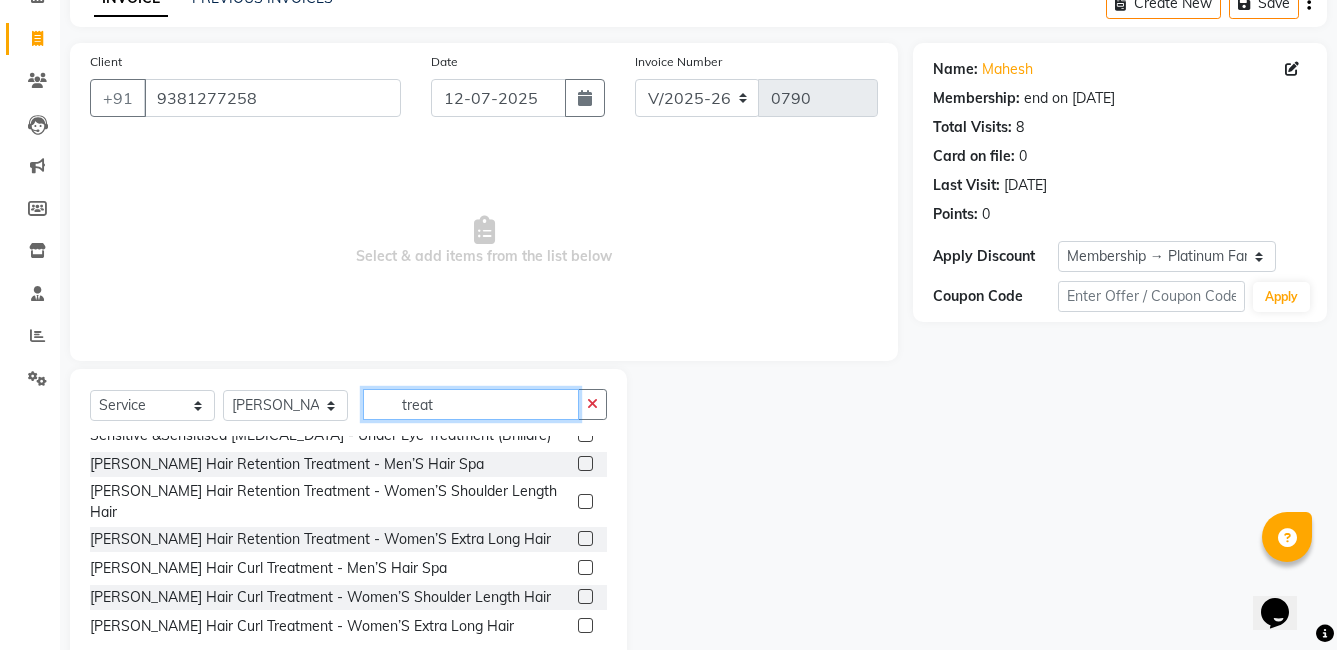 type on "treat" 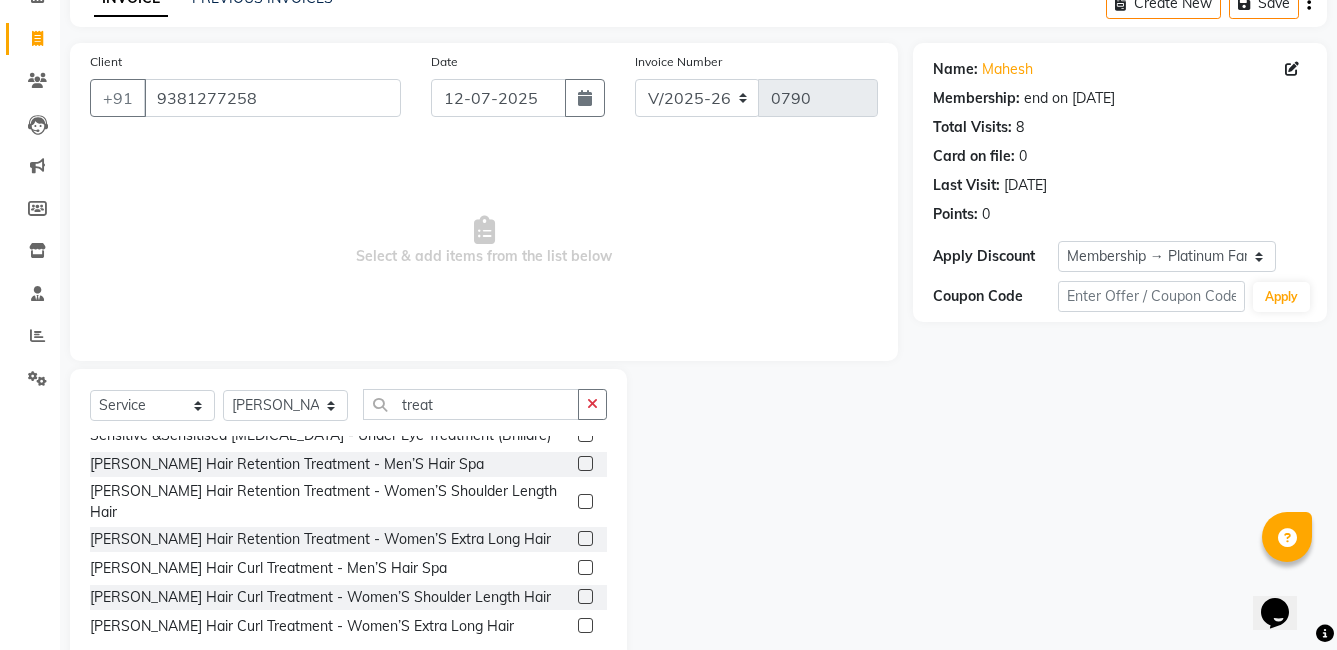 click 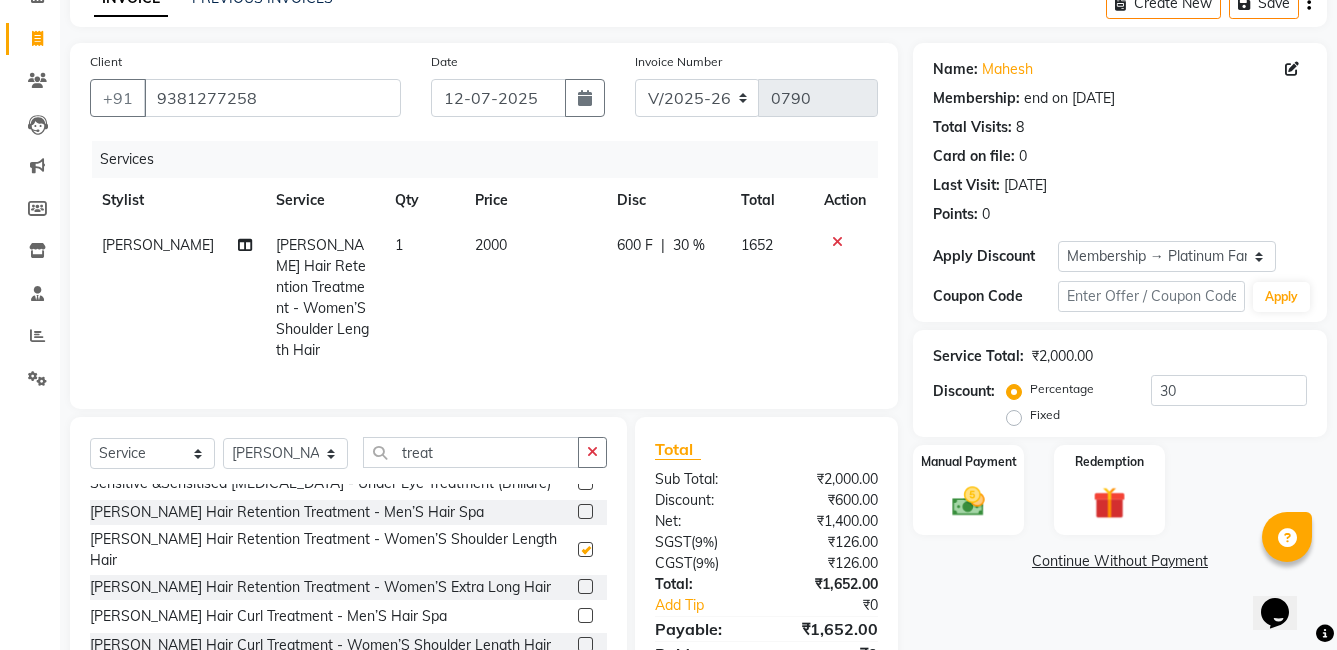 checkbox on "false" 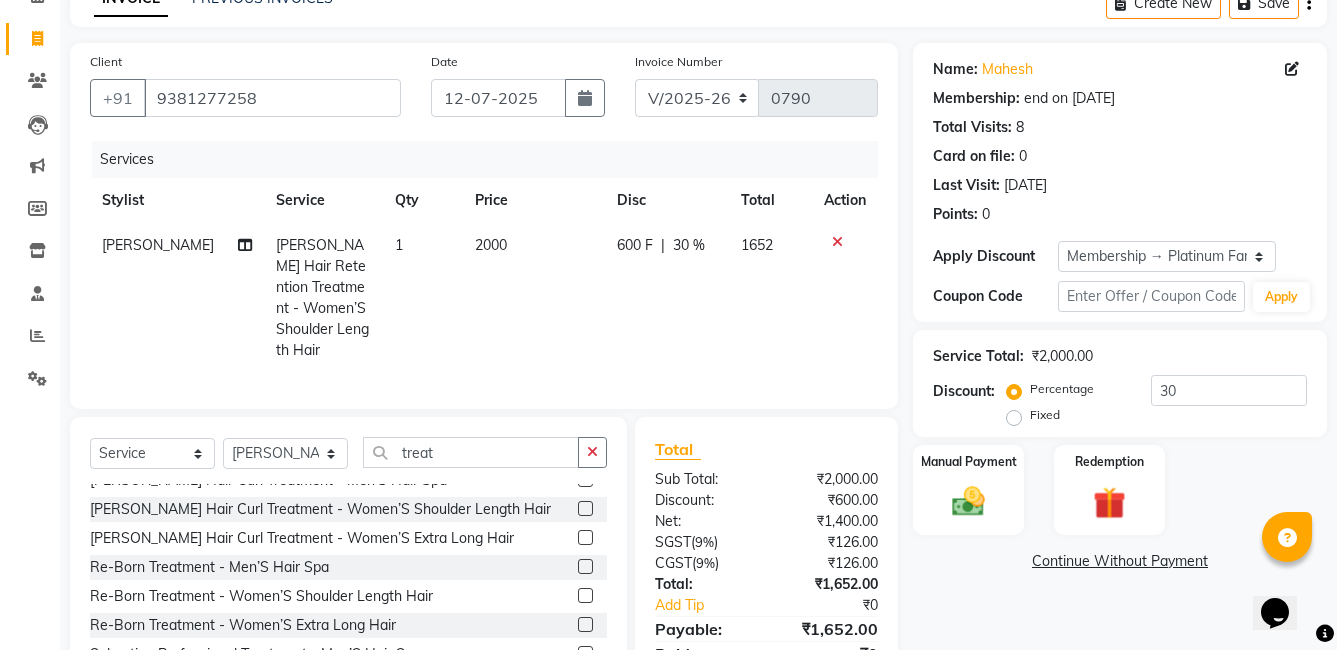 scroll, scrollTop: 264, scrollLeft: 0, axis: vertical 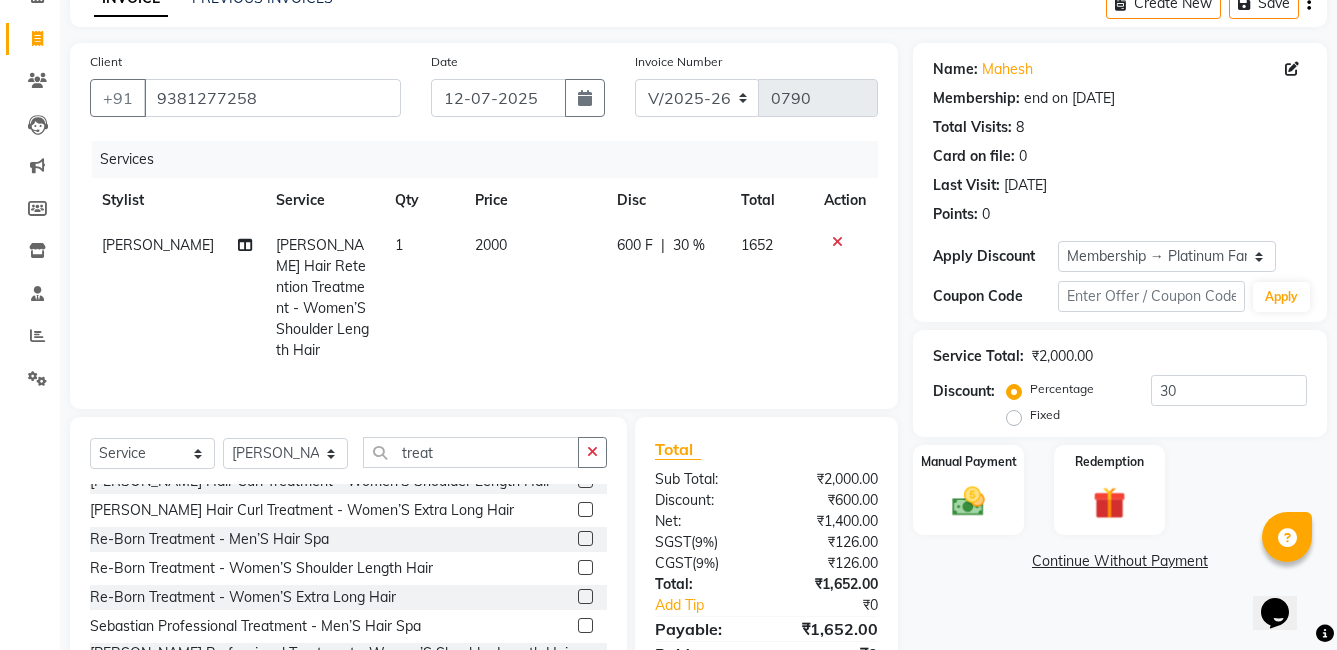 click 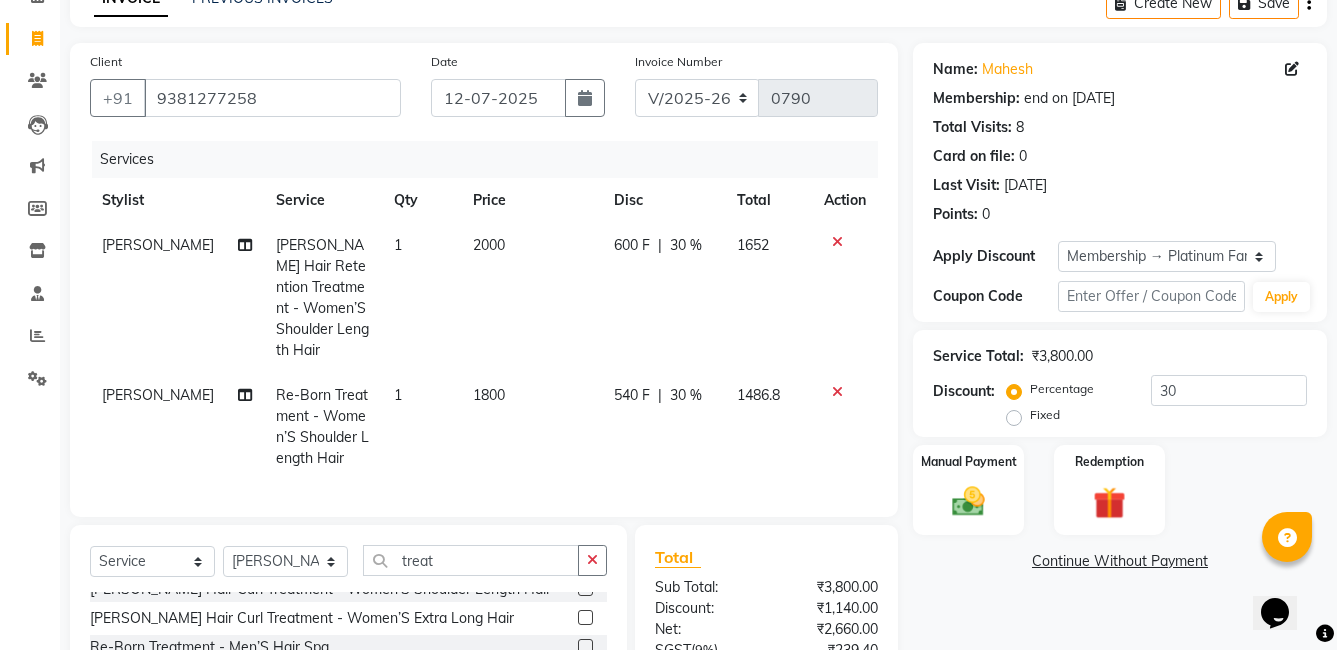 checkbox on "false" 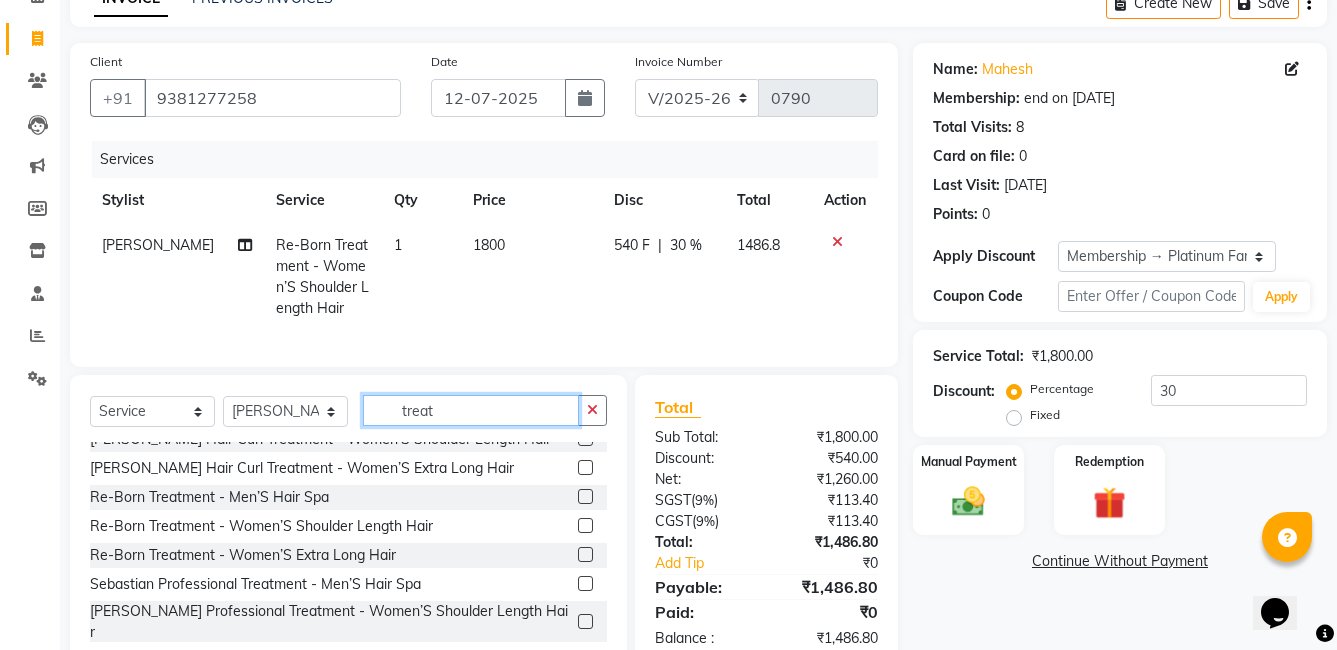 click on "treat" 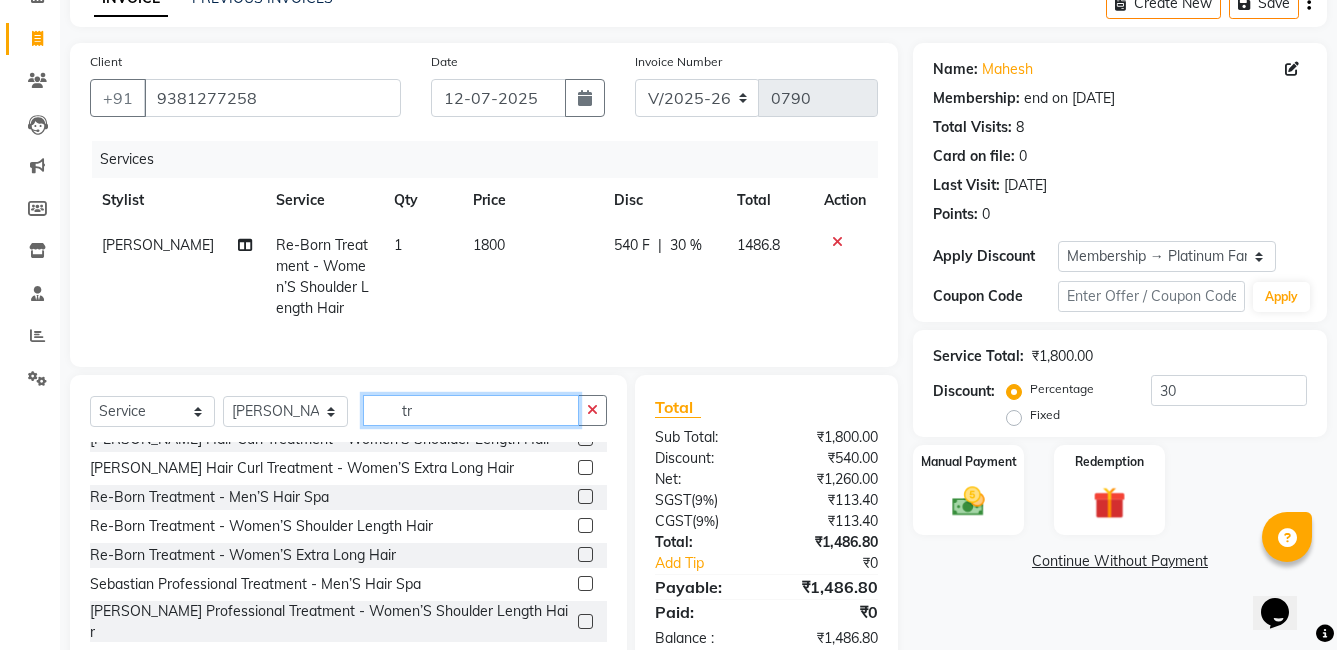 type on "t" 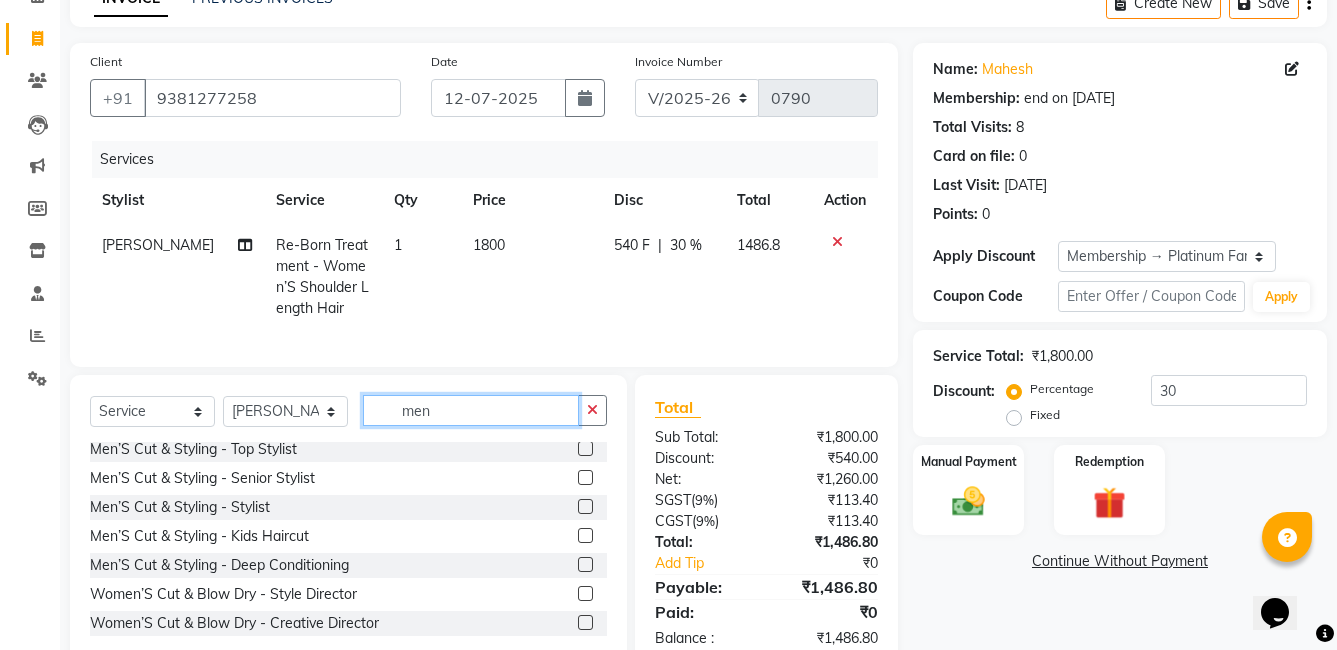 scroll, scrollTop: 303, scrollLeft: 0, axis: vertical 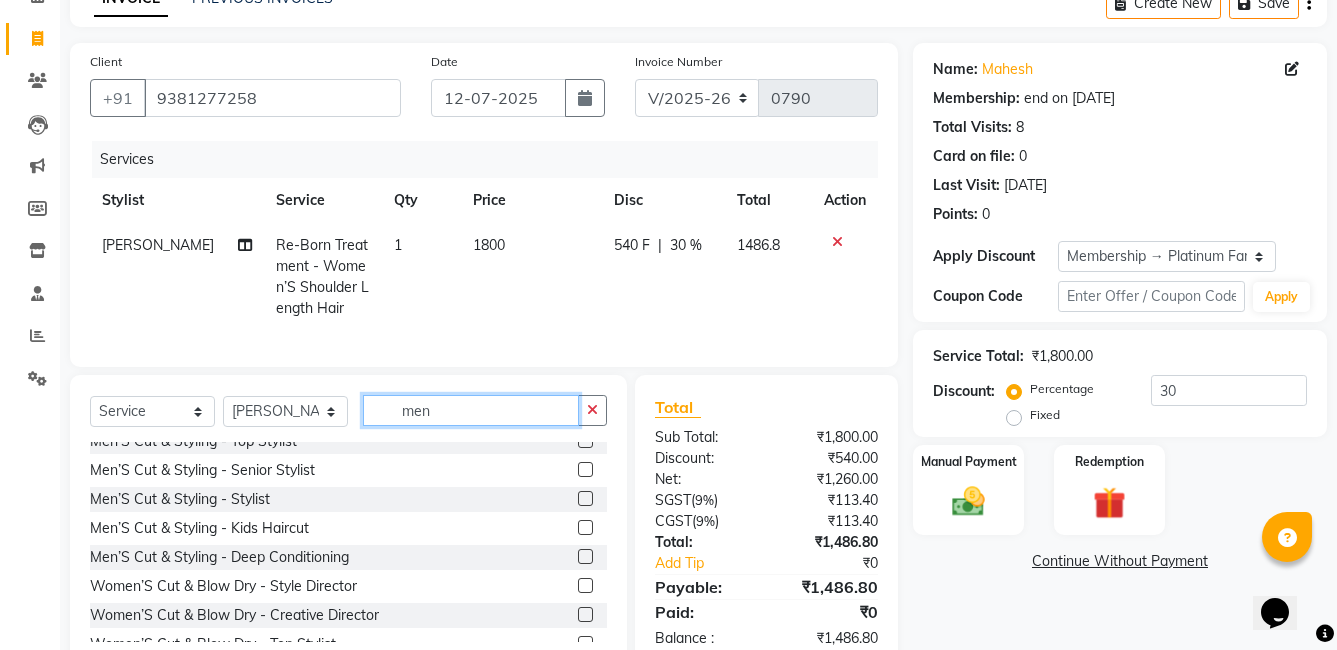 type on "men" 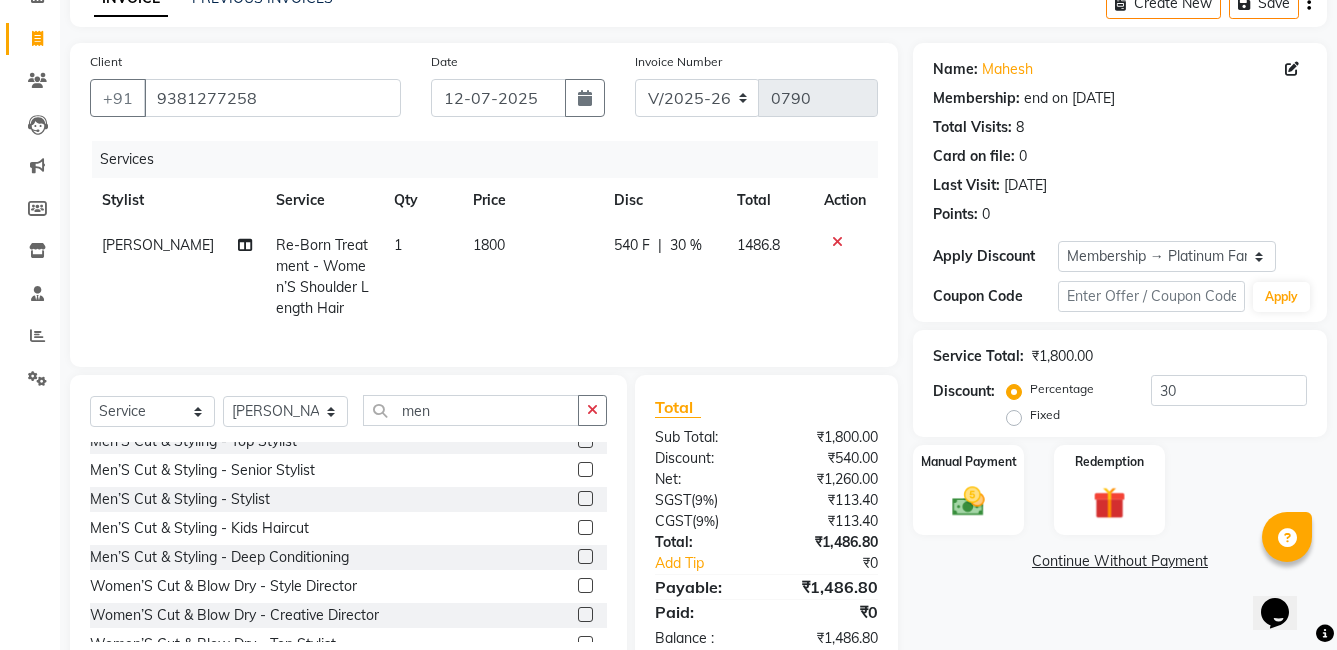 click 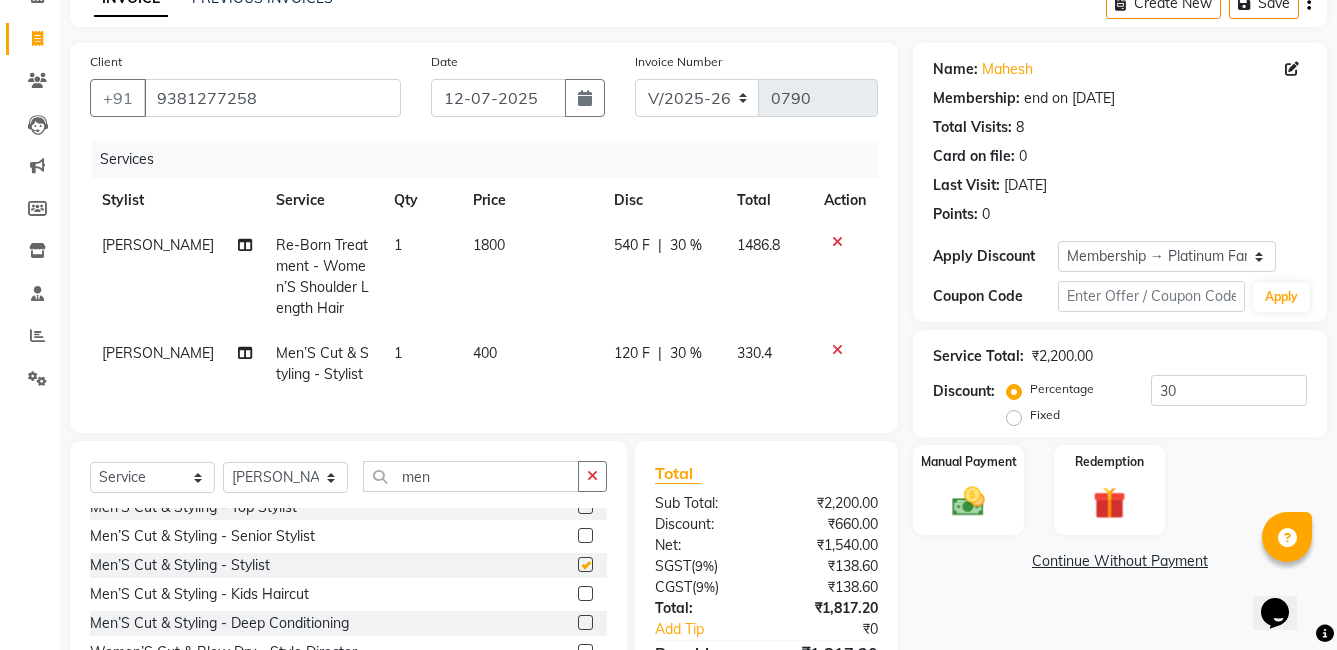 checkbox on "false" 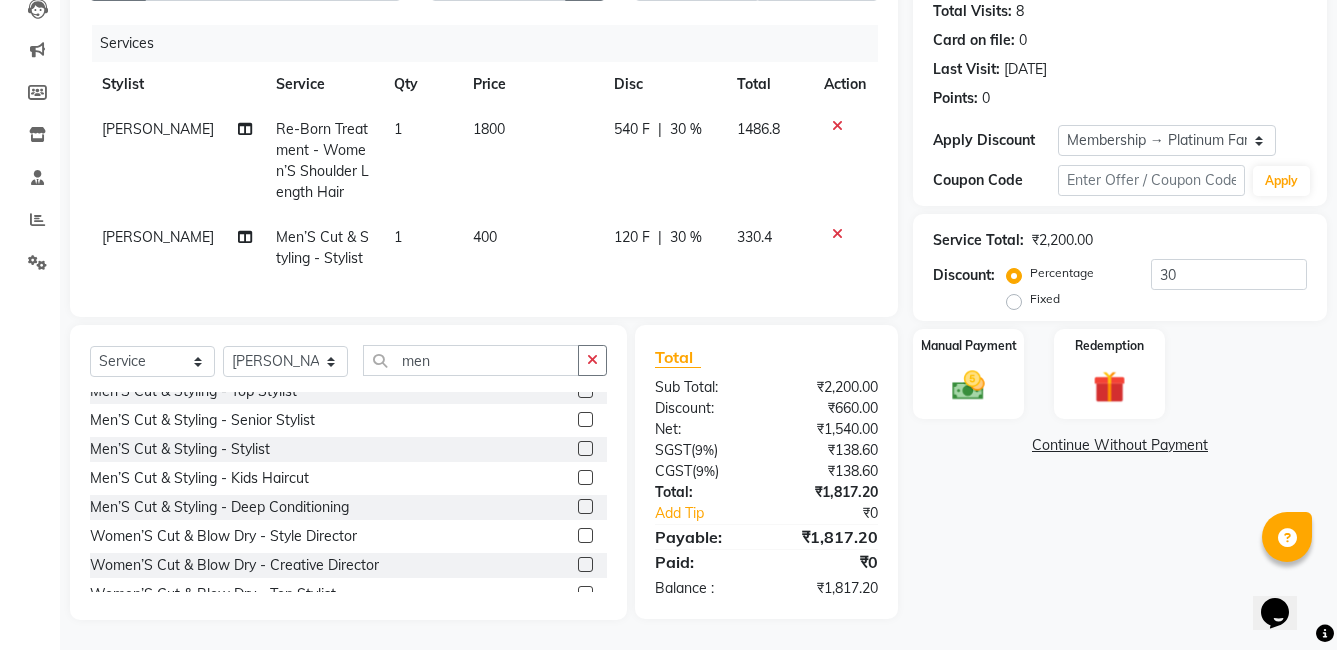 scroll, scrollTop: 238, scrollLeft: 0, axis: vertical 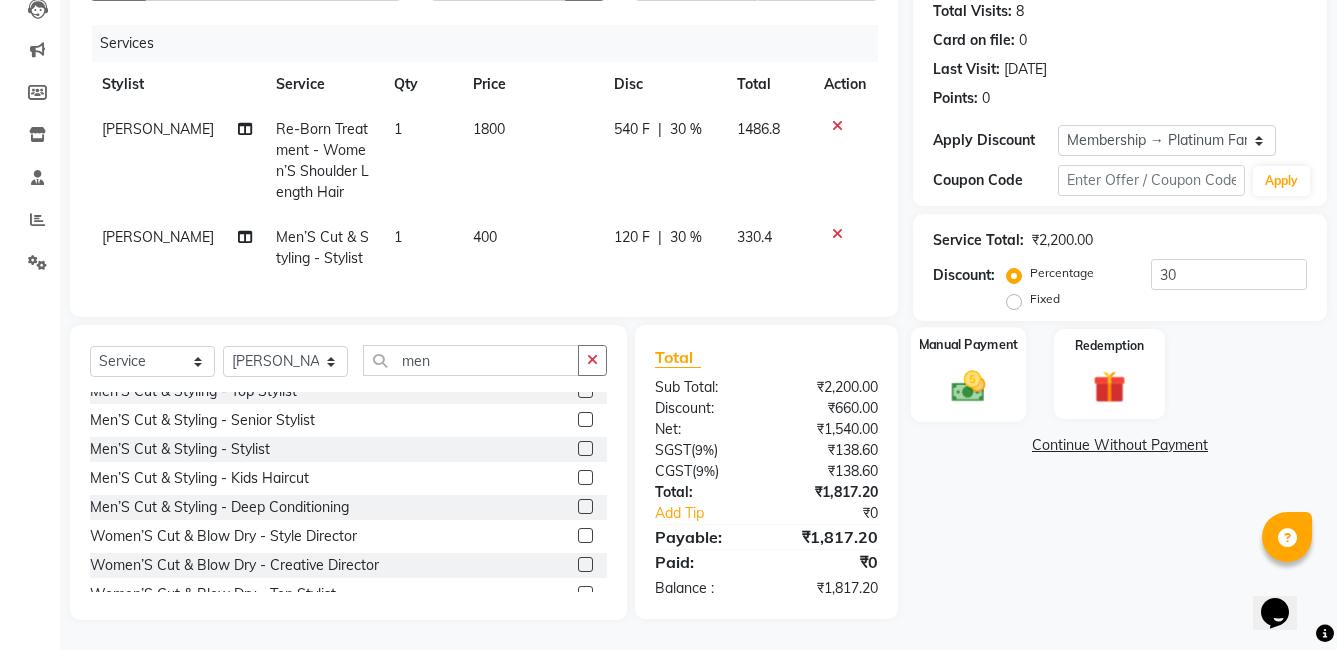 click 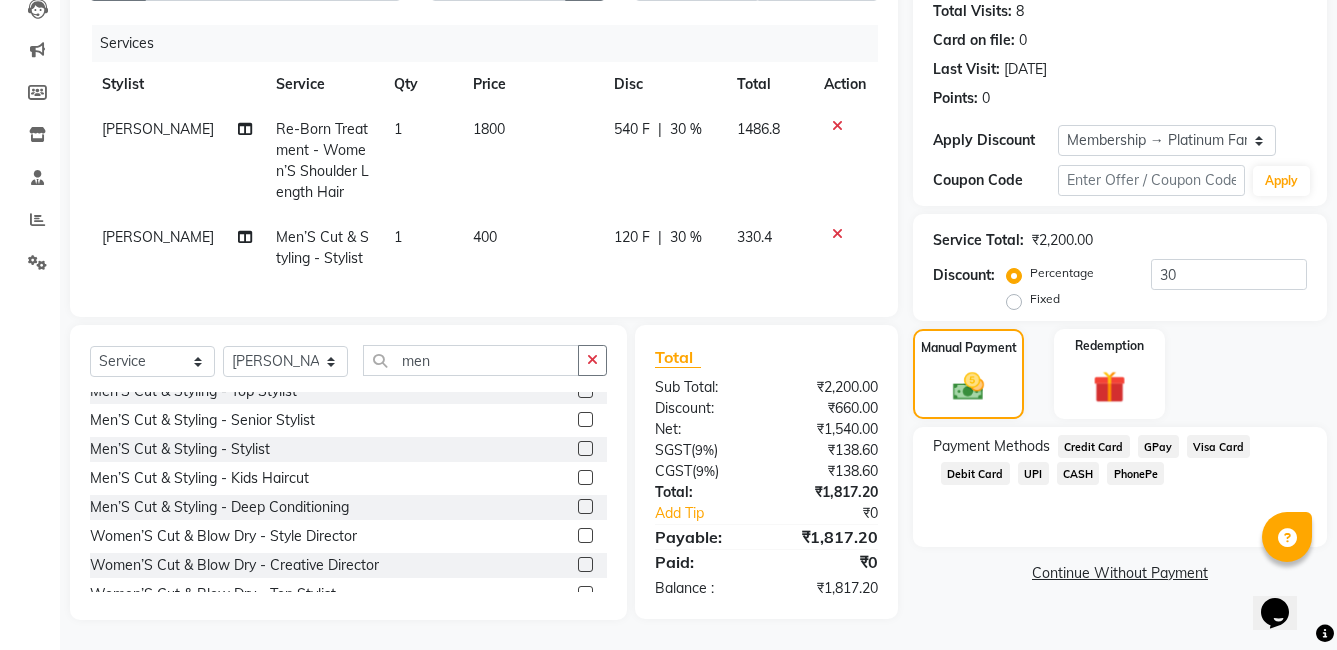 click on "Credit Card" 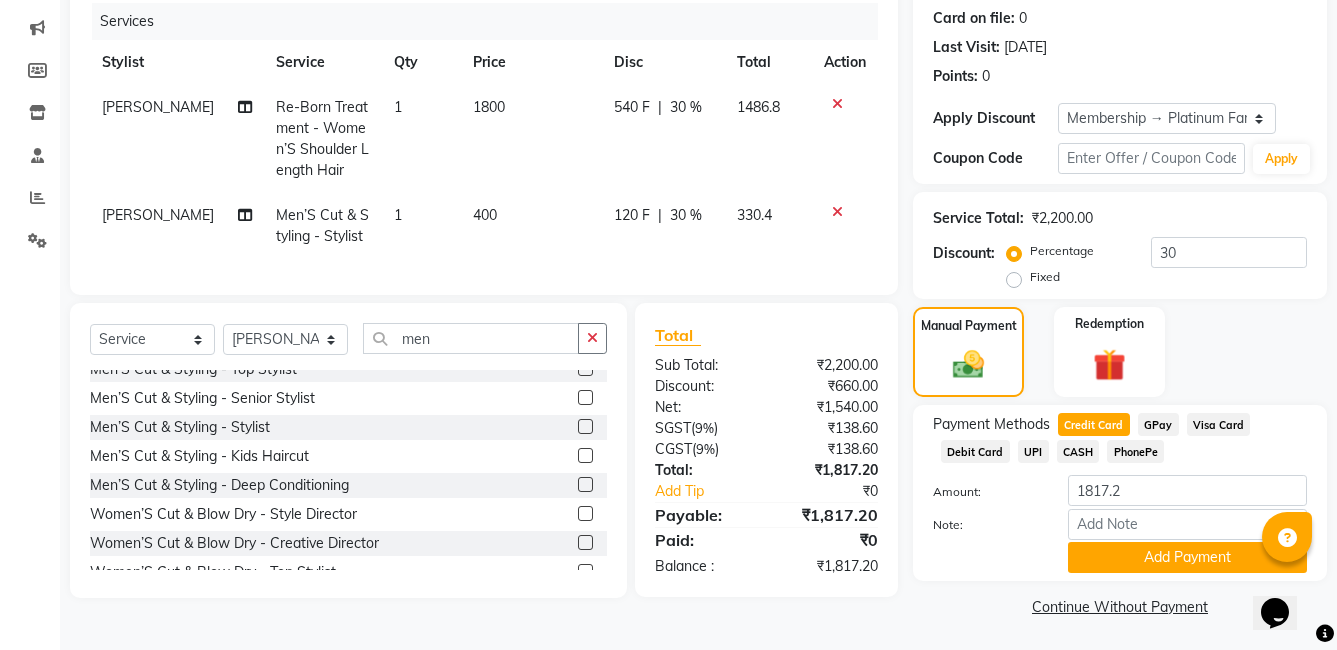 scroll, scrollTop: 247, scrollLeft: 0, axis: vertical 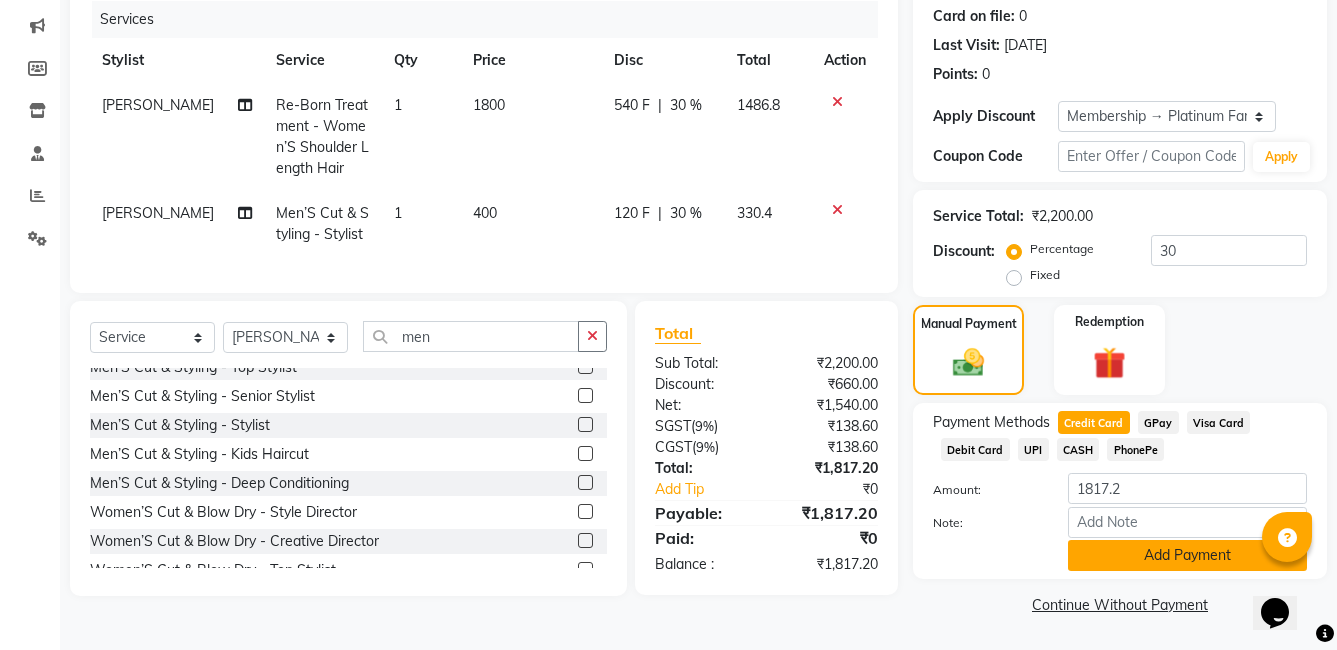 click on "Add Payment" 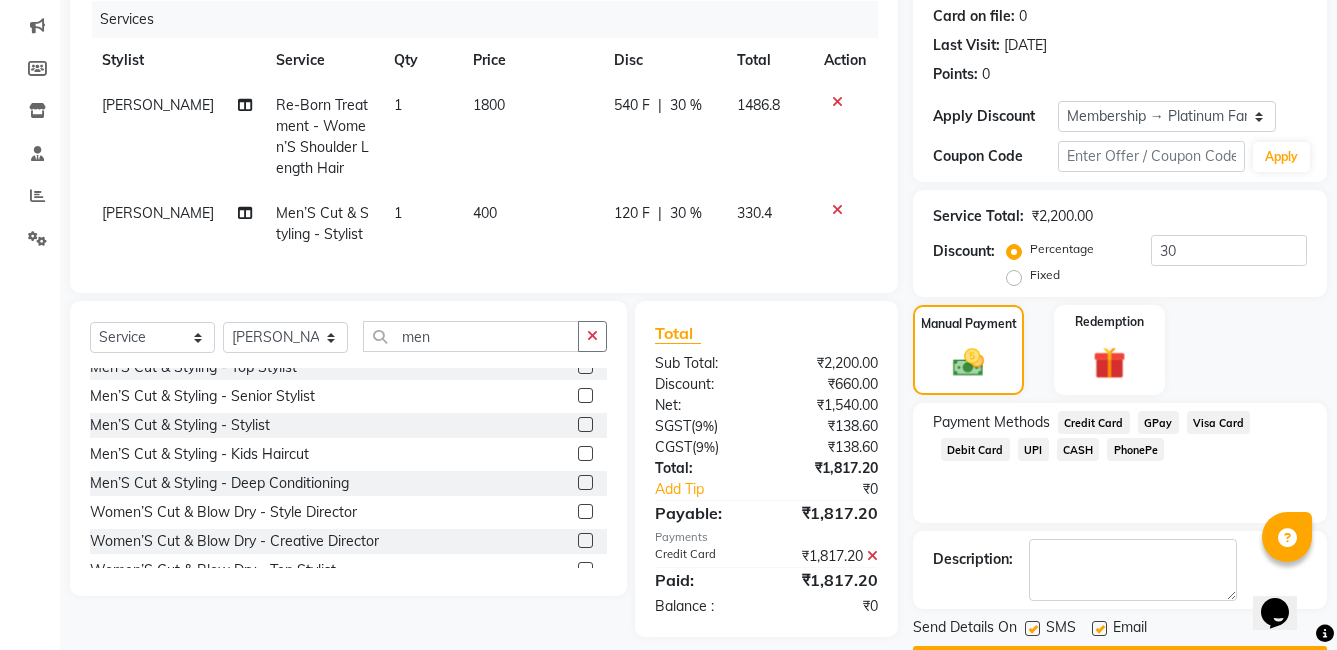 scroll, scrollTop: 304, scrollLeft: 0, axis: vertical 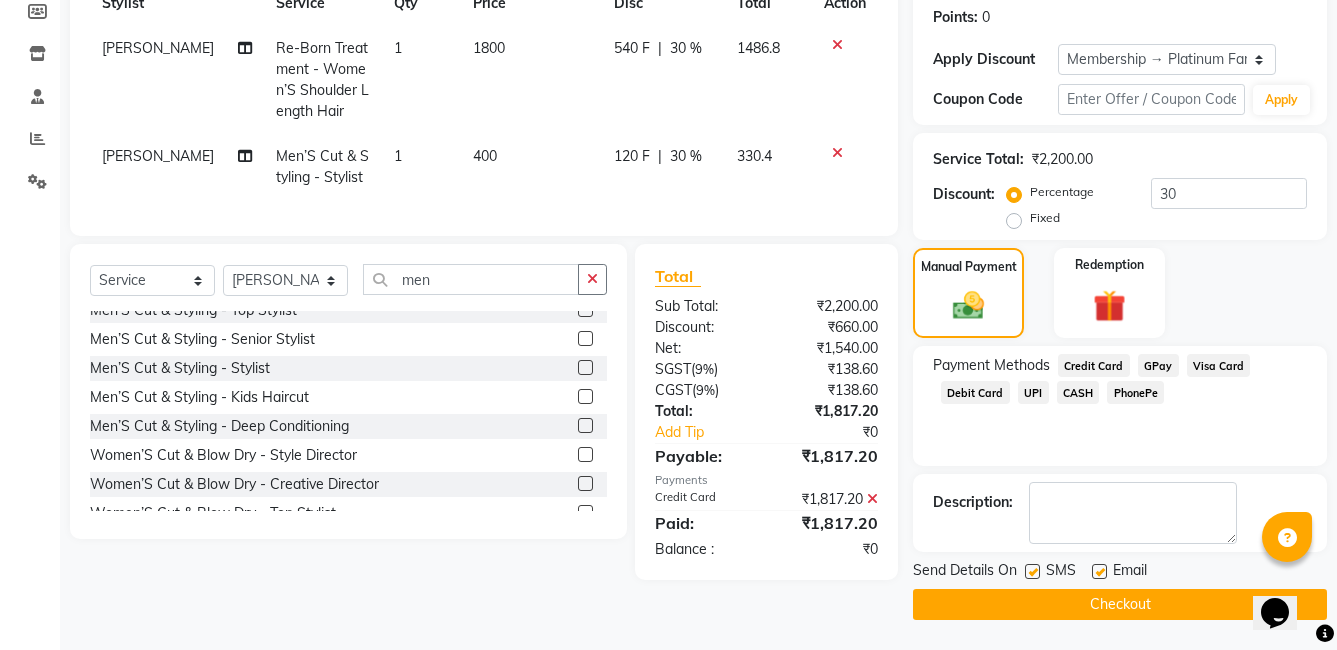 click 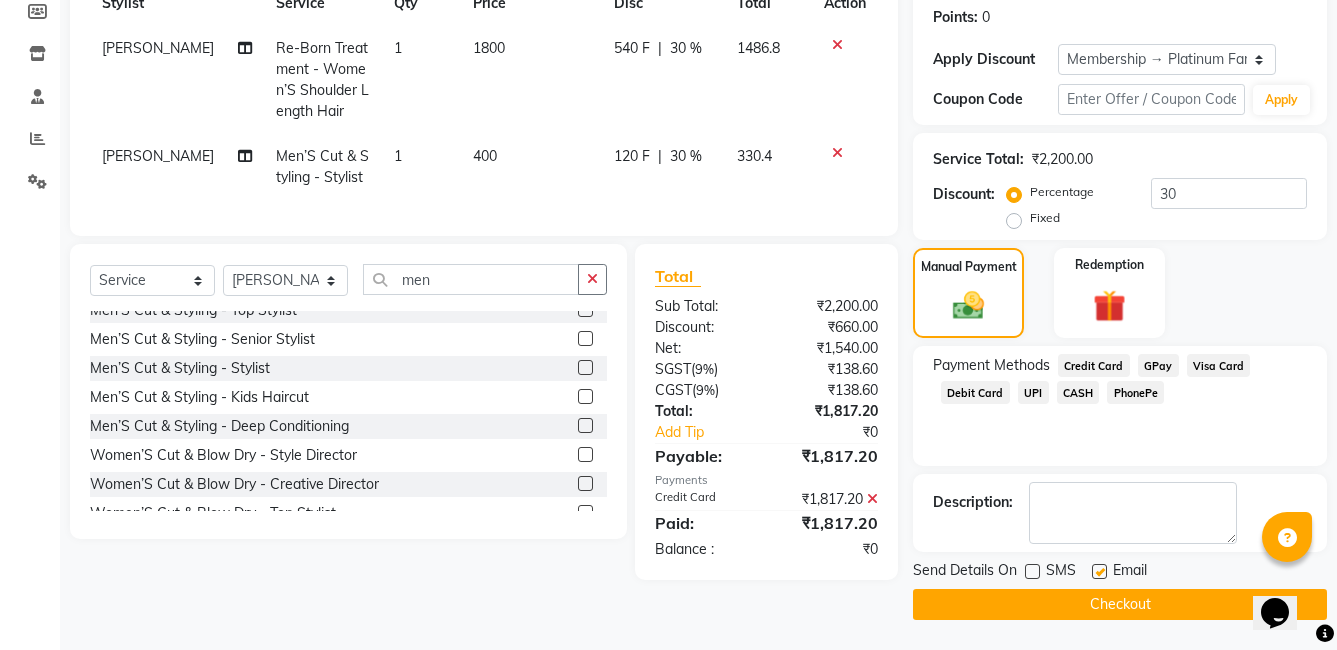click 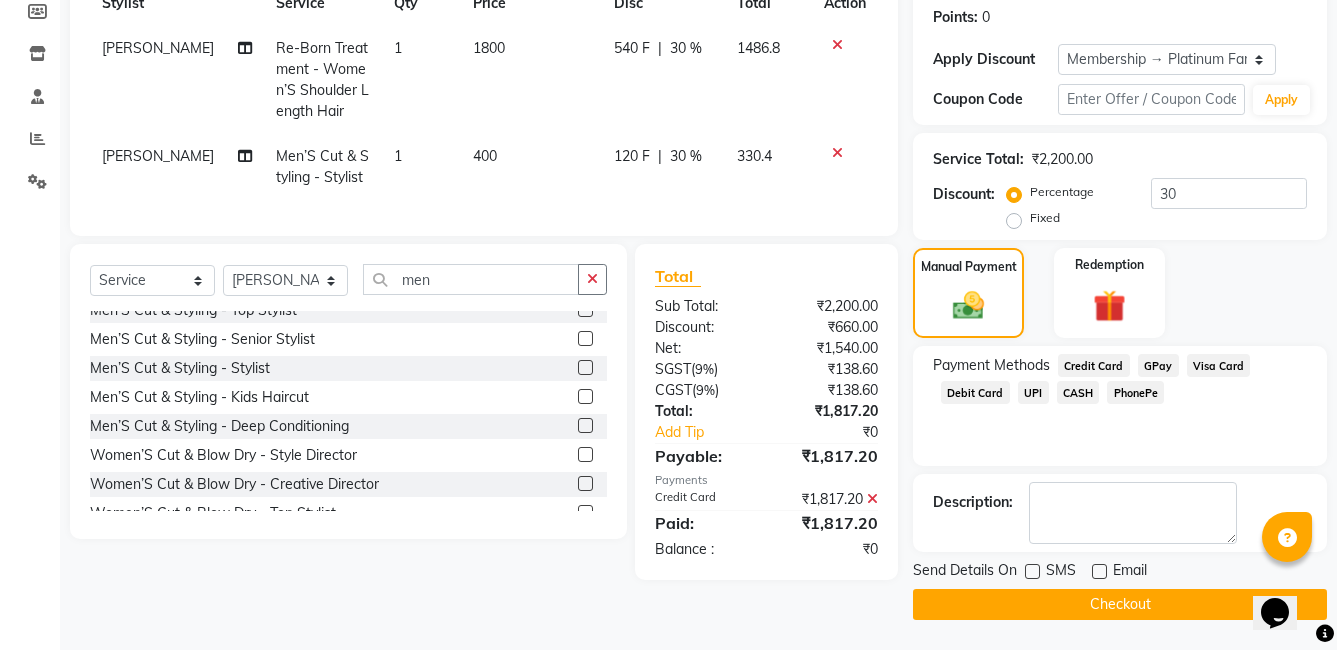 click on "Checkout" 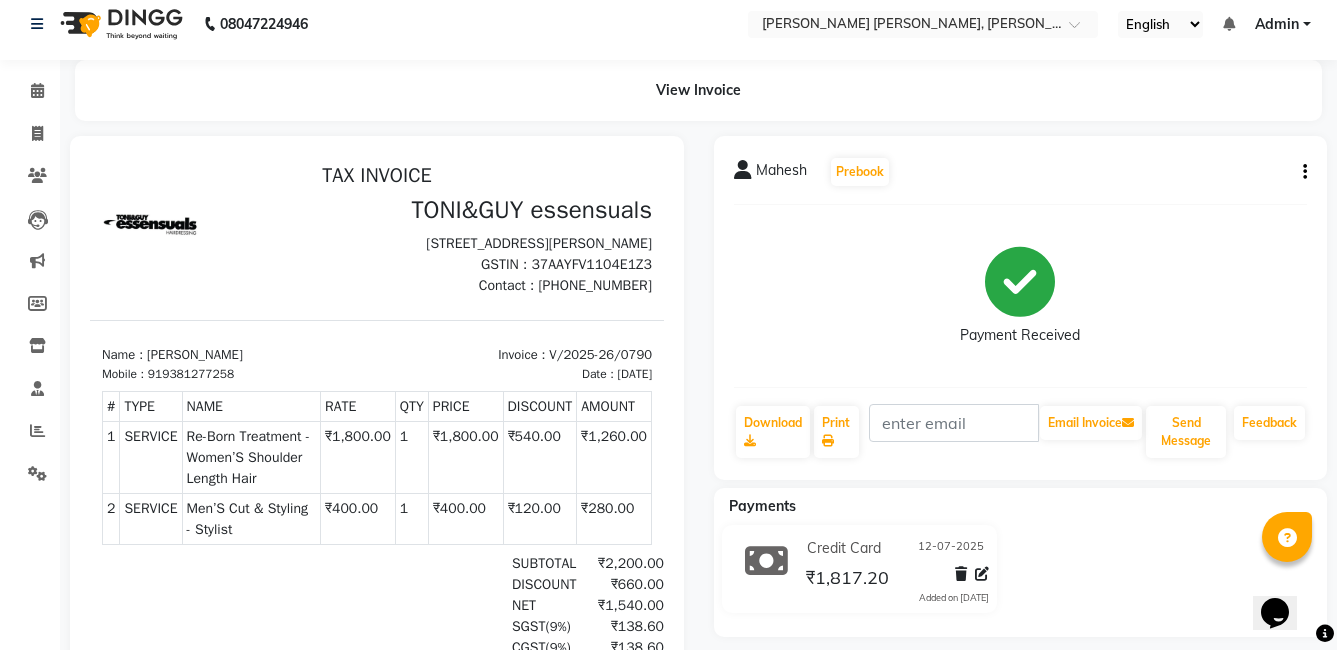 scroll, scrollTop: 0, scrollLeft: 0, axis: both 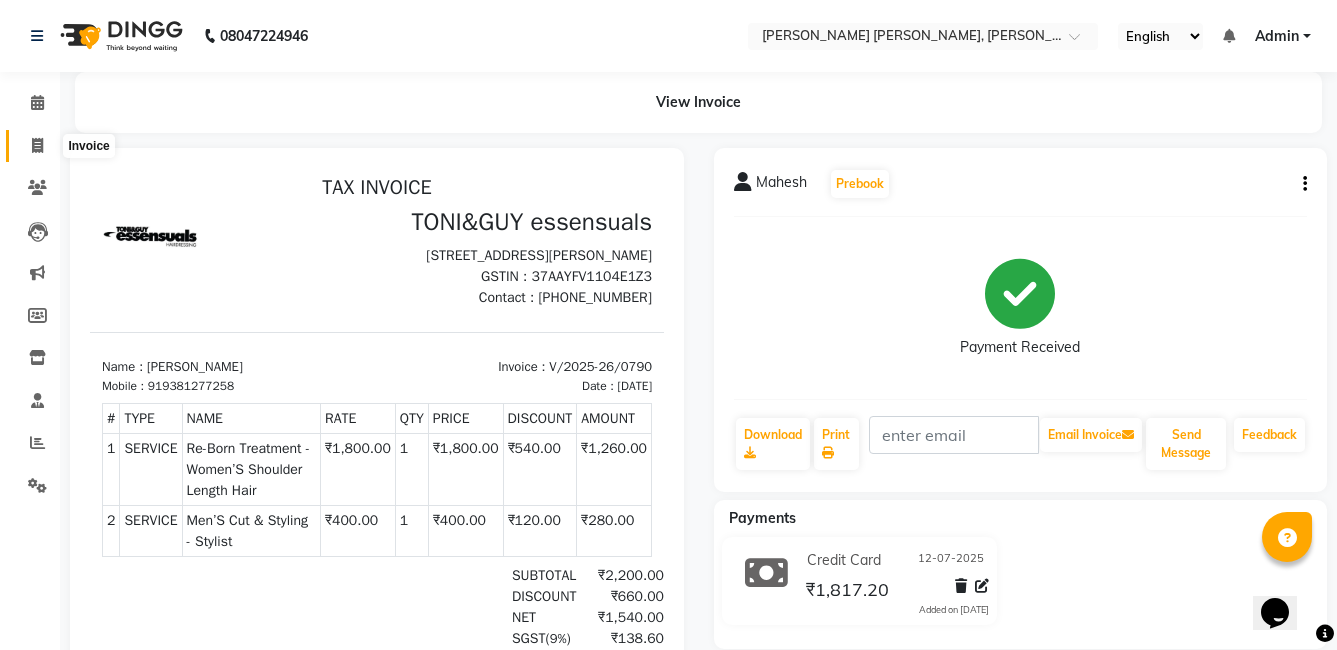 click 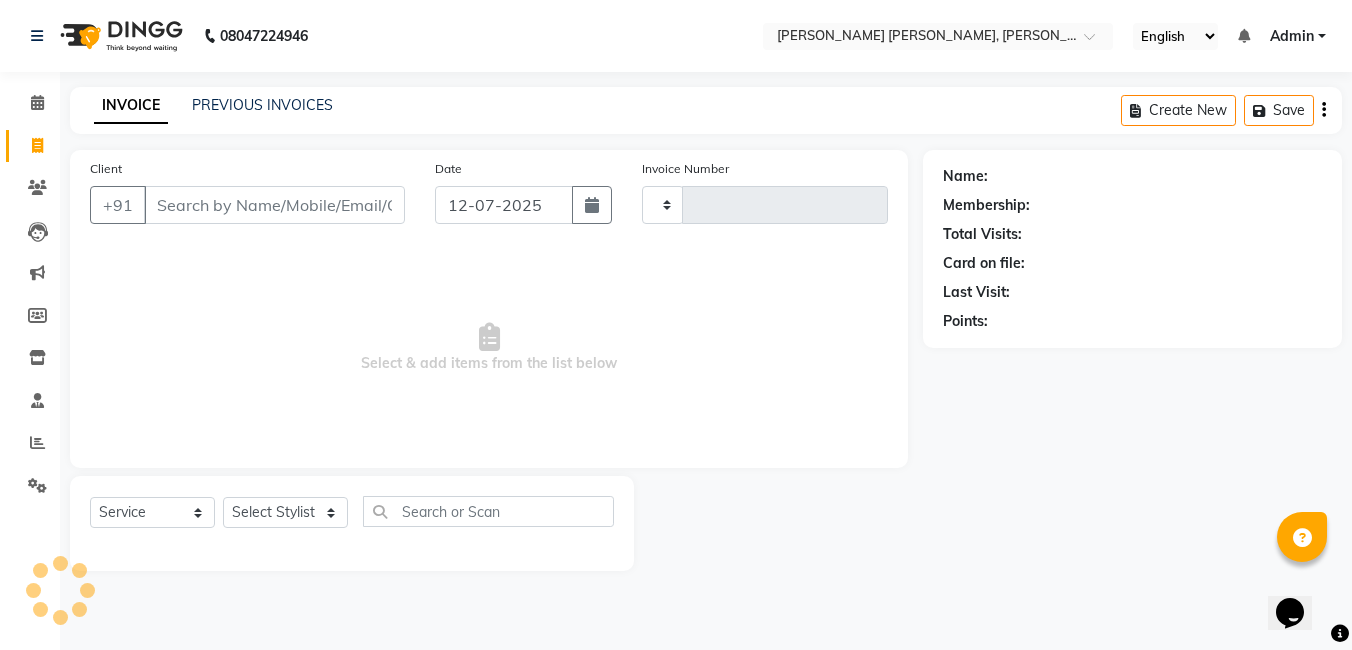 type on "0791" 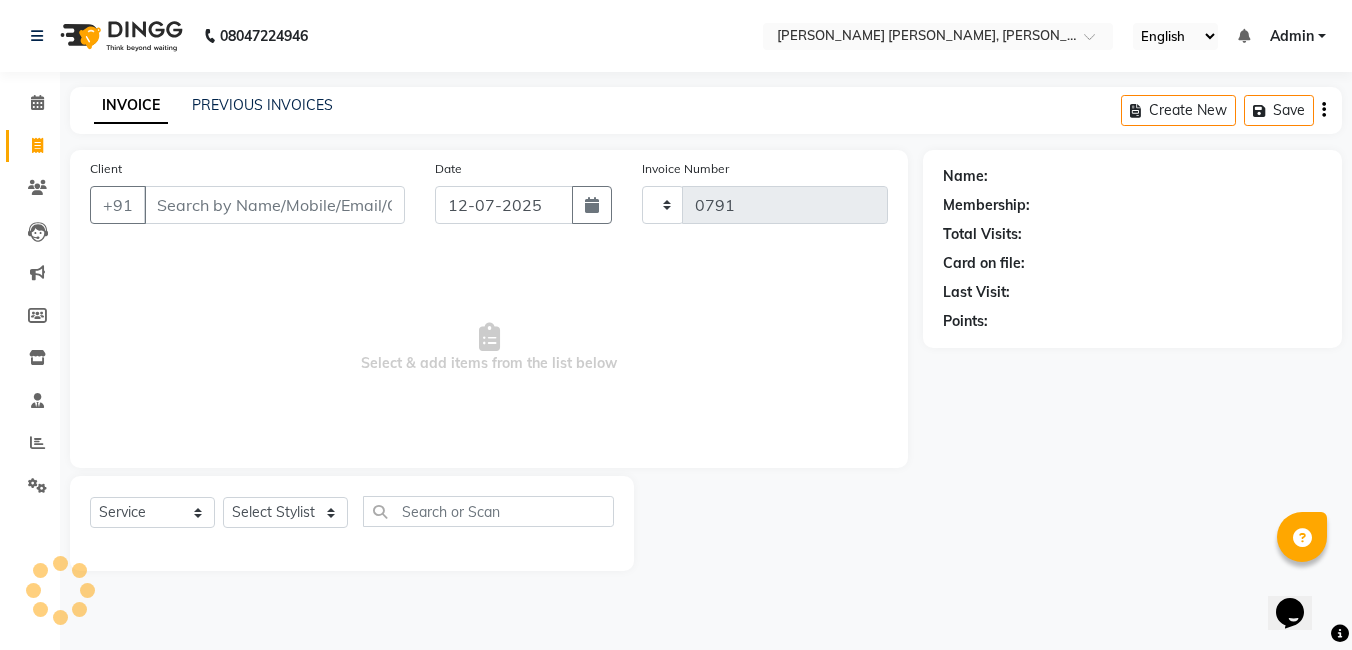 select on "7150" 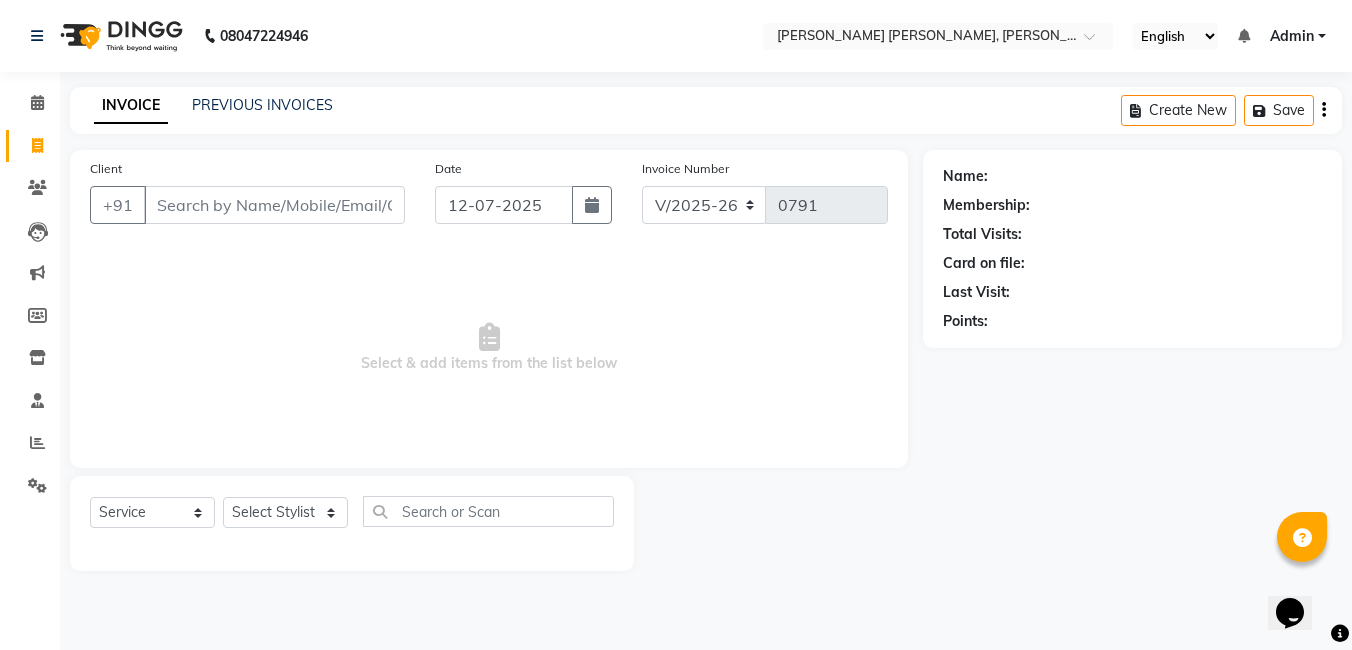 click on "Client" at bounding box center [274, 205] 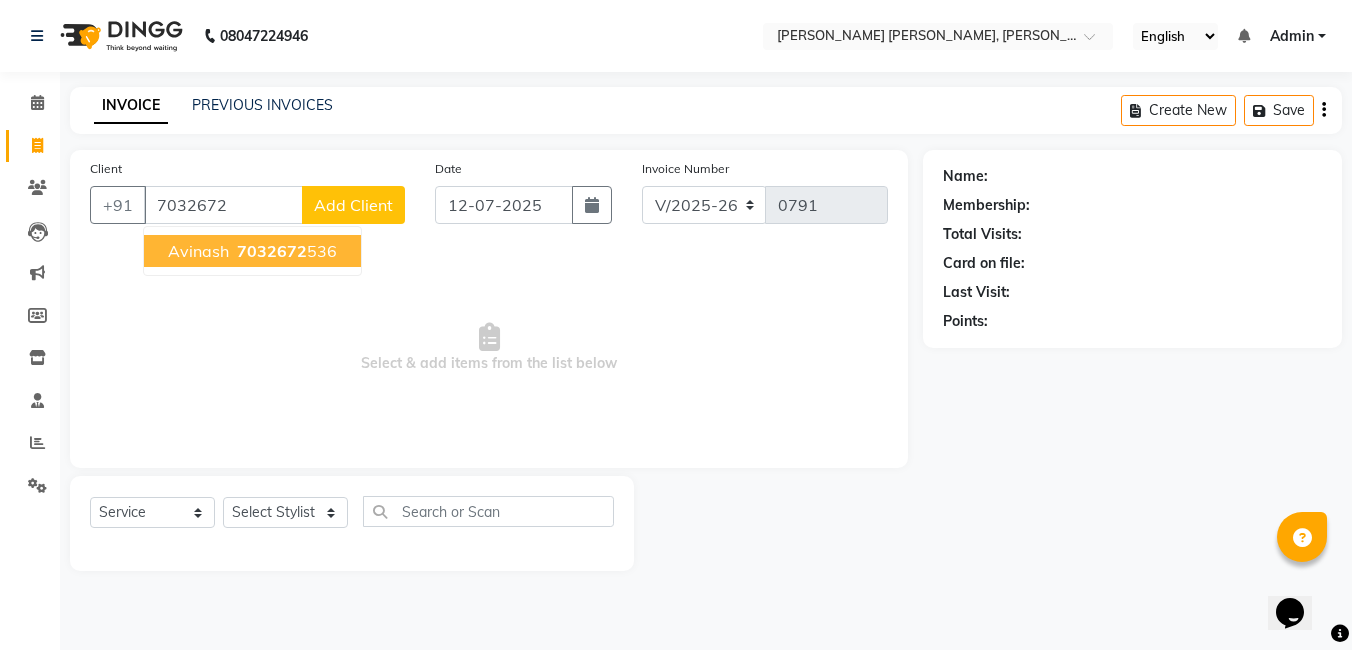 click on "7032672" at bounding box center (272, 251) 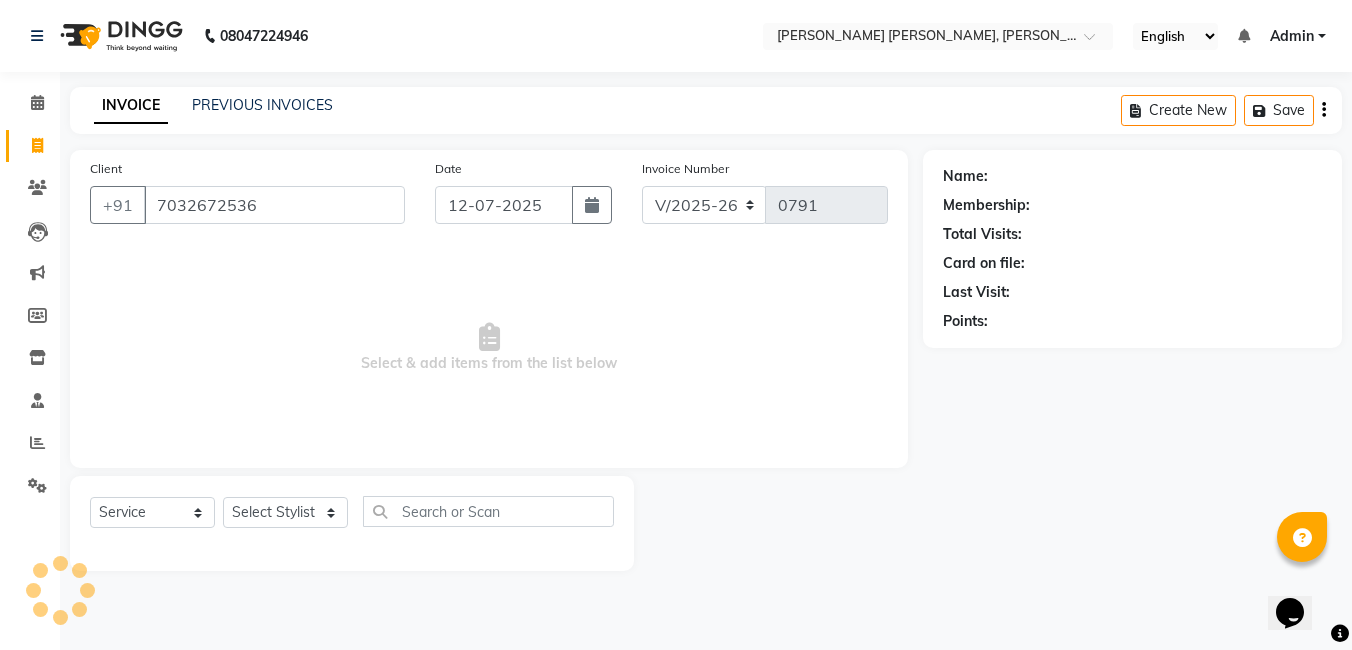 type on "7032672536" 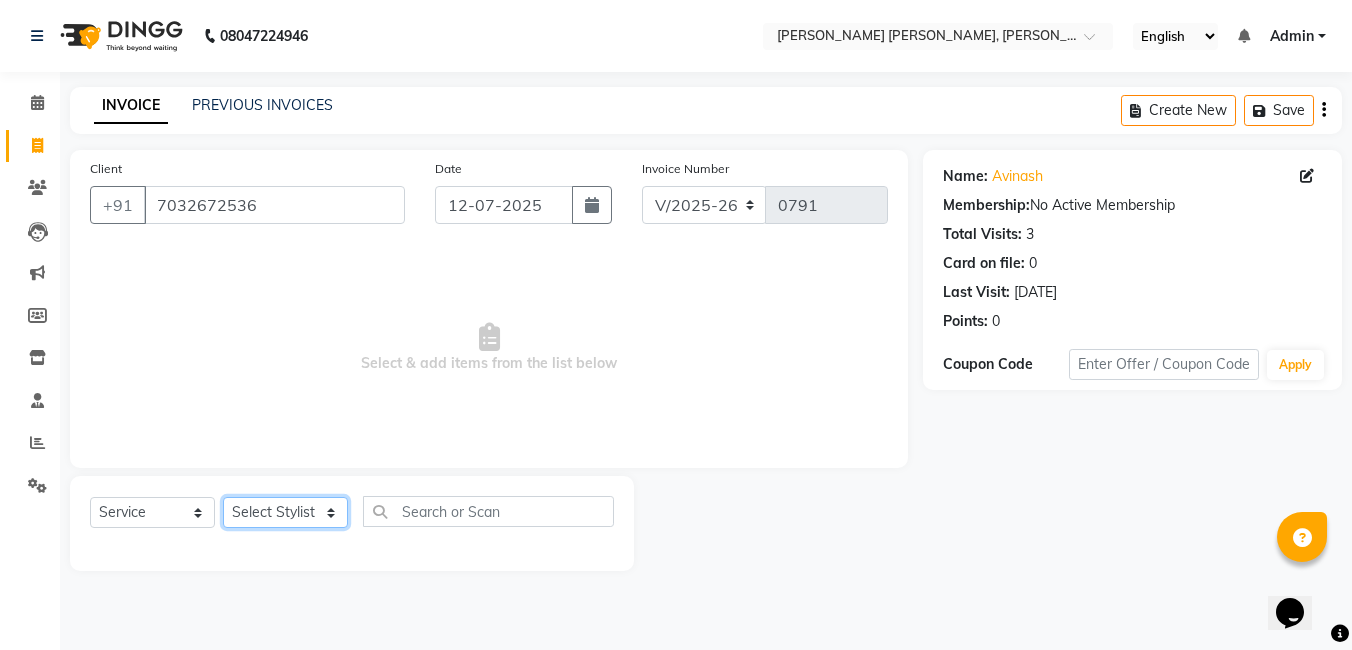 click on "Select Stylist faizz gufran mohammad hyma Kumari lalitha sree Manager Riya roy sahik" 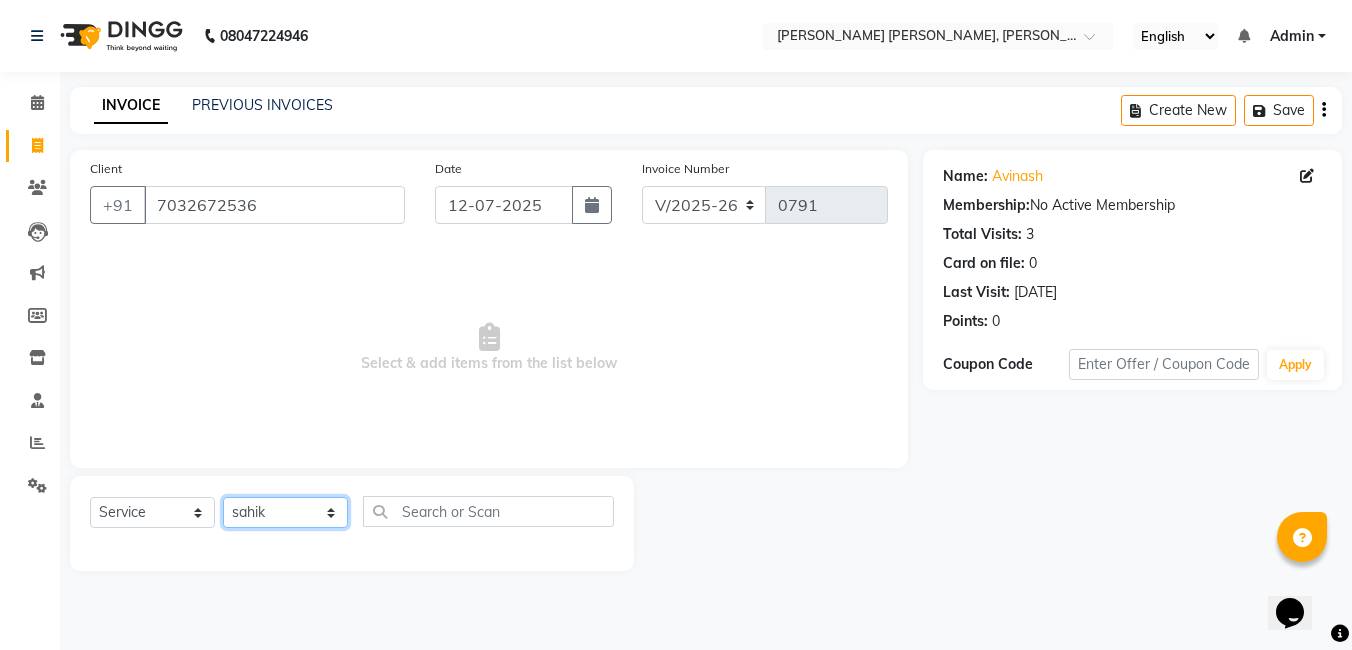 click on "Select Stylist faizz gufran mohammad hyma Kumari lalitha sree Manager Riya roy sahik" 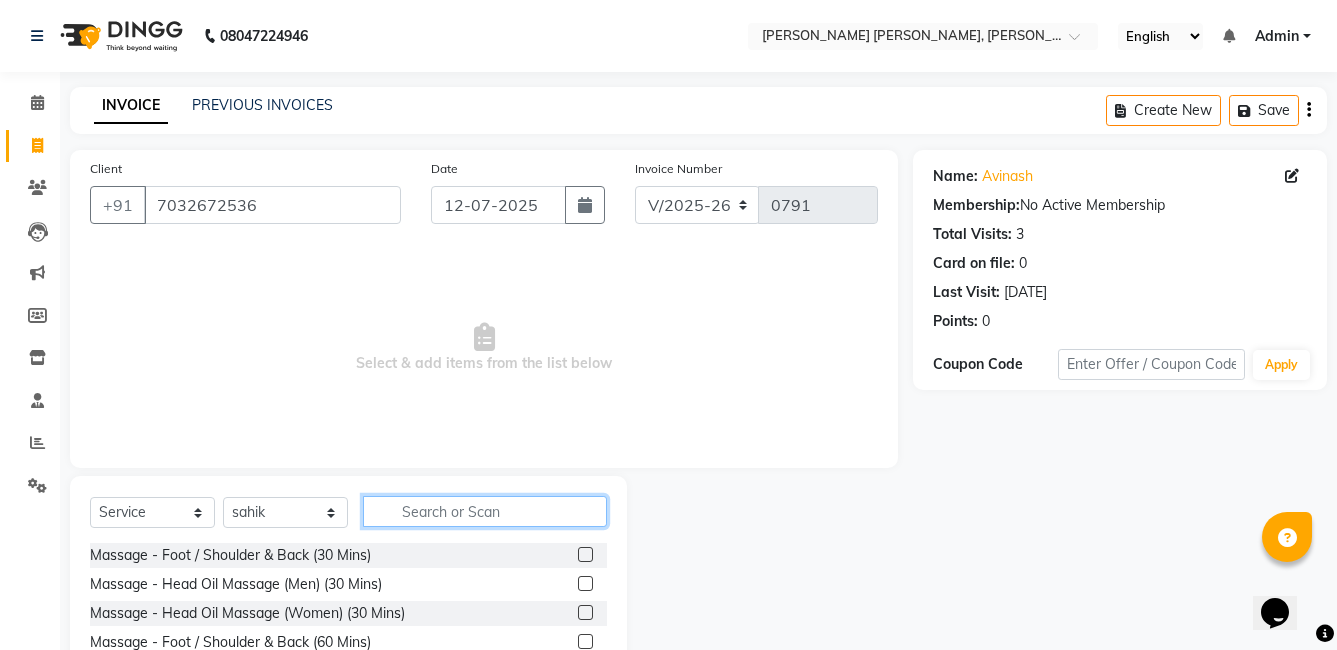 click 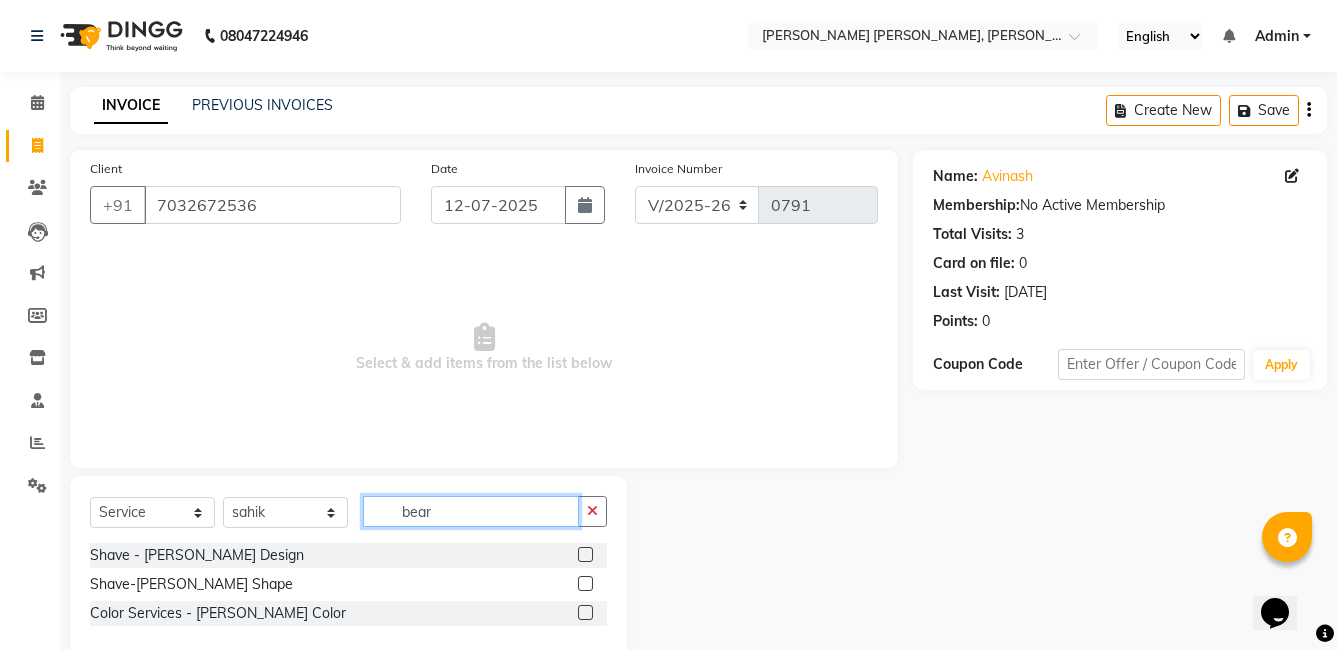 type on "bear" 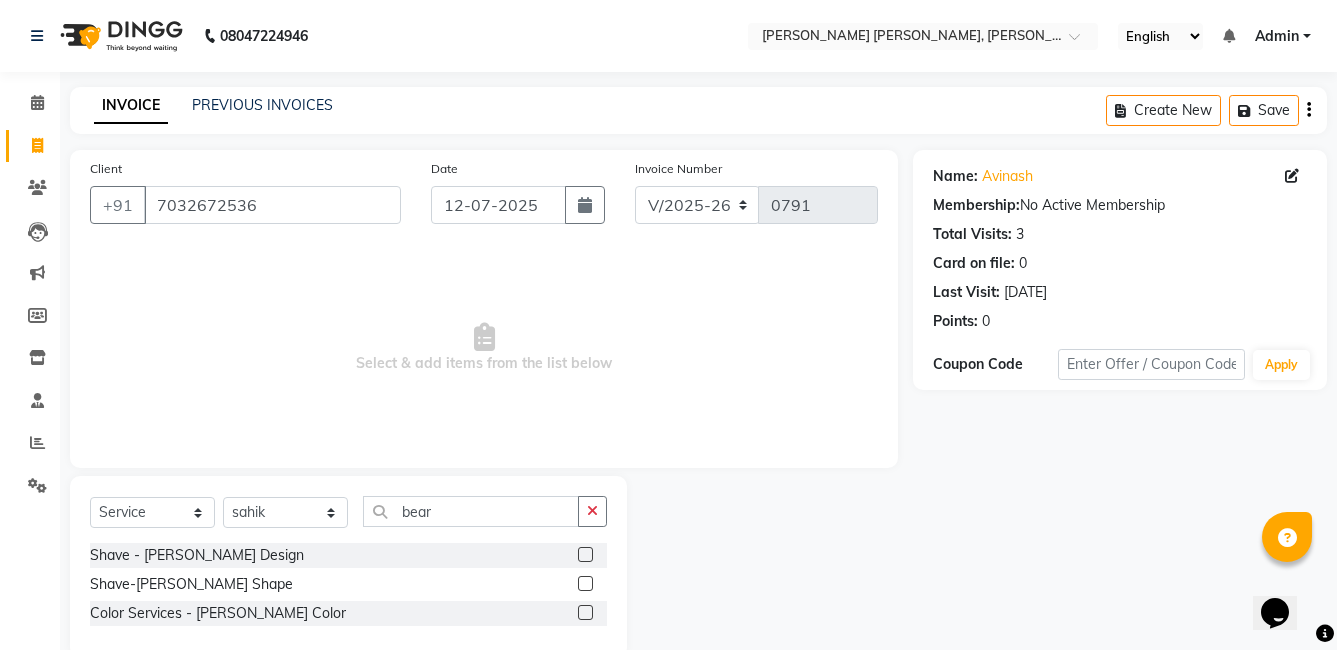 click 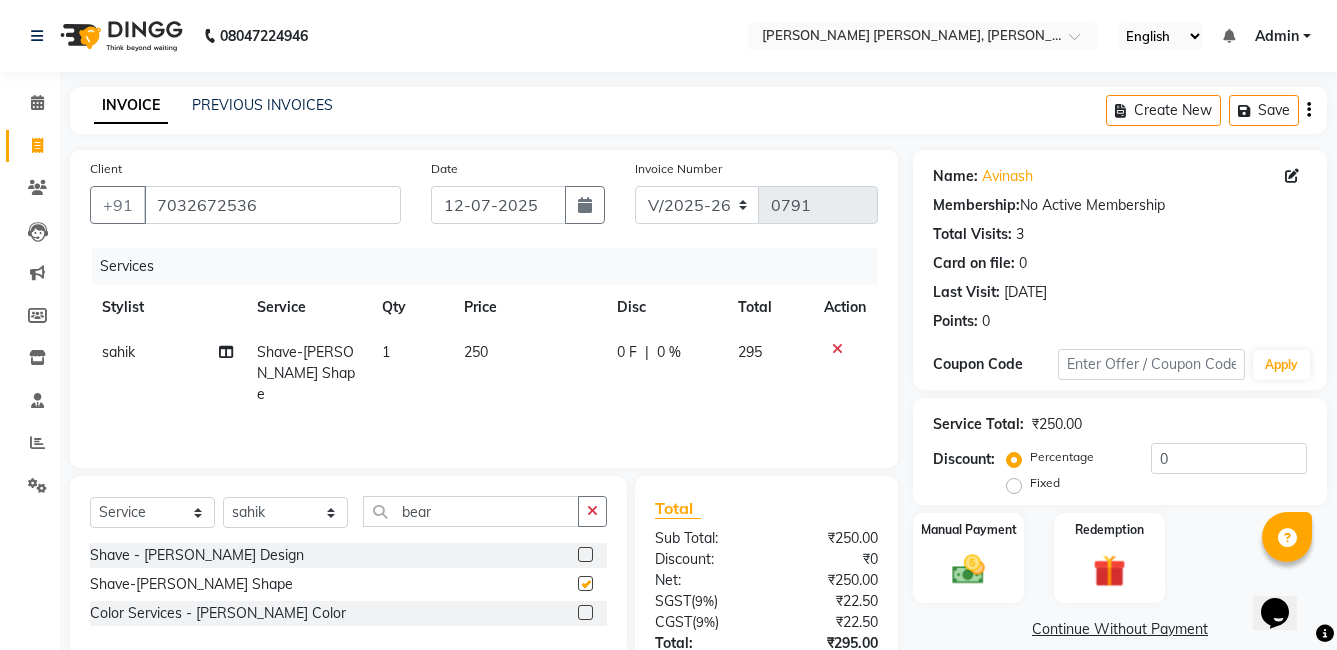 checkbox on "false" 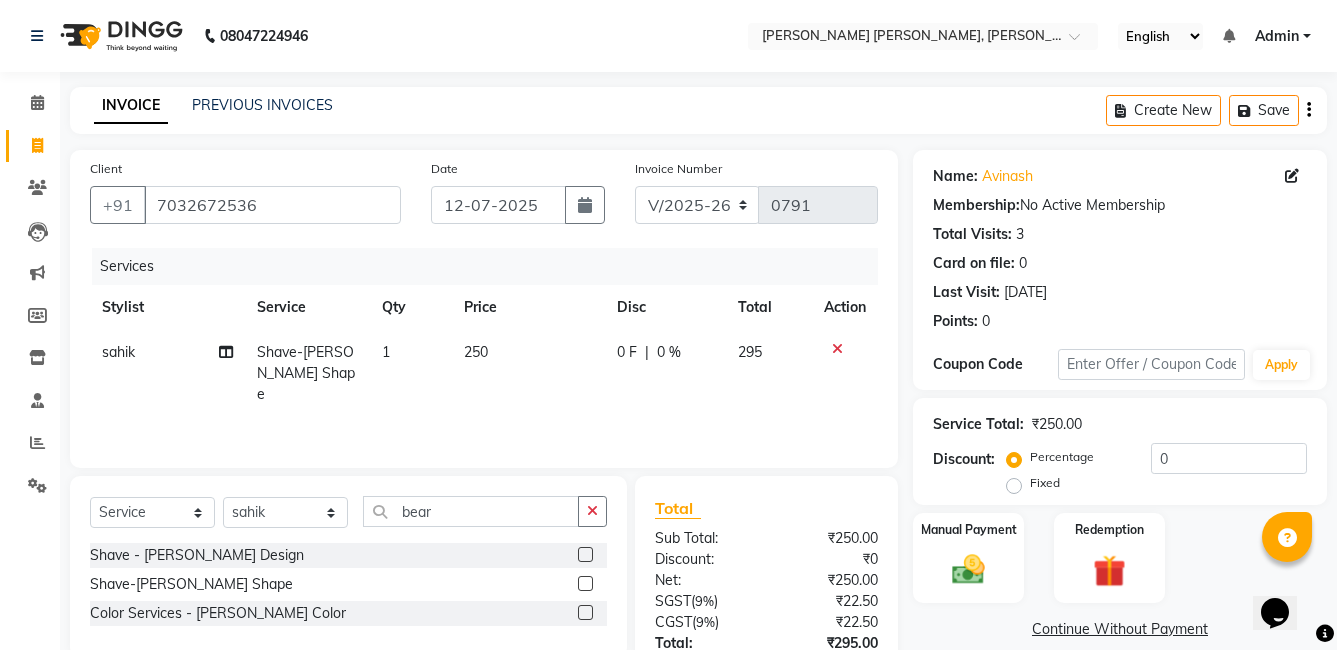 click on "295" 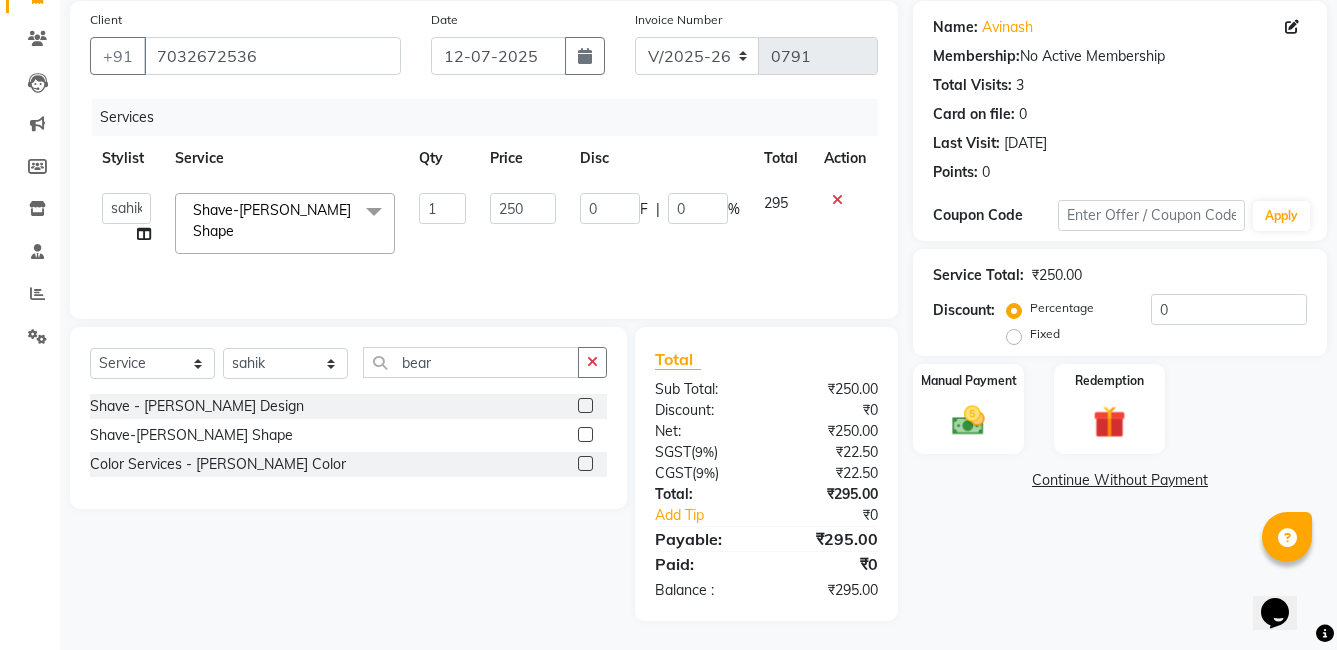 scroll, scrollTop: 150, scrollLeft: 0, axis: vertical 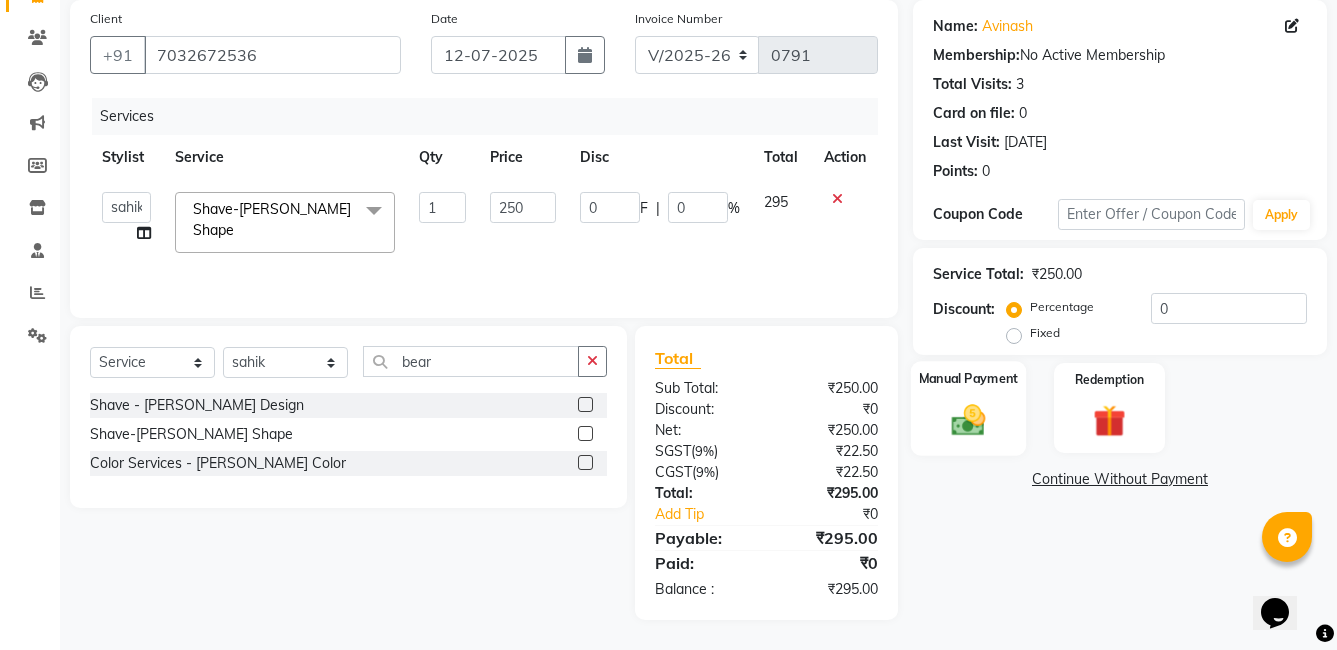 click 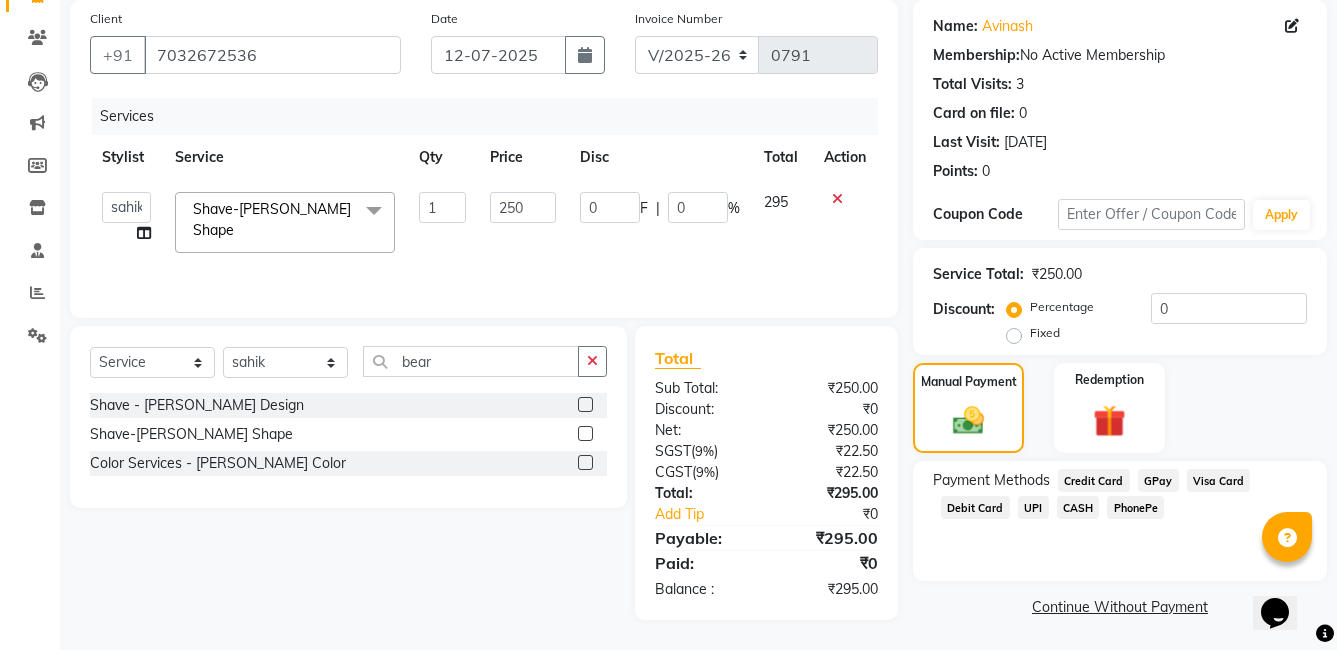 click on "PhonePe" 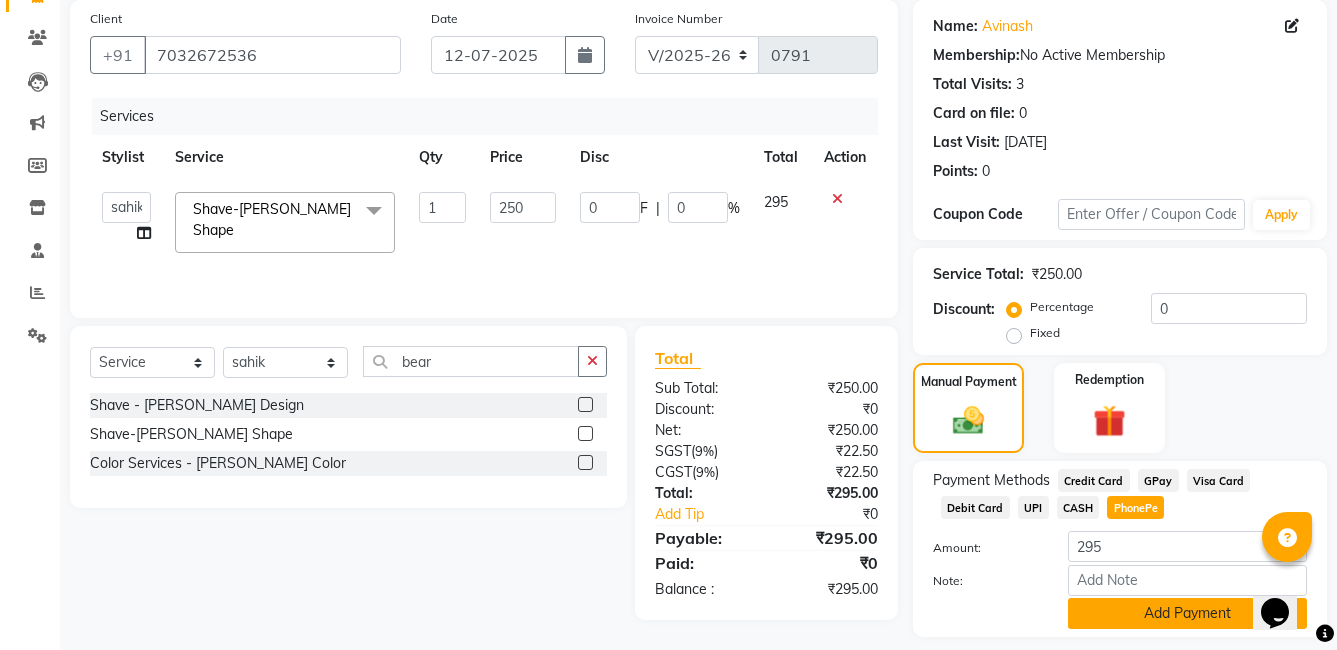 click on "Add Payment" 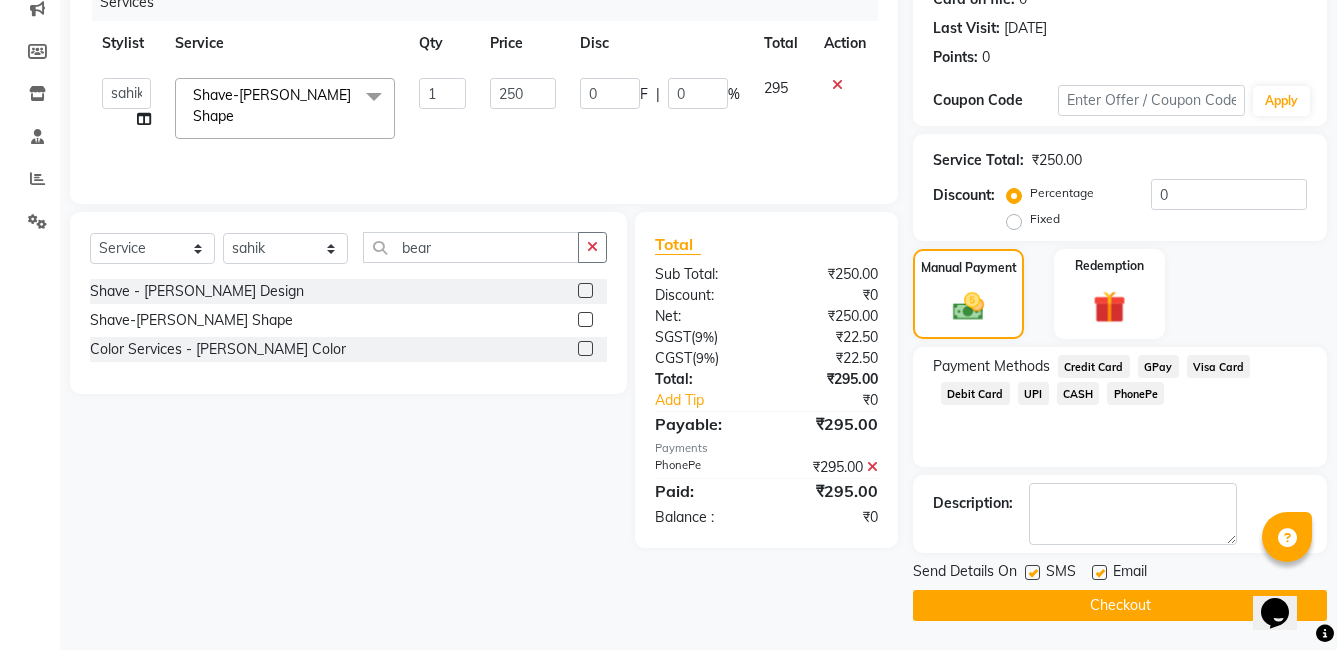 scroll, scrollTop: 265, scrollLeft: 0, axis: vertical 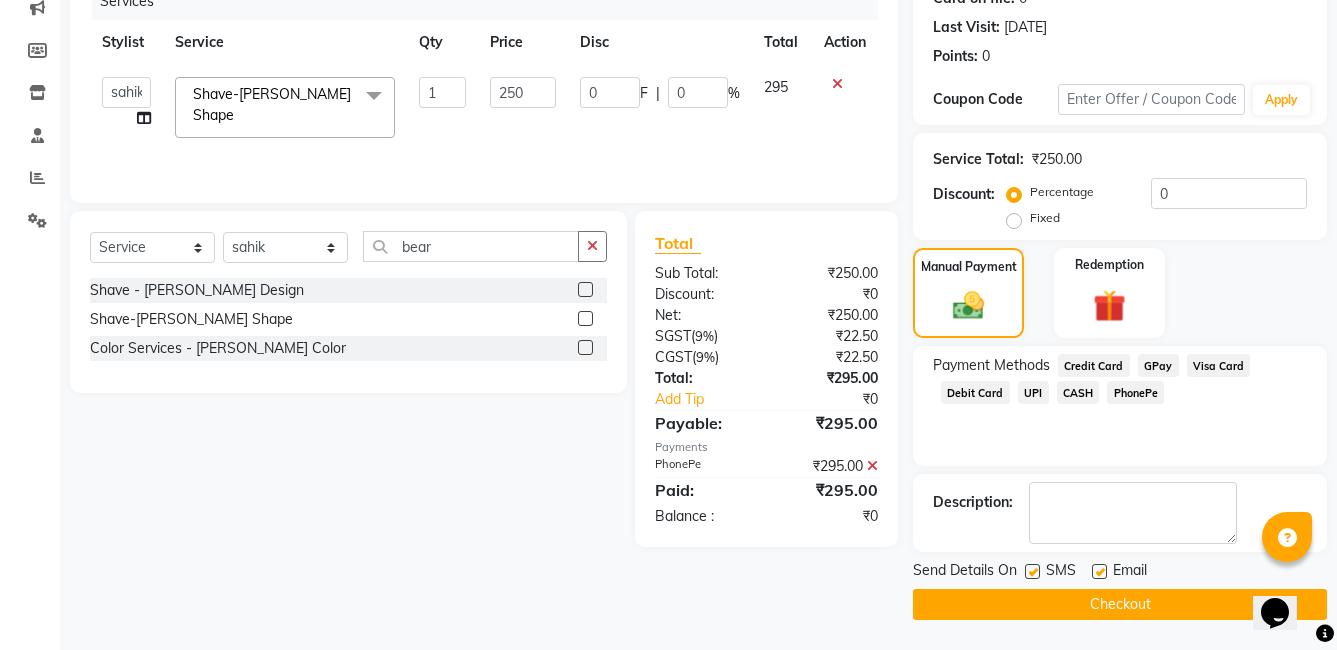drag, startPoint x: 1033, startPoint y: 570, endPoint x: 1095, endPoint y: 582, distance: 63.15061 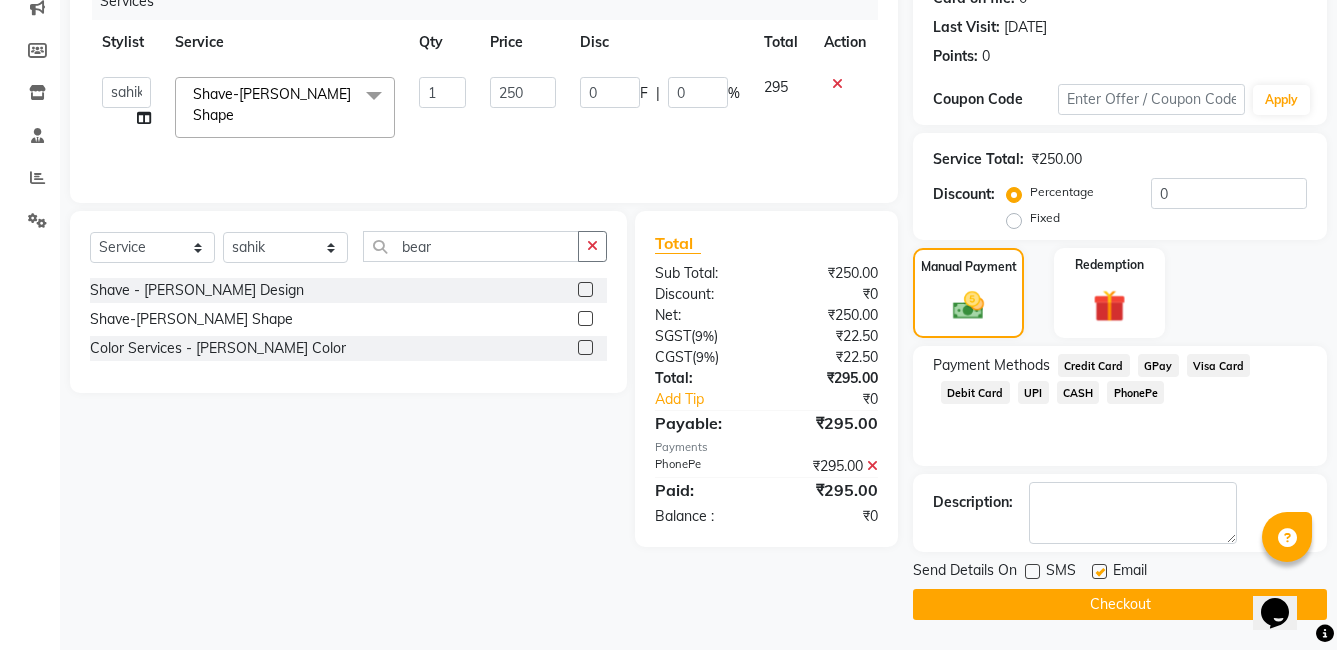 click 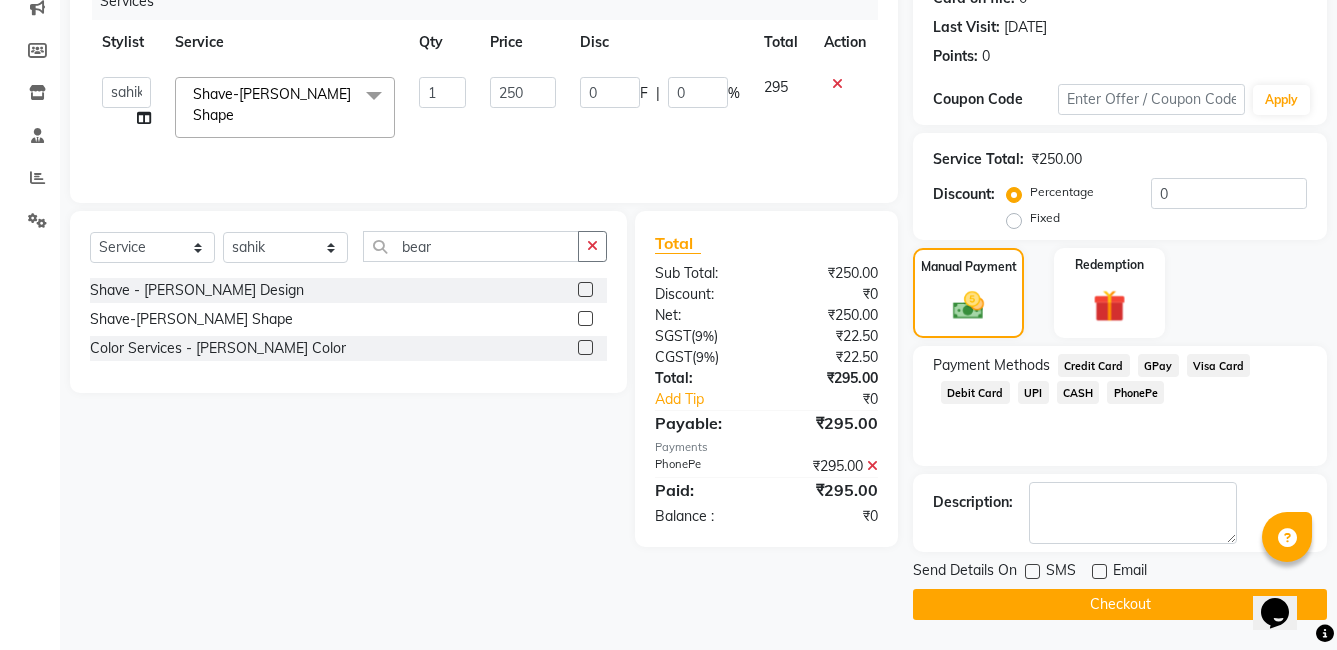 click on "Checkout" 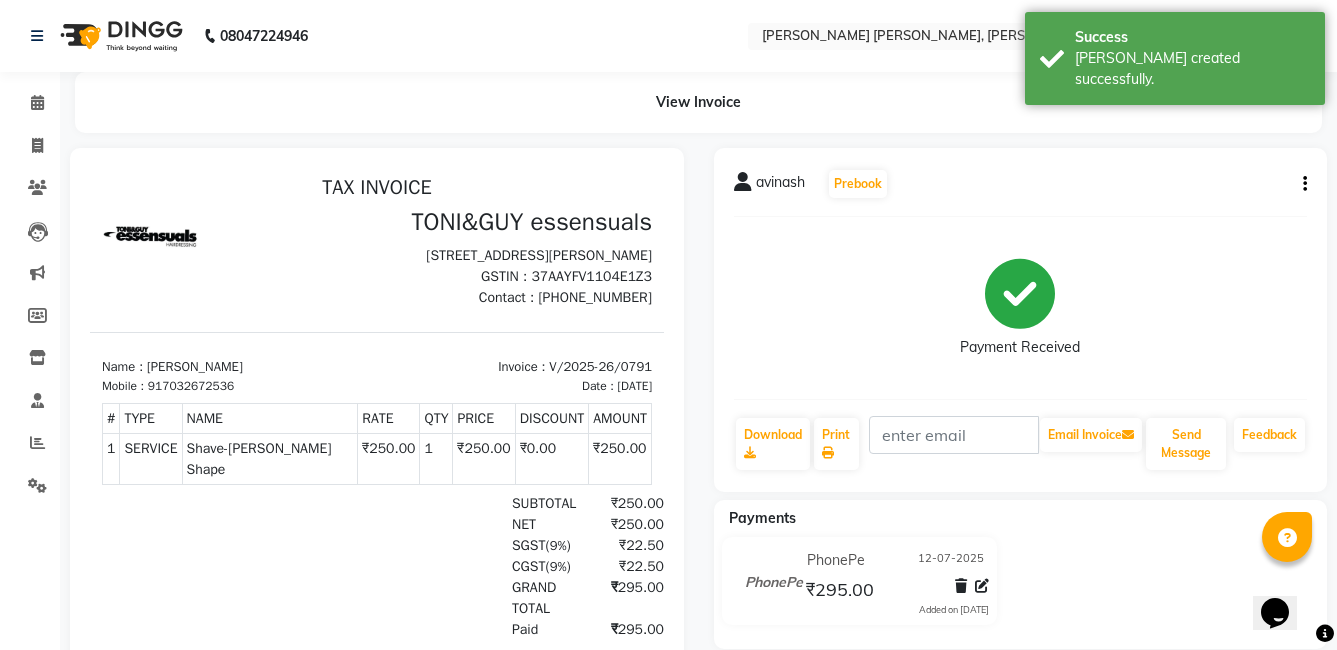 scroll, scrollTop: 0, scrollLeft: 0, axis: both 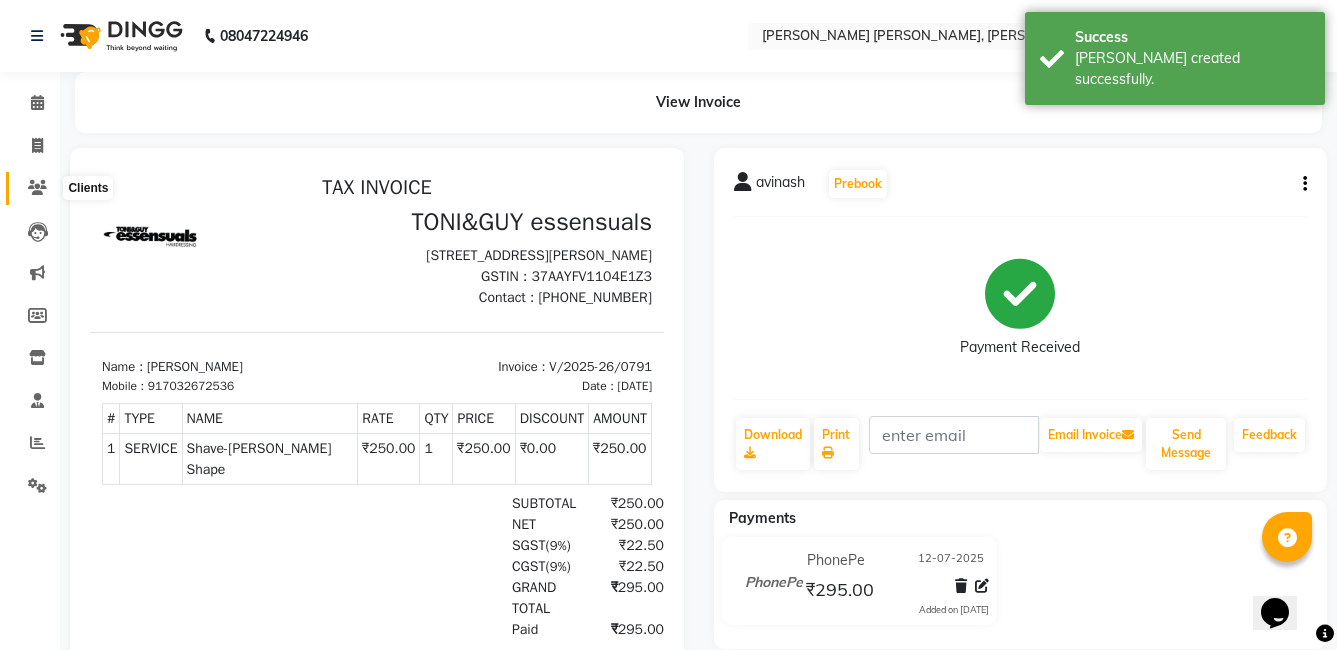 click 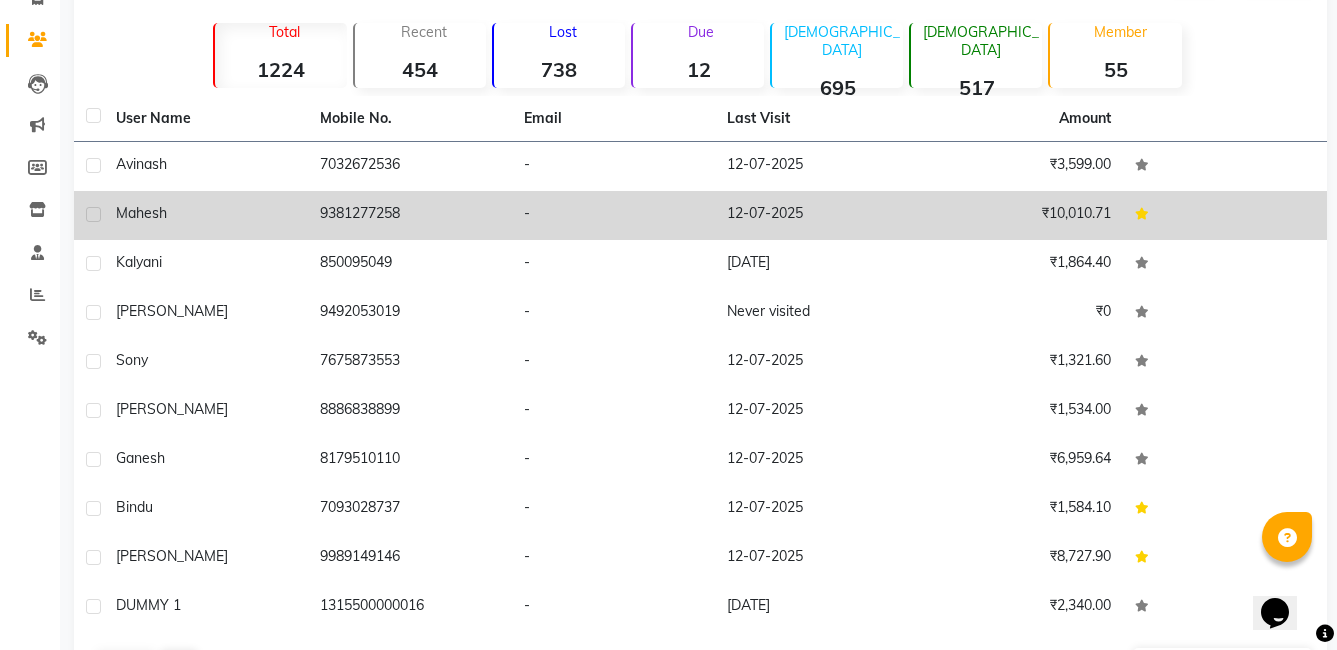 scroll, scrollTop: 100, scrollLeft: 0, axis: vertical 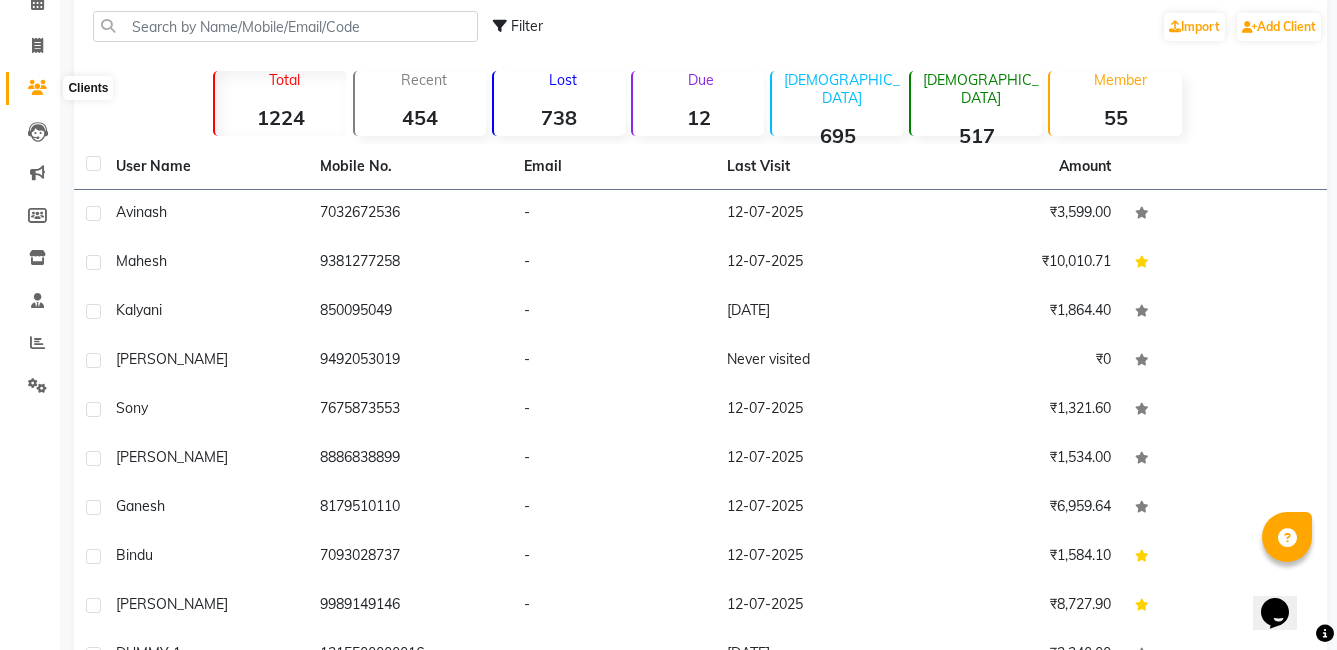 click 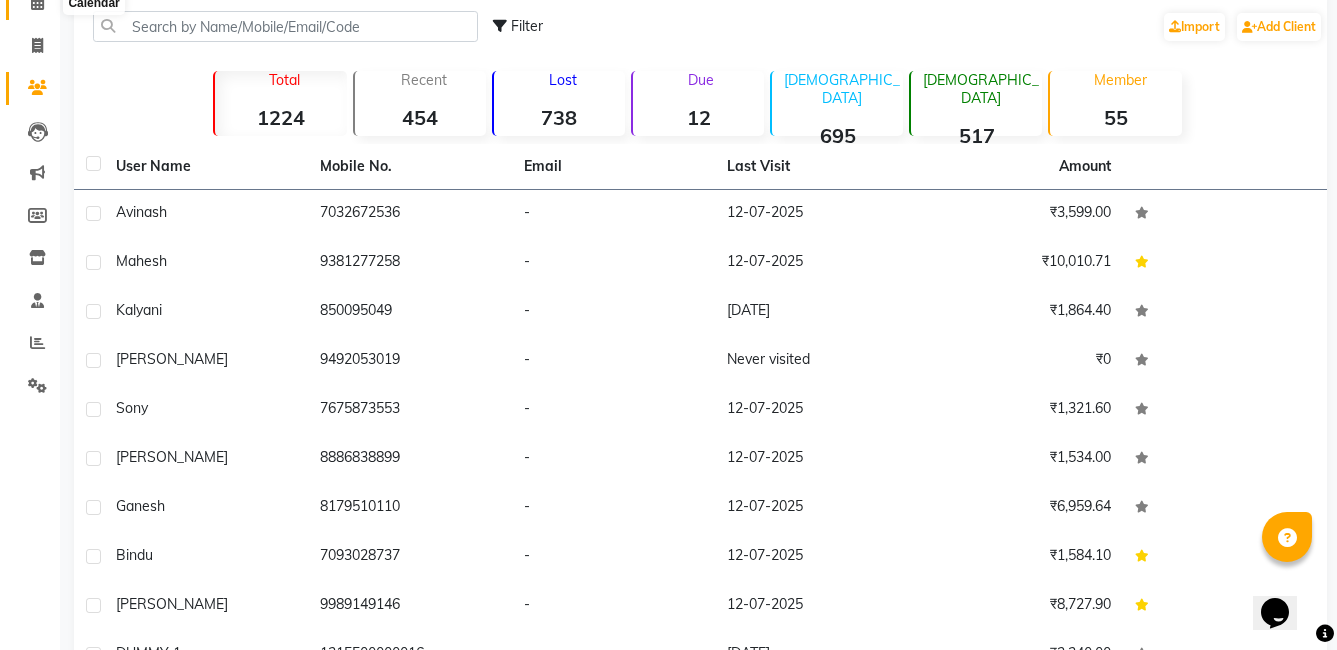 click 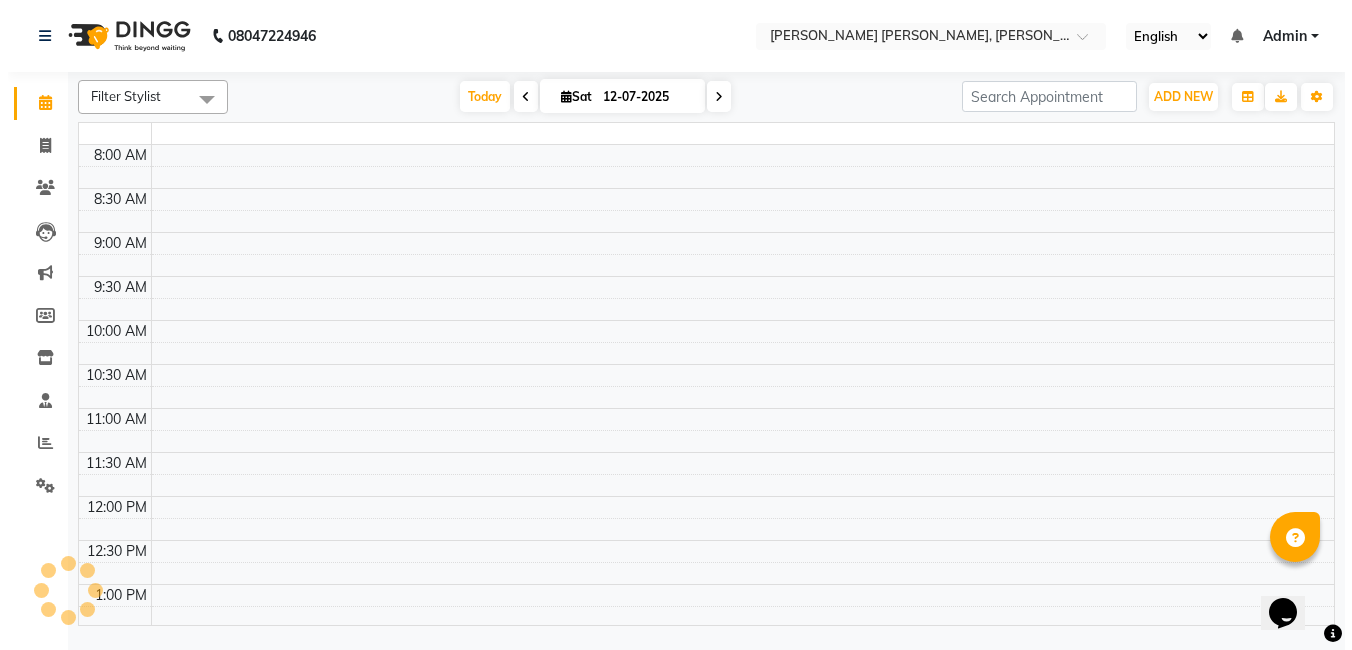 scroll, scrollTop: 0, scrollLeft: 0, axis: both 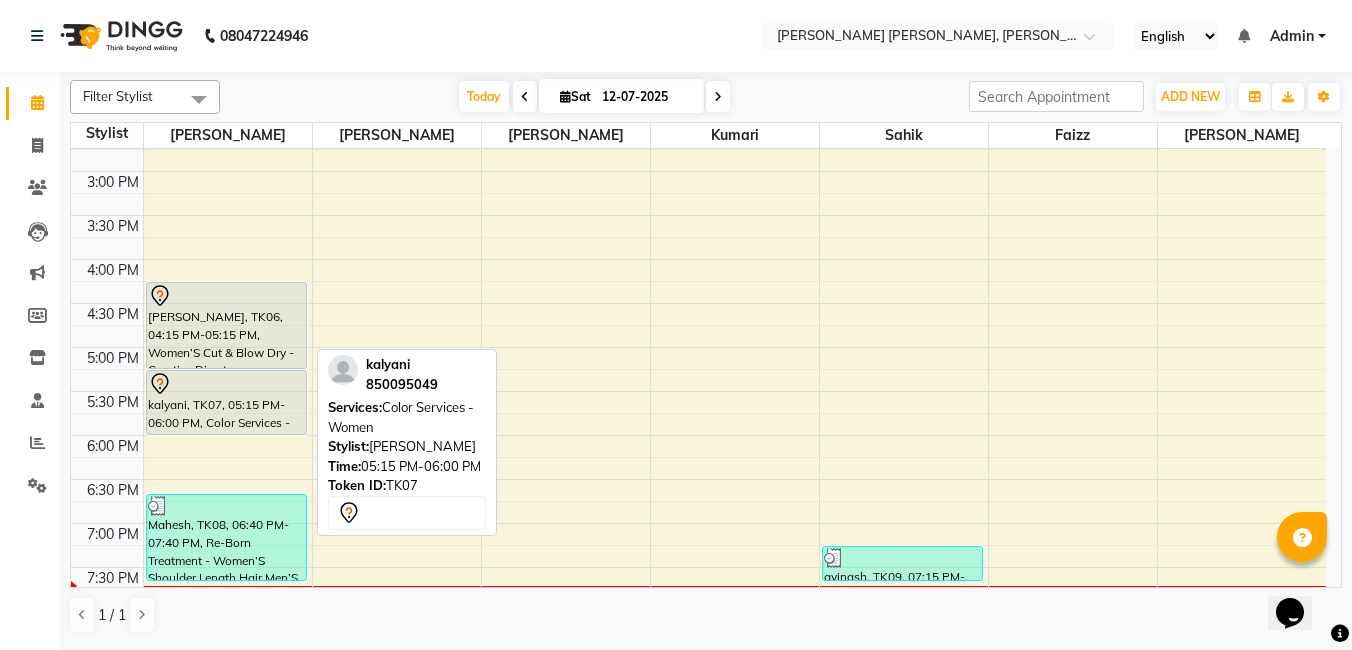 click on "kalyani, TK07, 05:15 PM-06:00 PM, Color Services - Women" at bounding box center [227, 402] 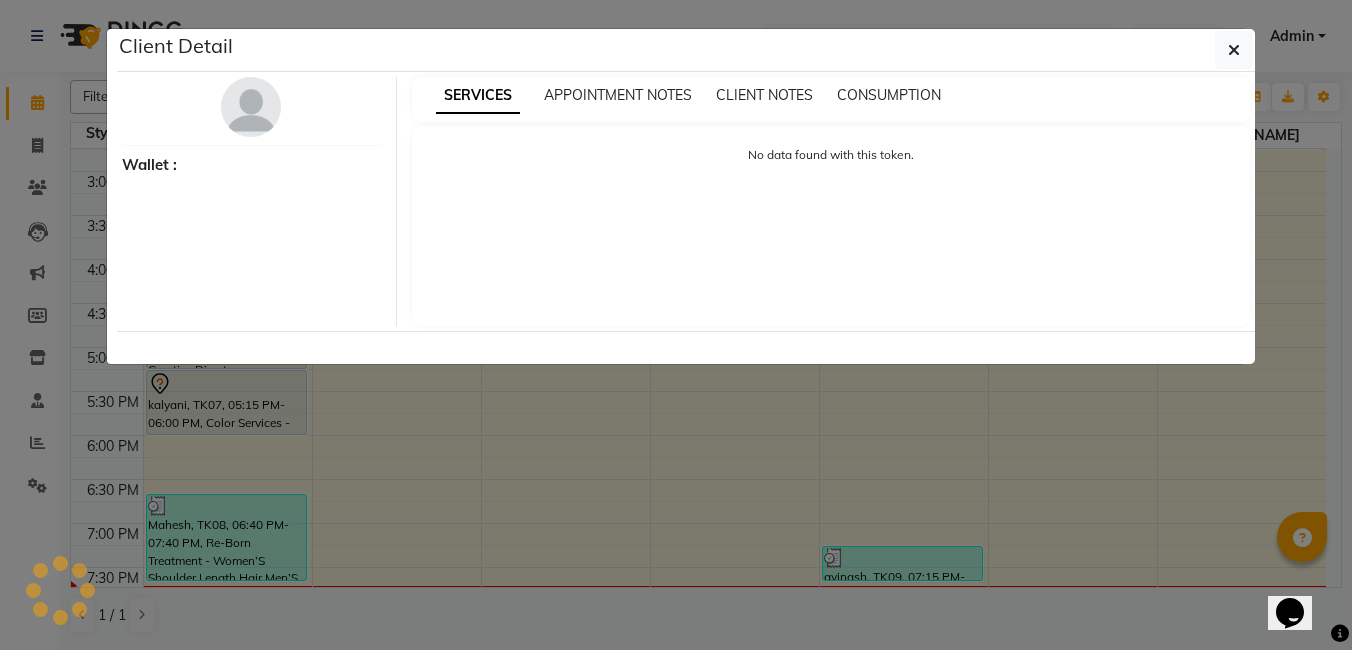 select on "7" 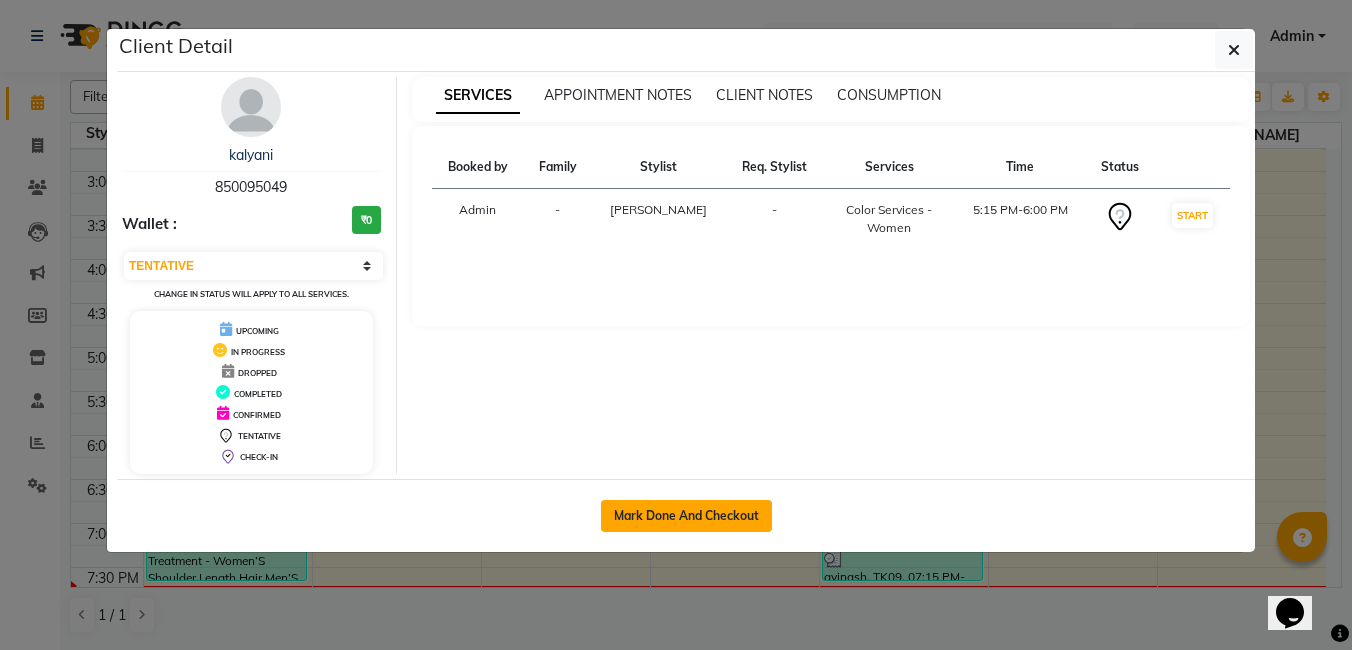 click on "Mark Done And Checkout" 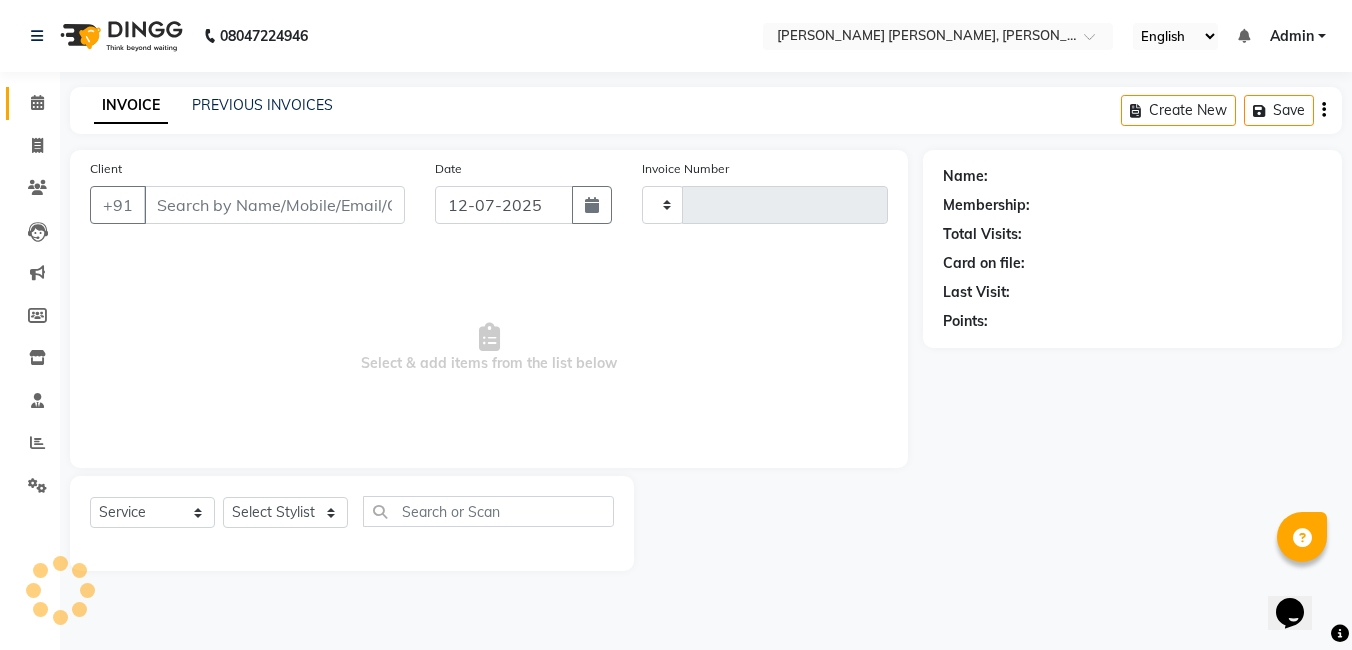 type on "0792" 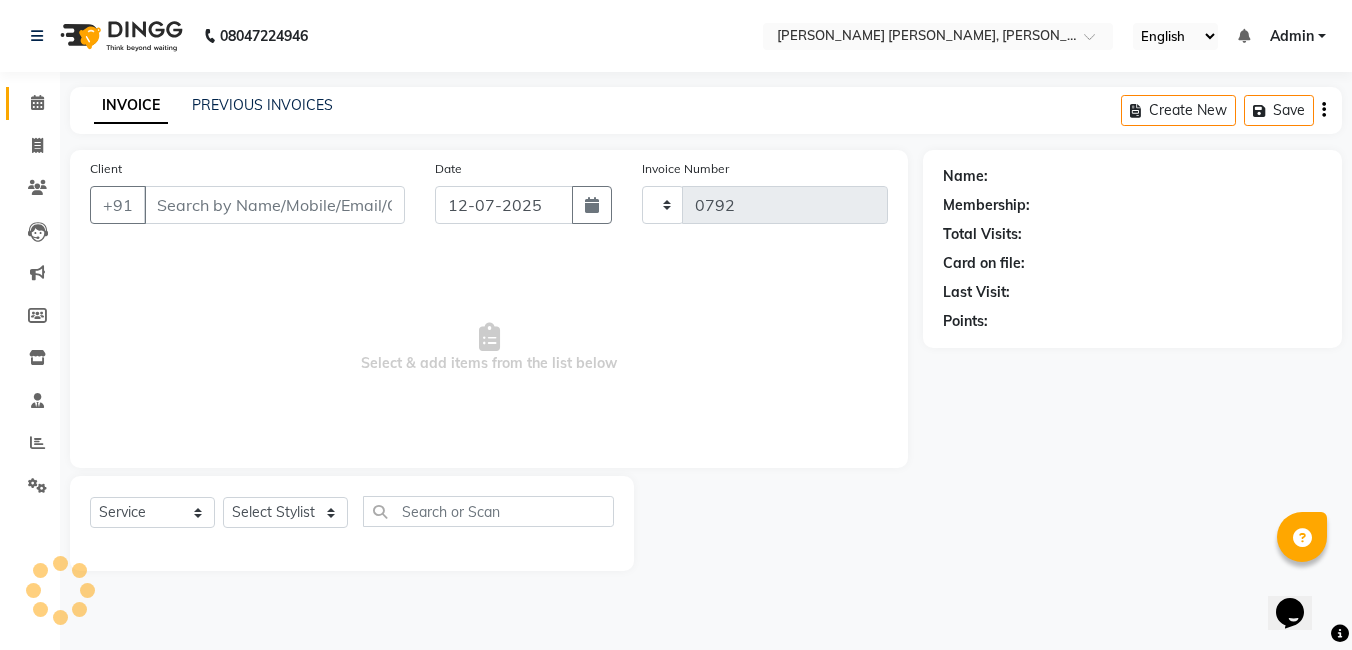 select on "7150" 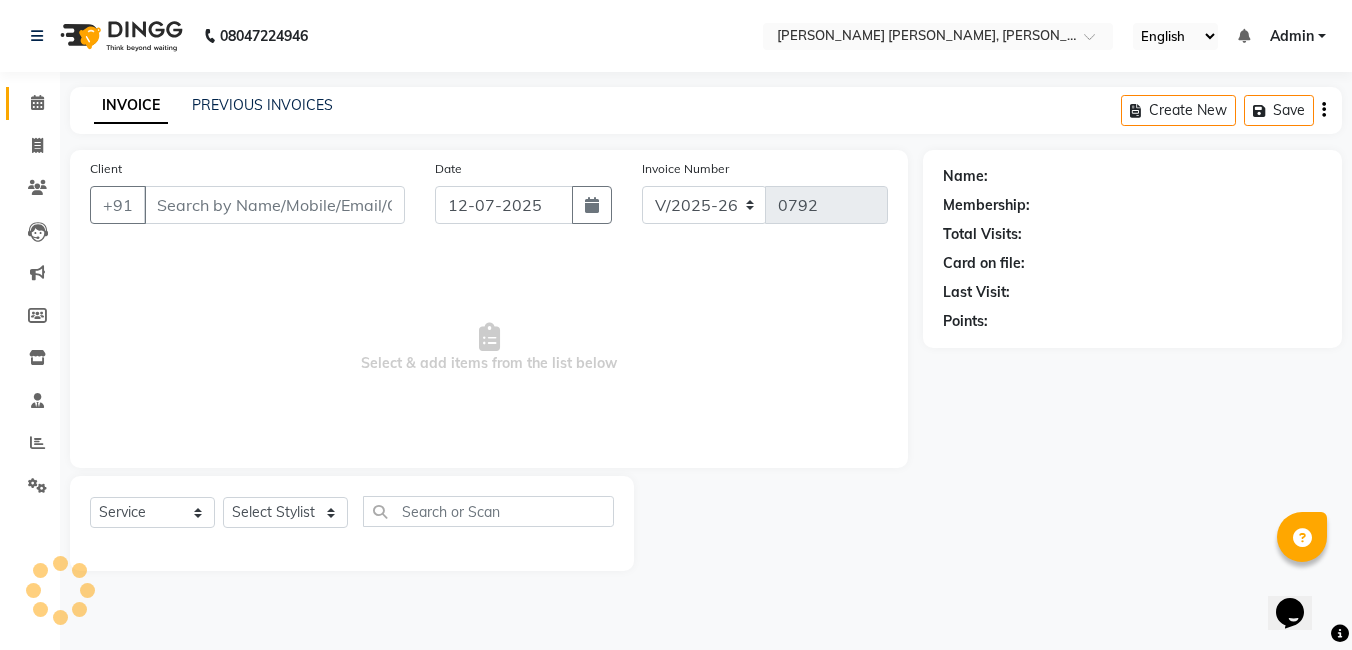 type on "850095049" 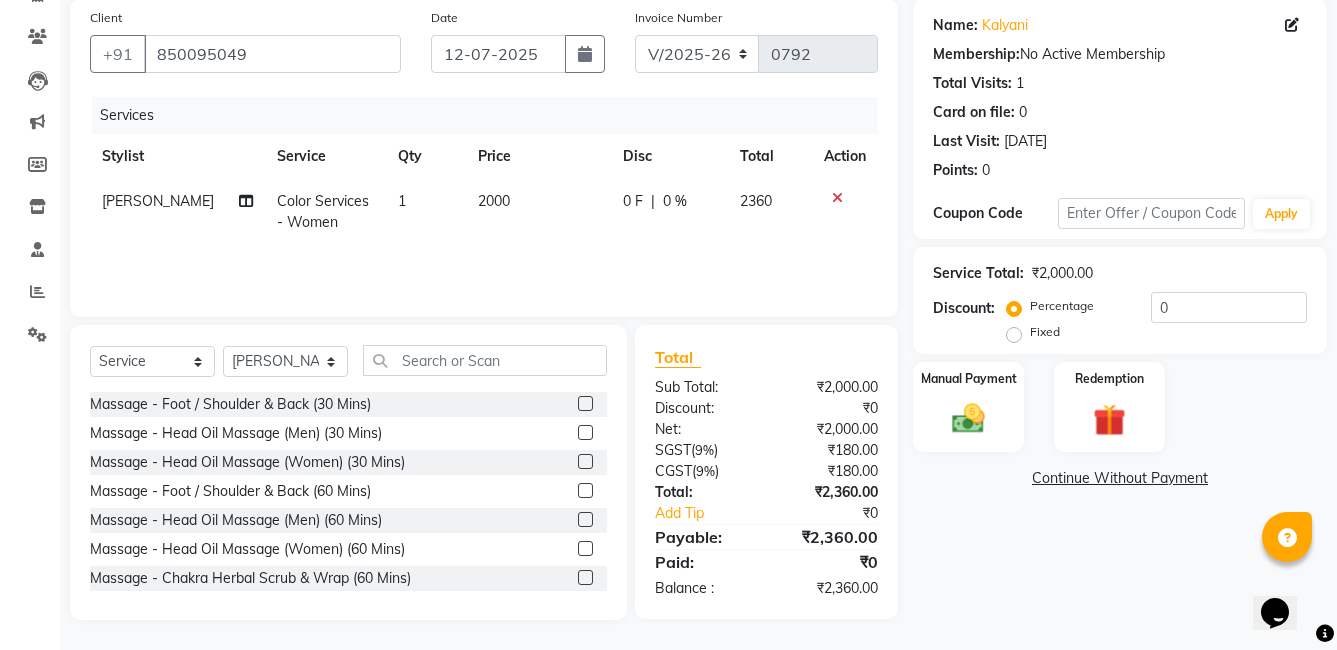 scroll, scrollTop: 51, scrollLeft: 0, axis: vertical 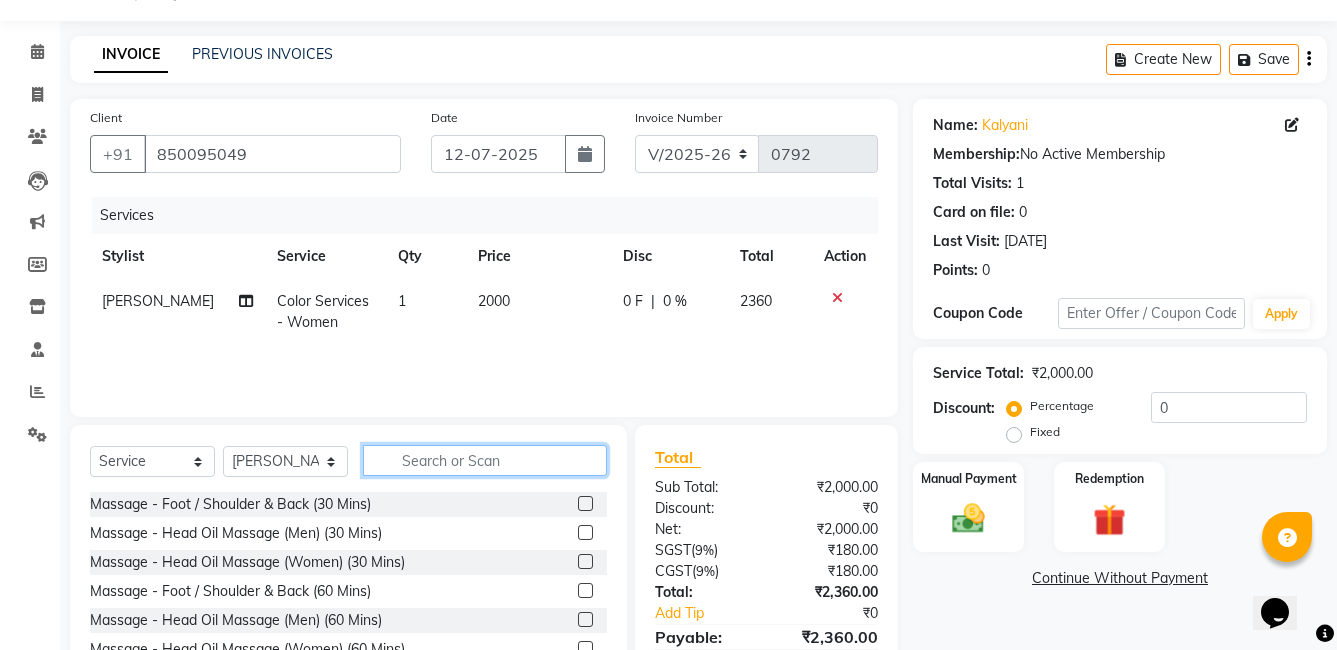 click 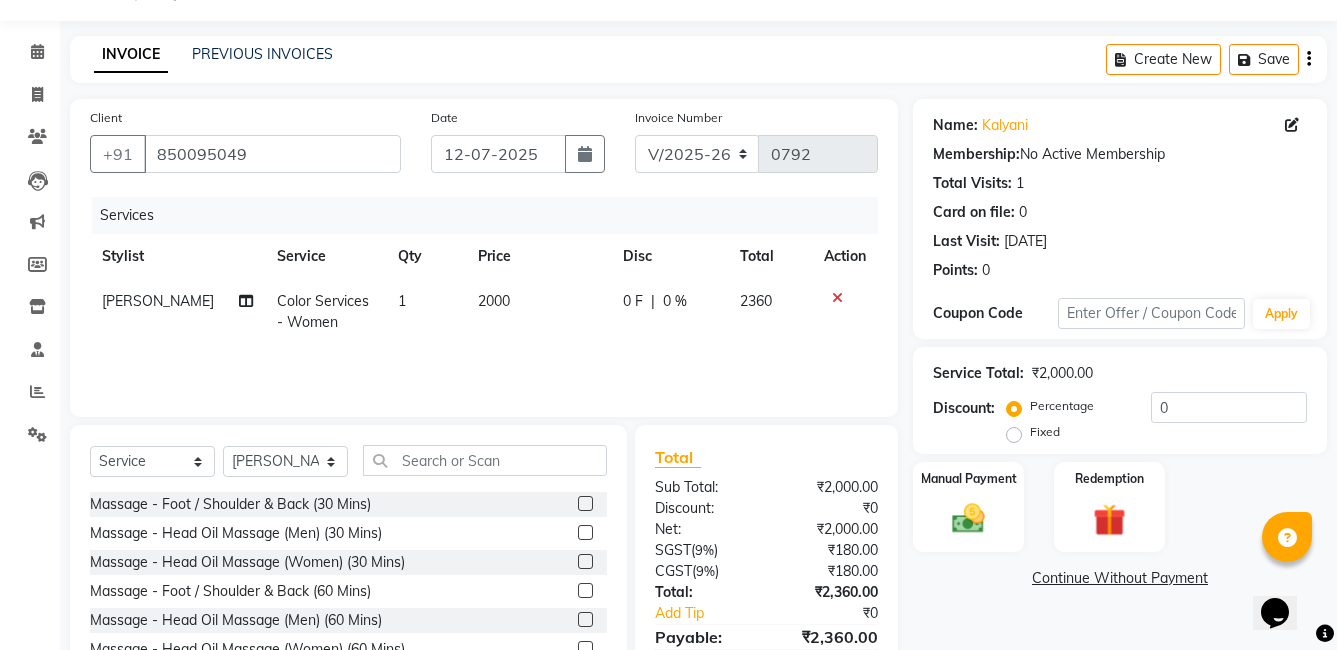 click on "Color Services - Women" 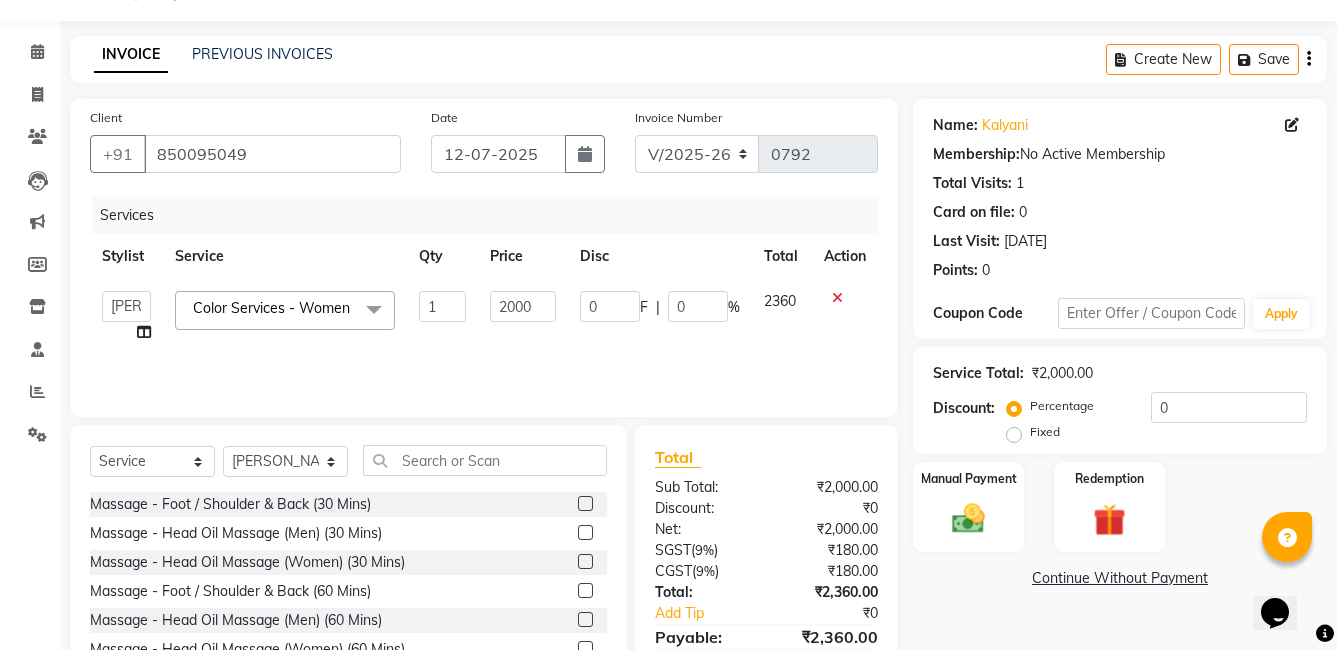 click 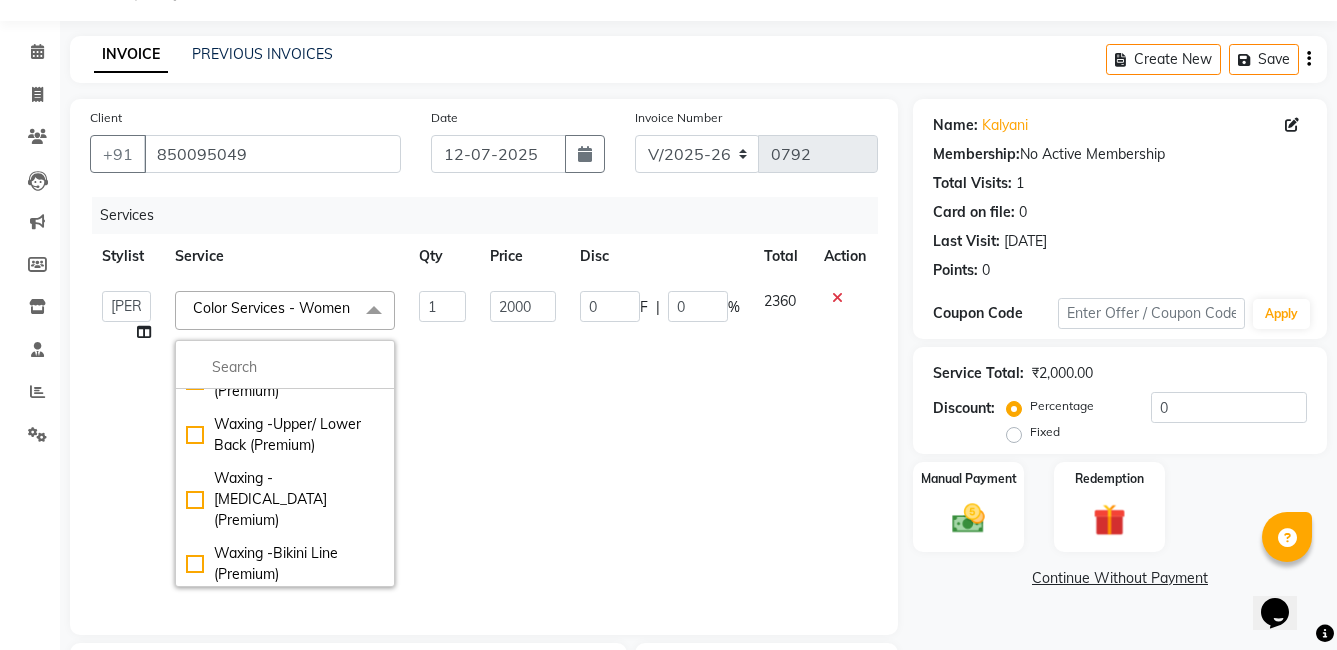 scroll, scrollTop: 7600, scrollLeft: 0, axis: vertical 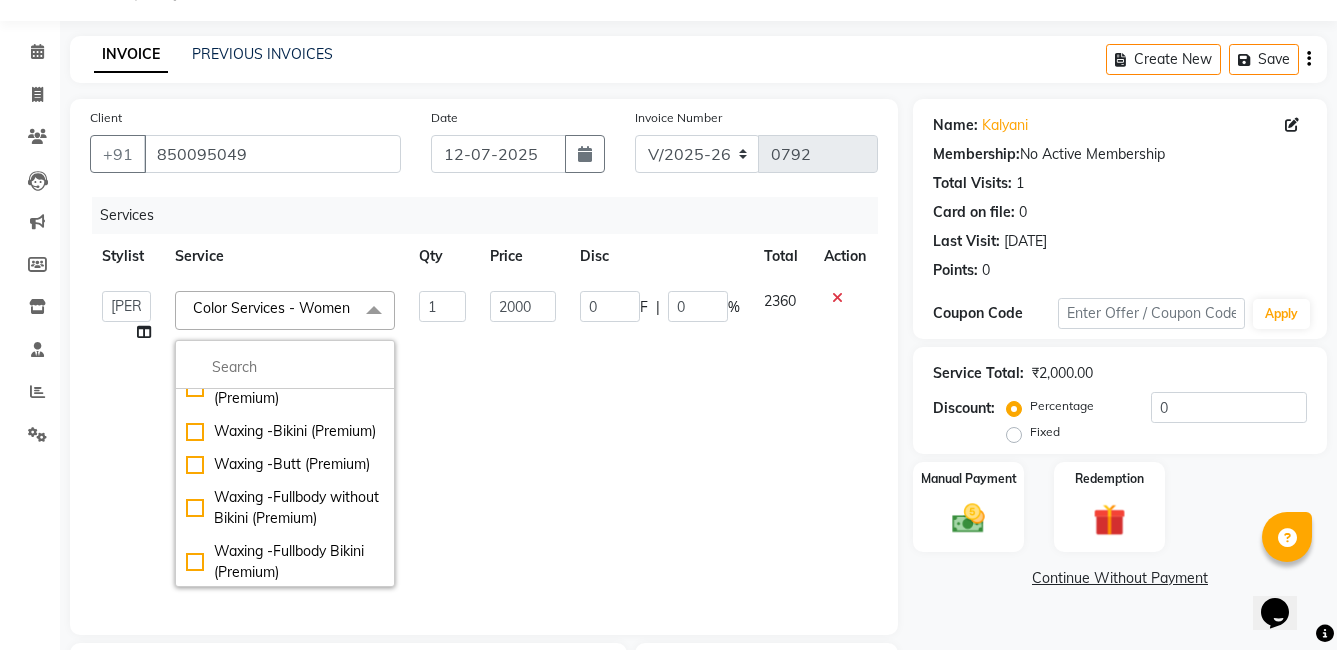 click on "2000" 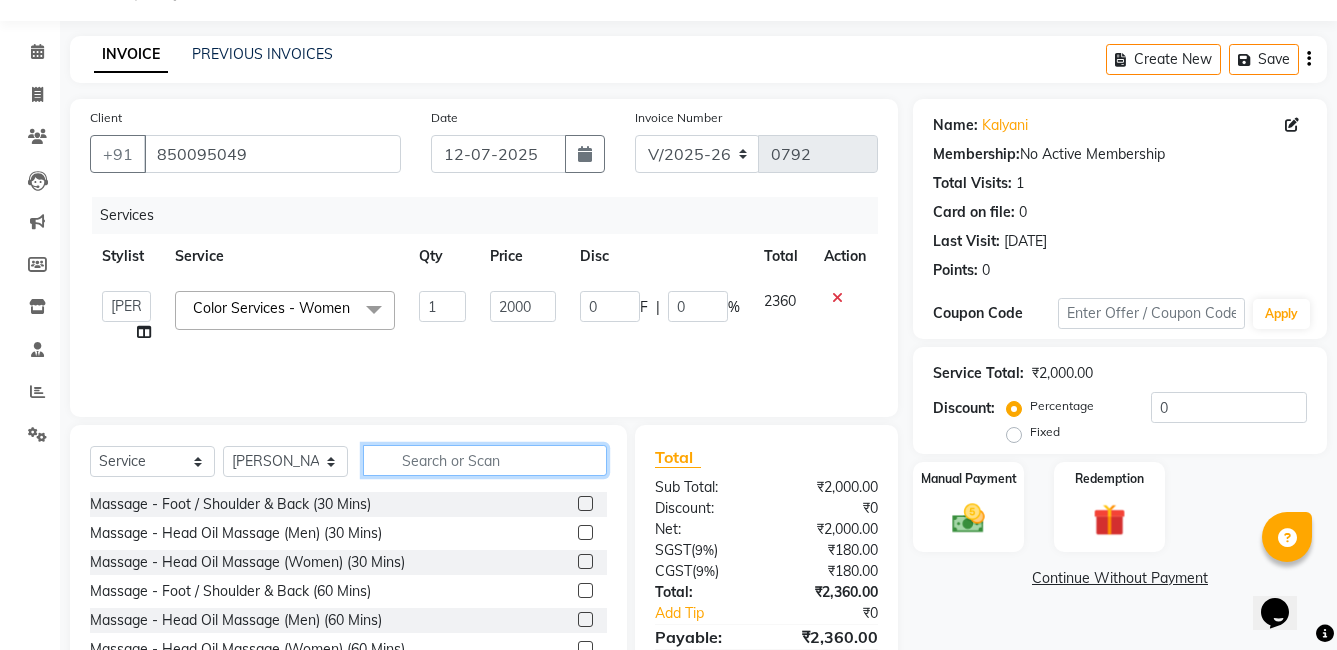click 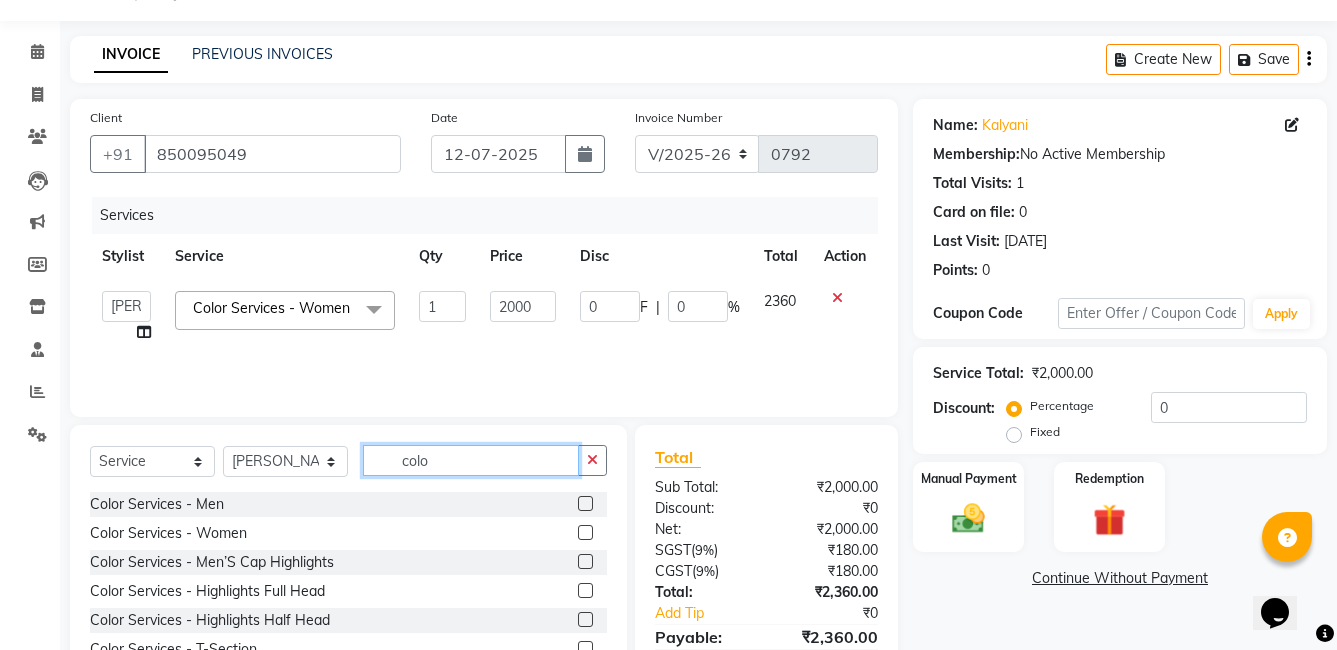 type on "colo" 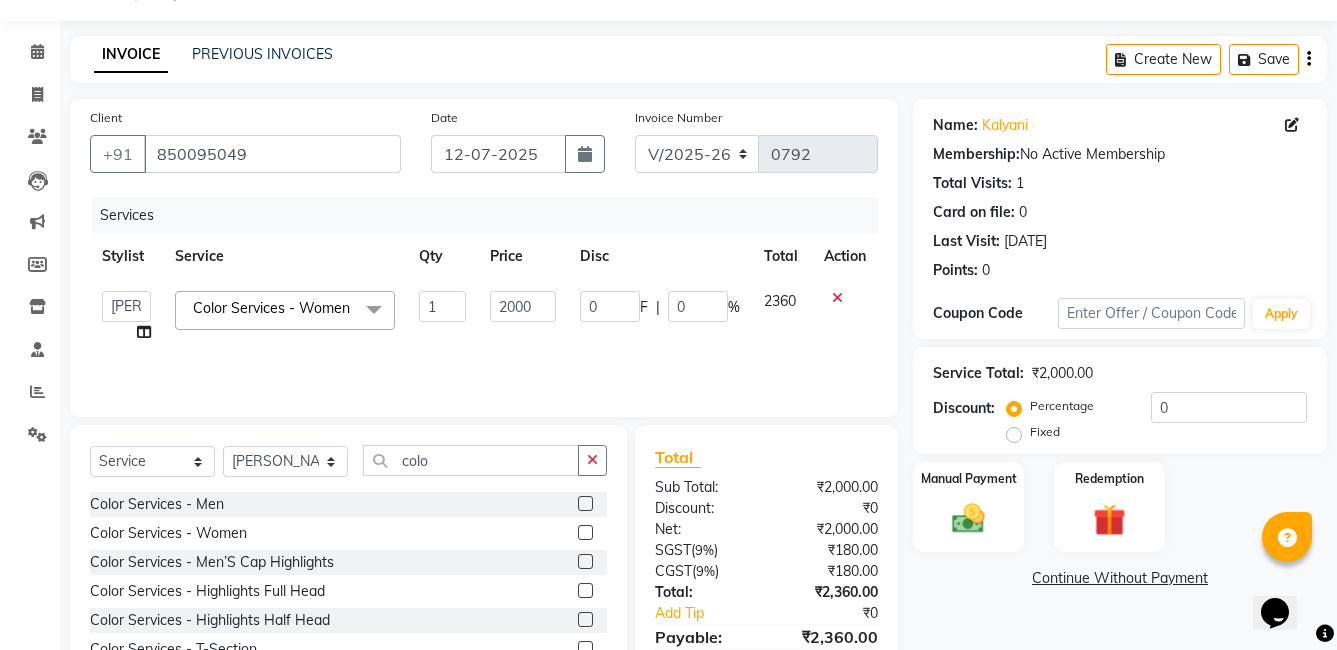 click 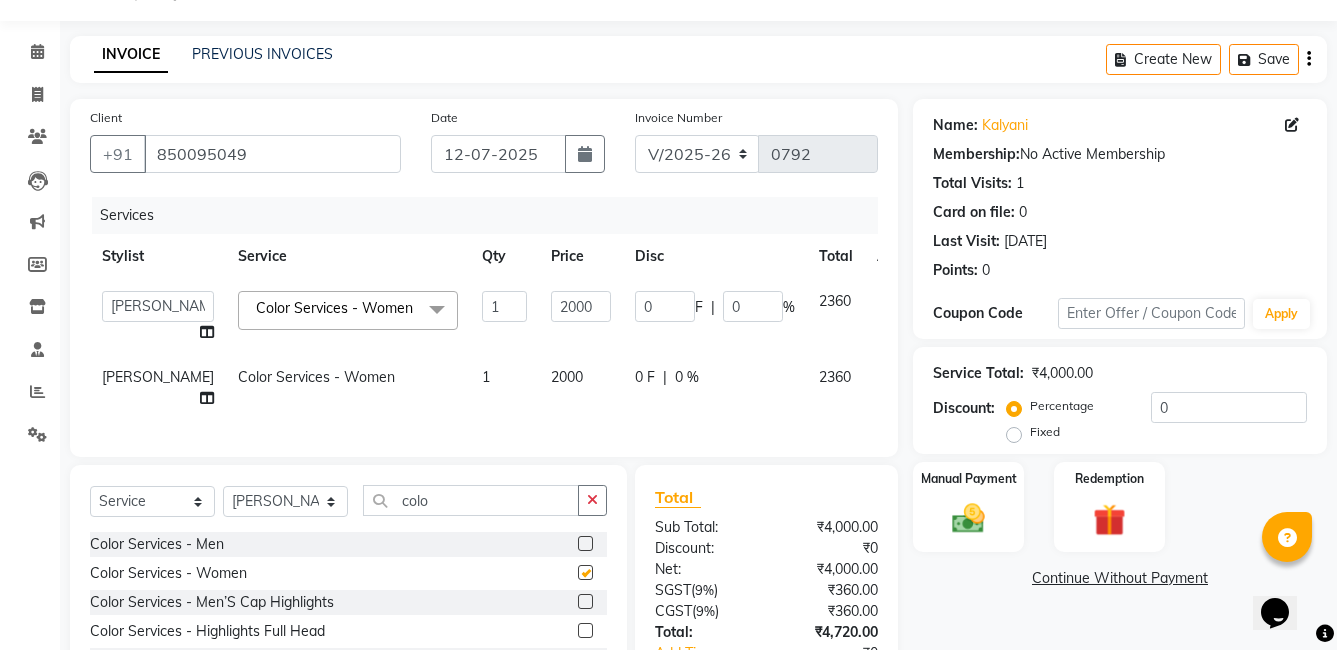 checkbox on "false" 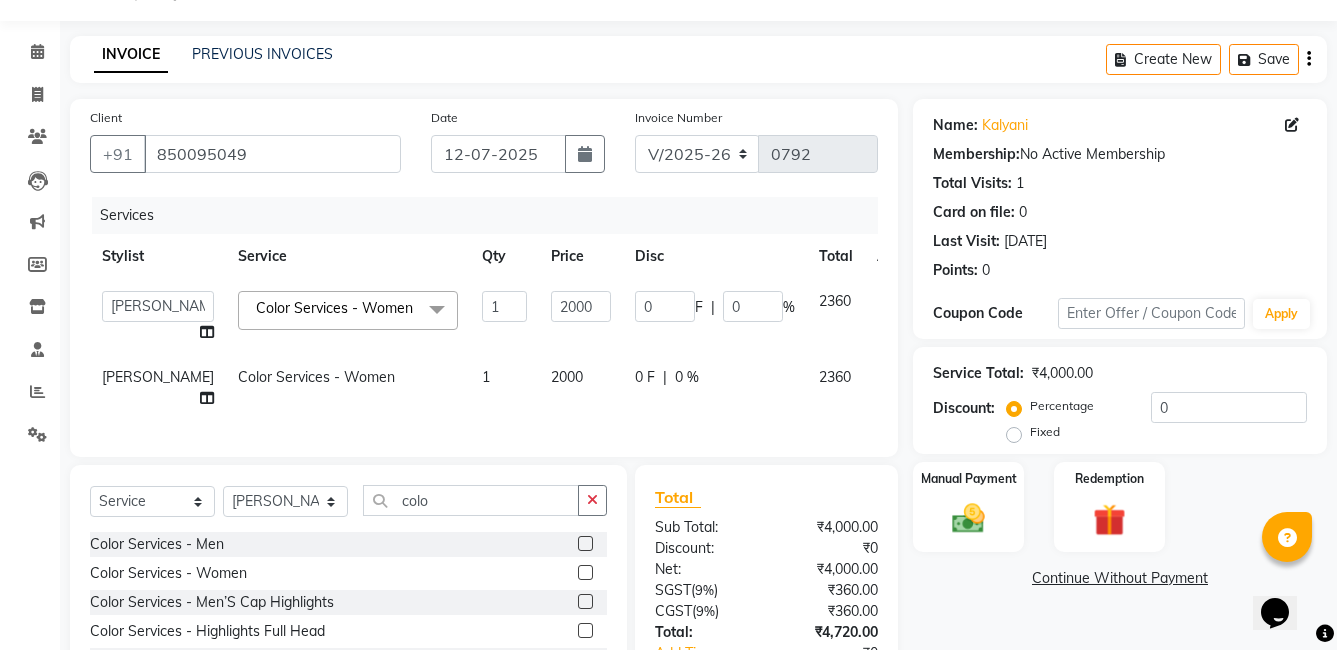 click 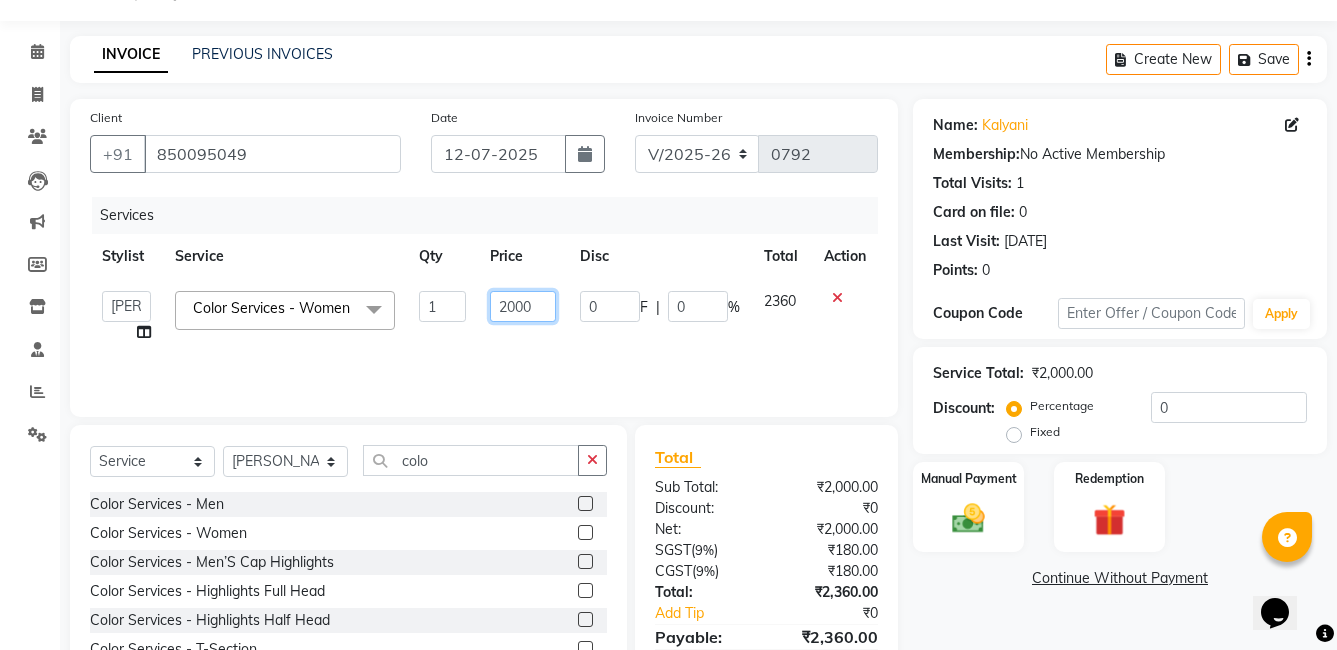 click on "2000" 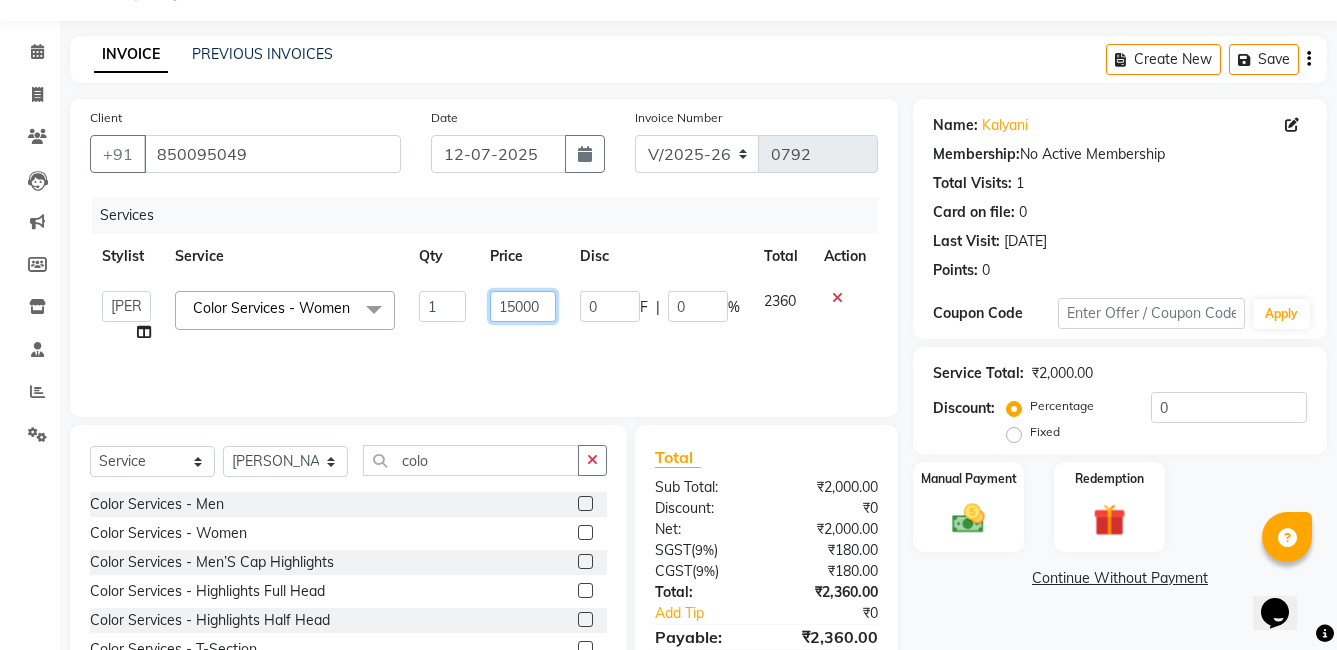 type on "1500" 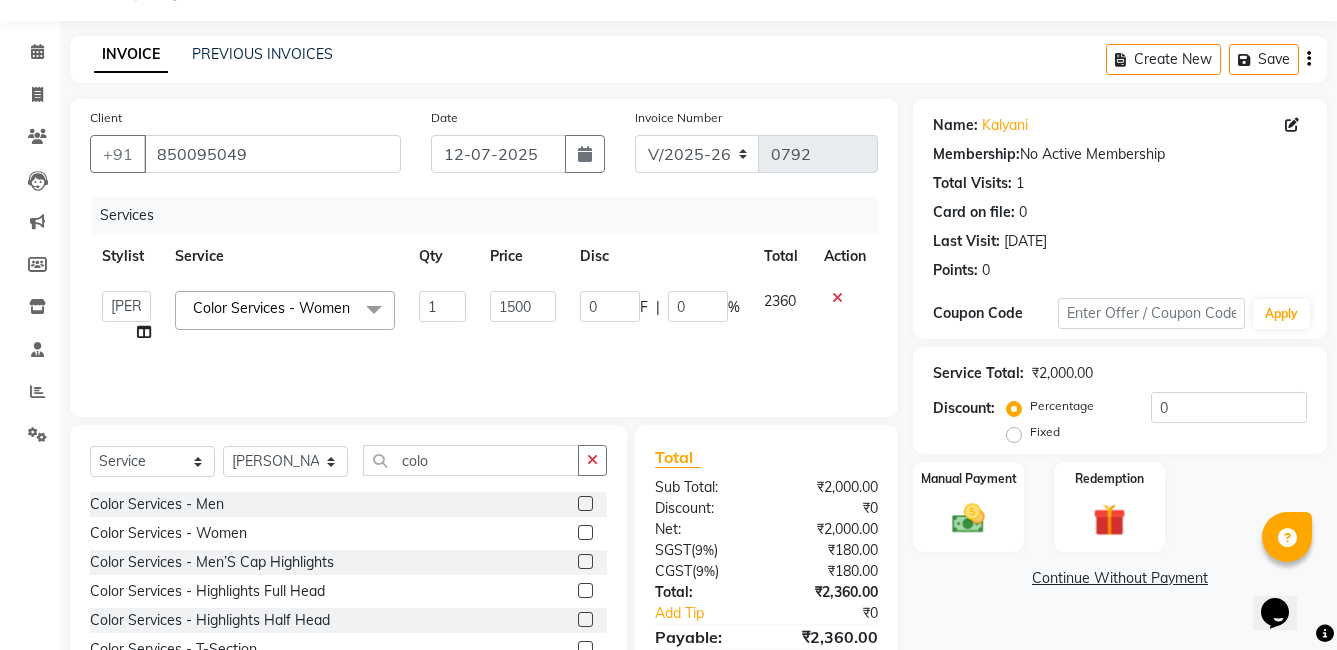 click on "Services Stylist Service Qty Price Disc Total Action  faizz   gufran mohammad   hyma   Kumari   lalitha sree   Manager   Riya roy   sahik  Color Services - Women  x Massage - Foot / Shoulder & Back (30 Mins) Massage - Head Oil Massage (Men) (30 Mins) Massage - Head Oil Massage (Women) (30 Mins) Massage - Foot / Shoulder & Back (60 Mins) Massage - Head Oil Massage (Men) (60 Mins) Massage - Head Oil Massage (Women) (60 Mins) Massage - Chakra Herbal Scrub & Wrap (60 Mins) Massage - Swedish Therapy (60 Mins) Massage - Swedish Therapy (90 Mins) Massage - Balanese Therapy (60 Mins) Massage - Balanese Therapy (90 Mins) Massage - Deep Tissue Therapy (60 Mins) Massage - Deep Tissue Therapy (90 Mins) Hair wash Dry Skin Care - Clean Up Ritual (Jeannot Ceuticals) Dry Skin Care - Instant Glow  (Jeannot Ceuticals) Dry Skin Care - Brilliance White  (Jeannot Ceuticals) Dry Skin Care - Hydra Vital Clean Up (Lotus) Dry Skin Care - Insta Fair (Lotus) Dry Skin Care - Bridal Glow Skin Brightening  (Lotus) Manicure - Cut & File 1" 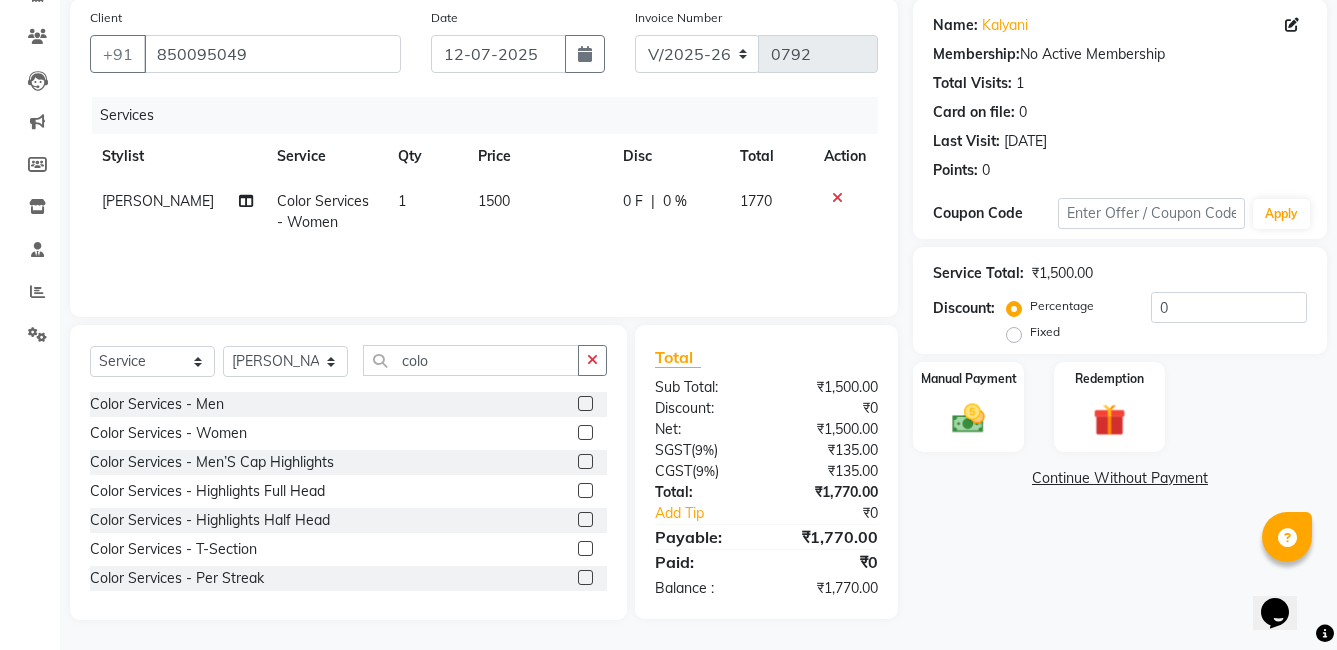 scroll, scrollTop: 51, scrollLeft: 0, axis: vertical 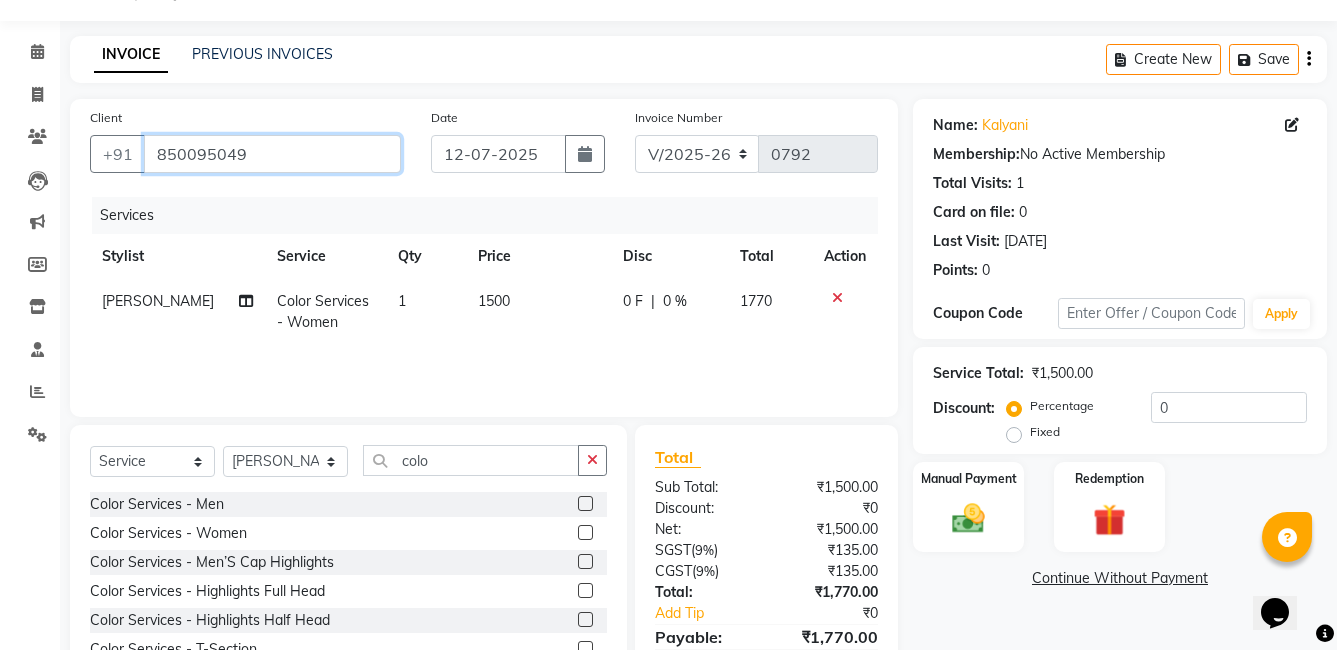 click on "850095049" at bounding box center [272, 154] 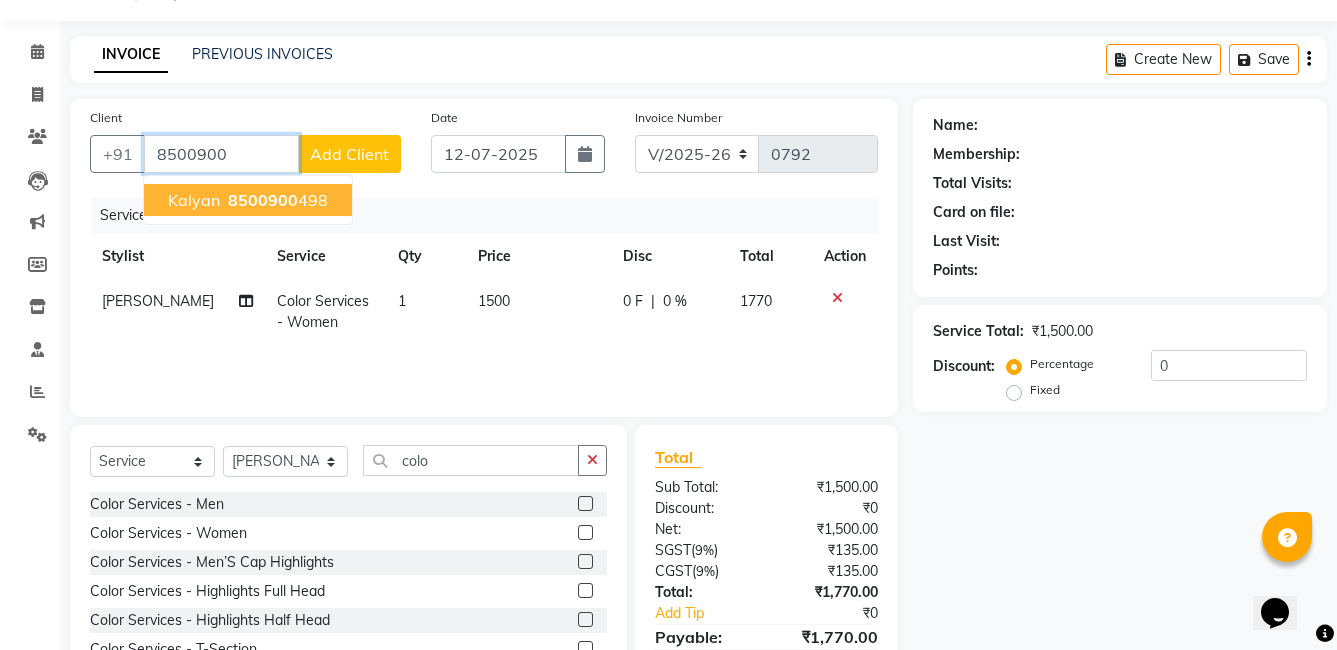 click on "8500900 498" at bounding box center [276, 200] 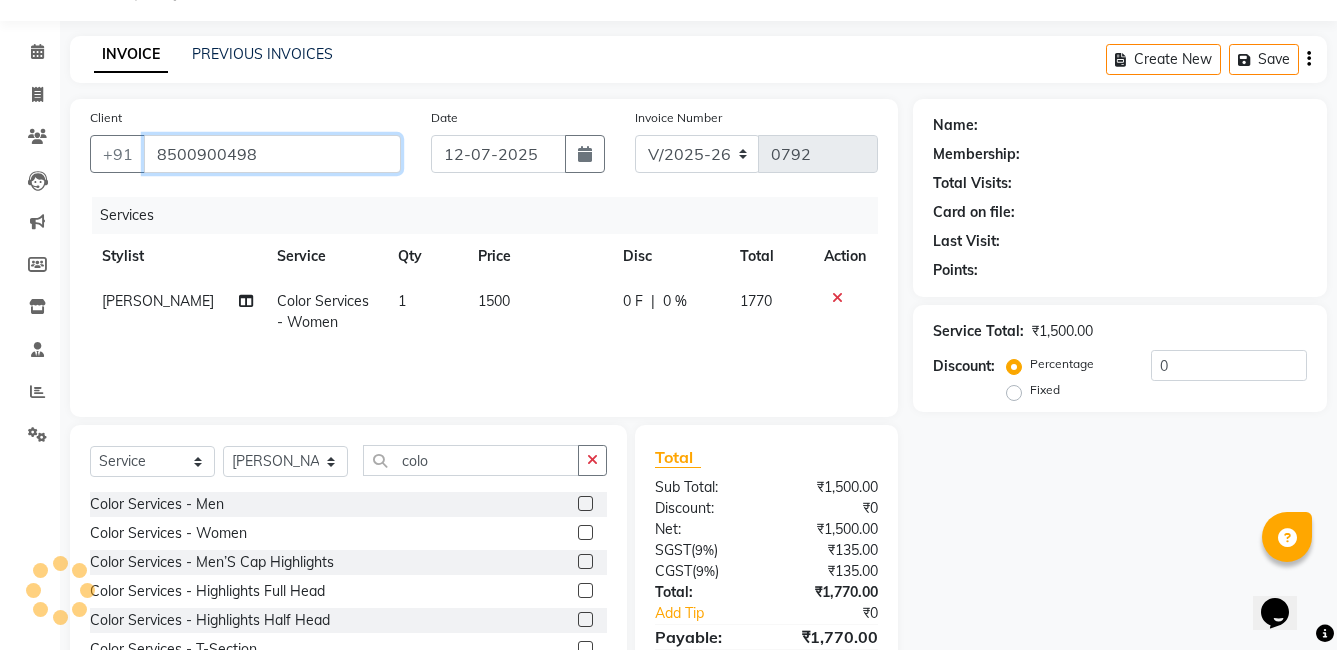 type on "8500900498" 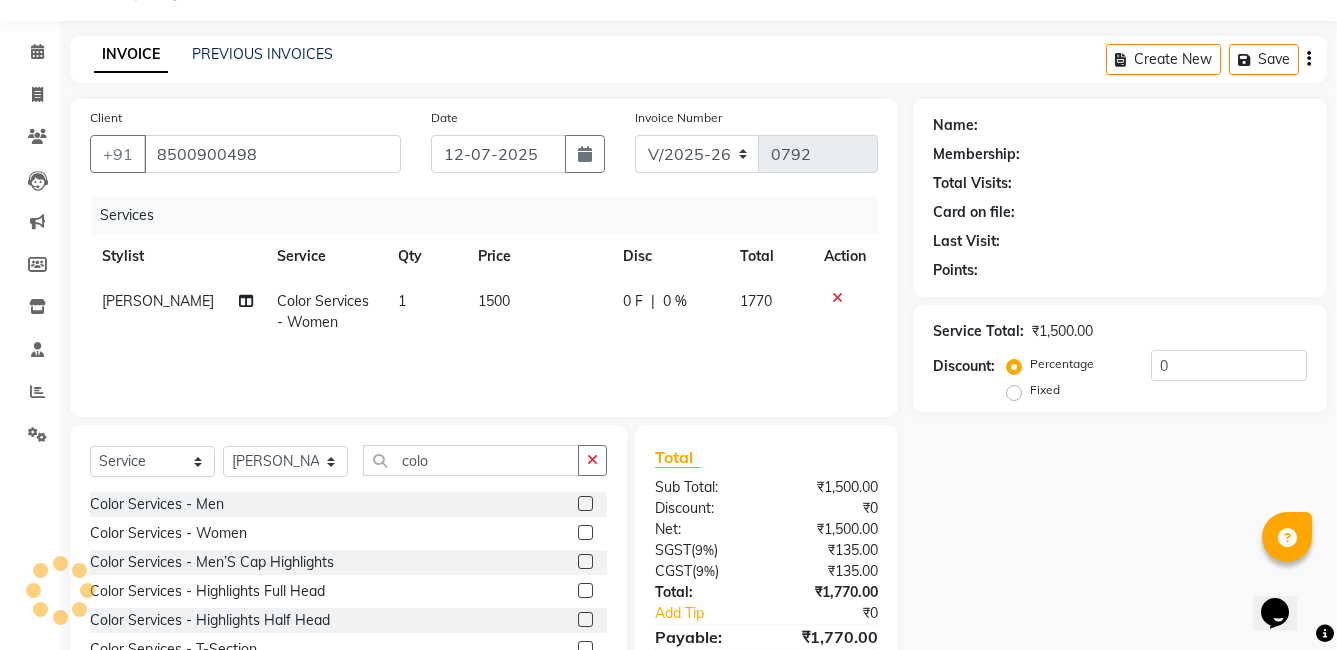 select on "1: Object" 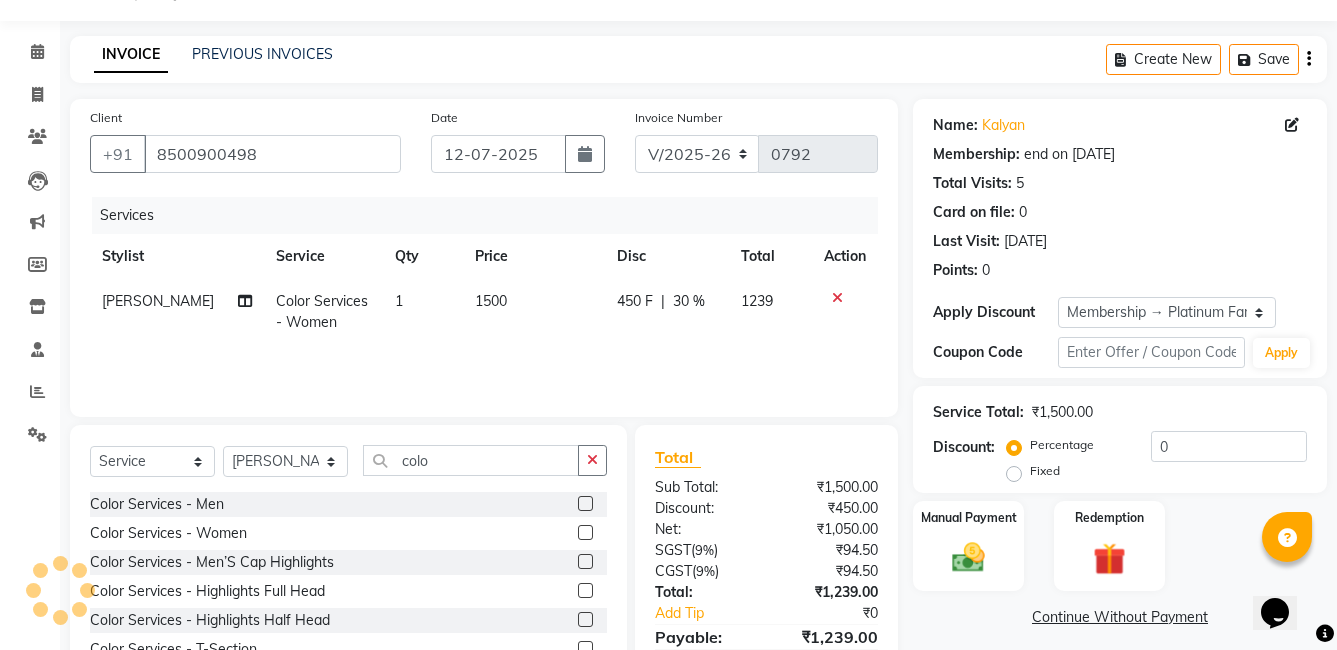 type on "30" 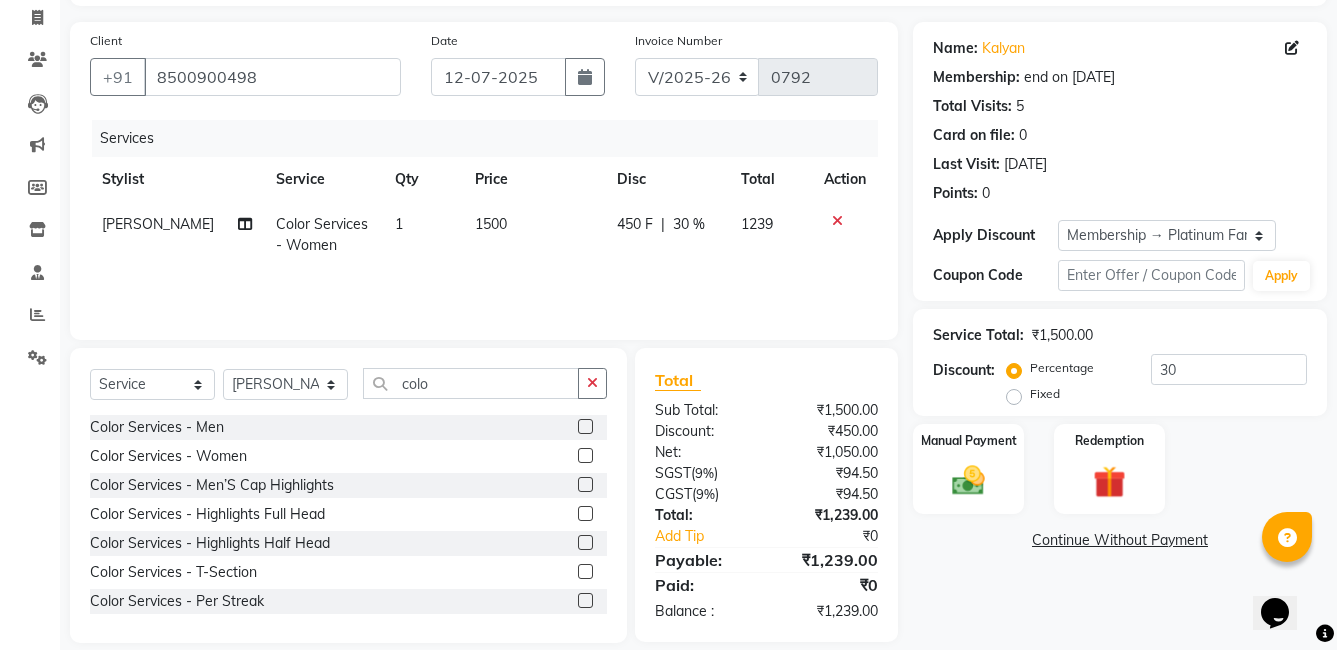 scroll, scrollTop: 151, scrollLeft: 0, axis: vertical 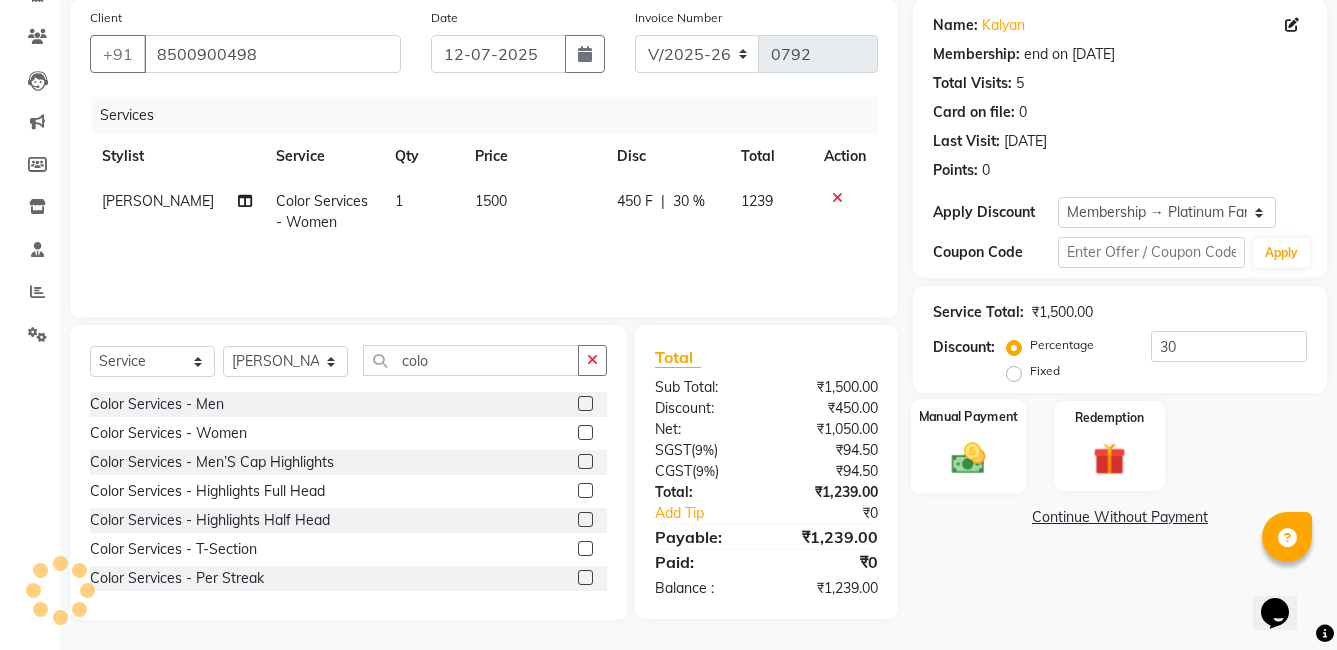 click 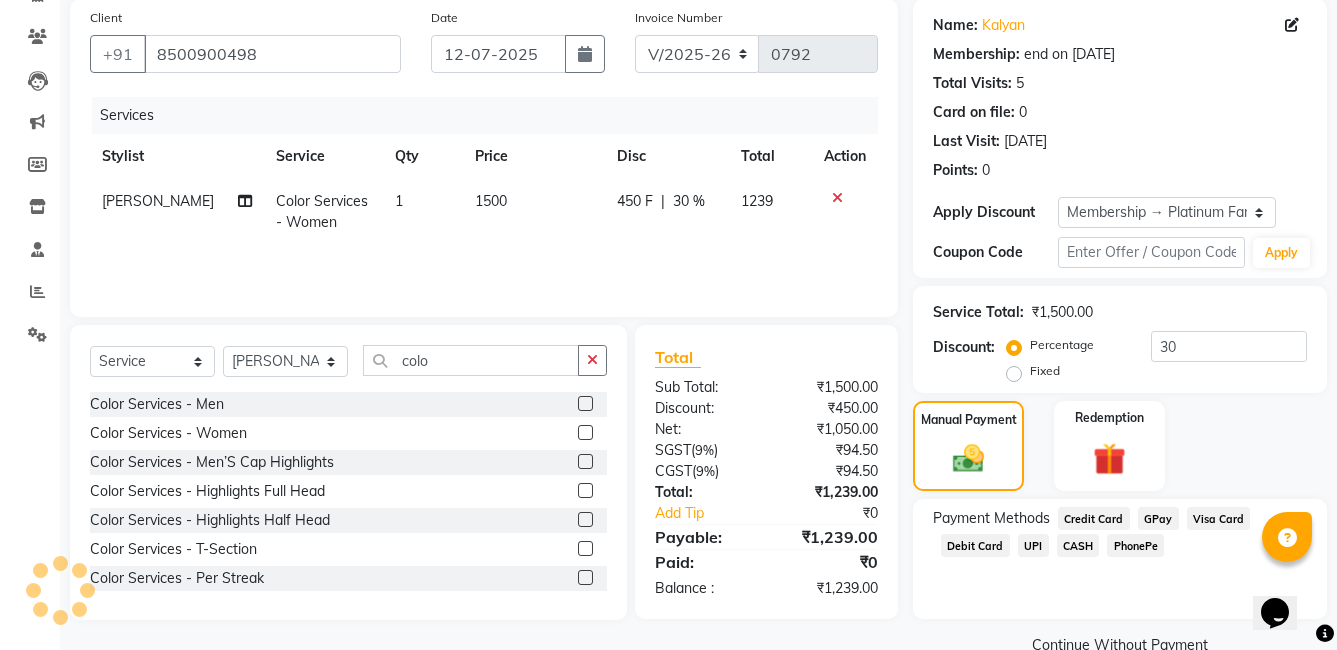 click on "Credit Card" 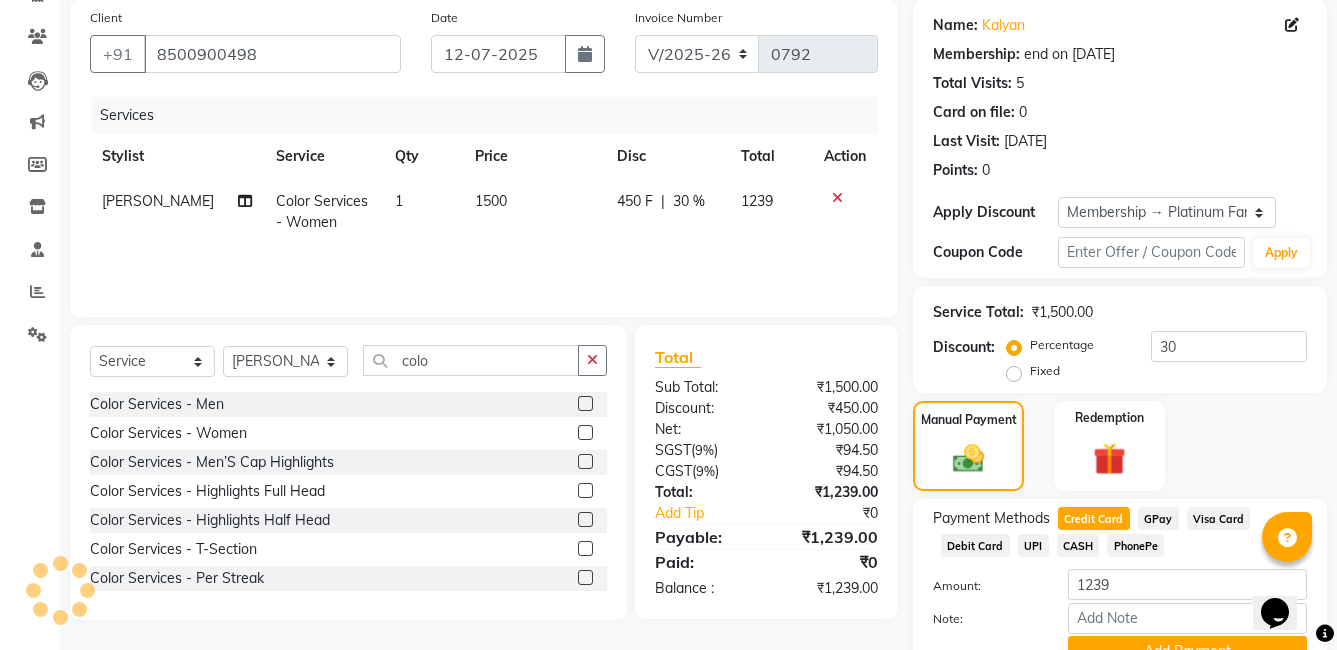 scroll, scrollTop: 247, scrollLeft: 0, axis: vertical 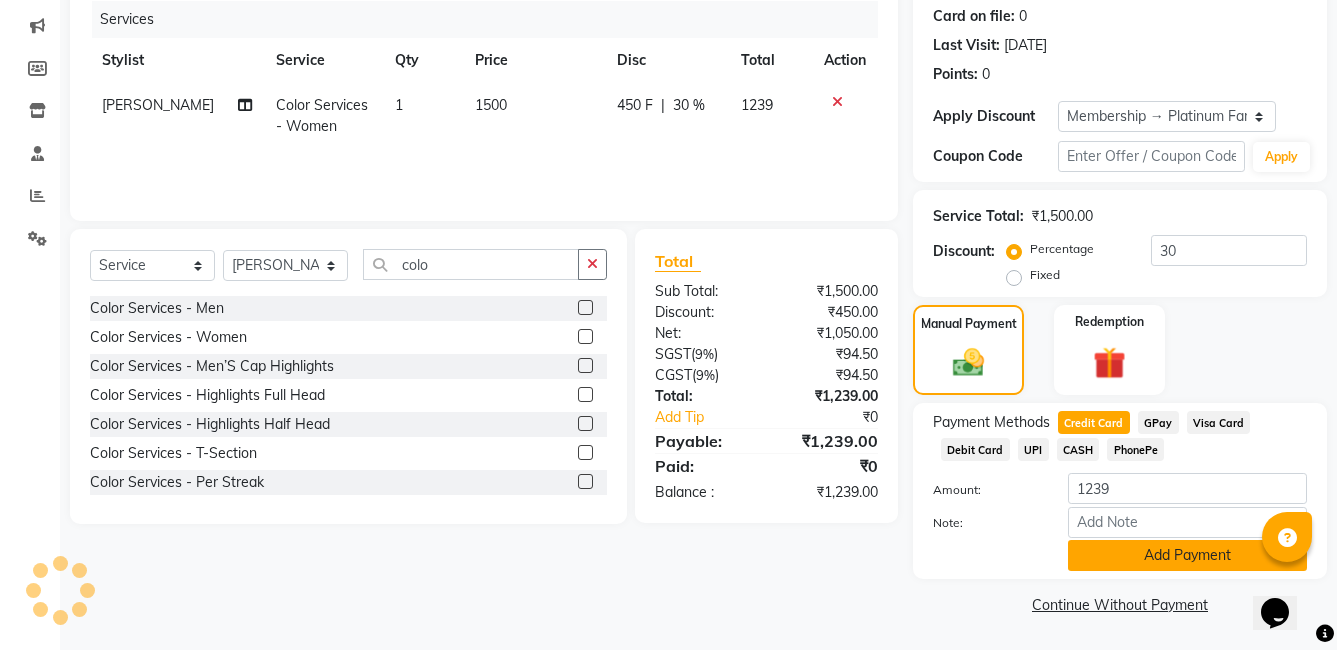 click on "Add Payment" 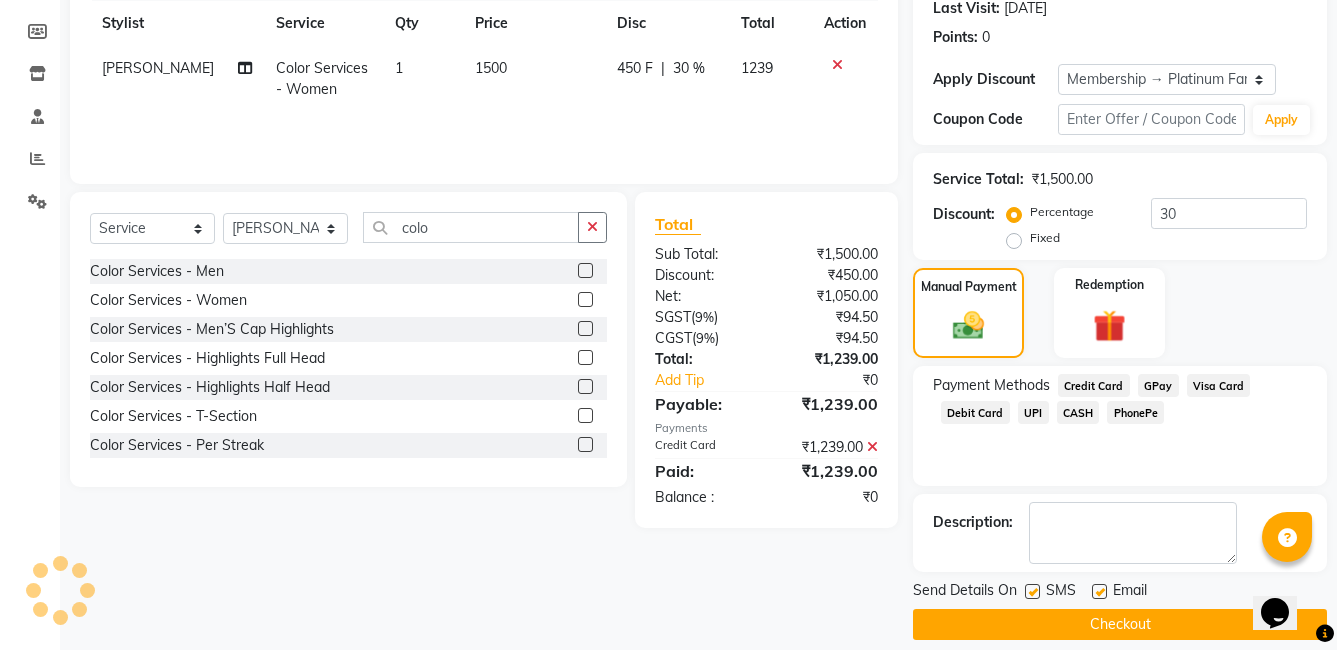 scroll, scrollTop: 304, scrollLeft: 0, axis: vertical 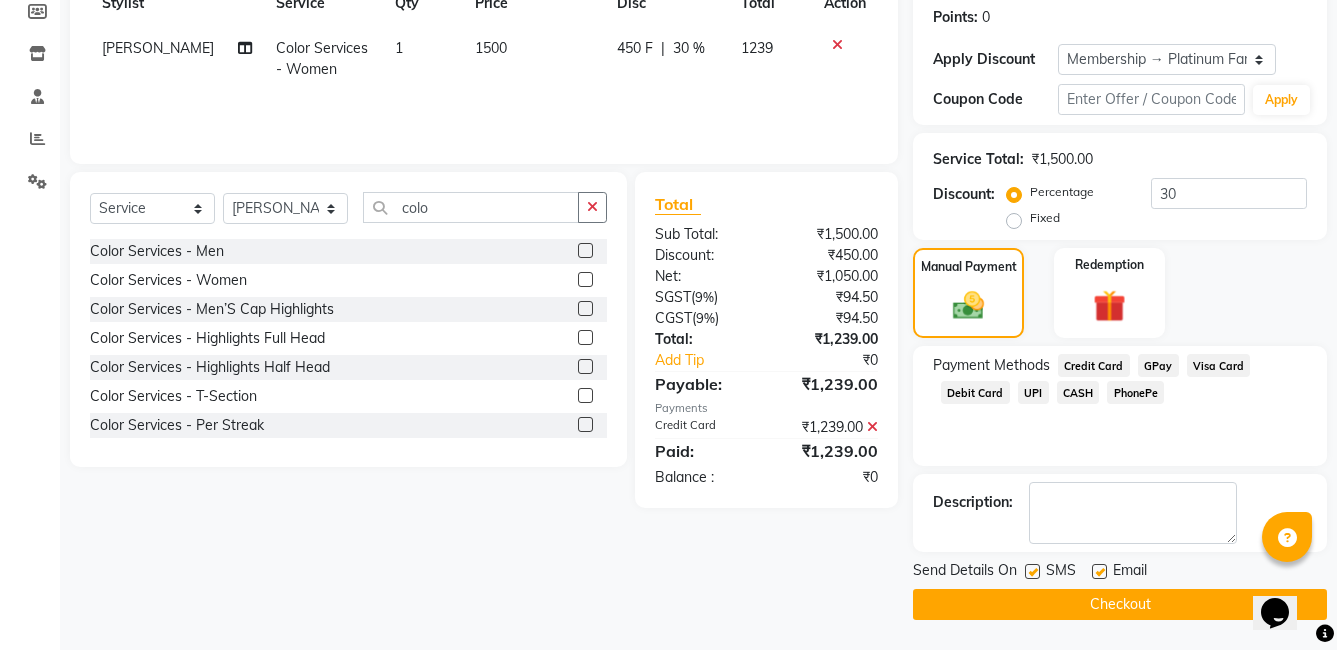 click 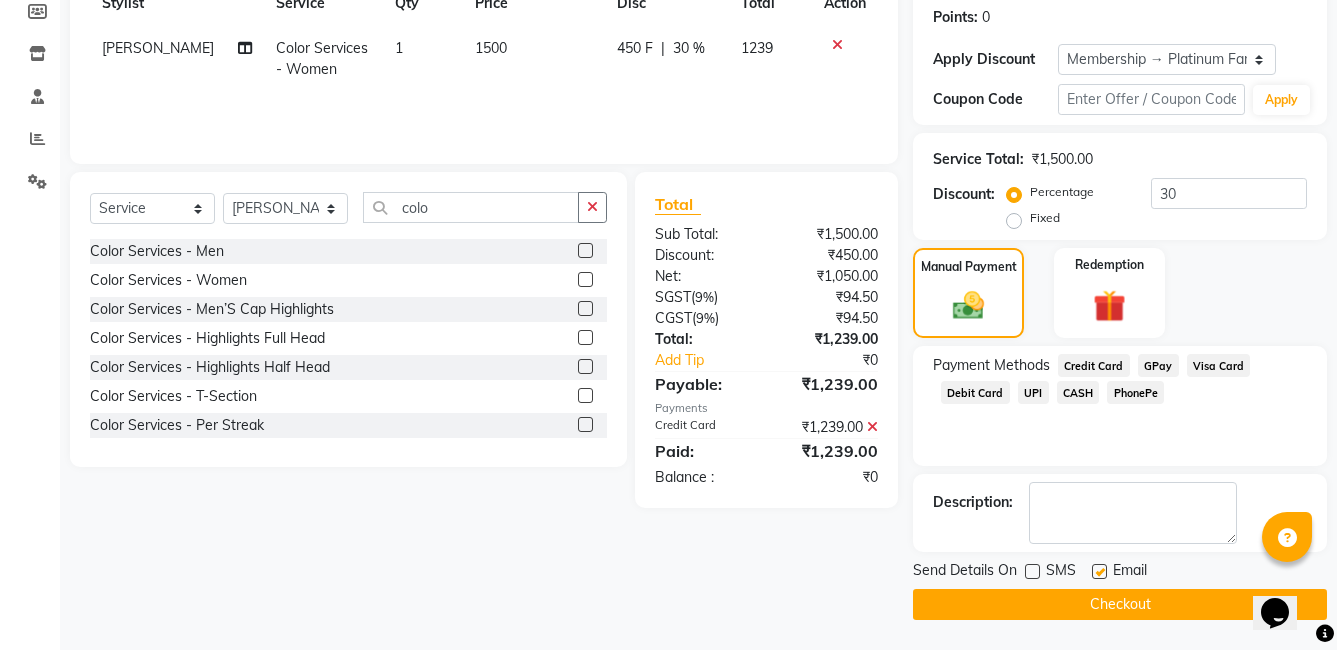 click 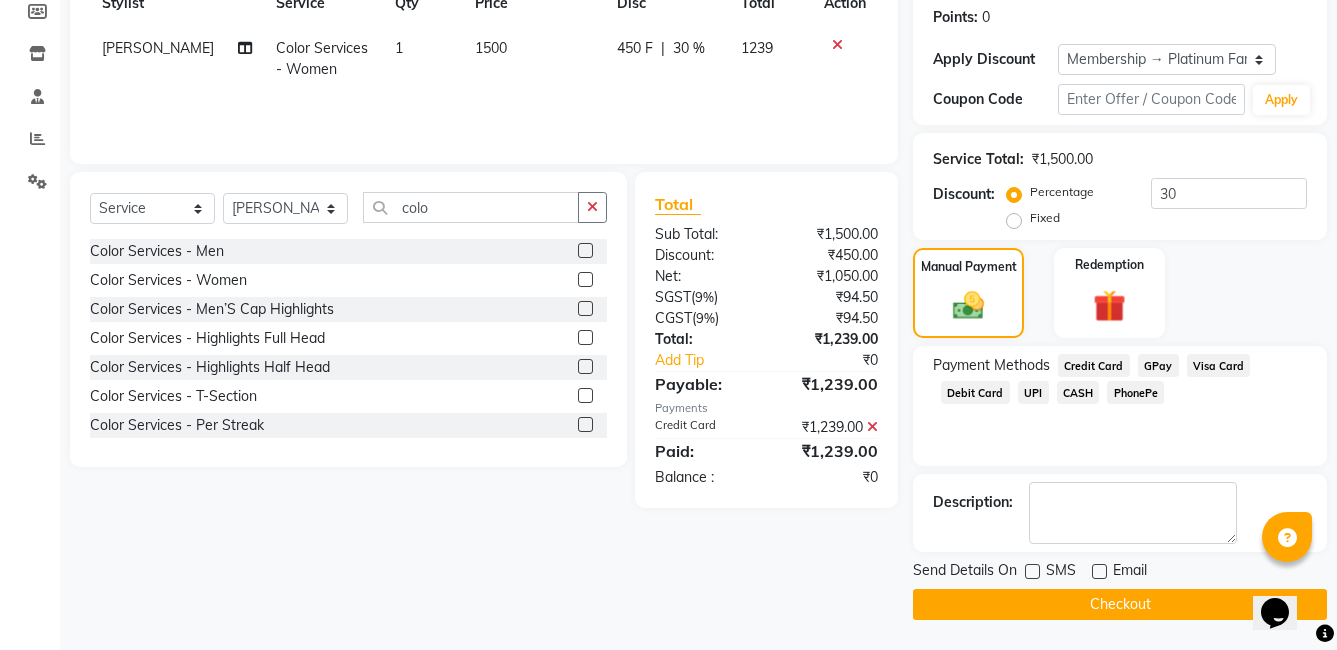 click on "Checkout" 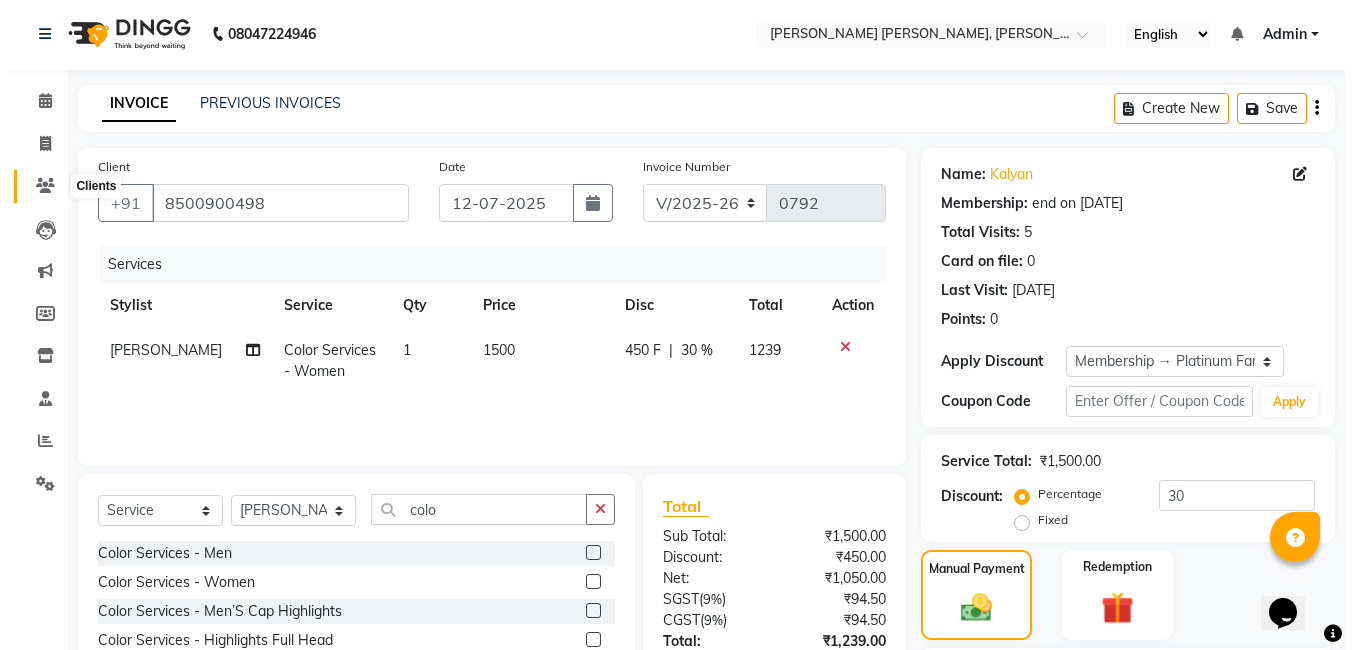 scroll, scrollTop: 0, scrollLeft: 0, axis: both 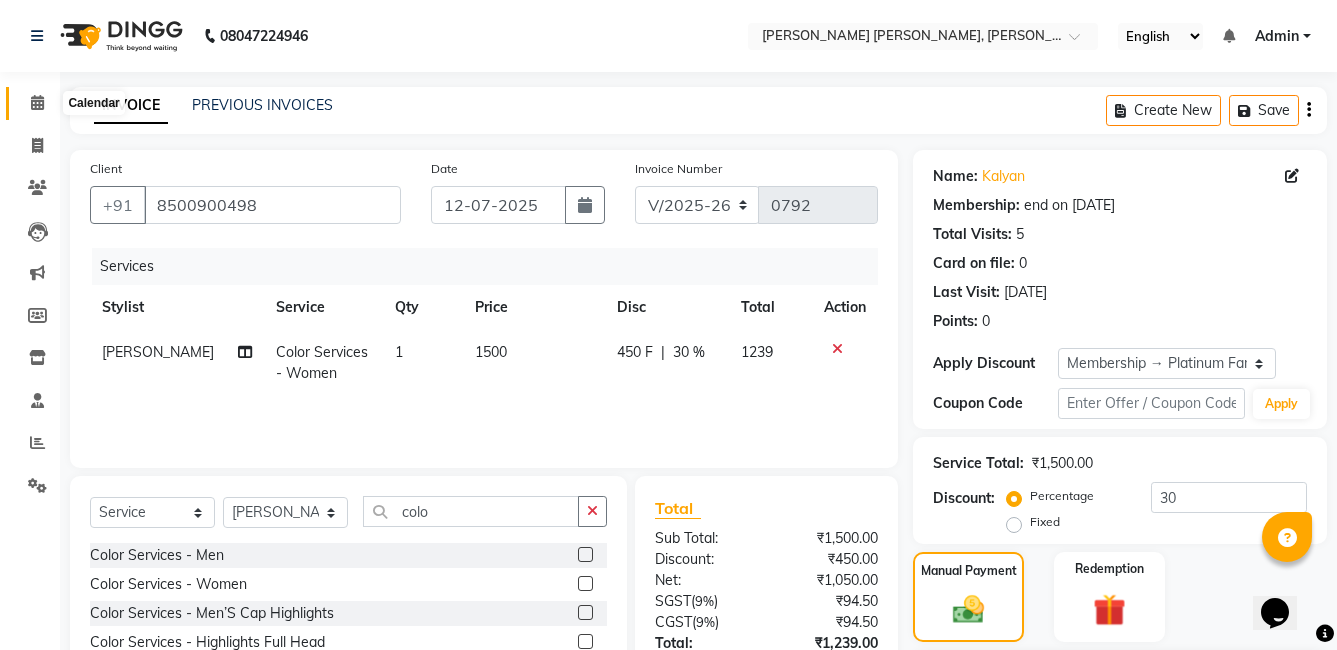 click 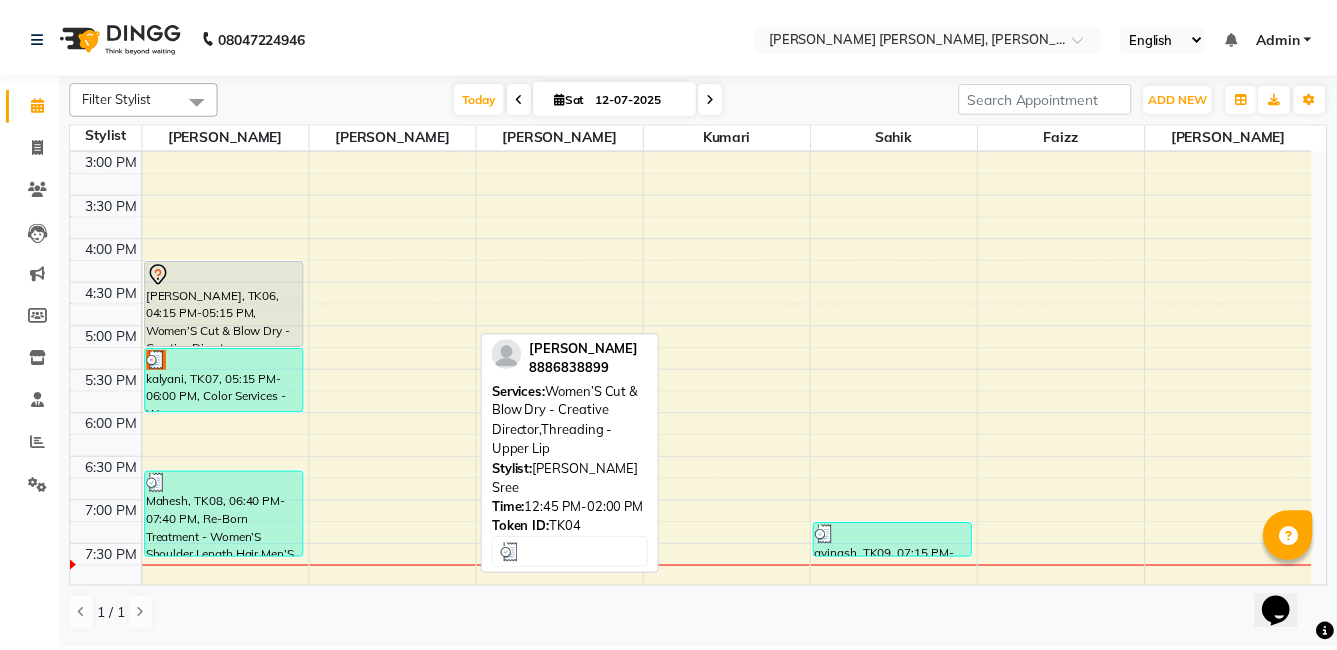 scroll, scrollTop: 593, scrollLeft: 0, axis: vertical 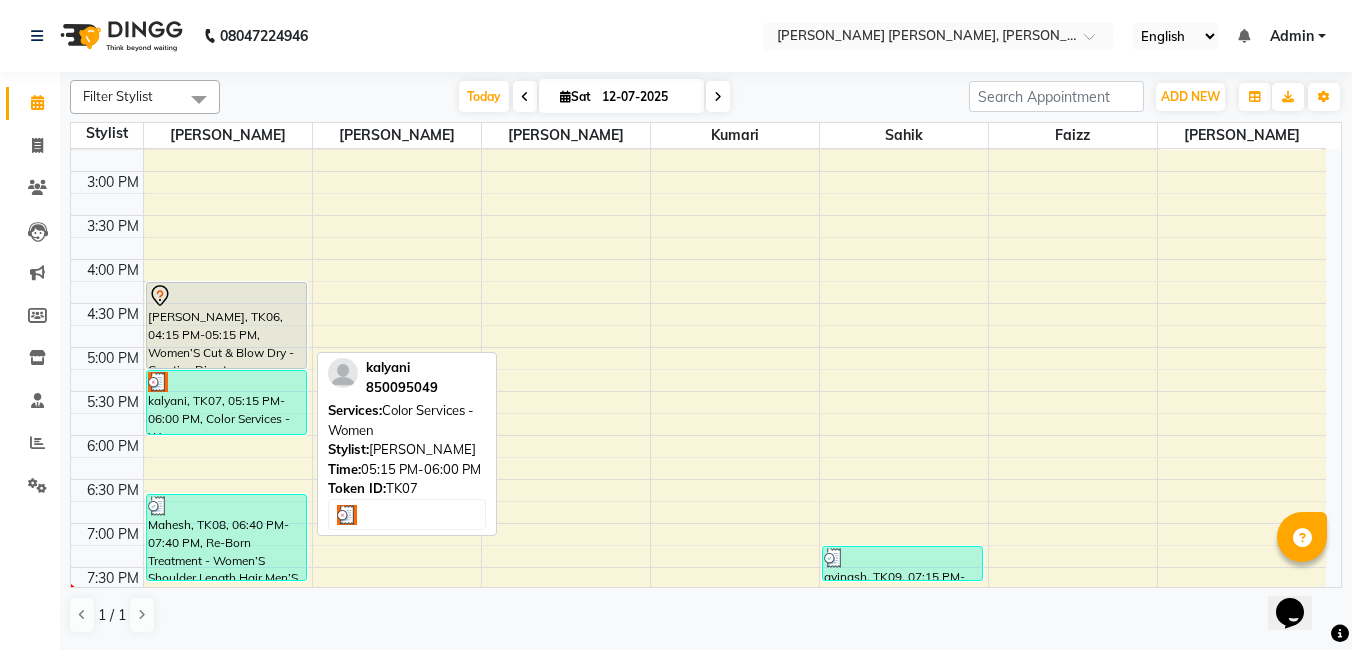 click on "kalyani, TK07, 05:15 PM-06:00 PM, Color Services - Women" at bounding box center [227, 402] 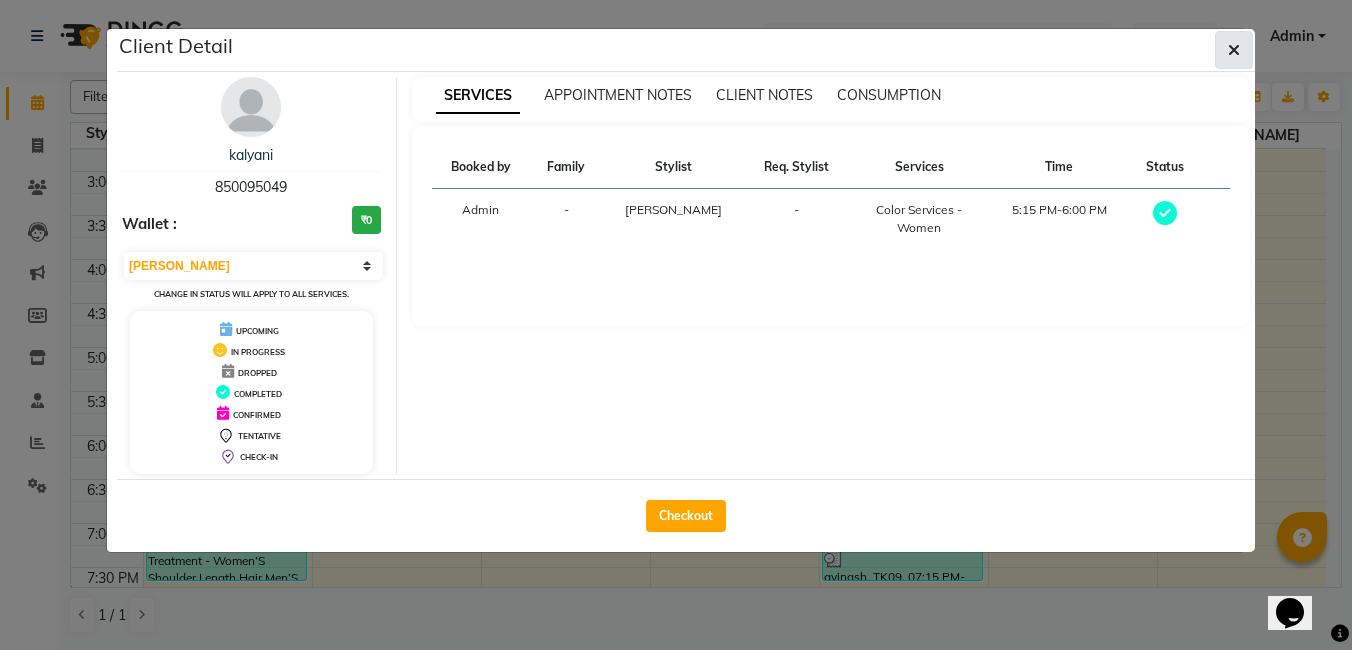 click 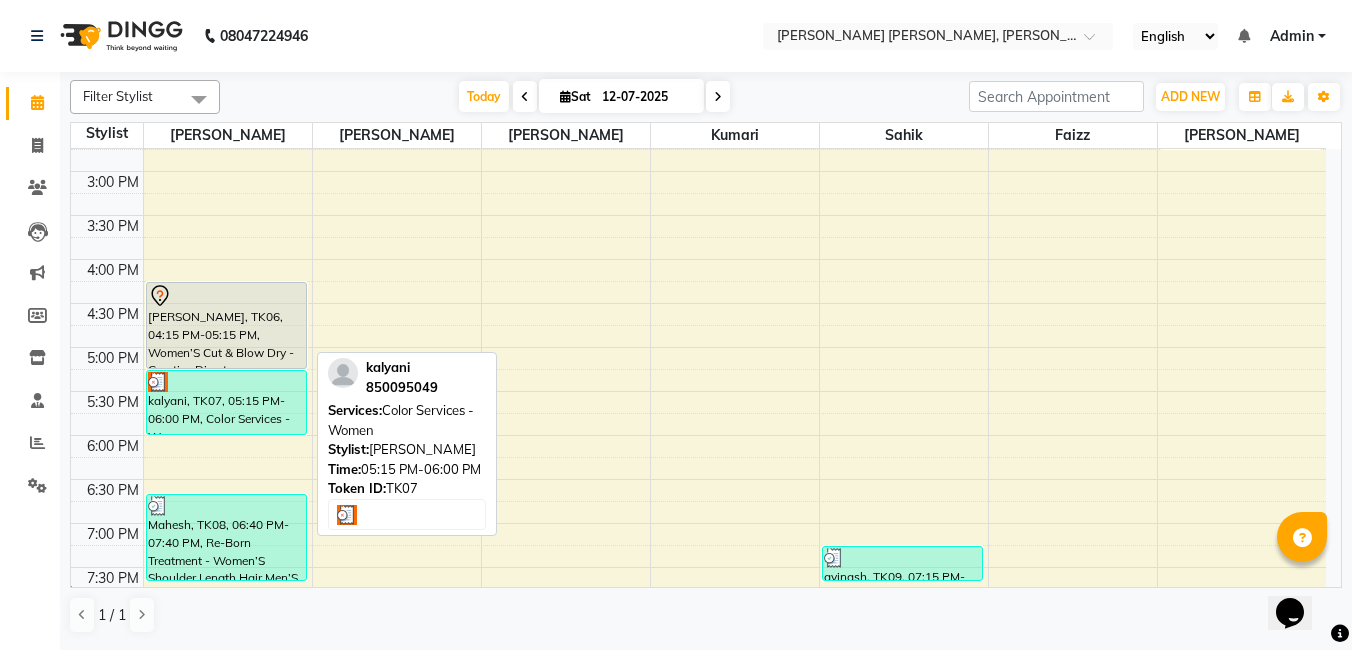 click on "kalyani, TK07, 05:15 PM-06:00 PM, Color Services - Women" at bounding box center (227, 402) 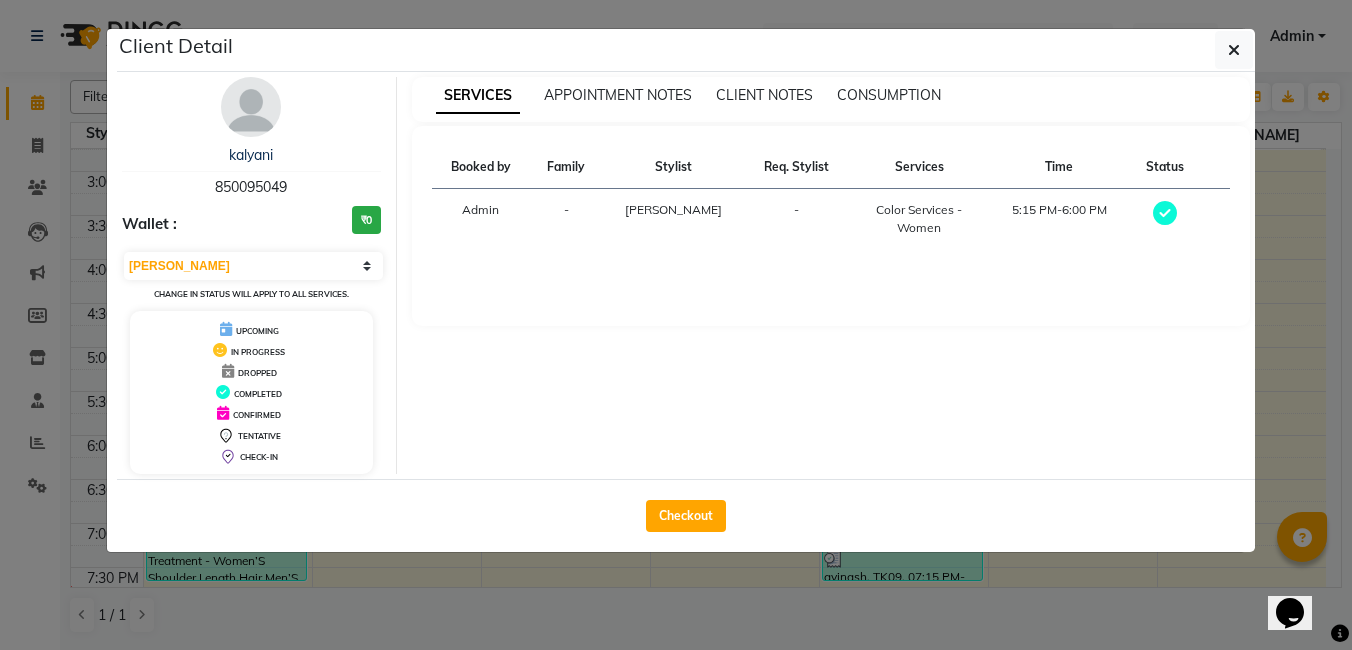 click on "850095049" at bounding box center (251, 187) 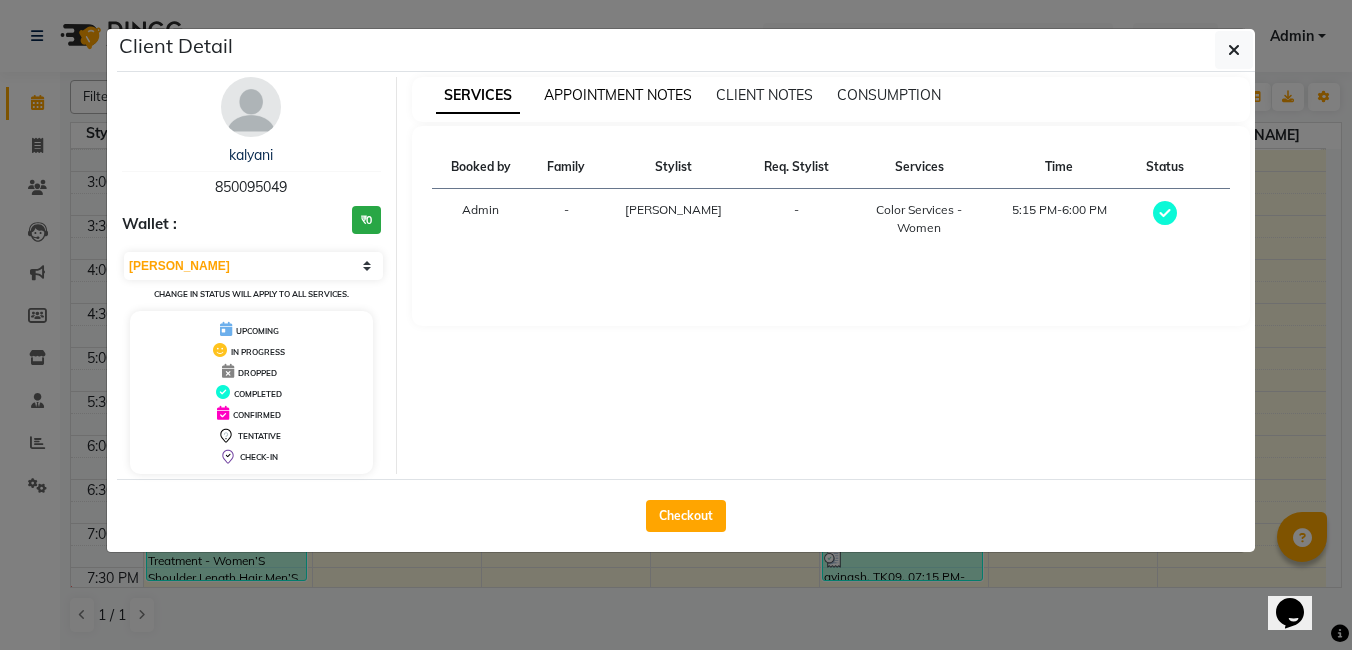 click on "APPOINTMENT NOTES" at bounding box center [618, 95] 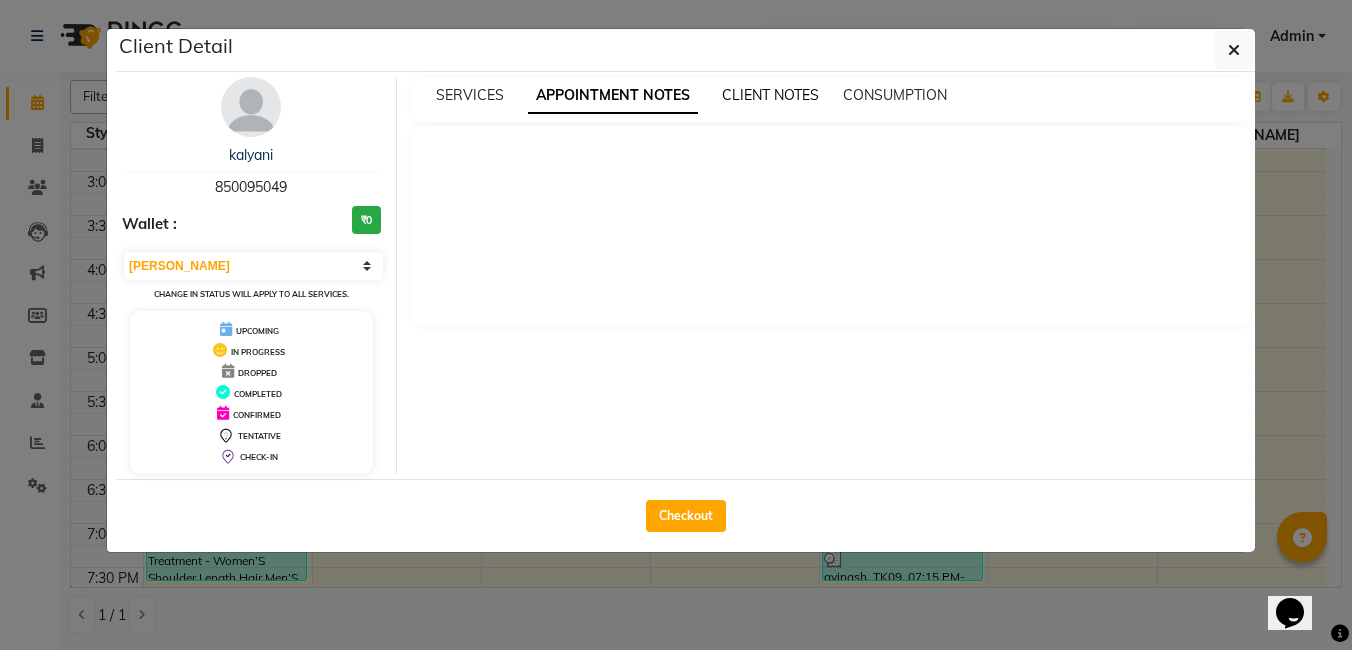 click on "CLIENT NOTES" at bounding box center [770, 95] 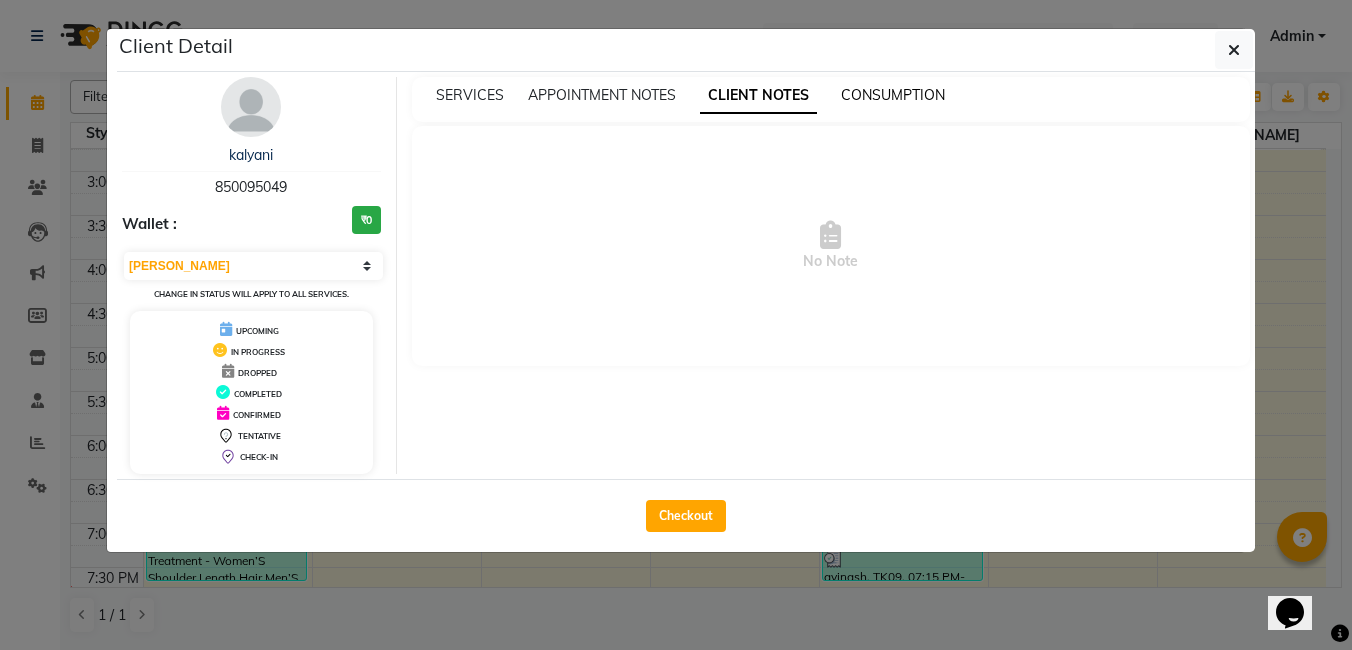 click on "CONSUMPTION" at bounding box center (893, 95) 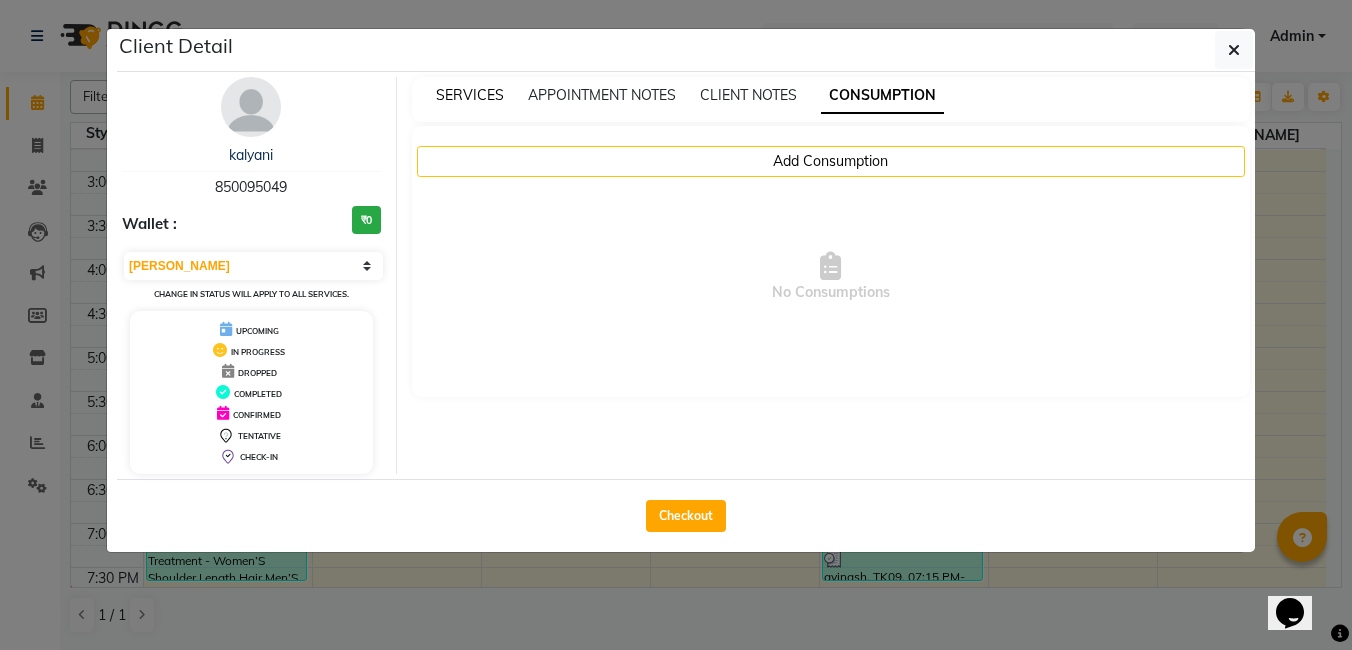 click on "SERVICES" at bounding box center (470, 95) 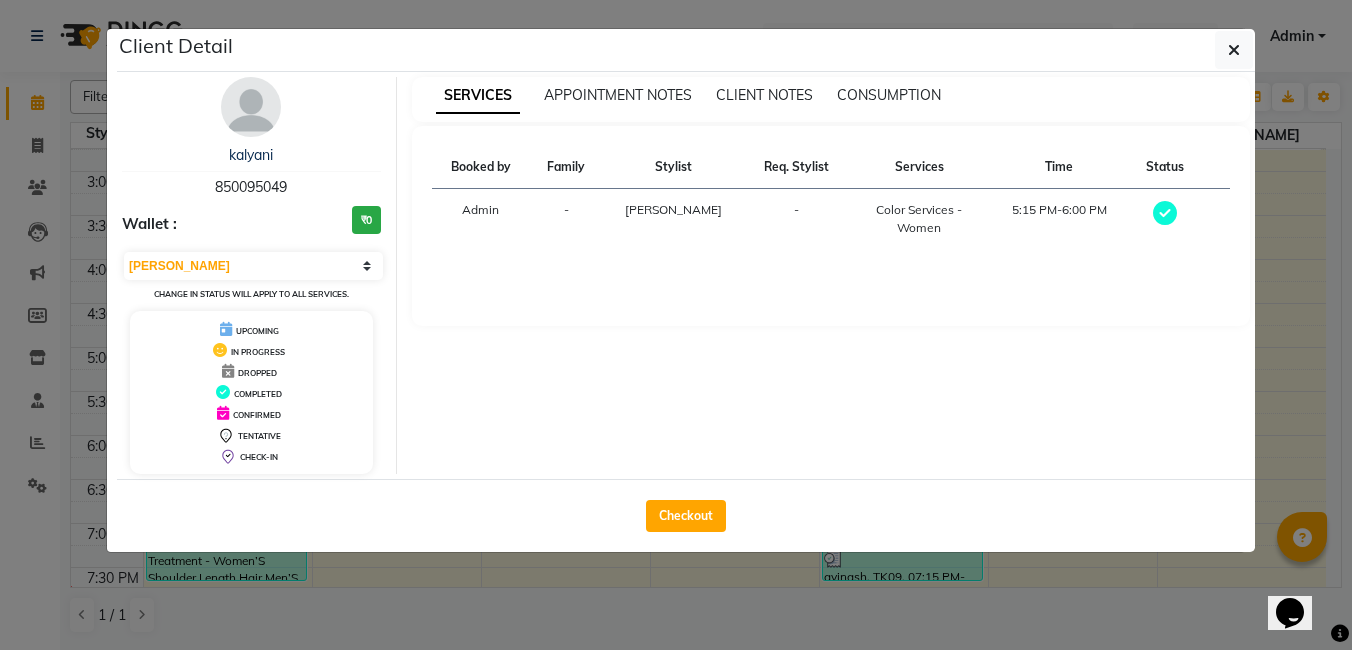 click on "850095049" at bounding box center [251, 187] 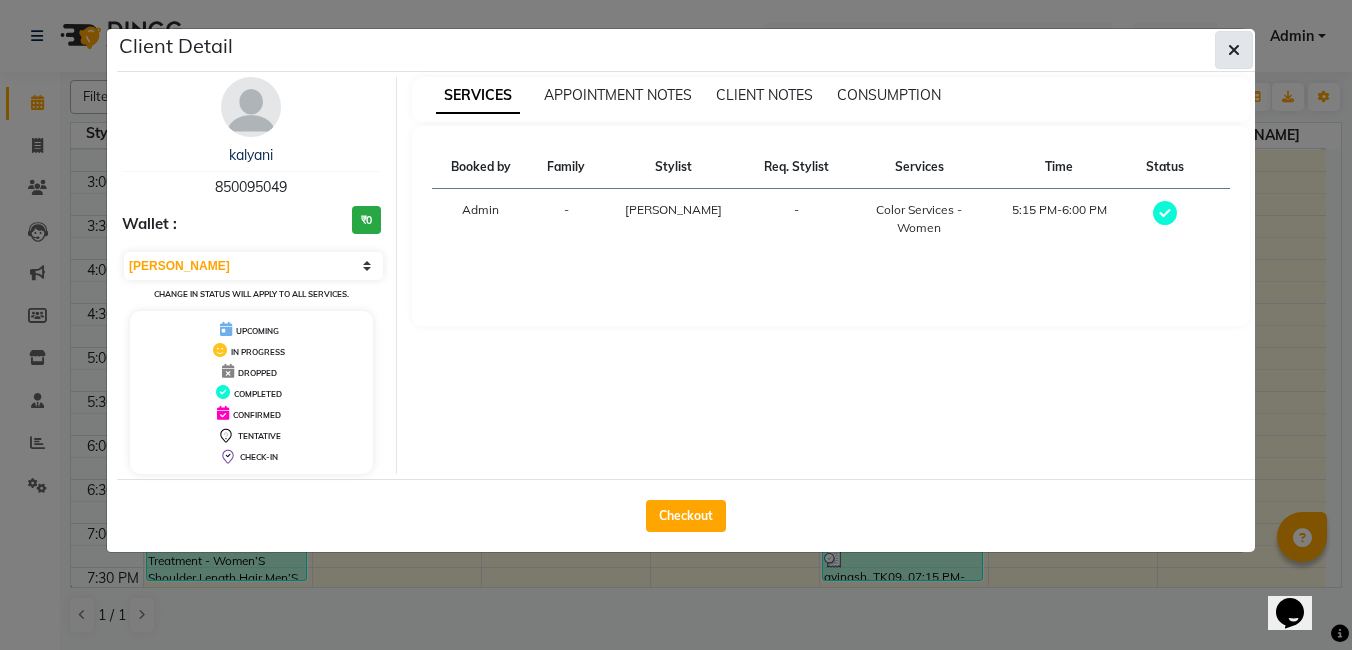 click 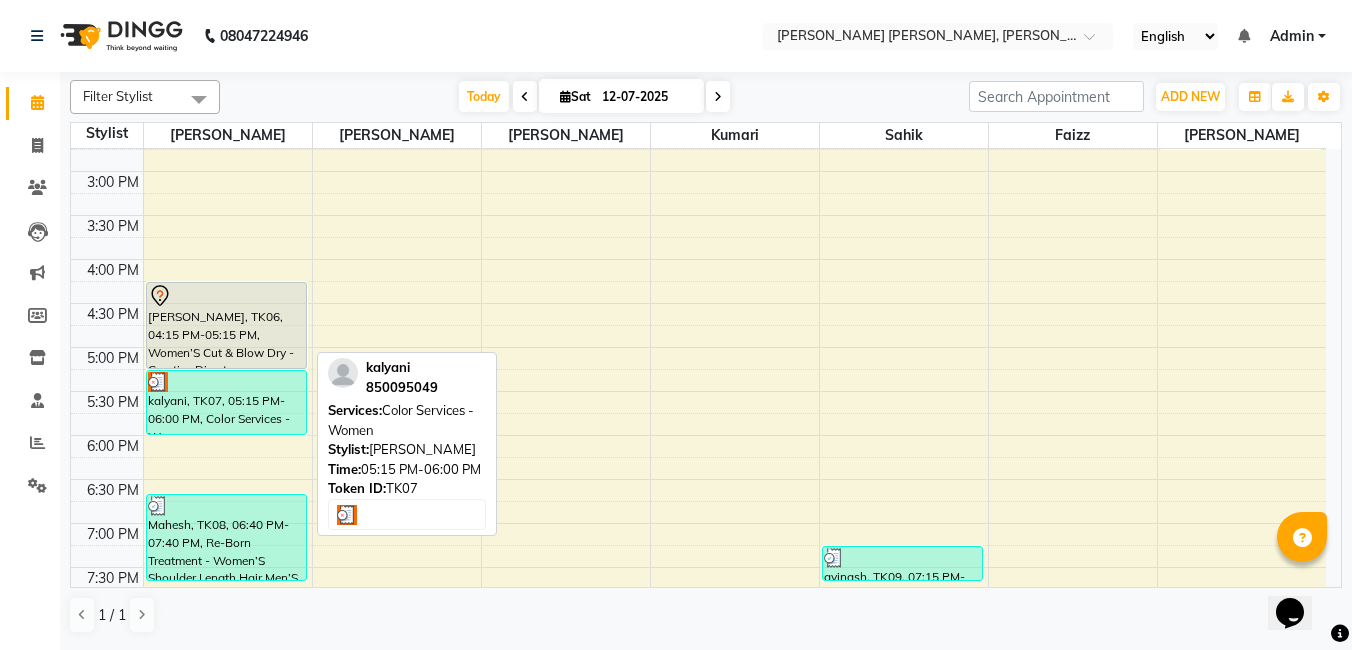 click on "kalyani, TK07, 05:15 PM-06:00 PM, Color Services - Women" at bounding box center (227, 402) 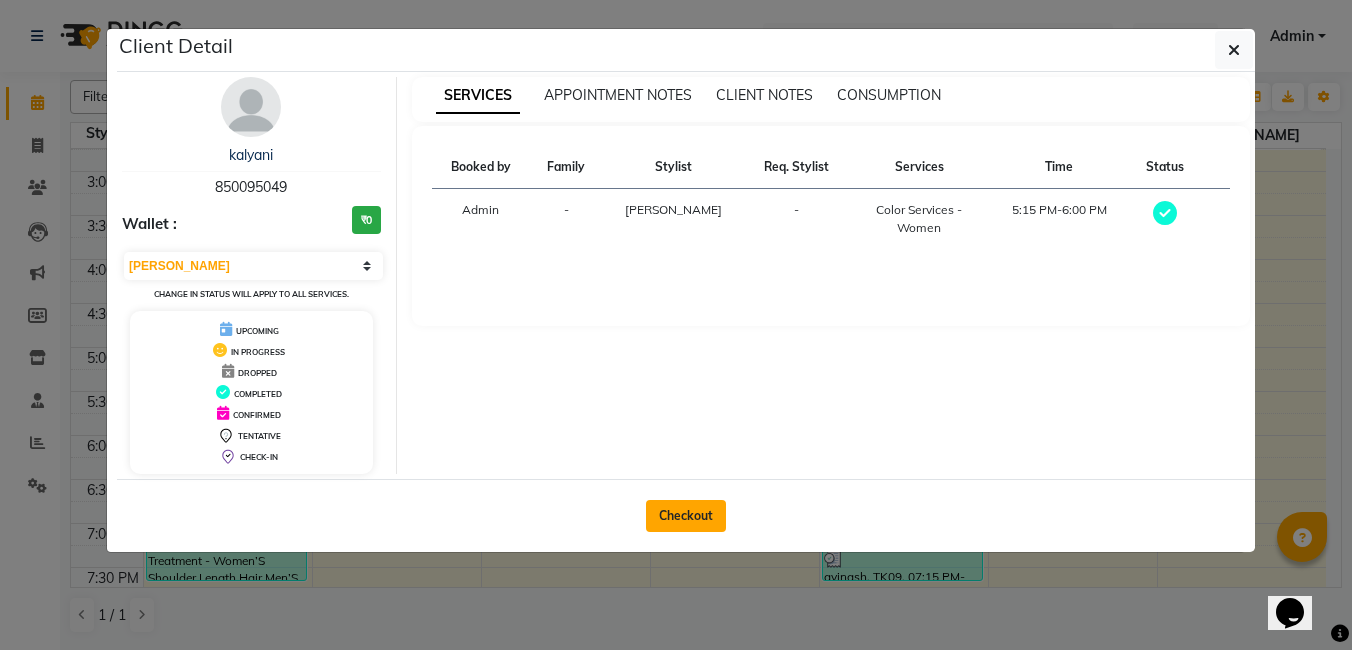 click on "Checkout" 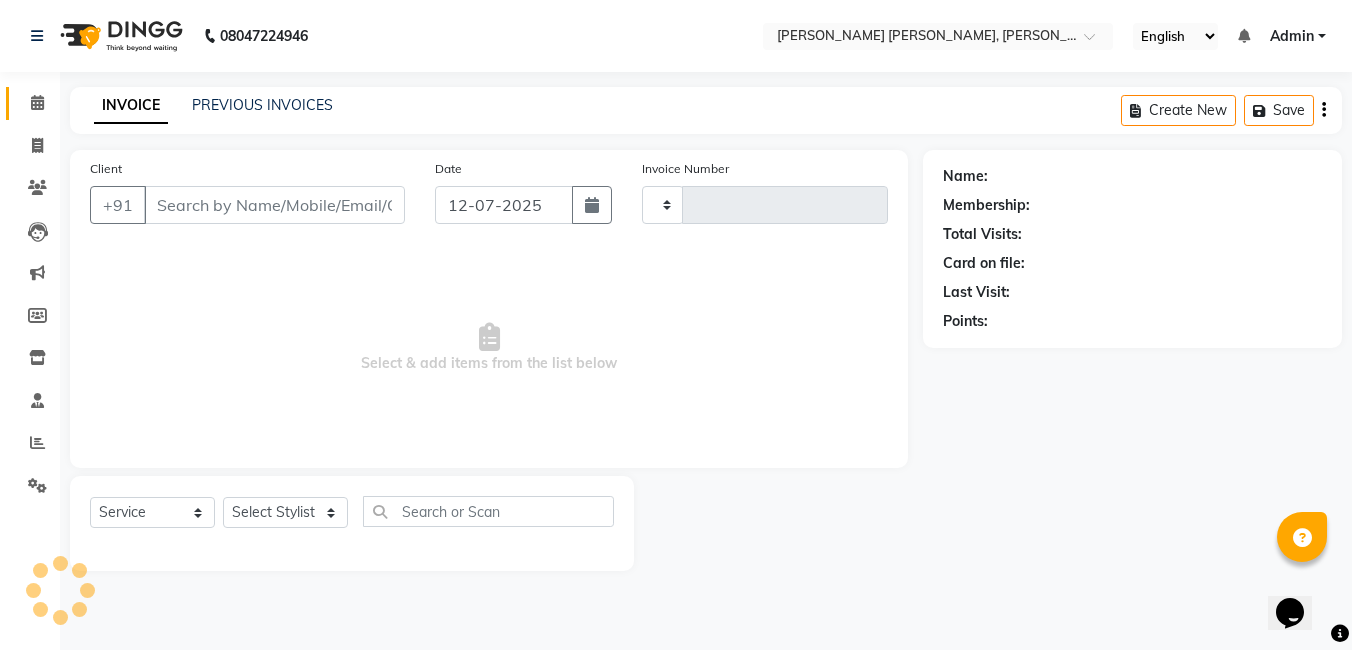 type on "0792" 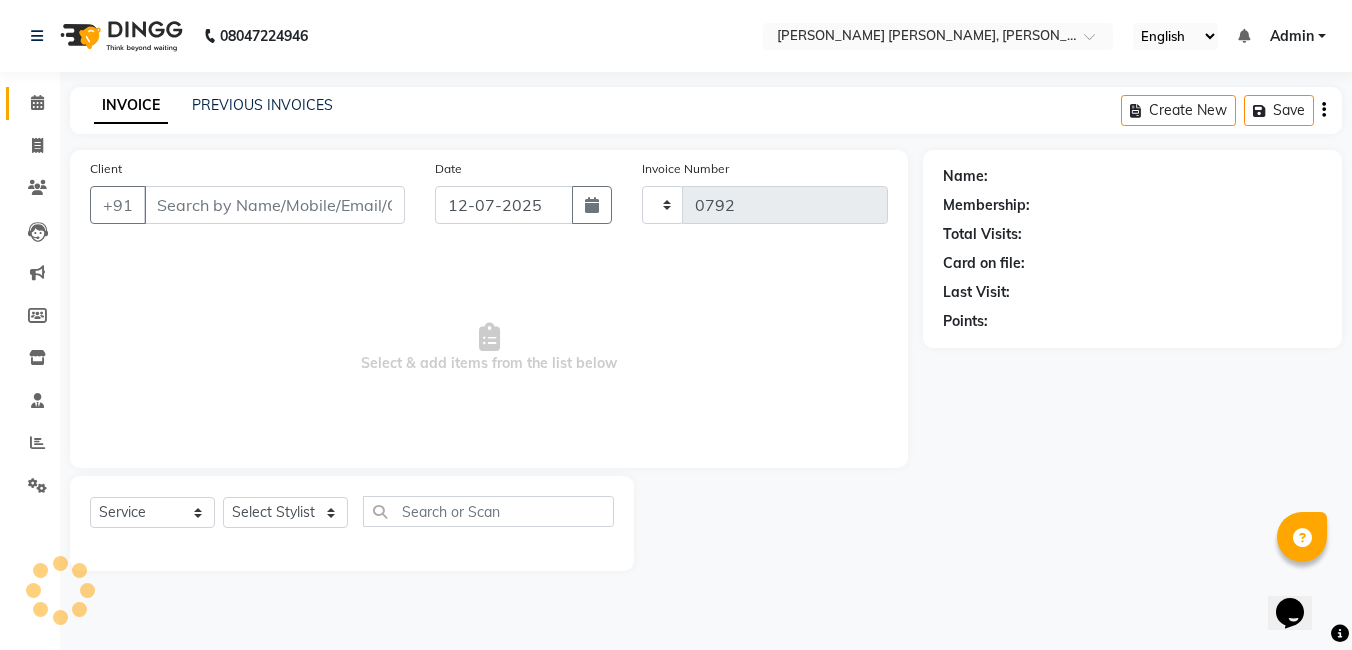 select on "7150" 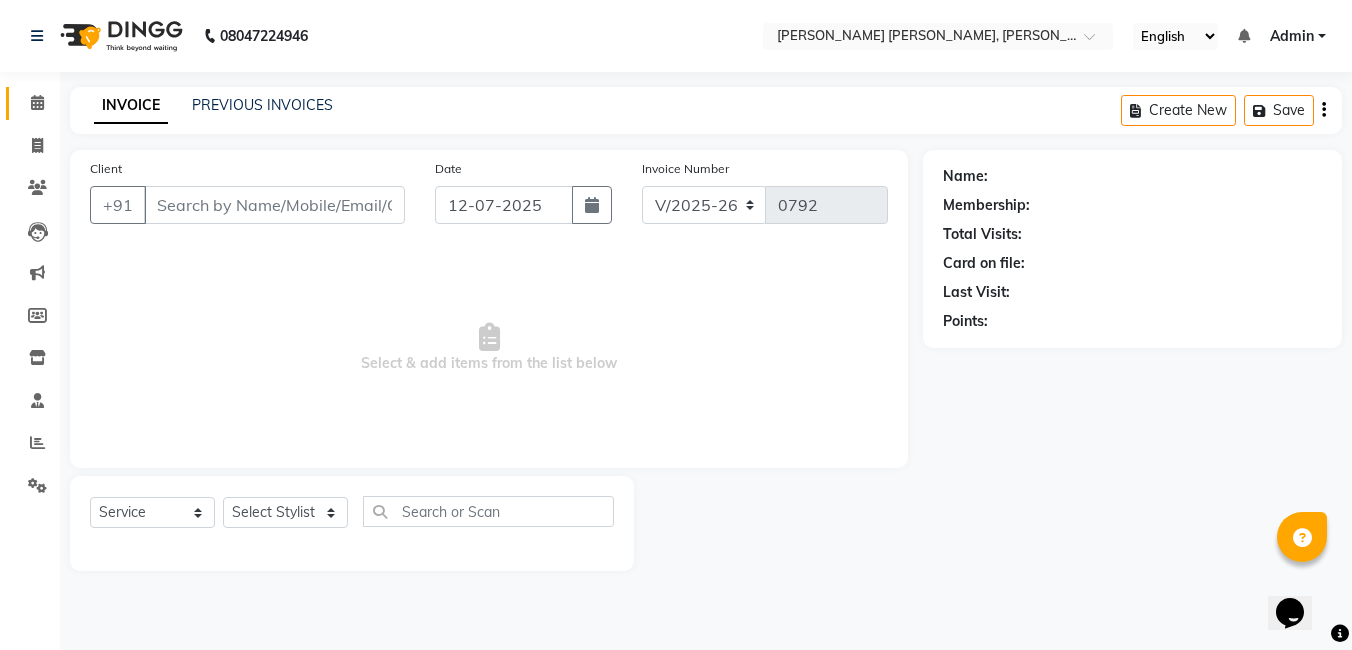 type on "850095049" 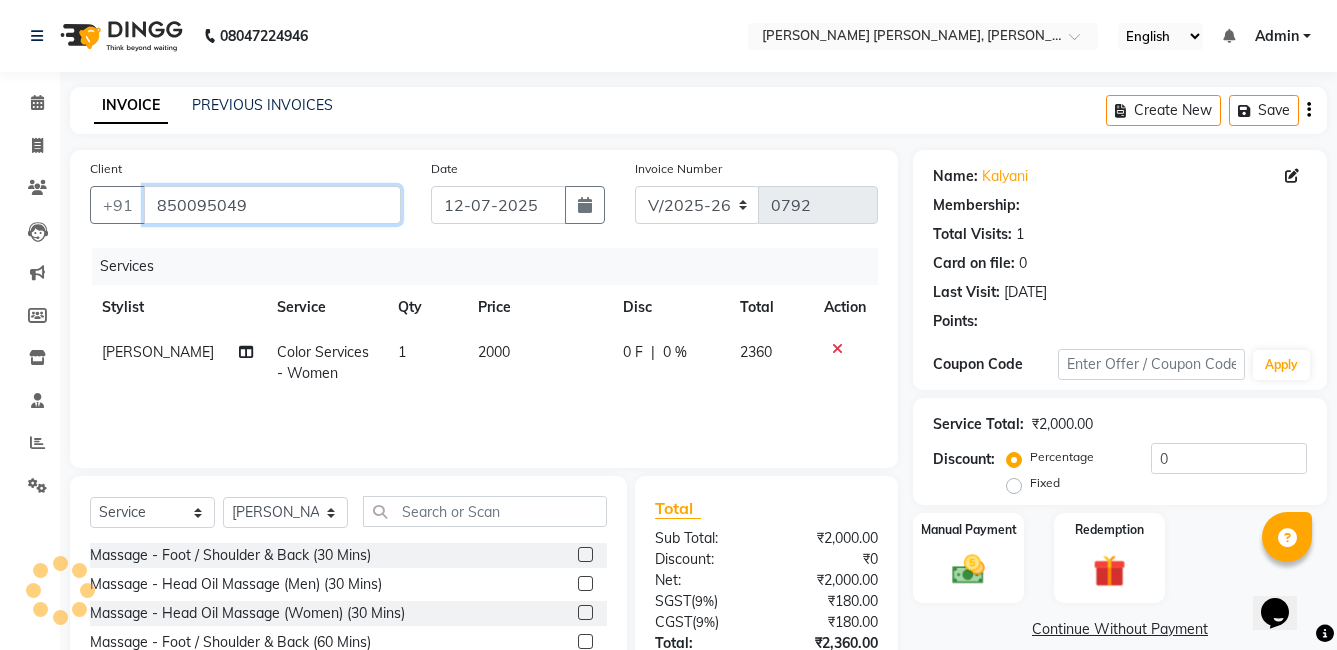 click on "850095049" at bounding box center (272, 205) 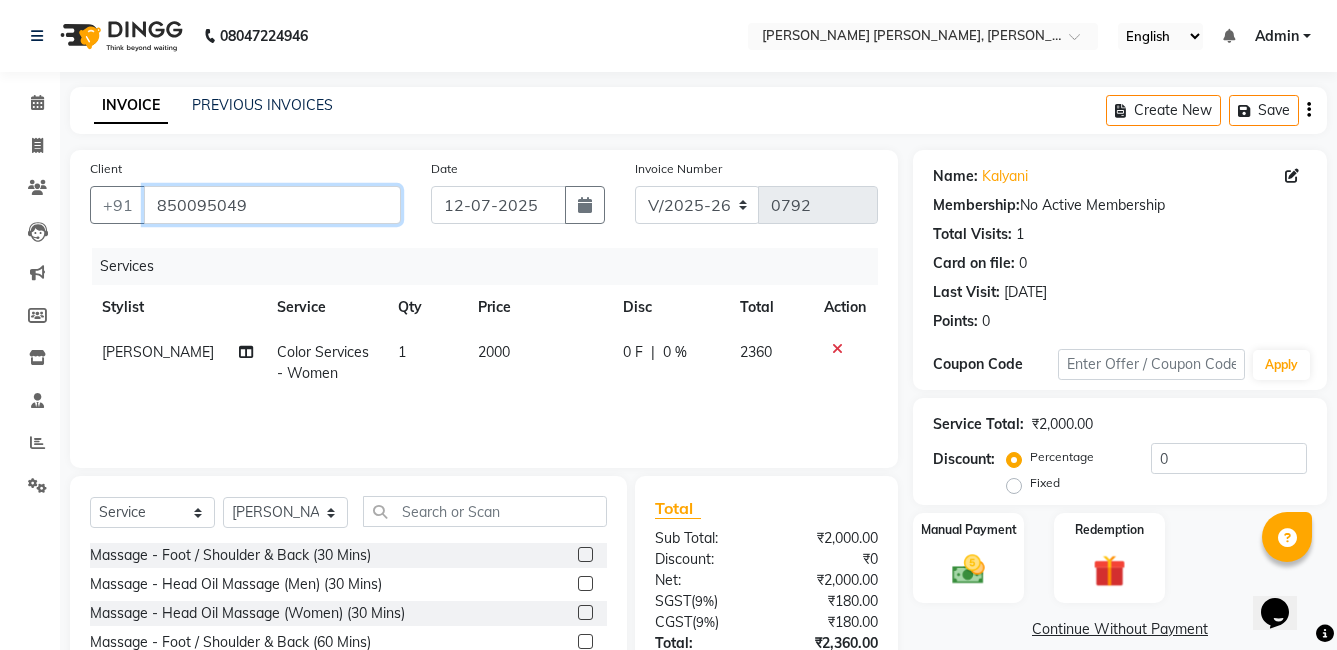 click on "850095049" at bounding box center (272, 205) 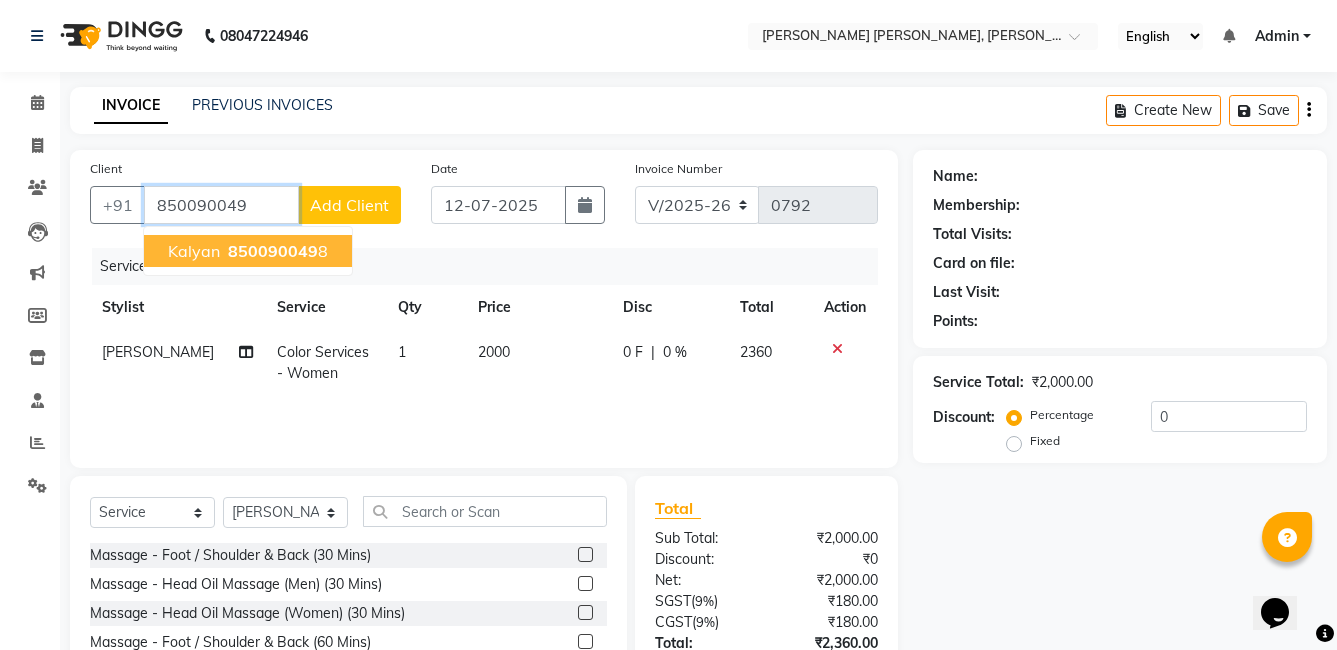 click on "850090049" at bounding box center [221, 205] 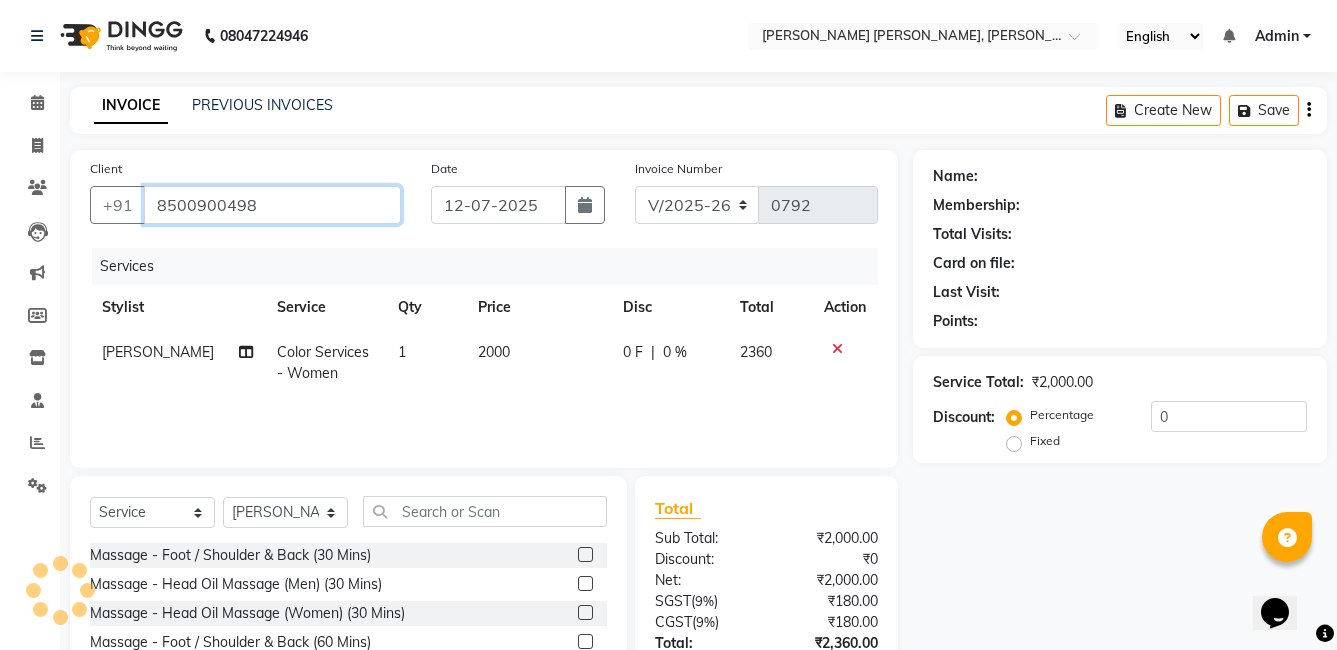 type on "8500900498" 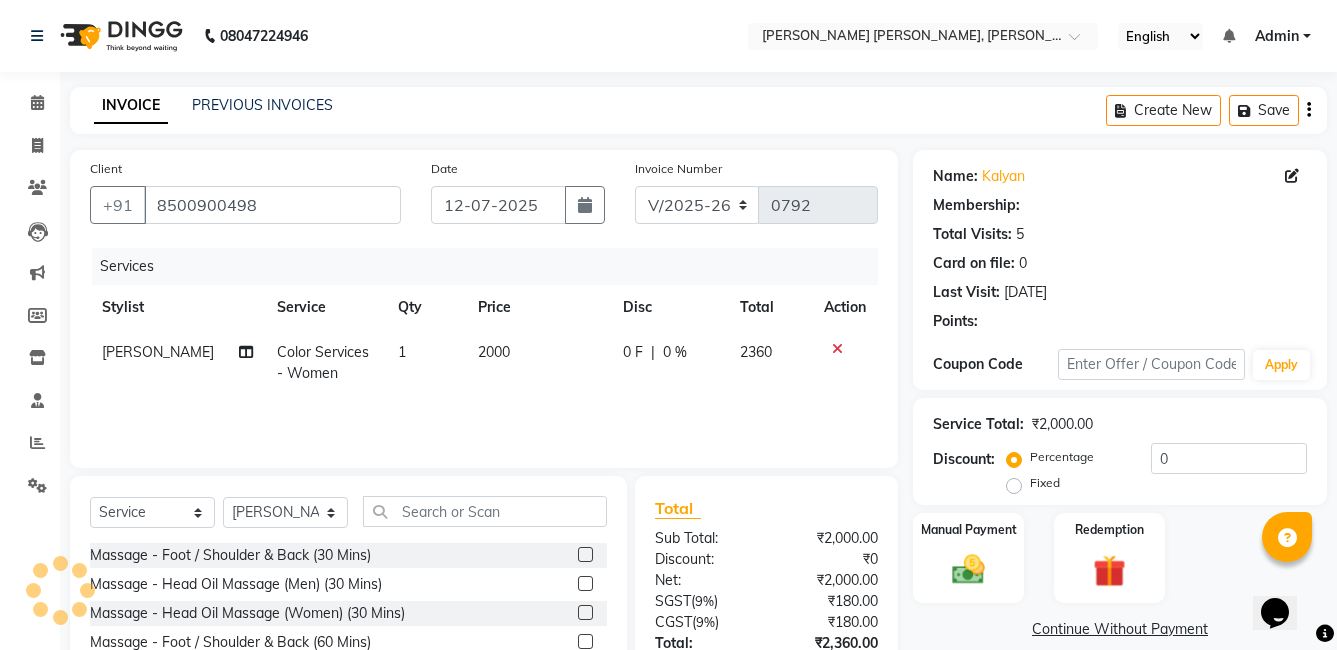 select on "1: Object" 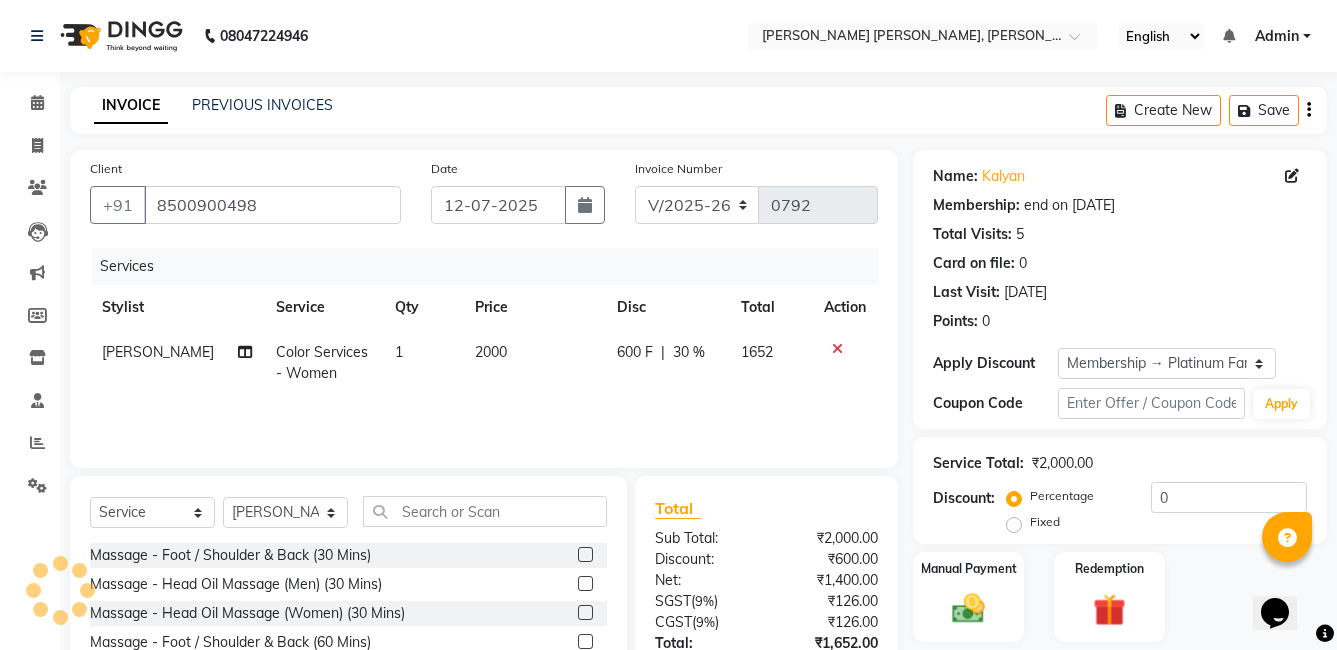 type on "30" 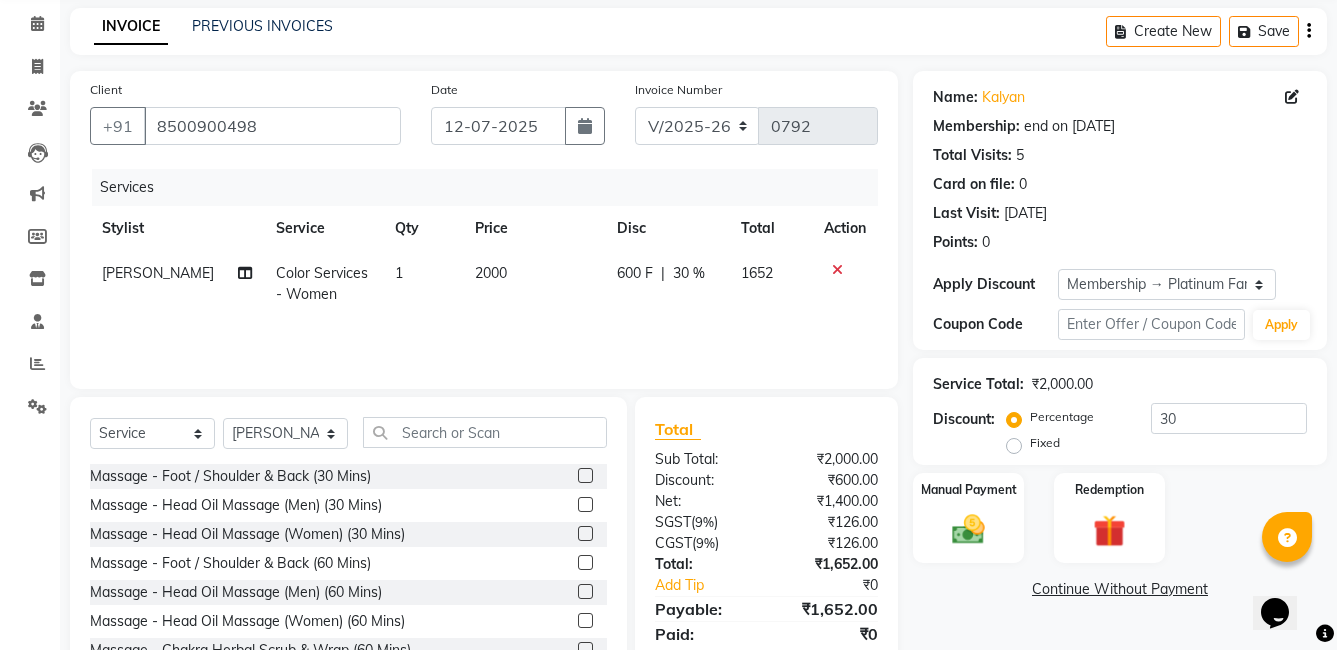 scroll, scrollTop: 151, scrollLeft: 0, axis: vertical 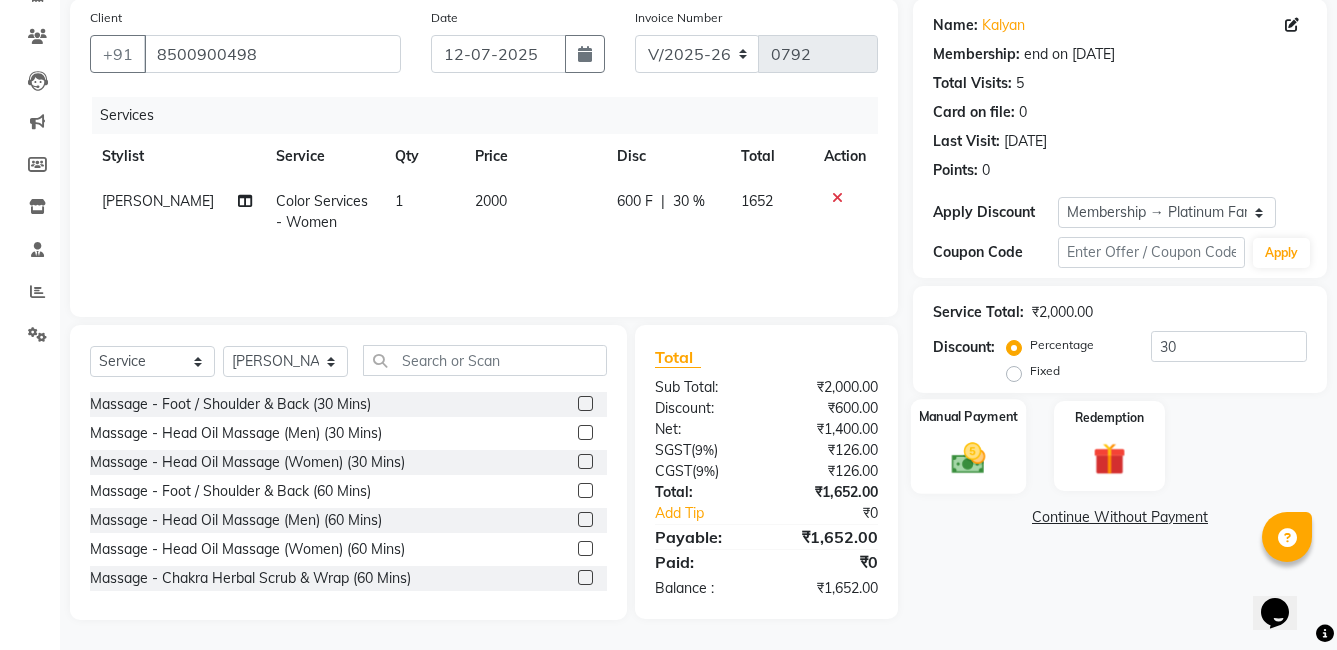 click 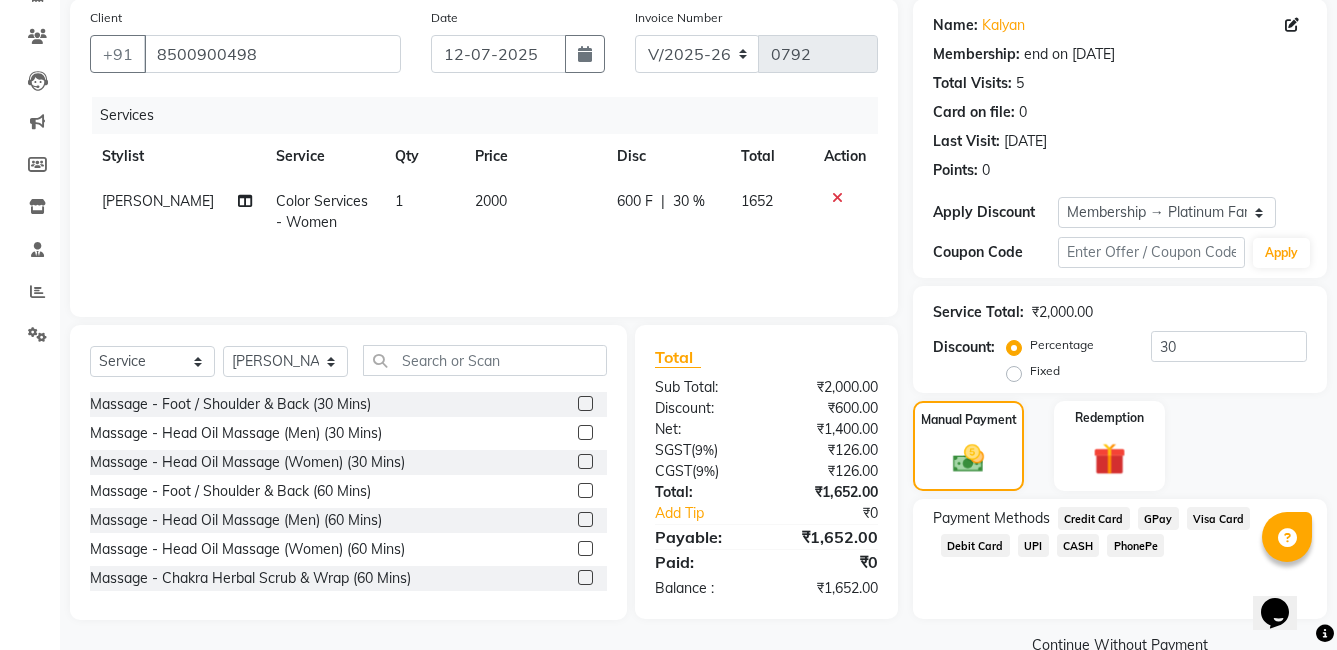 click on "2000" 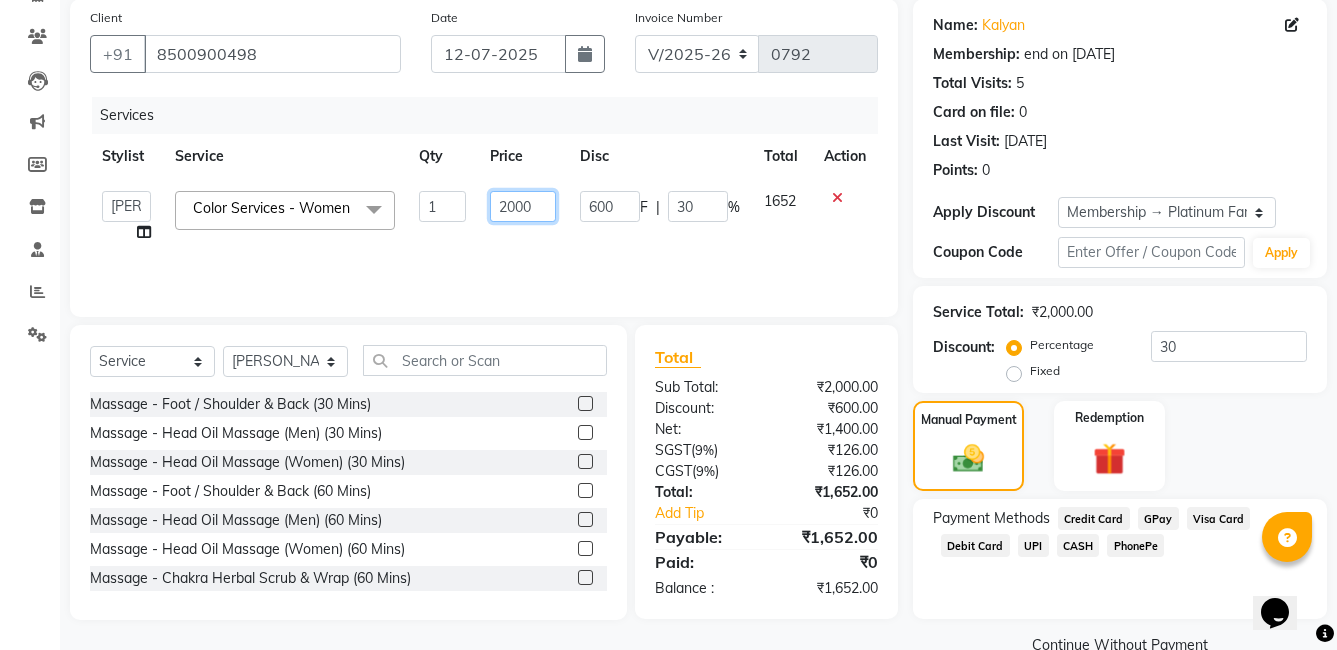 click on "2000" 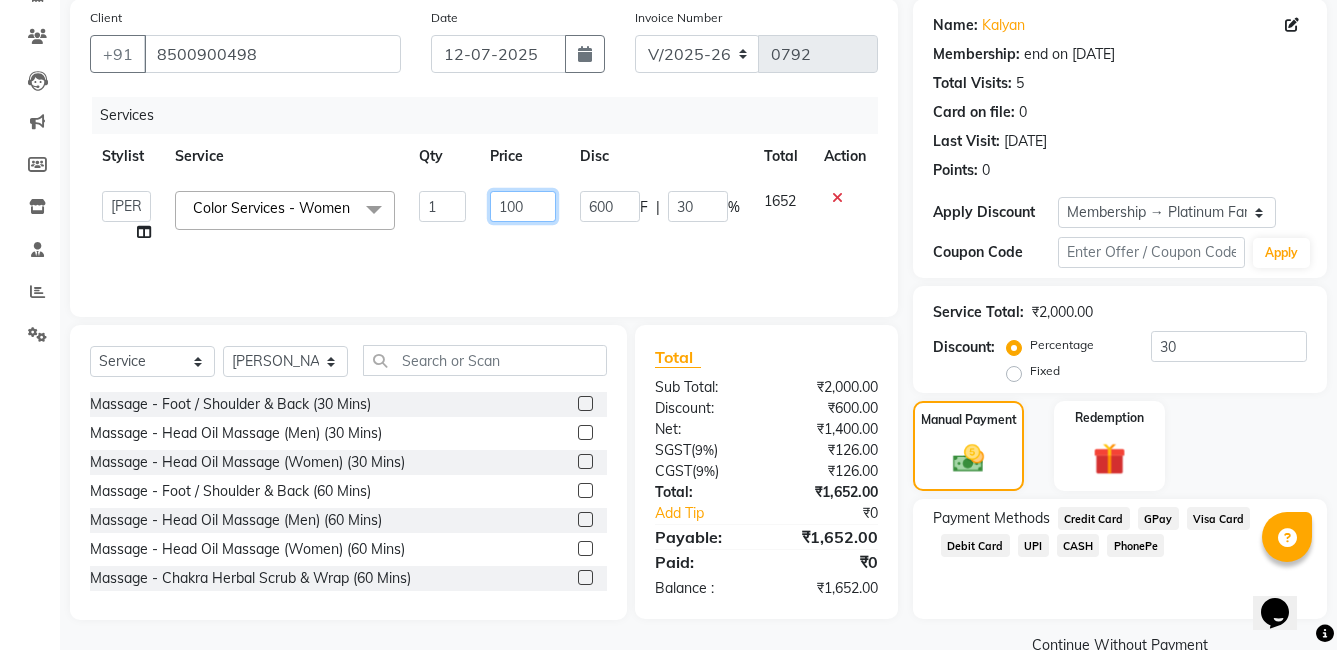 type on "1500" 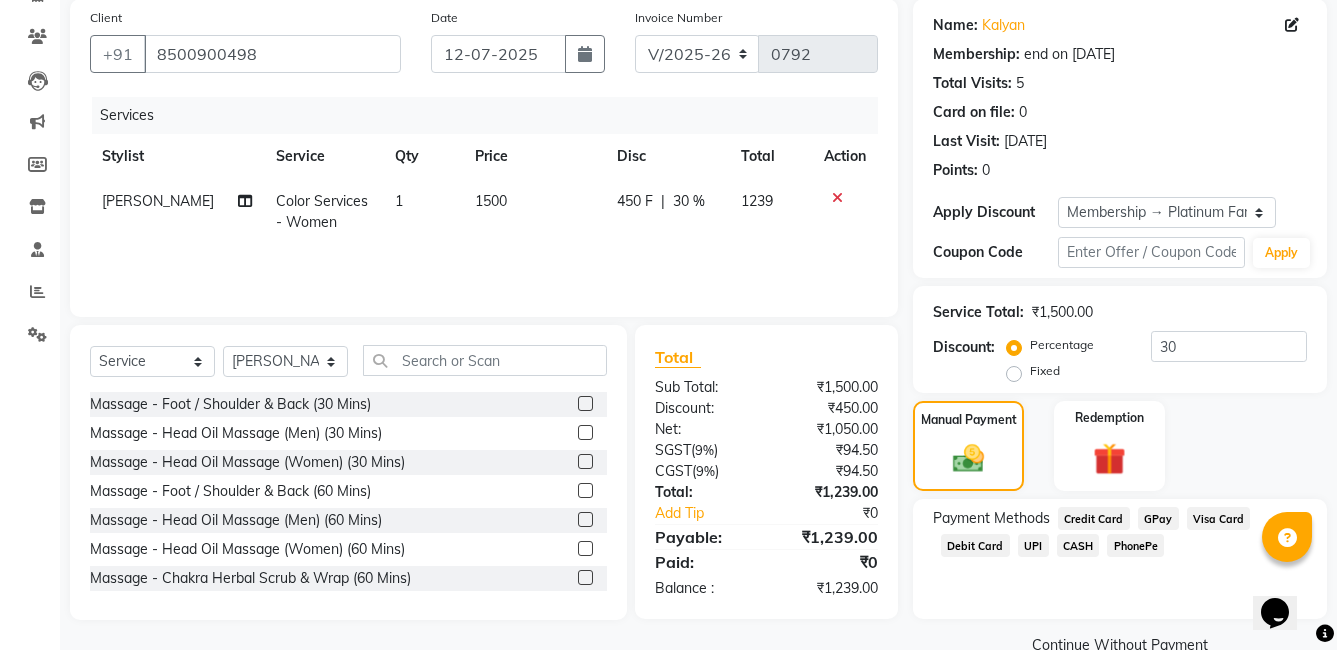 click on "450 F | 30 %" 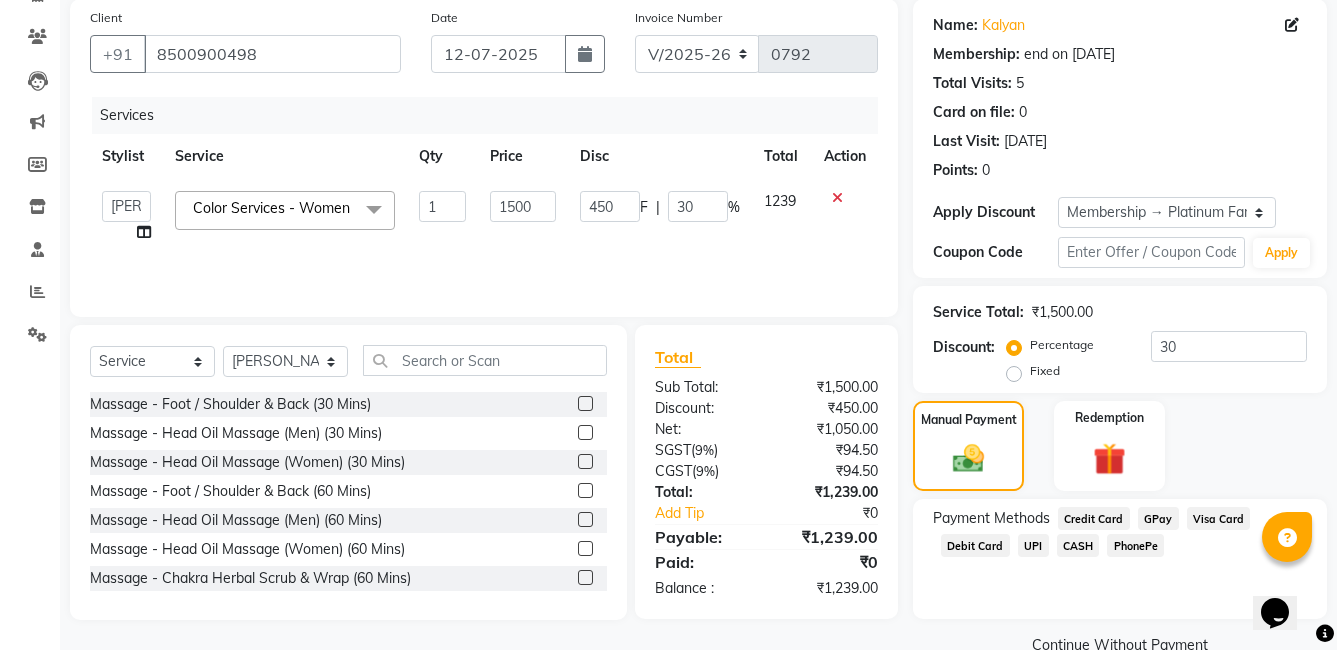 click on "Credit Card" 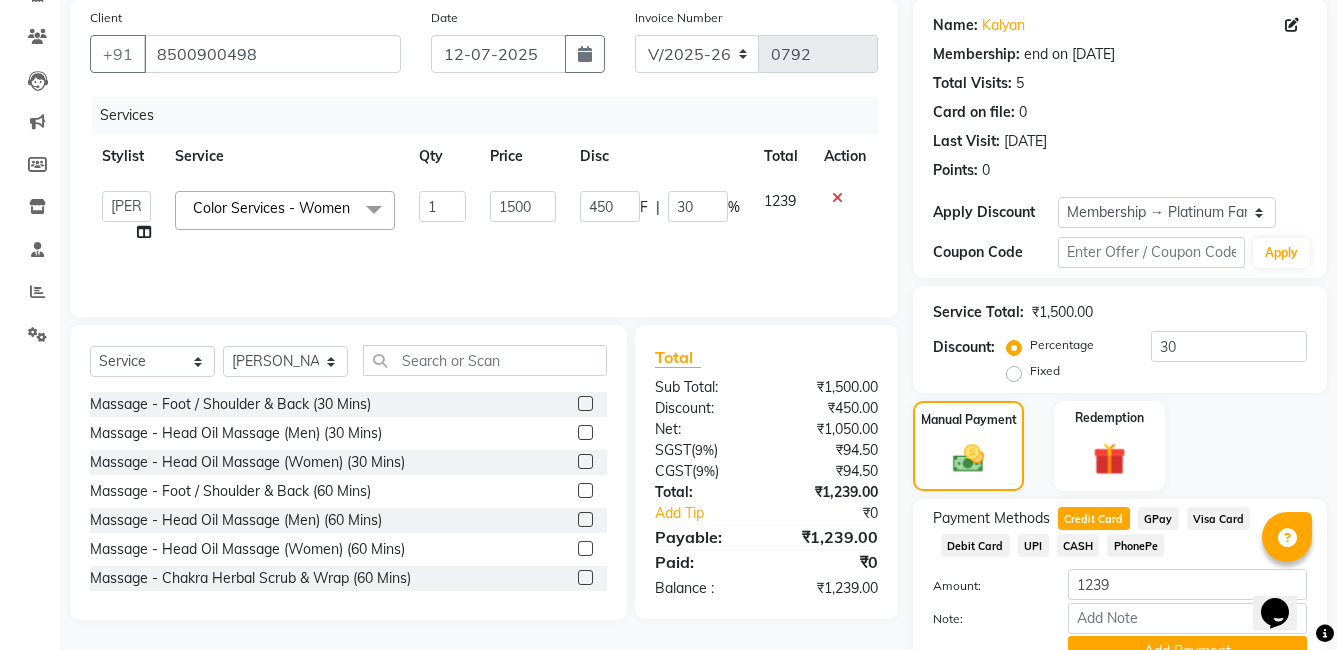scroll, scrollTop: 247, scrollLeft: 0, axis: vertical 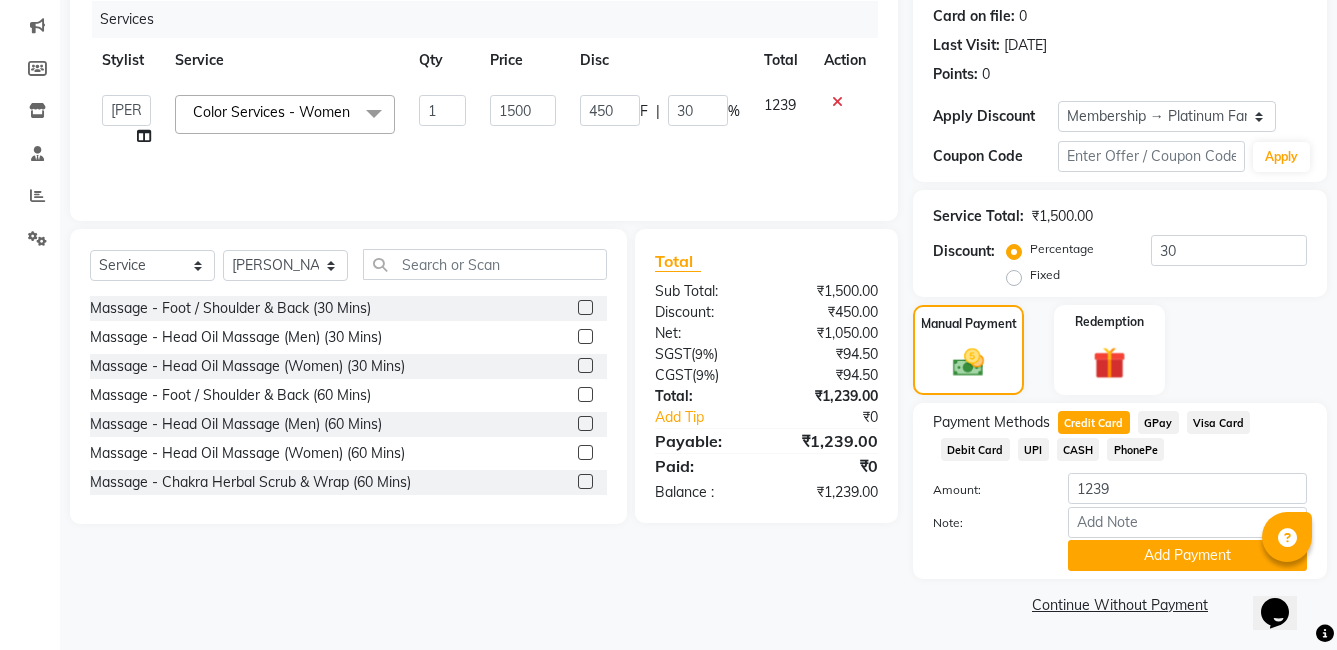 click on "Add Payment" 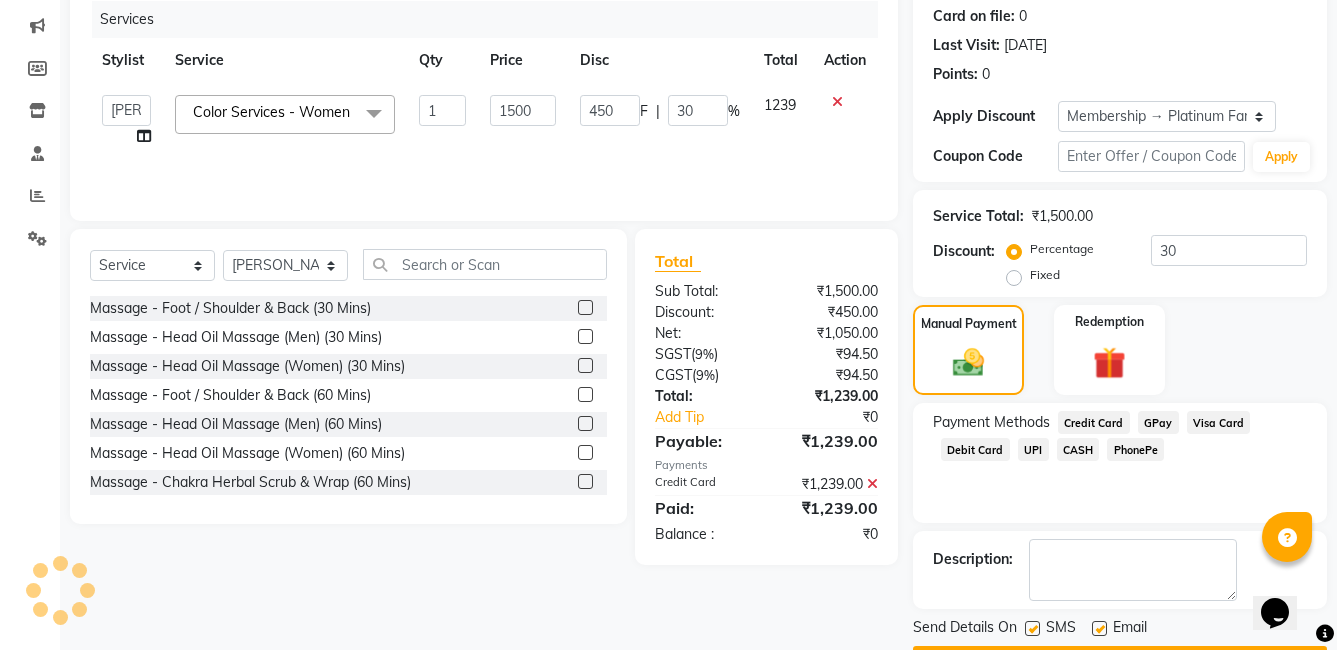 scroll, scrollTop: 304, scrollLeft: 0, axis: vertical 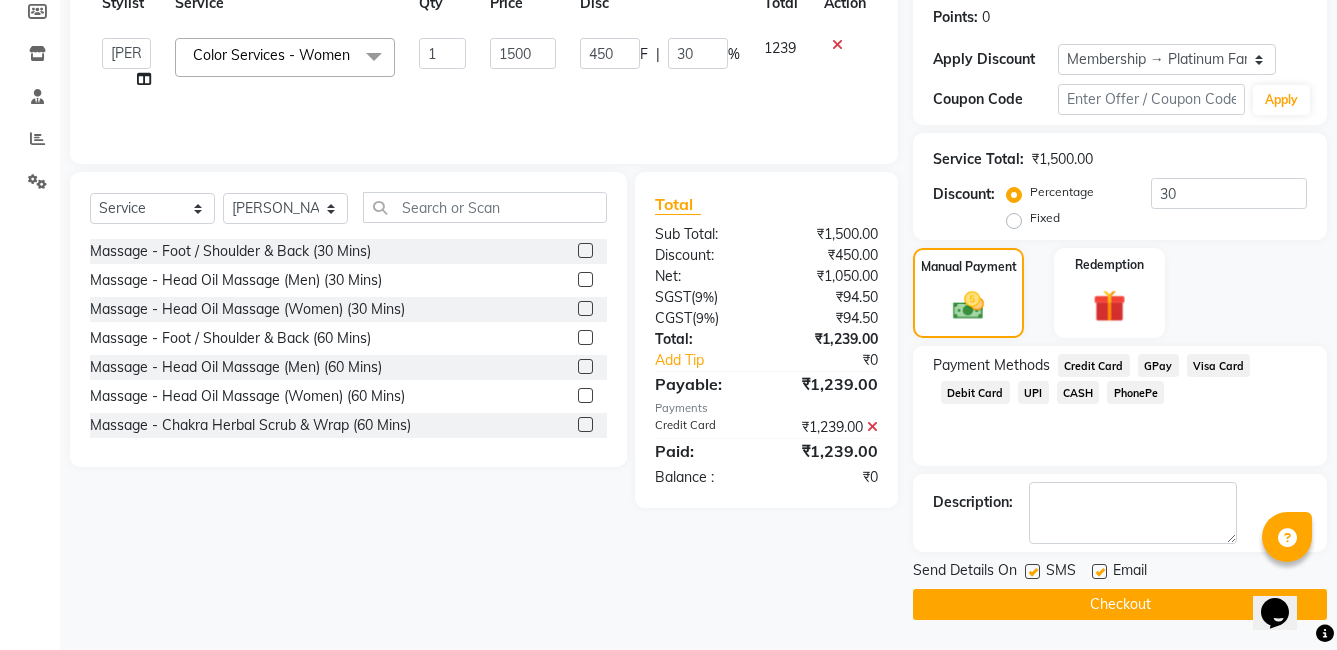 click 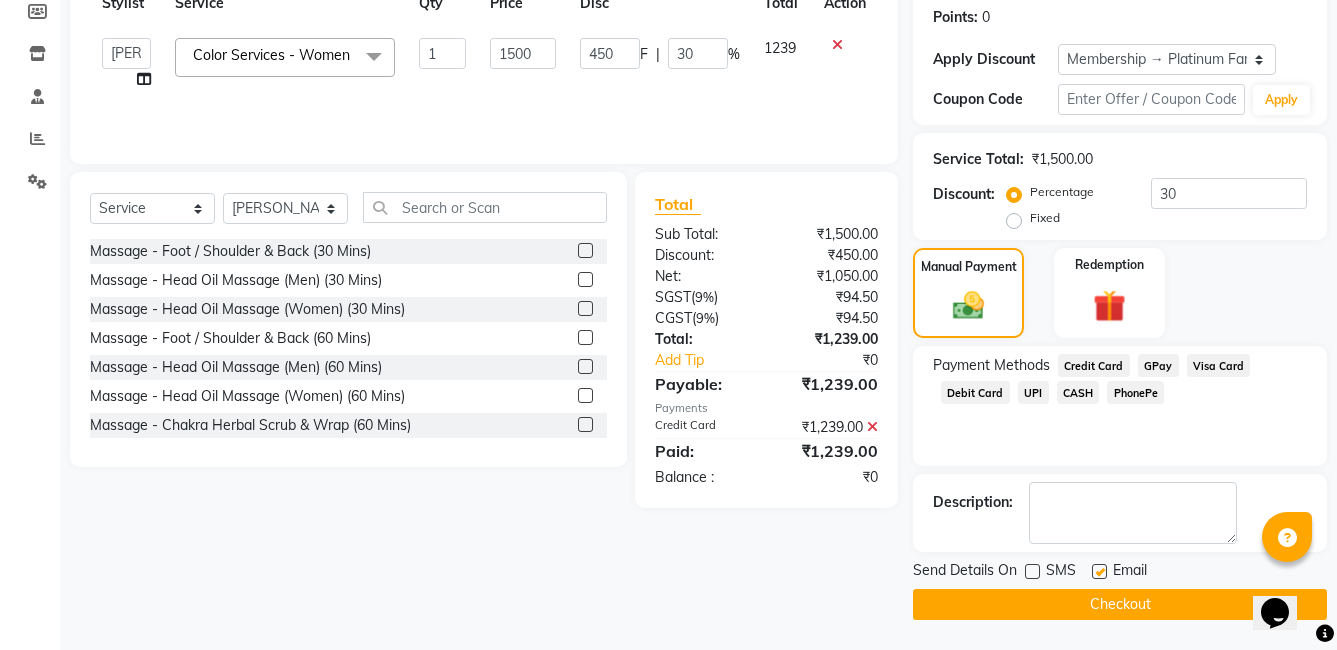 click 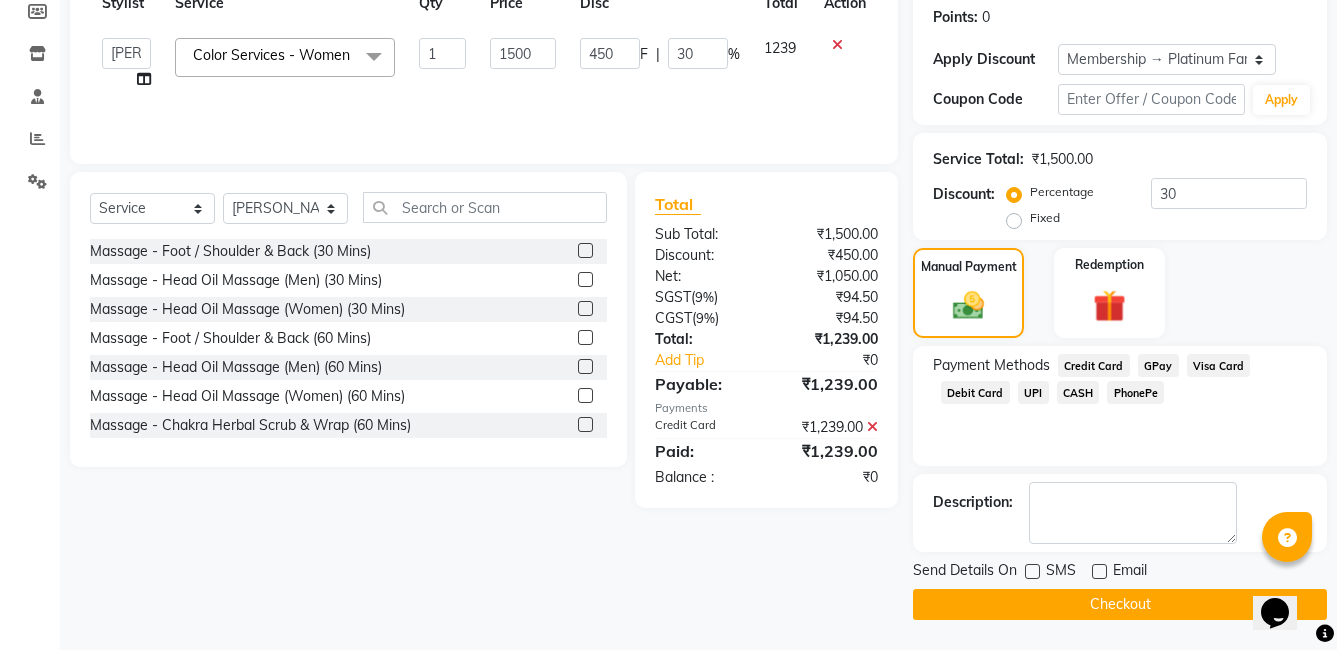 click on "Checkout" 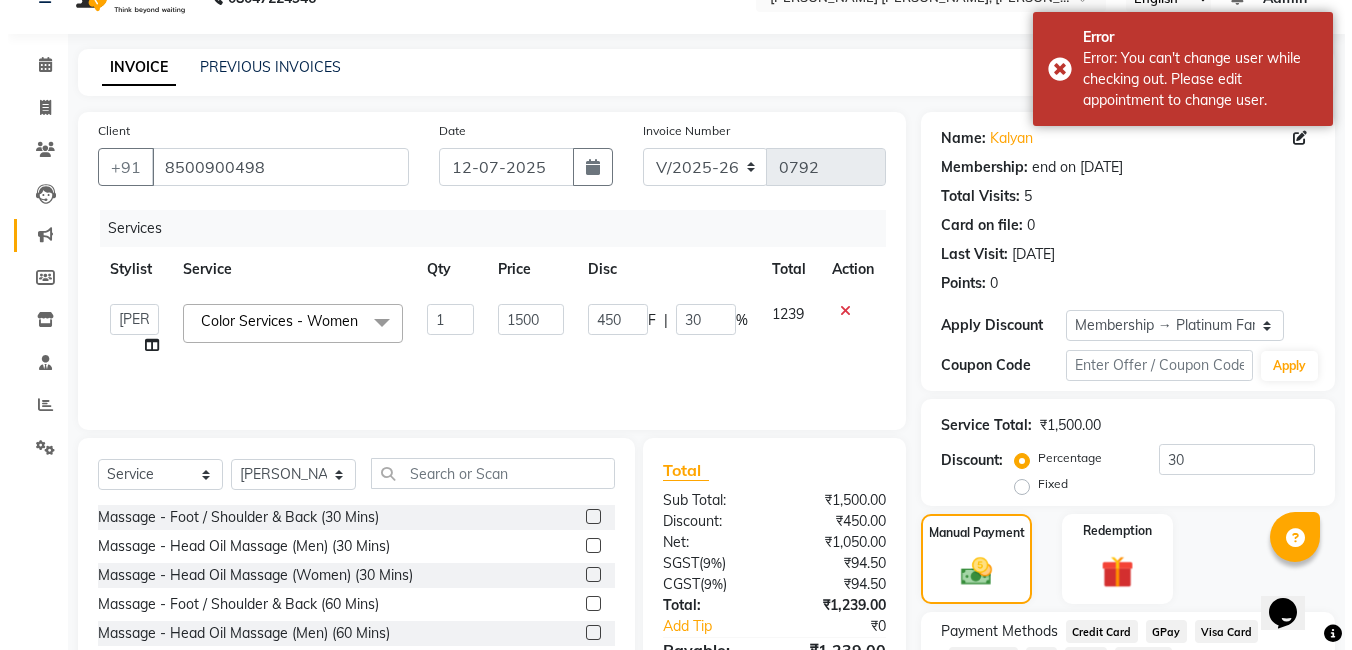 scroll, scrollTop: 0, scrollLeft: 0, axis: both 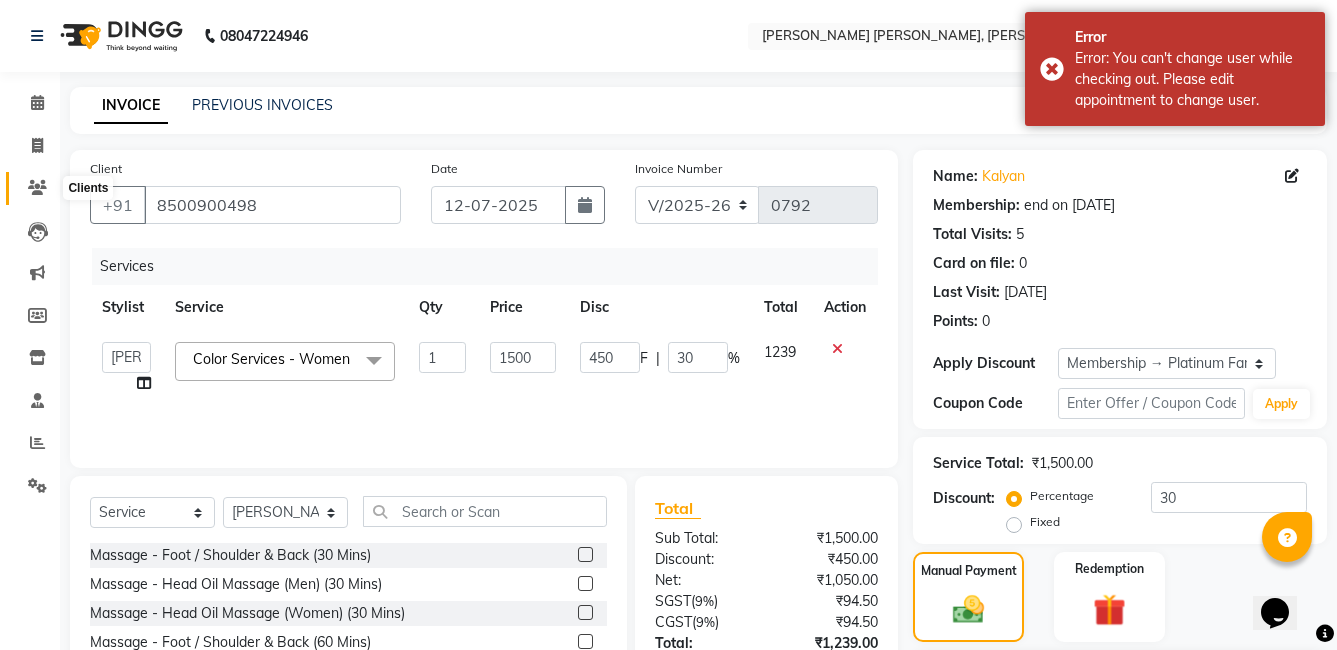 click 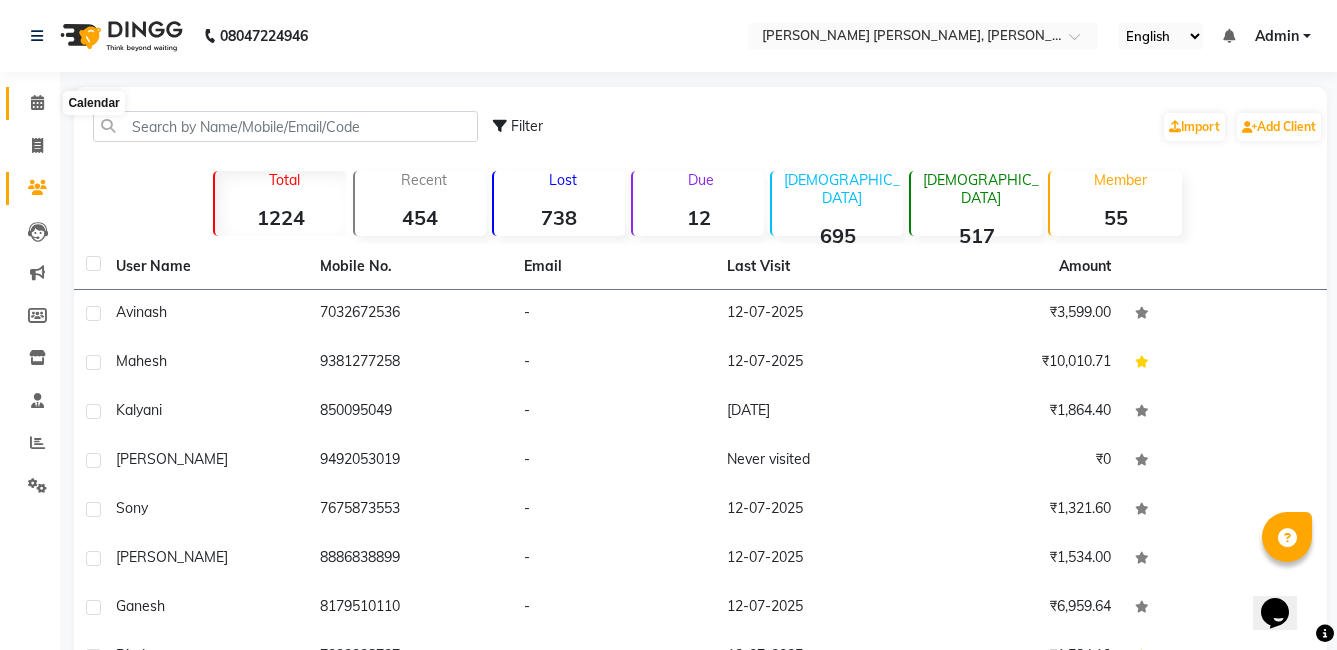 click 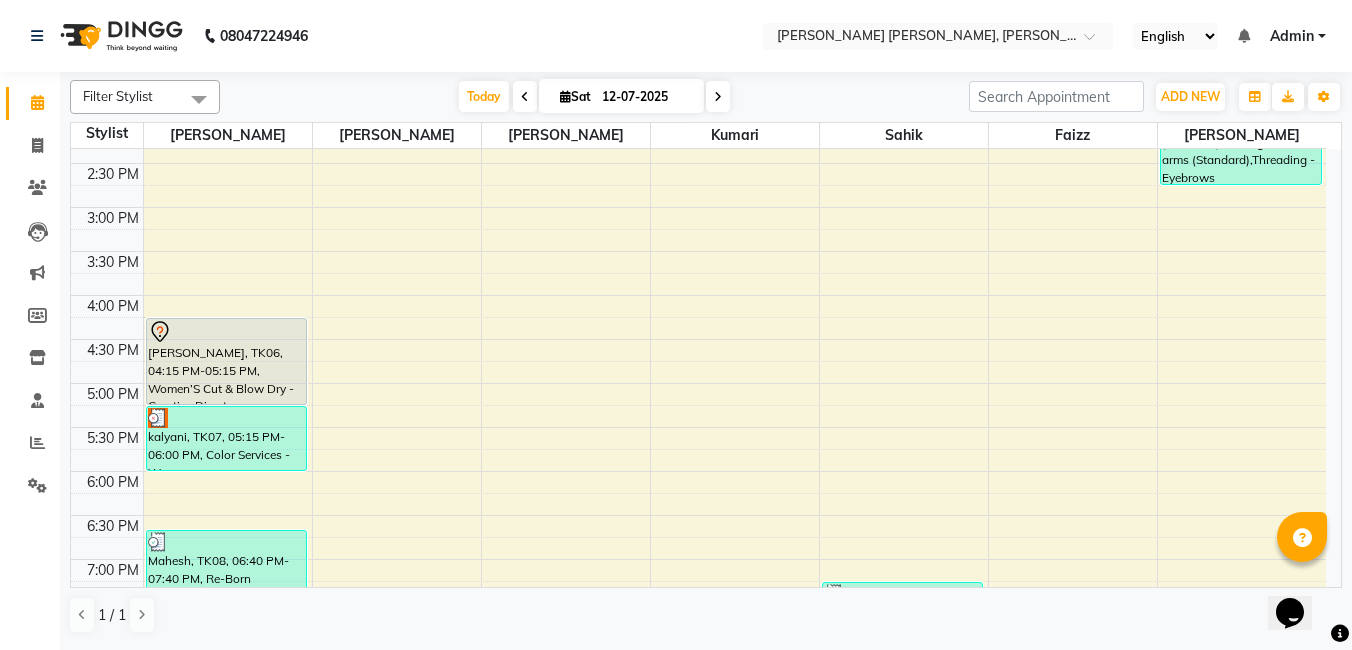 scroll, scrollTop: 555, scrollLeft: 0, axis: vertical 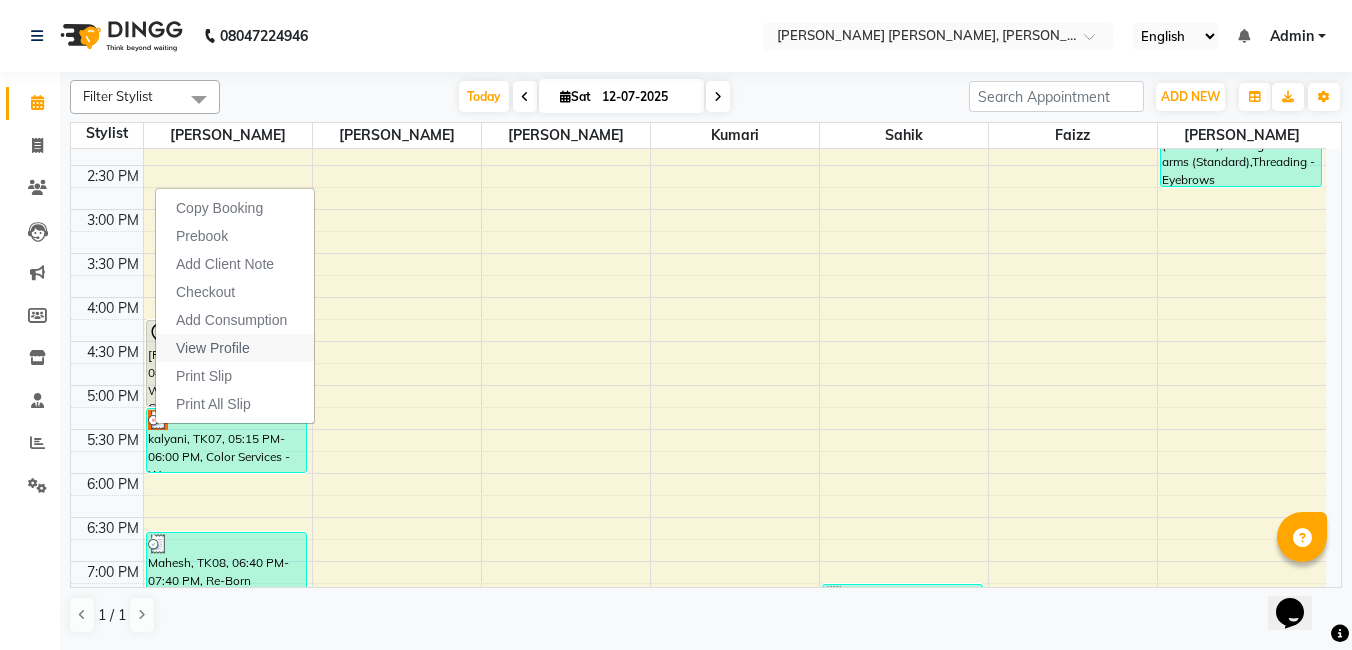 click on "View Profile" at bounding box center [235, 348] 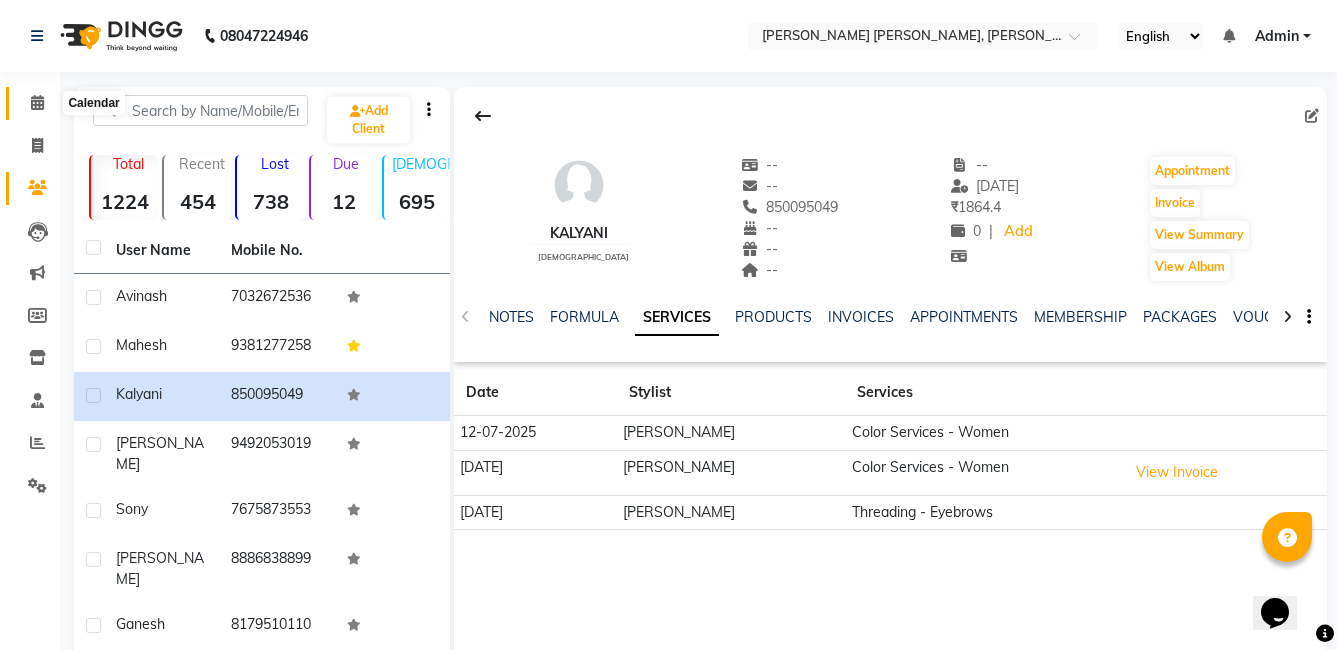 click 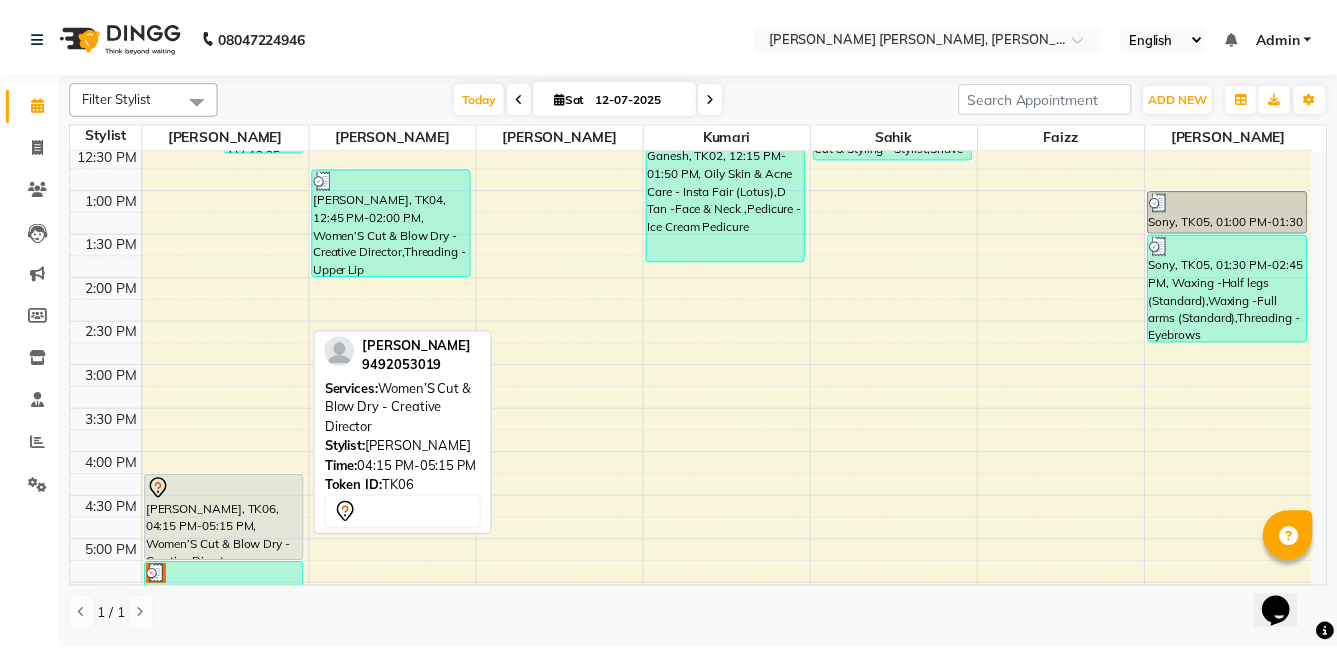 scroll, scrollTop: 600, scrollLeft: 0, axis: vertical 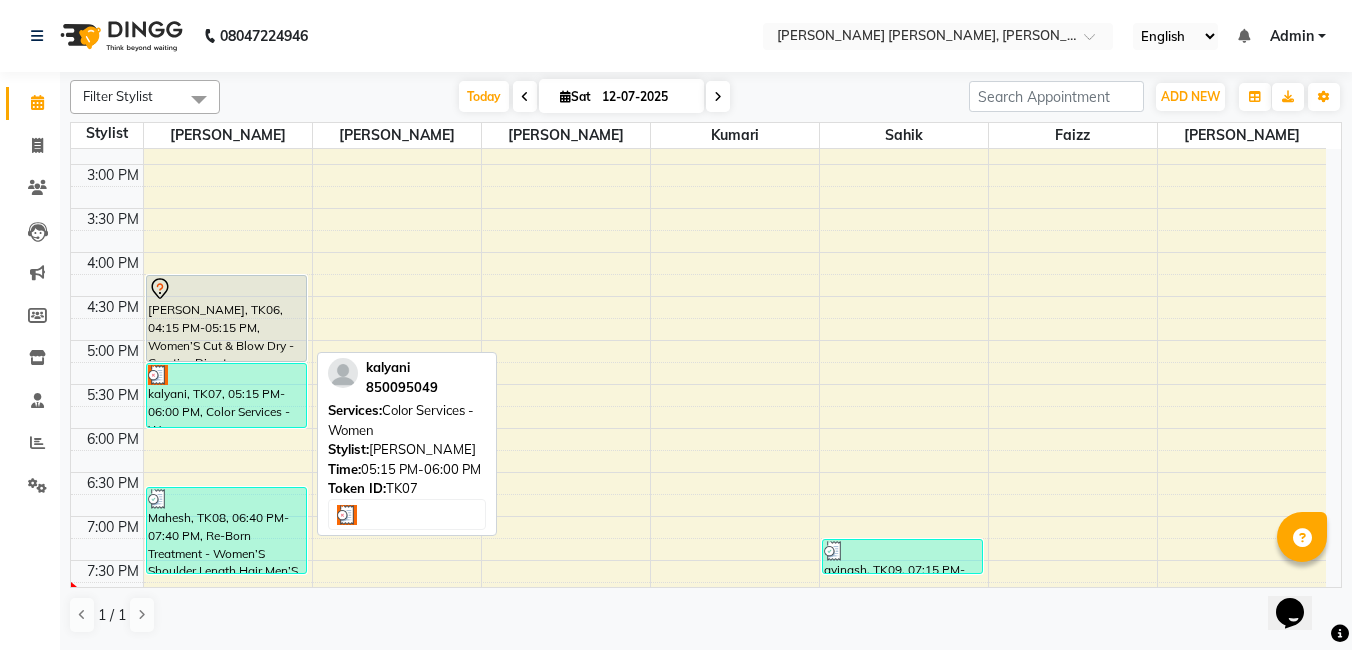 click at bounding box center (227, 375) 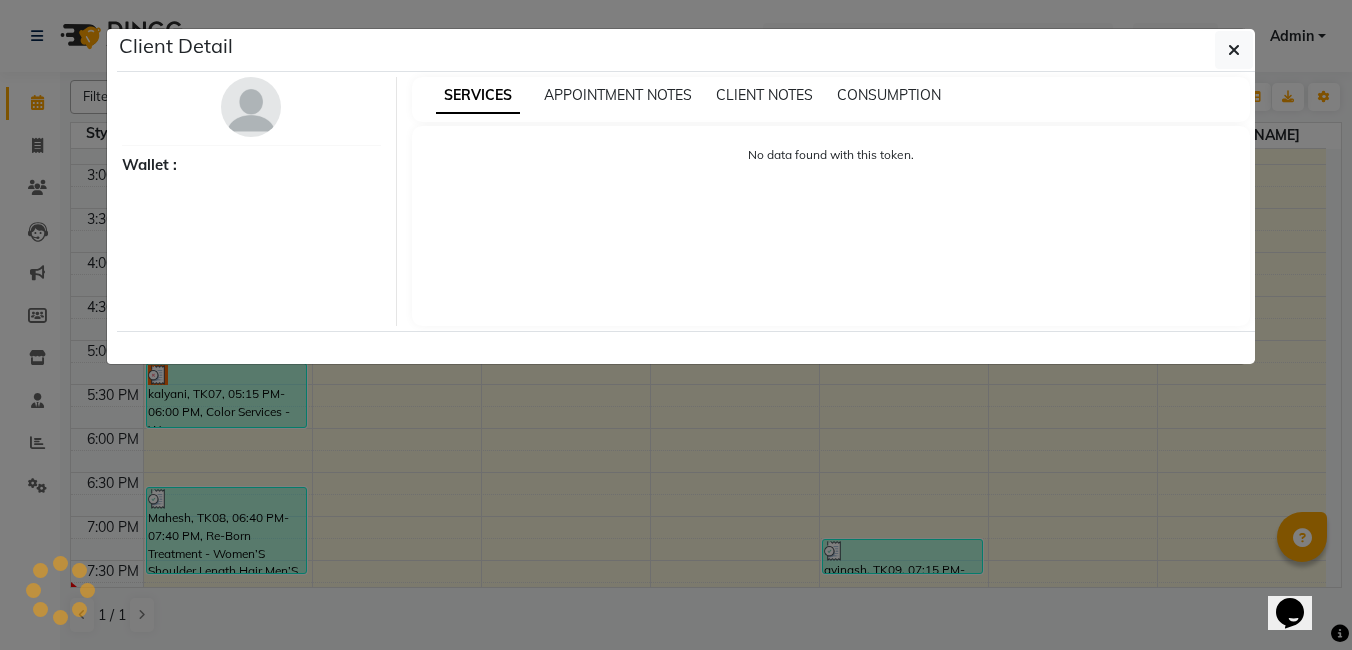 select on "3" 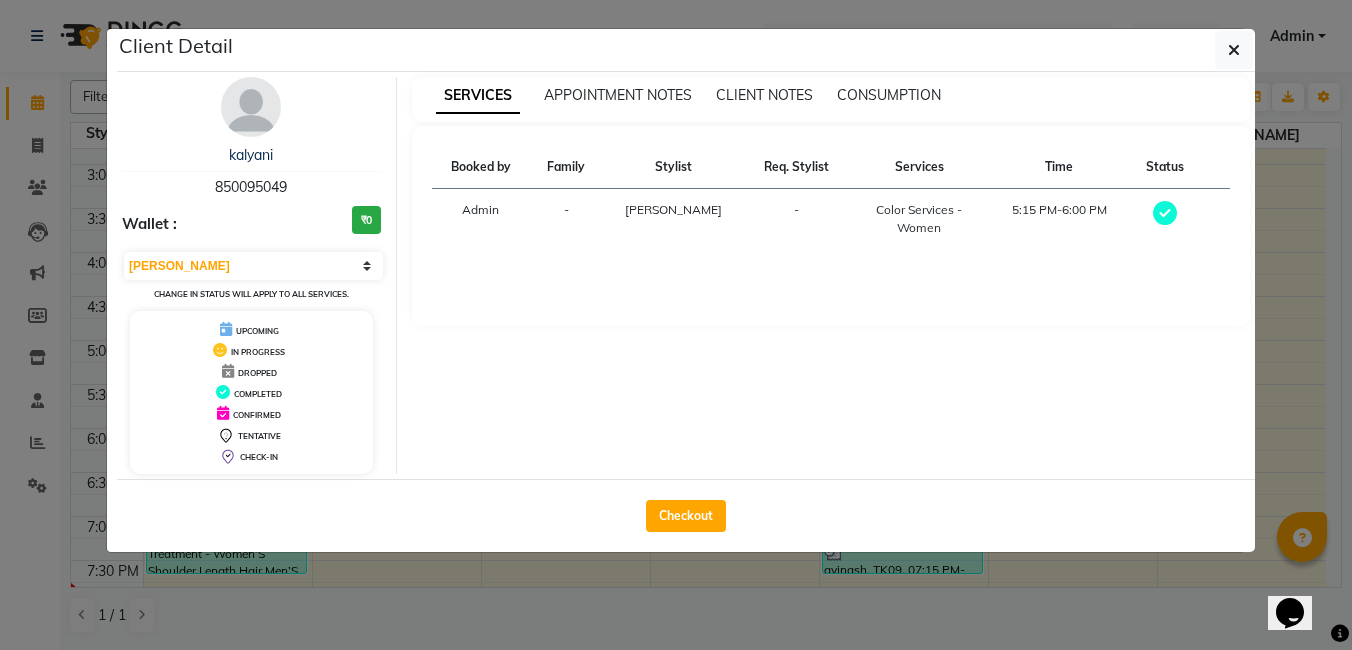 click on "850095049" at bounding box center (251, 187) 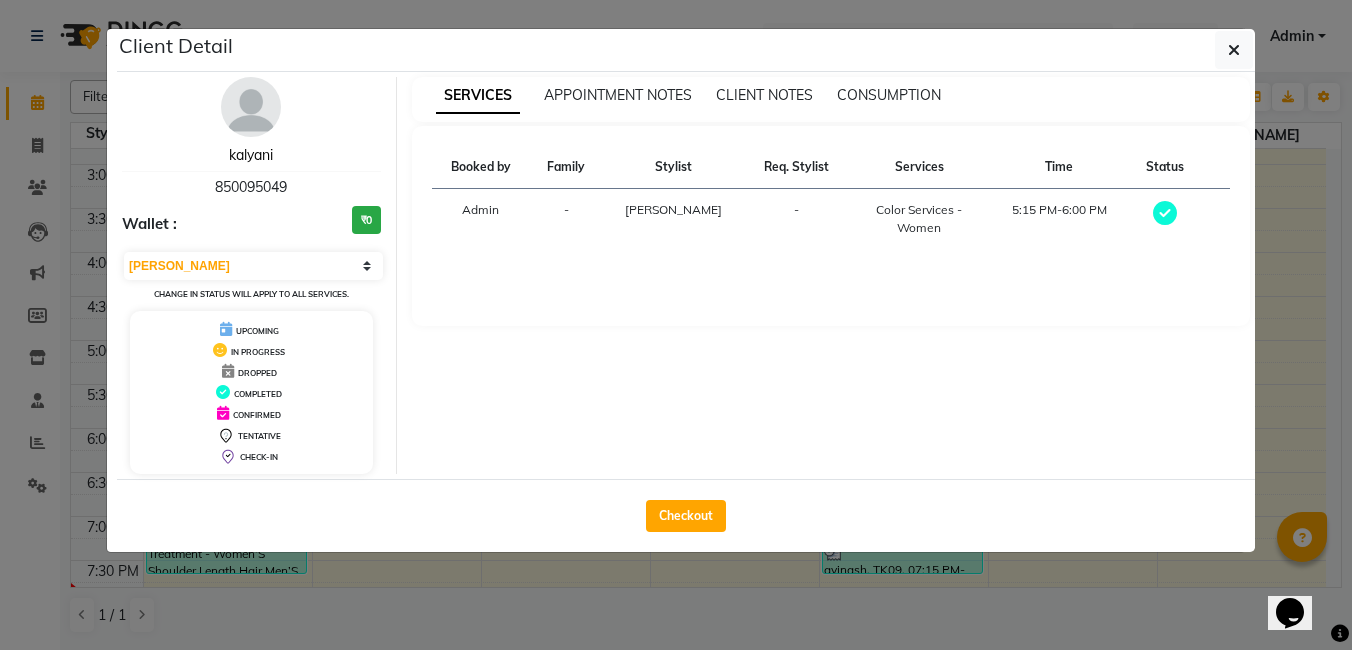 click on "kalyani" at bounding box center (251, 155) 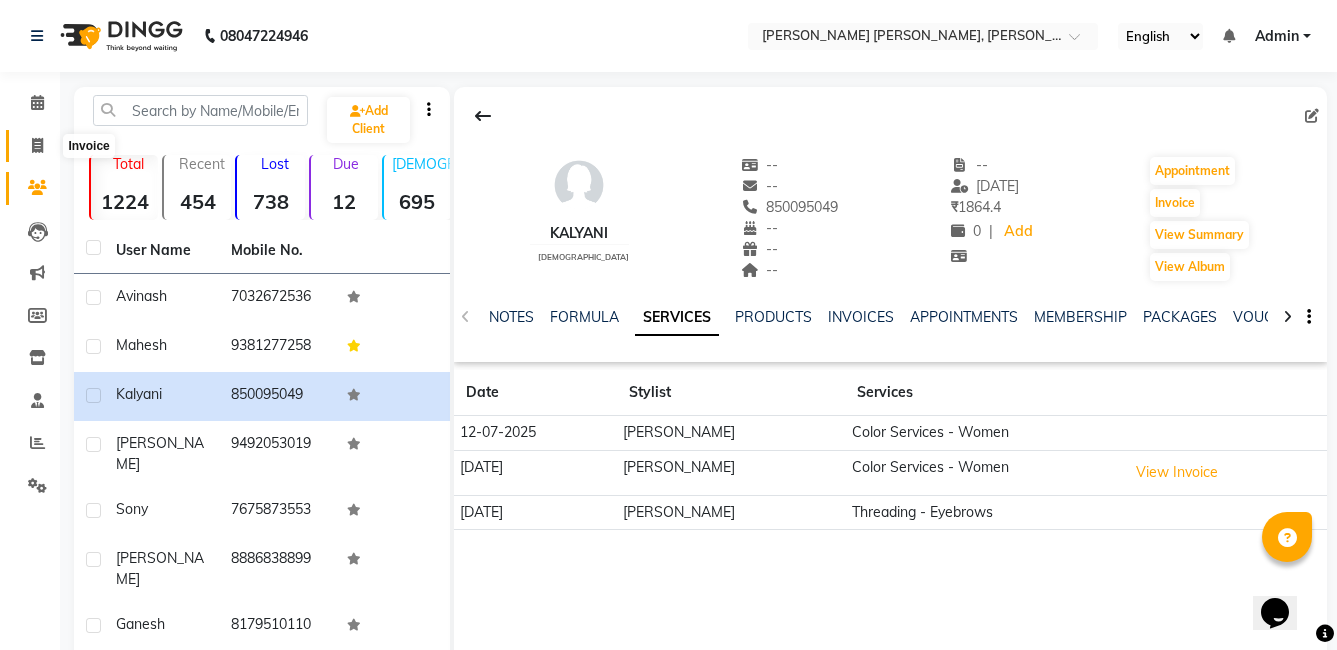 click 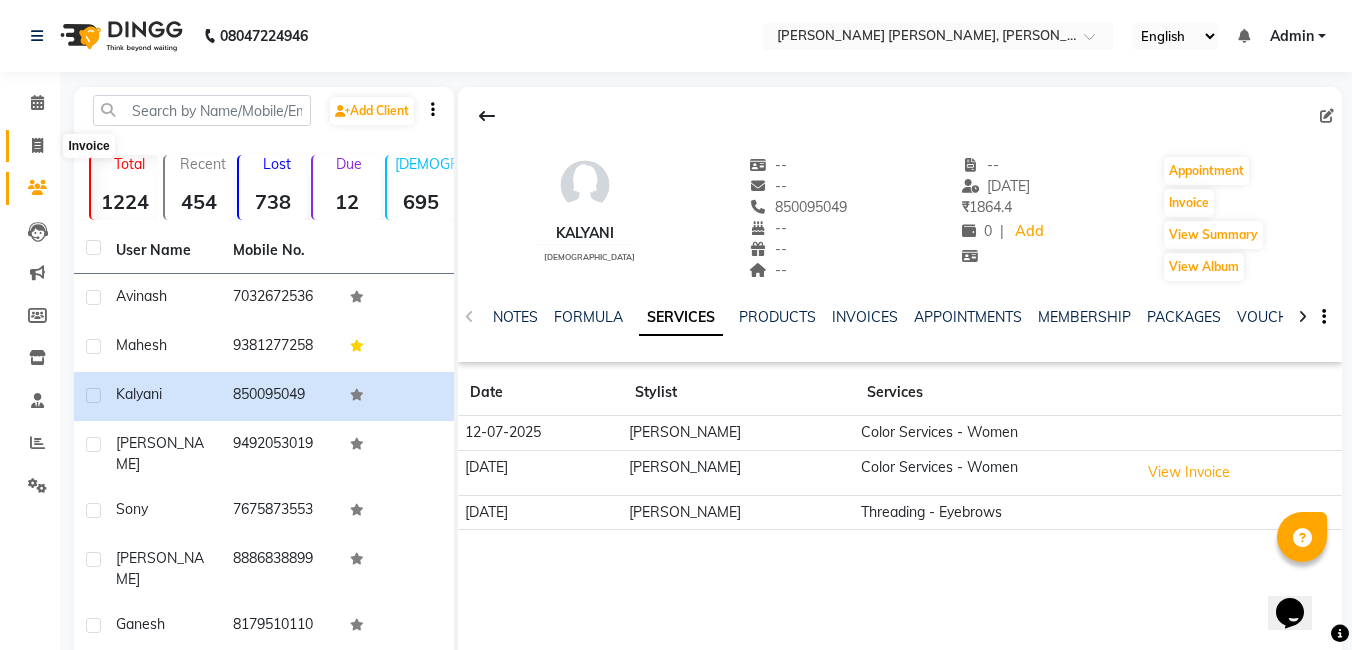 select on "7150" 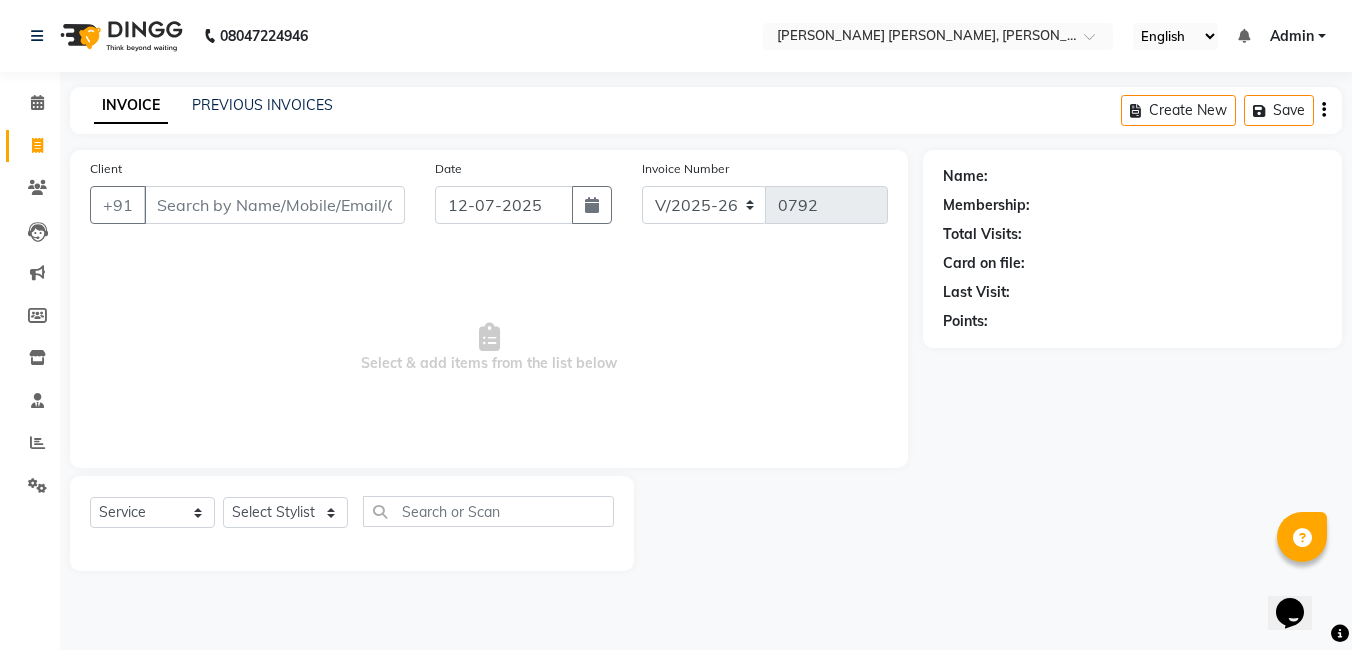 click on "Client" at bounding box center (274, 205) 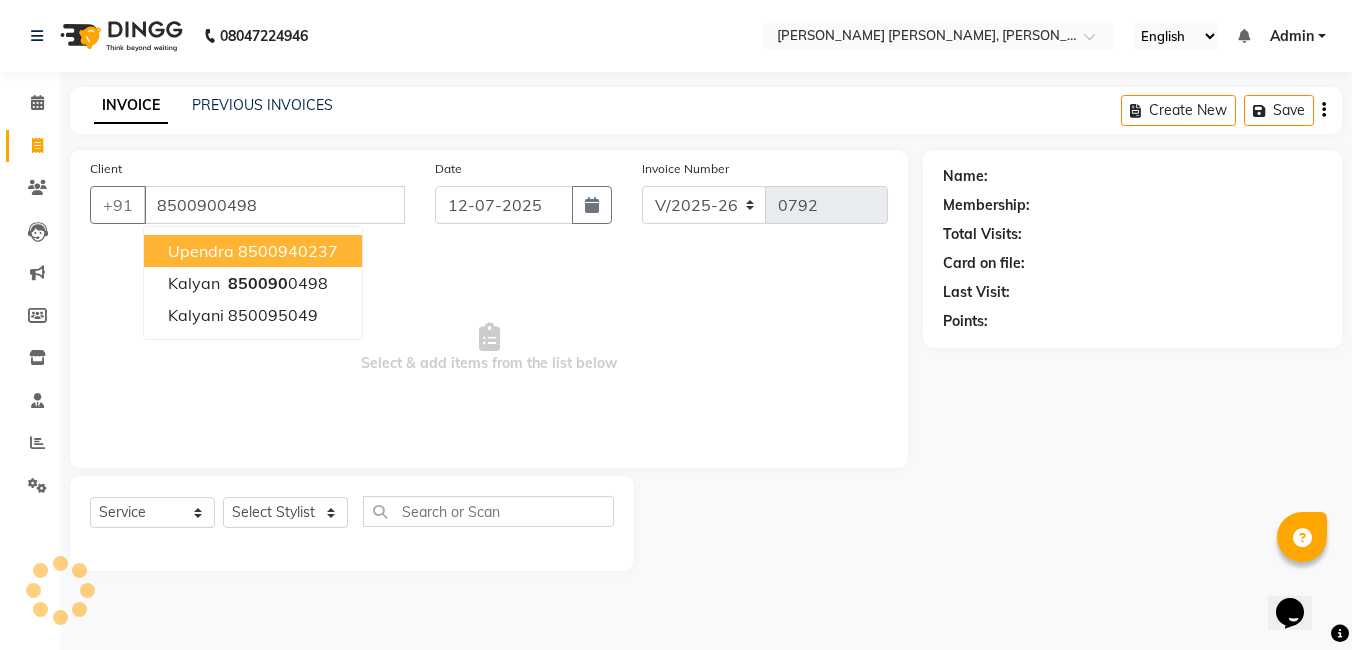type on "8500900498" 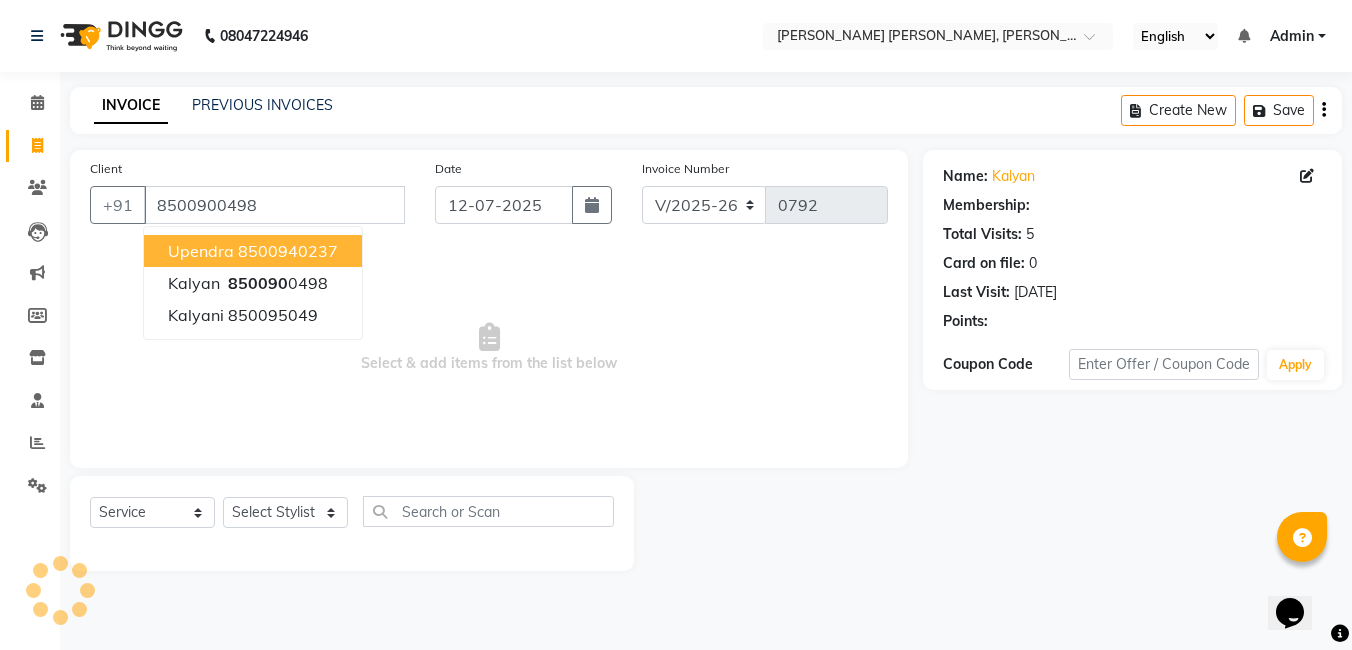 select on "1: Object" 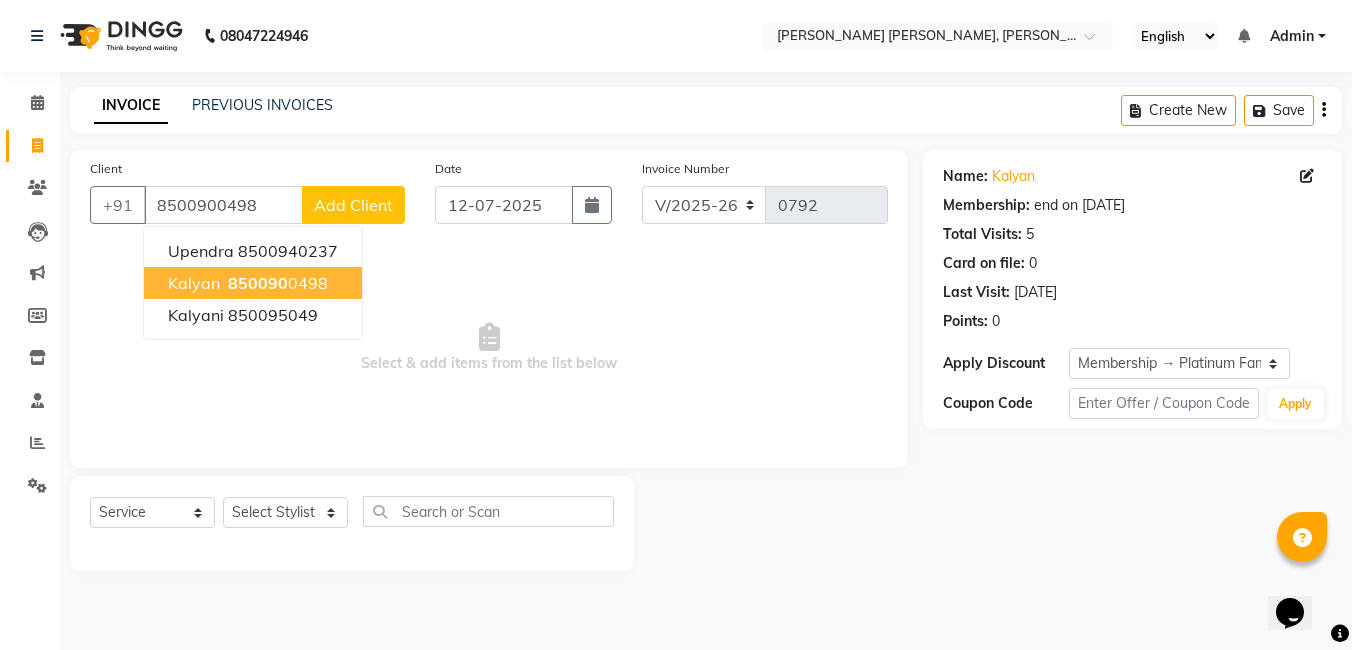 click on "850090" at bounding box center (258, 283) 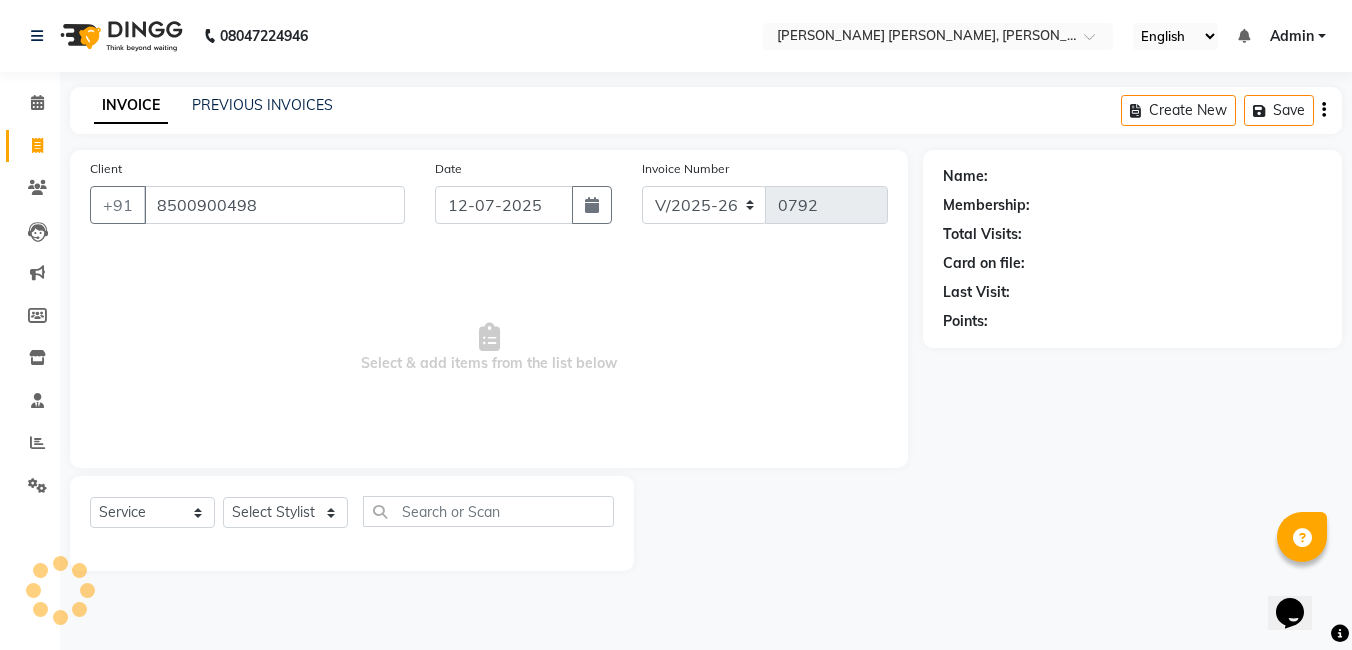 select on "1: Object" 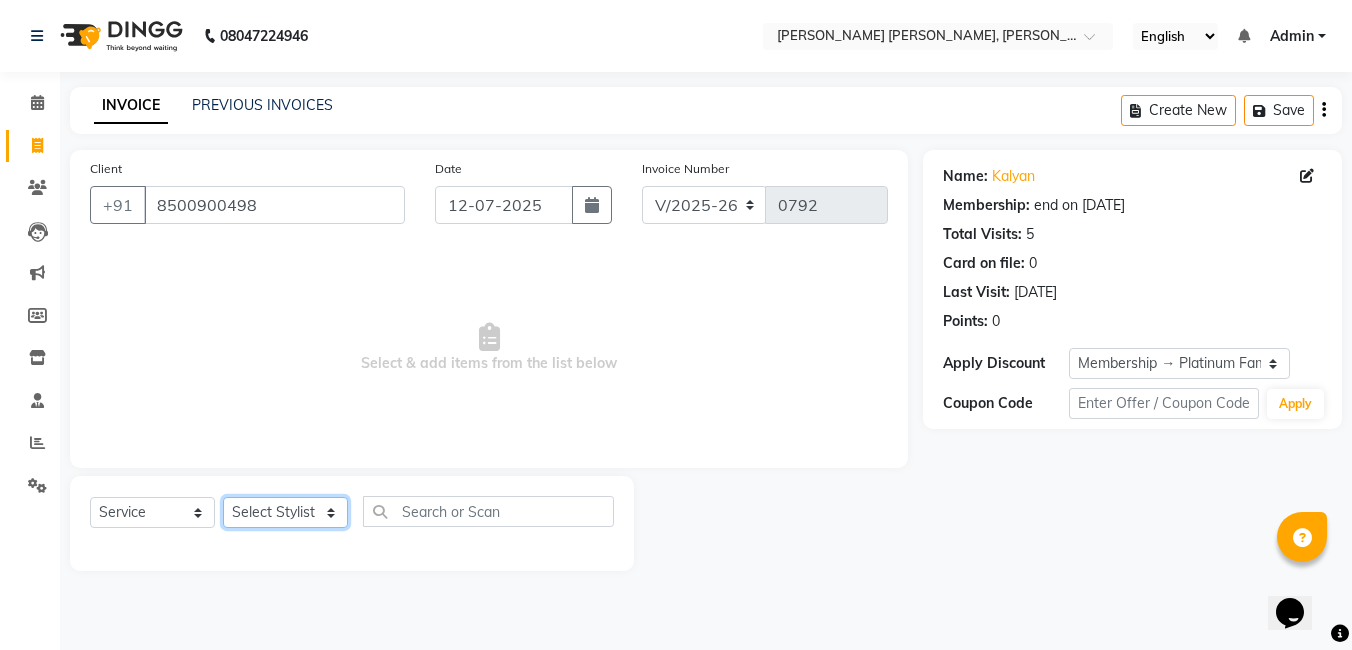 click on "Select Stylist faizz gufran mohammad hyma Kumari lalitha sree Manager Riya roy sahik" 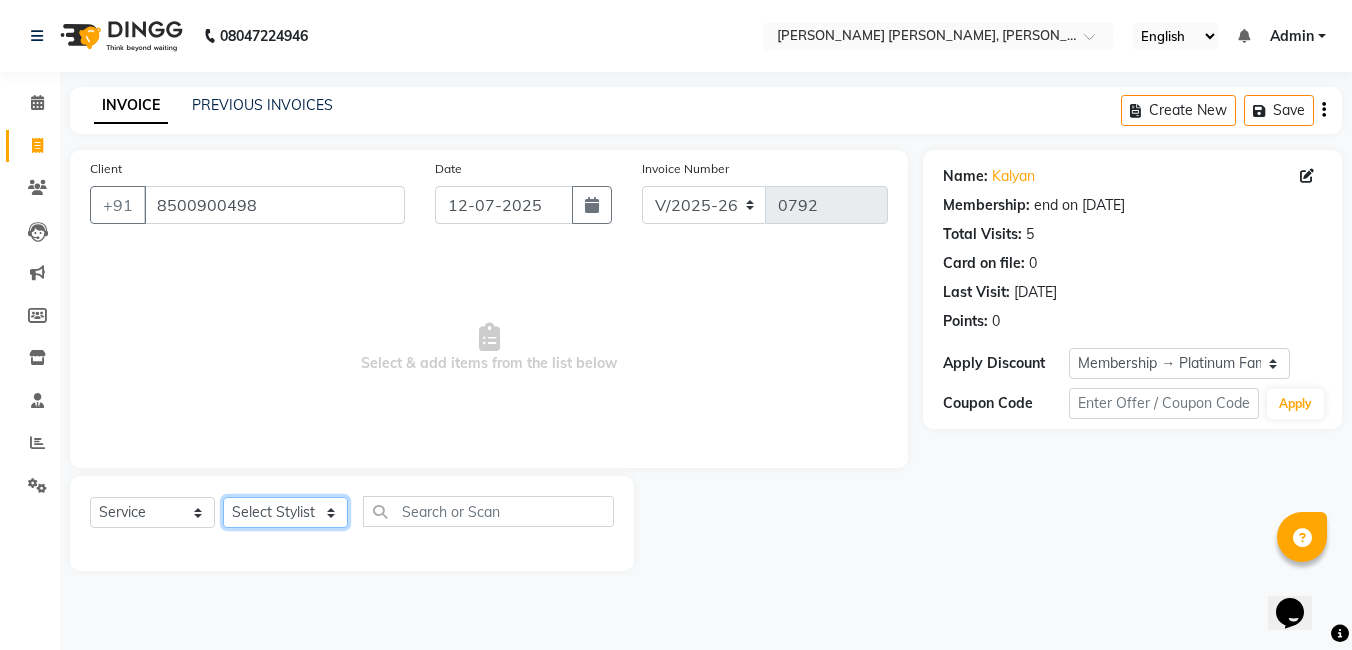 select on "60477" 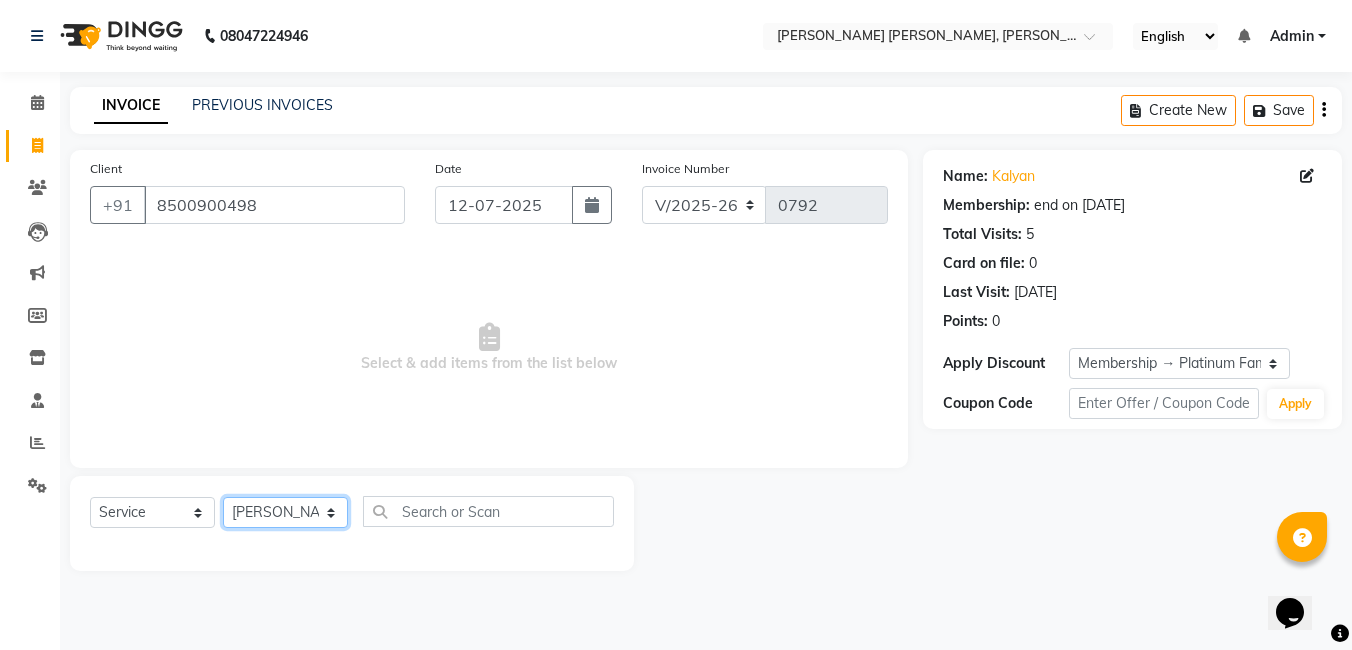 click on "Select Stylist faizz gufran mohammad hyma Kumari lalitha sree Manager Riya roy sahik" 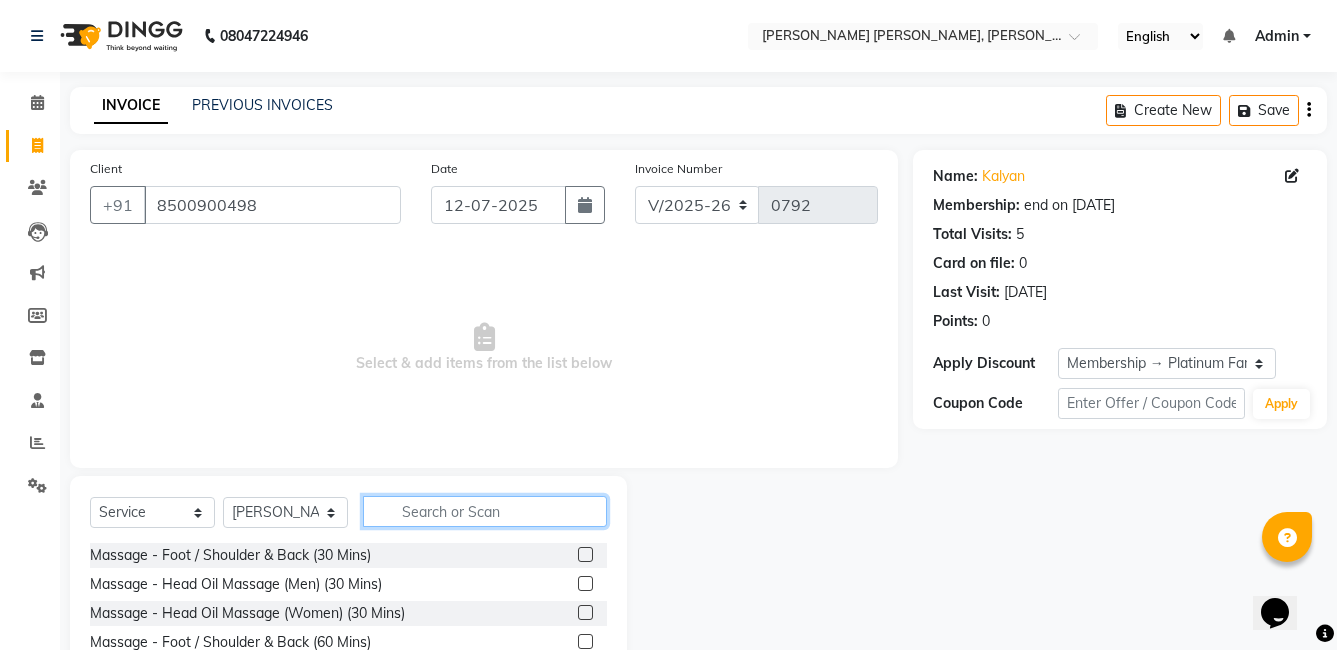 click 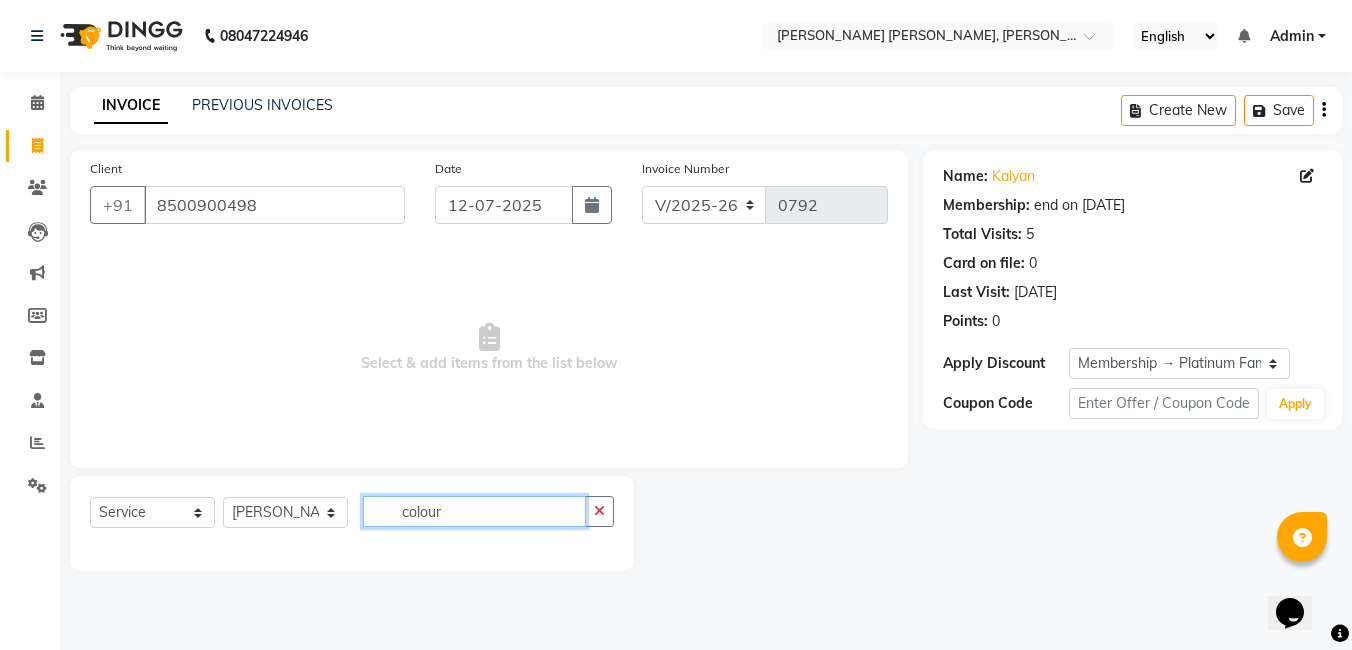 click on "colour" 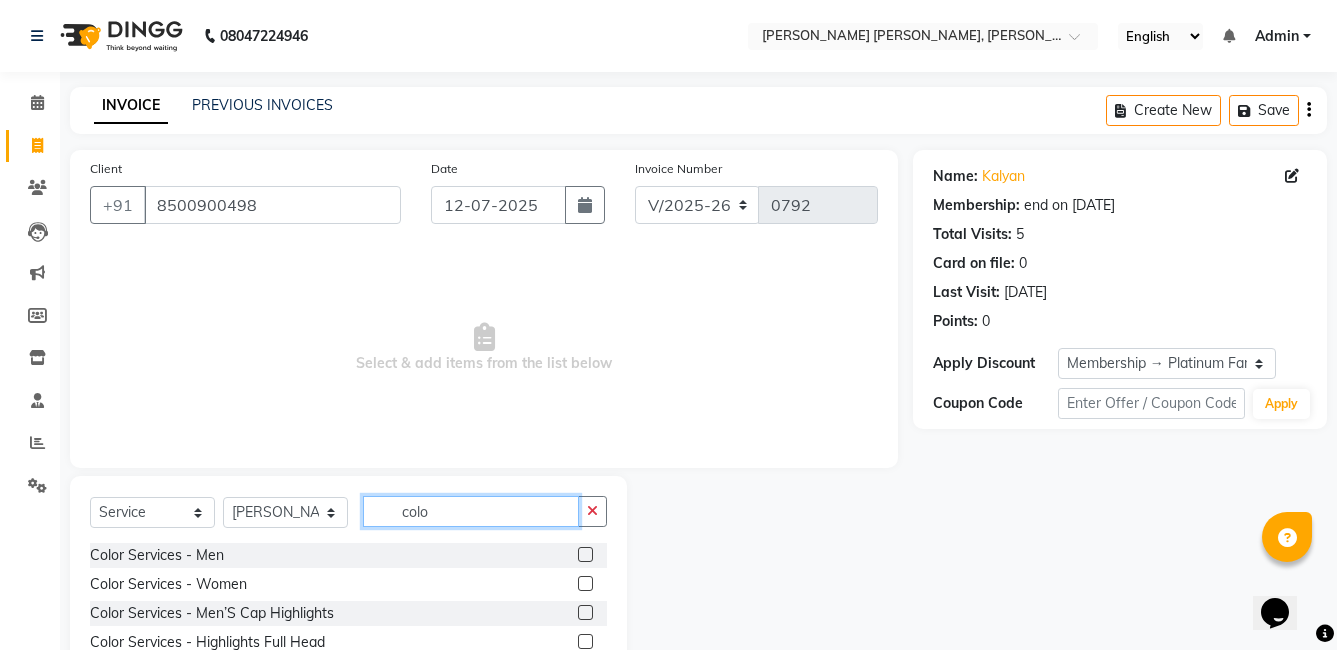type on "colo" 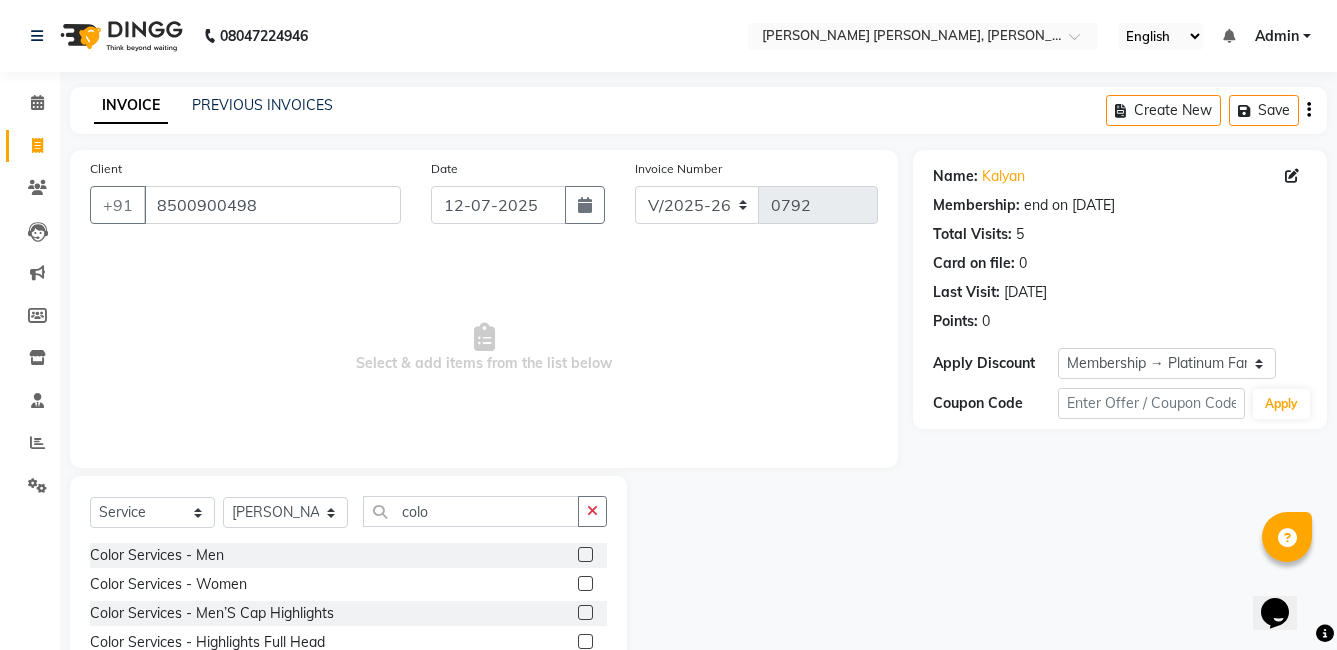click 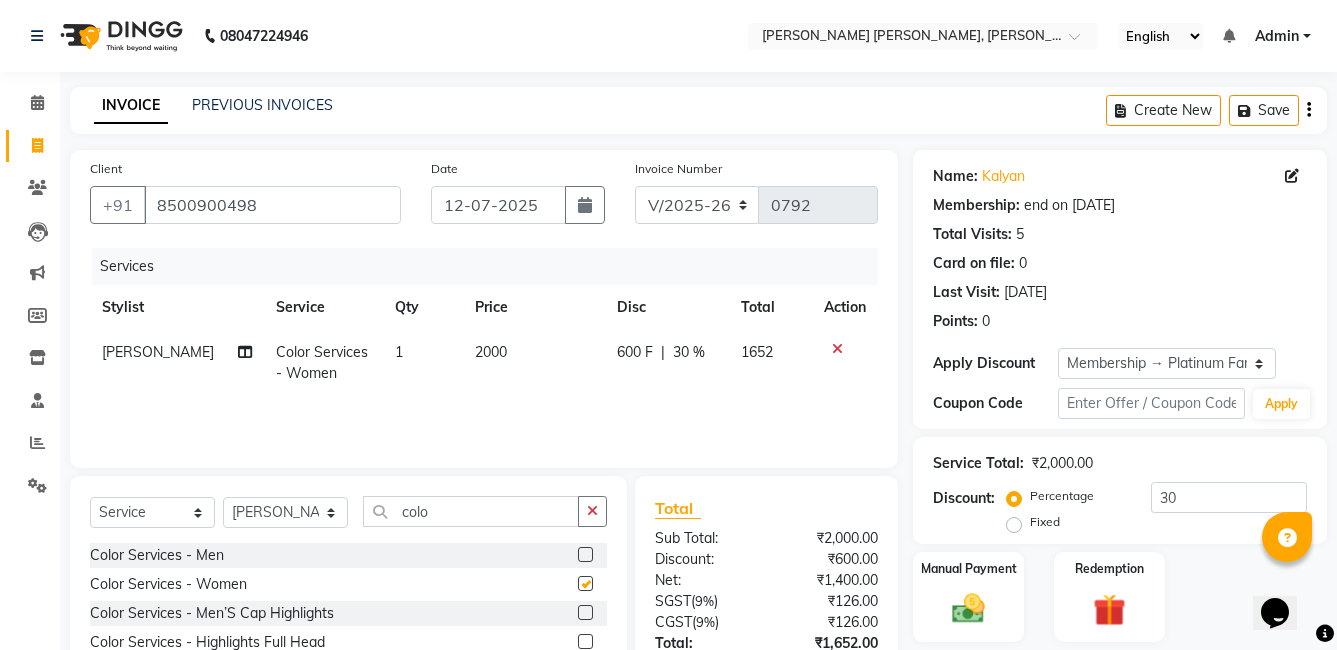 checkbox on "false" 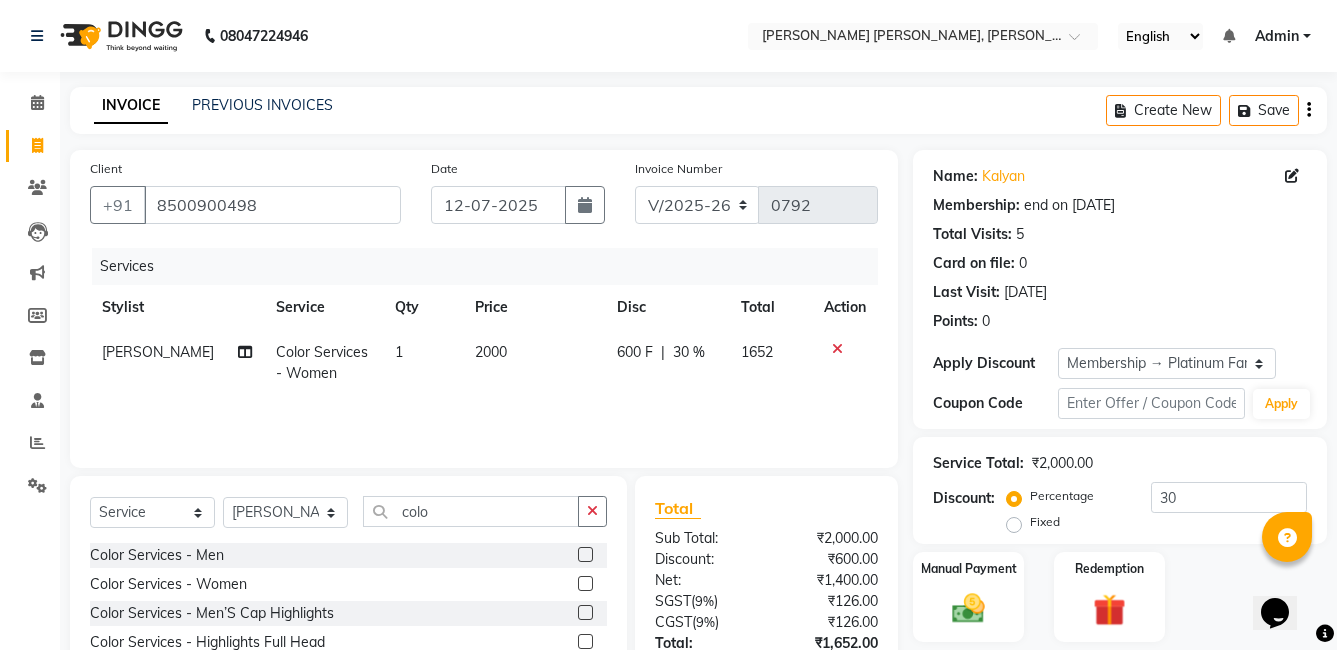 click on "2000" 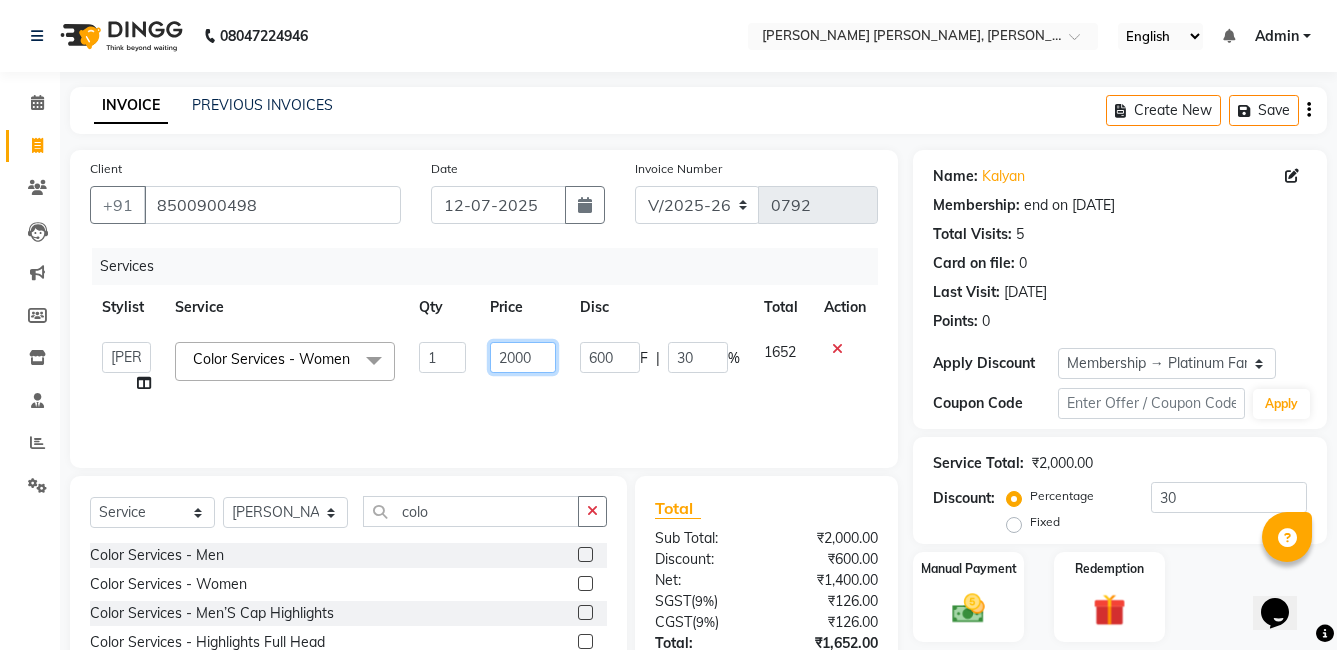 click on "2000" 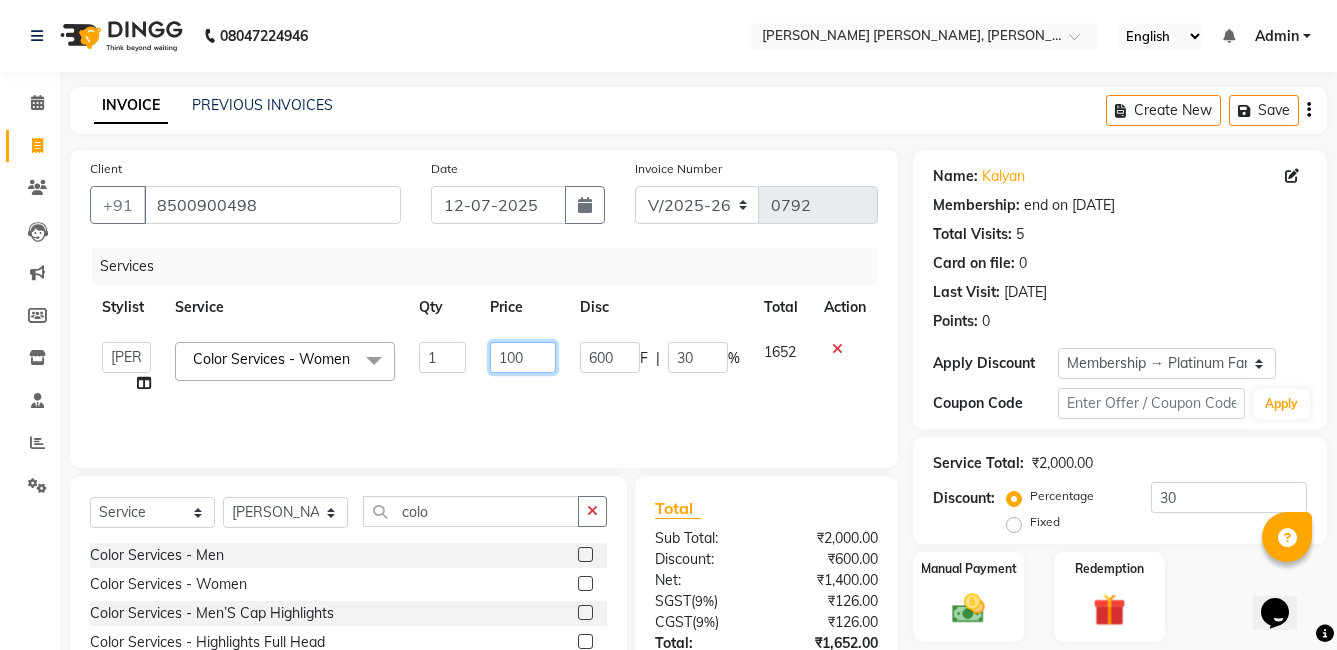 type on "1500" 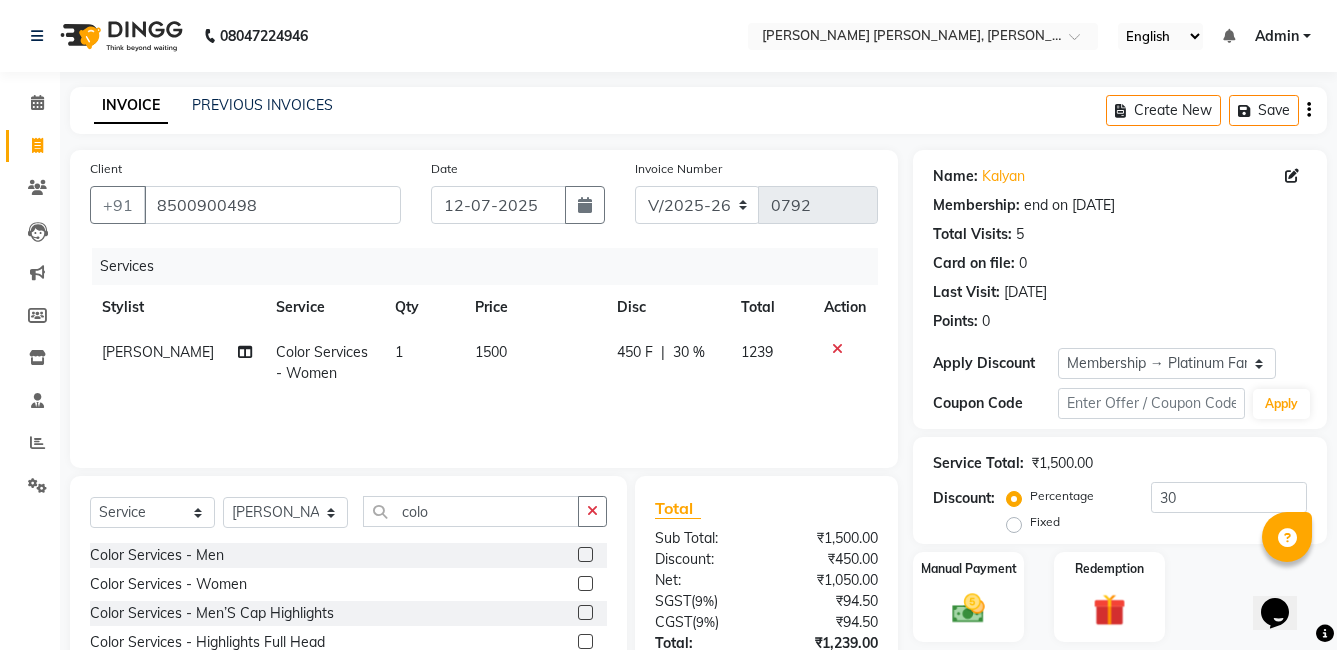 click on "450 F | 30 %" 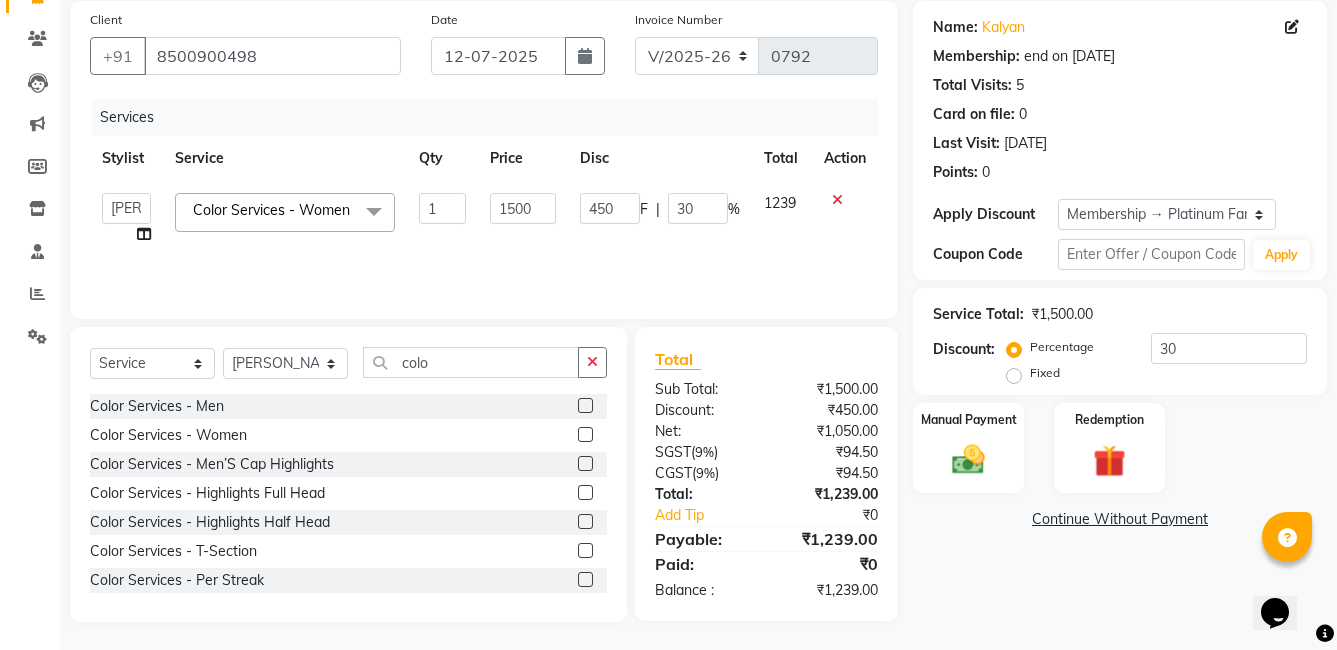 scroll, scrollTop: 151, scrollLeft: 0, axis: vertical 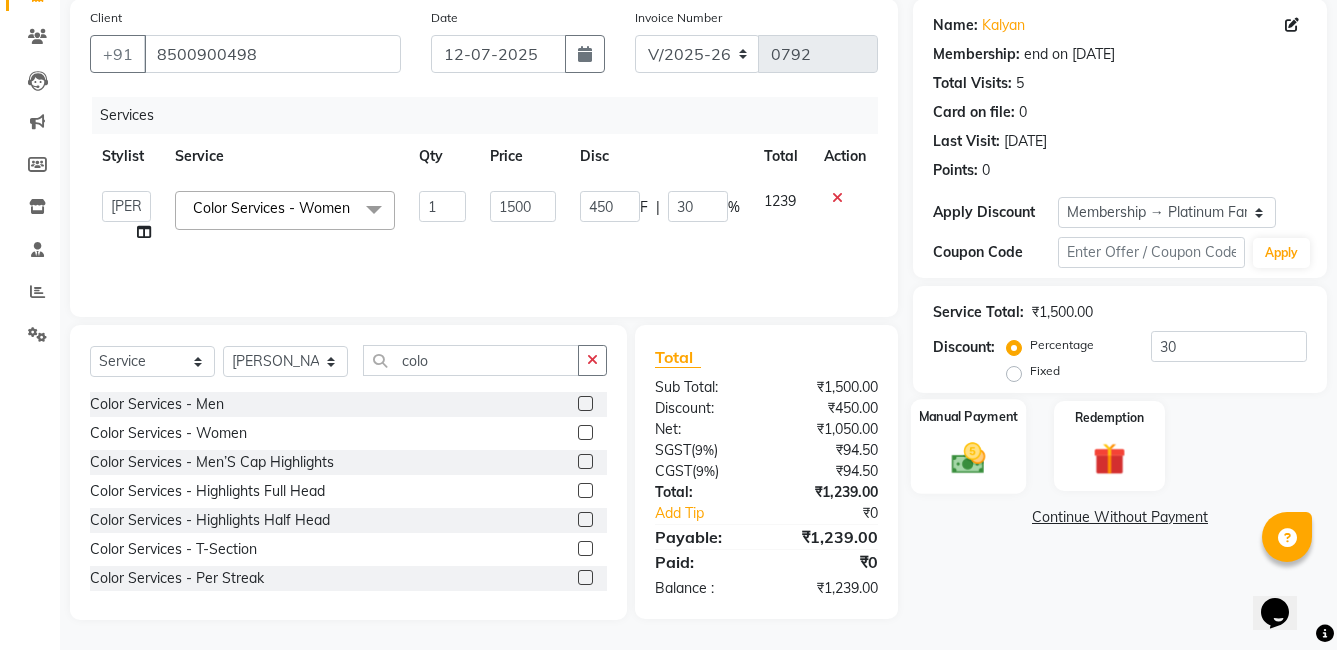 click 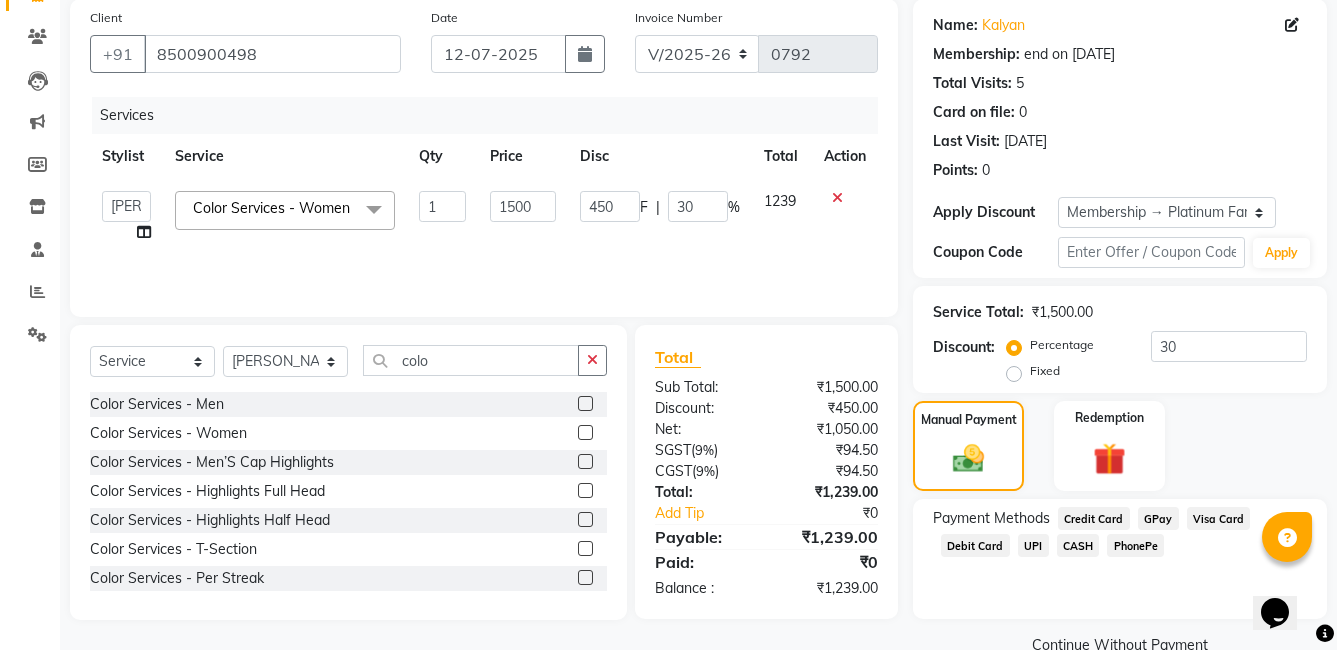 click on "Credit Card" 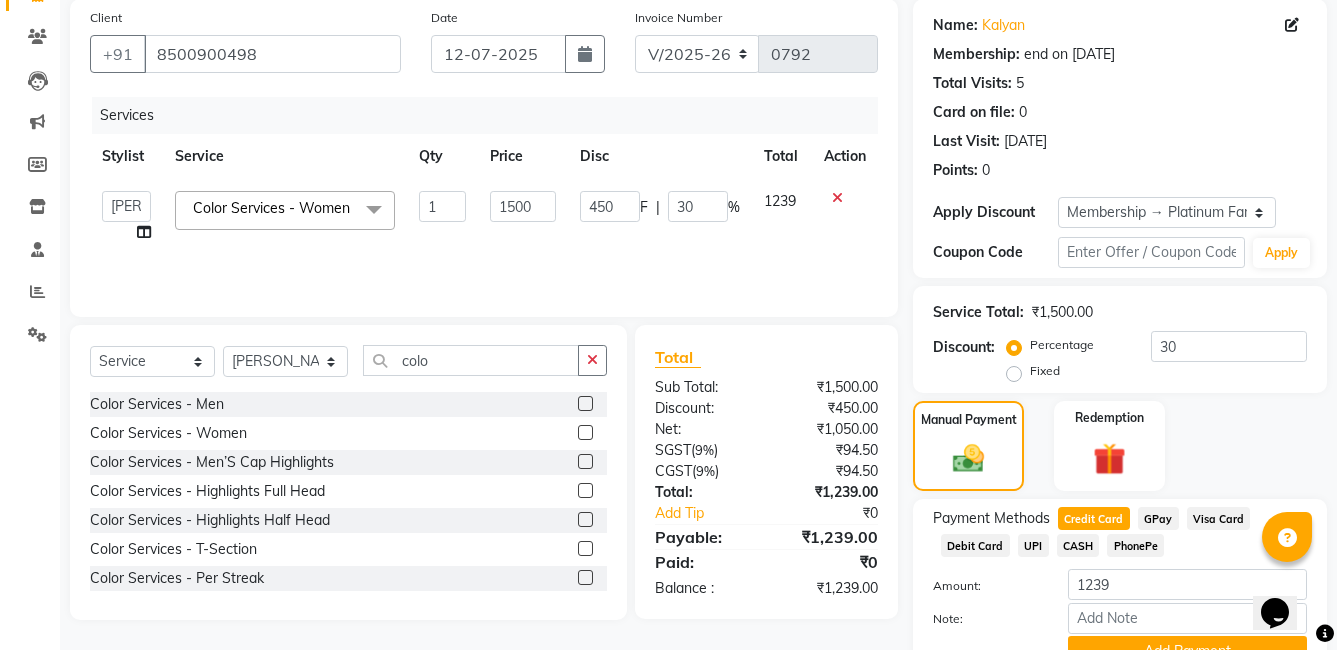 scroll, scrollTop: 247, scrollLeft: 0, axis: vertical 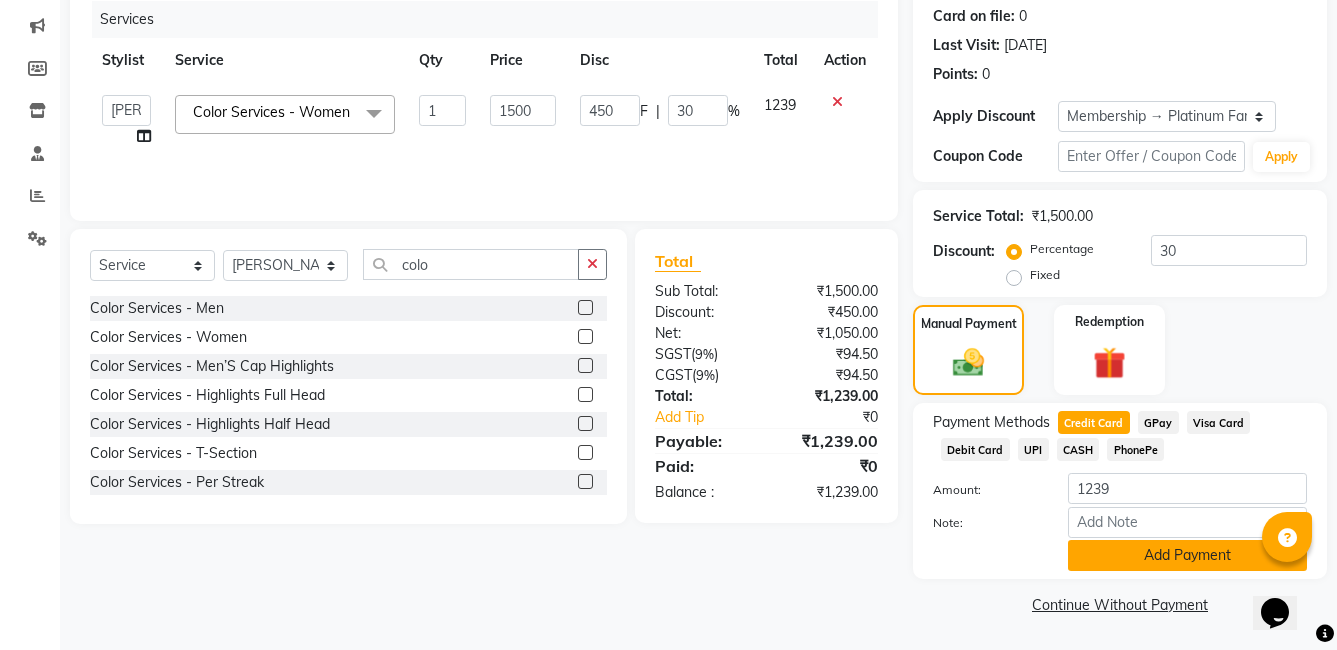 click on "Add Payment" 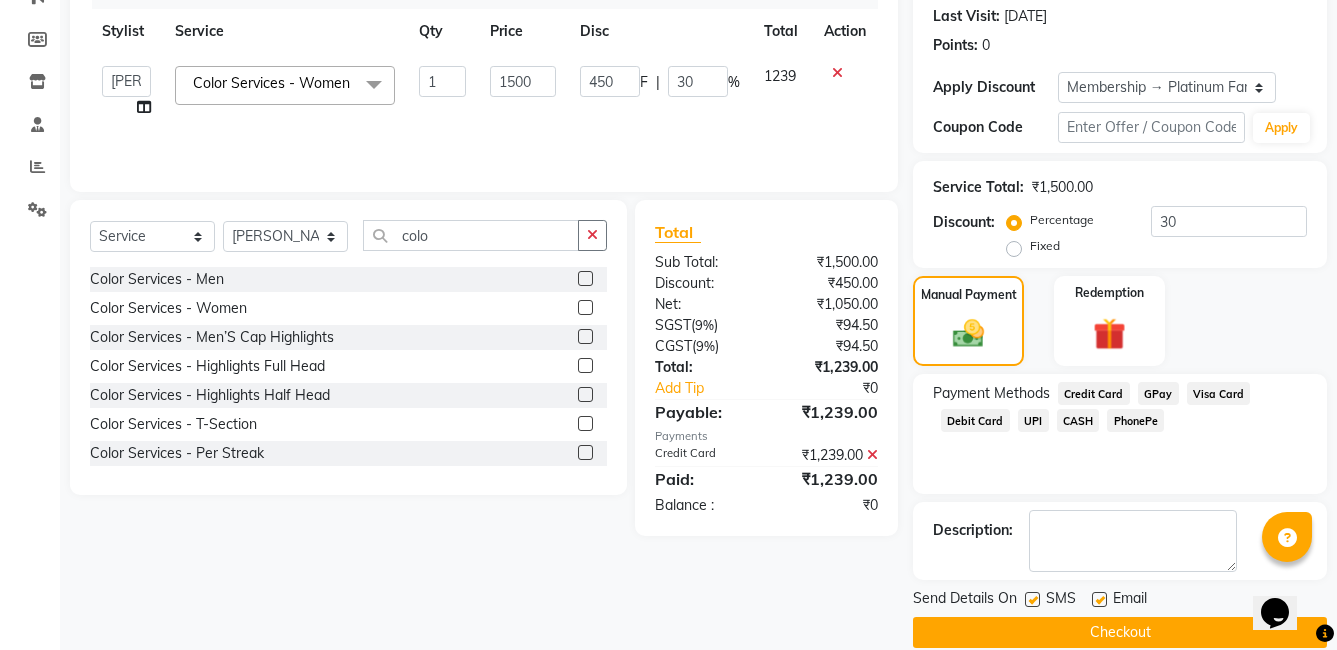 scroll, scrollTop: 304, scrollLeft: 0, axis: vertical 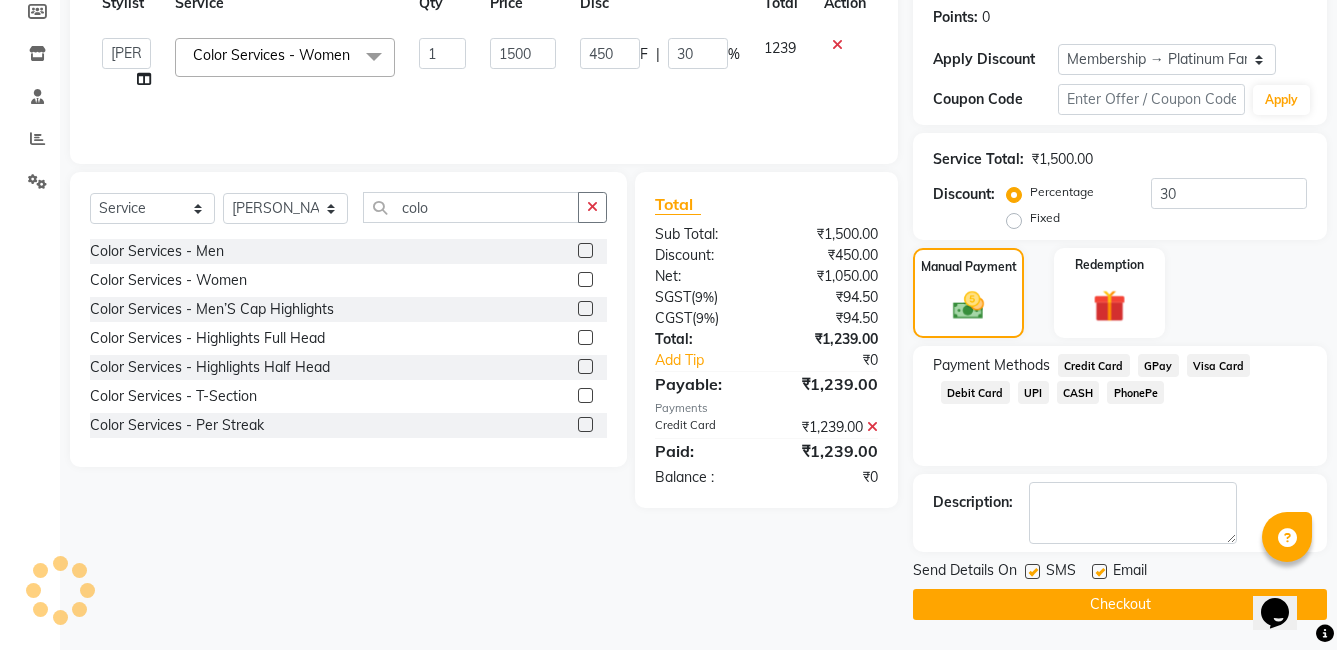 click 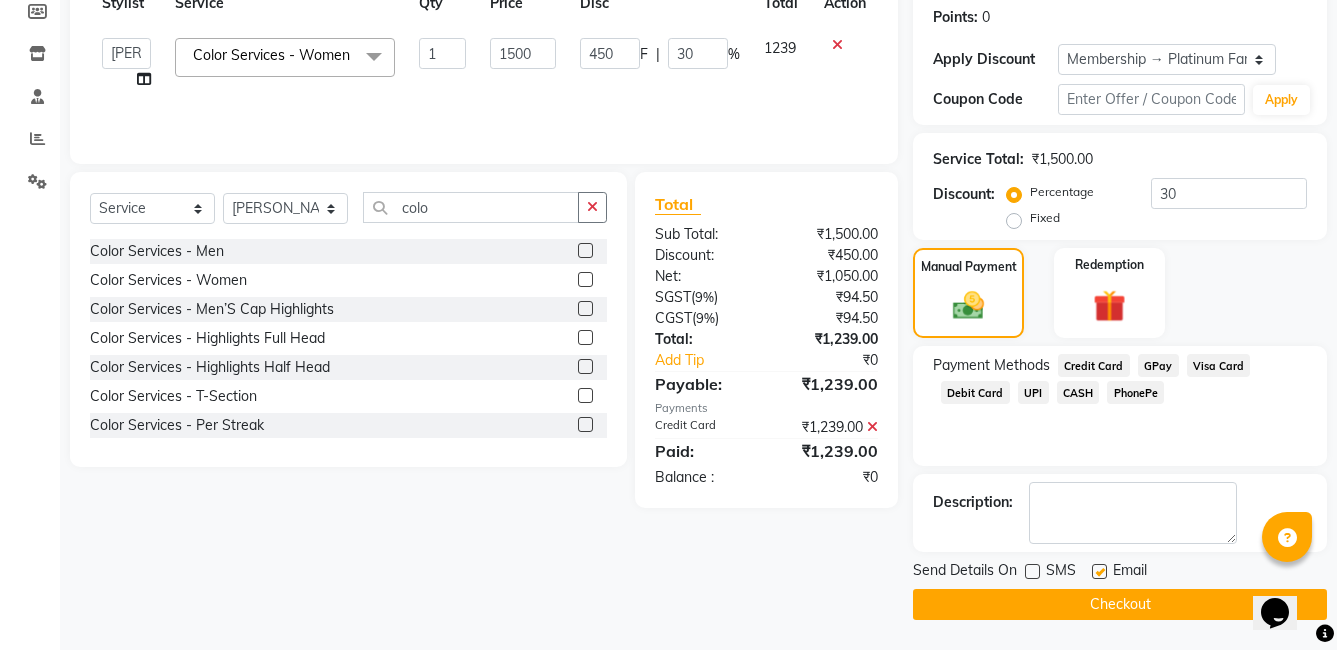 drag, startPoint x: 1102, startPoint y: 570, endPoint x: 1102, endPoint y: 585, distance: 15 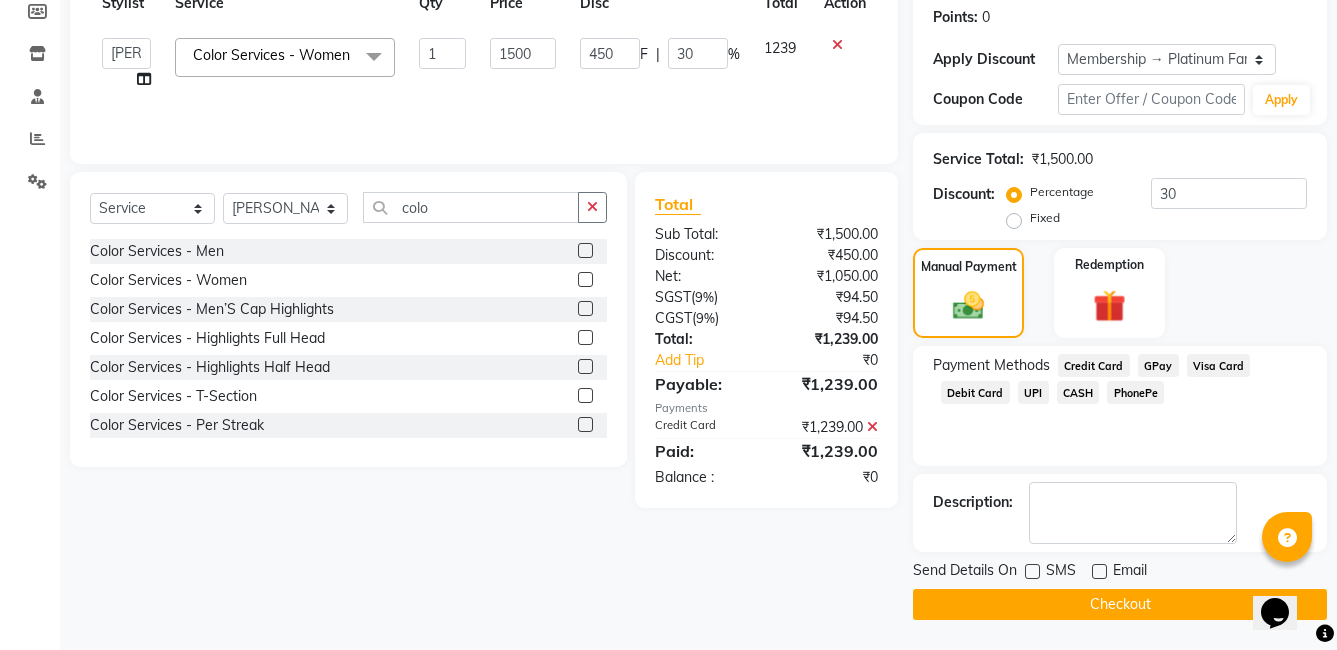 drag, startPoint x: 1099, startPoint y: 601, endPoint x: 1098, endPoint y: 611, distance: 10.049875 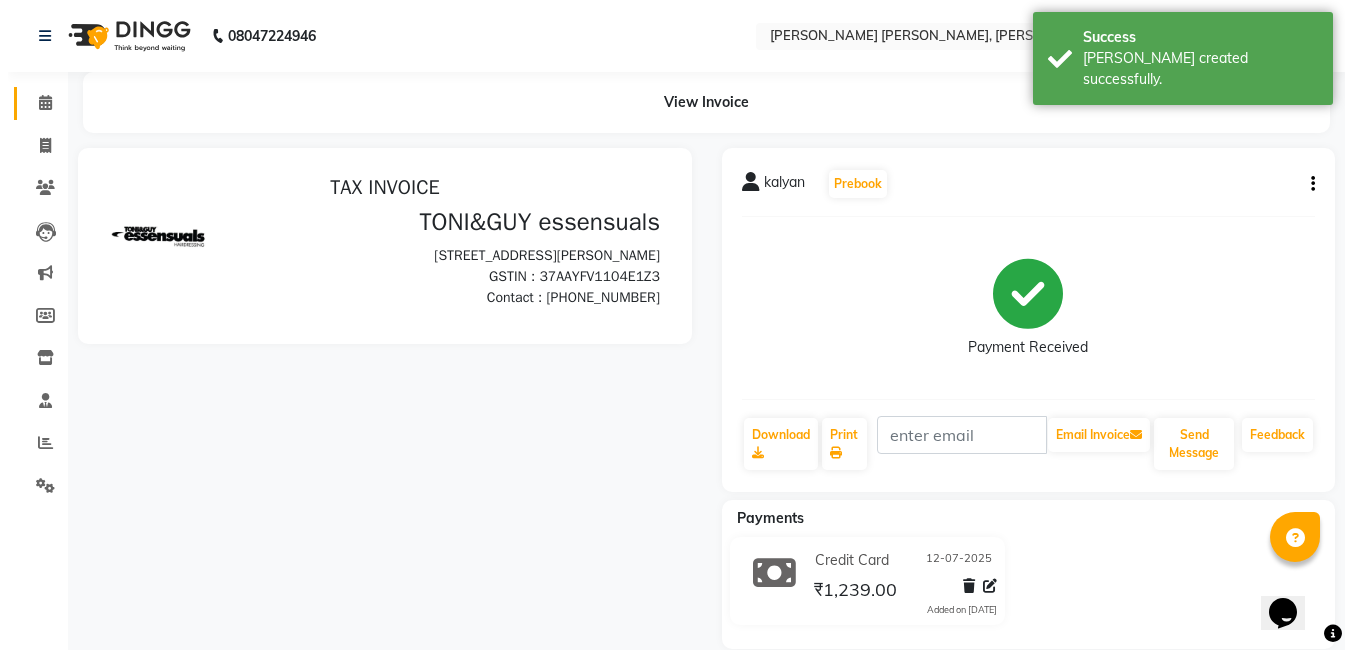 scroll, scrollTop: 0, scrollLeft: 0, axis: both 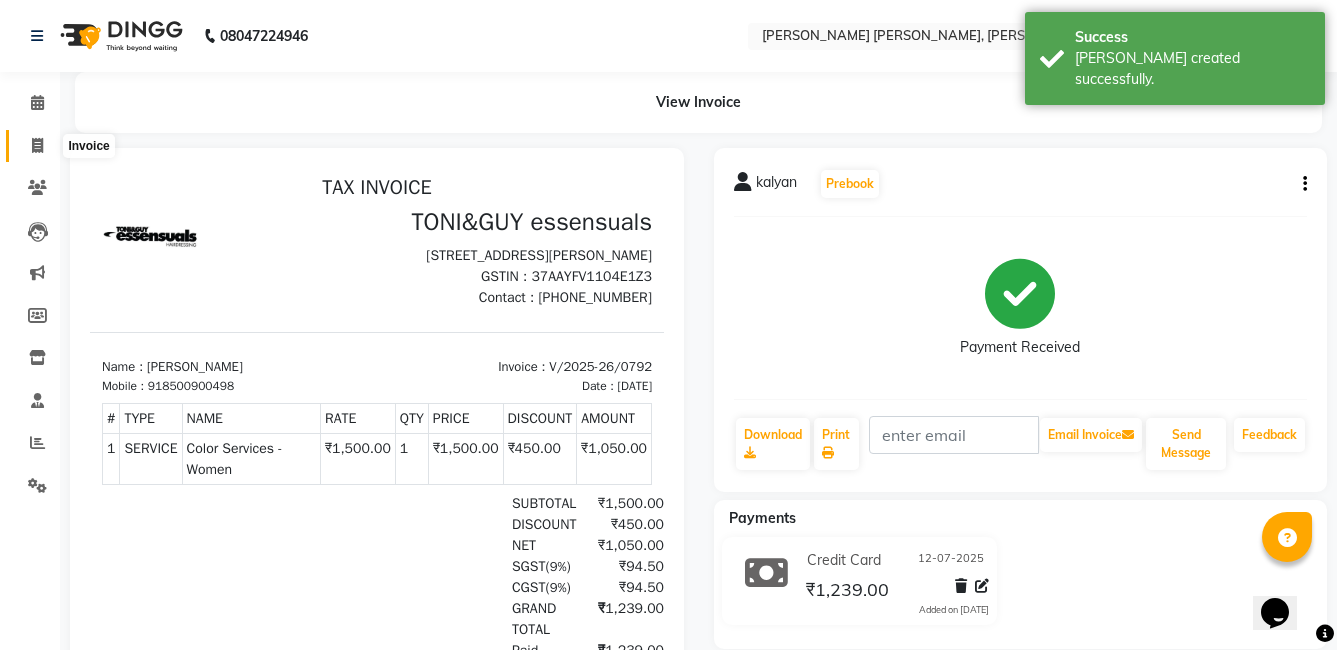 click 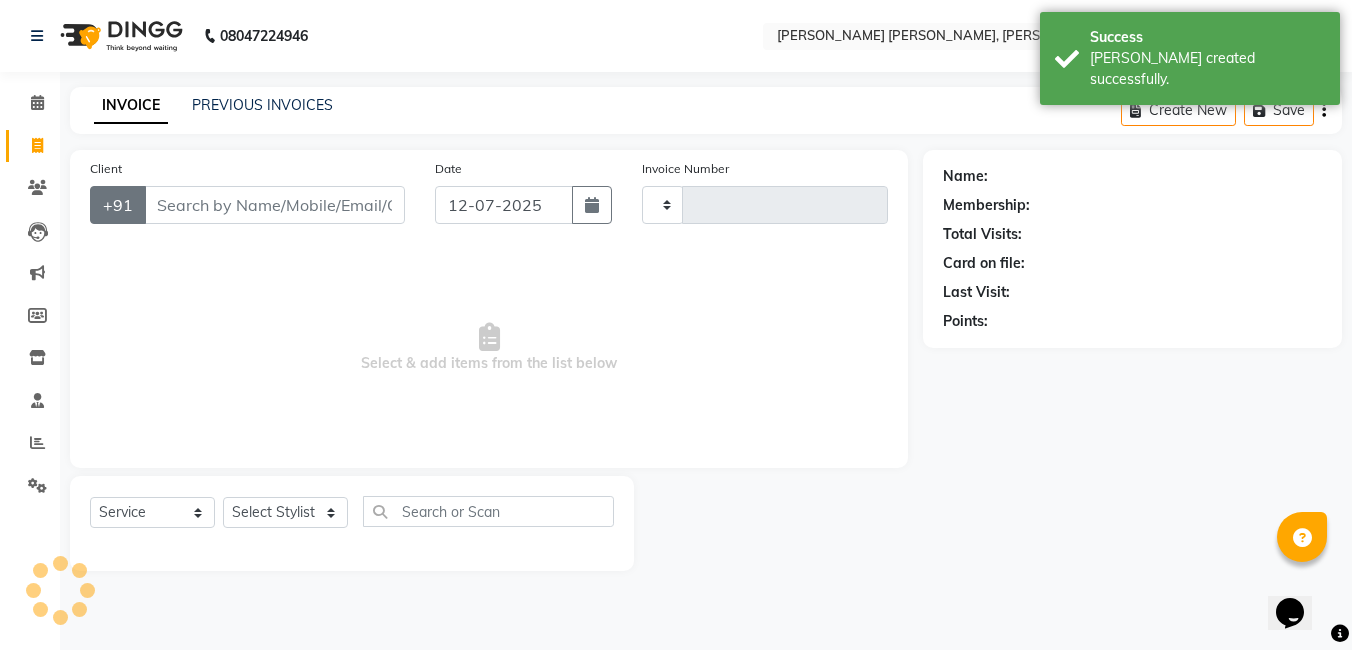 type on "0793" 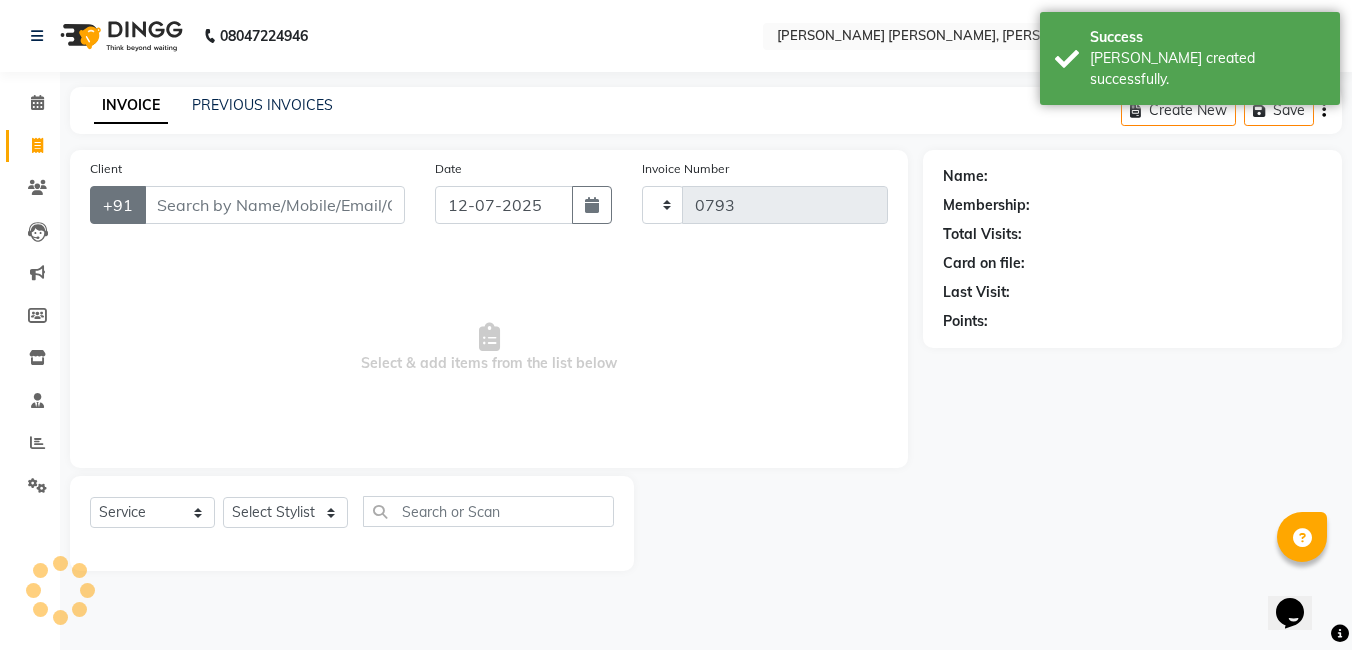 select on "7150" 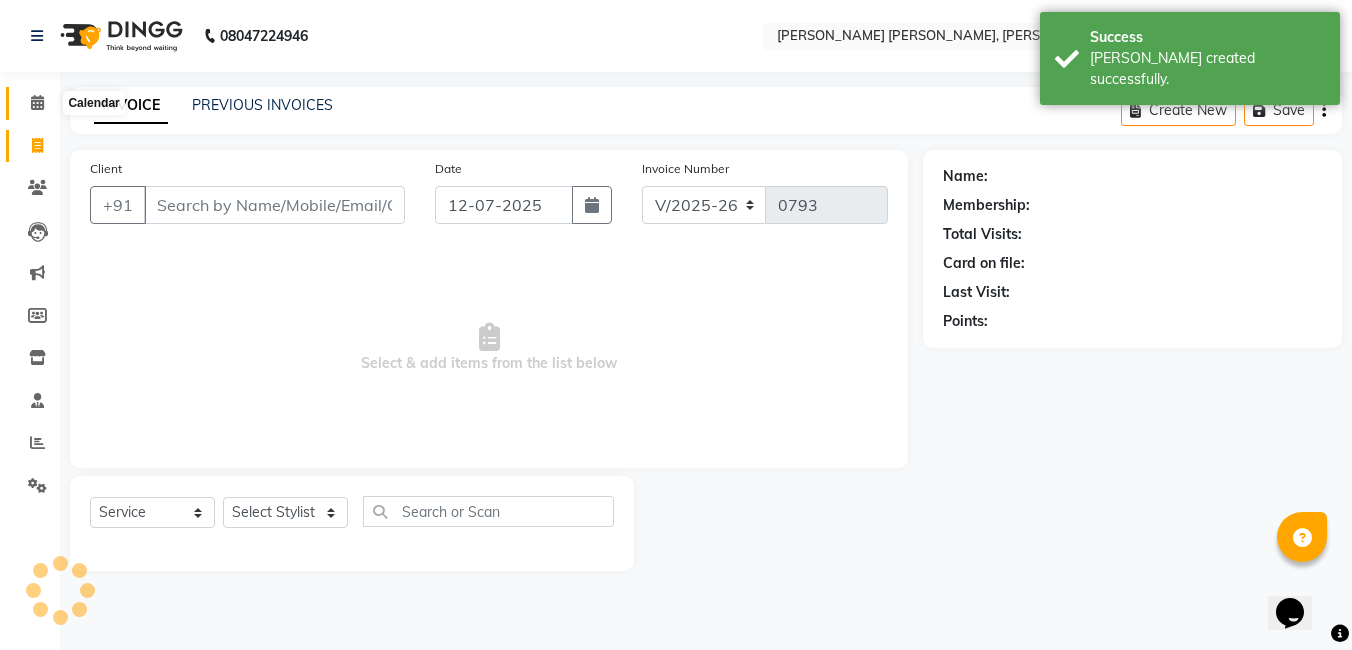 click 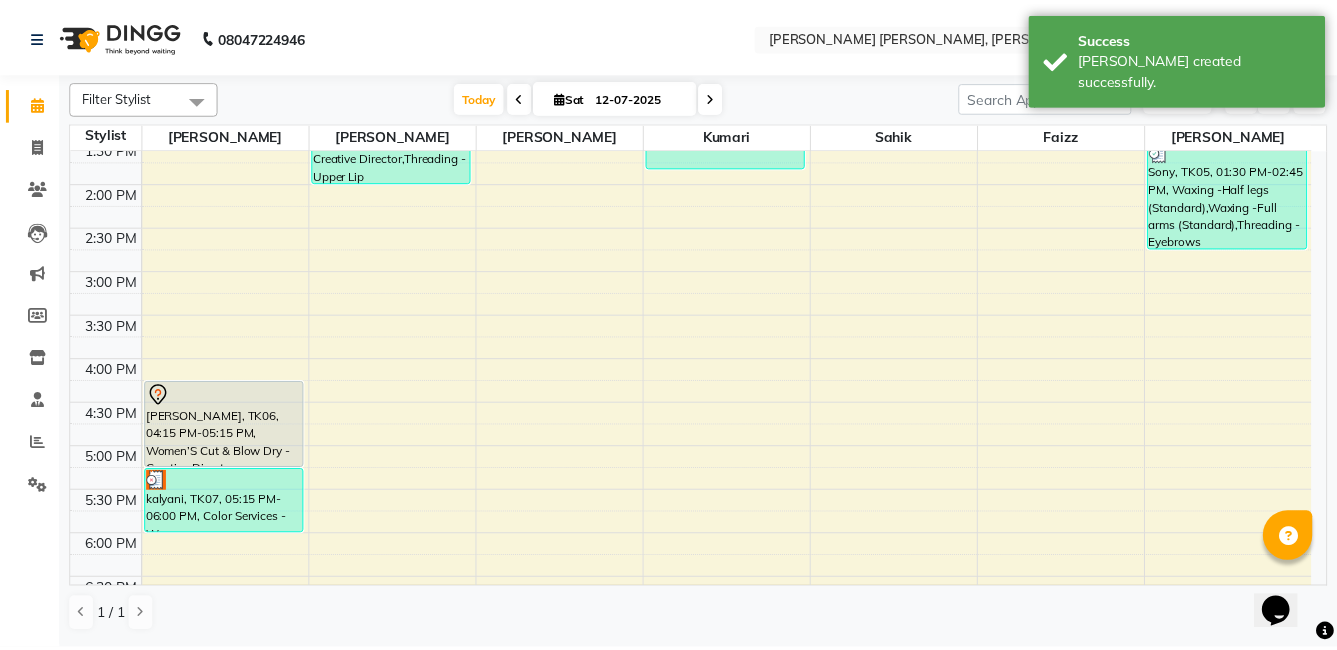 scroll, scrollTop: 500, scrollLeft: 0, axis: vertical 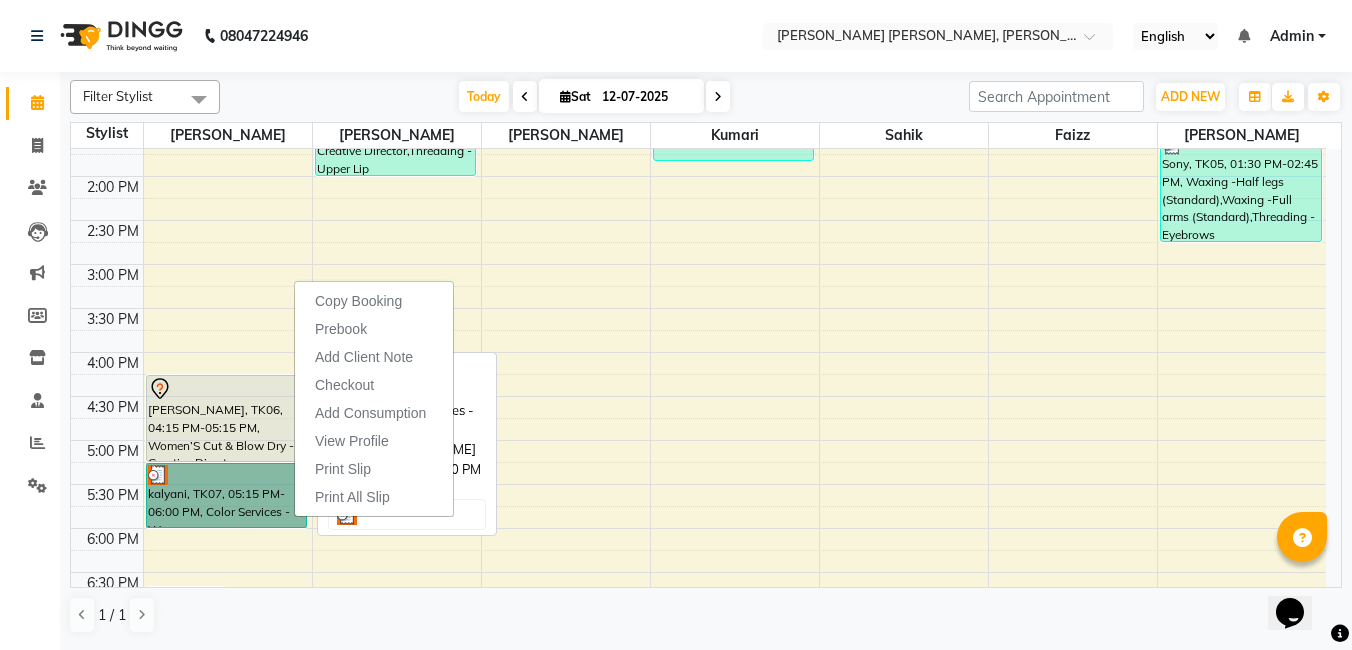 click on "kalyani, TK07, 05:15 PM-06:00 PM, Color Services - Women" at bounding box center [227, 495] 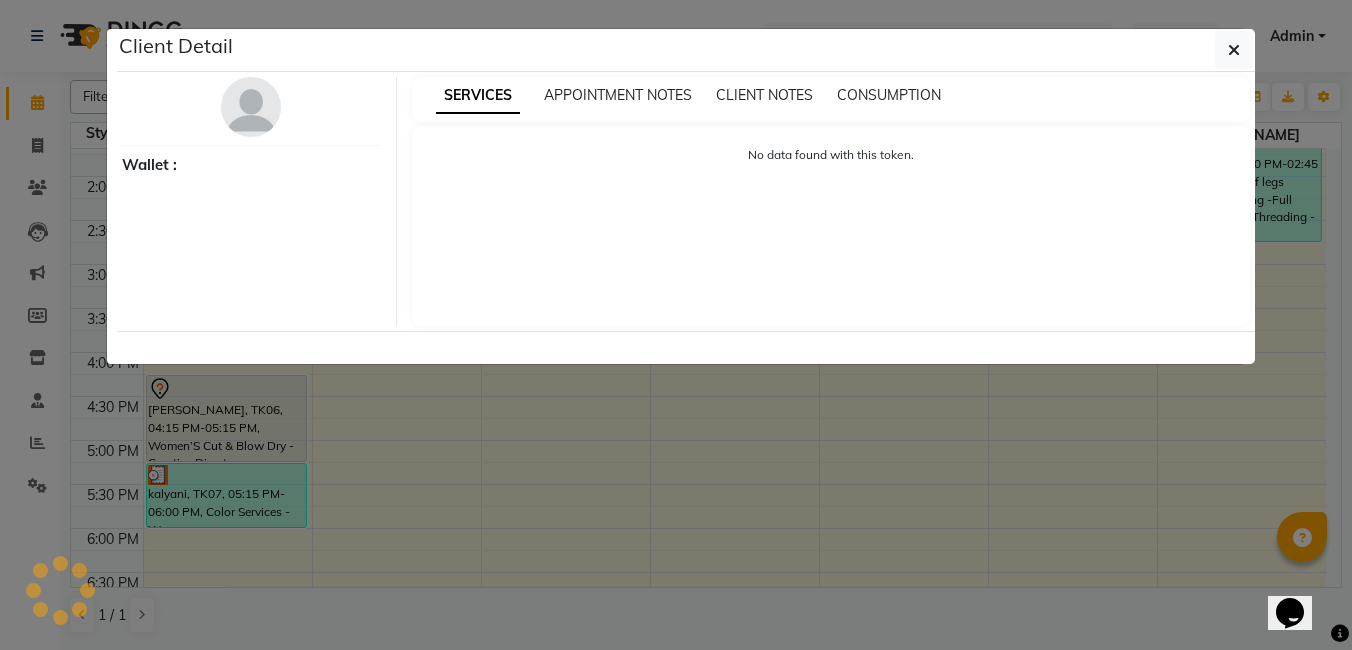 select on "3" 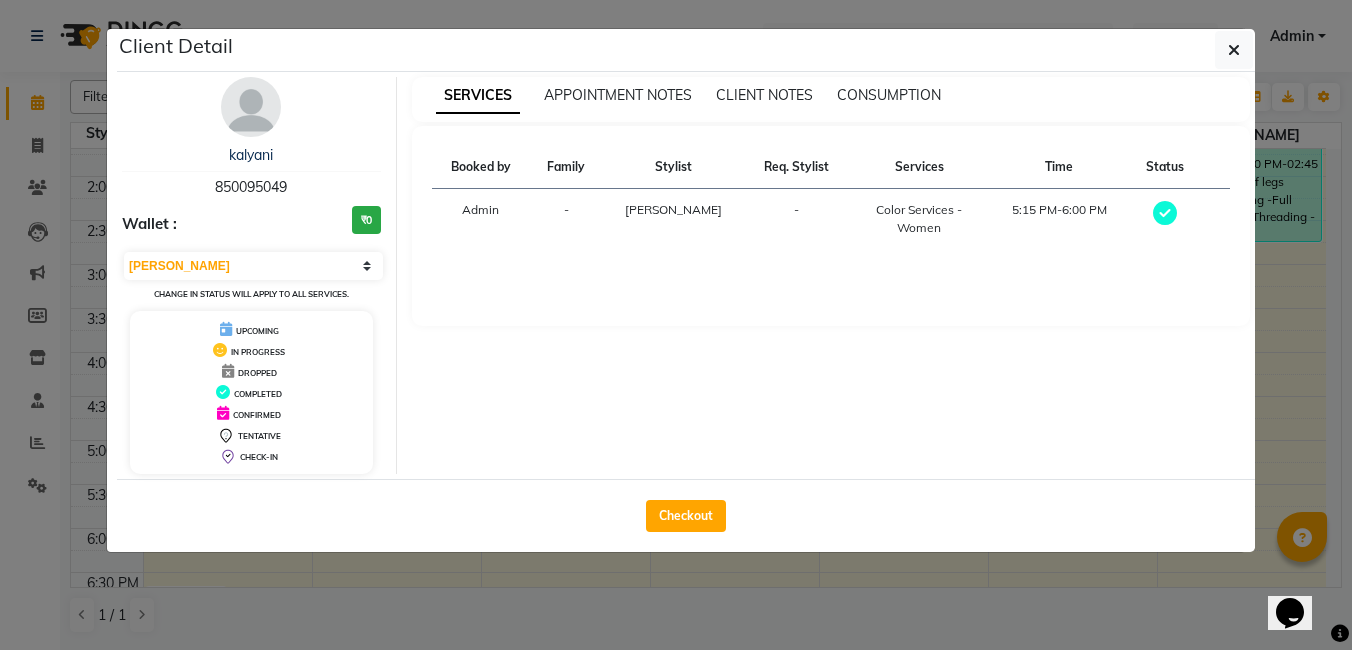 click at bounding box center [228, 371] 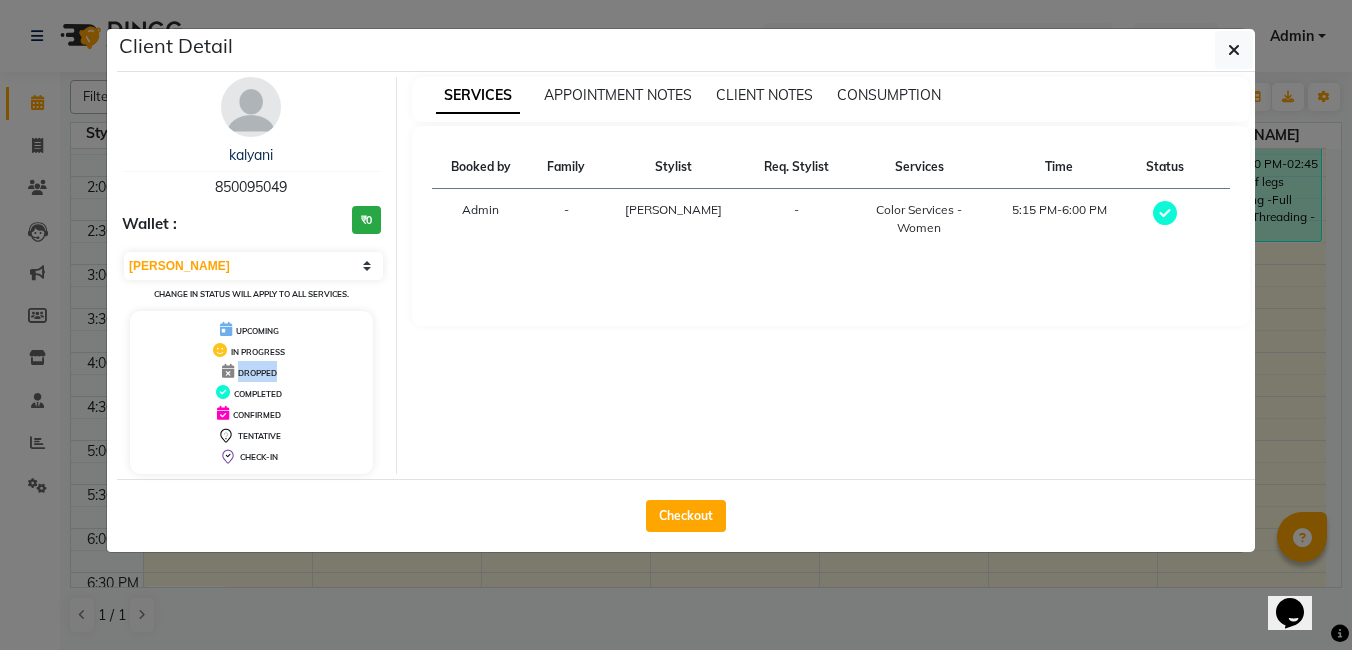 click on "DROPPED" at bounding box center [251, 371] 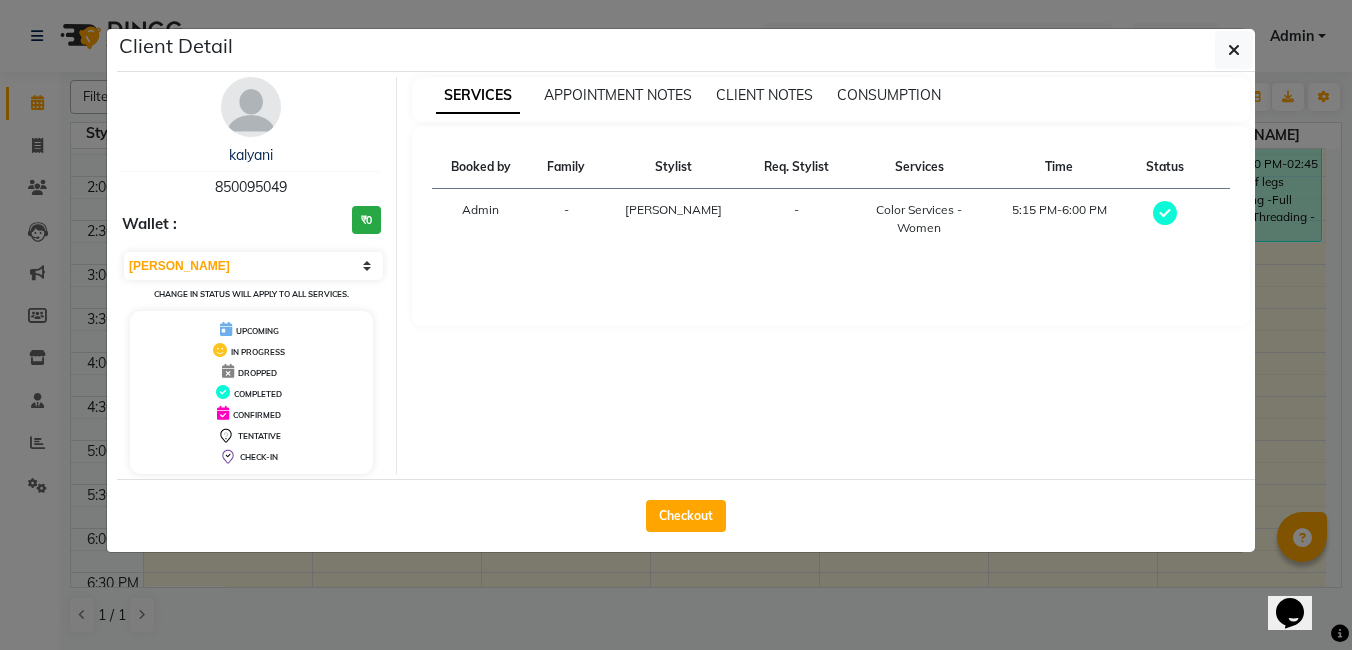 click at bounding box center (228, 371) 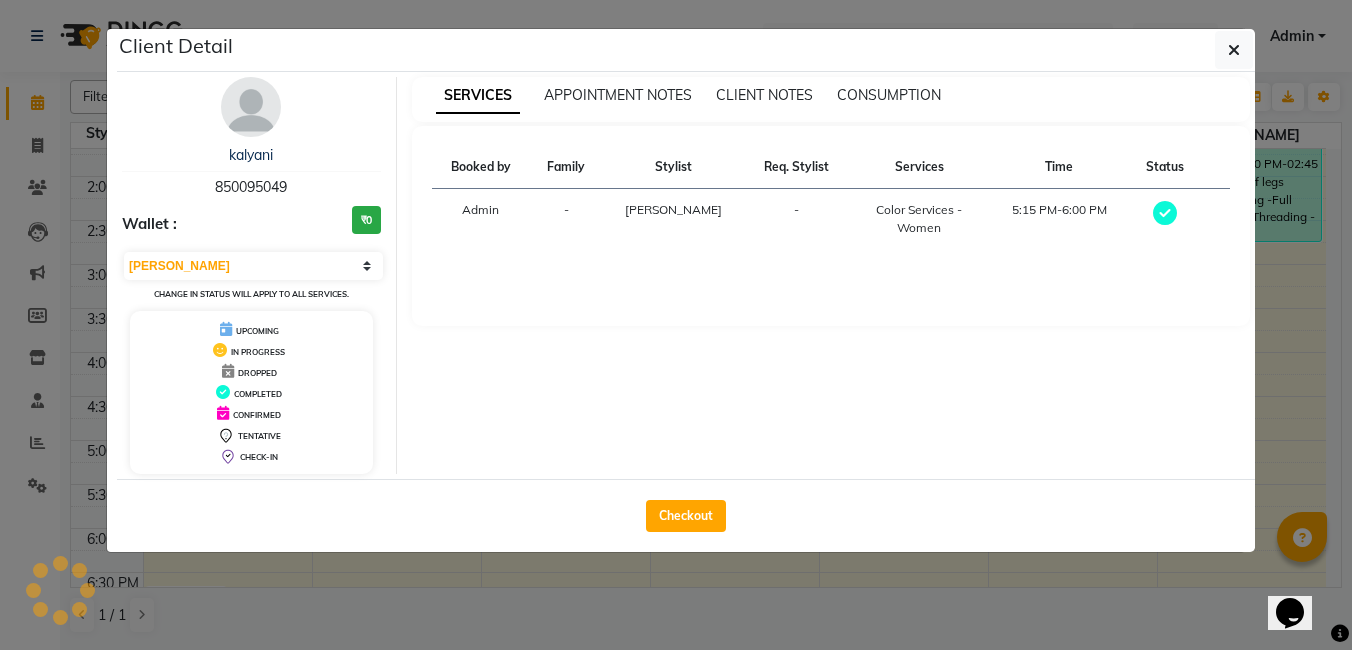 click at bounding box center (228, 371) 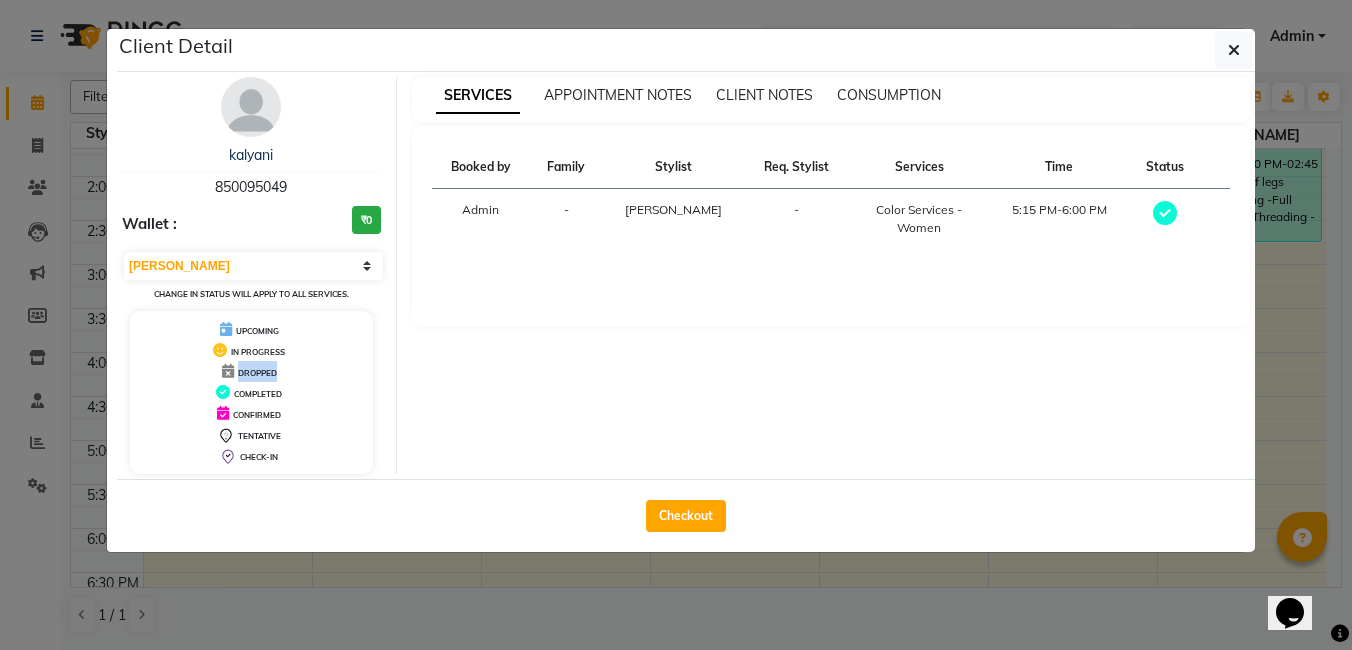 click at bounding box center (228, 371) 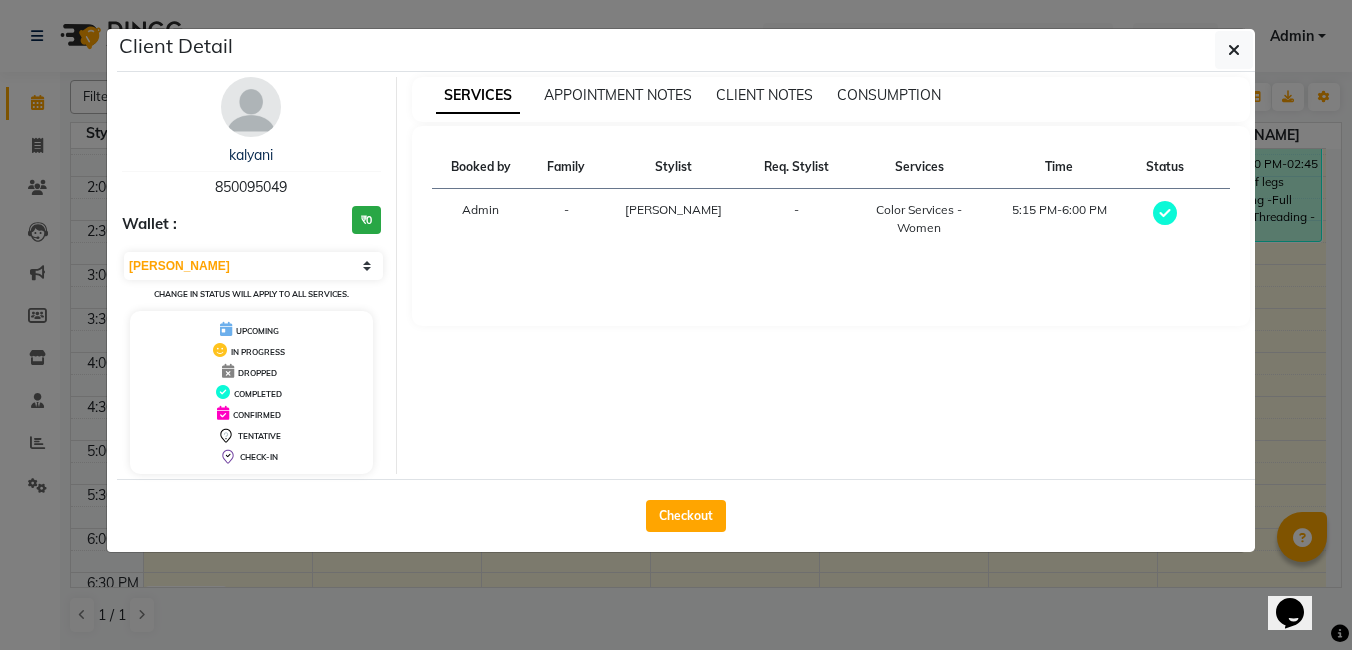 click at bounding box center (228, 371) 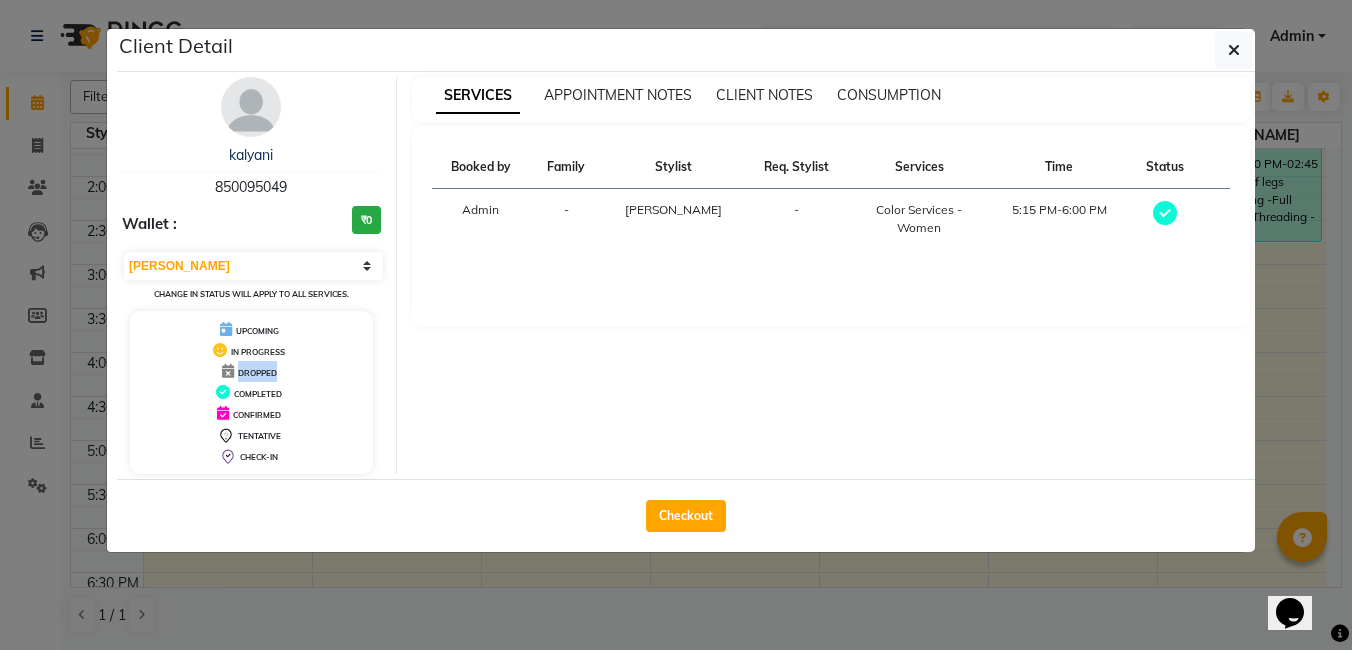 click at bounding box center (228, 371) 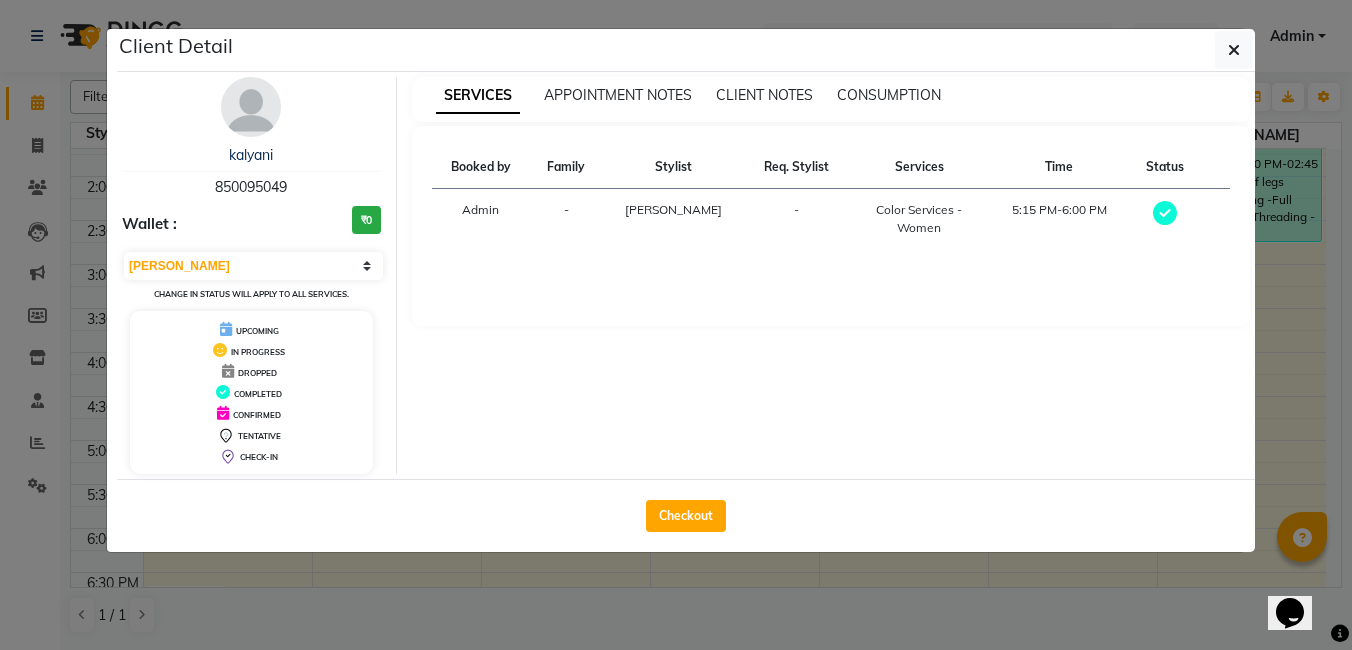 click at bounding box center (228, 371) 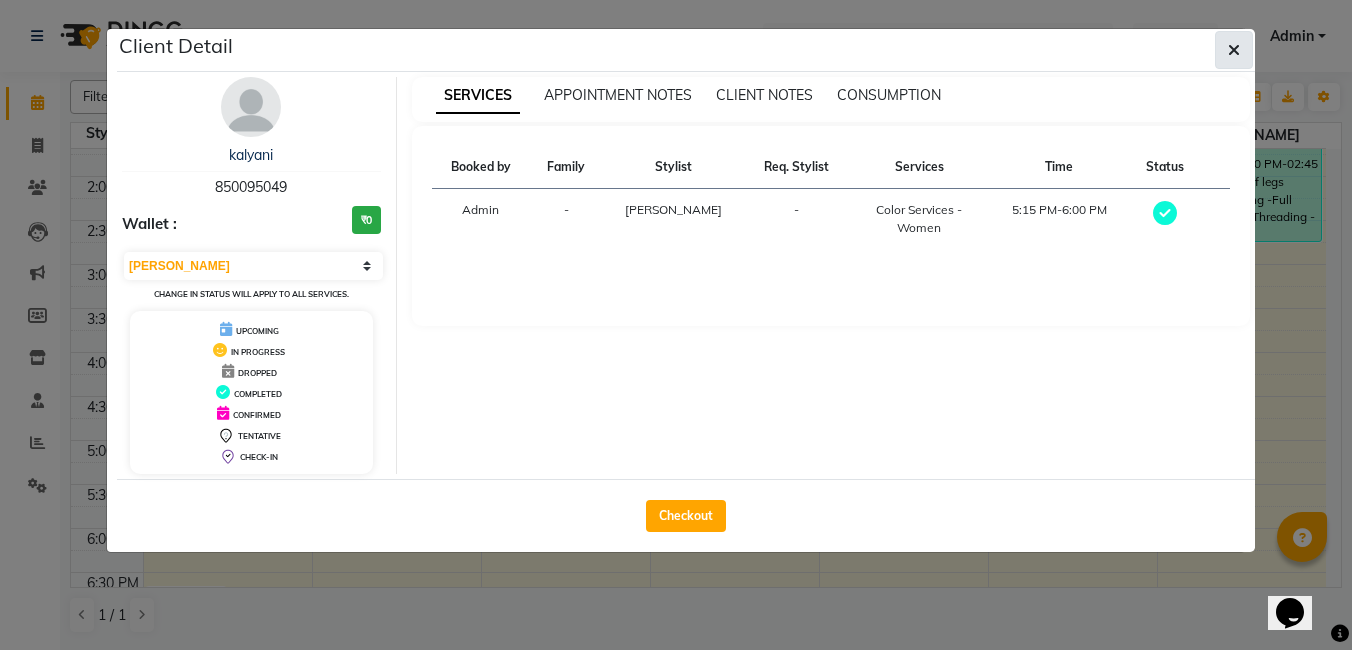 click 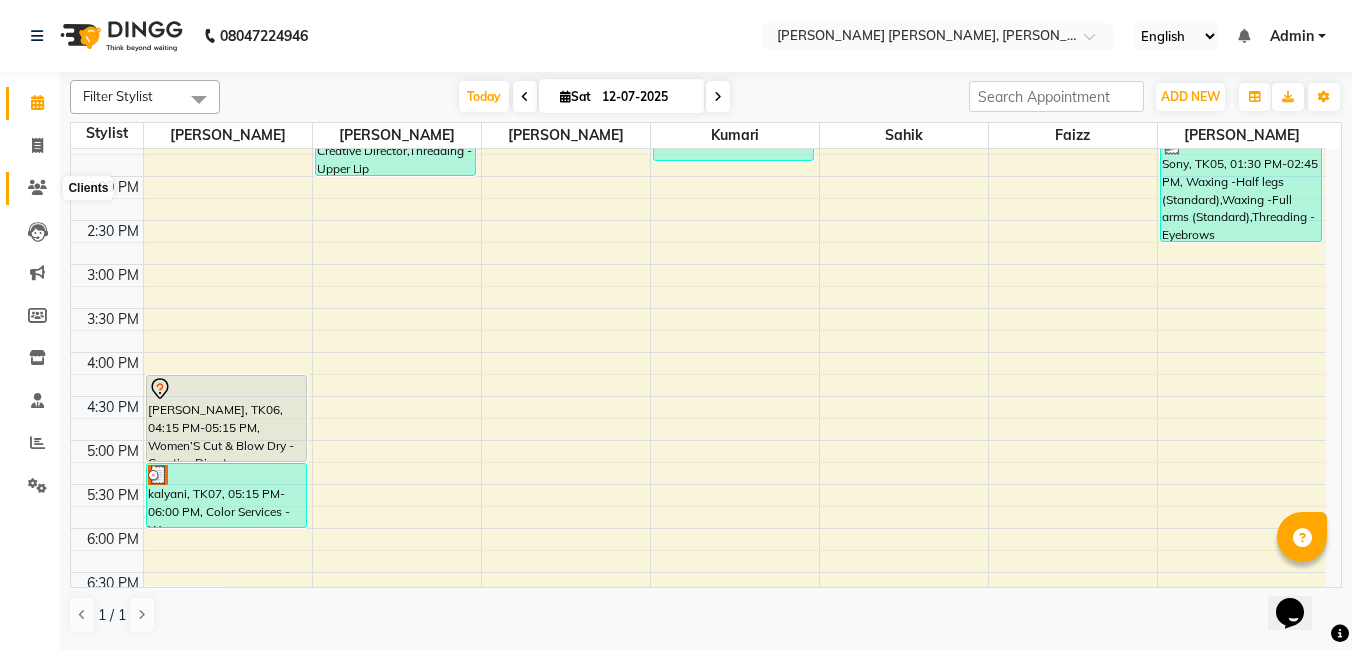 click 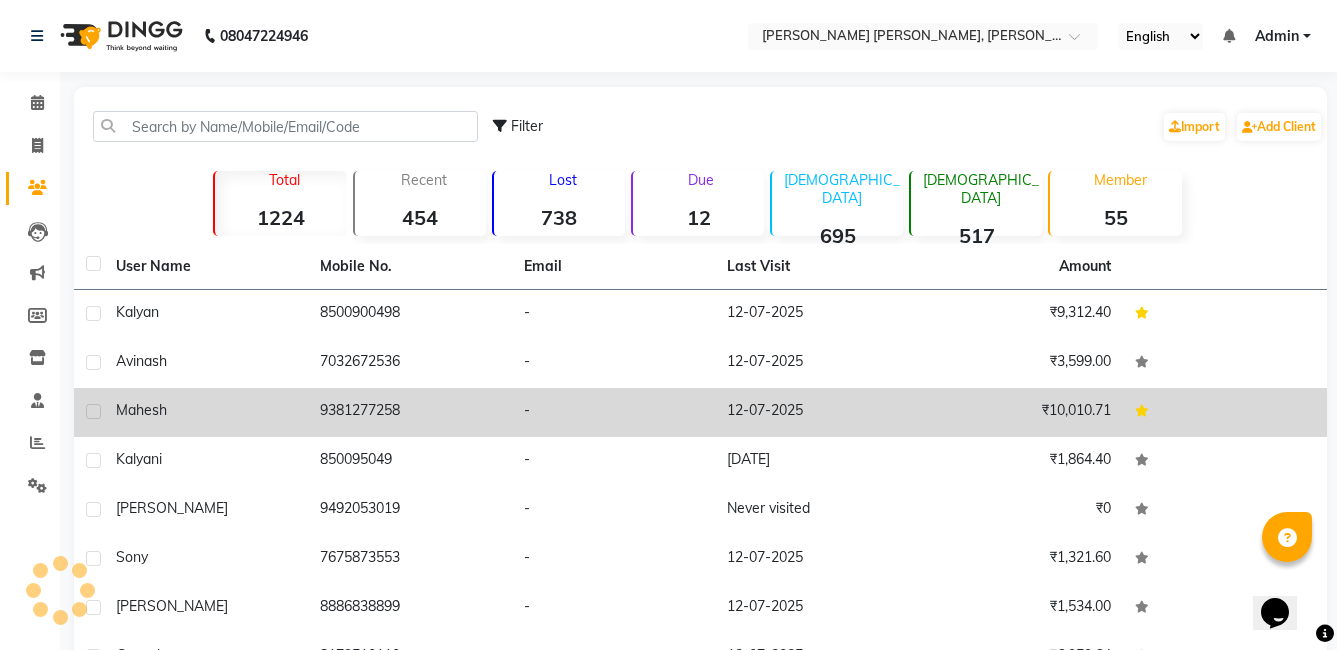 scroll, scrollTop: 100, scrollLeft: 0, axis: vertical 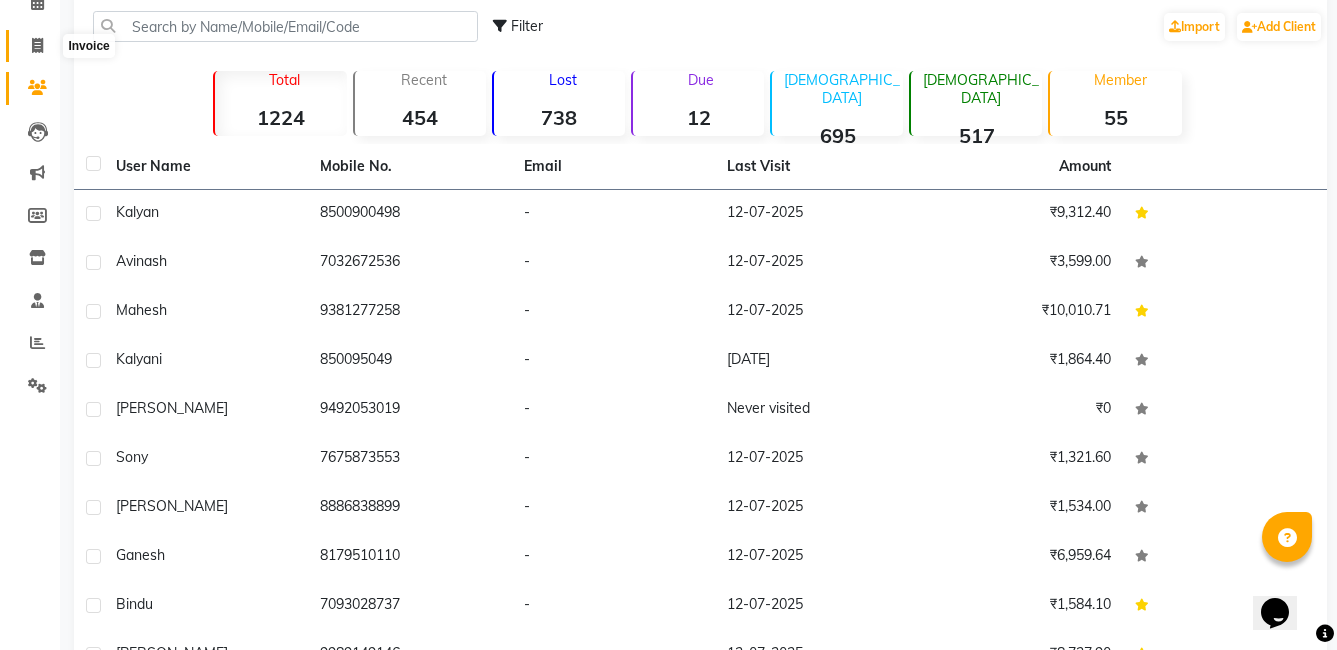 click 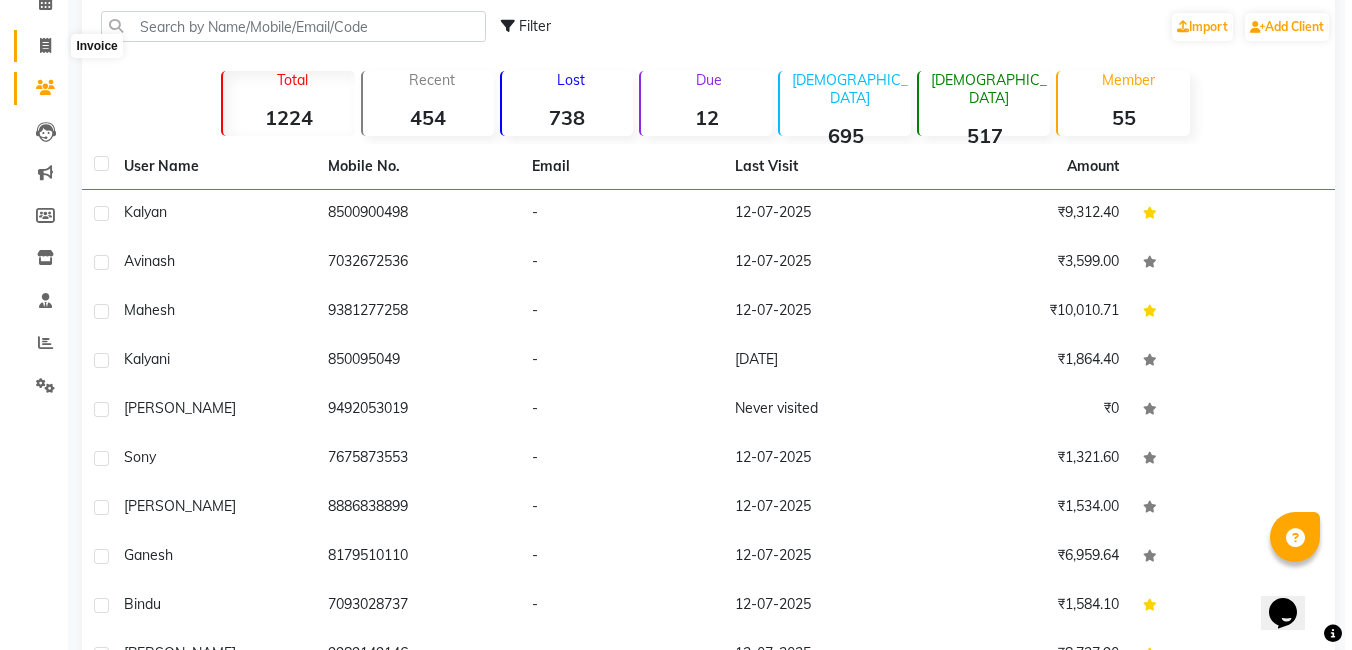 scroll, scrollTop: 0, scrollLeft: 0, axis: both 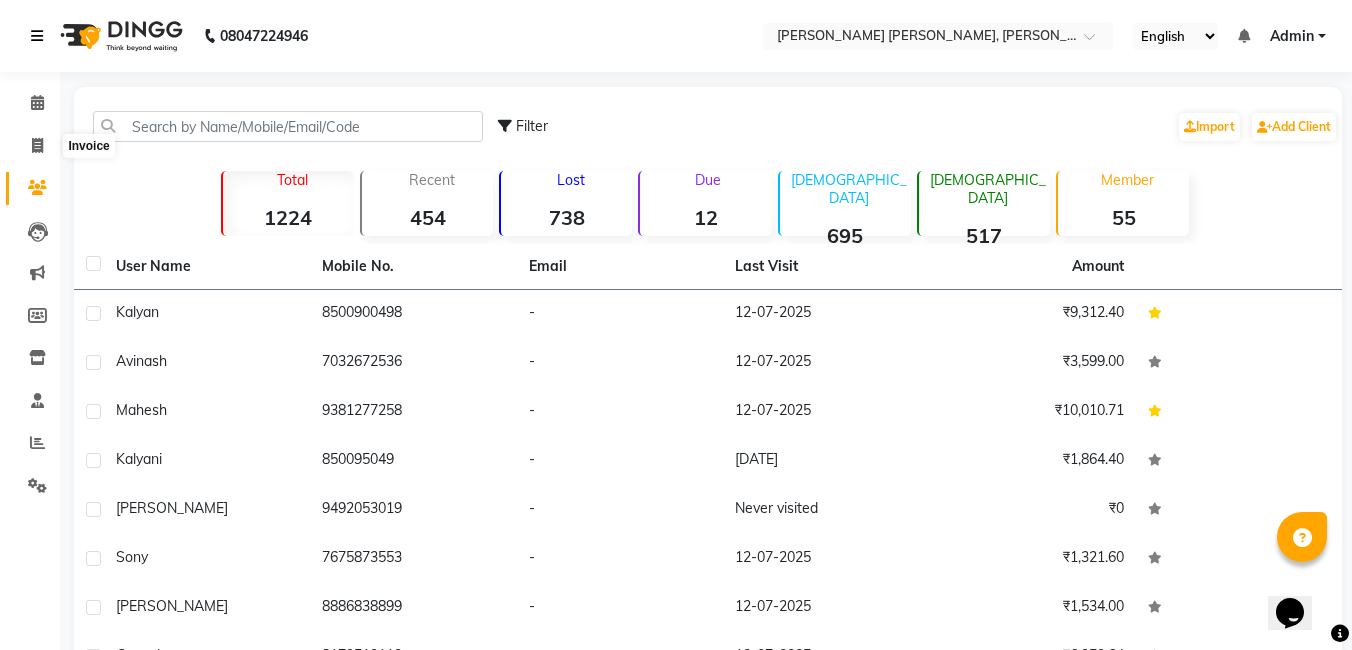 select on "service" 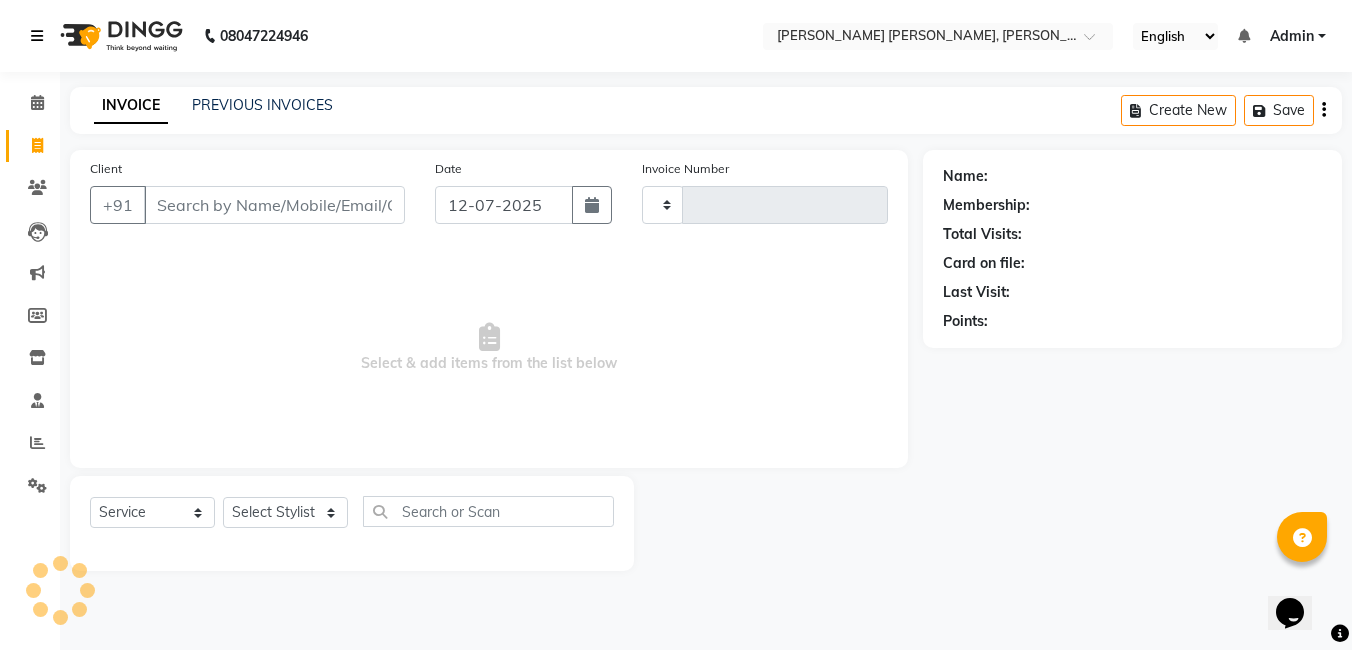 type on "0793" 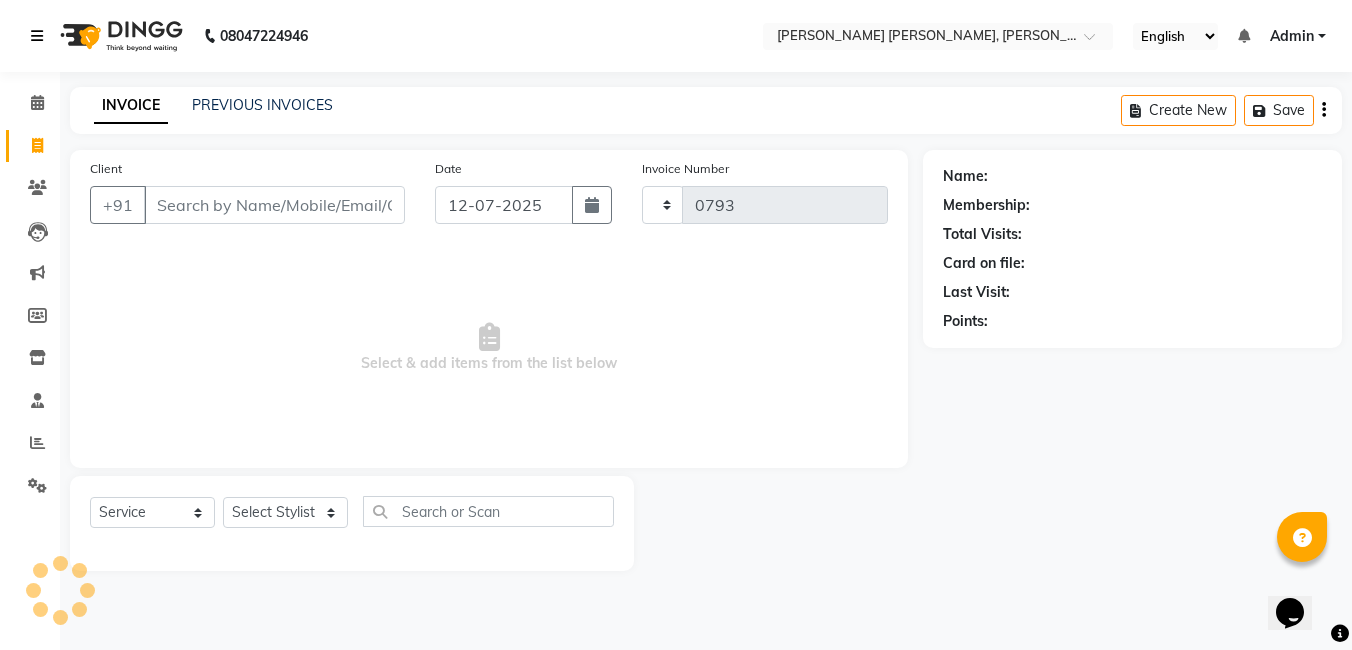 select on "7150" 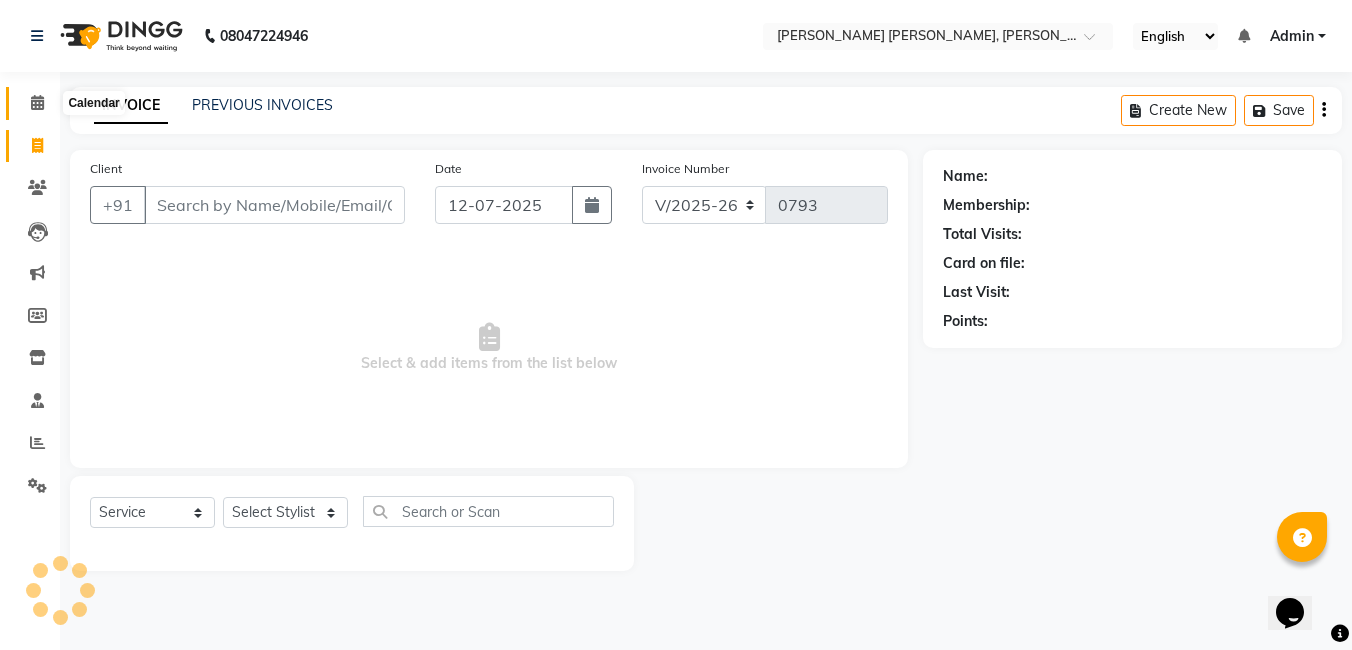 click 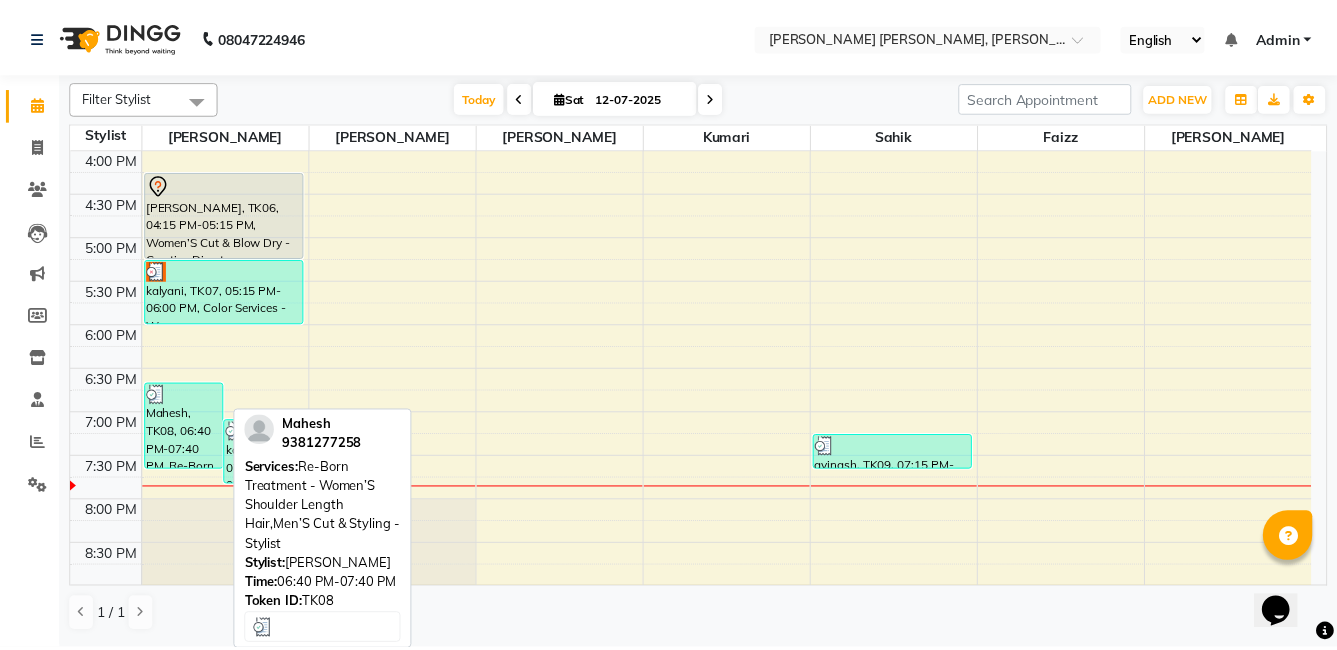 scroll, scrollTop: 655, scrollLeft: 0, axis: vertical 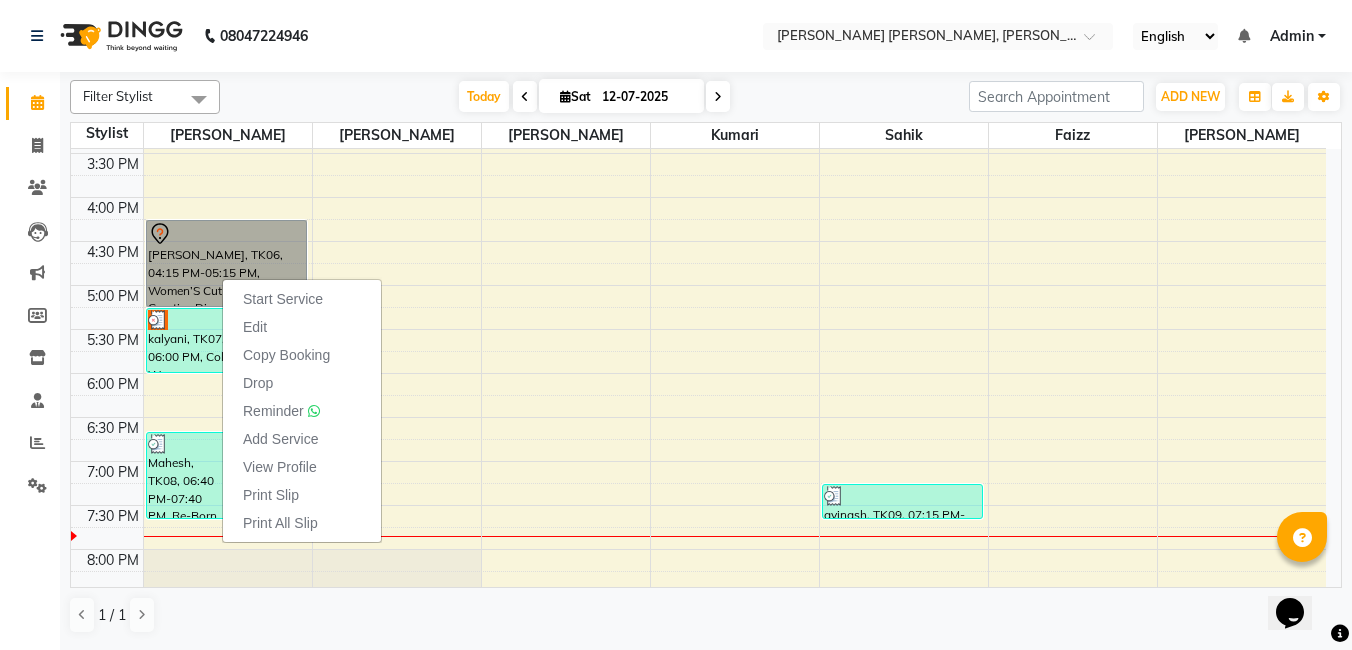 click at bounding box center (107, 274) 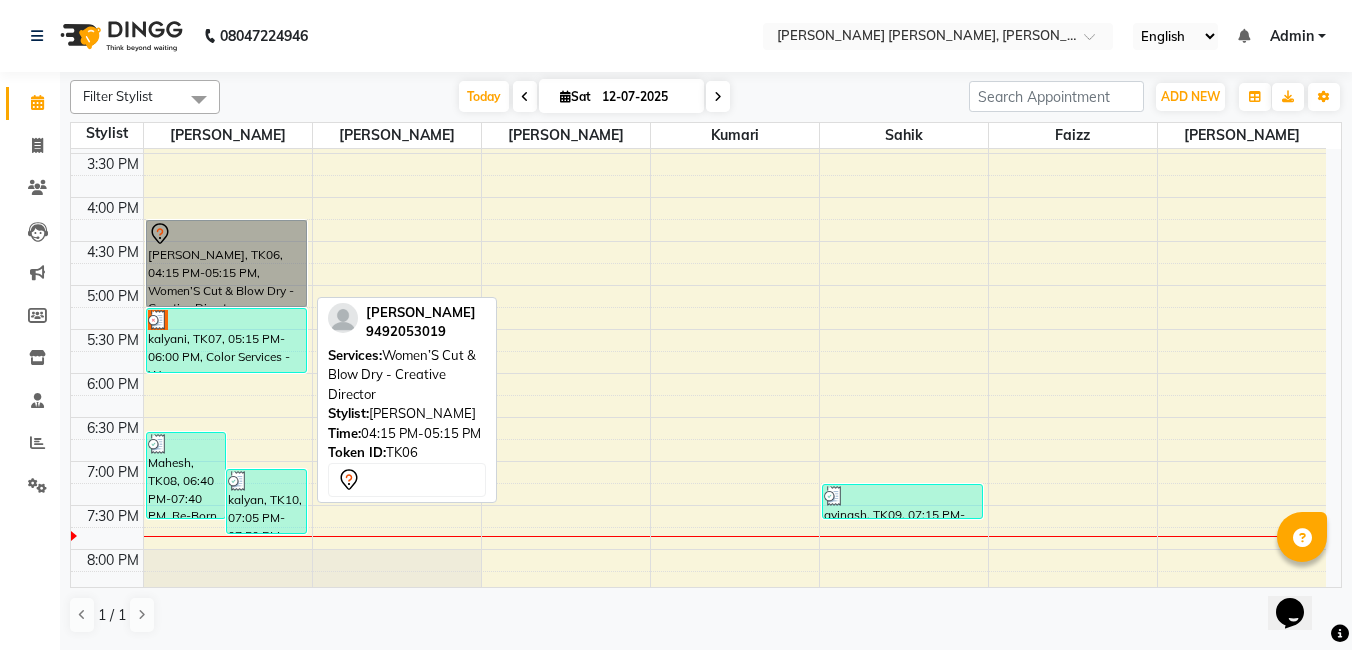 click on "[PERSON_NAME], TK06, 04:15 PM-05:15 PM, Women’S Cut & Blow Dry - Creative Director" at bounding box center [227, 263] 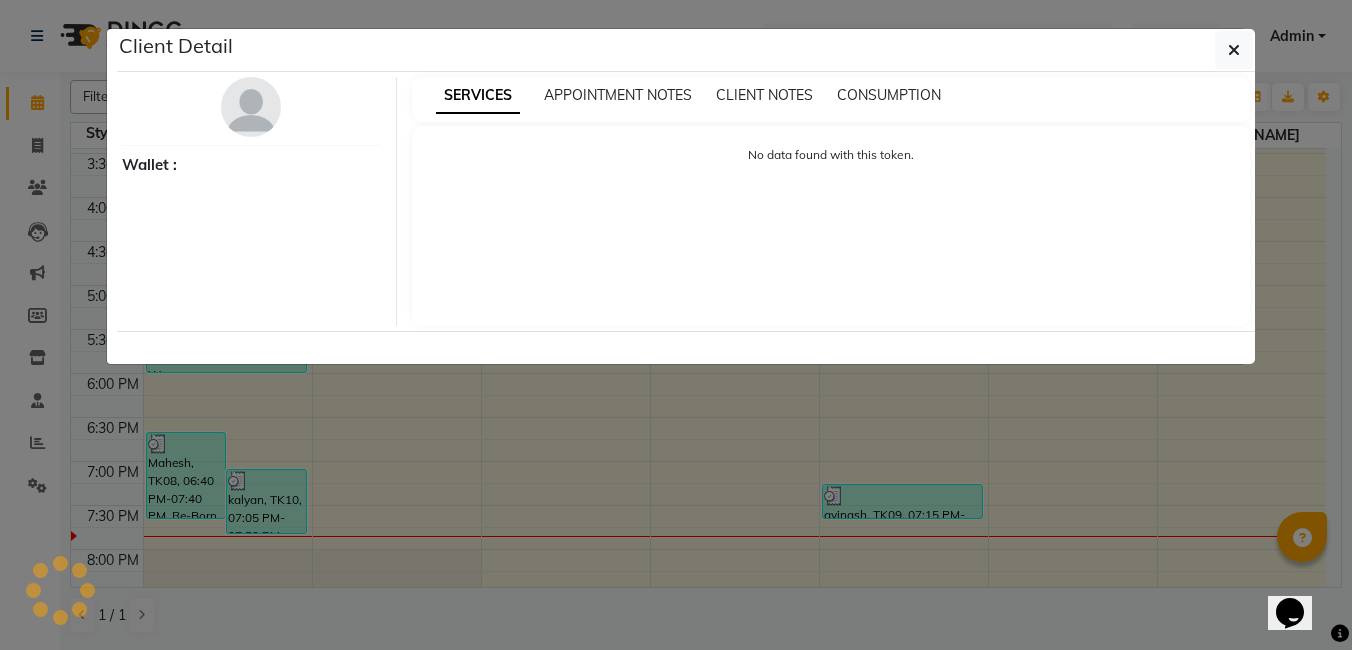 select on "7" 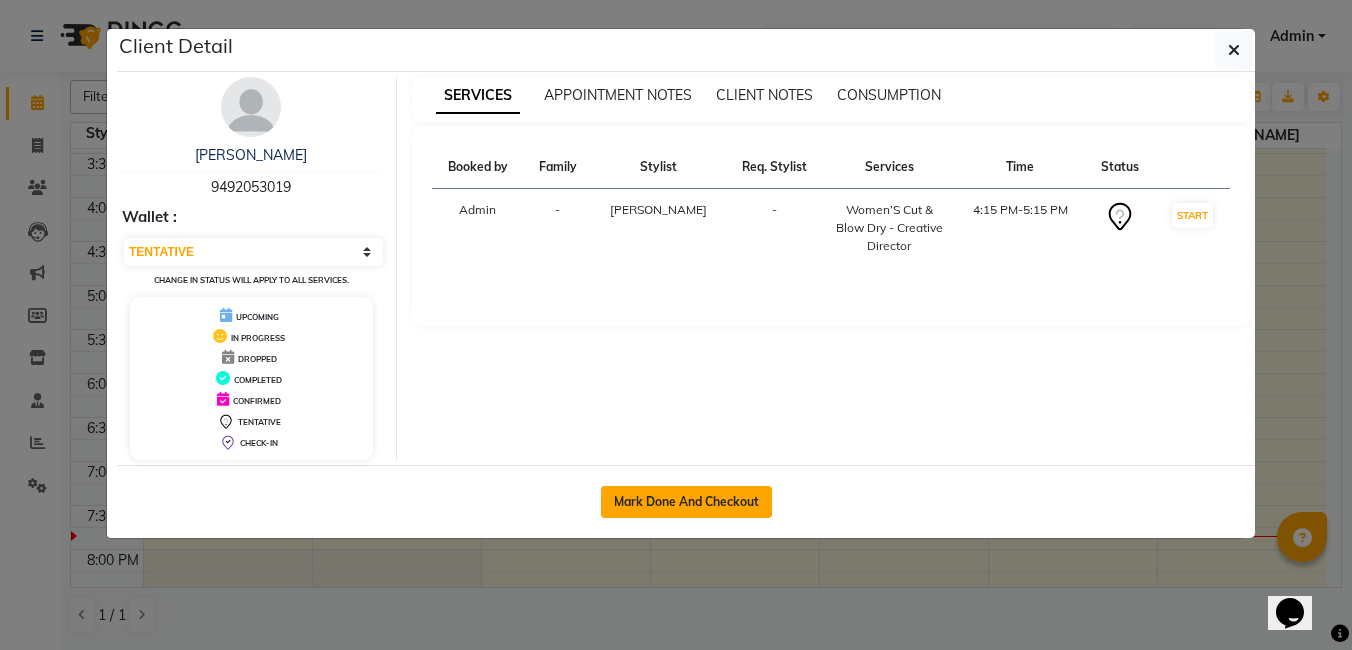 click on "Mark Done And Checkout" 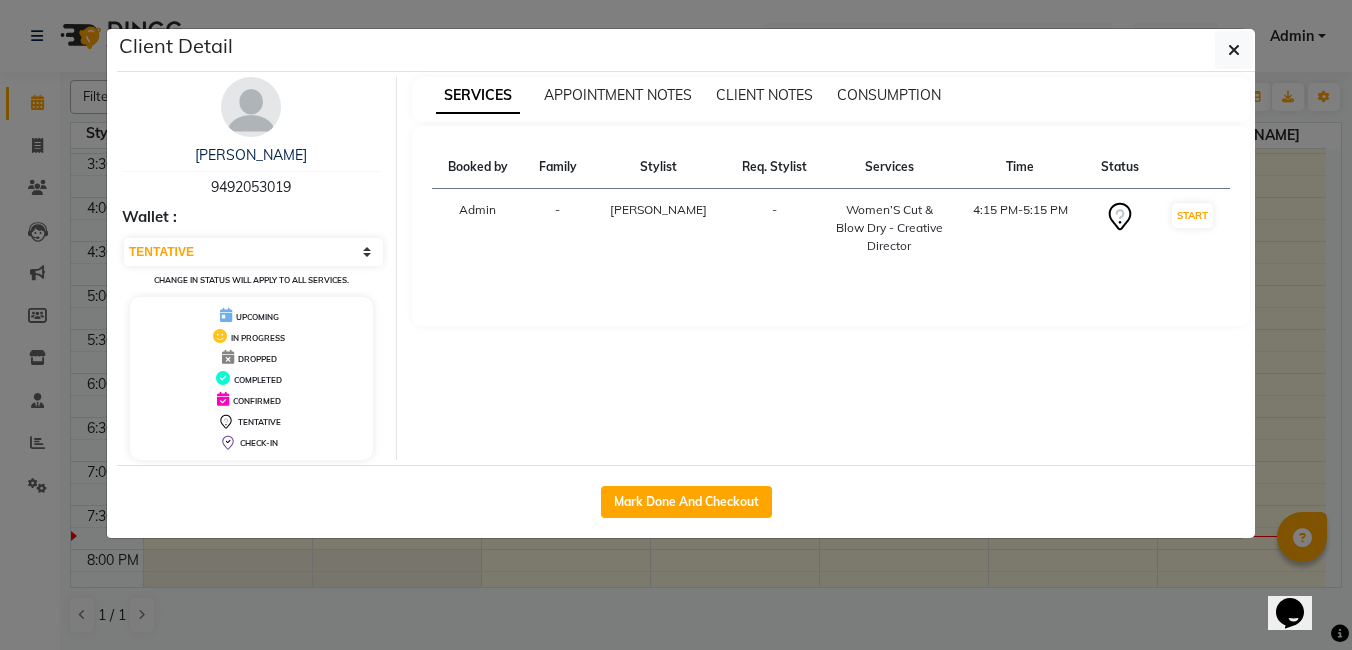select on "7150" 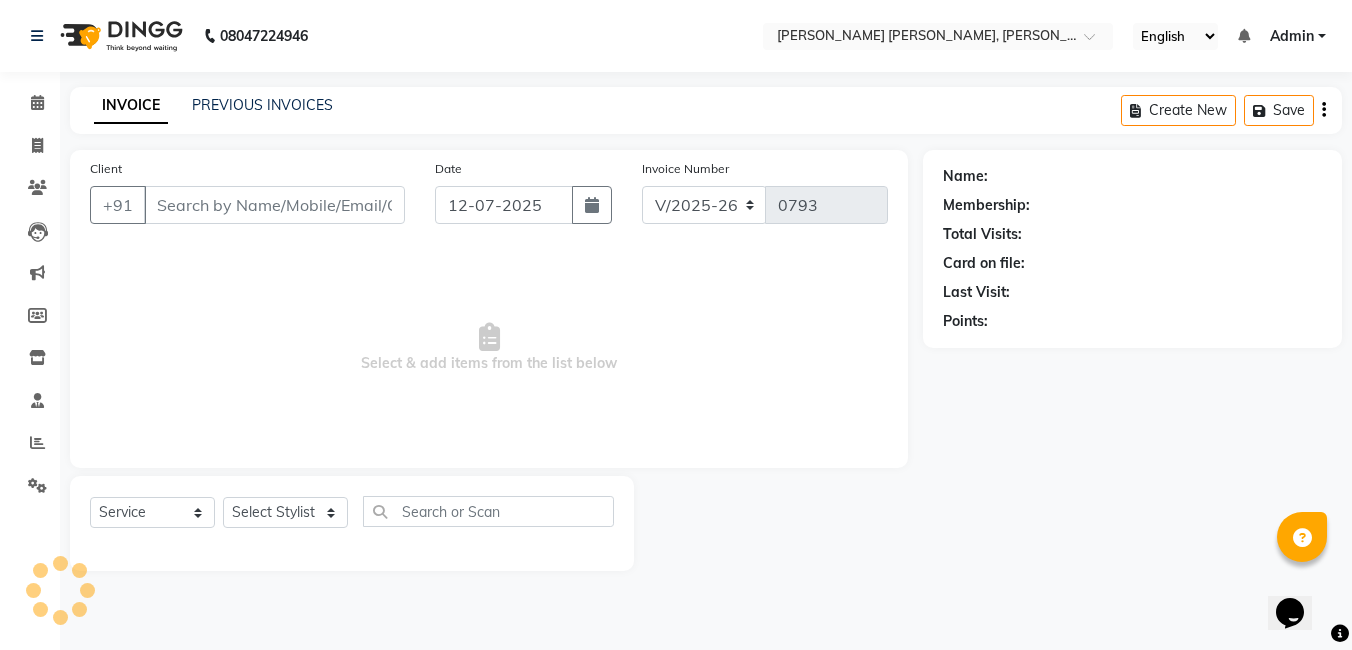 type on "9492053019" 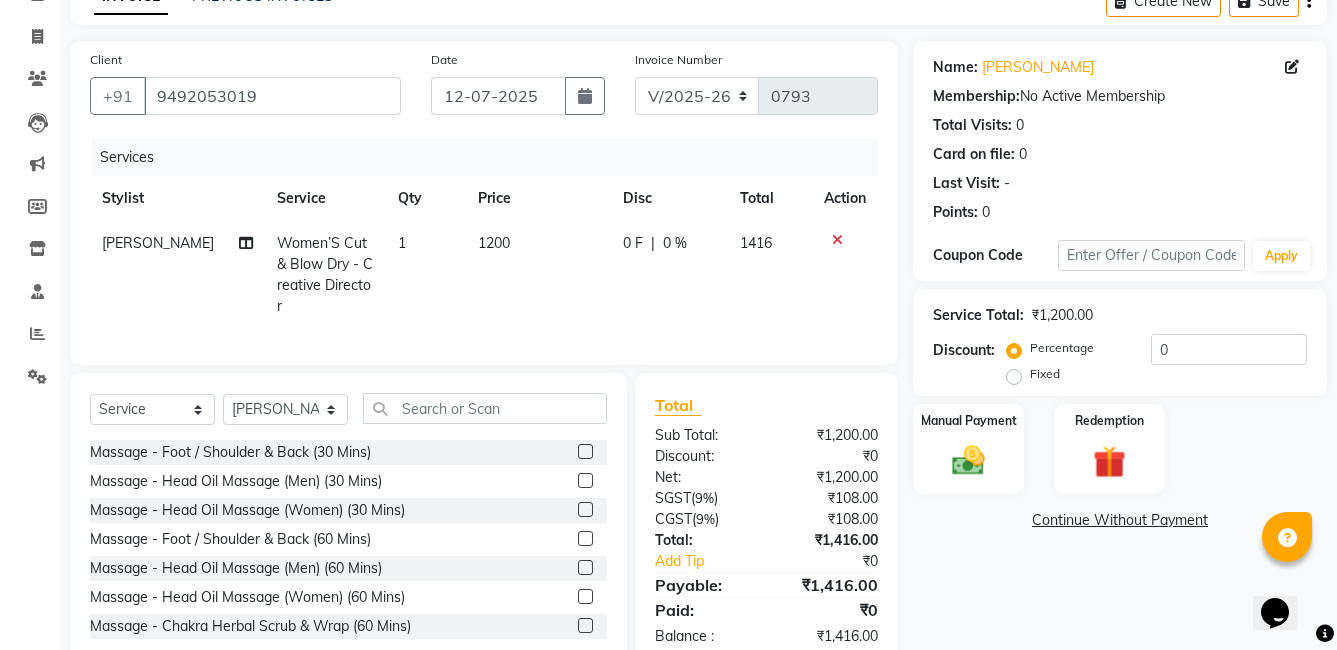scroll, scrollTop: 172, scrollLeft: 0, axis: vertical 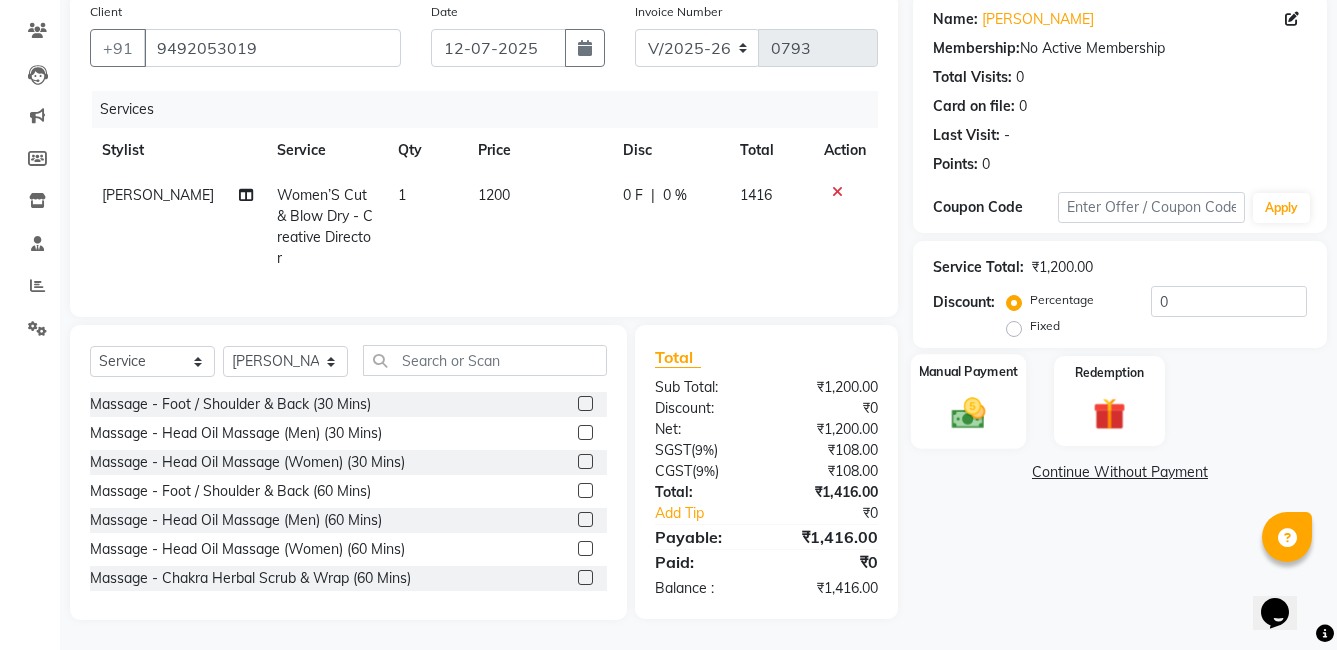click 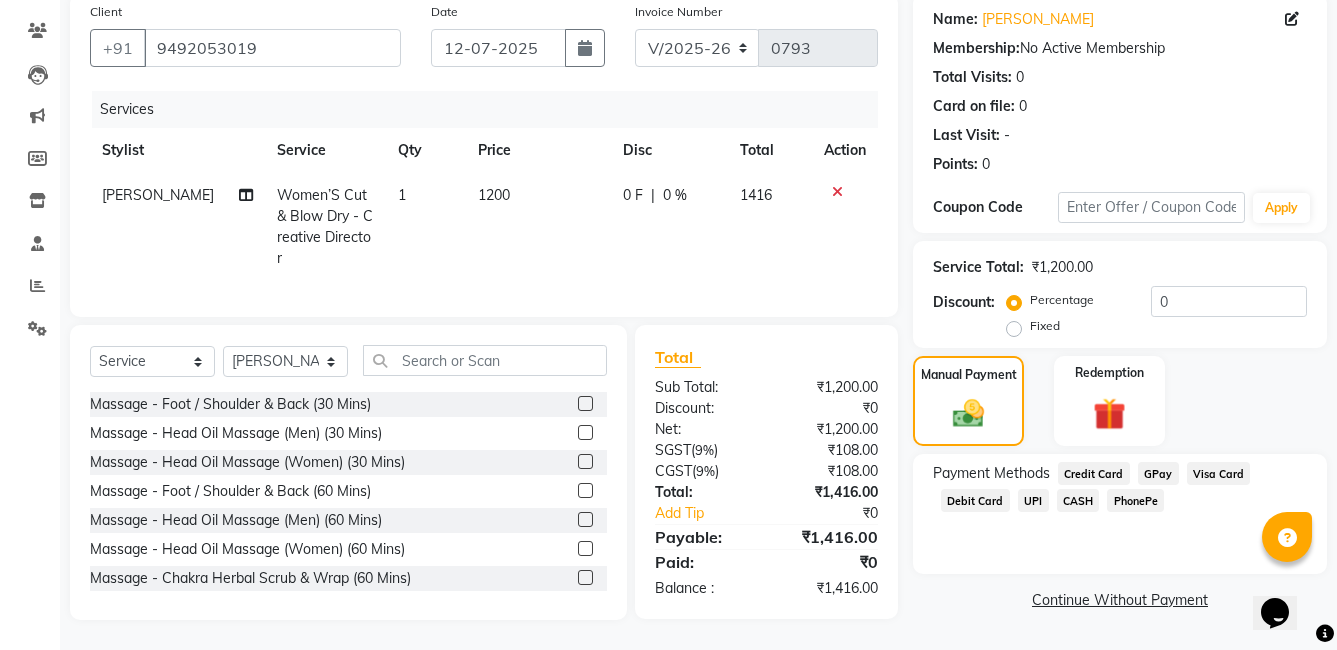 click on "PhonePe" 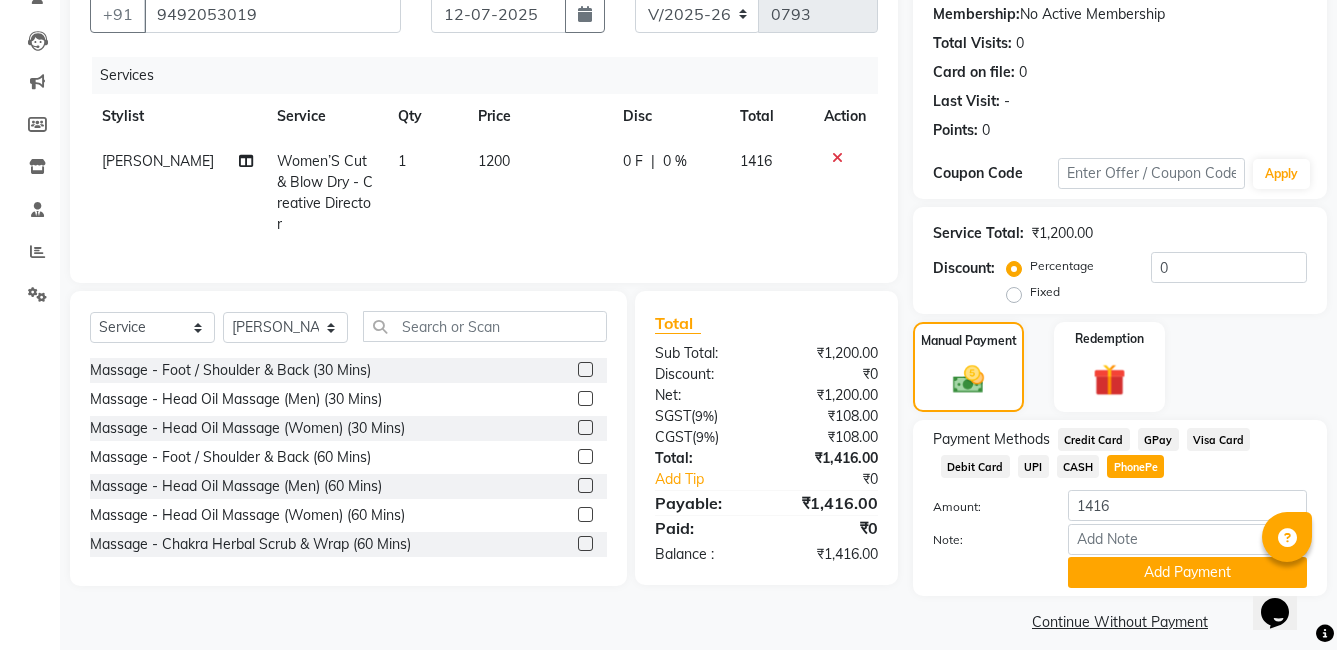 scroll, scrollTop: 208, scrollLeft: 0, axis: vertical 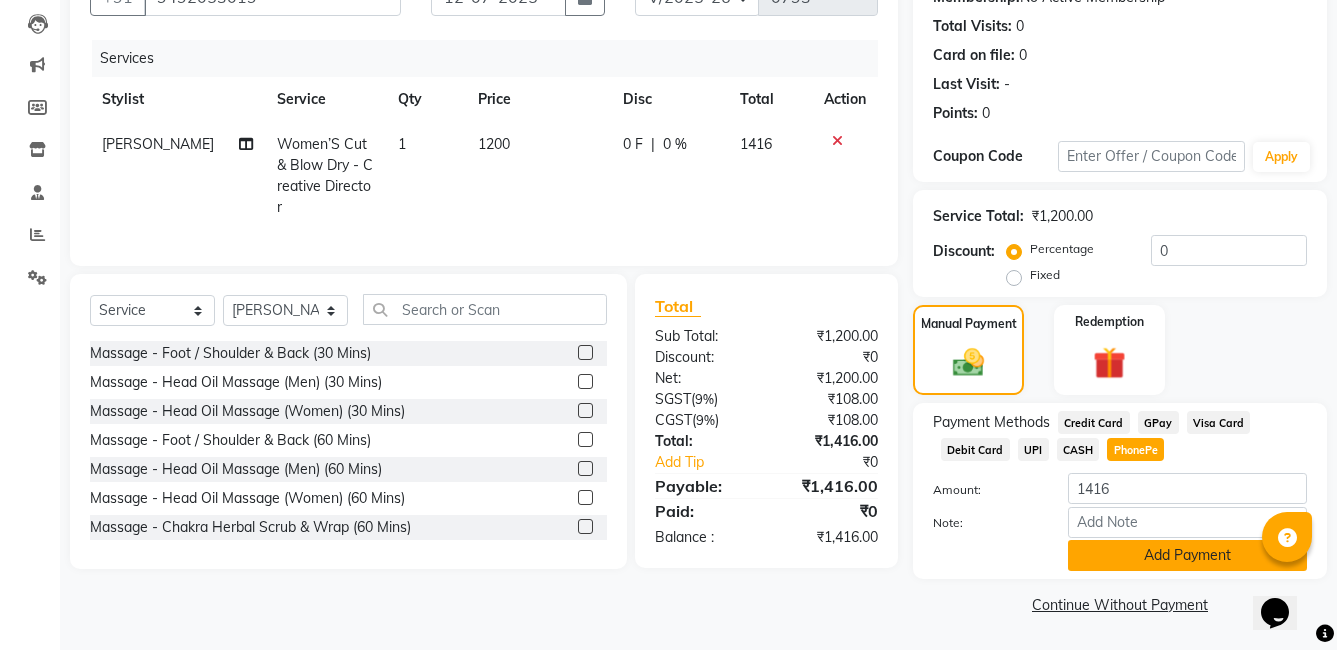 click on "Add Payment" 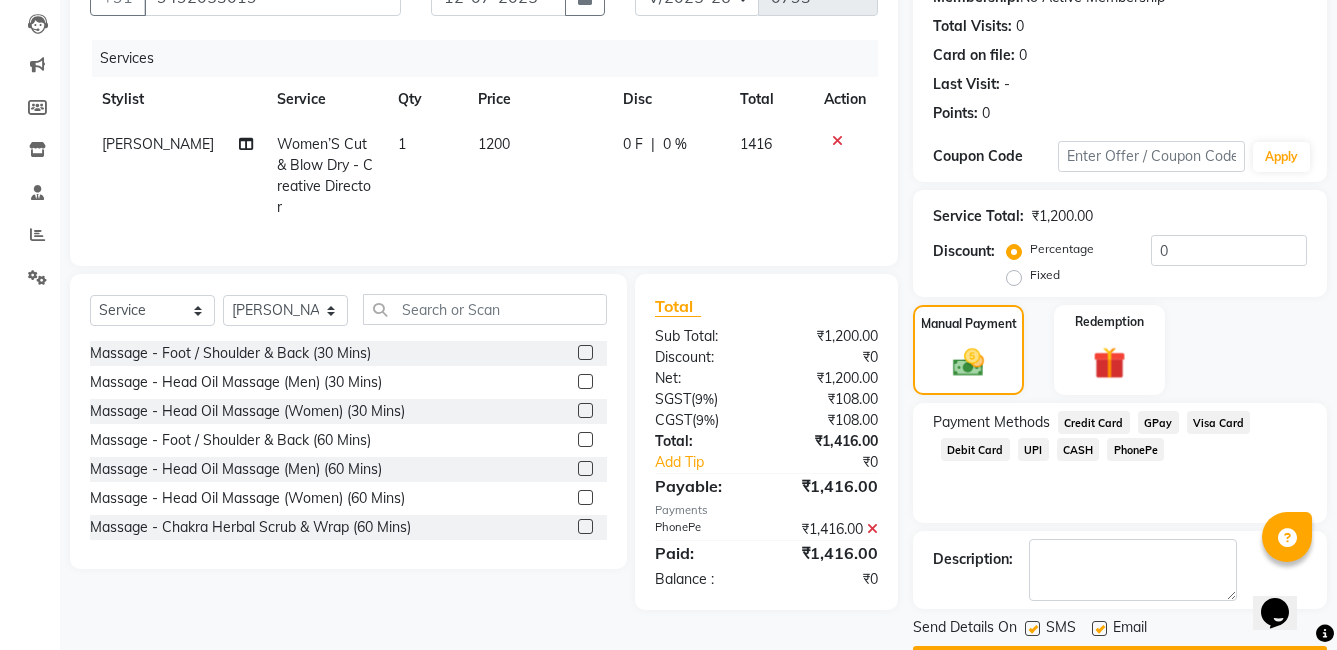 scroll, scrollTop: 265, scrollLeft: 0, axis: vertical 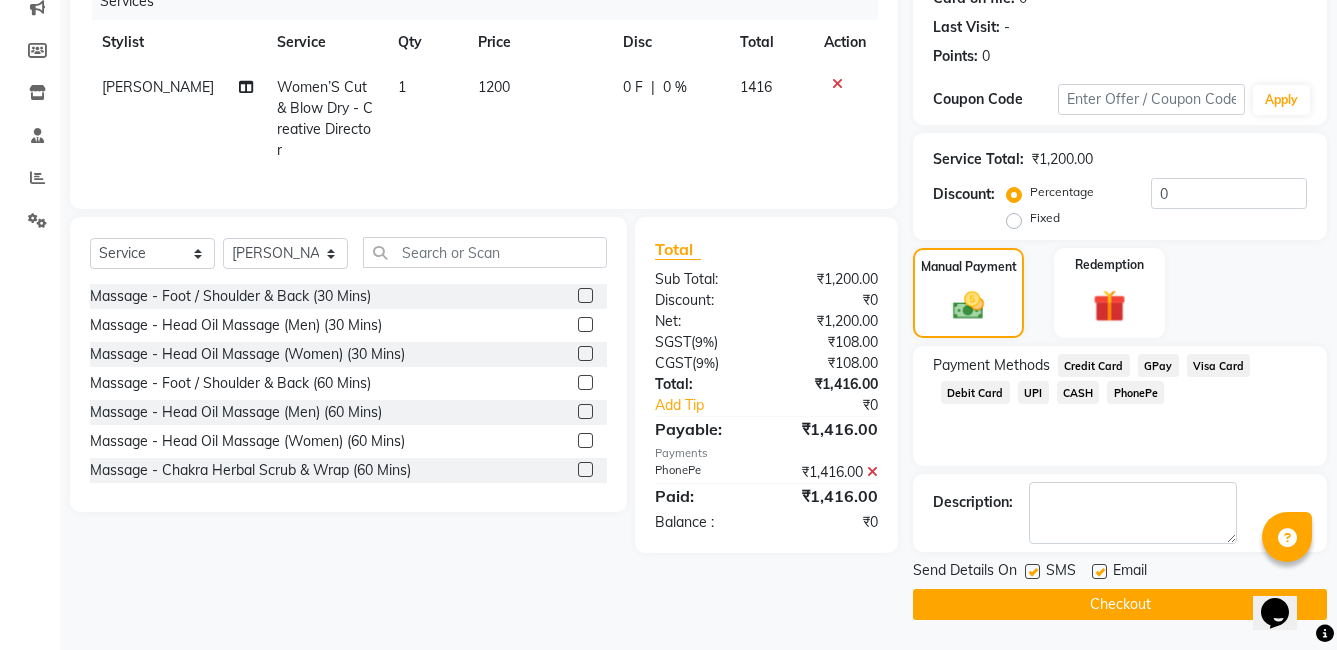 click 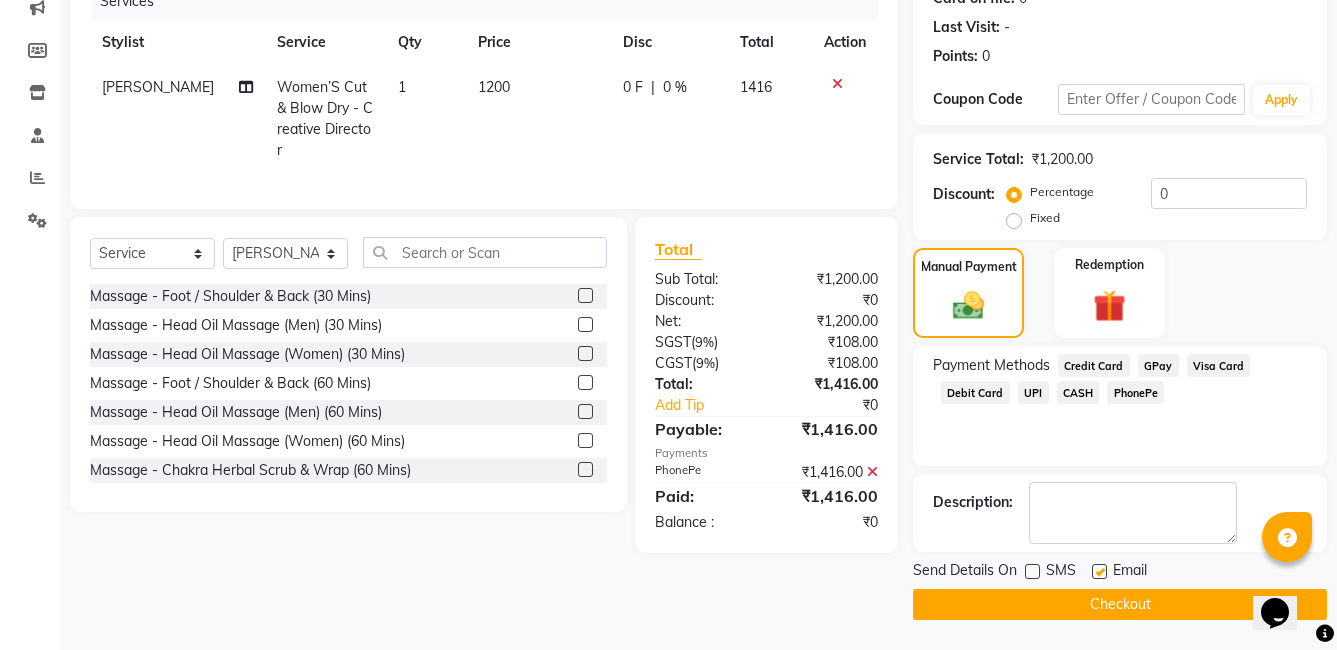 click 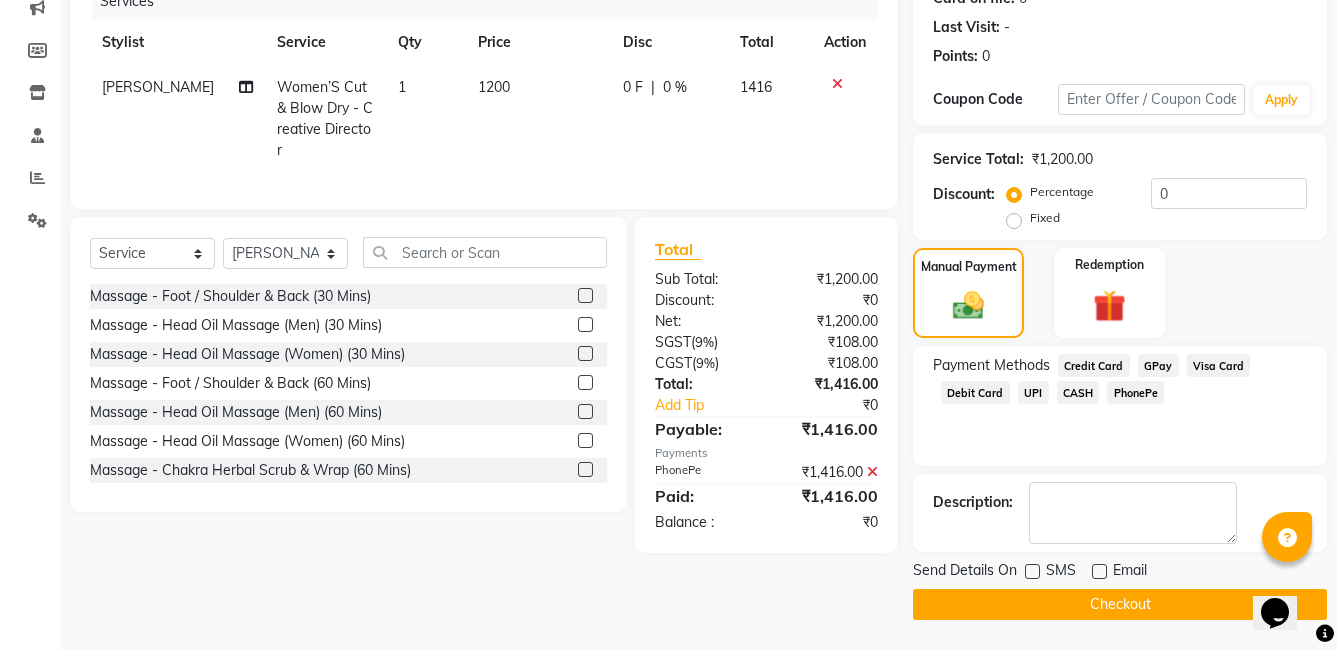 click on "Checkout" 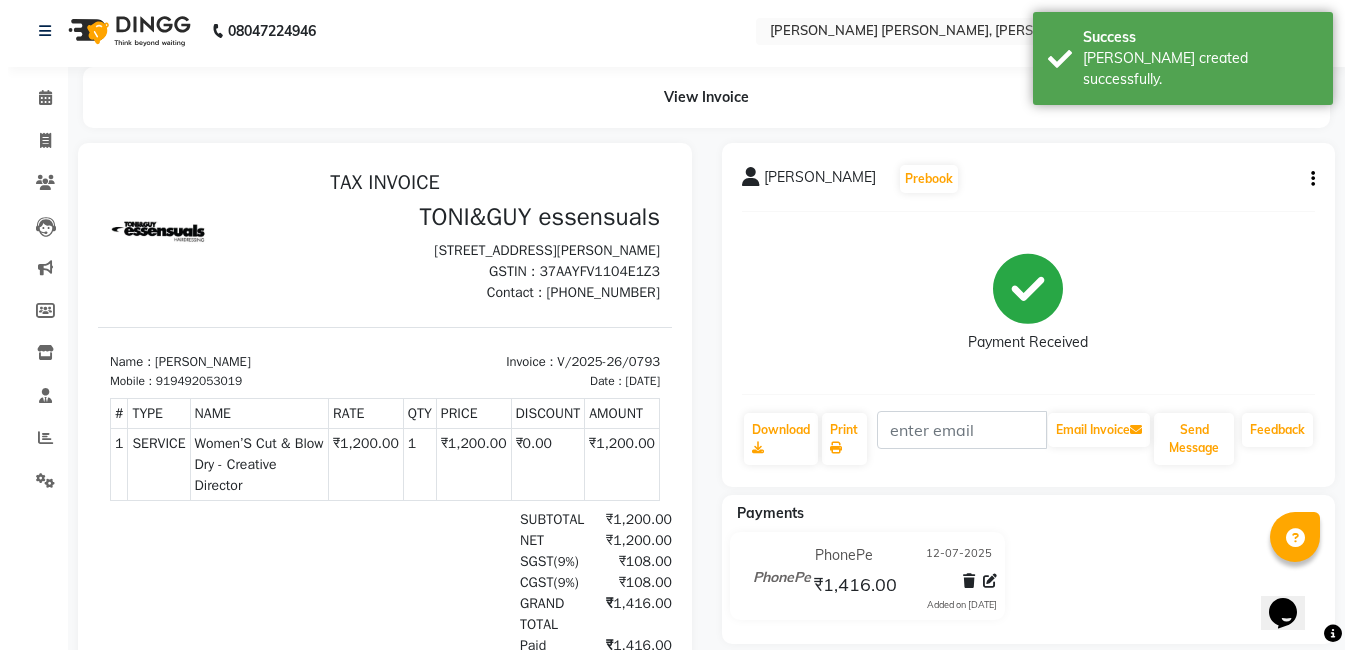 scroll, scrollTop: 0, scrollLeft: 0, axis: both 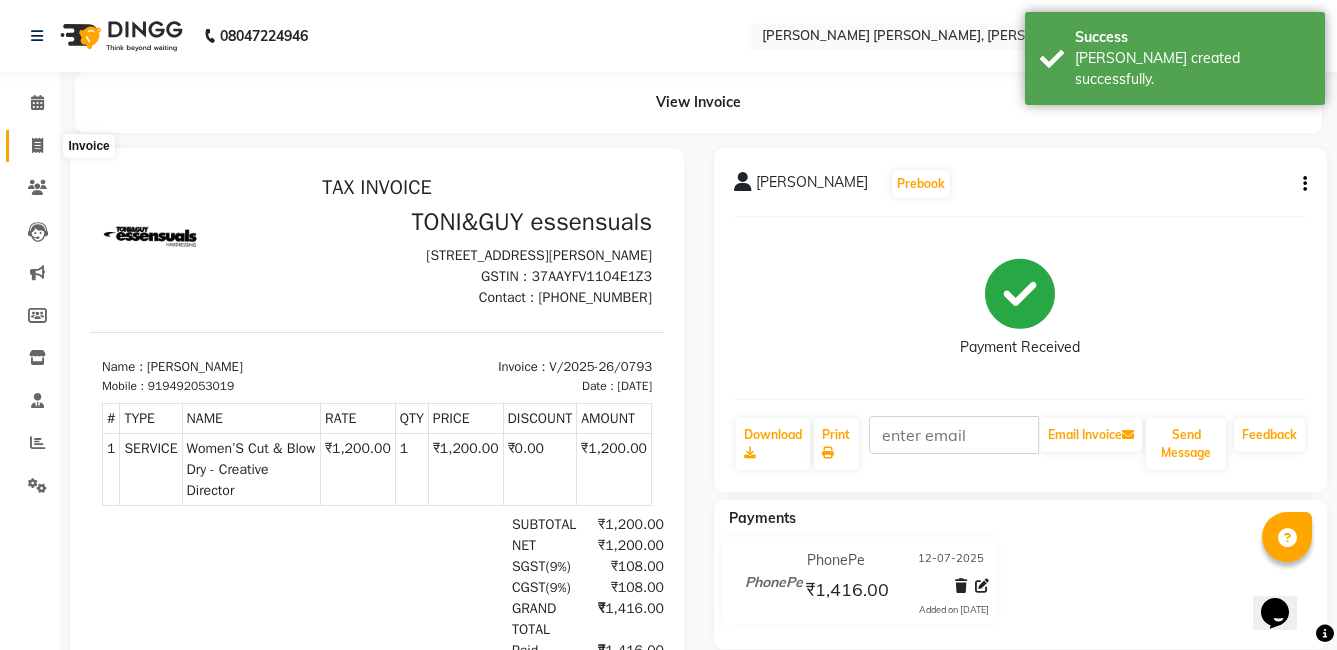 click 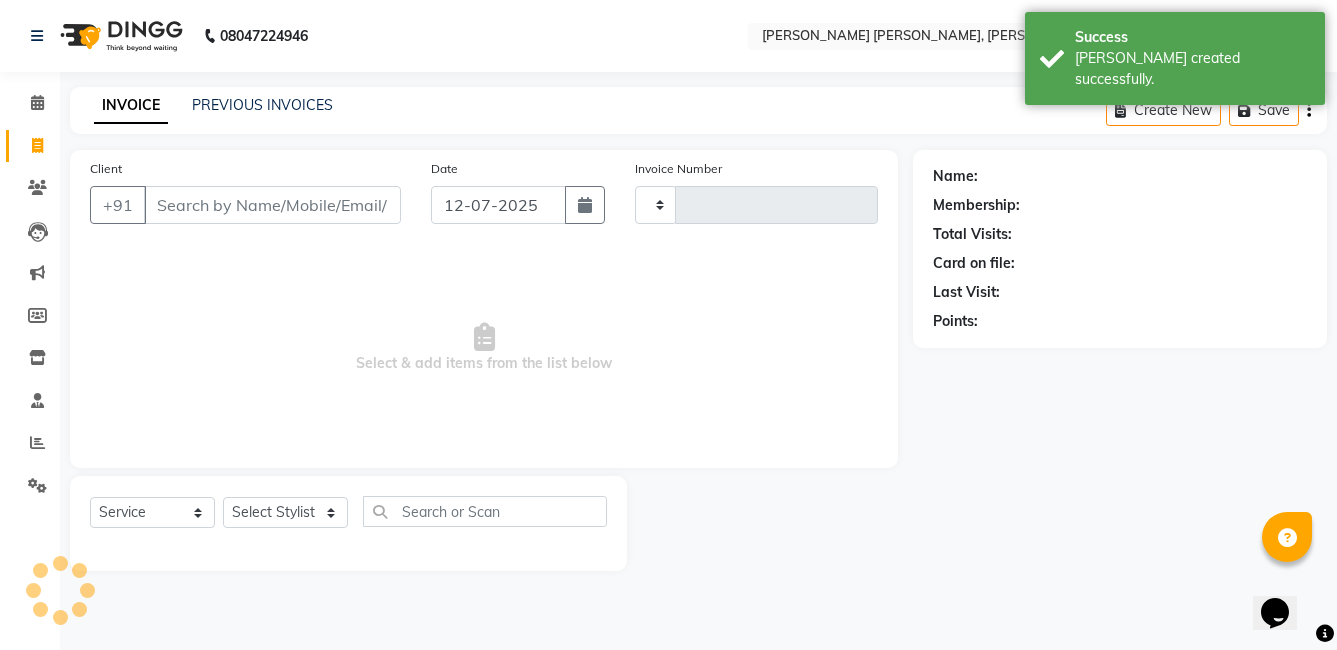 type on "0794" 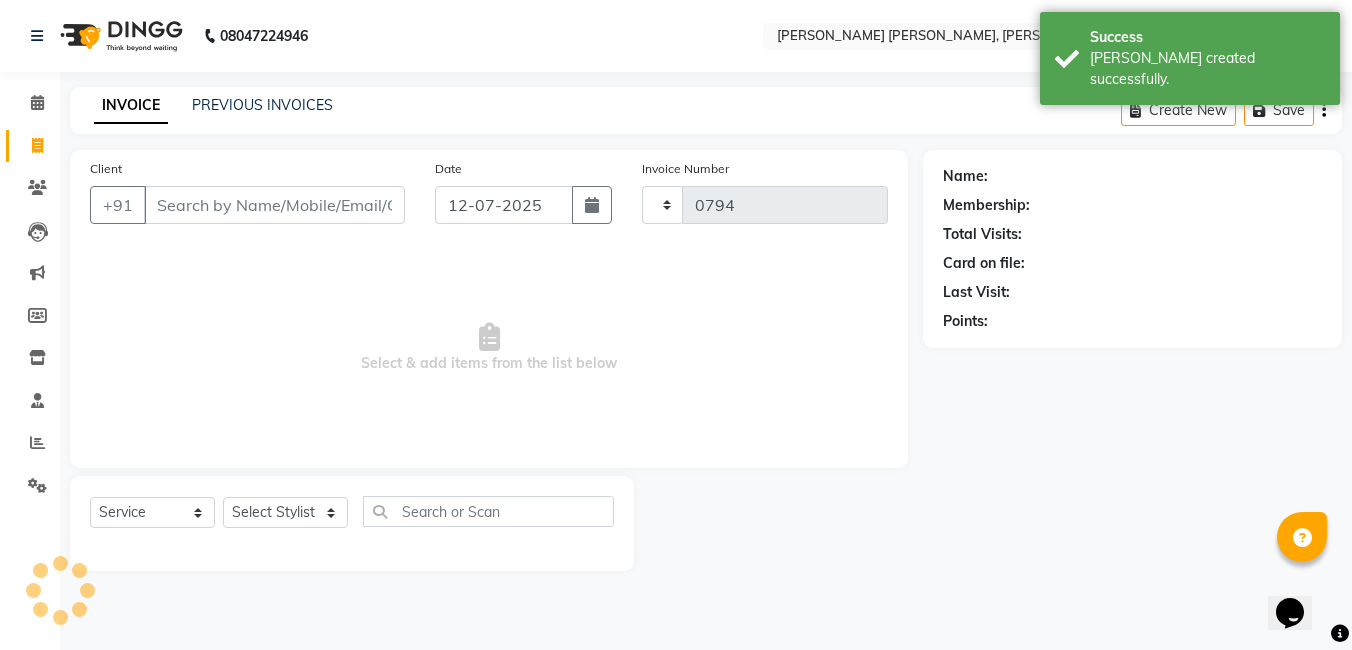 select on "7150" 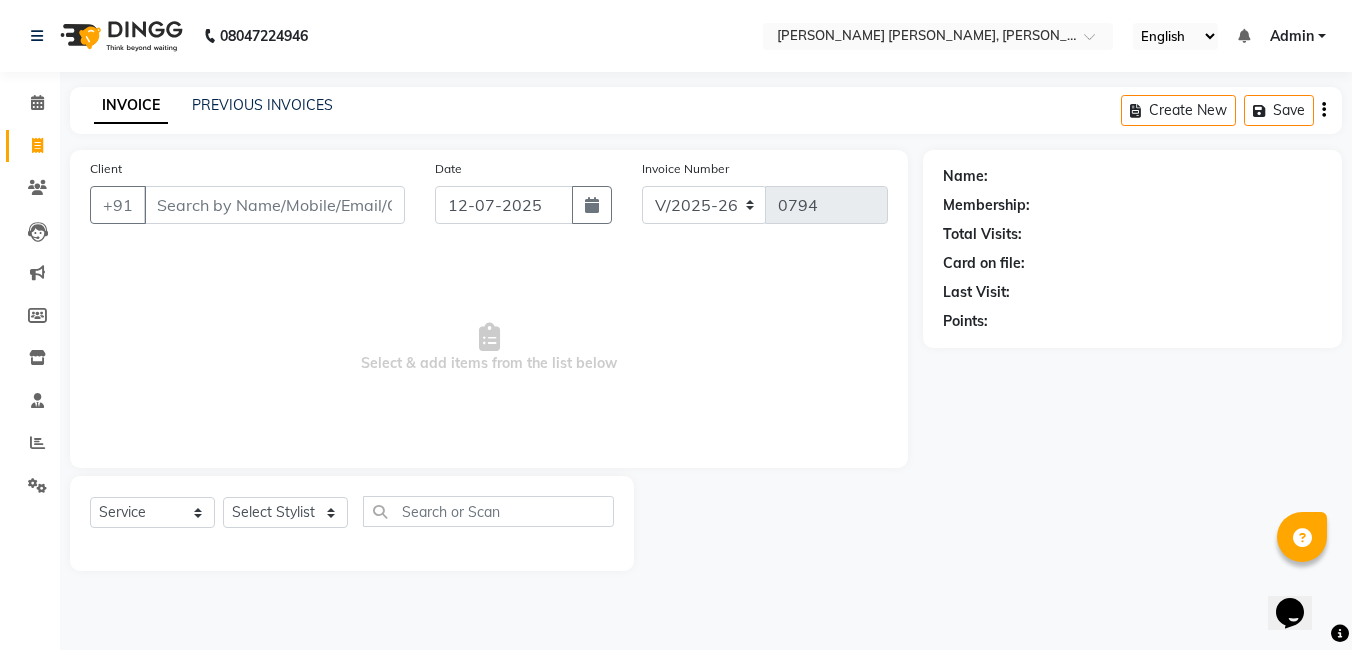 click on "Client" at bounding box center (274, 205) 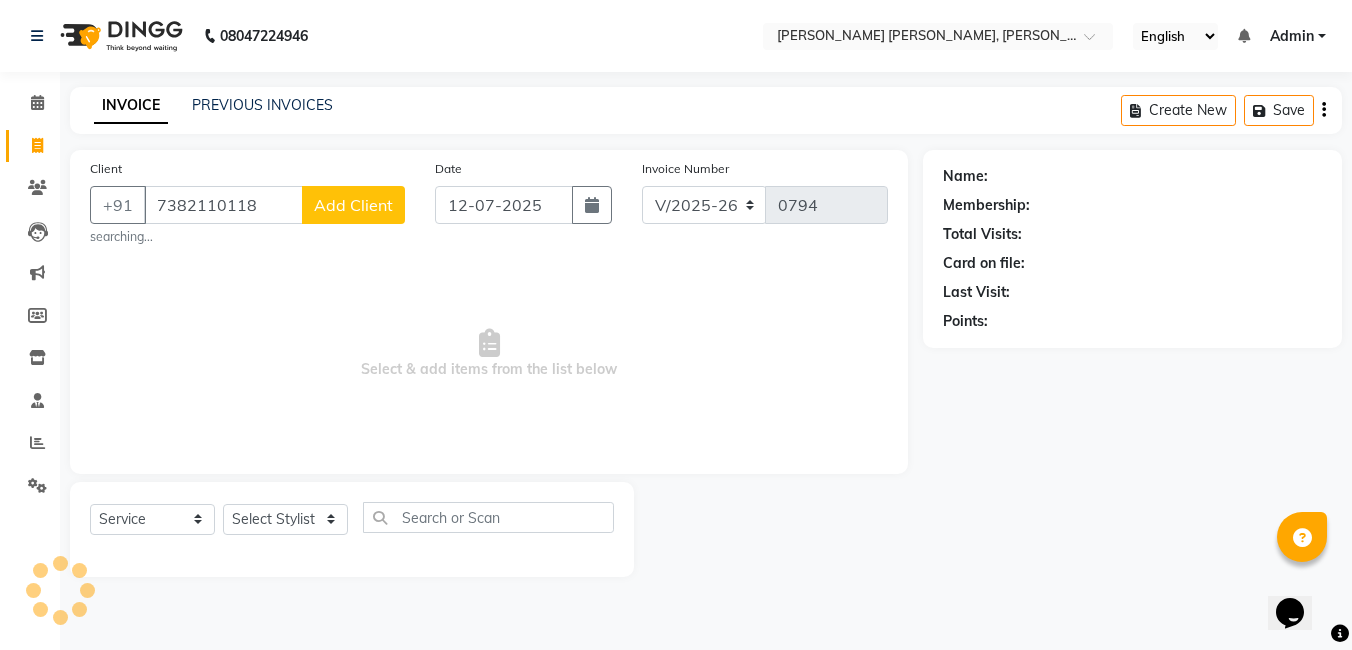 type on "7382110118" 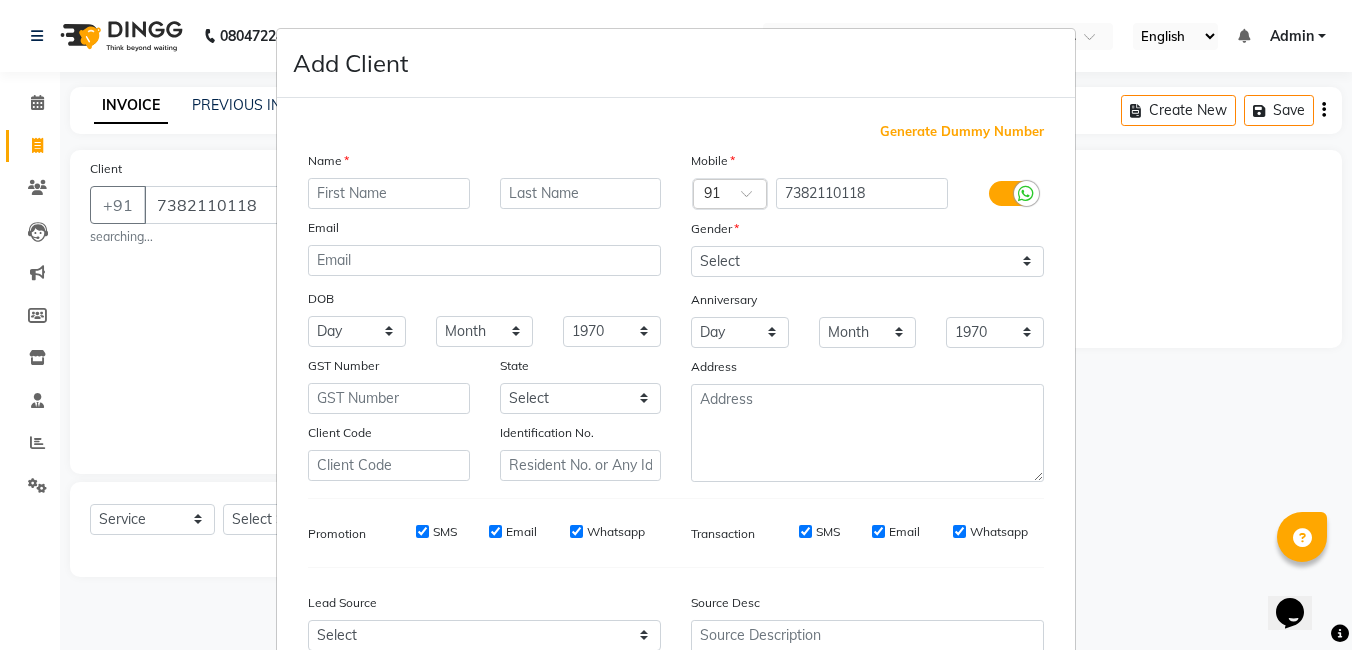 click at bounding box center [389, 193] 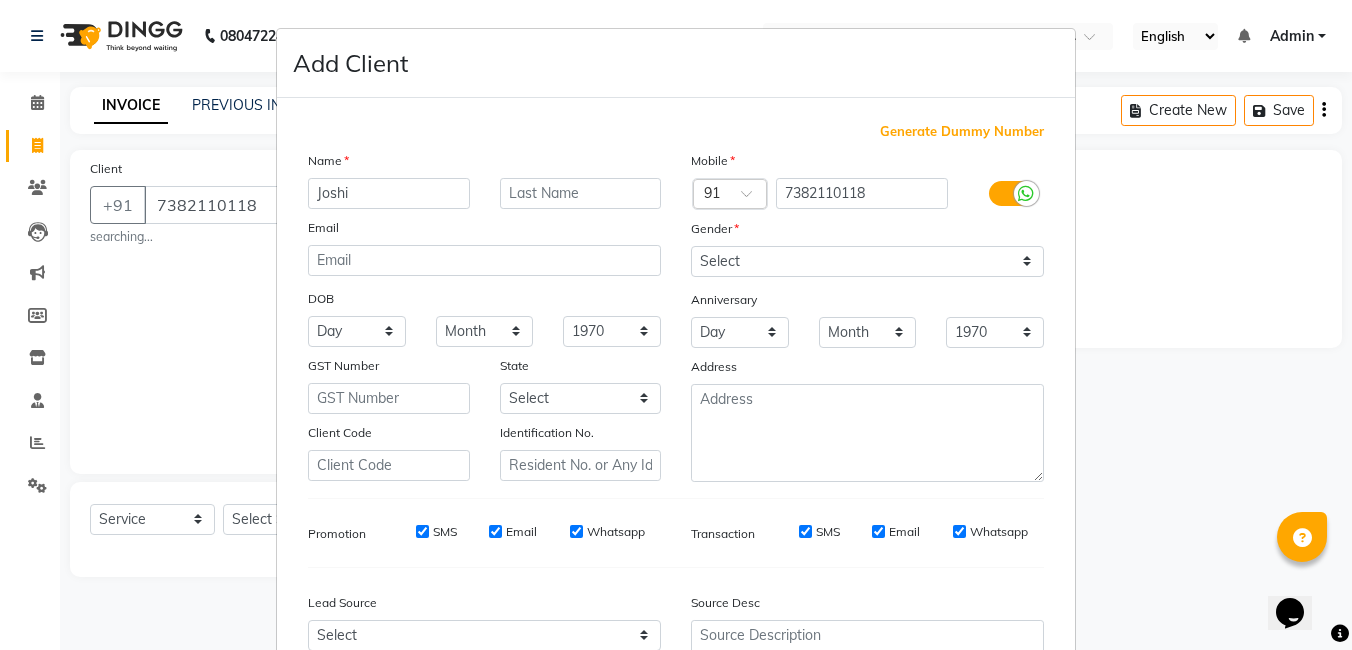 type on "Joshi" 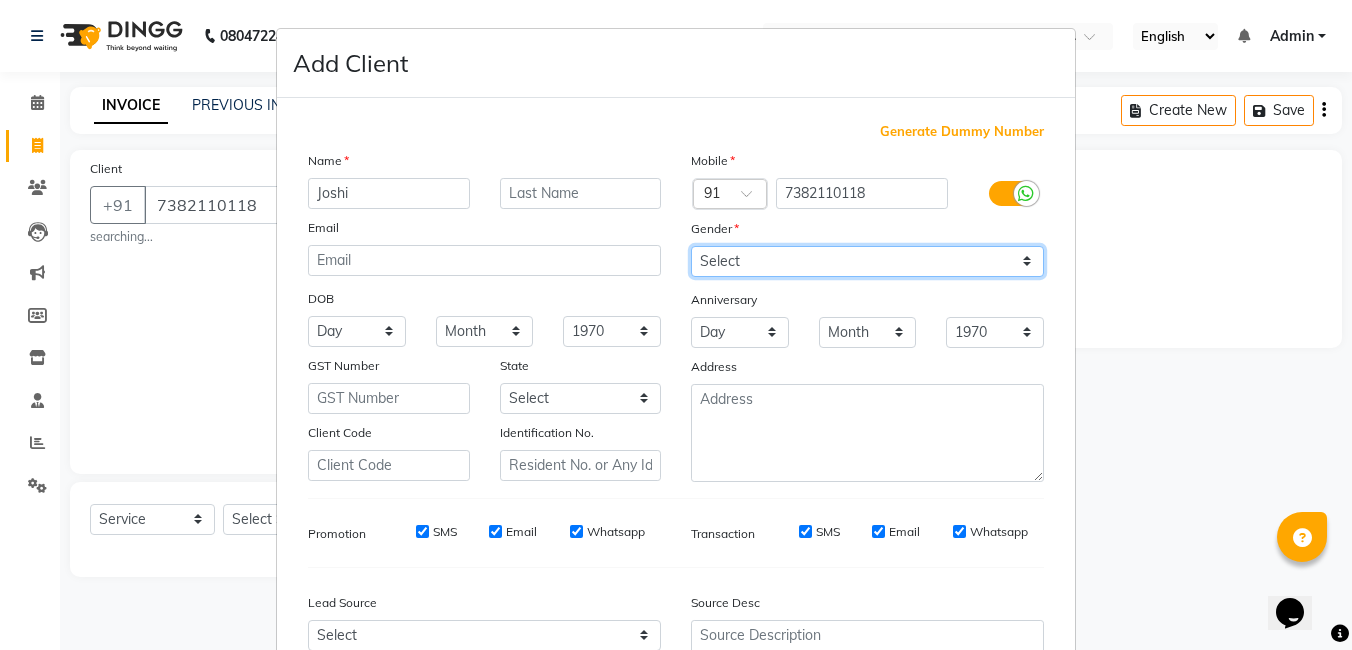 click on "Select Male Female Other Prefer Not To Say" at bounding box center (867, 261) 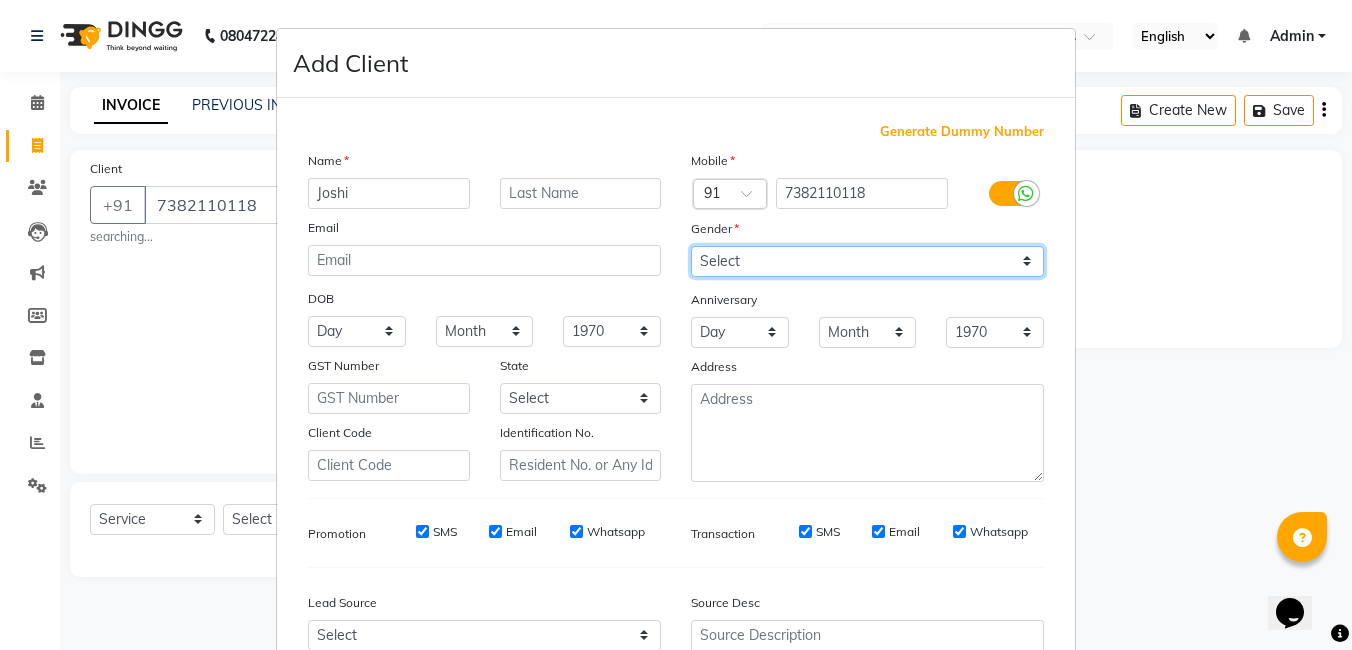 select on "male" 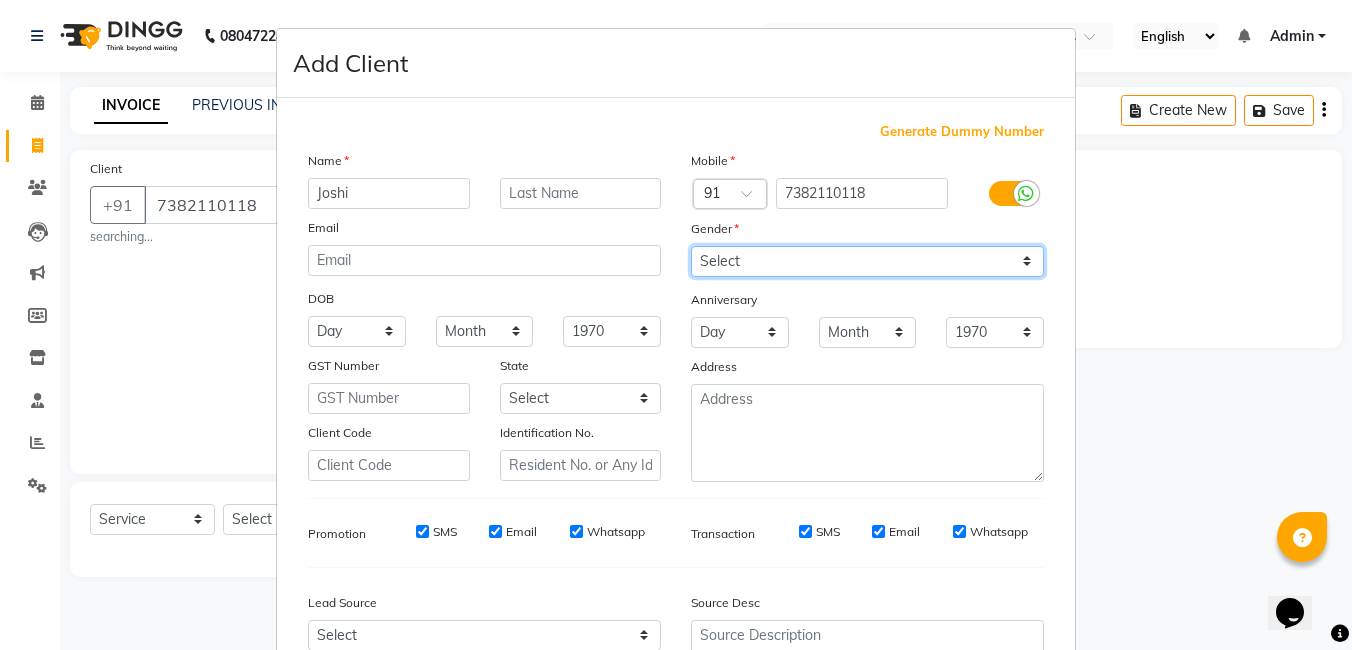 click on "Select Male Female Other Prefer Not To Say" at bounding box center [867, 261] 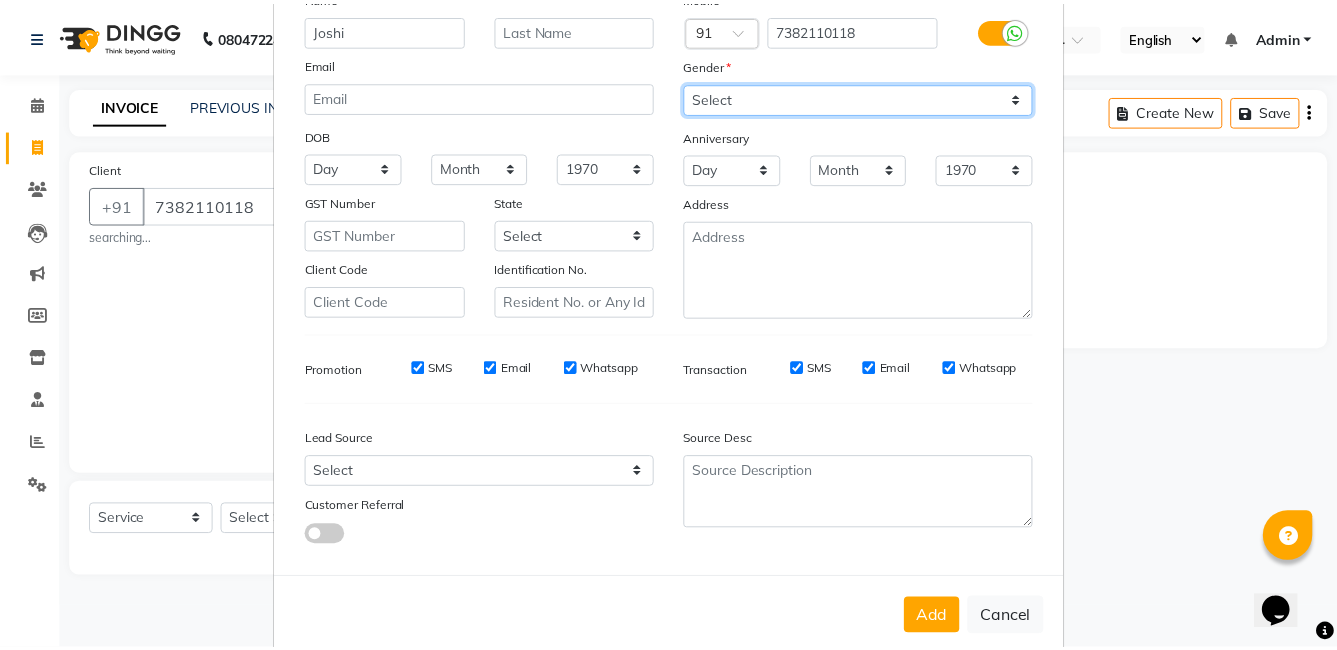scroll, scrollTop: 199, scrollLeft: 0, axis: vertical 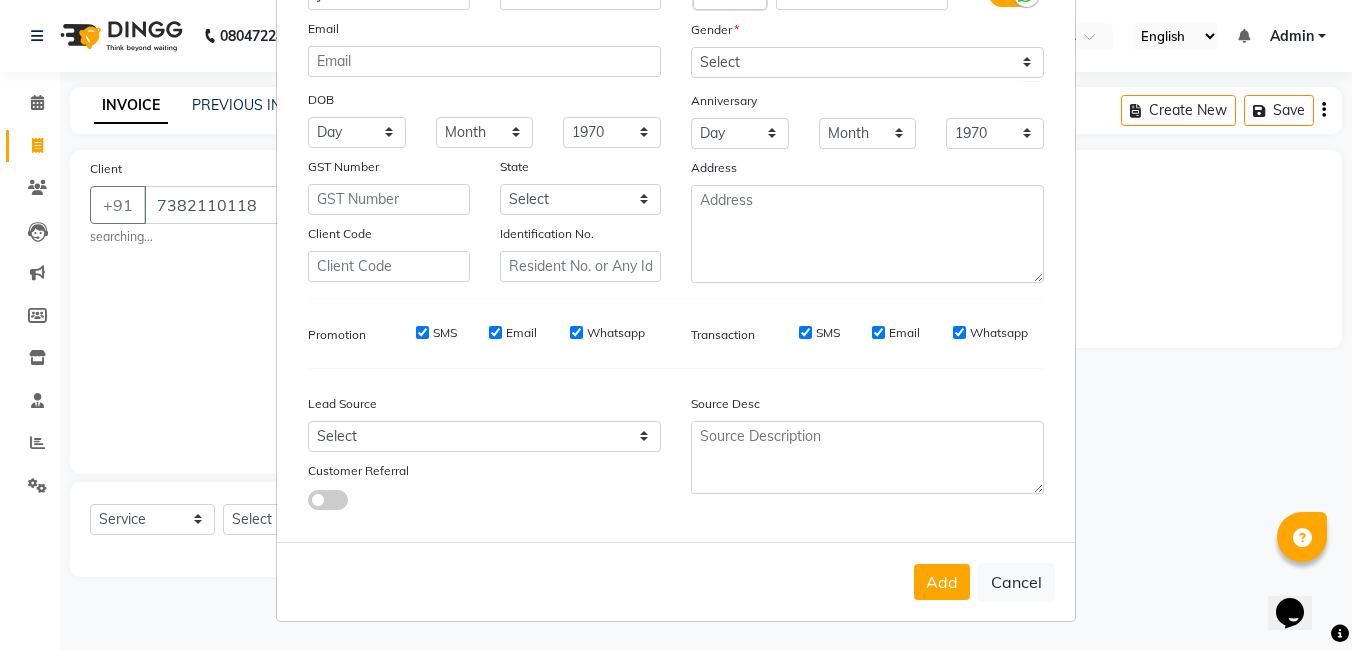 drag, startPoint x: 414, startPoint y: 331, endPoint x: 492, endPoint y: 331, distance: 78 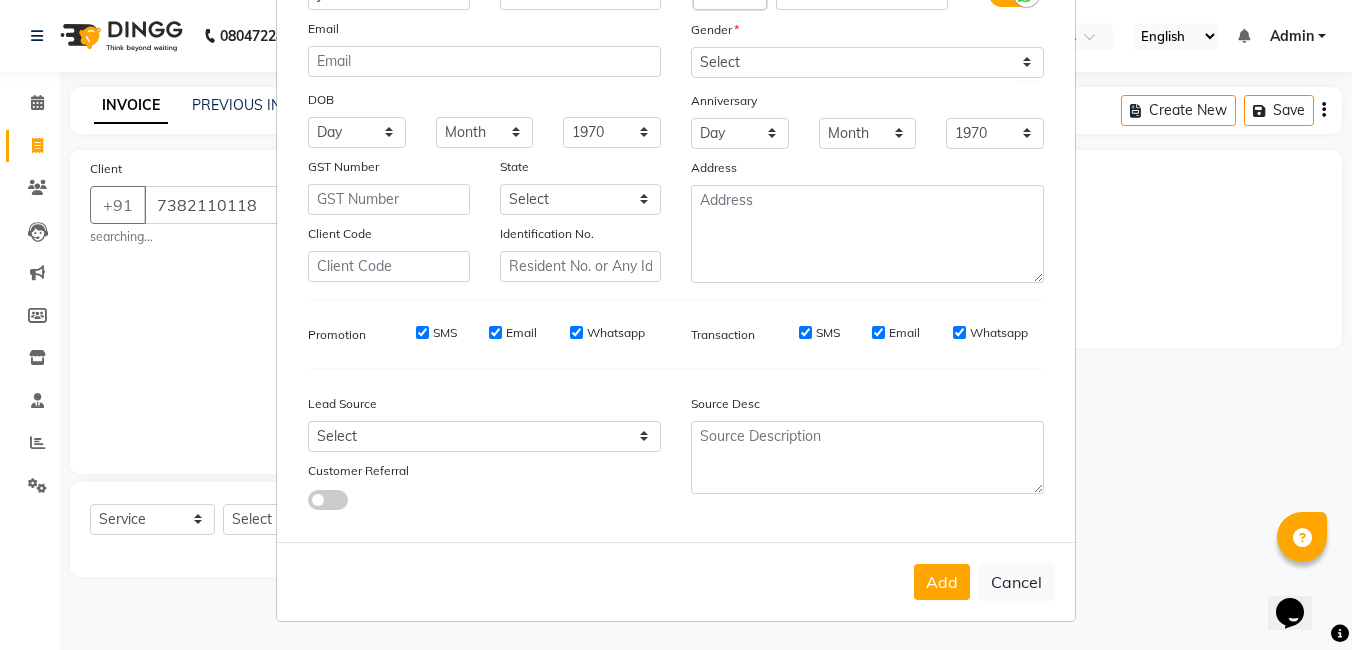 click on "SMS" at bounding box center (422, 332) 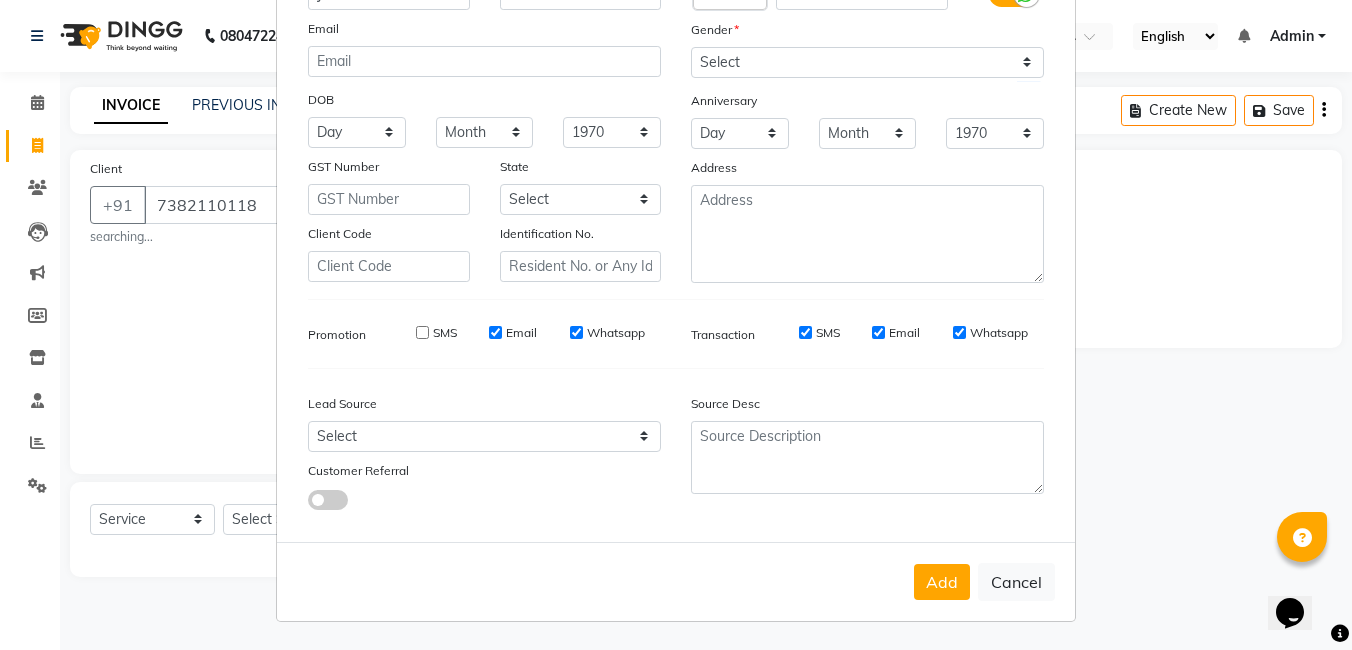 drag, startPoint x: 492, startPoint y: 331, endPoint x: 525, endPoint y: 331, distance: 33 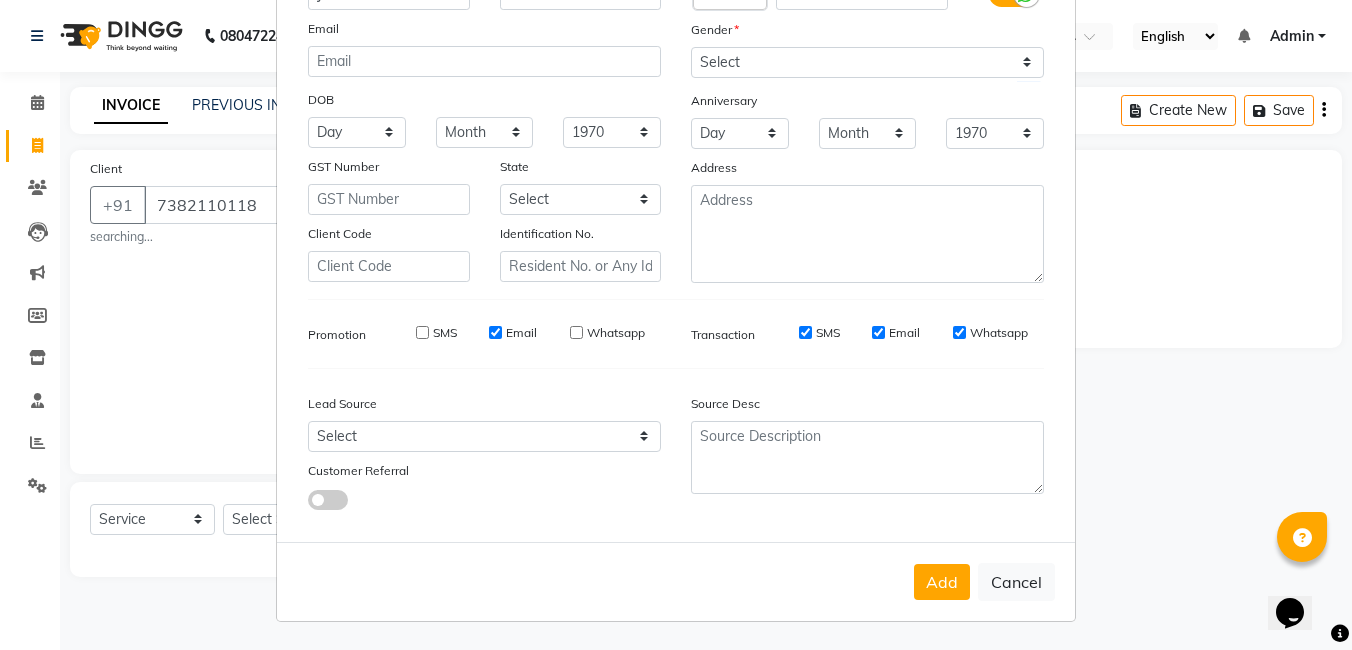 click on "Email" at bounding box center [495, 332] 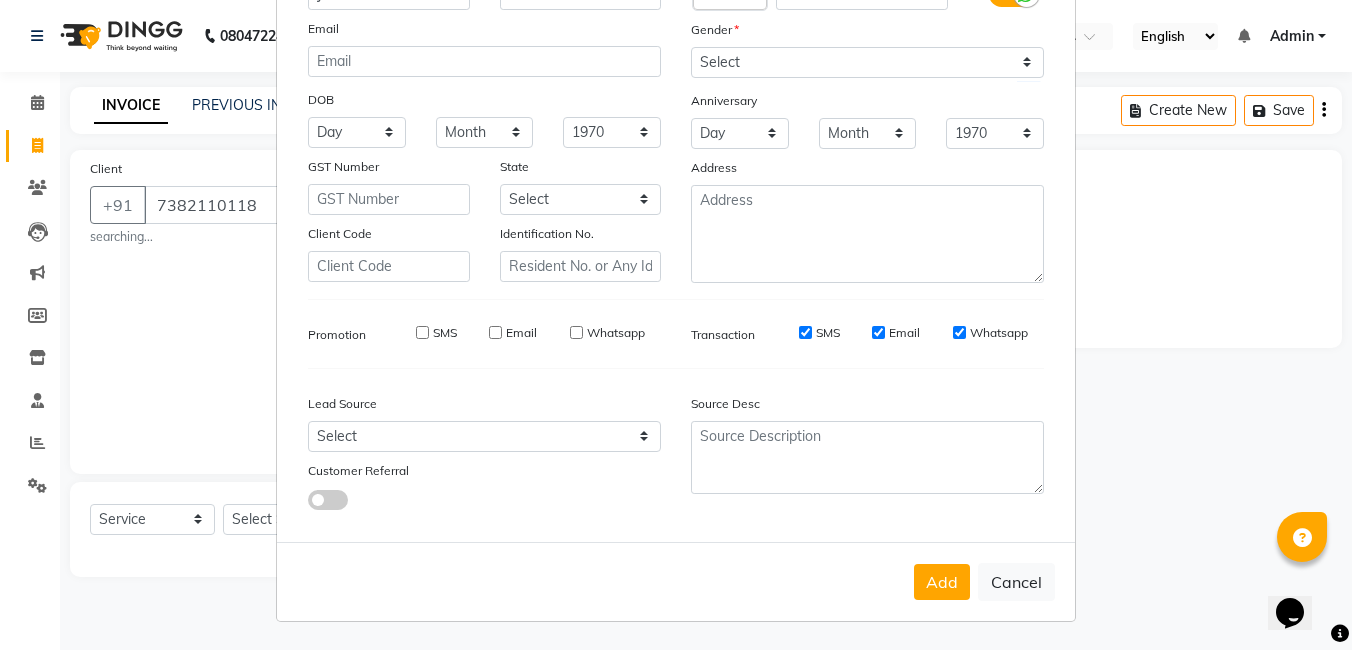 drag, startPoint x: 803, startPoint y: 335, endPoint x: 844, endPoint y: 325, distance: 42.201897 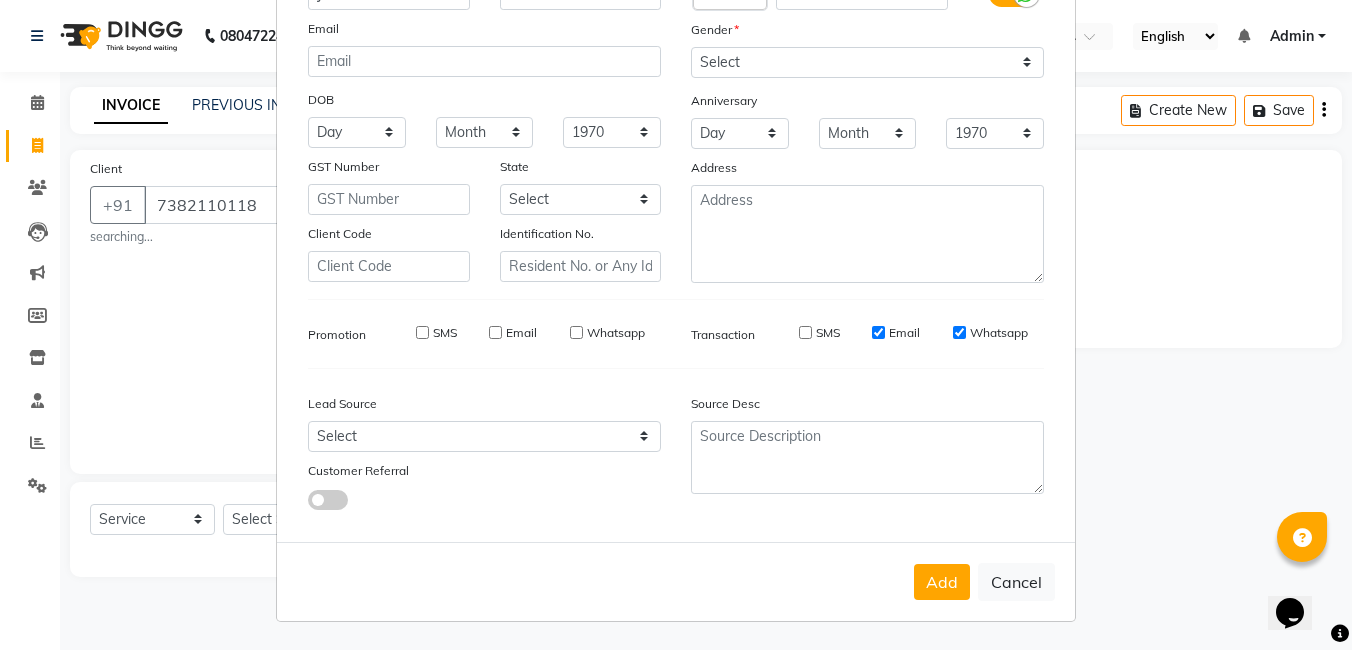 drag, startPoint x: 871, startPoint y: 332, endPoint x: 893, endPoint y: 332, distance: 22 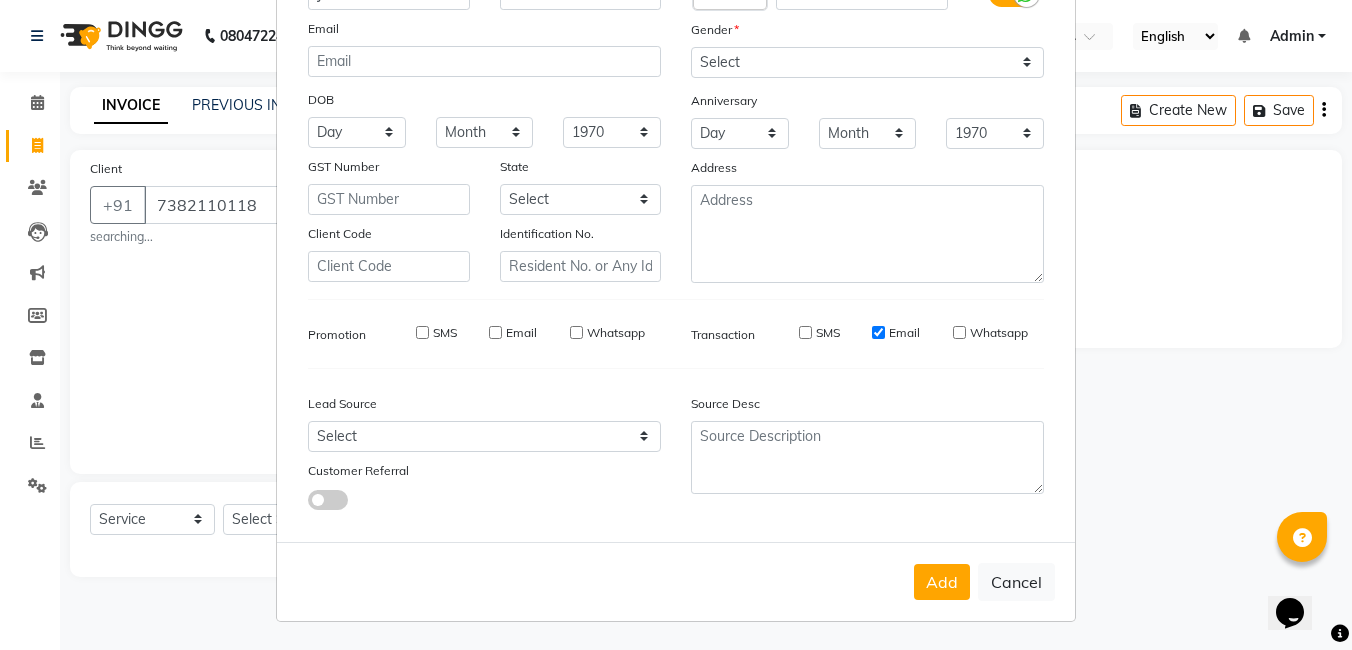 click on "Email" at bounding box center (878, 332) 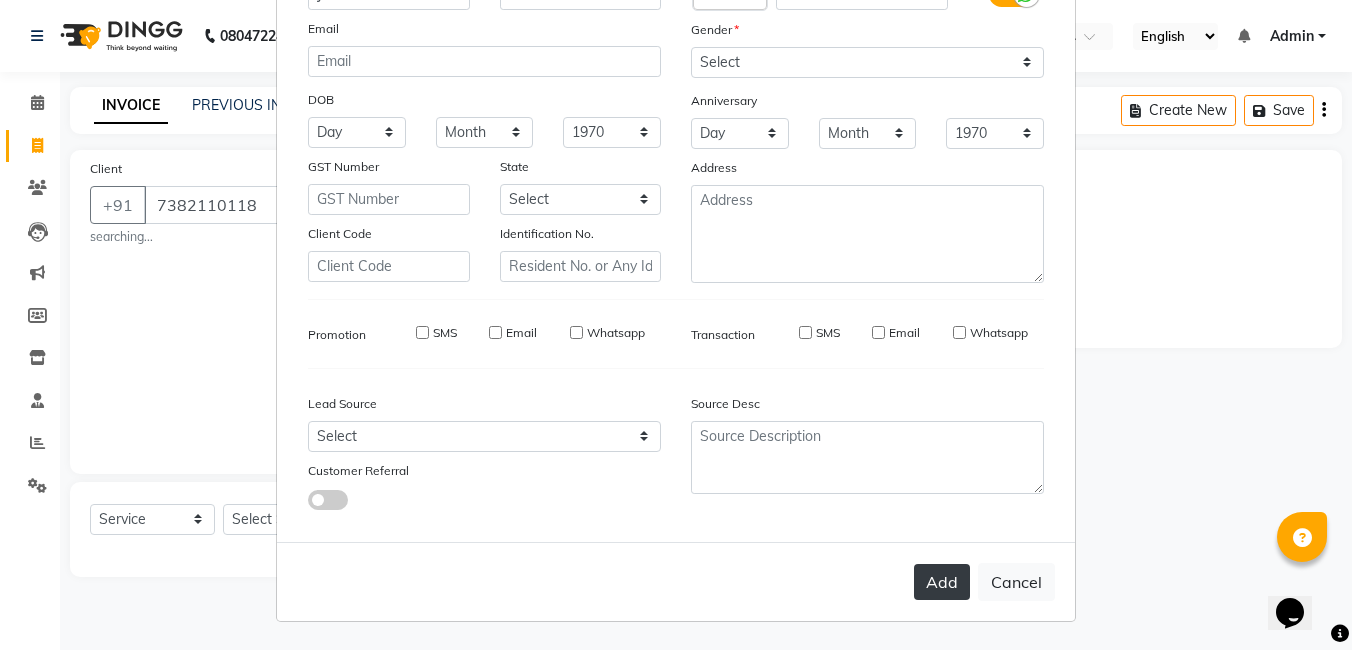 click on "Add" at bounding box center (942, 582) 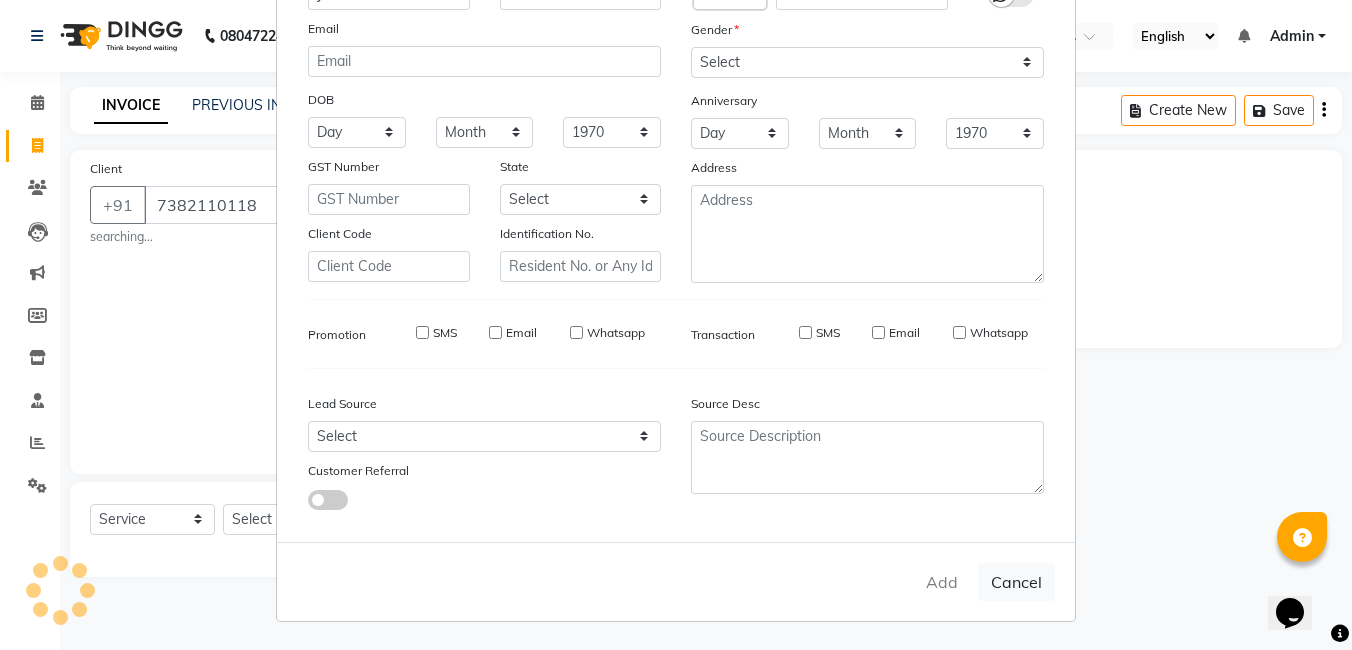 type 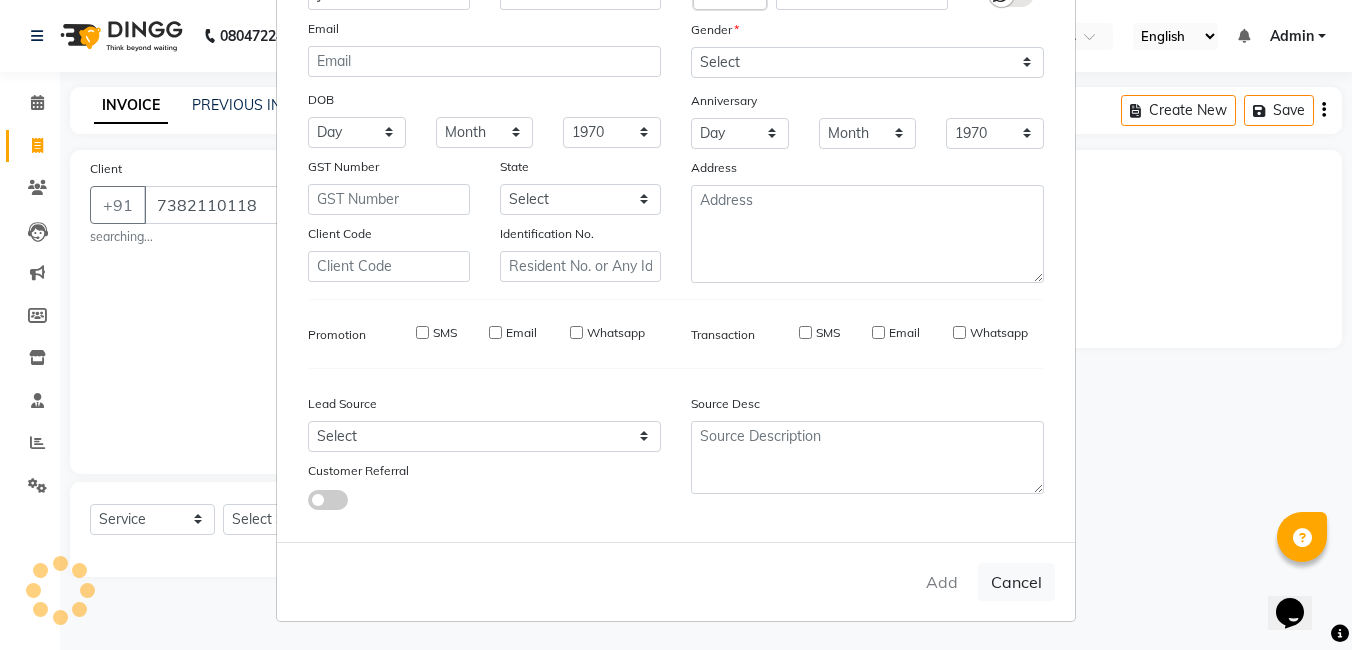 select 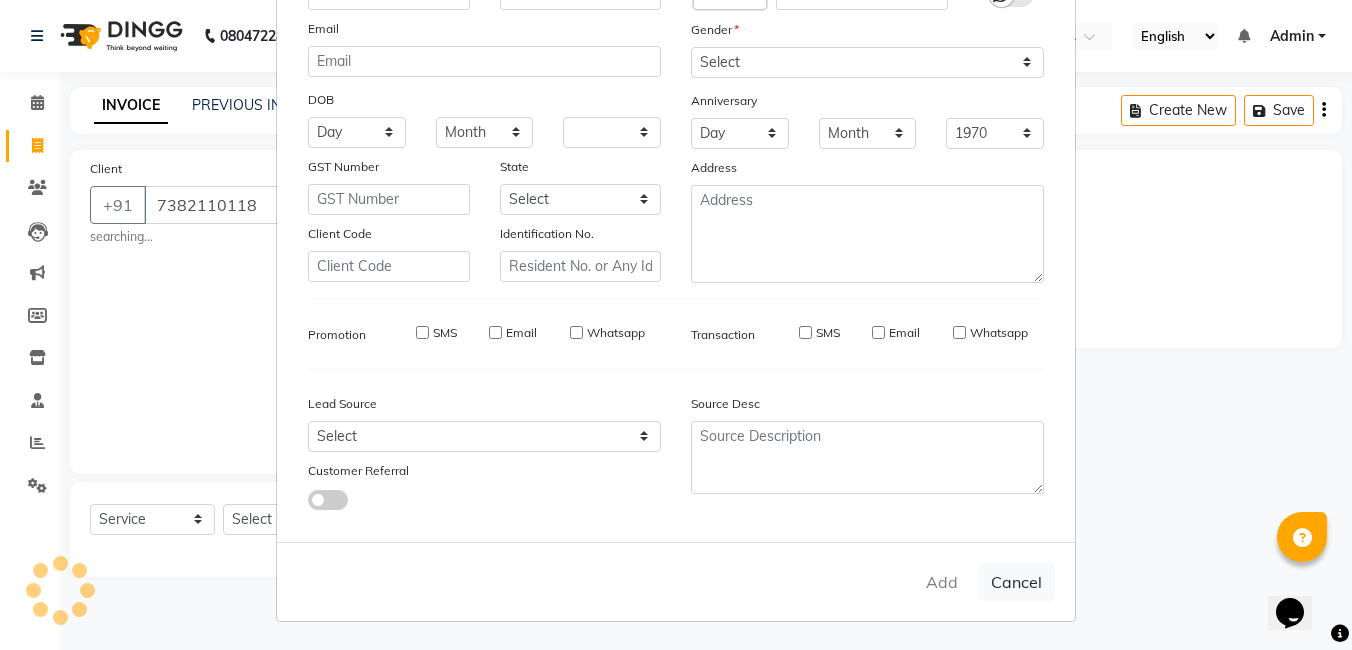 select 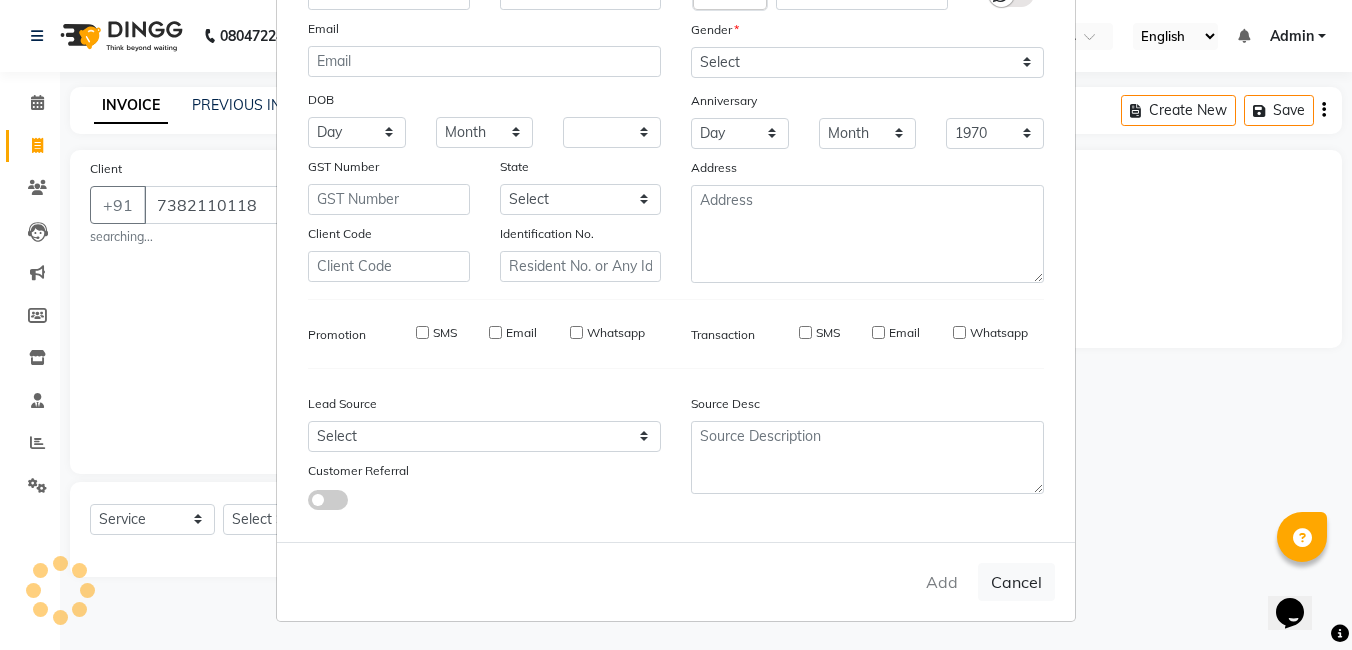 select 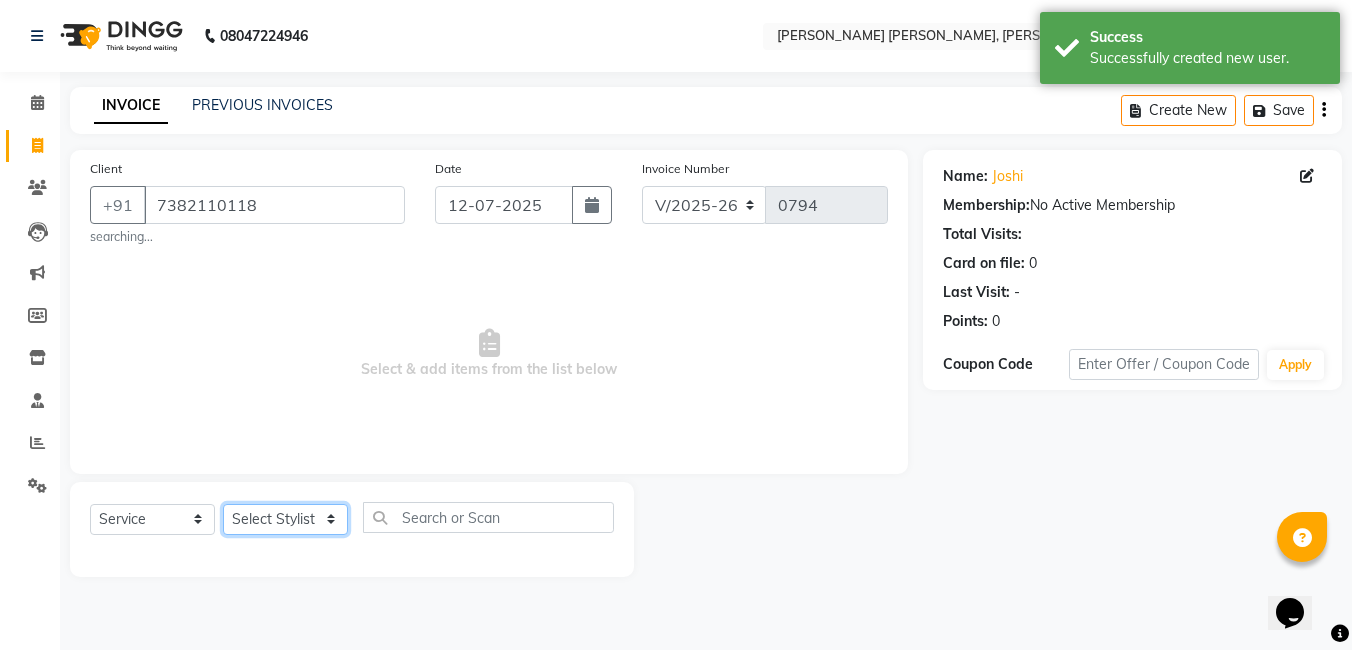 click on "Select Stylist faizz gufran mohammad hyma Kumari lalitha sree Manager Riya roy sahik" 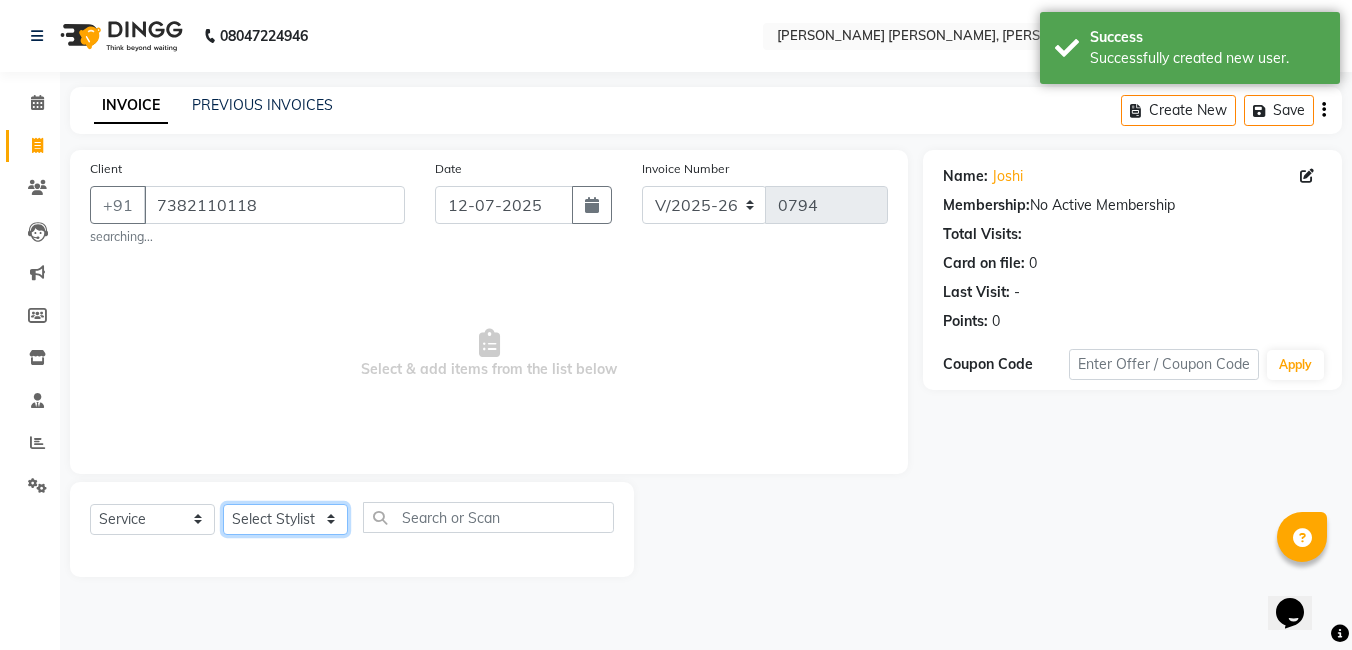 select on "65173" 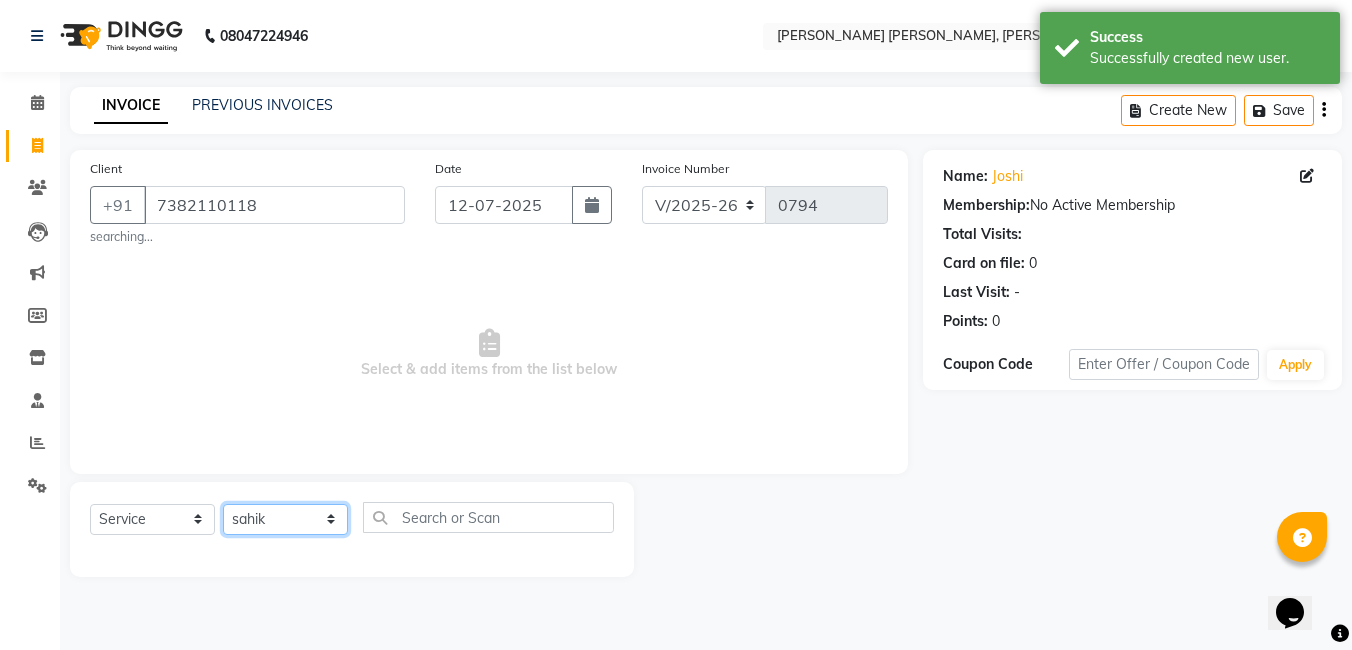 click on "Select Stylist faizz gufran mohammad hyma Kumari lalitha sree Manager Riya roy sahik" 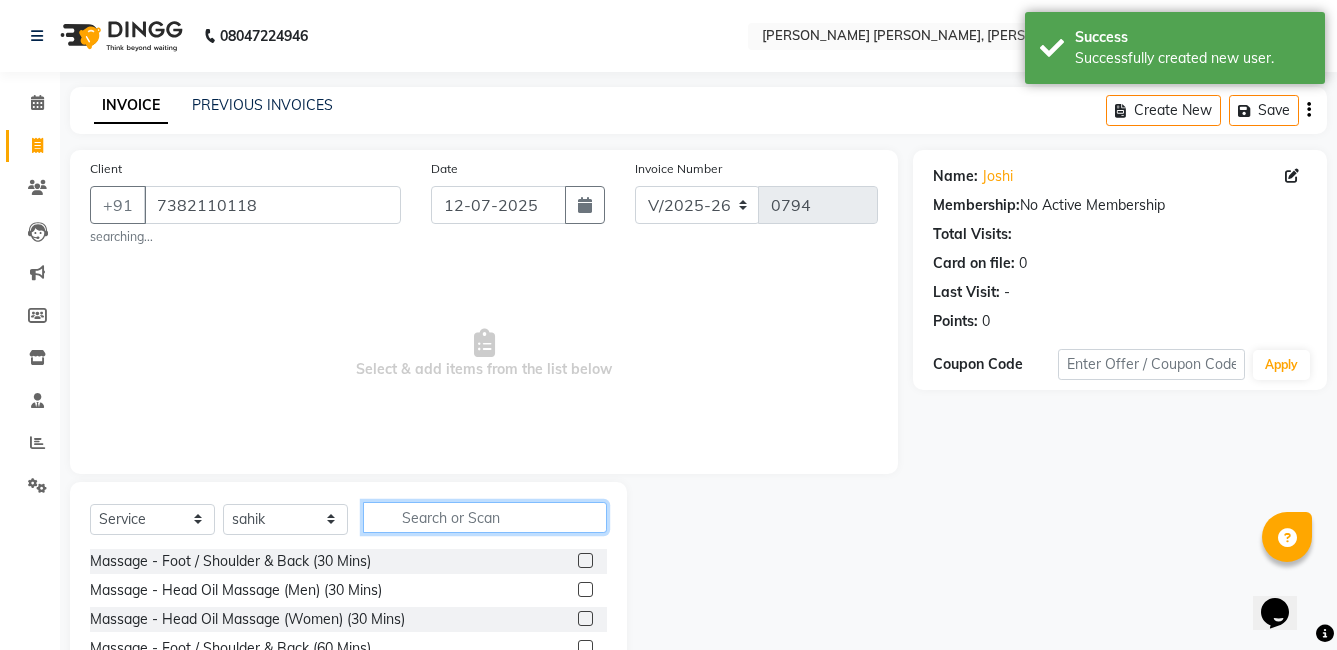 click 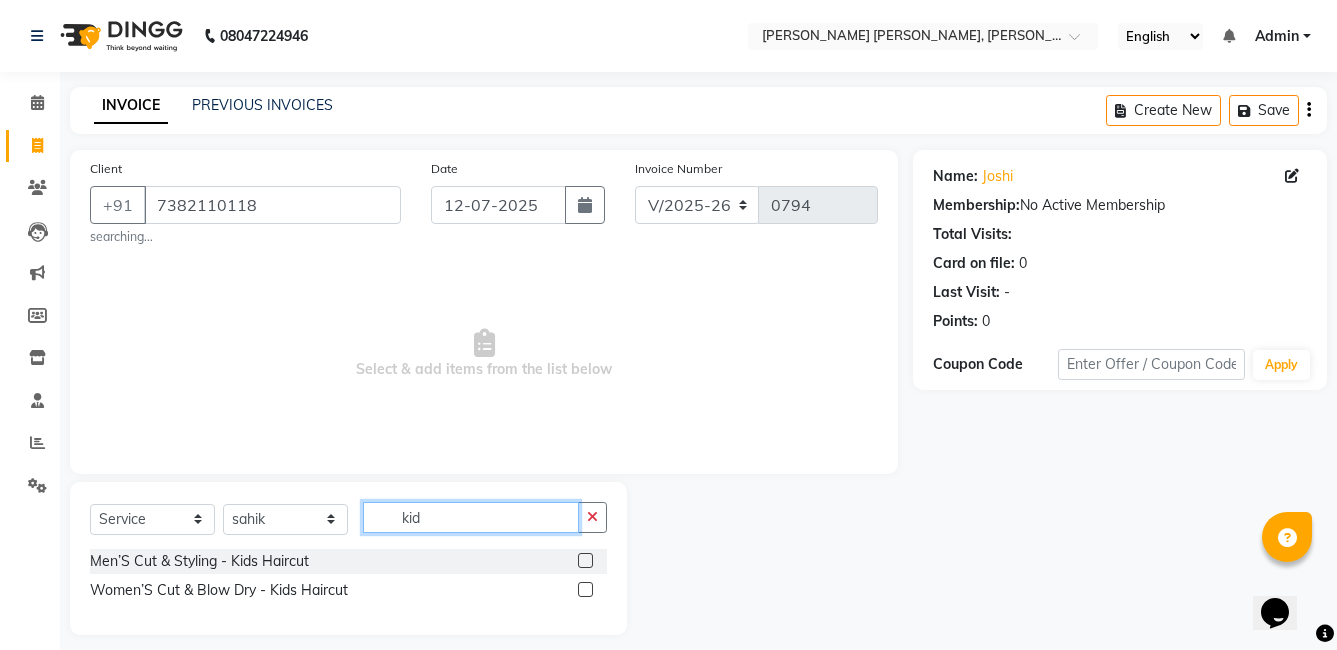 type on "kid" 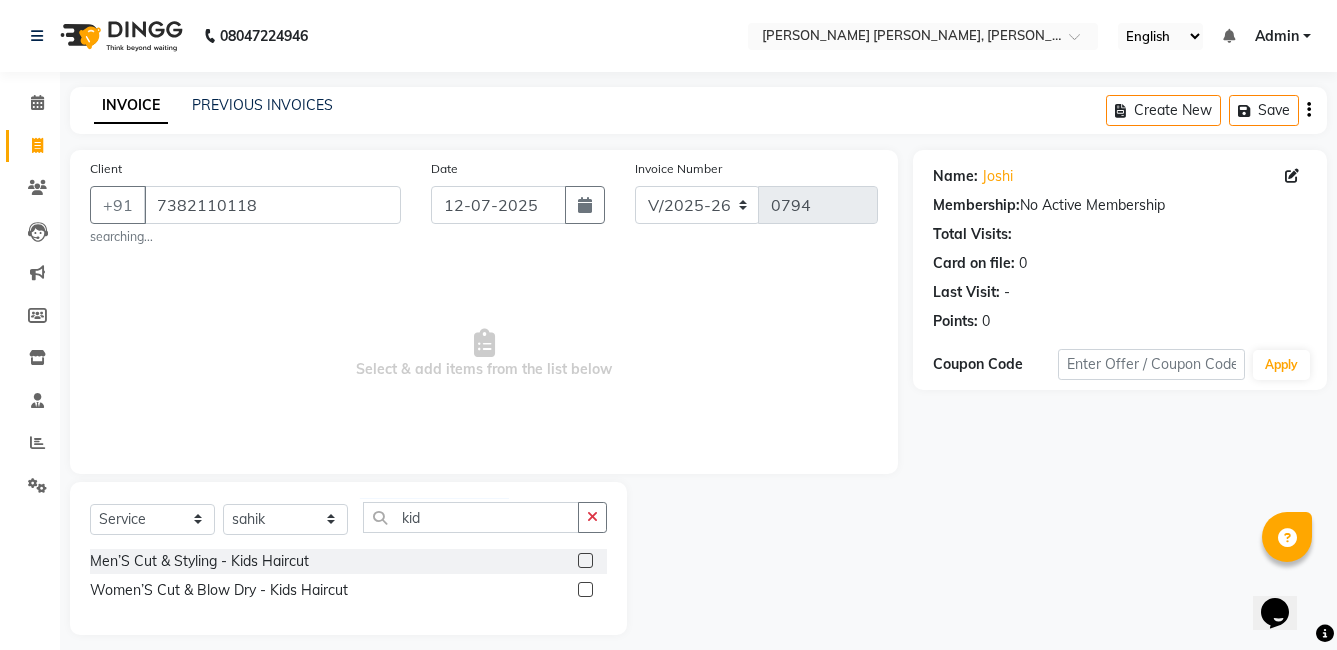 click 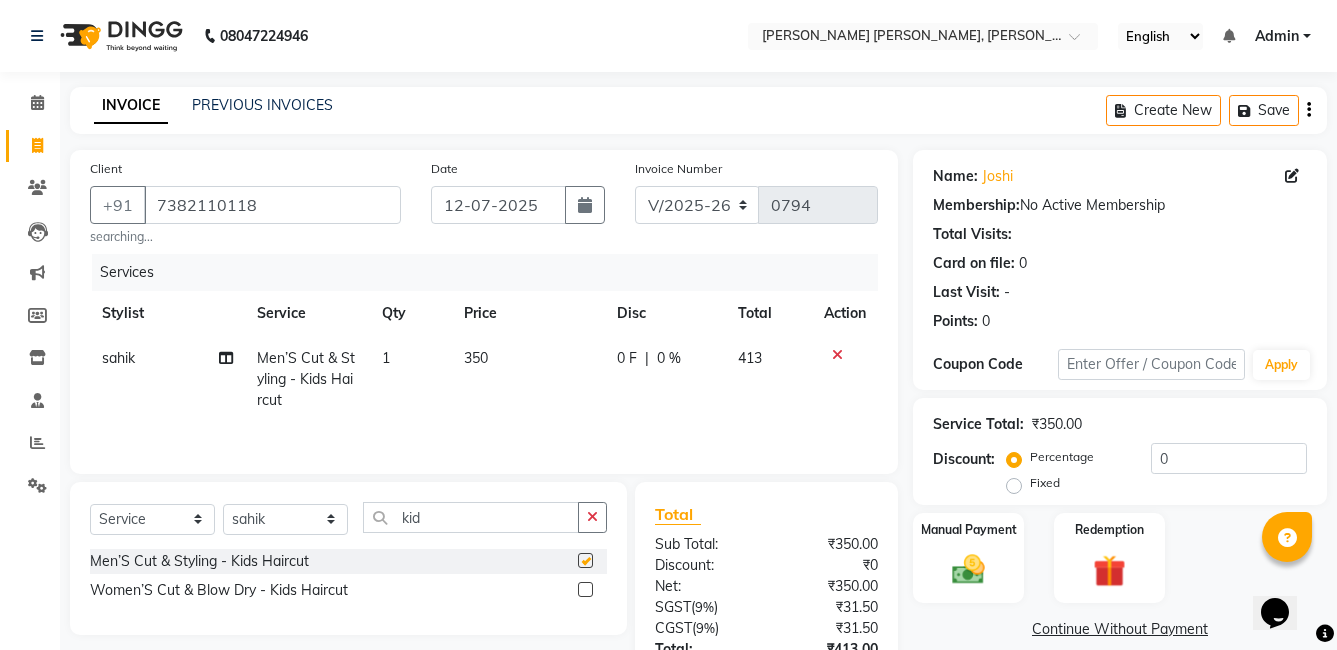 checkbox on "false" 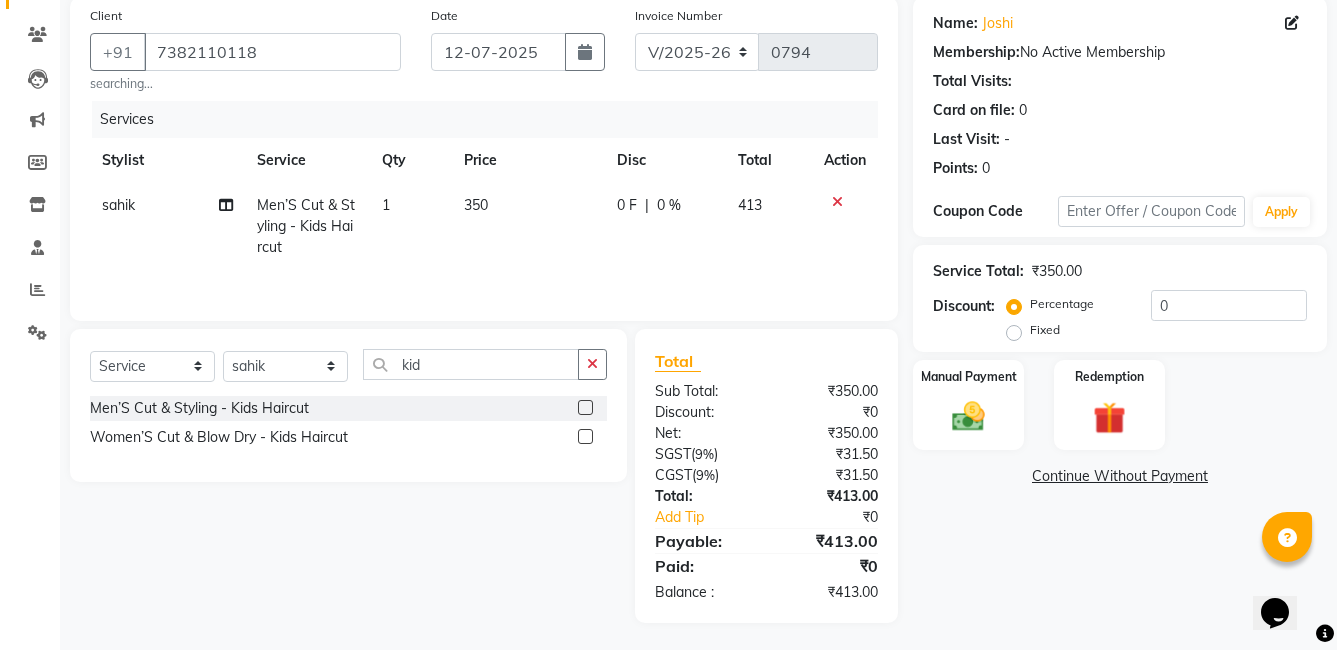 scroll, scrollTop: 156, scrollLeft: 0, axis: vertical 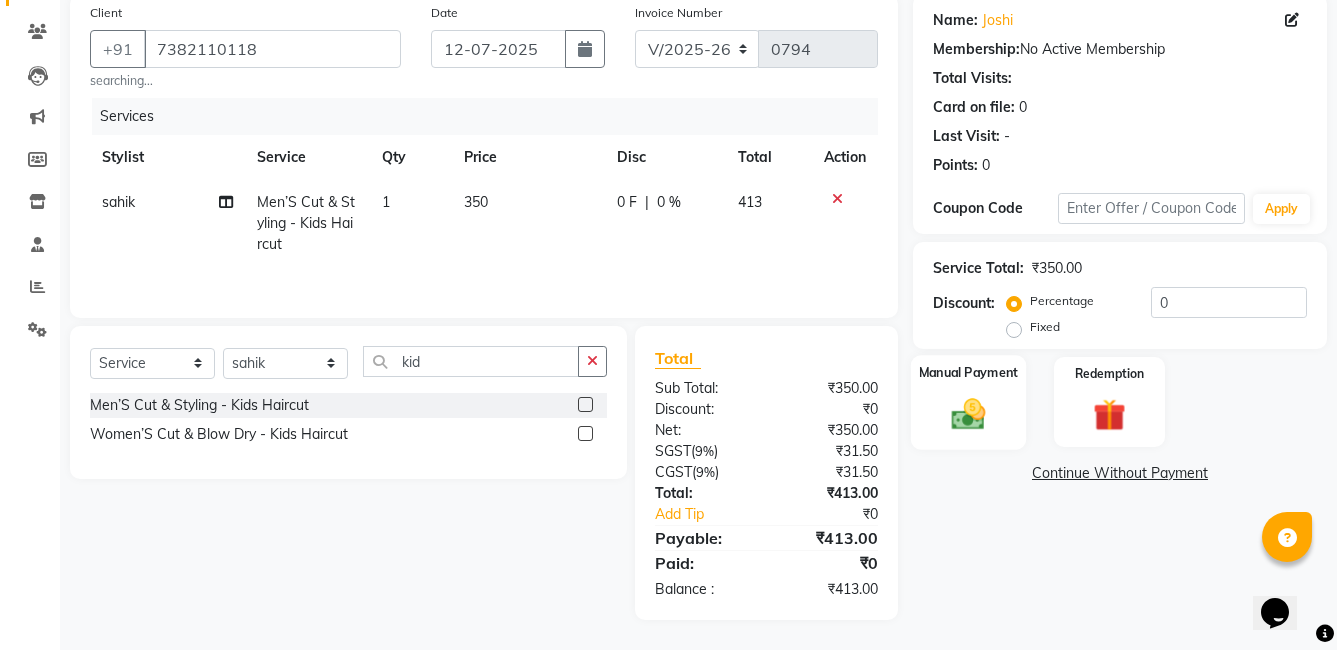 click 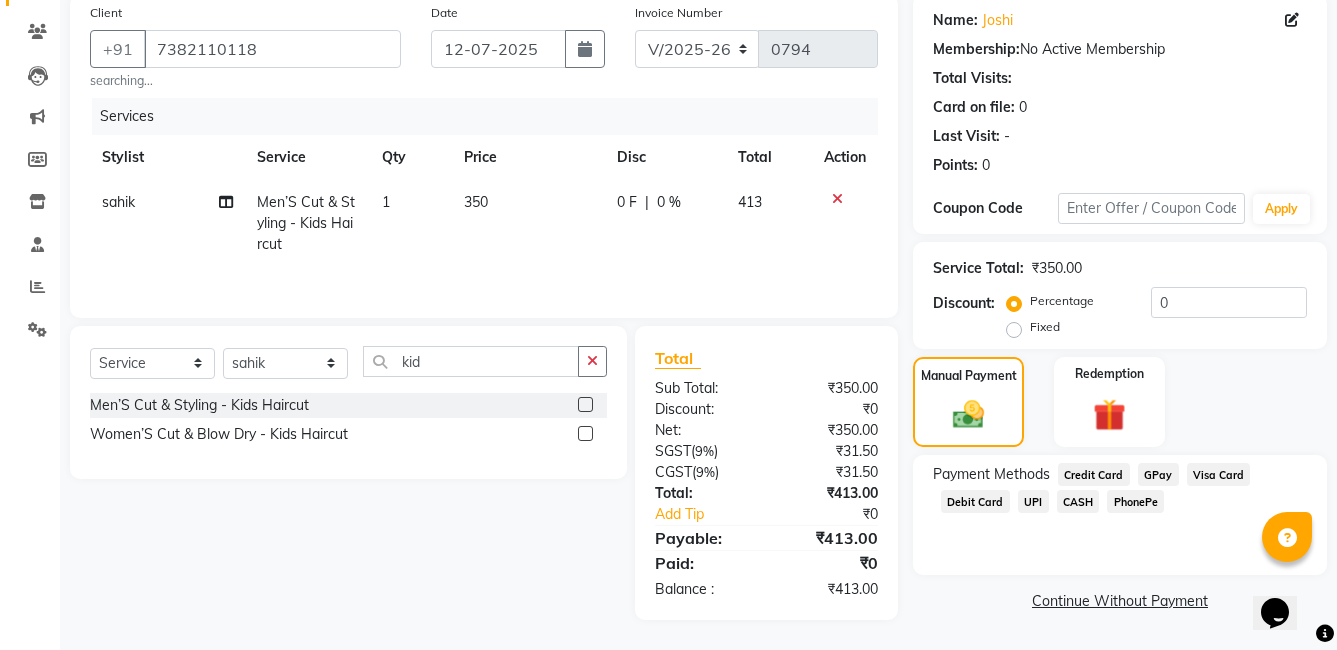 click on "PhonePe" 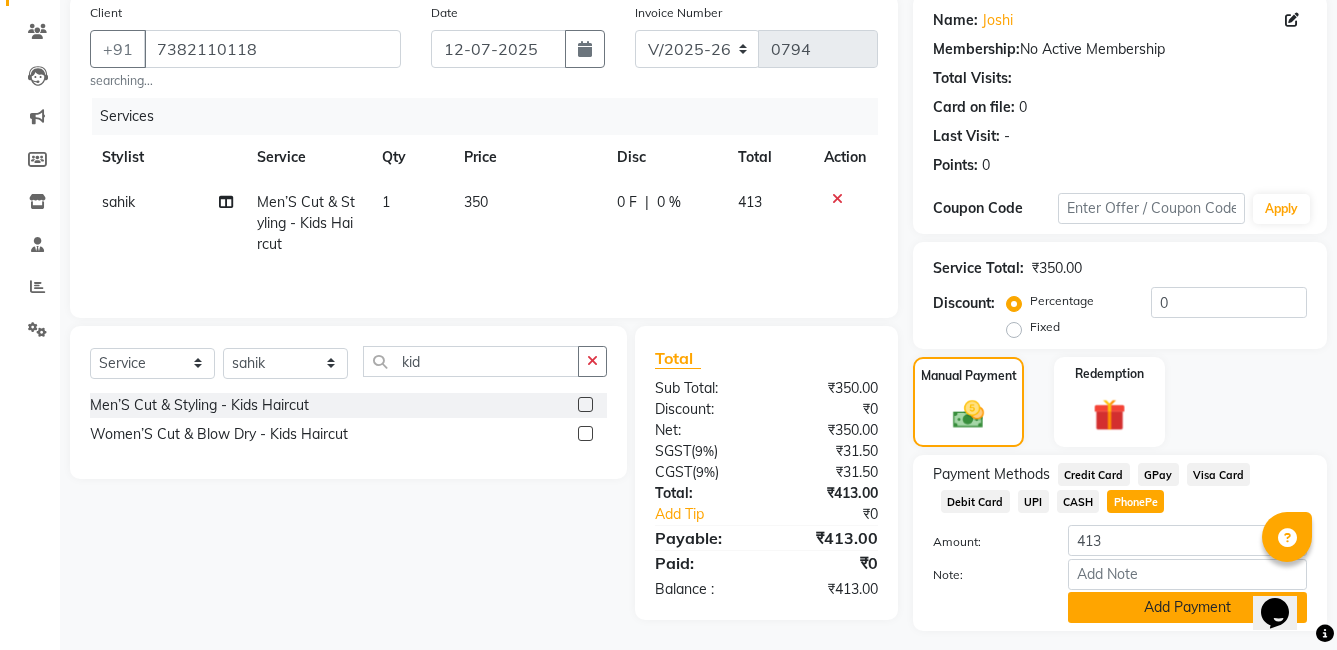 click on "Add Payment" 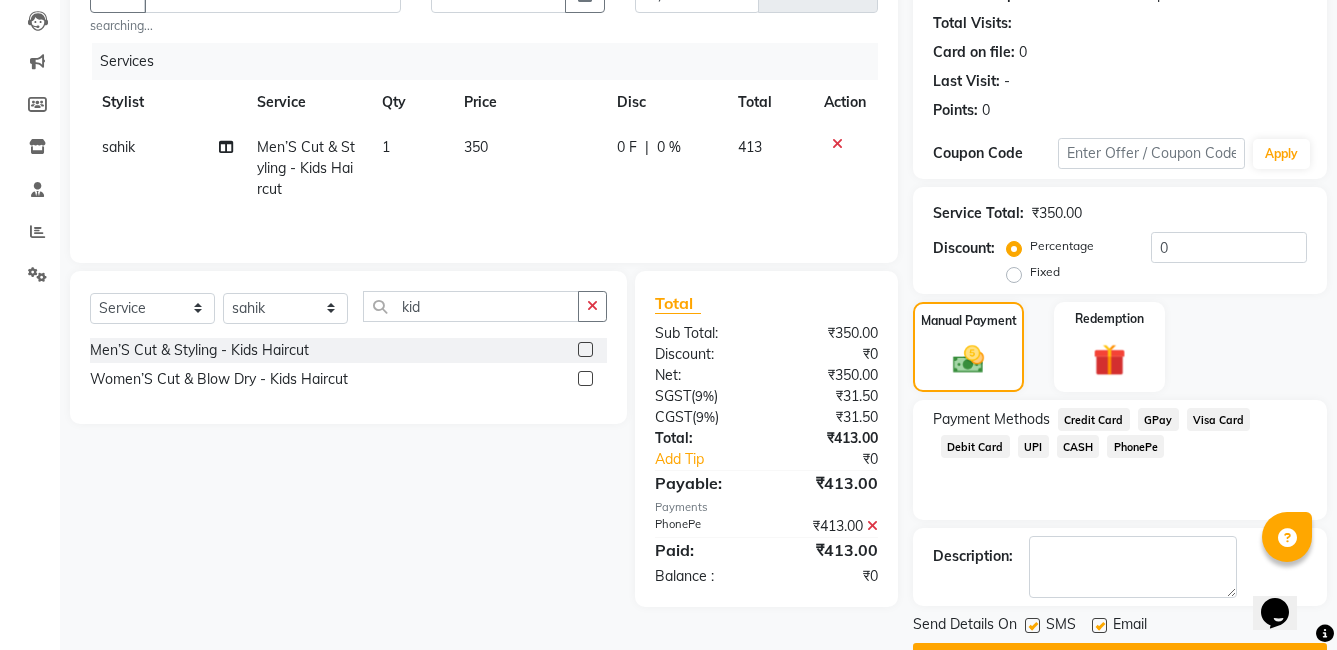 scroll, scrollTop: 265, scrollLeft: 0, axis: vertical 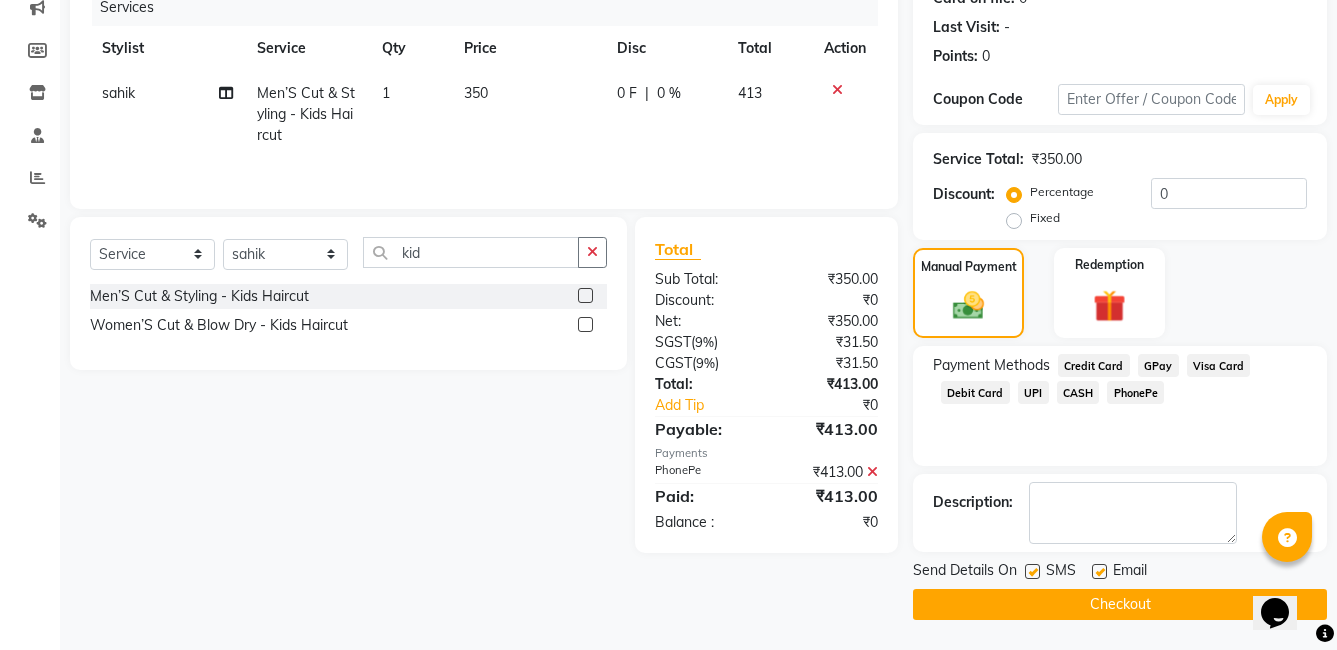 click 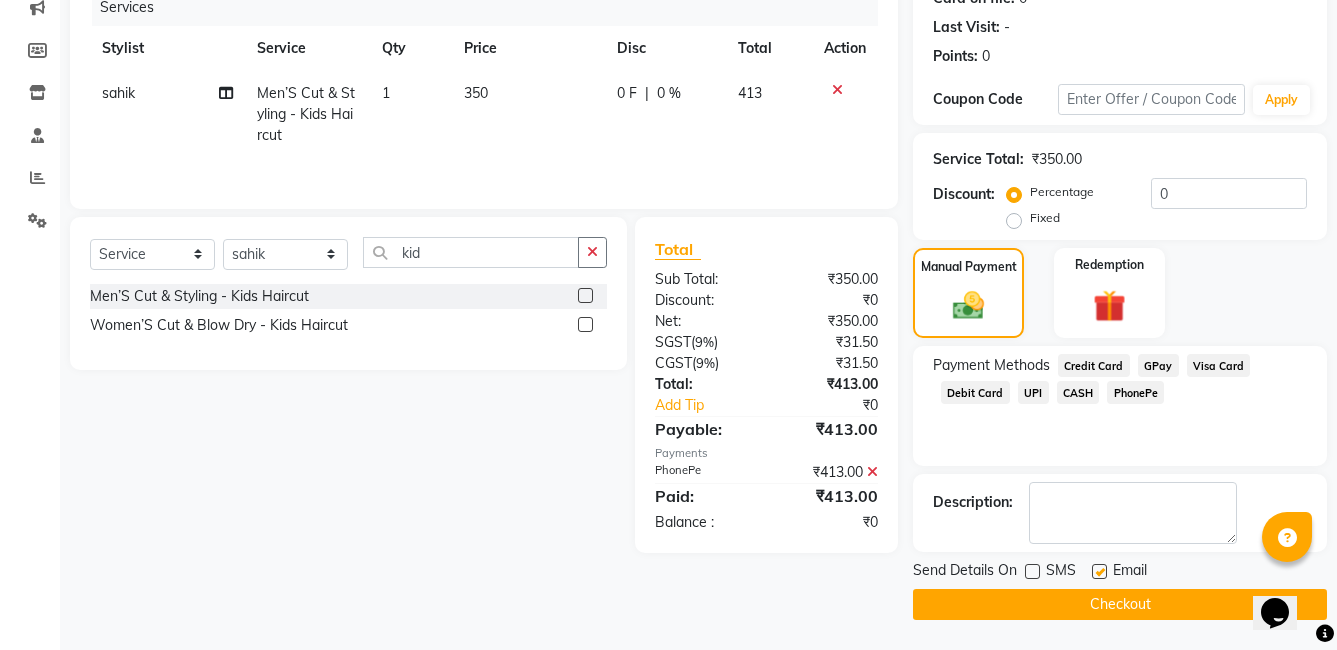 click 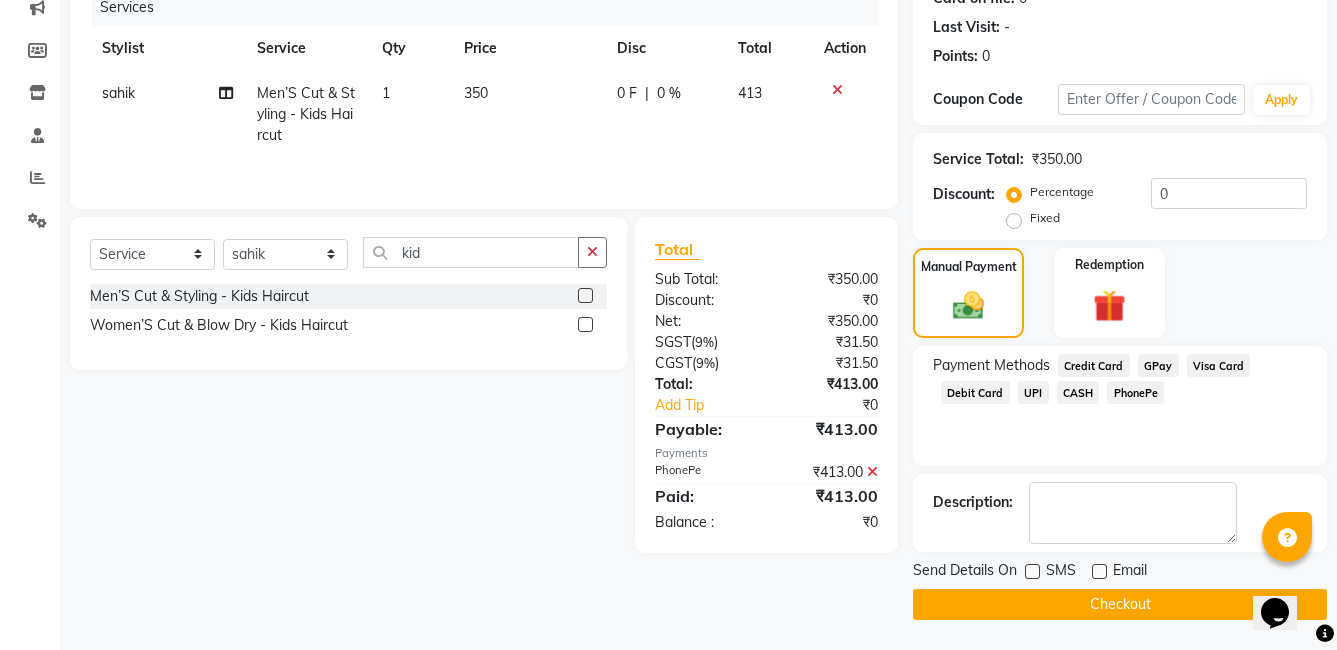 click on "Checkout" 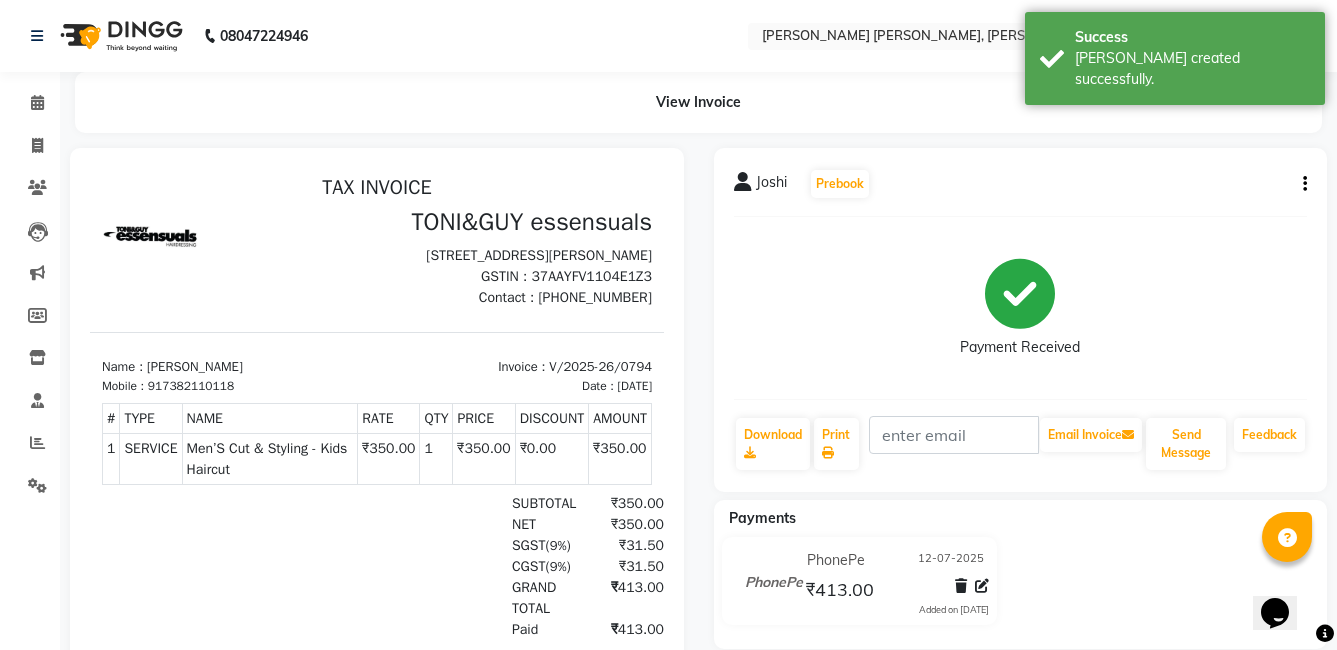 scroll, scrollTop: 0, scrollLeft: 0, axis: both 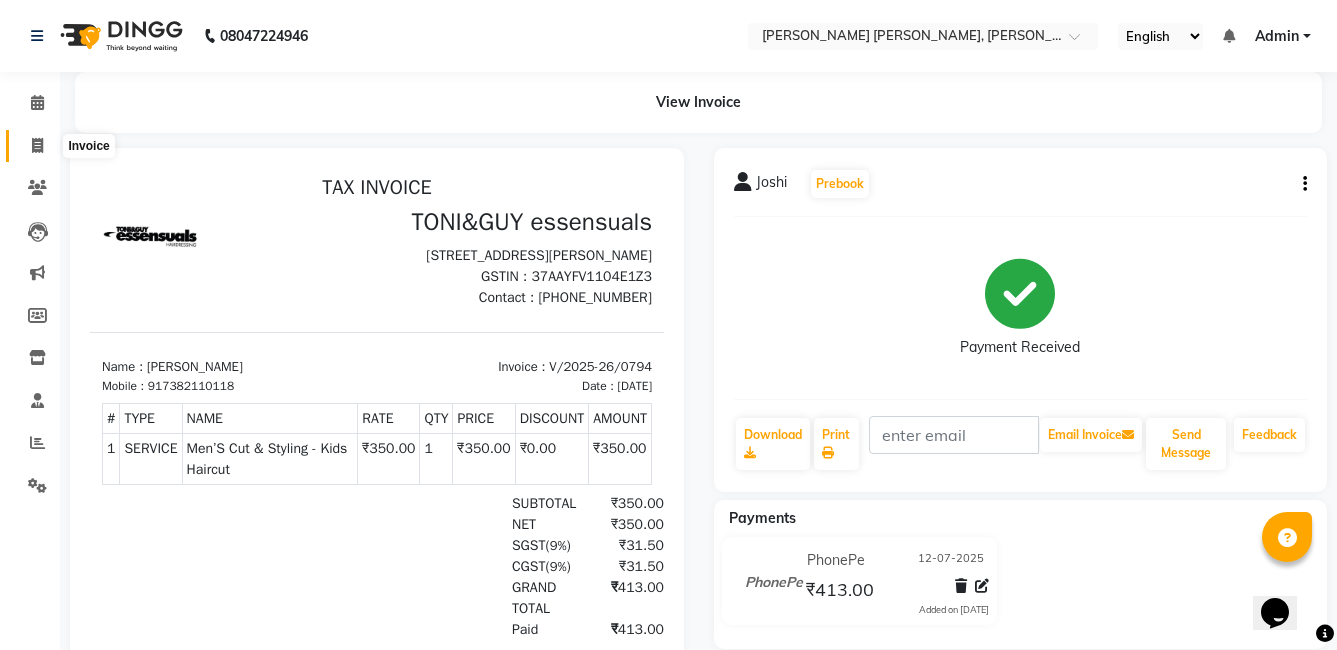click 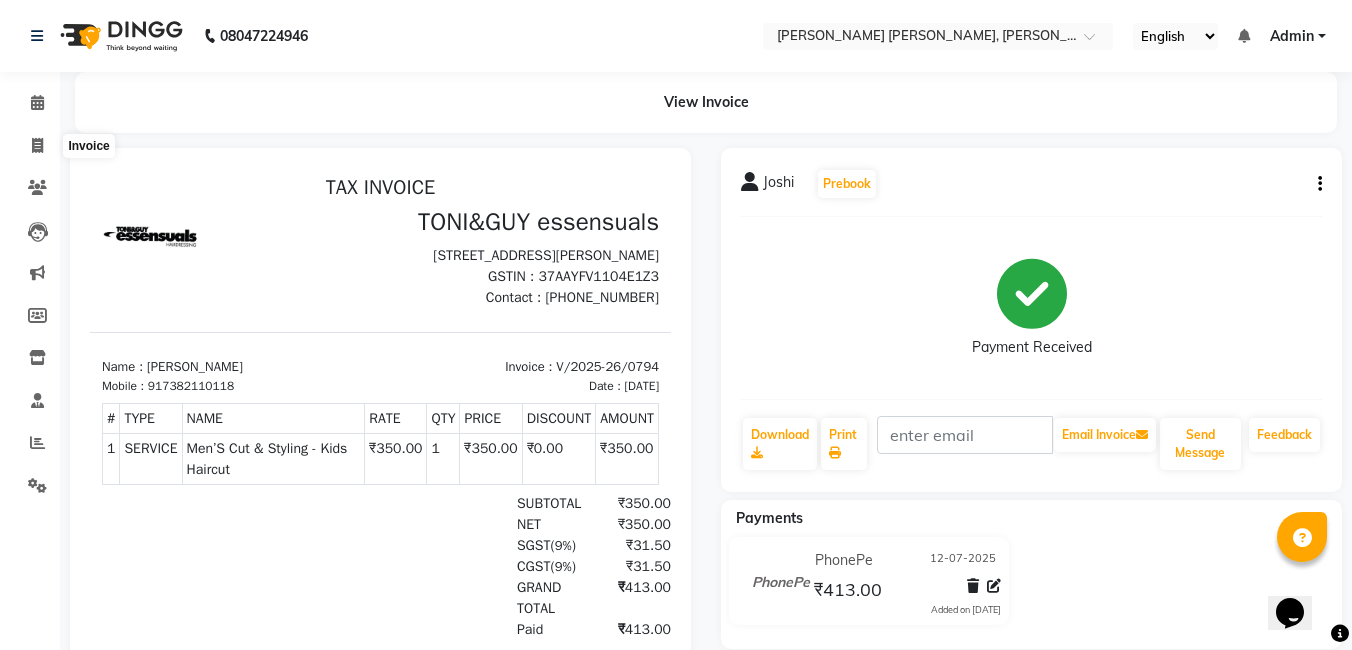 select on "7150" 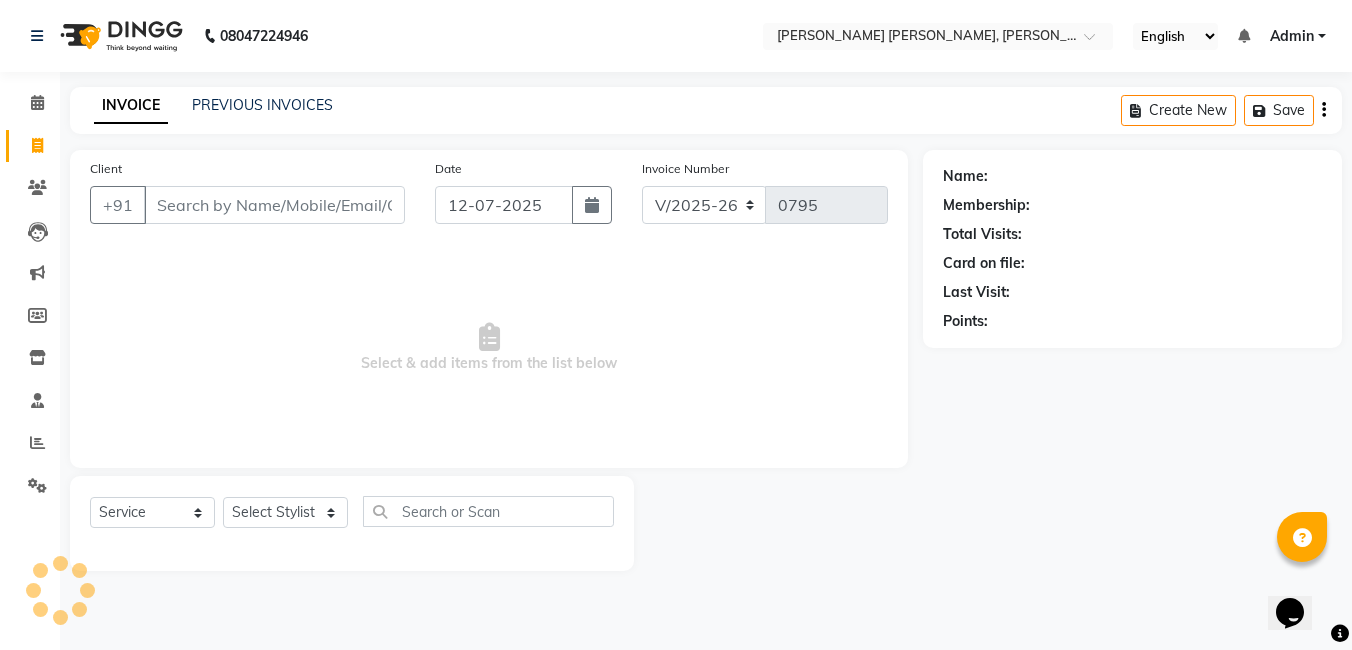 click on "Client" at bounding box center (274, 205) 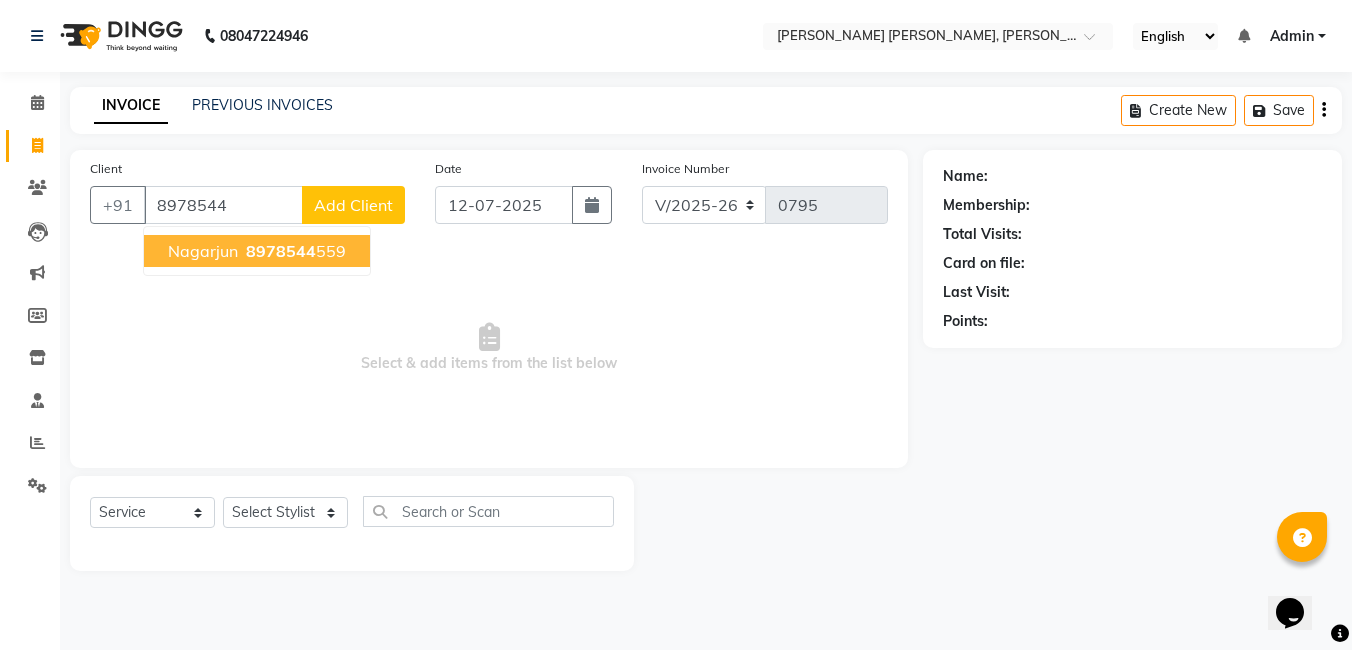 click on "8978544 559" at bounding box center (294, 251) 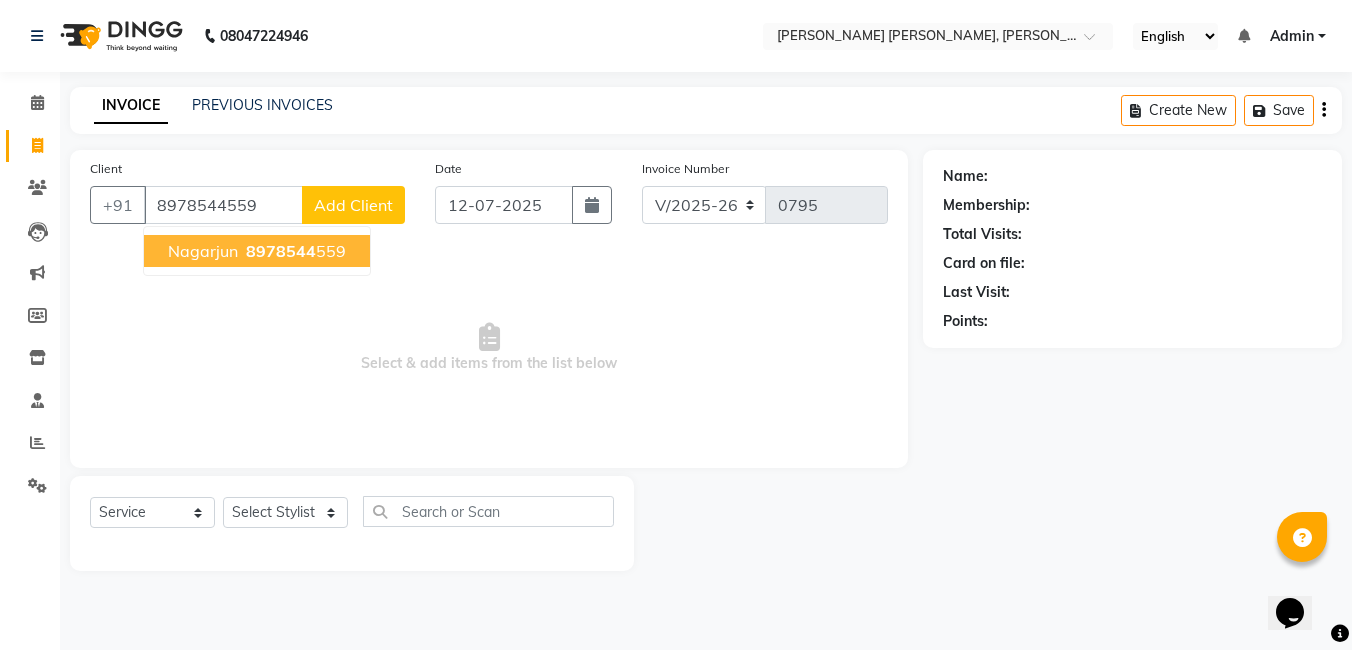 type on "8978544559" 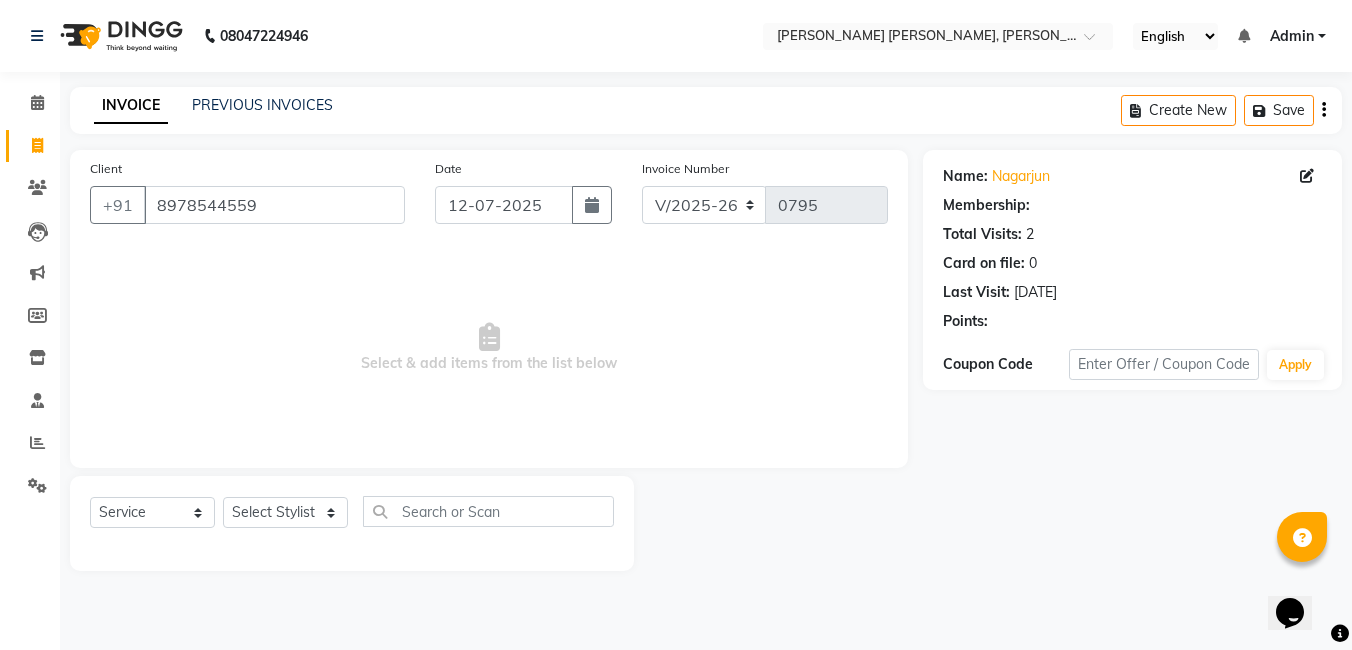 select on "1: Object" 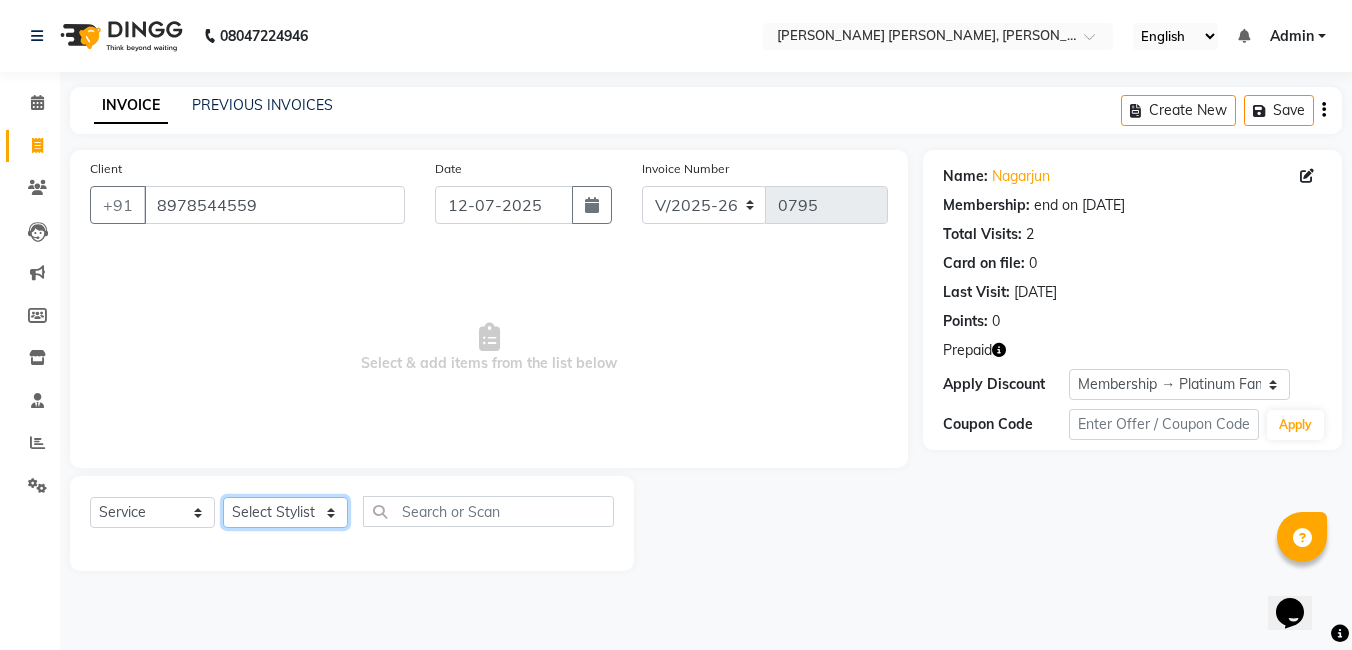 click on "Select Stylist faizz gufran mohammad hyma Kumari lalitha sree Manager Riya roy sahik" 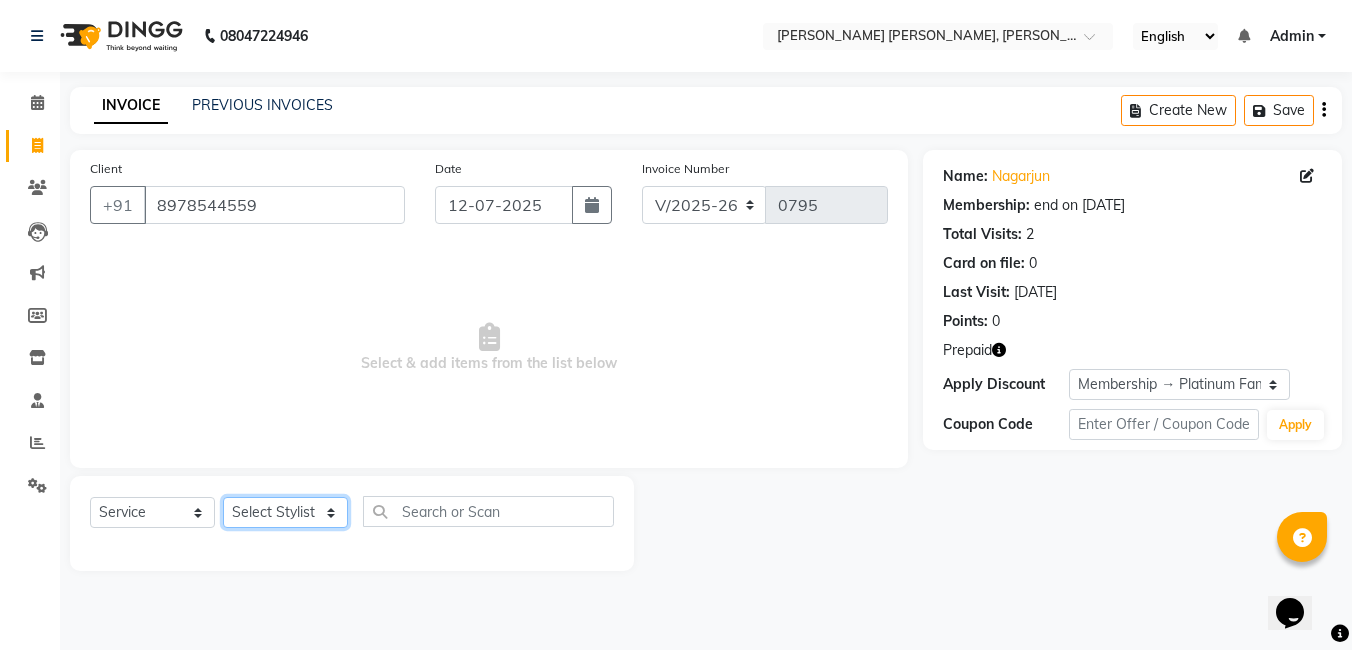 select on "60560" 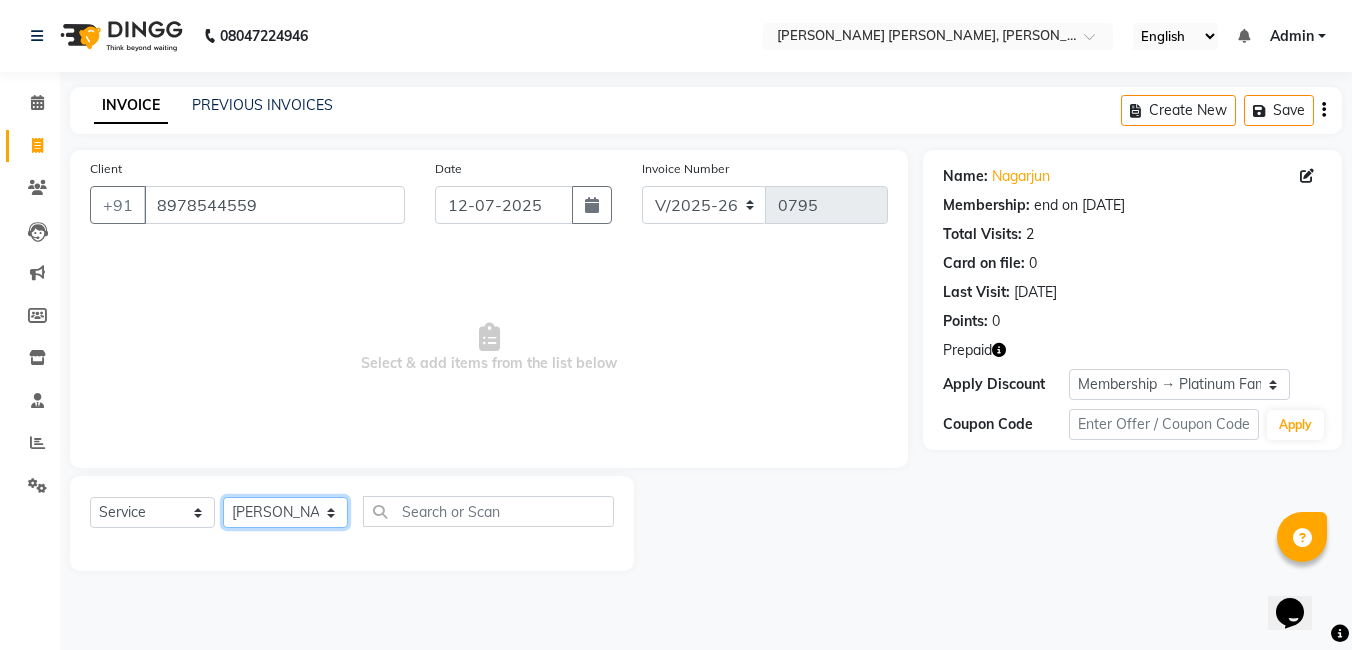 click on "Select Stylist faizz gufran mohammad hyma Kumari lalitha sree Manager Riya roy sahik" 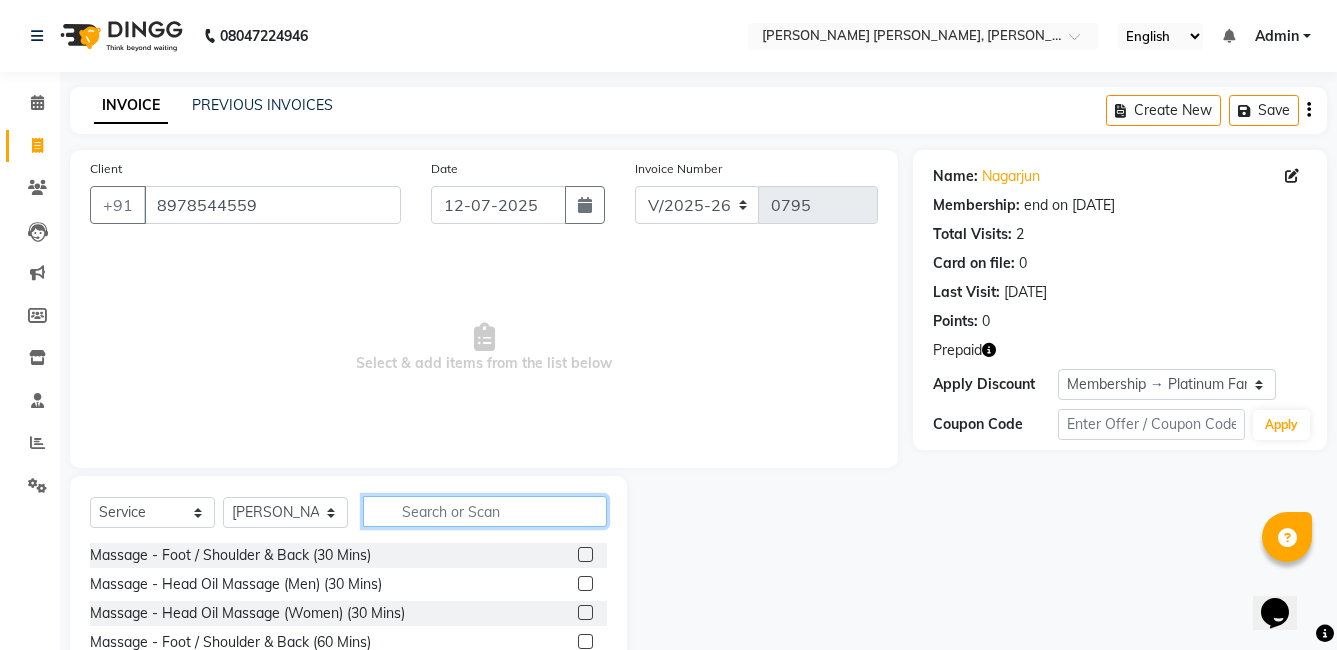 click 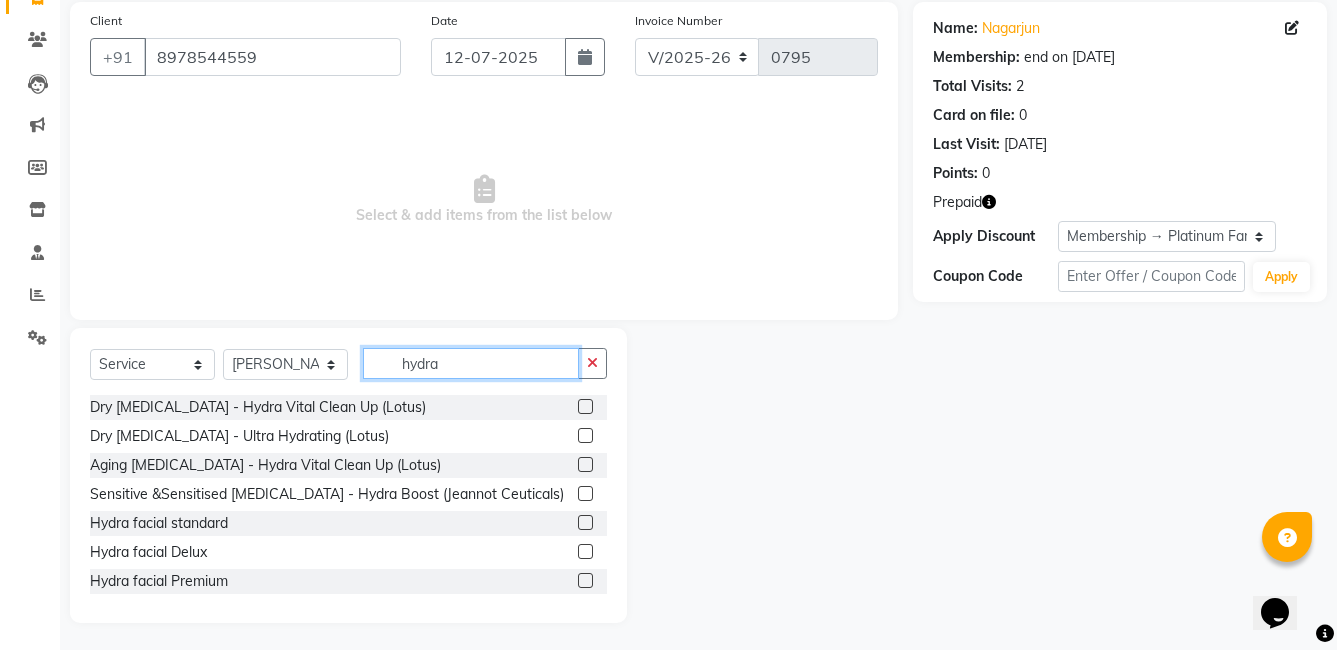 scroll, scrollTop: 151, scrollLeft: 0, axis: vertical 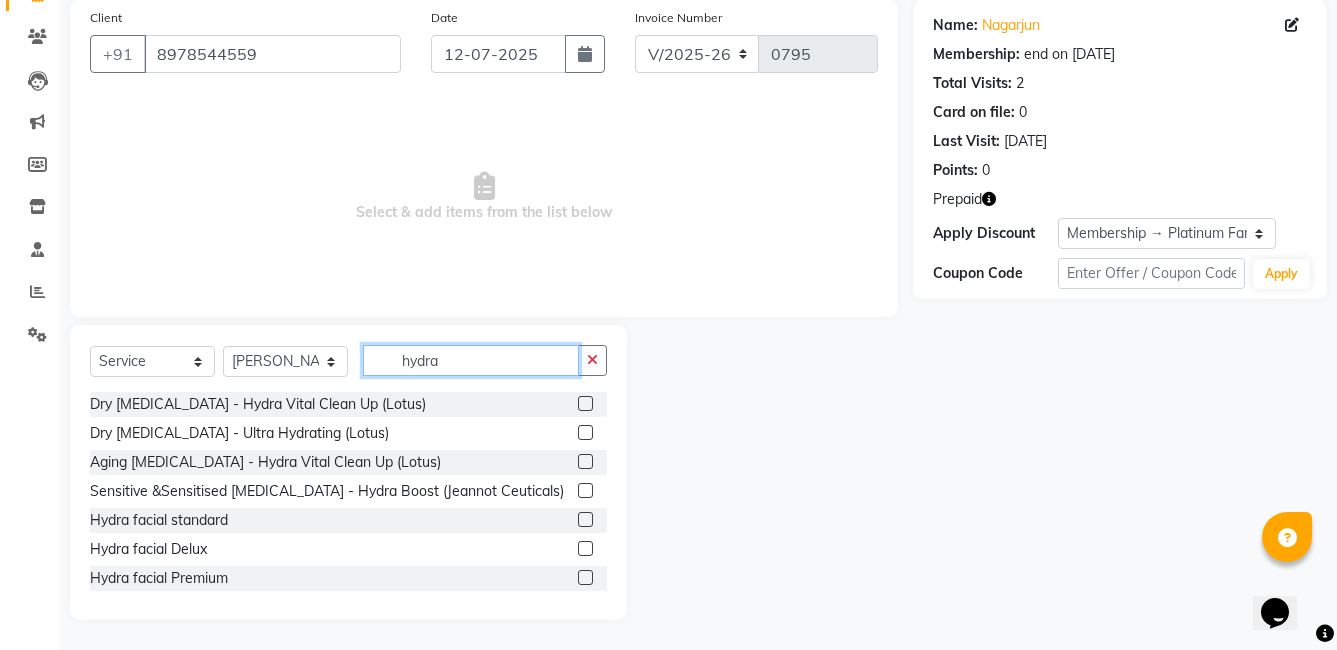 type on "hydra" 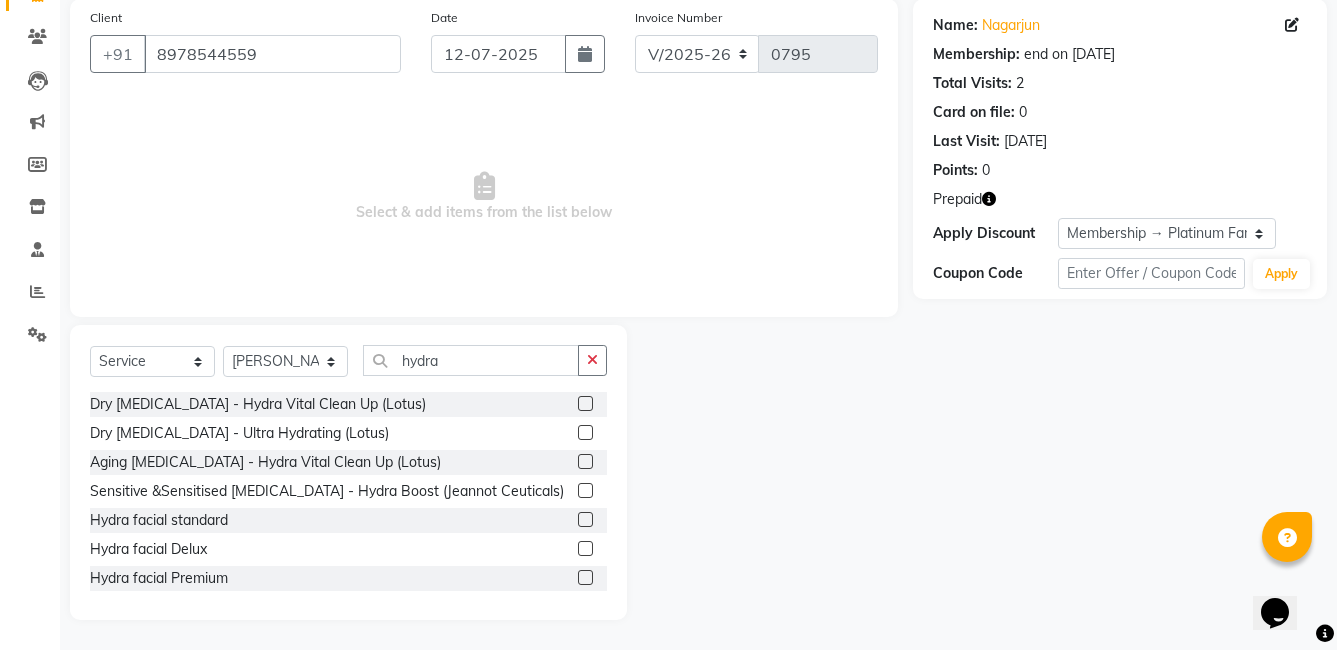 click 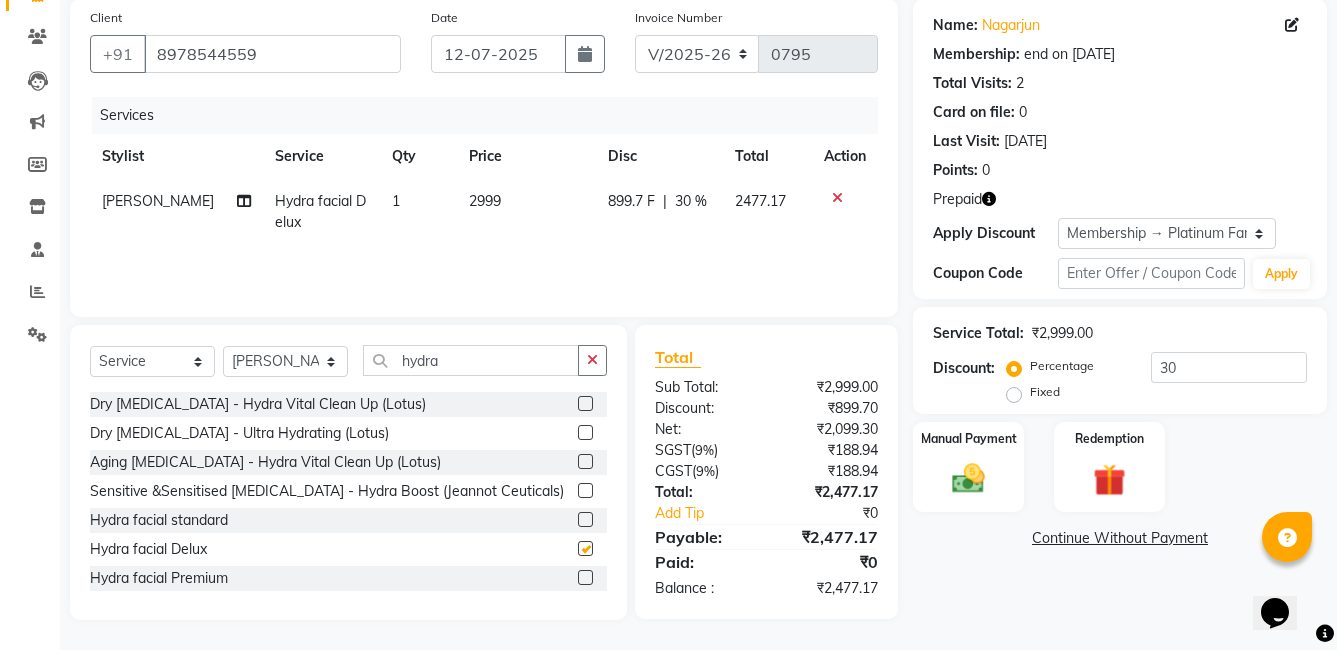 checkbox on "false" 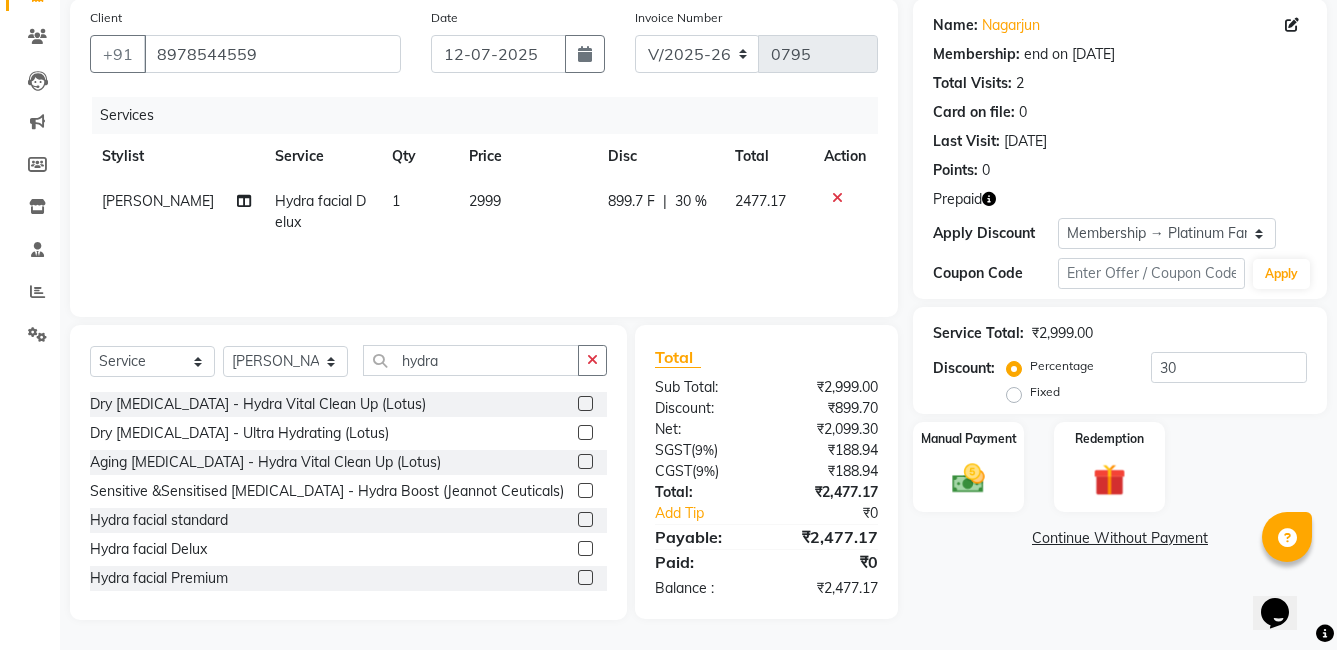 click 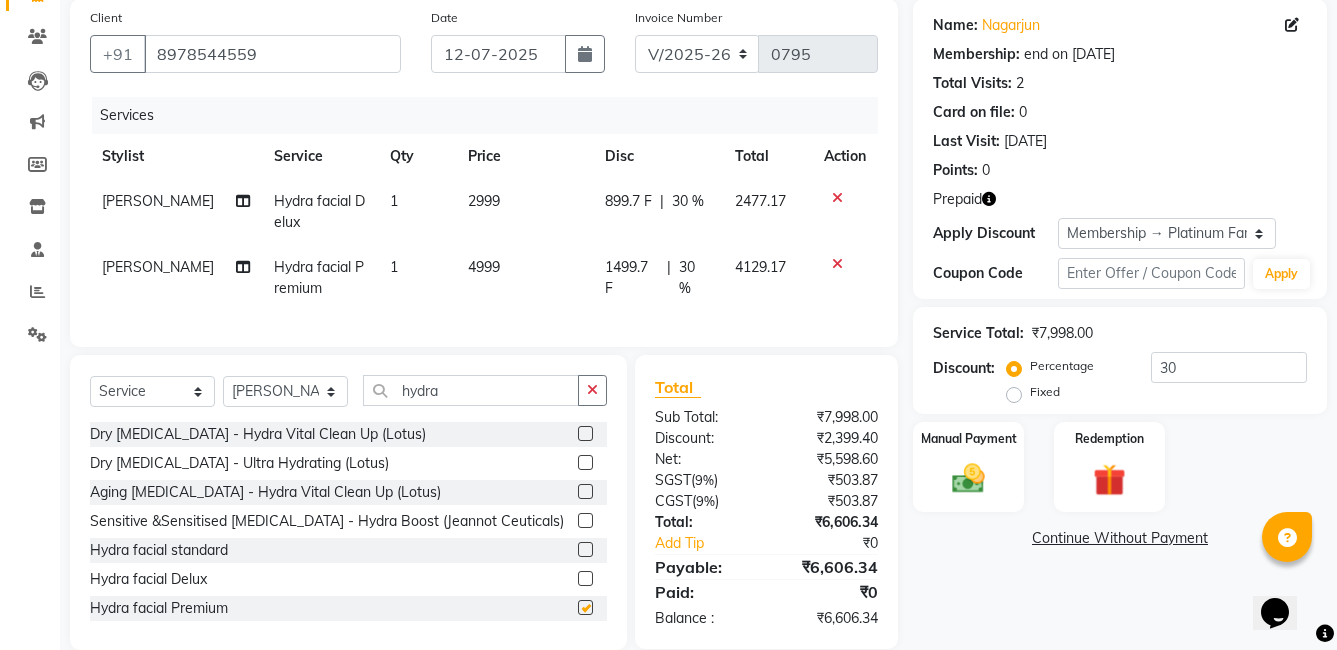 checkbox on "false" 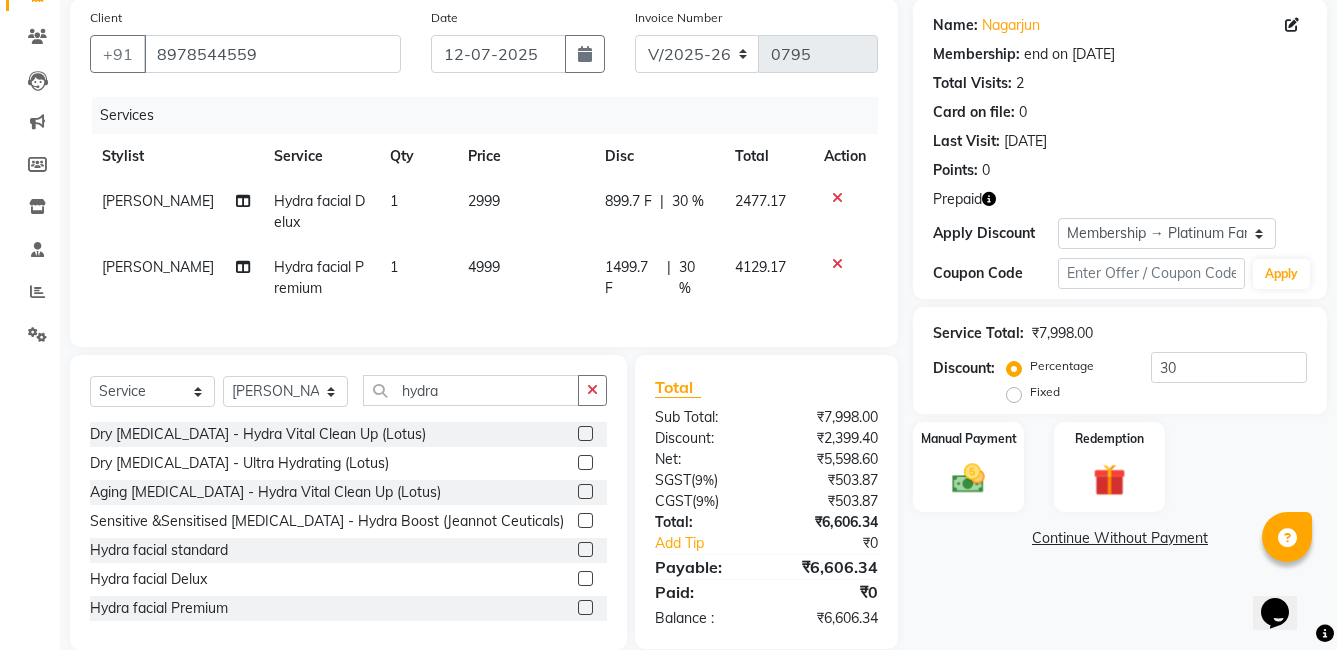 click 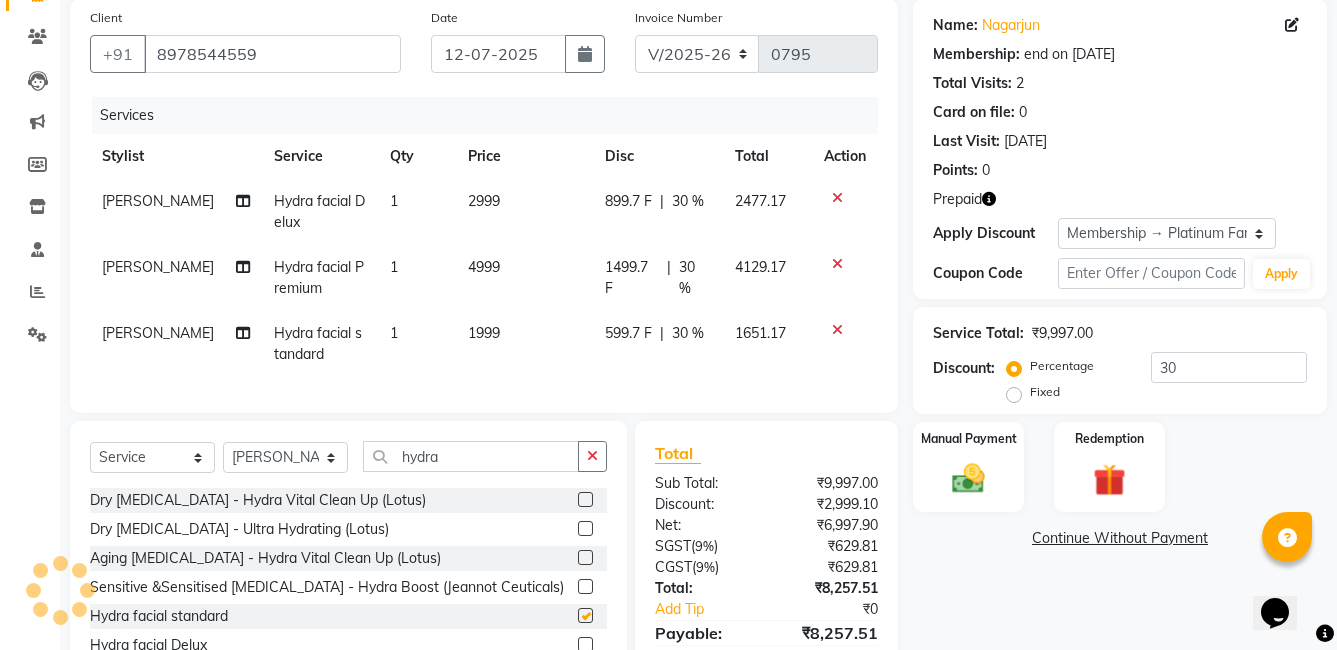 checkbox on "false" 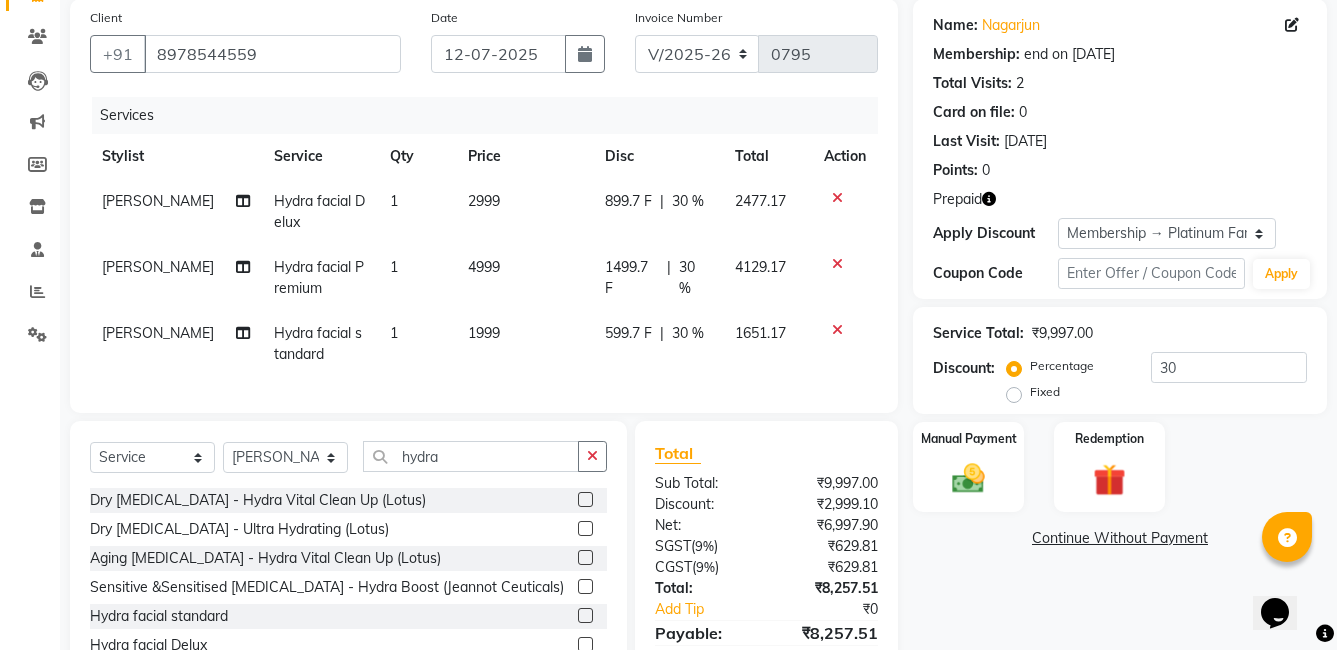 click 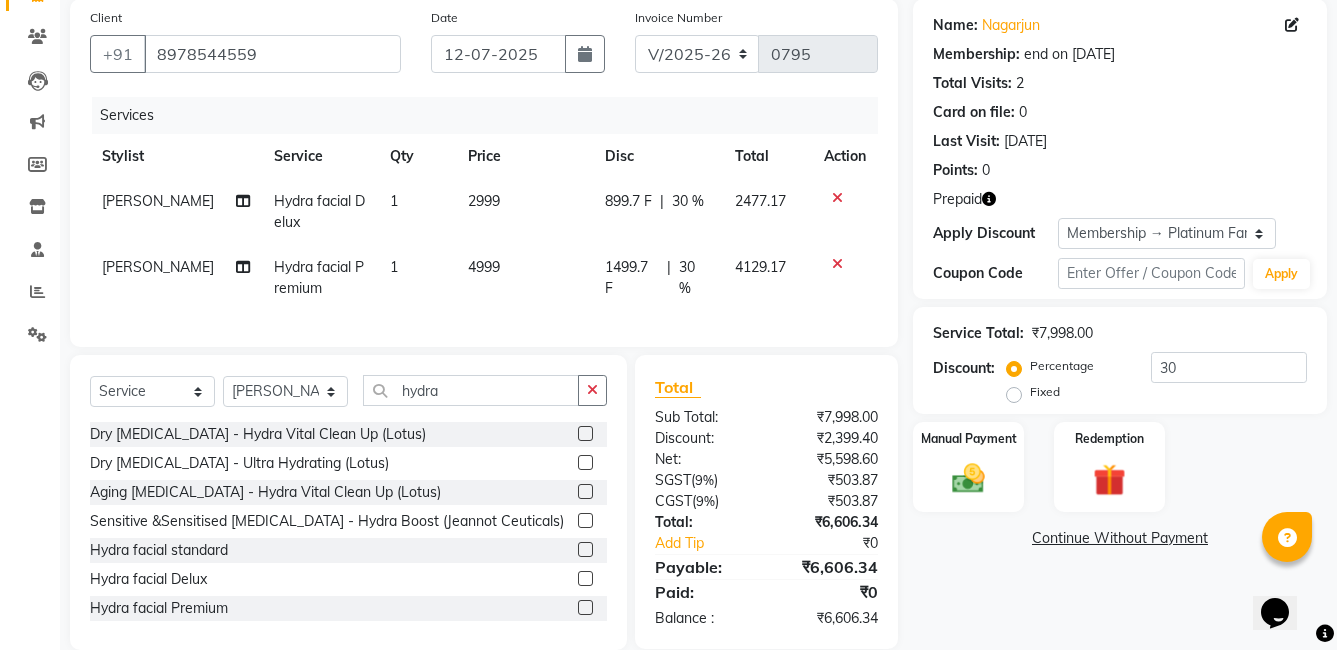 click 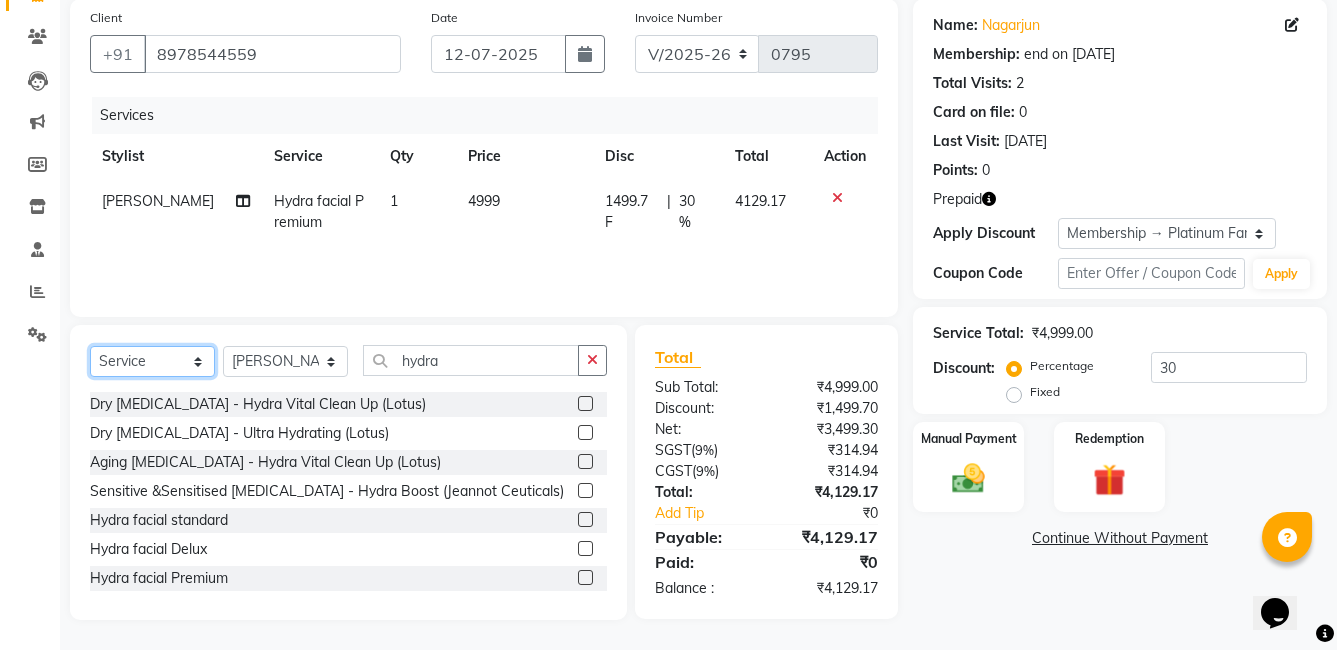 click on "Select  Service  Product  Membership  Package Voucher Prepaid Gift Card" 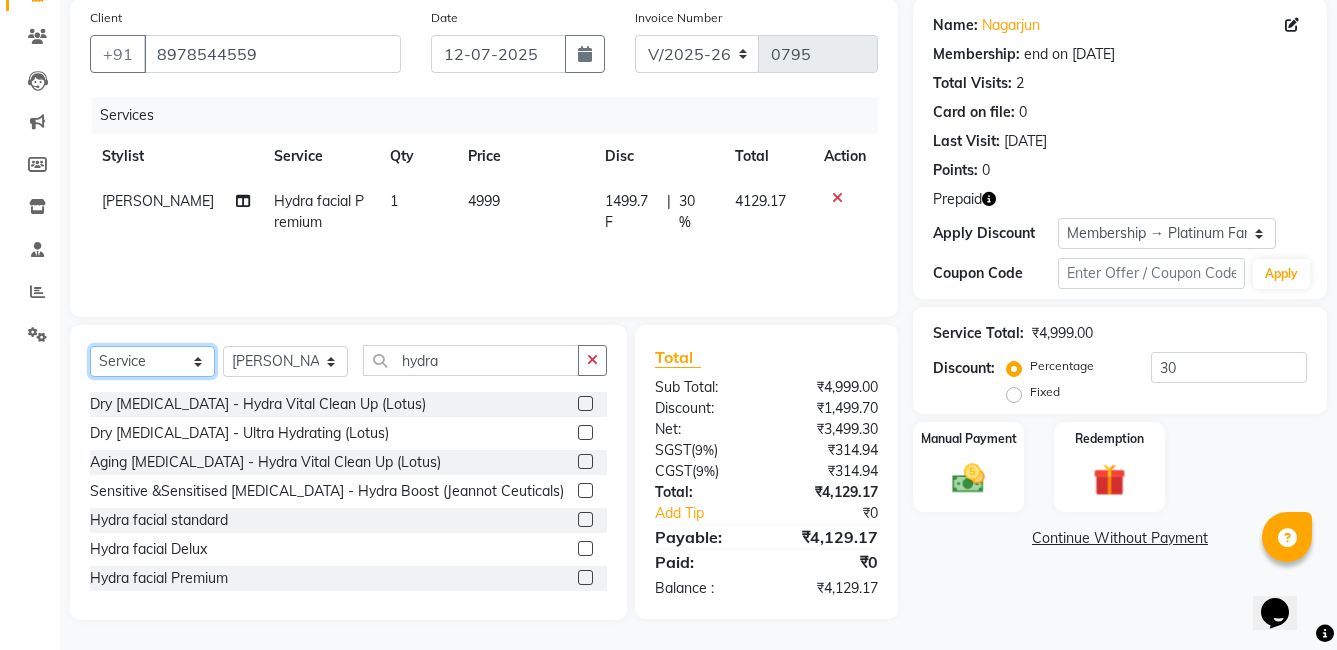 select on "package" 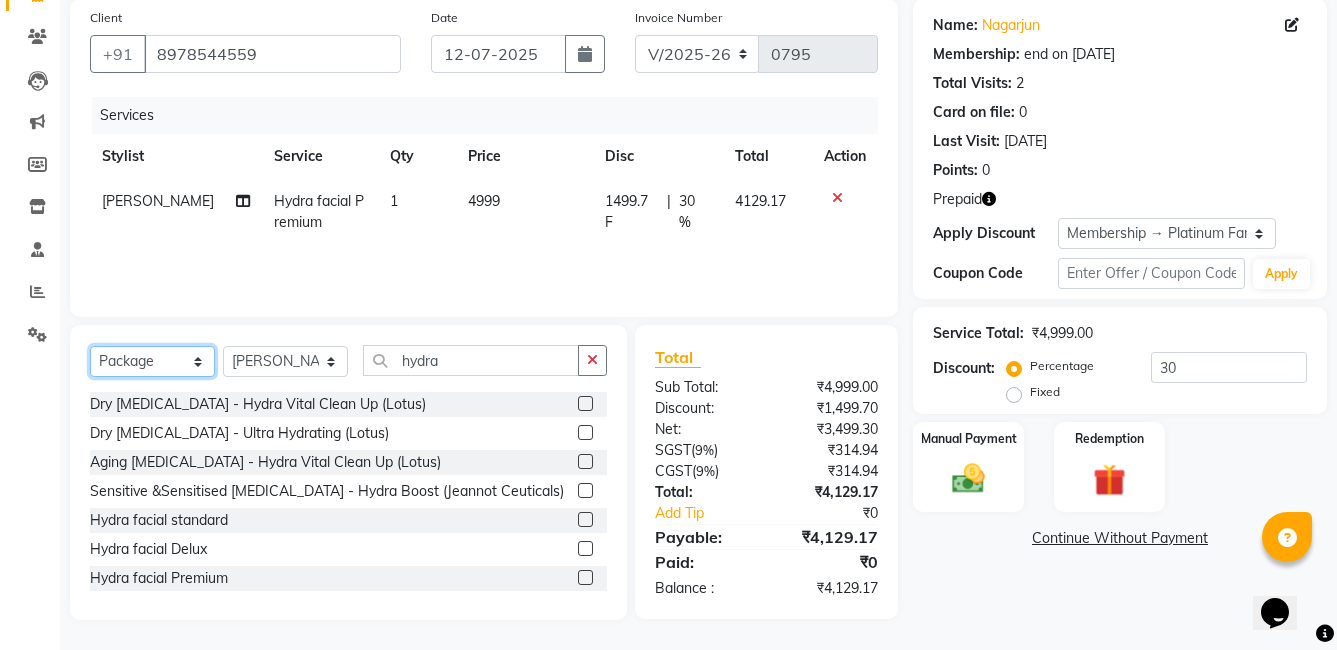click on "Select  Service  Product  Membership  Package Voucher Prepaid Gift Card" 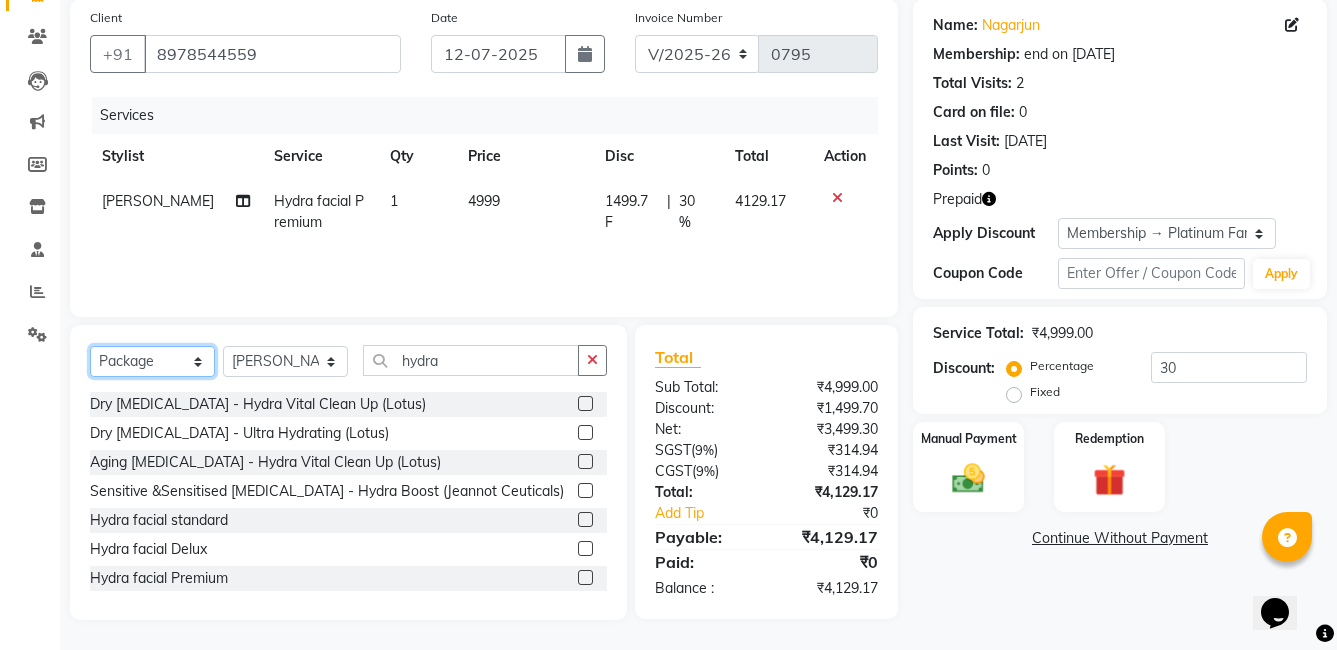 scroll, scrollTop: 150, scrollLeft: 0, axis: vertical 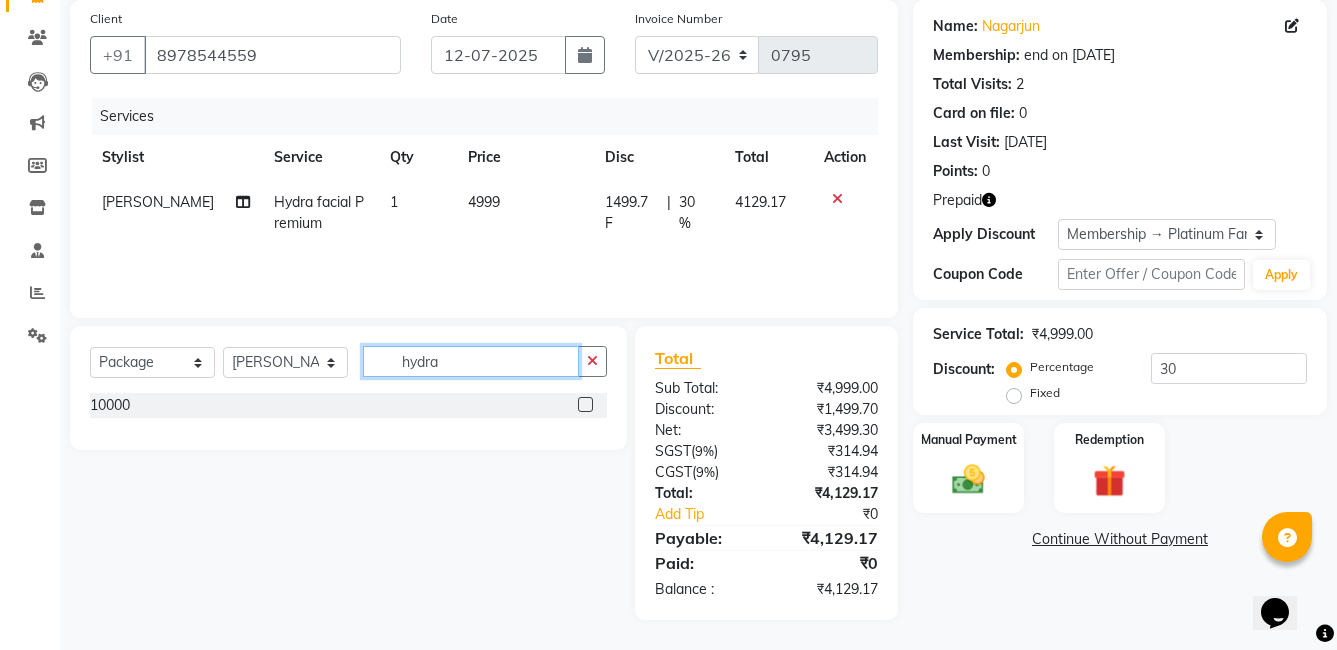 click on "hydra" 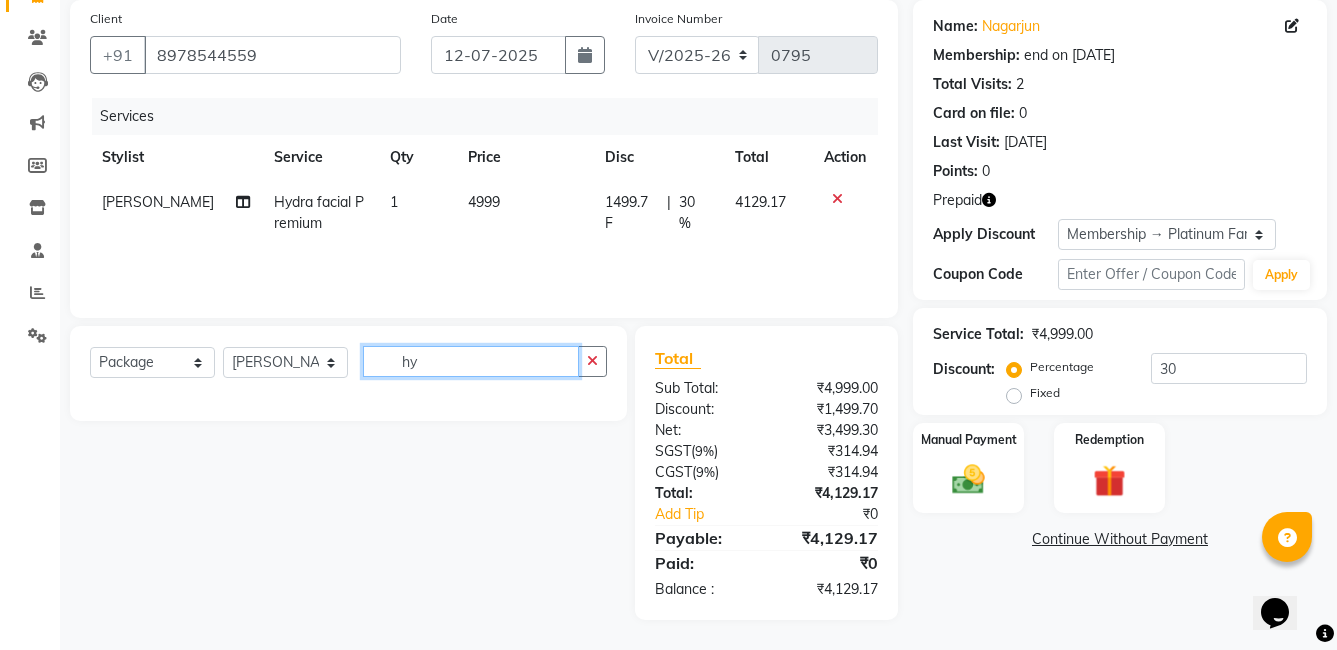 type on "h" 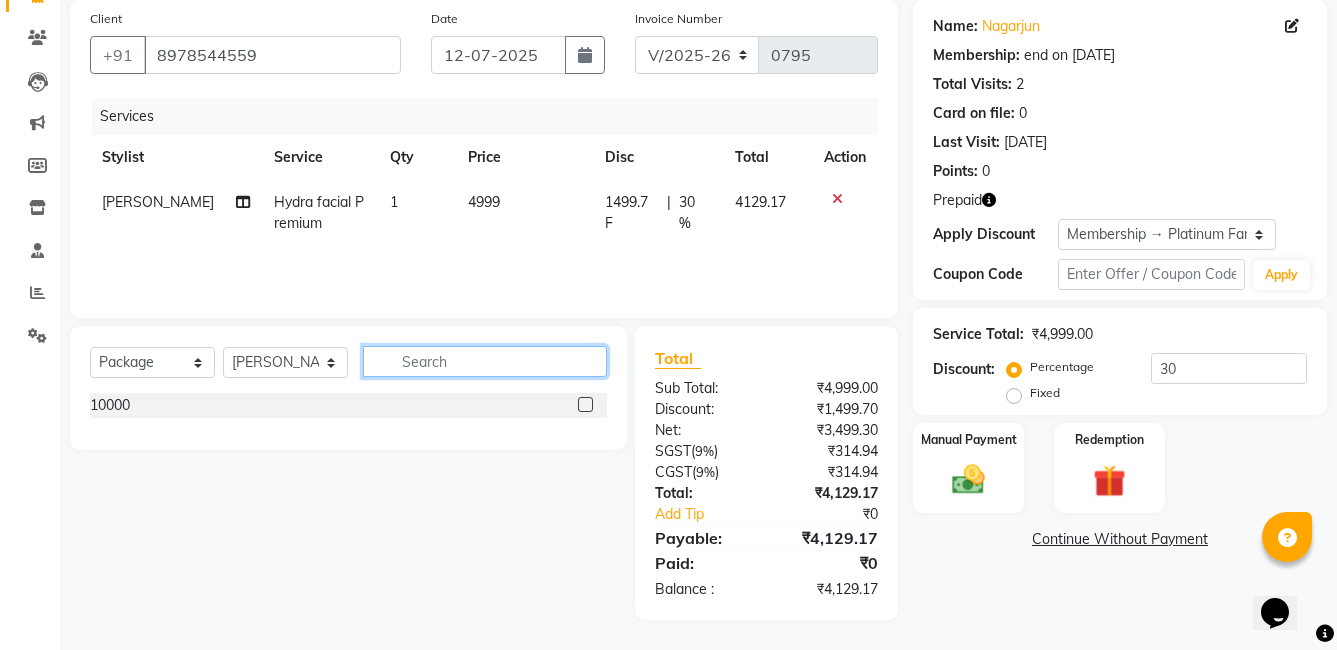 type 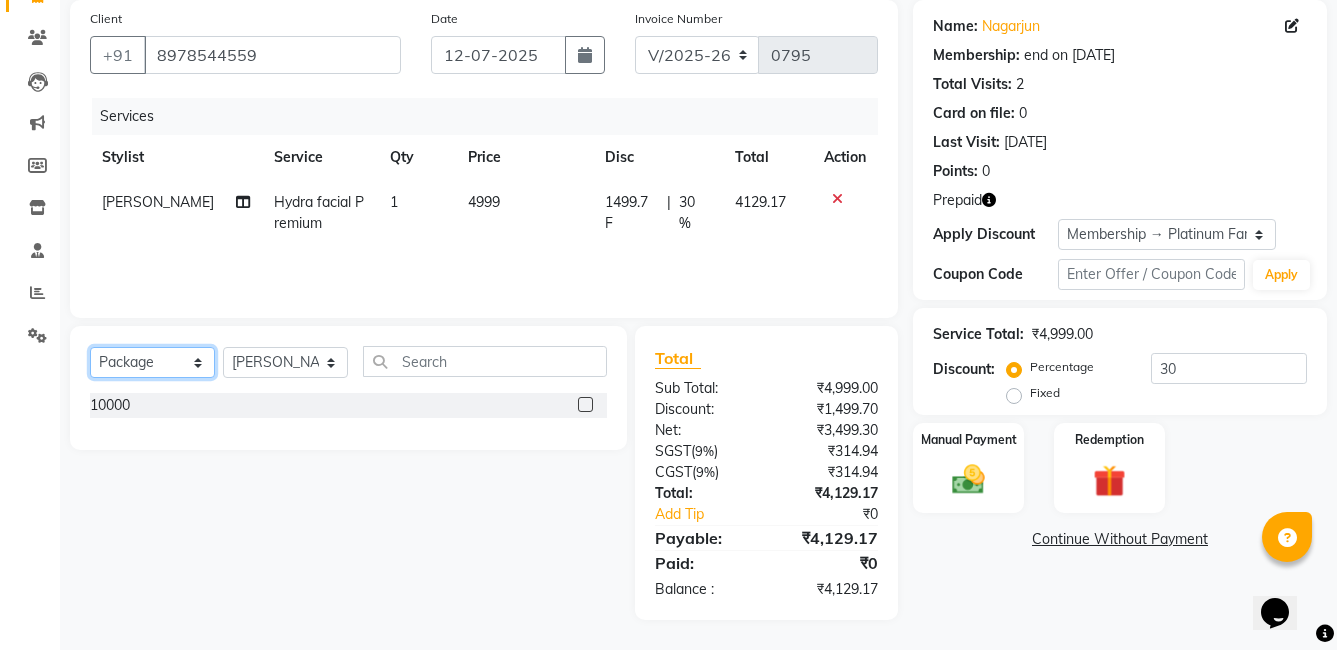 click on "Select  Service  Product  Membership  Package Voucher Prepaid Gift Card" 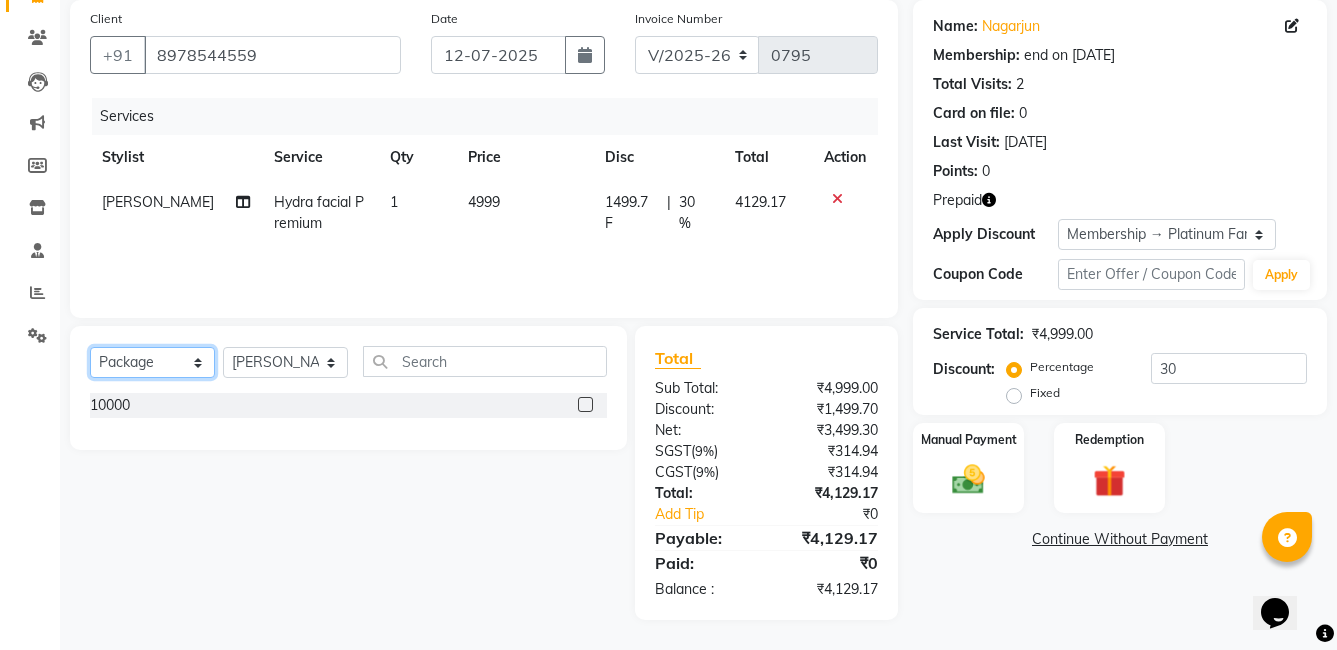 select on "P" 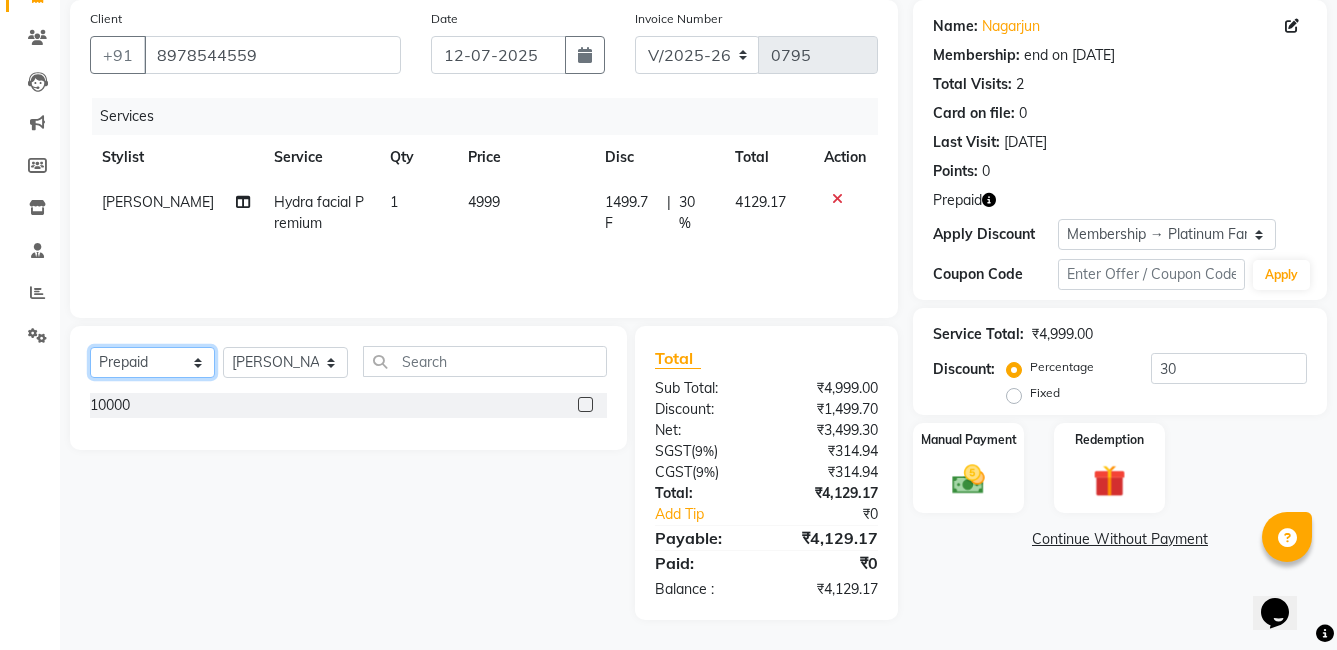 click on "Select  Service  Product  Membership  Package Voucher Prepaid Gift Card" 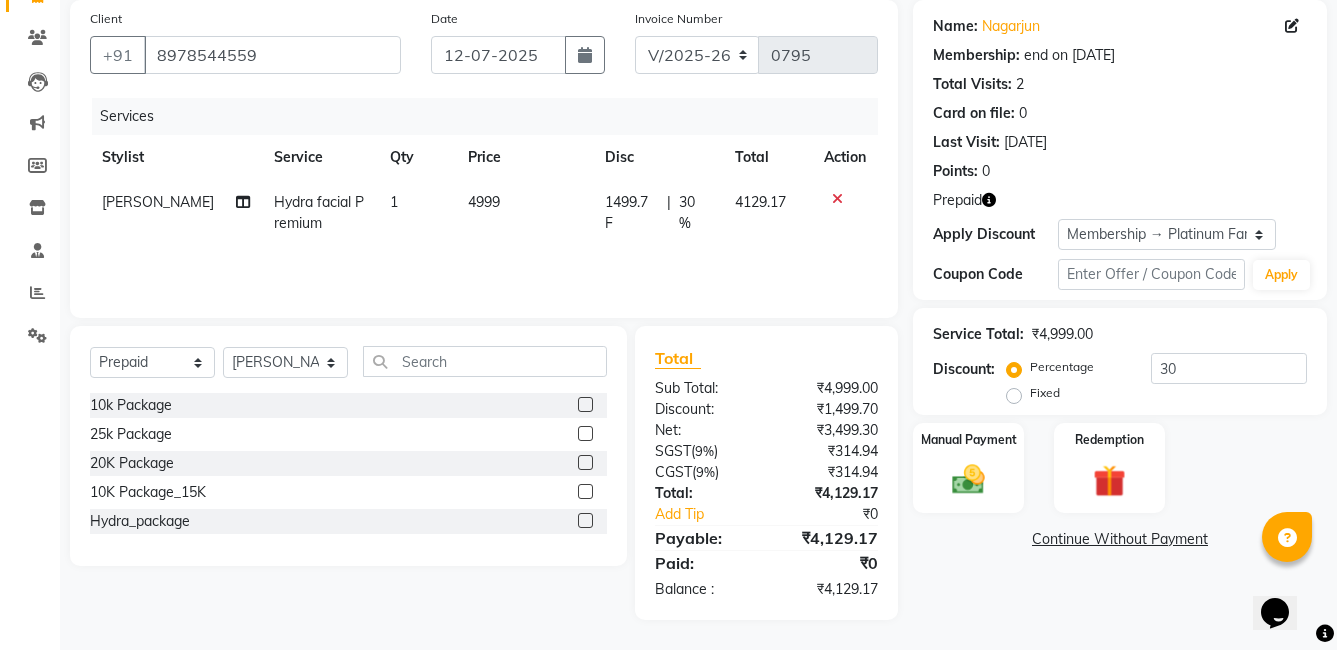 click 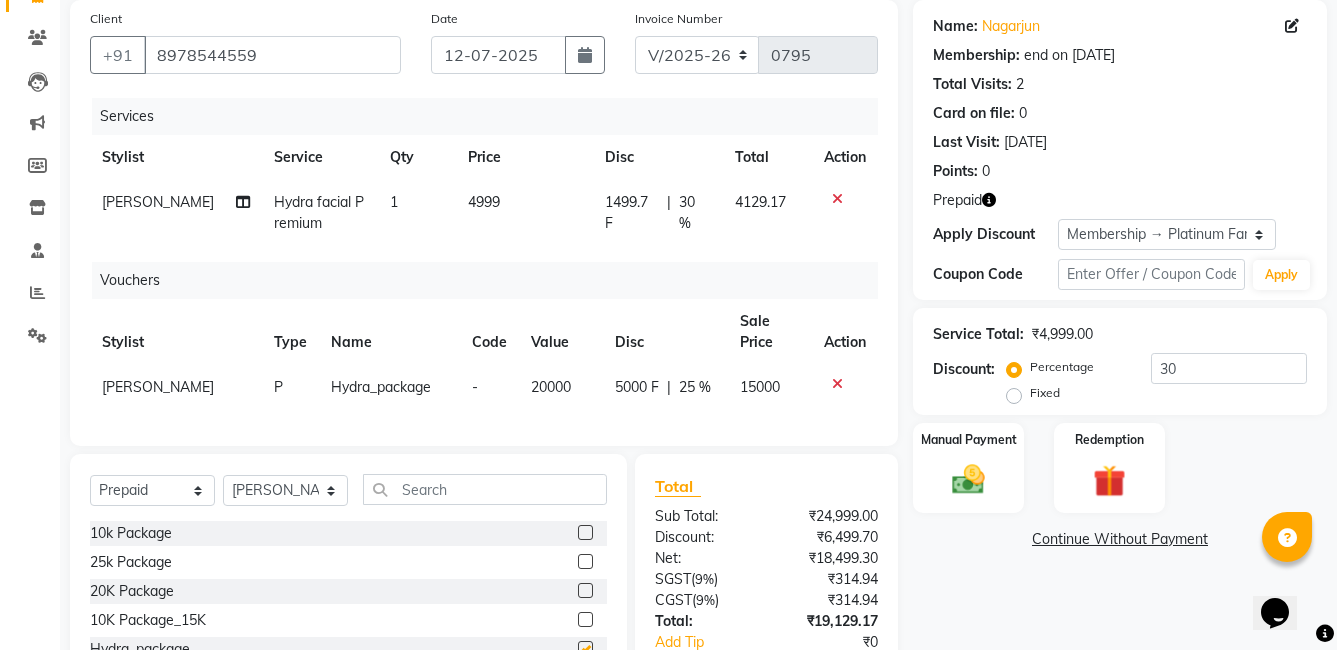 checkbox on "false" 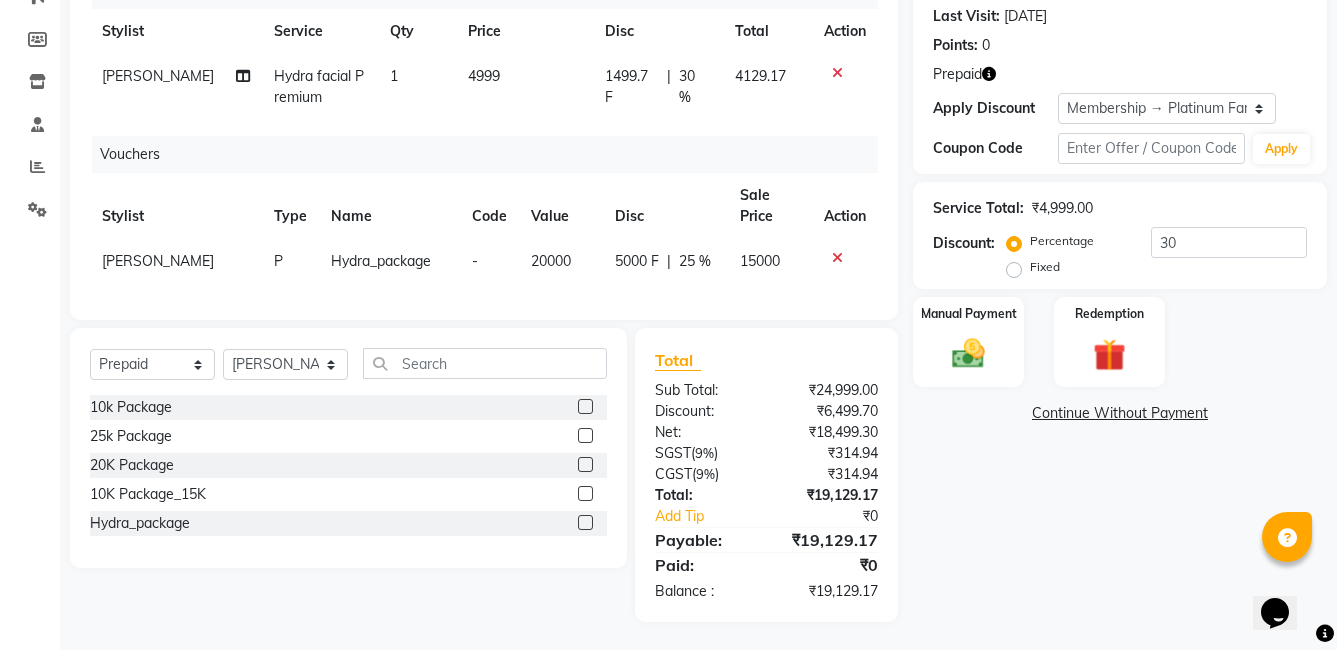 scroll, scrollTop: 293, scrollLeft: 0, axis: vertical 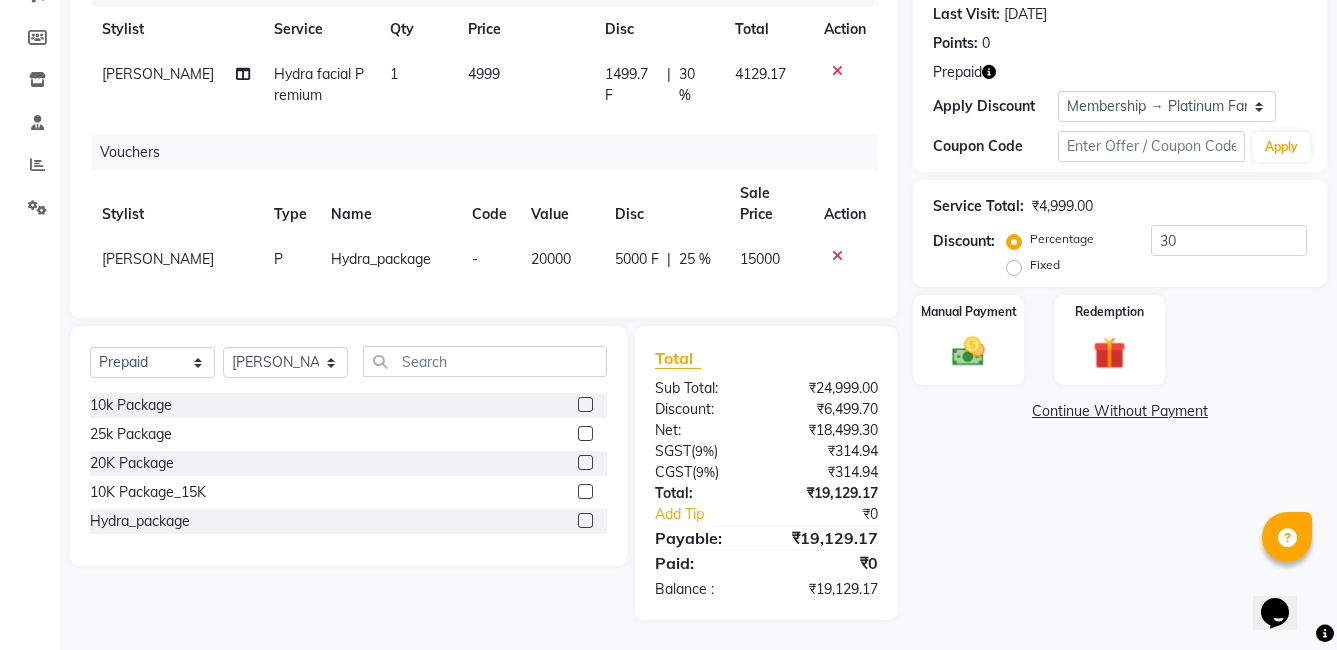 click 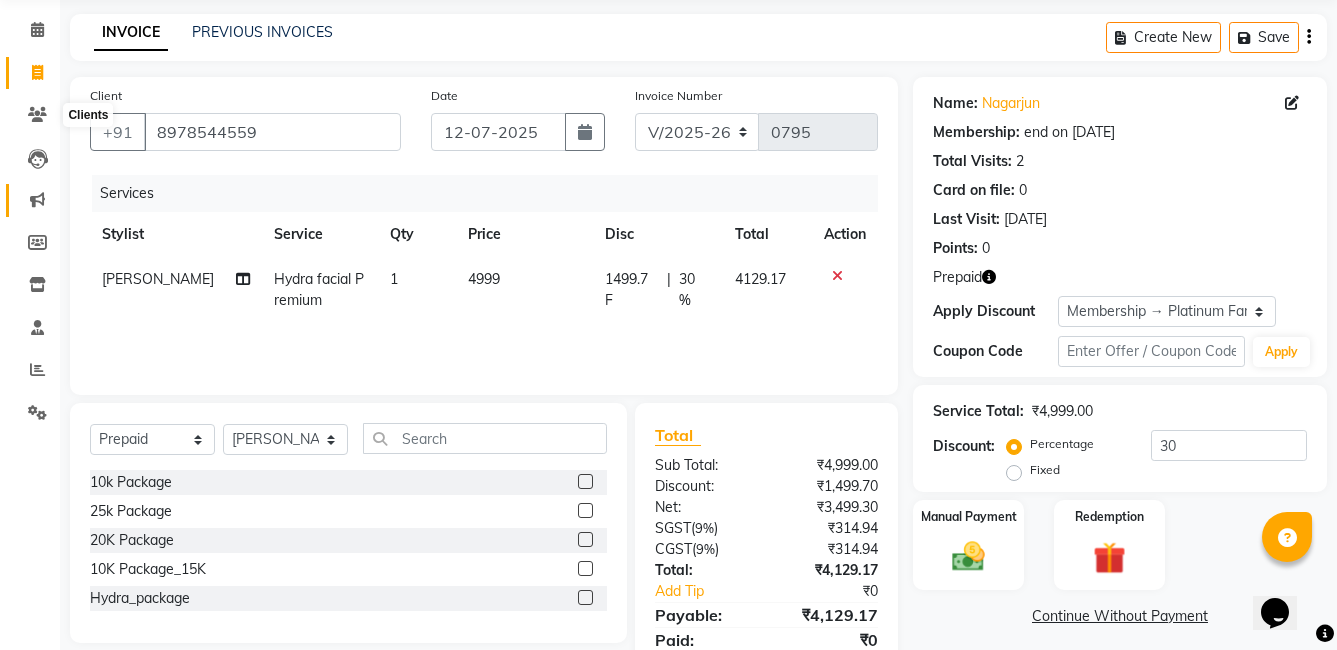 scroll, scrollTop: 0, scrollLeft: 0, axis: both 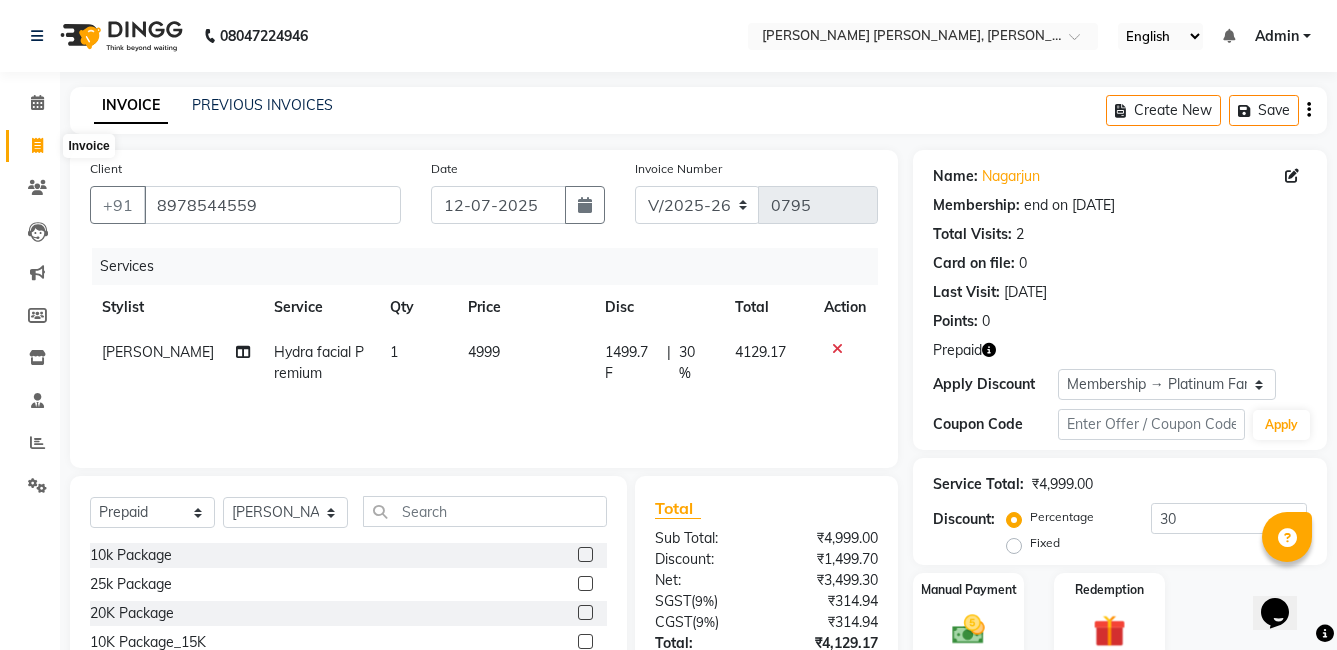 click 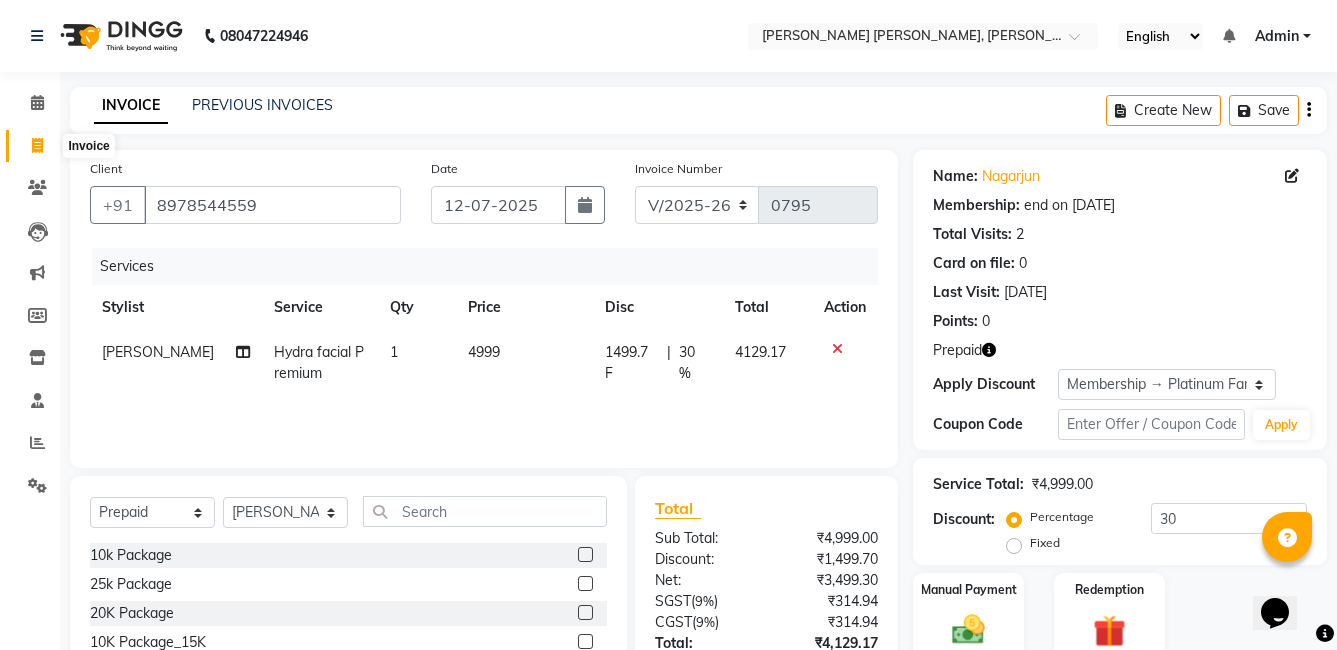 select on "service" 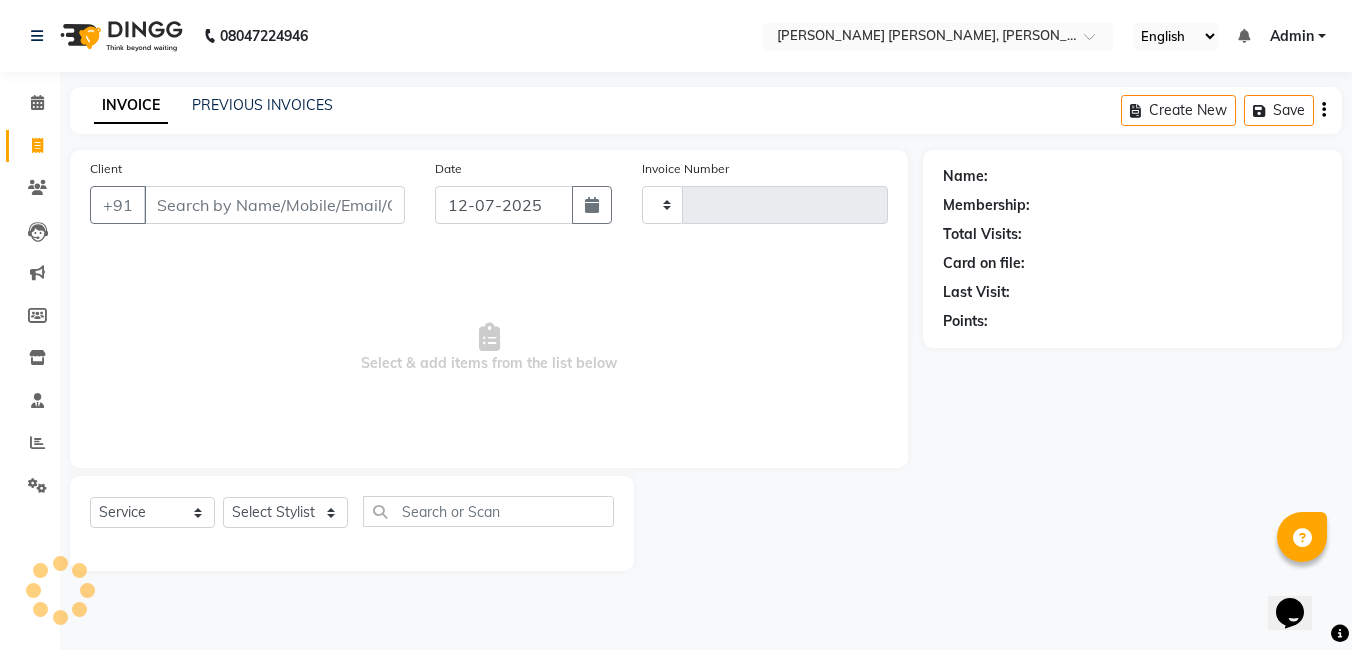 type on "0795" 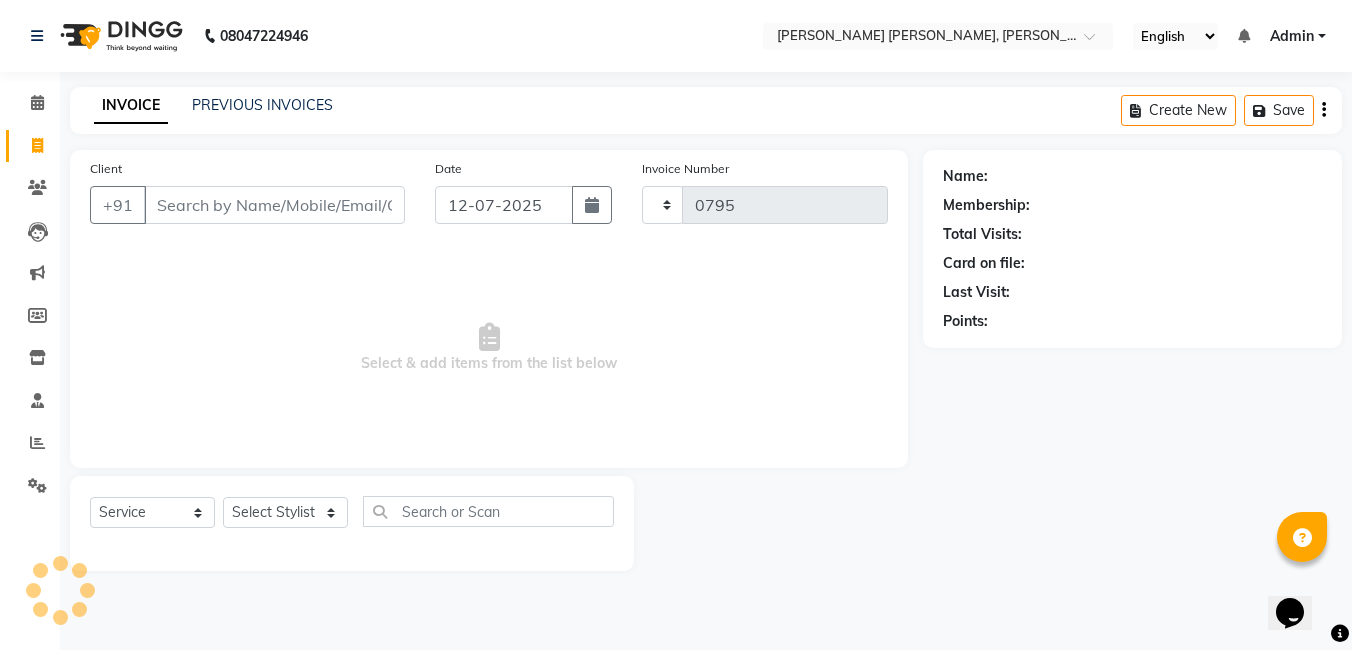 select on "7150" 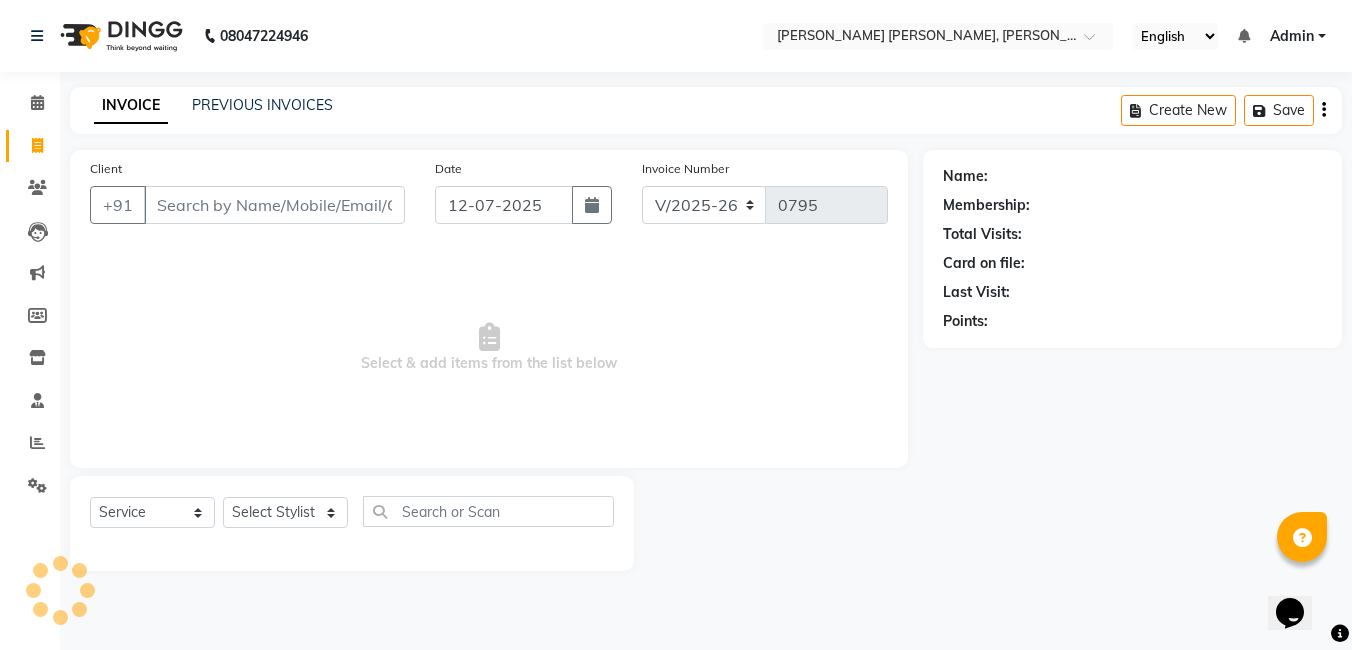 click on "Select & add items from the list below" at bounding box center (489, 348) 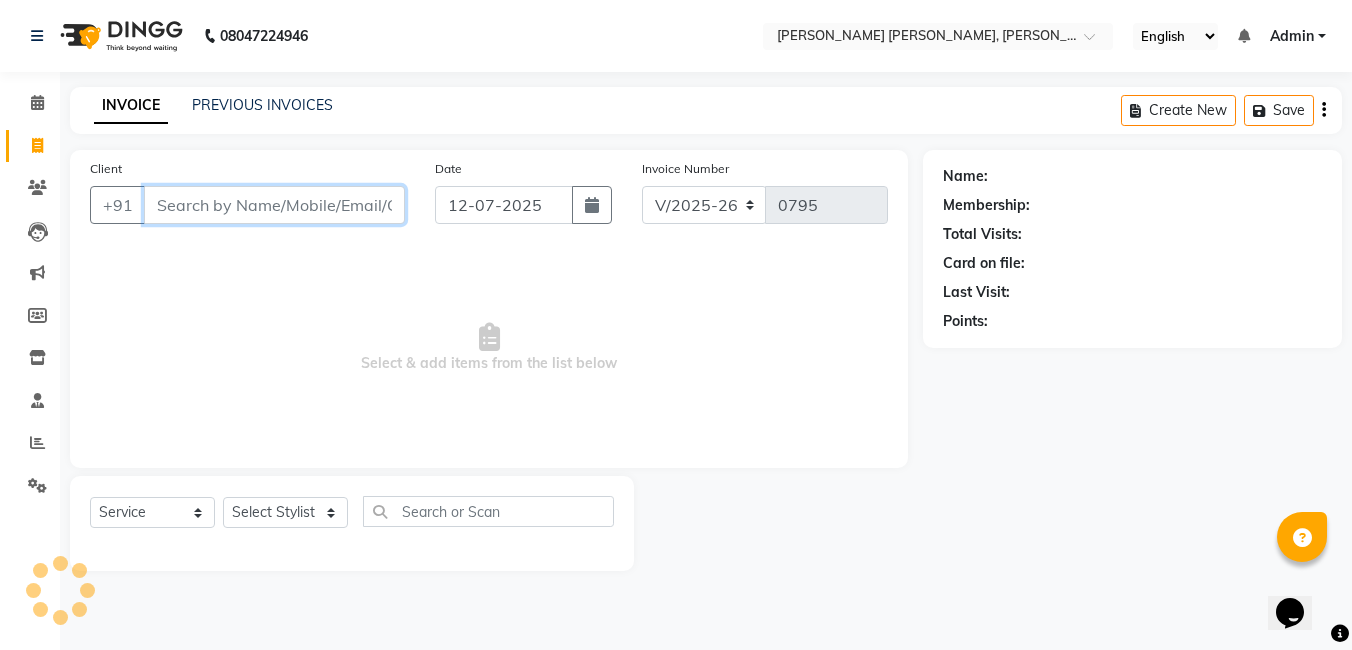 click on "Client" at bounding box center [274, 205] 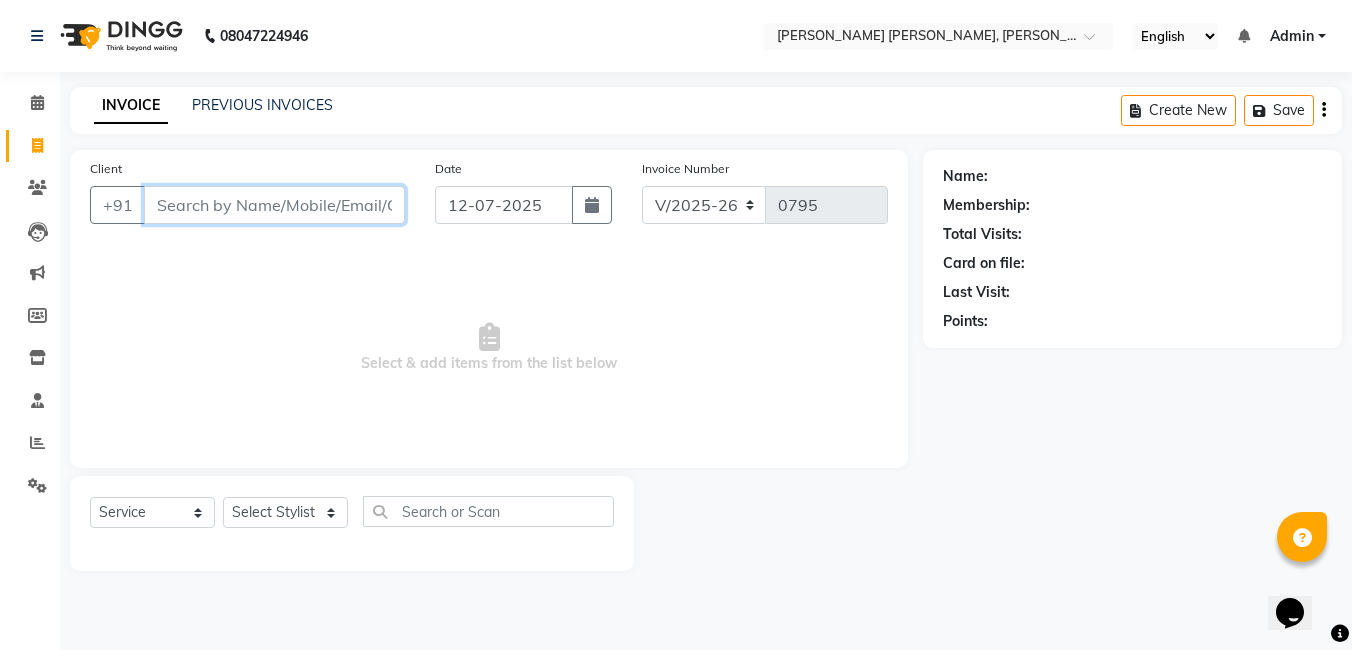 click on "Client" at bounding box center [274, 205] 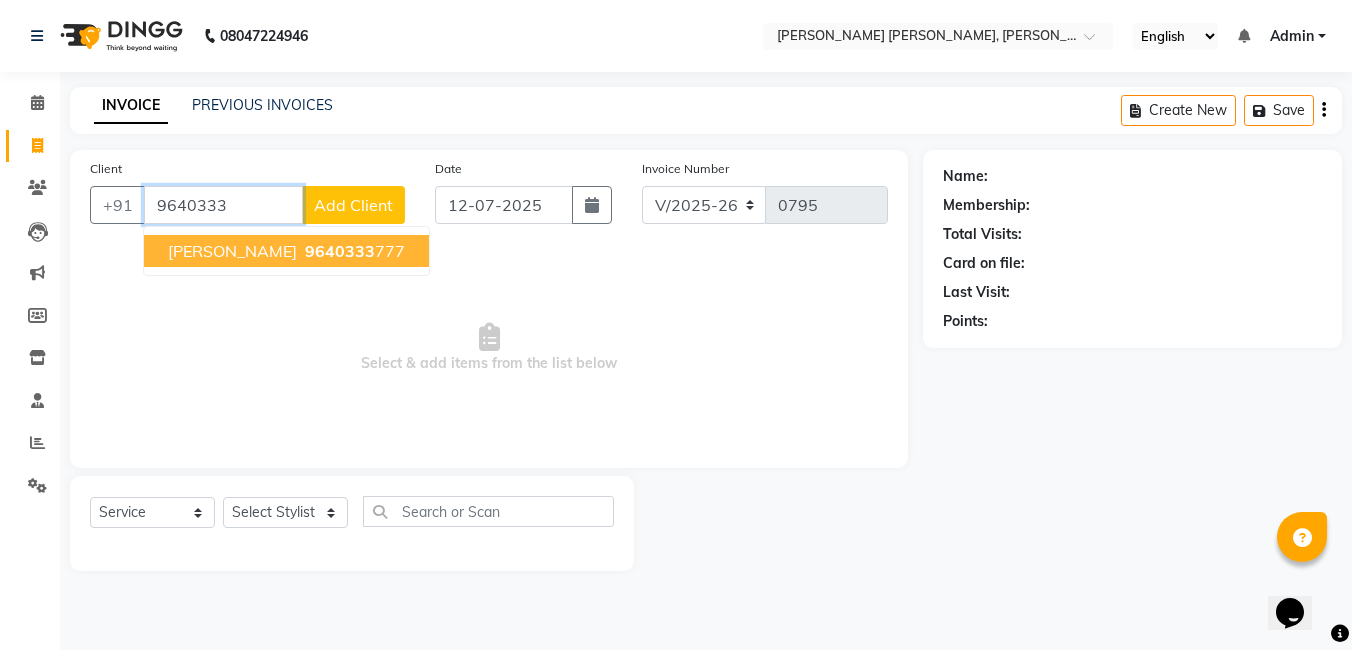 click on "9640333" at bounding box center [340, 251] 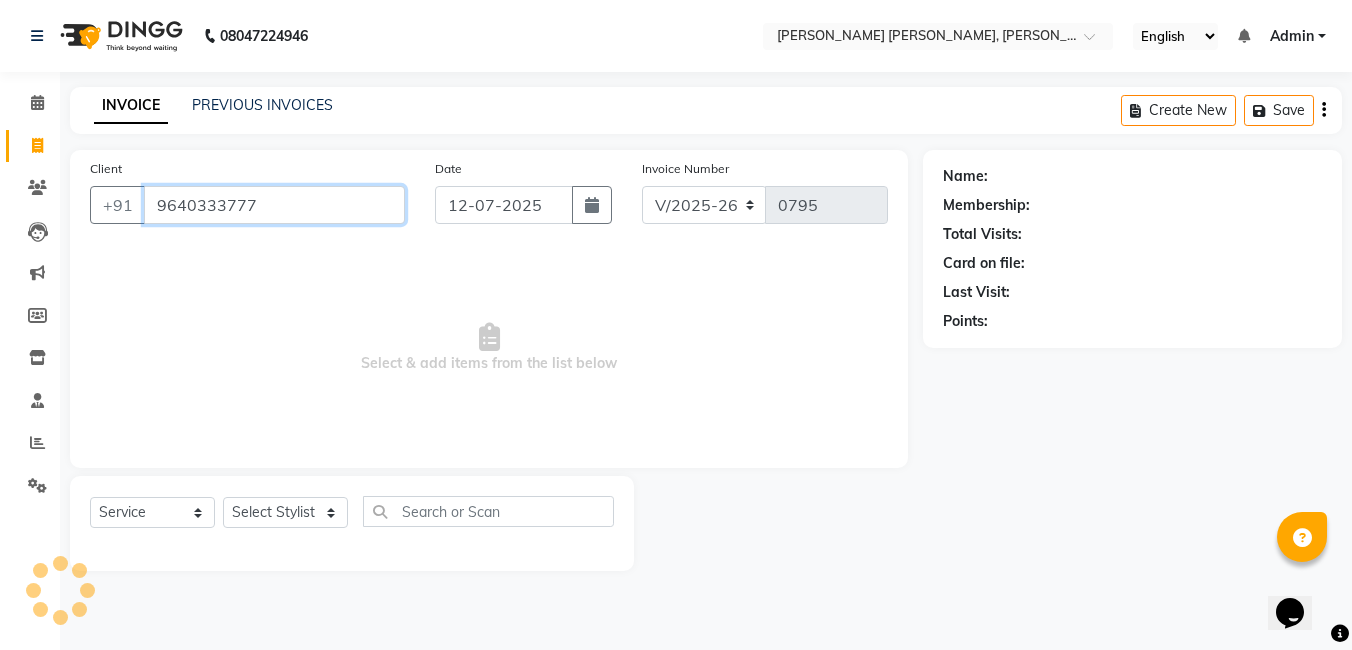 type on "9640333777" 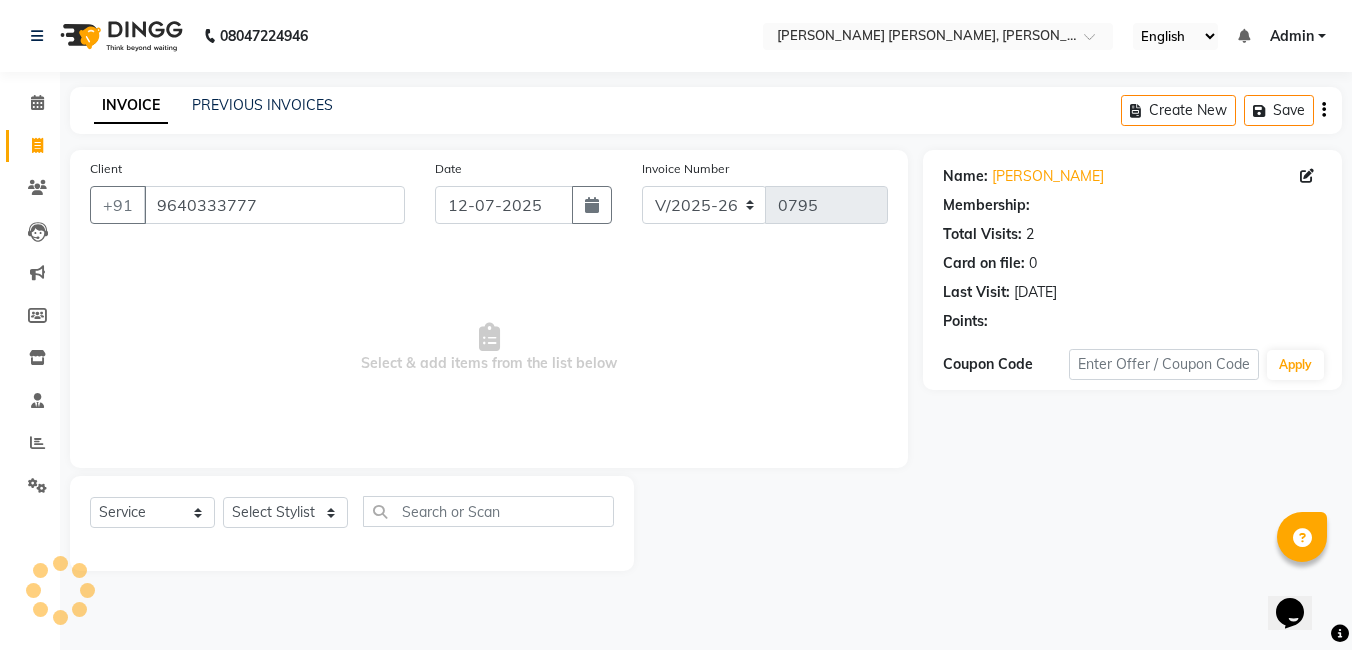select on "1: Object" 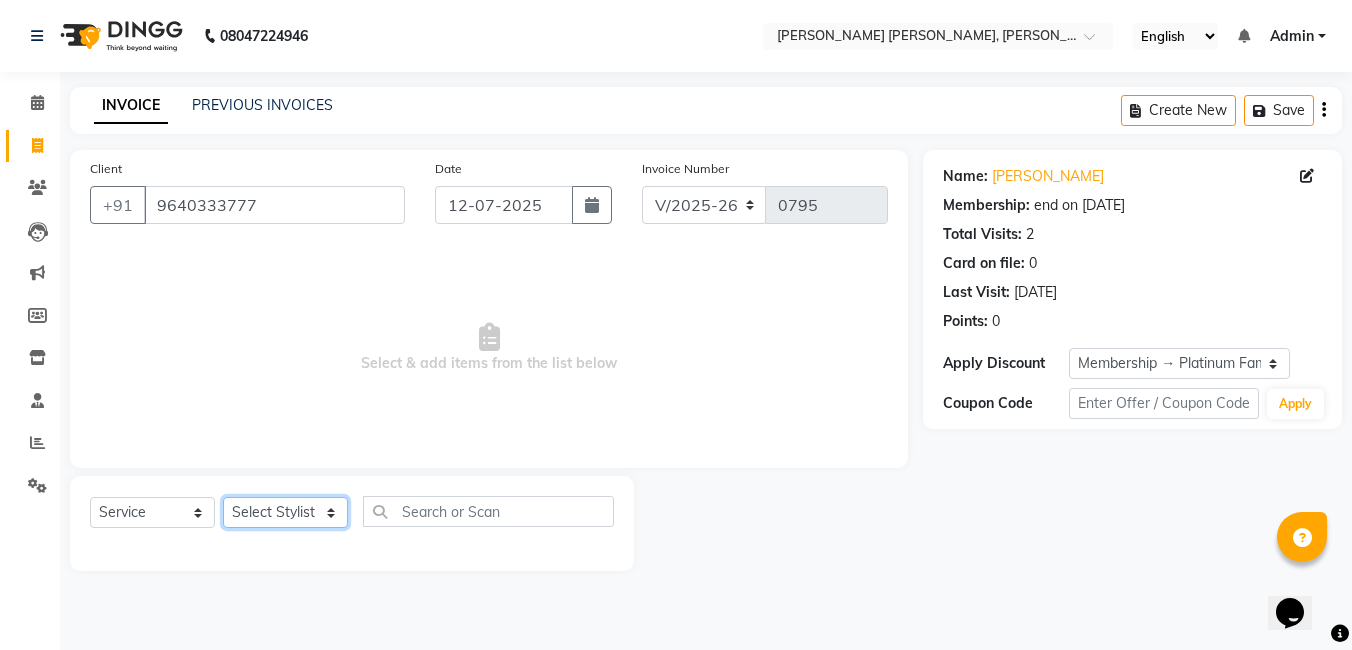 click on "Select Stylist faizz gufran mohammad hyma Kumari lalitha sree Manager Riya roy sahik" 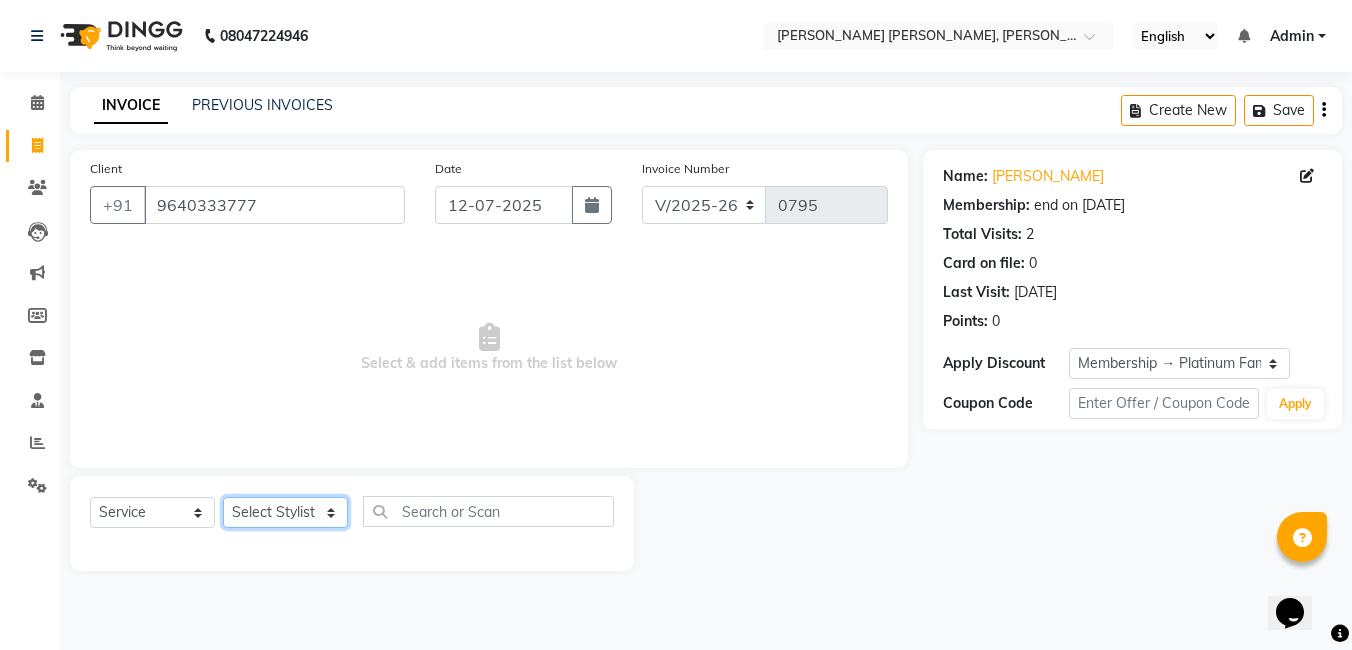 select on "60477" 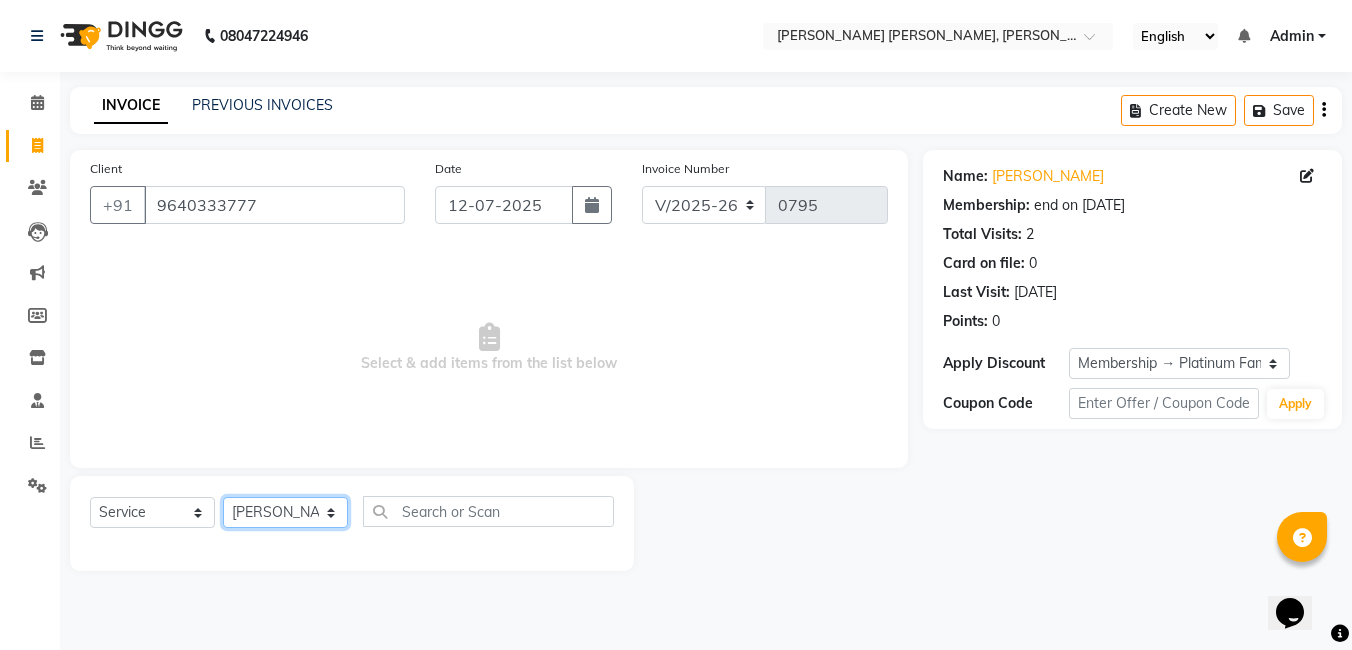 click on "Select Stylist faizz gufran mohammad hyma Kumari lalitha sree Manager Riya roy sahik" 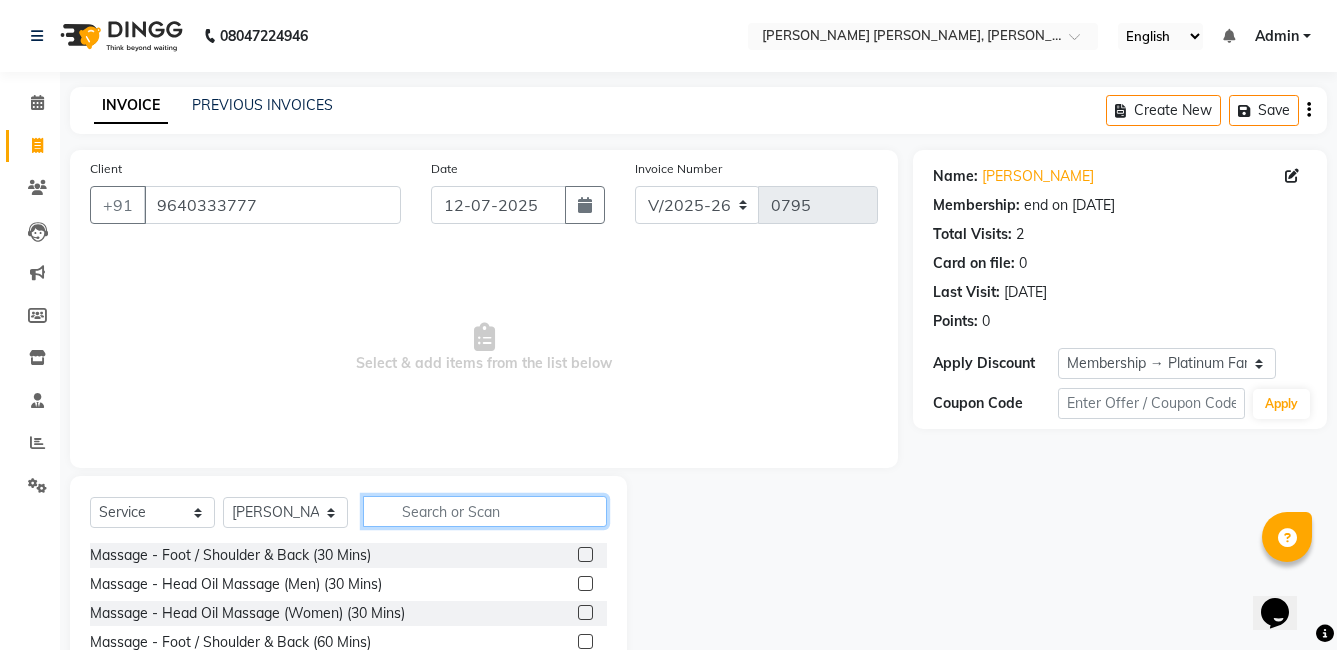 click 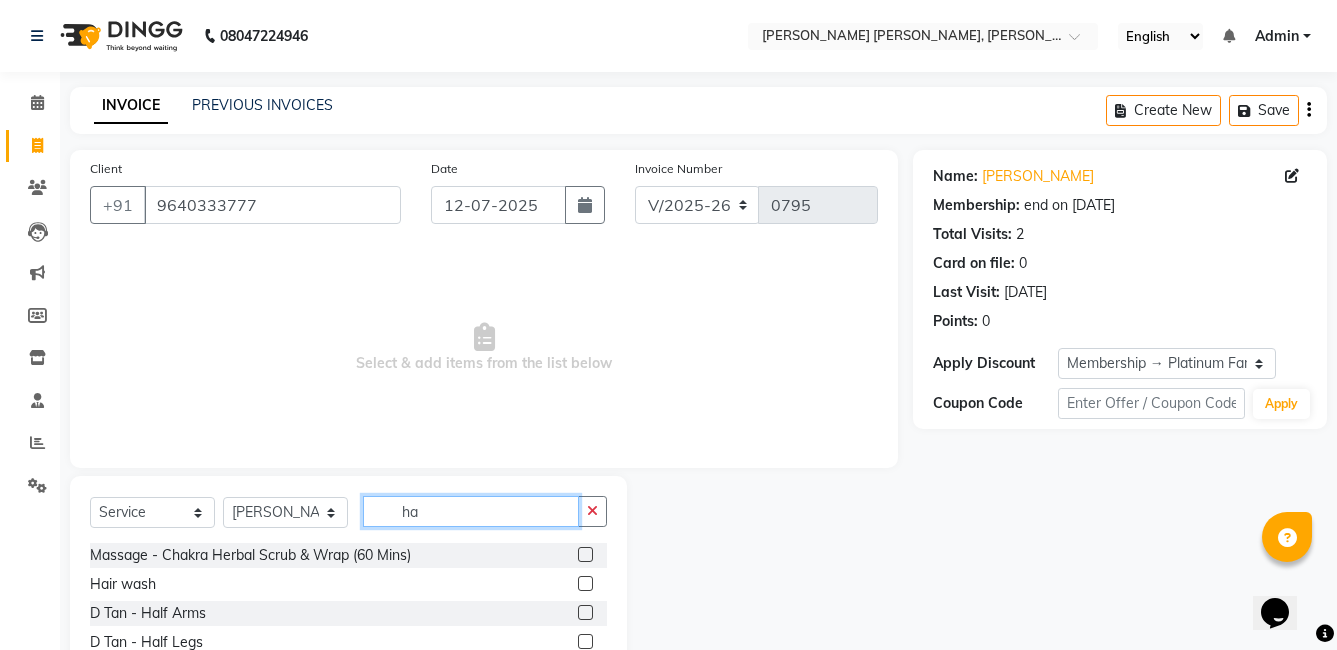 type on "h" 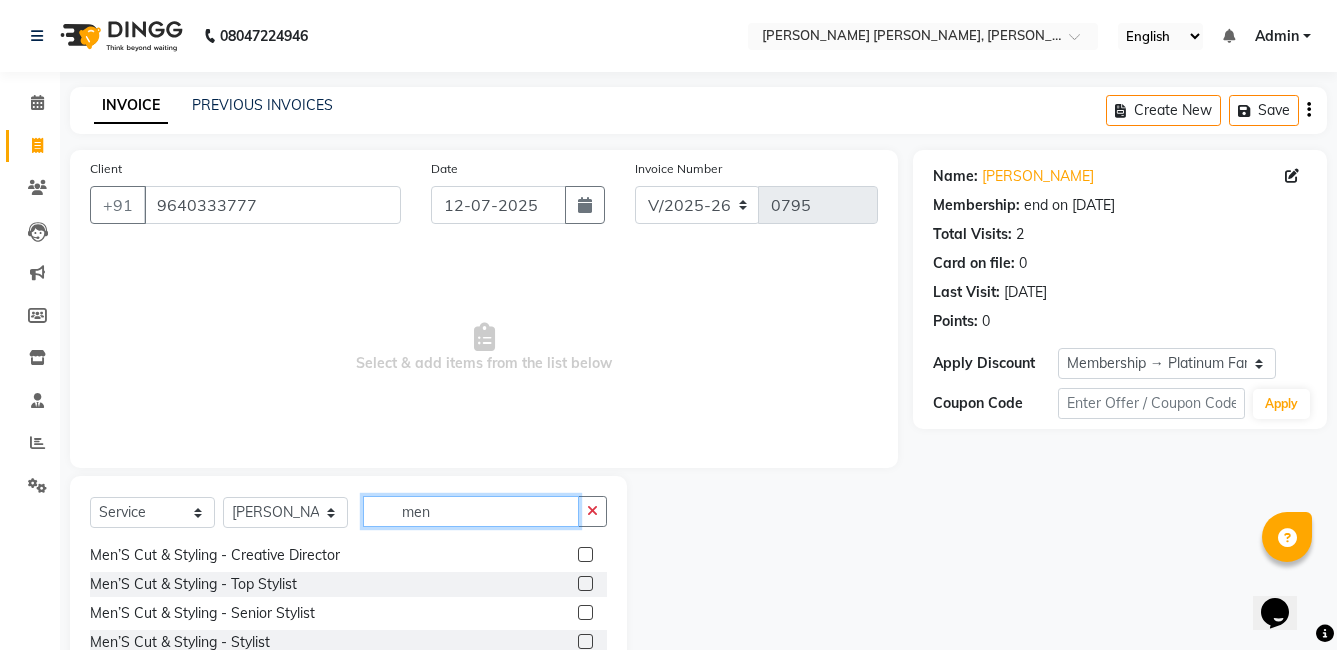 scroll, scrollTop: 300, scrollLeft: 0, axis: vertical 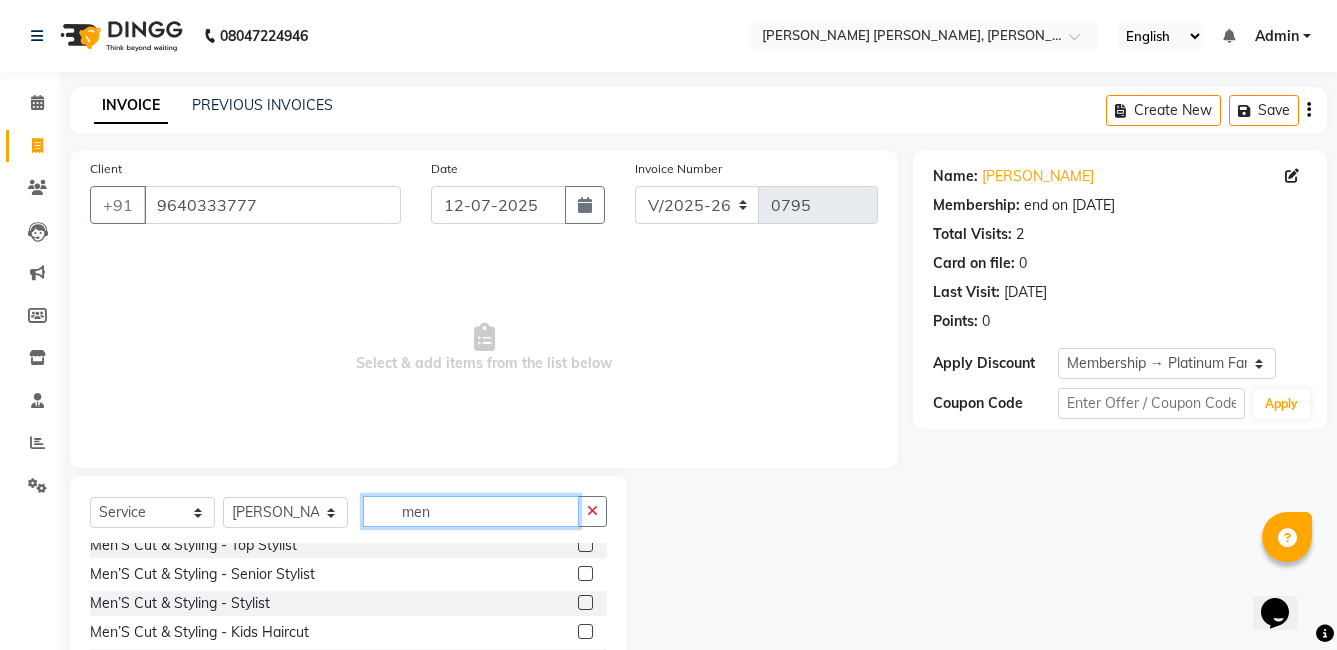 type on "men" 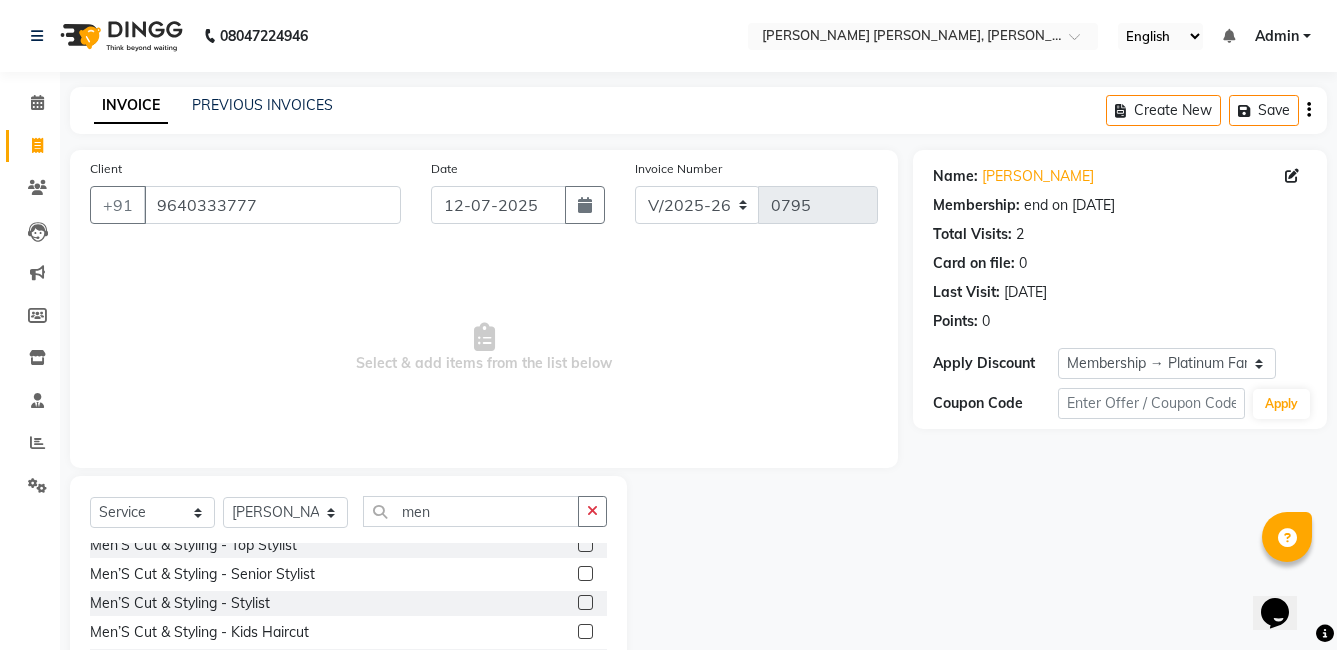 click 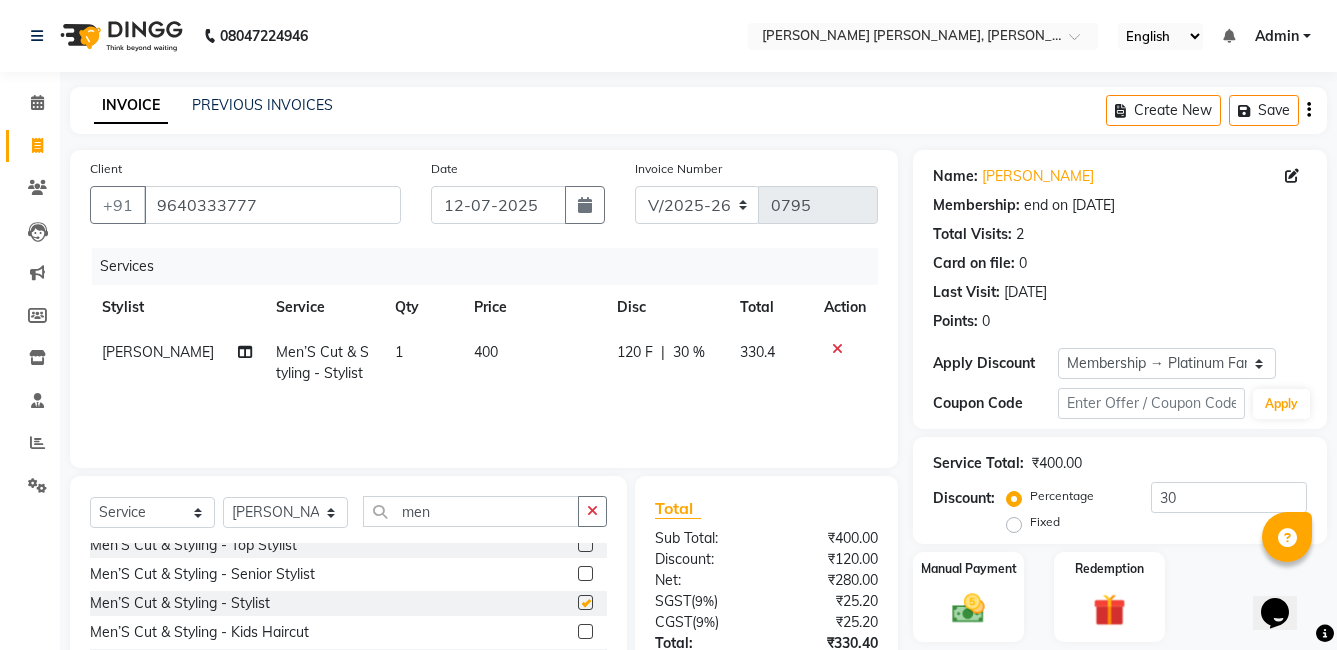 checkbox on "false" 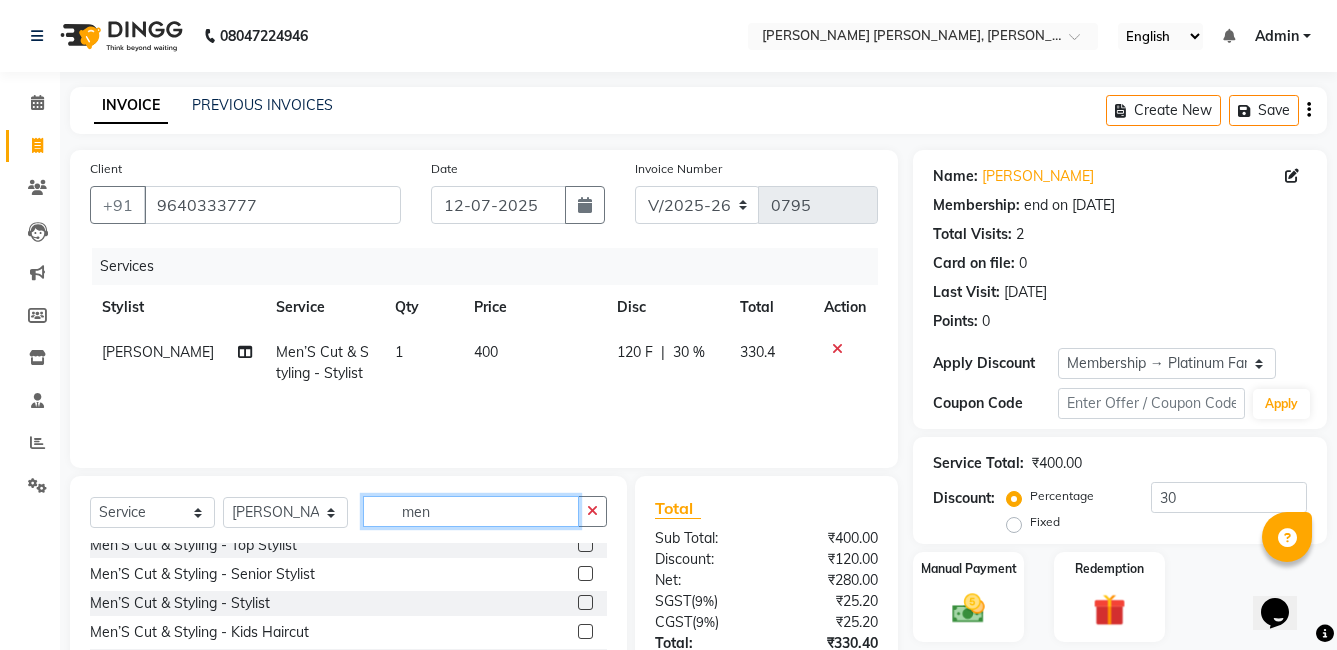 click on "men" 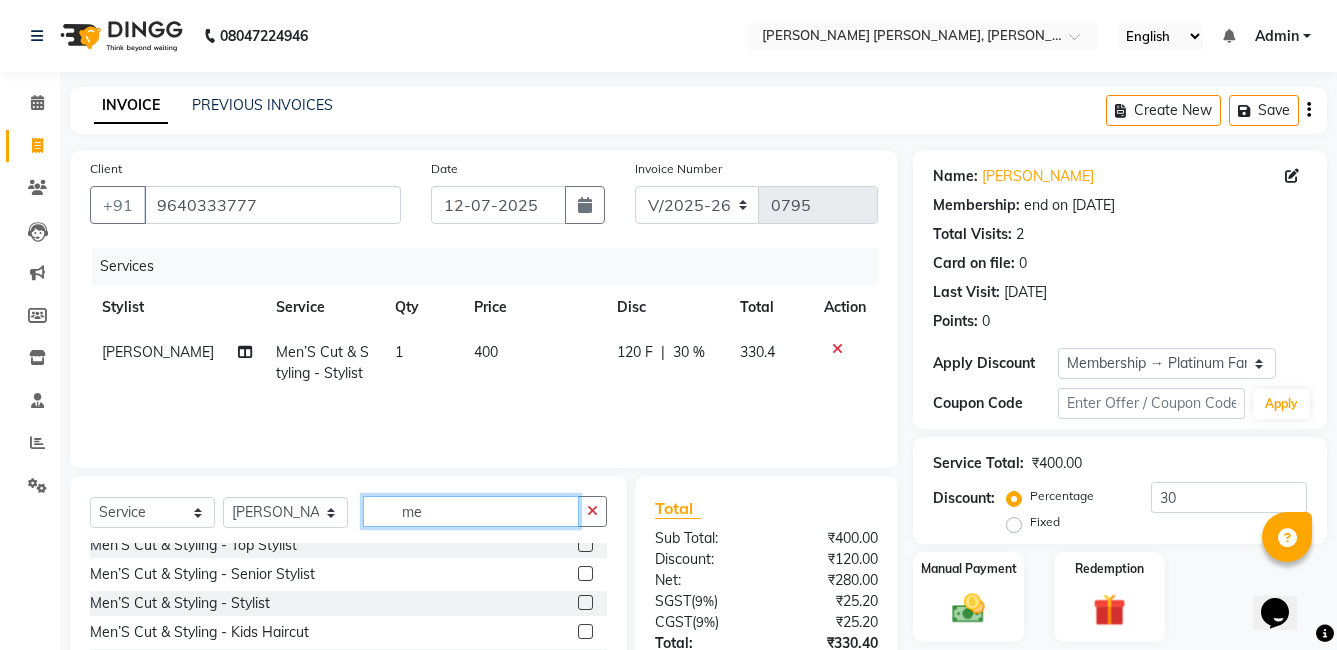 scroll, scrollTop: 329, scrollLeft: 0, axis: vertical 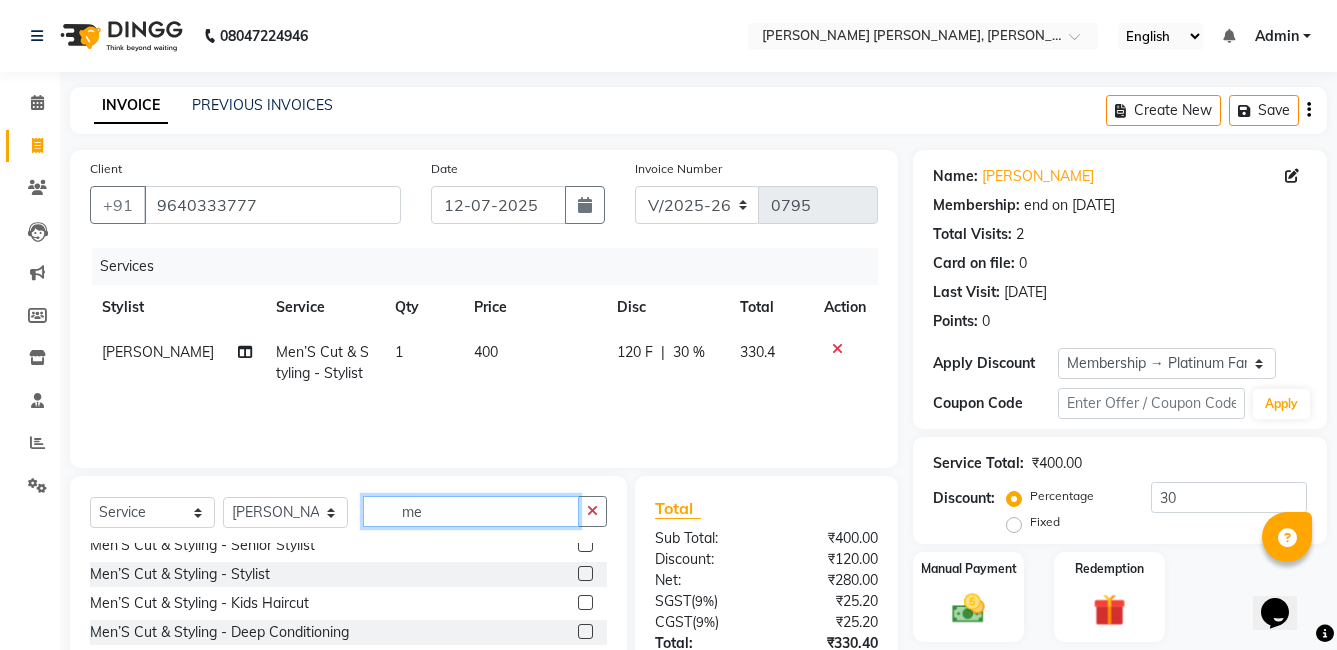 type on "m" 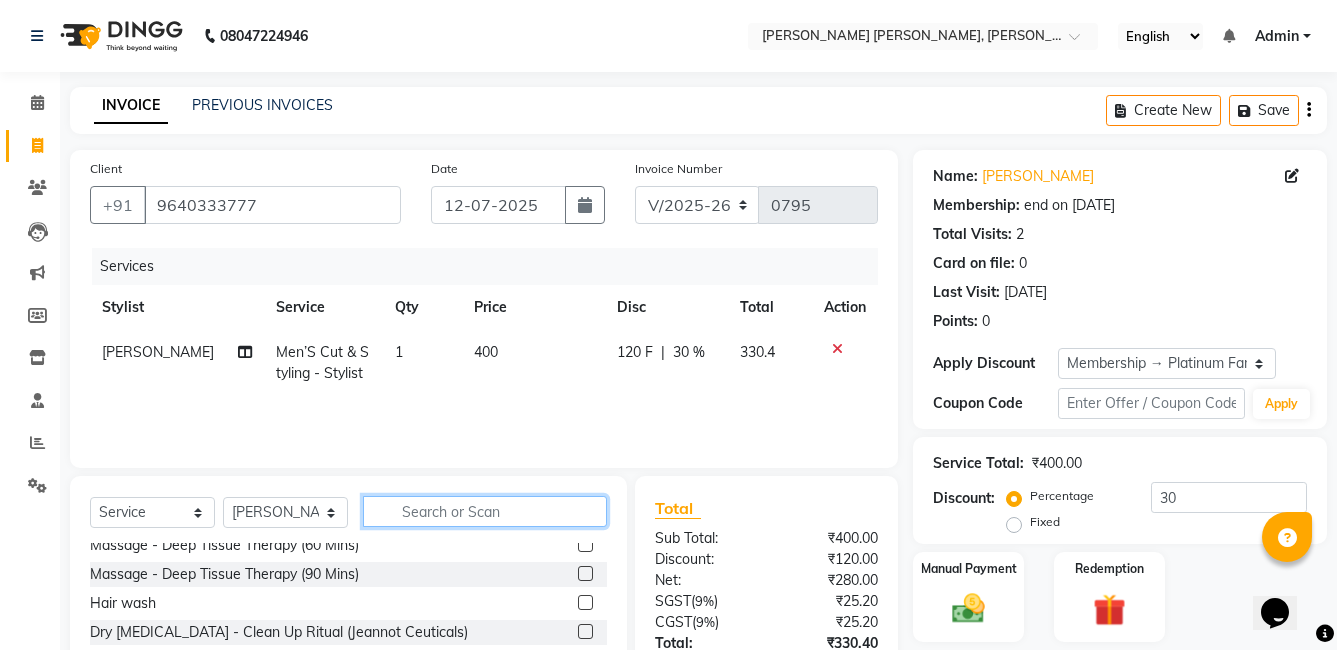 click 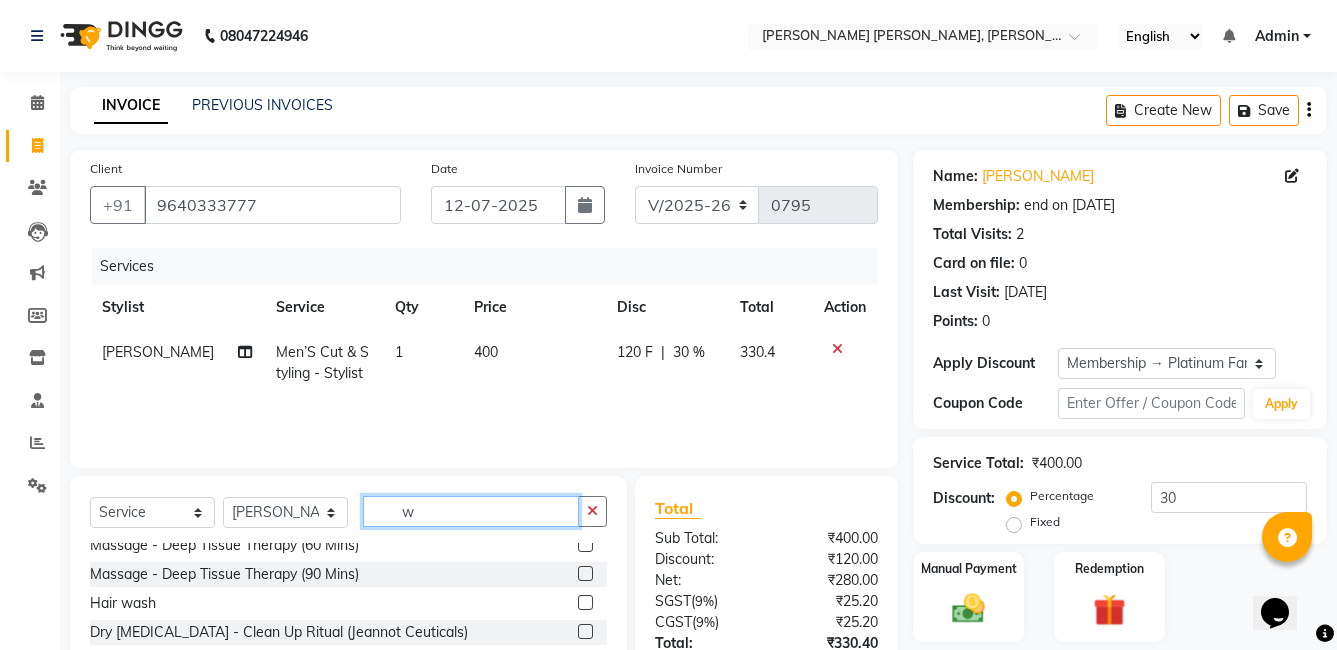 scroll, scrollTop: 97, scrollLeft: 0, axis: vertical 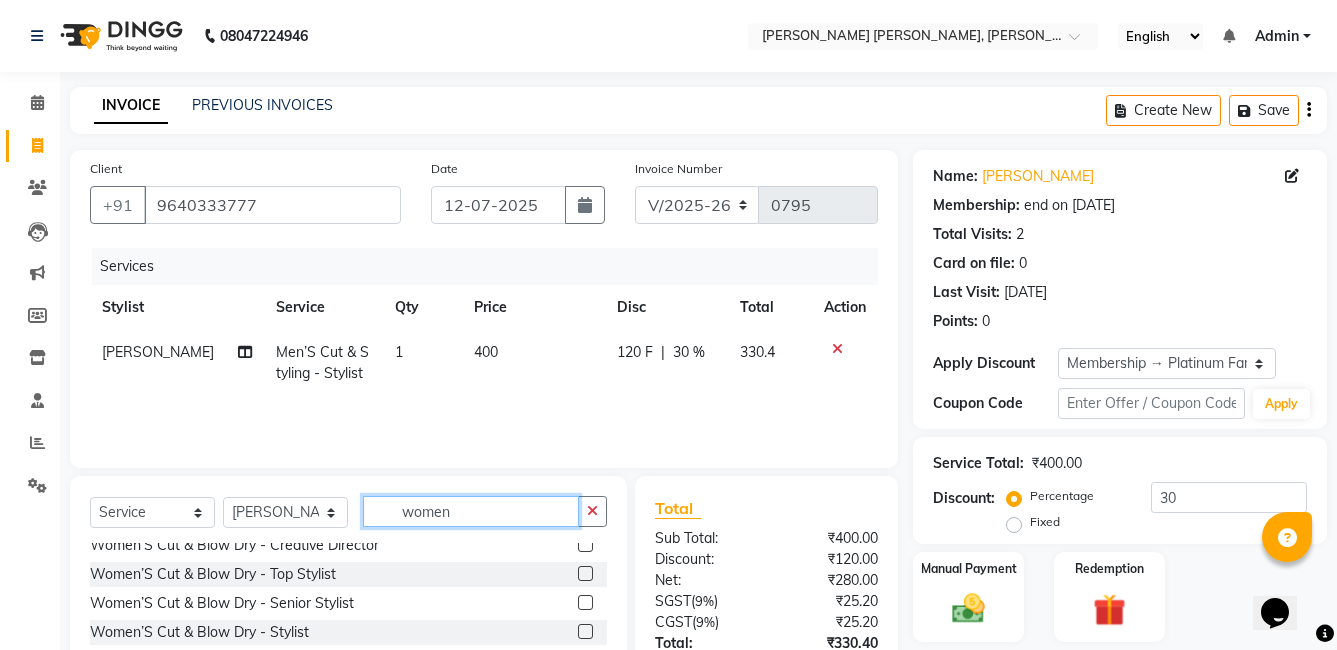 type on "women" 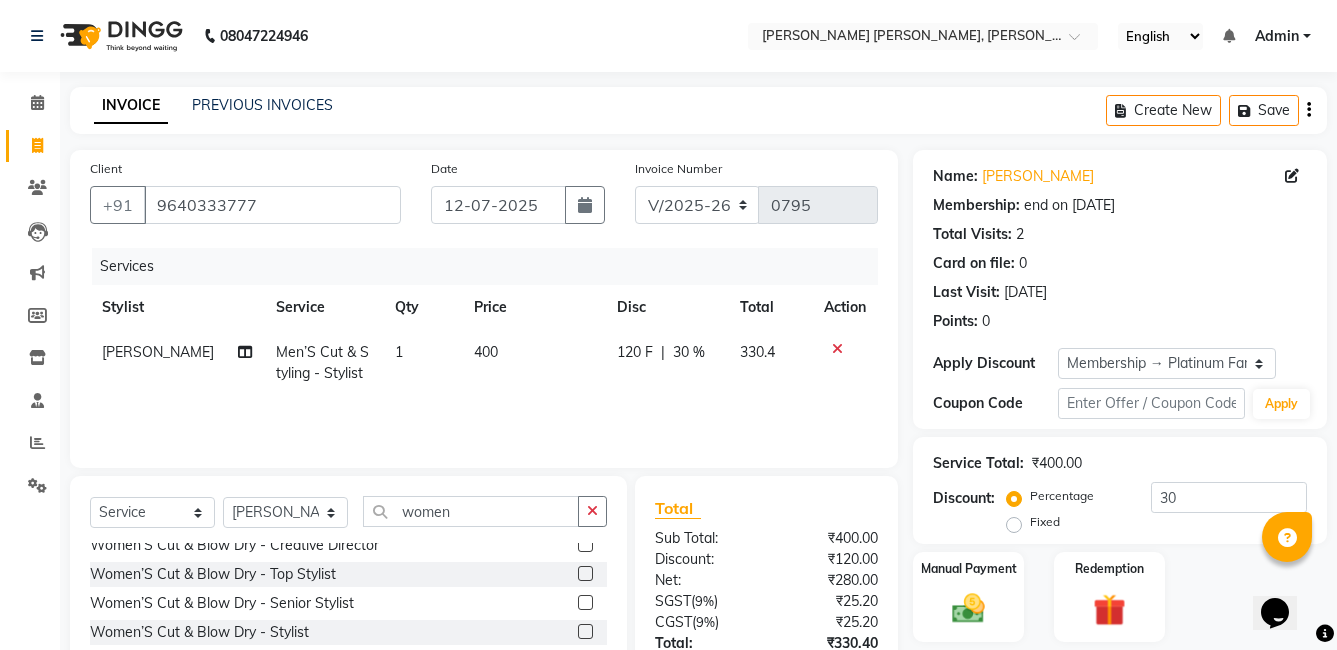 click 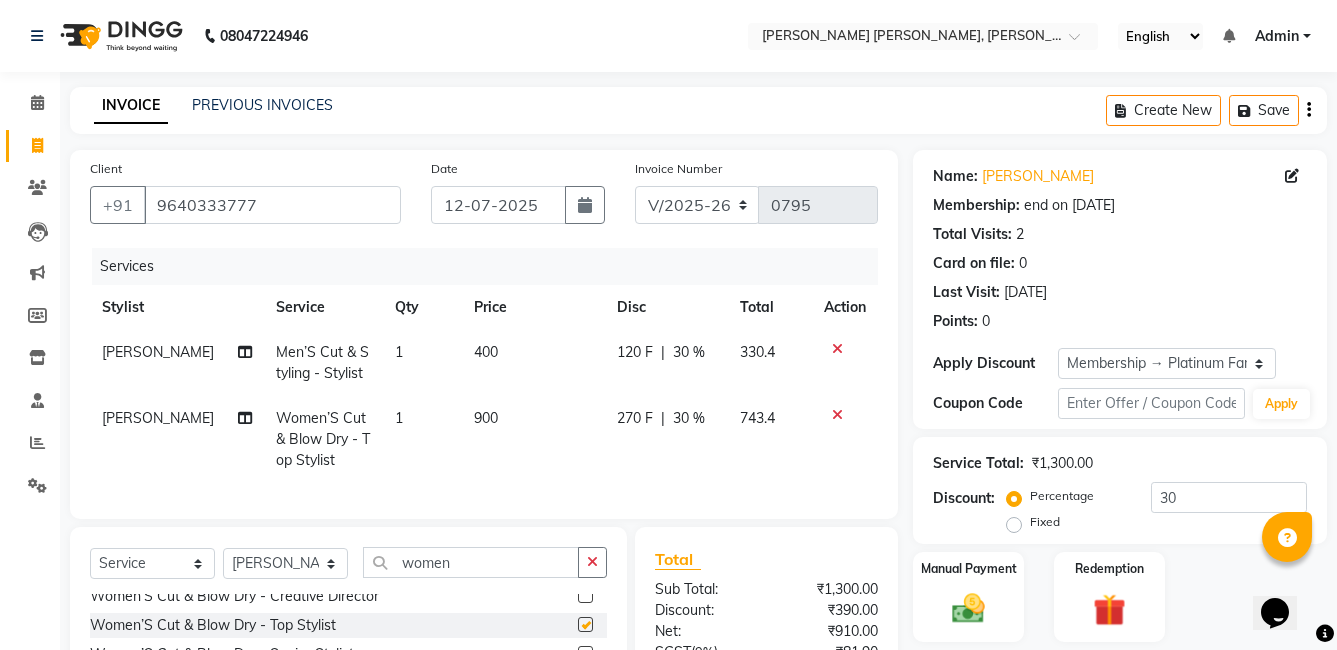 checkbox on "false" 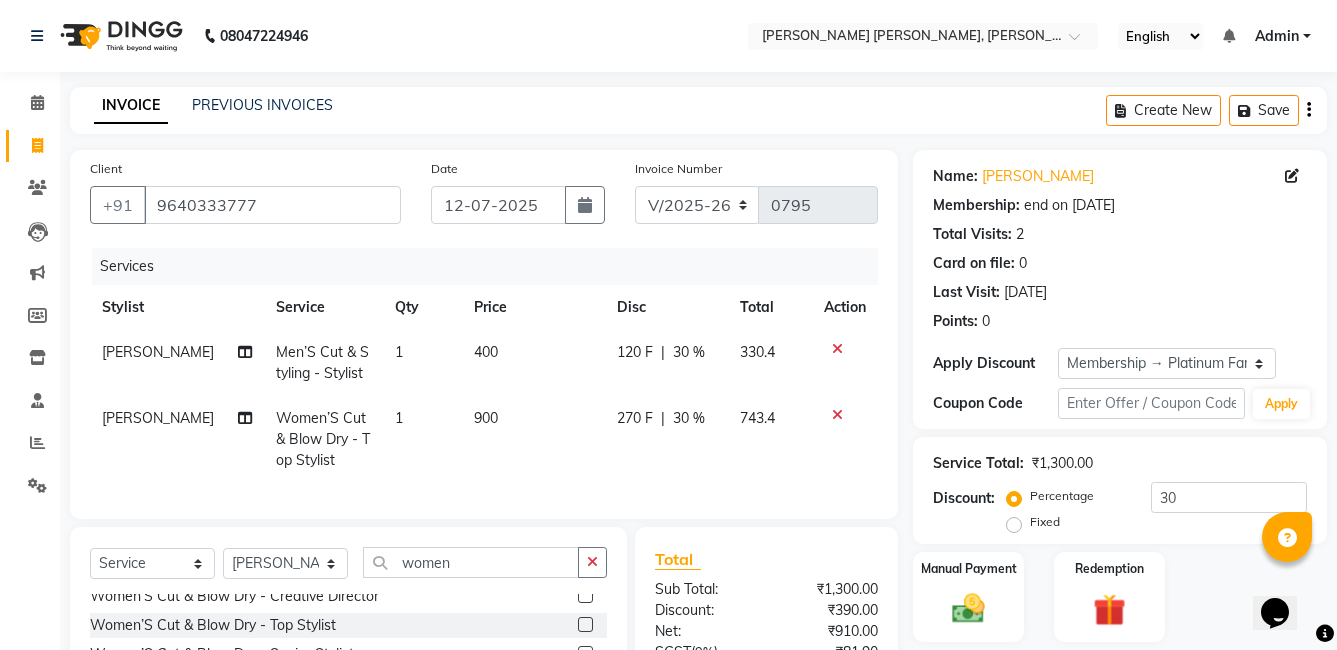 click 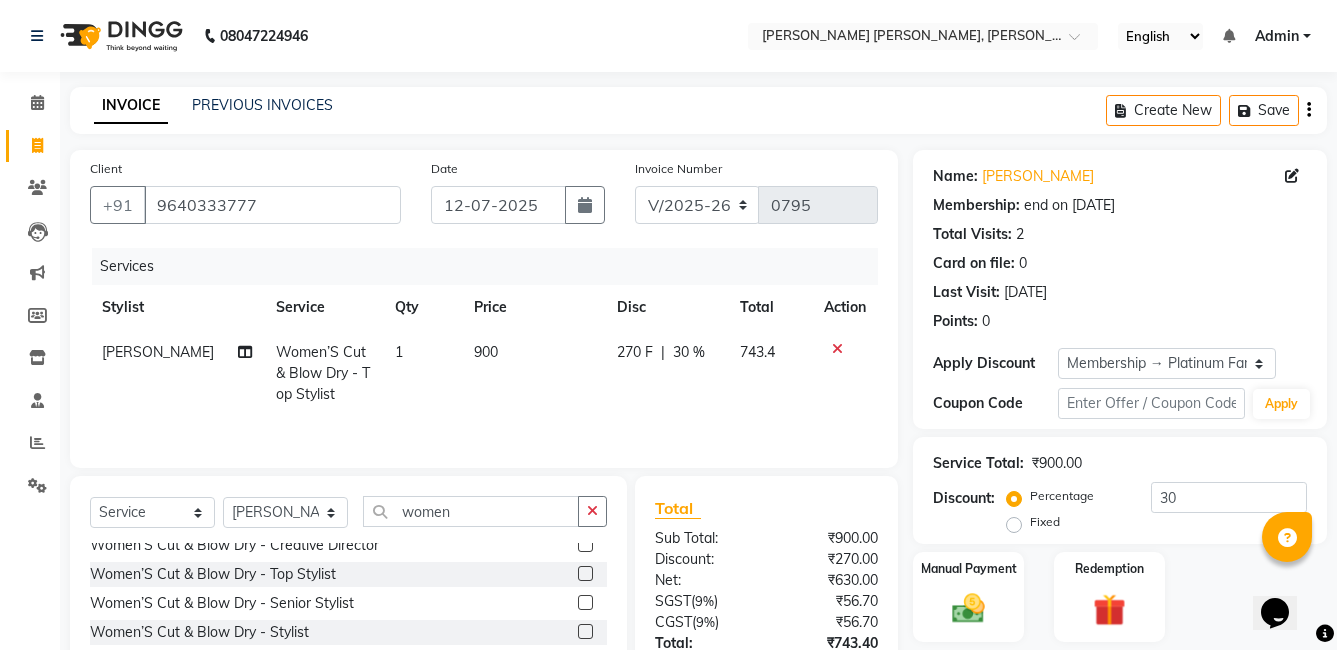 click 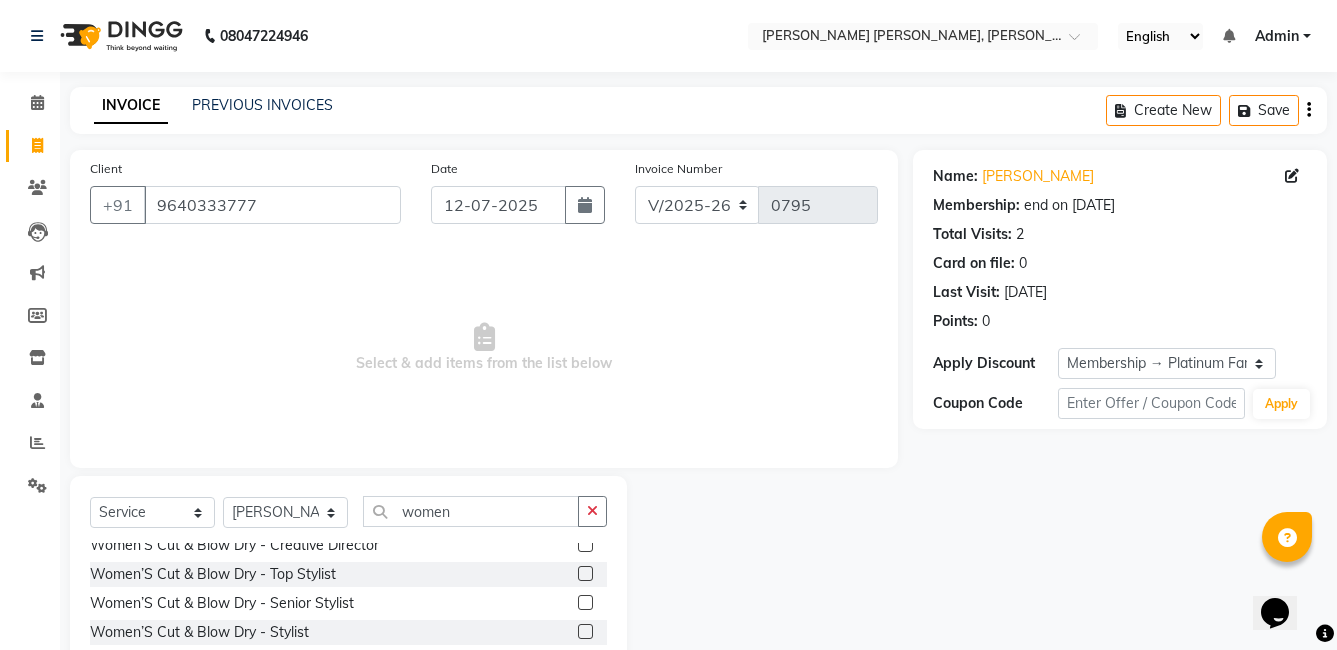 click 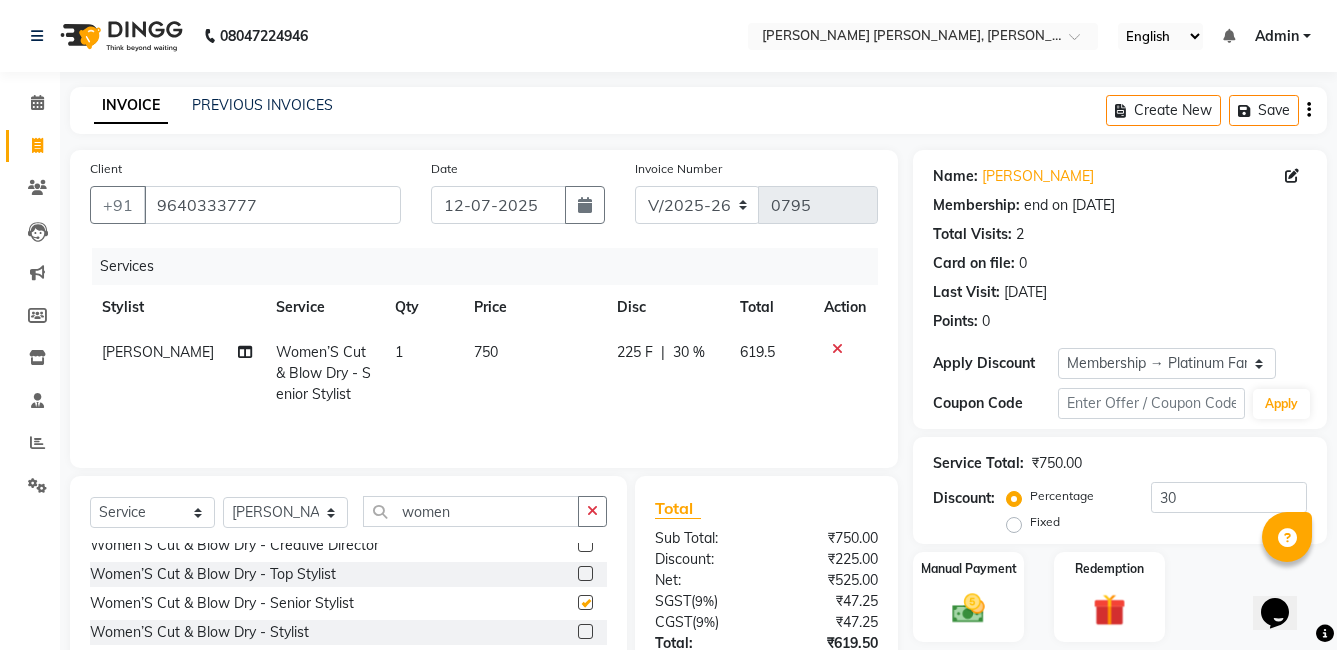 checkbox on "false" 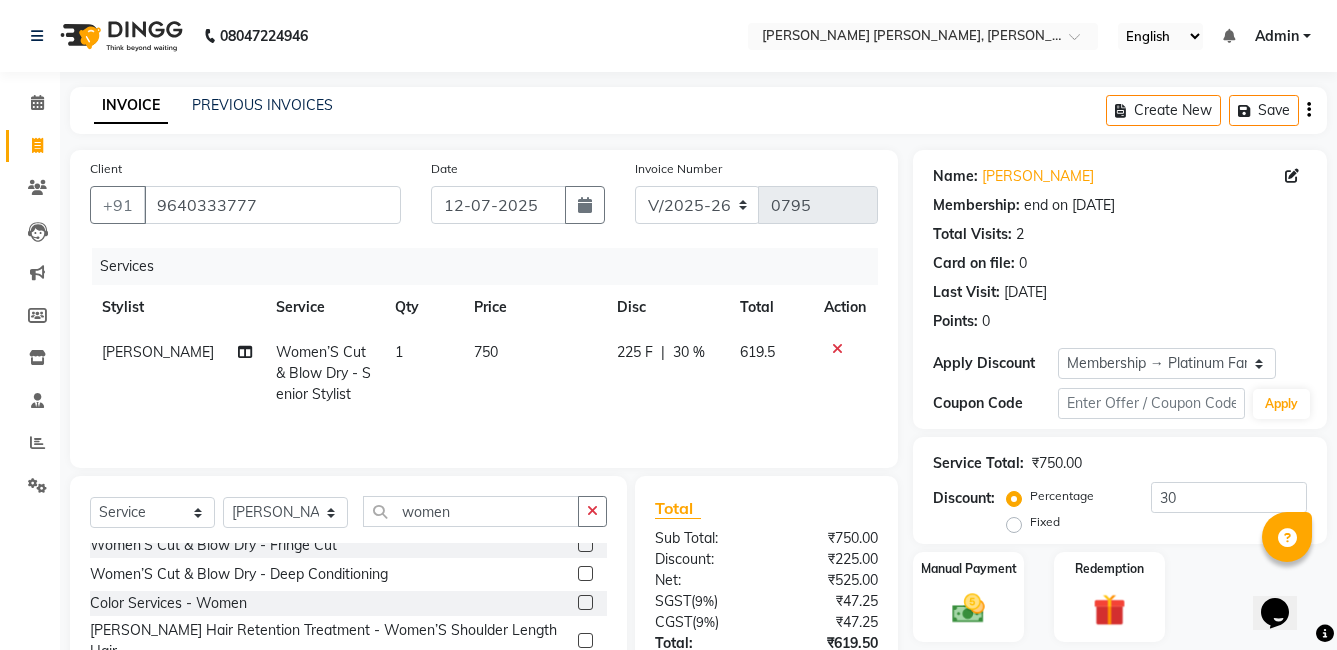scroll, scrollTop: 197, scrollLeft: 0, axis: vertical 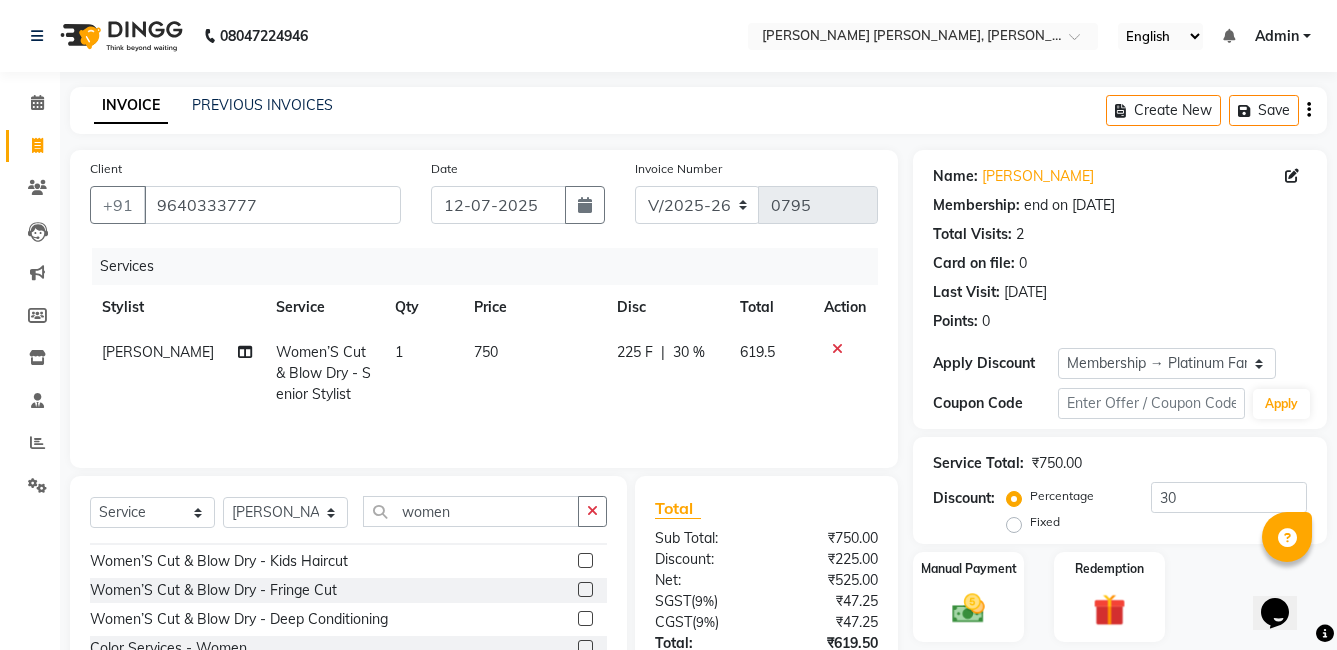 click 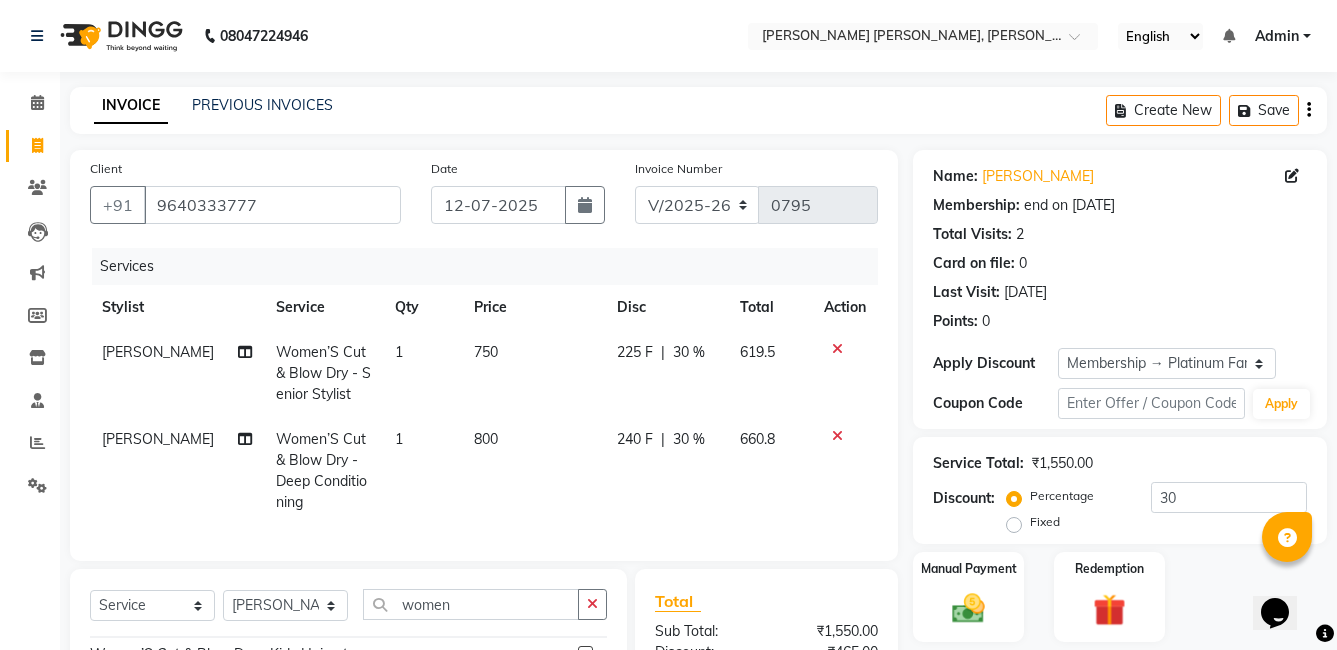 checkbox on "false" 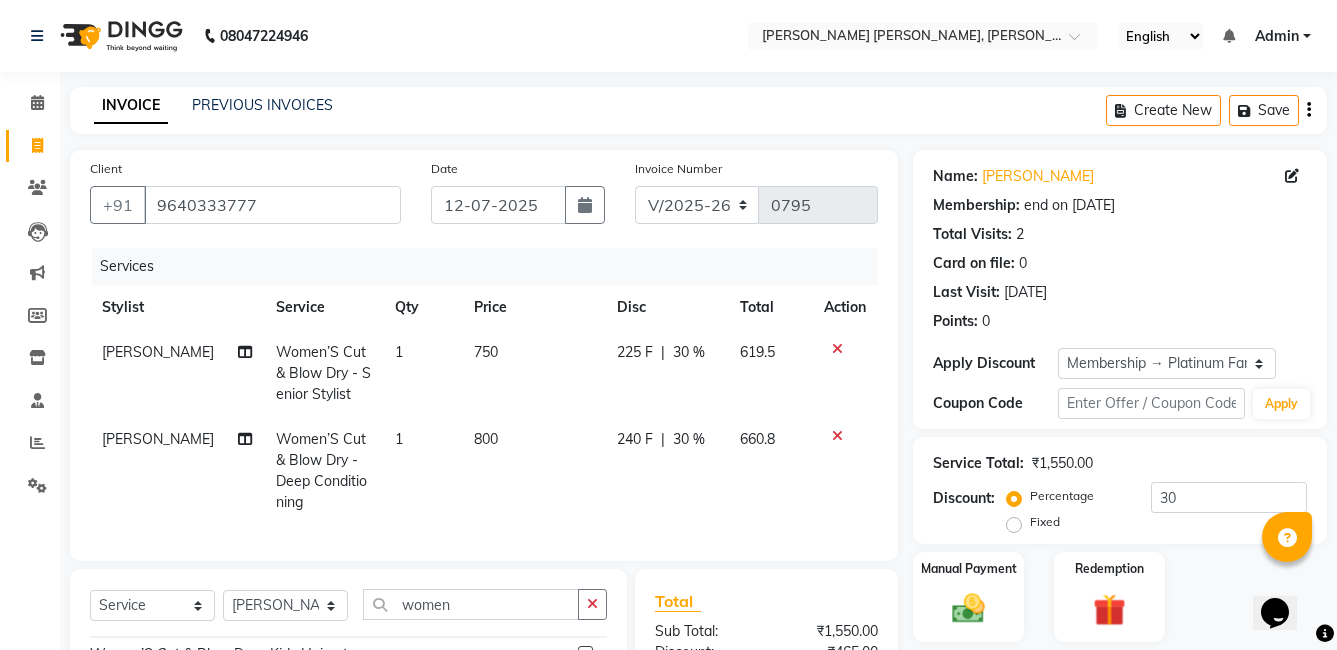 drag, startPoint x: 847, startPoint y: 347, endPoint x: 846, endPoint y: 358, distance: 11.045361 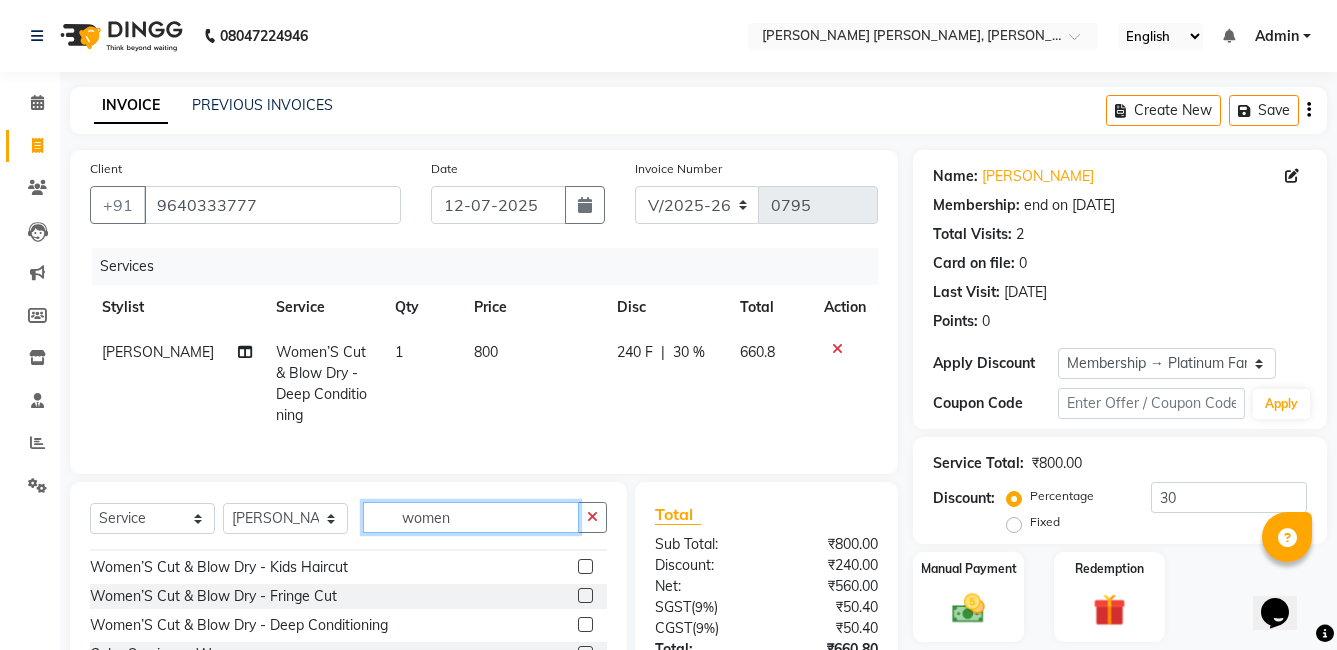 click on "women" 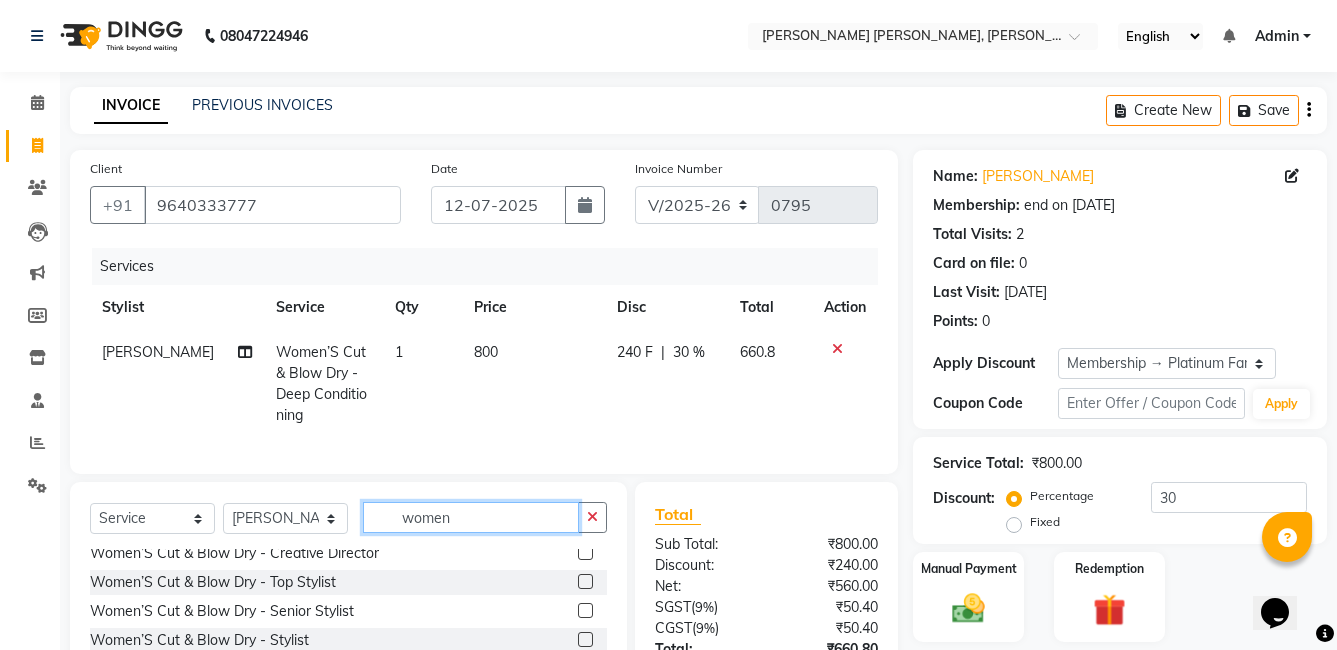 scroll, scrollTop: 51, scrollLeft: 0, axis: vertical 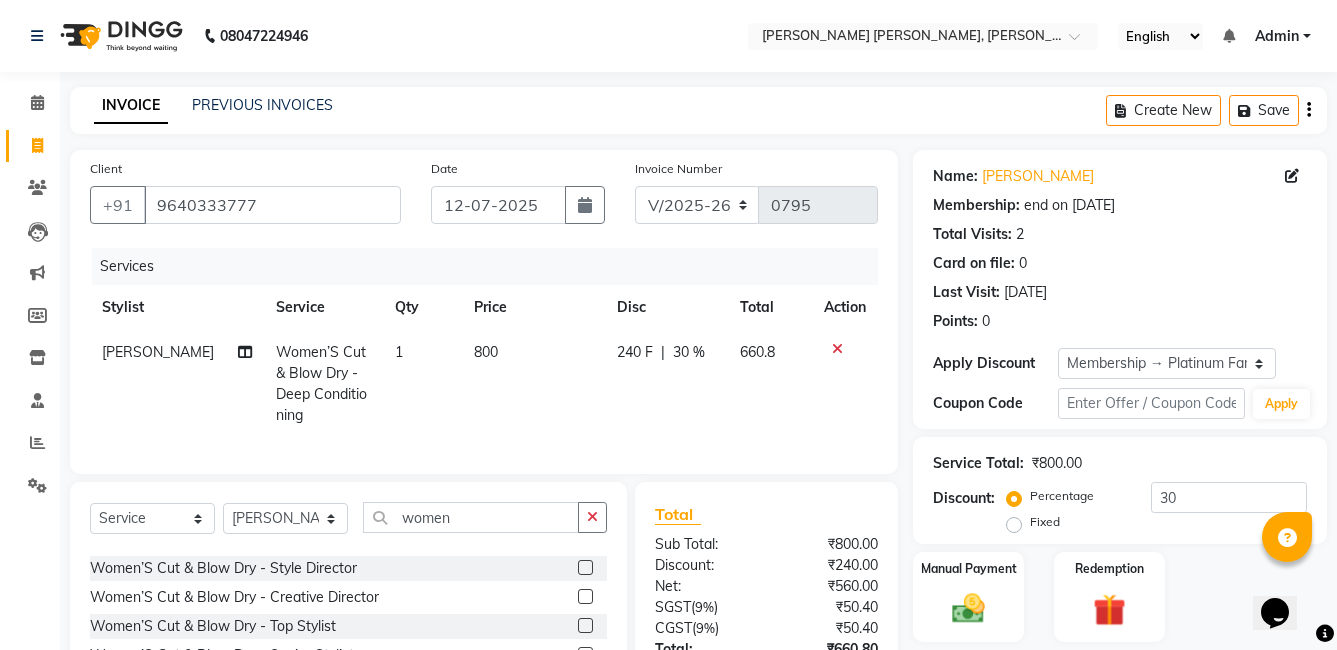 click 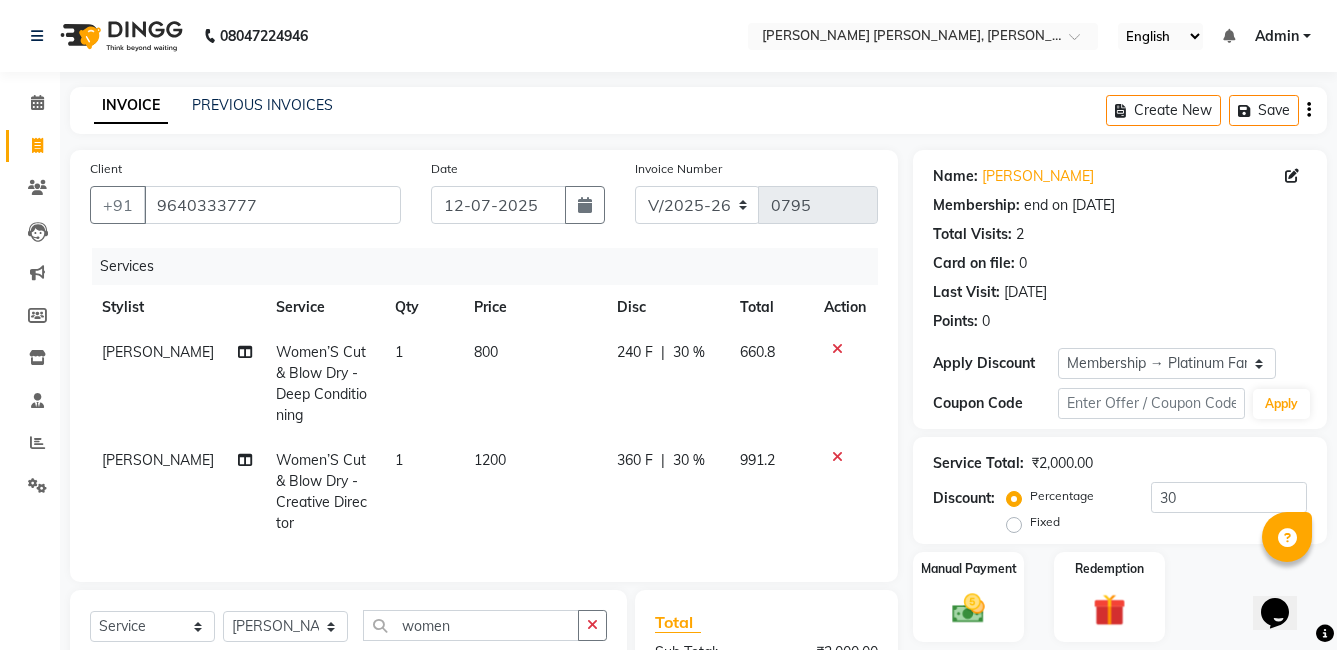checkbox on "false" 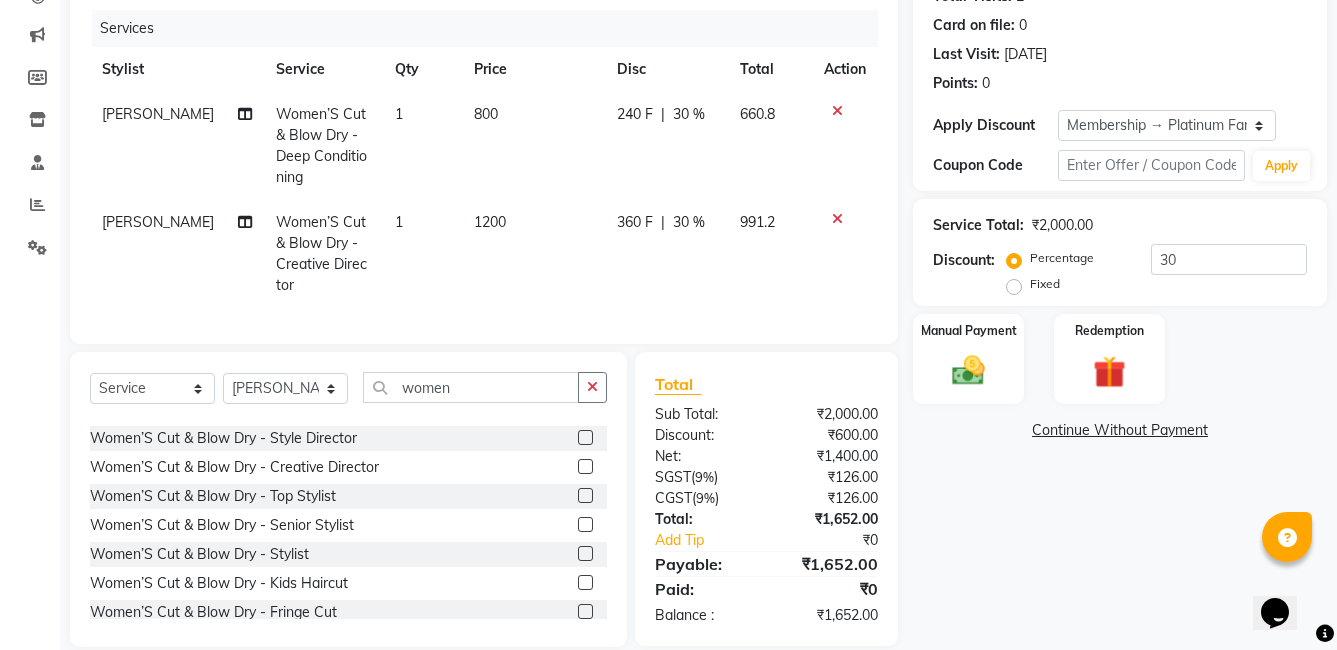 scroll, scrollTop: 280, scrollLeft: 0, axis: vertical 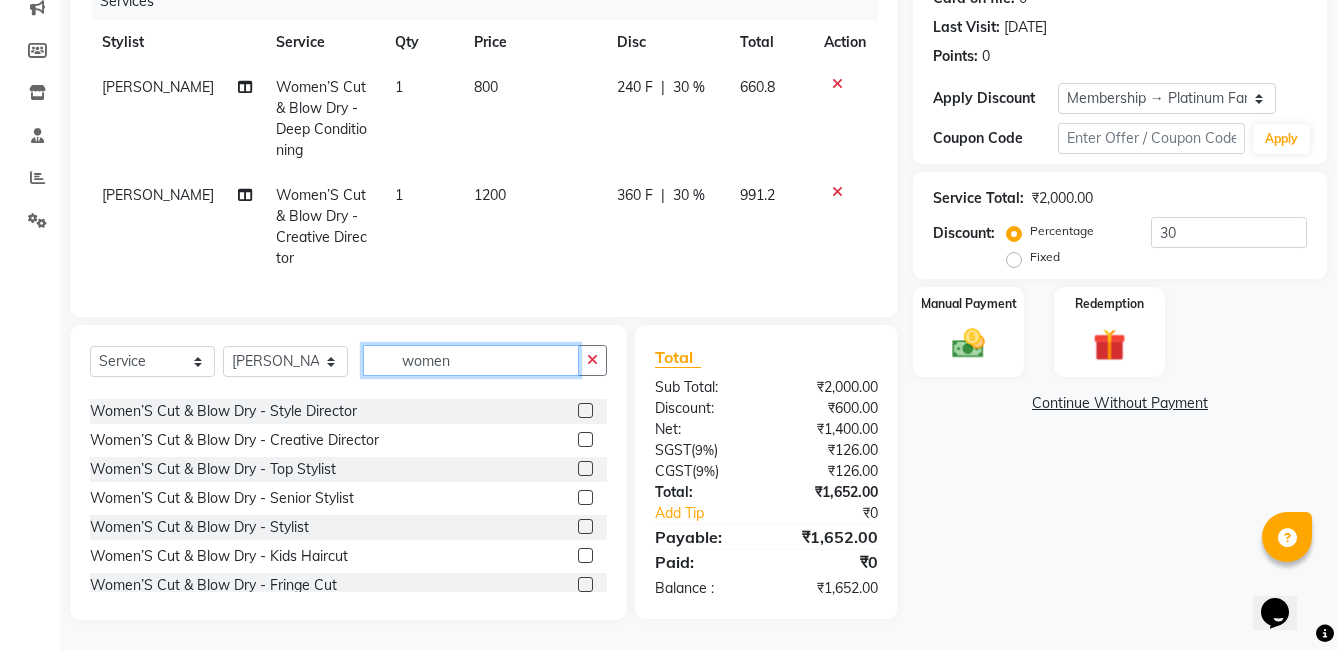 click on "women" 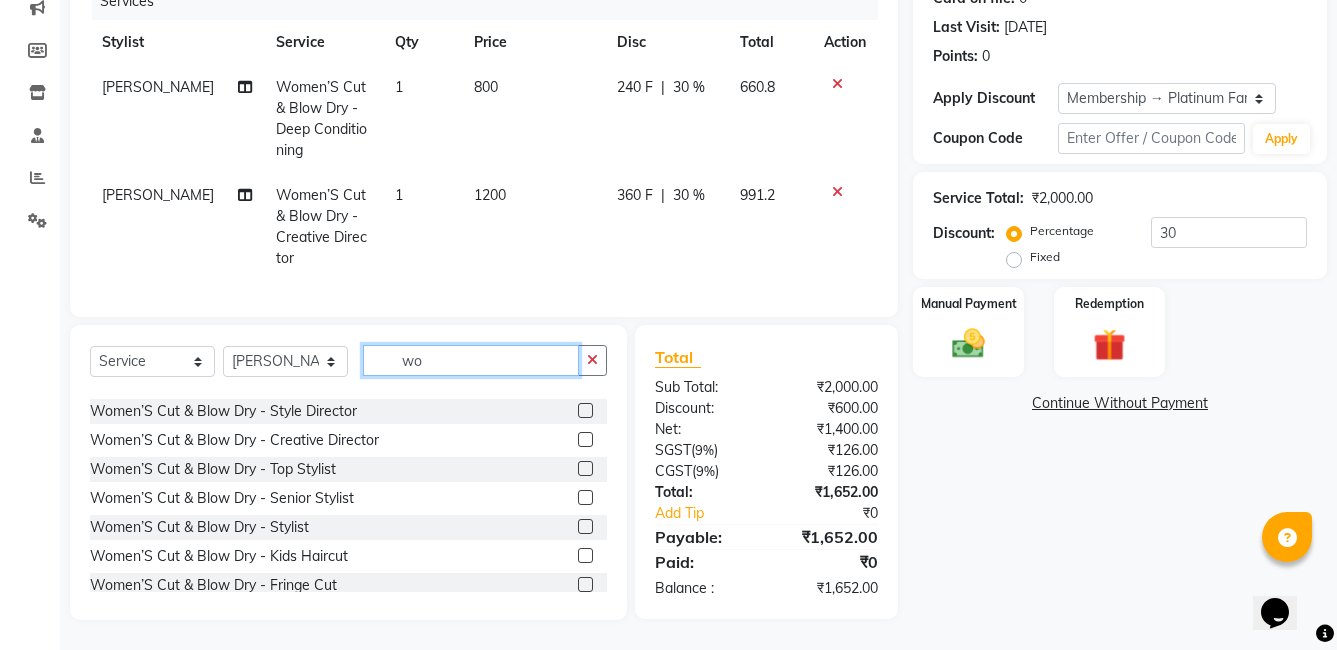 type on "w" 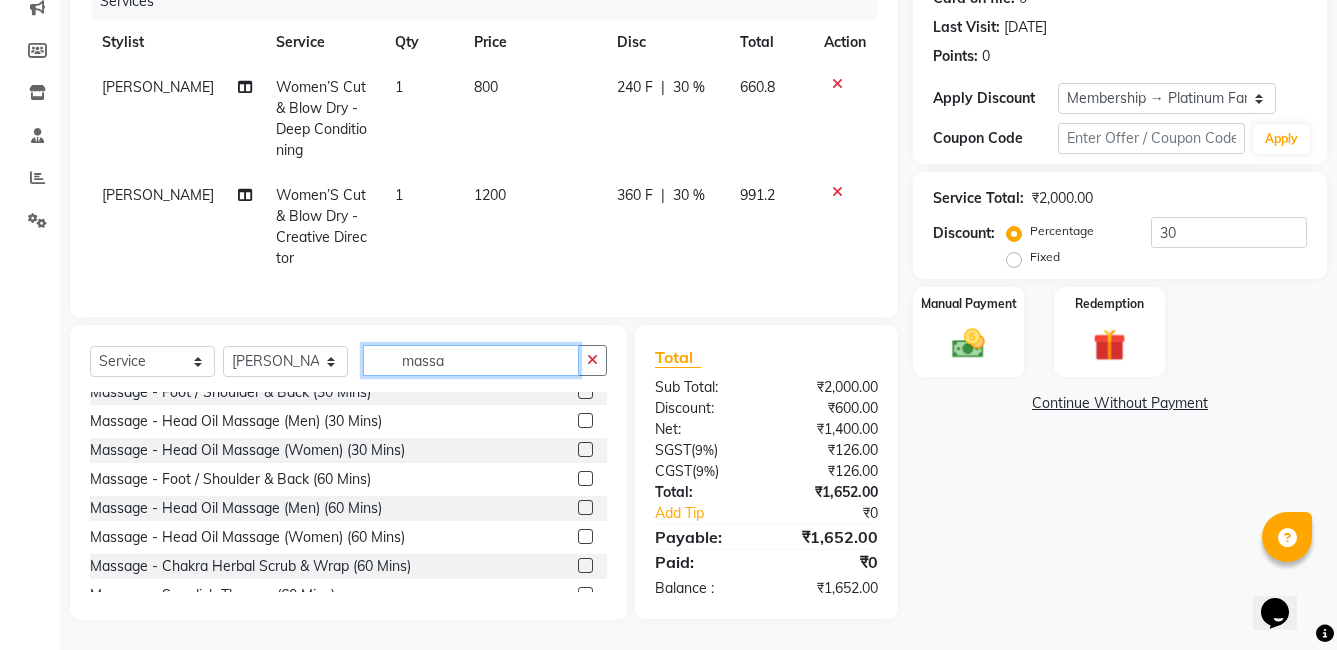 scroll, scrollTop: 0, scrollLeft: 0, axis: both 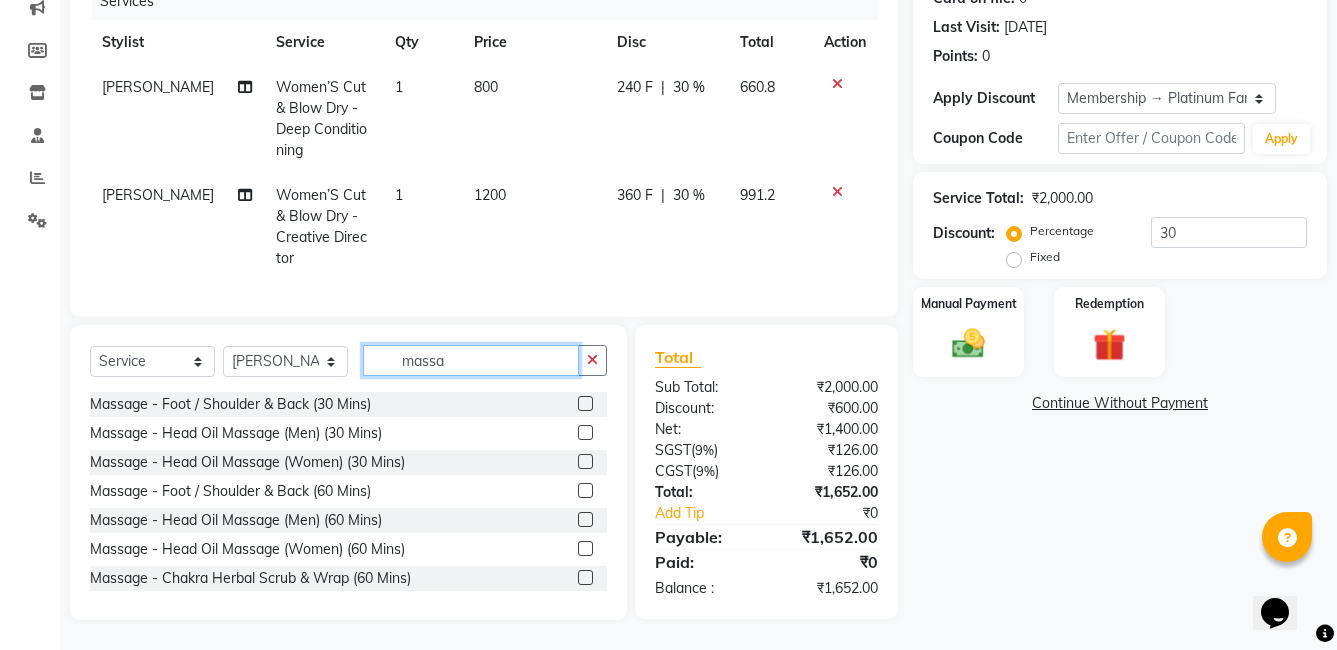 type on "massa" 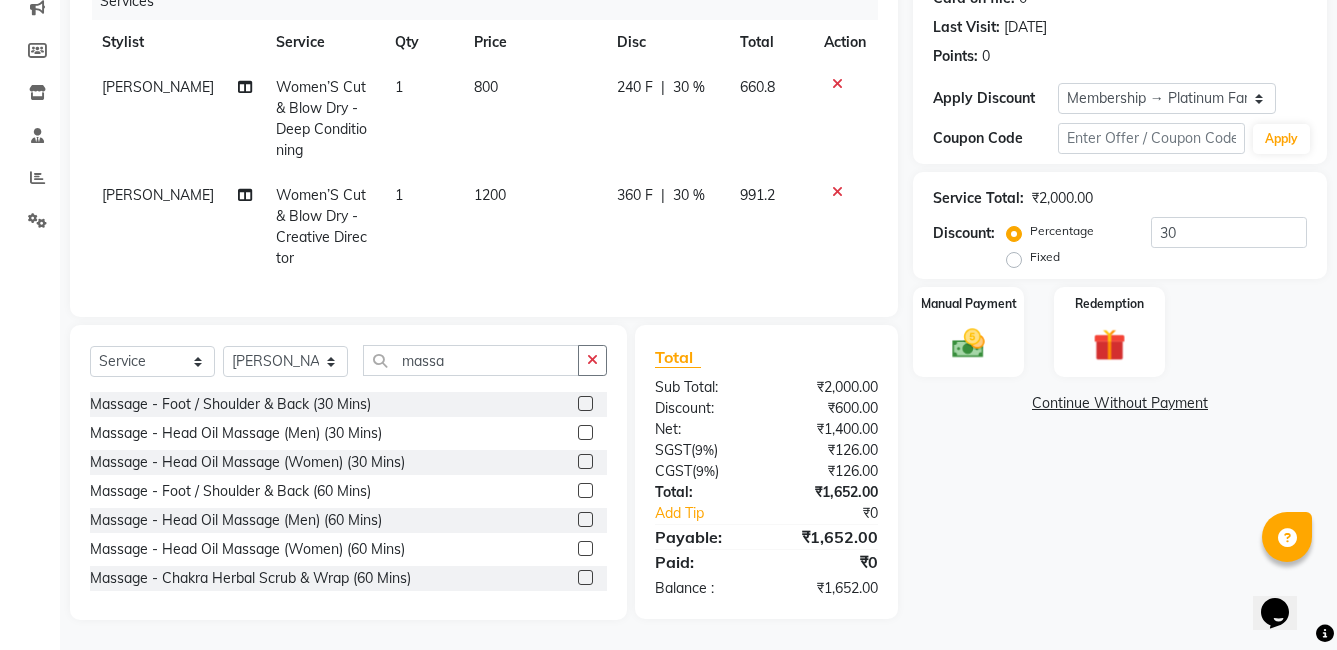 click 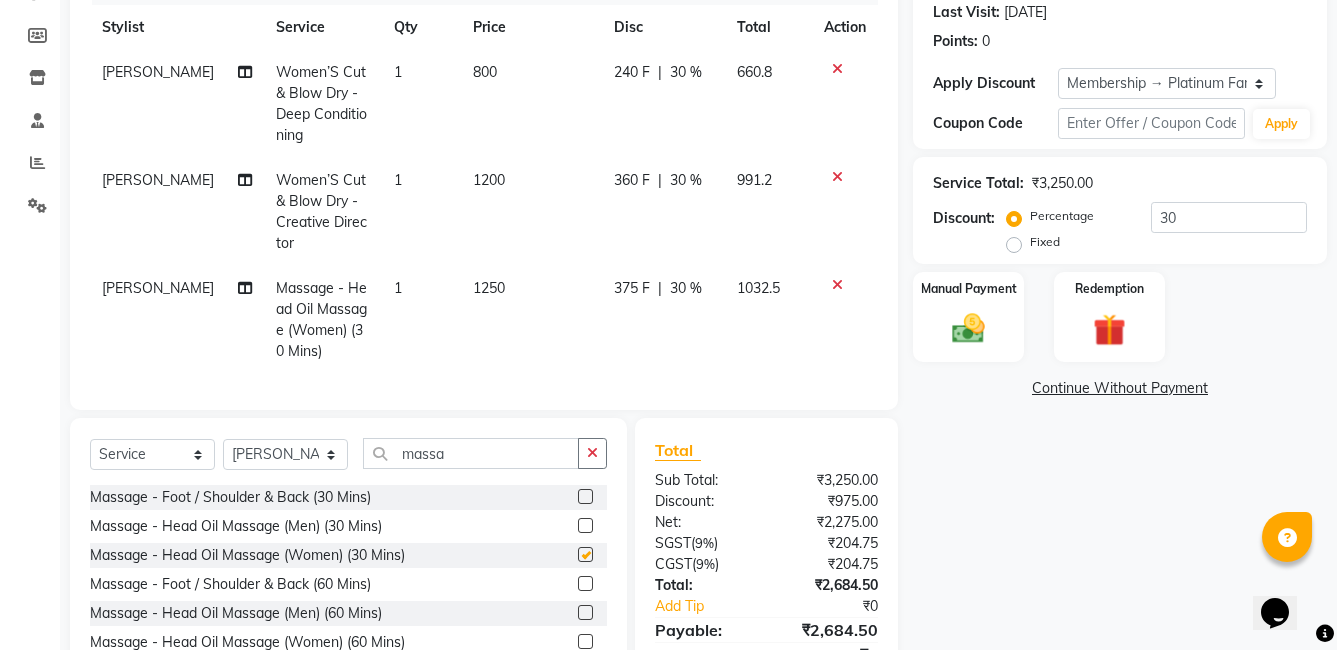 checkbox on "false" 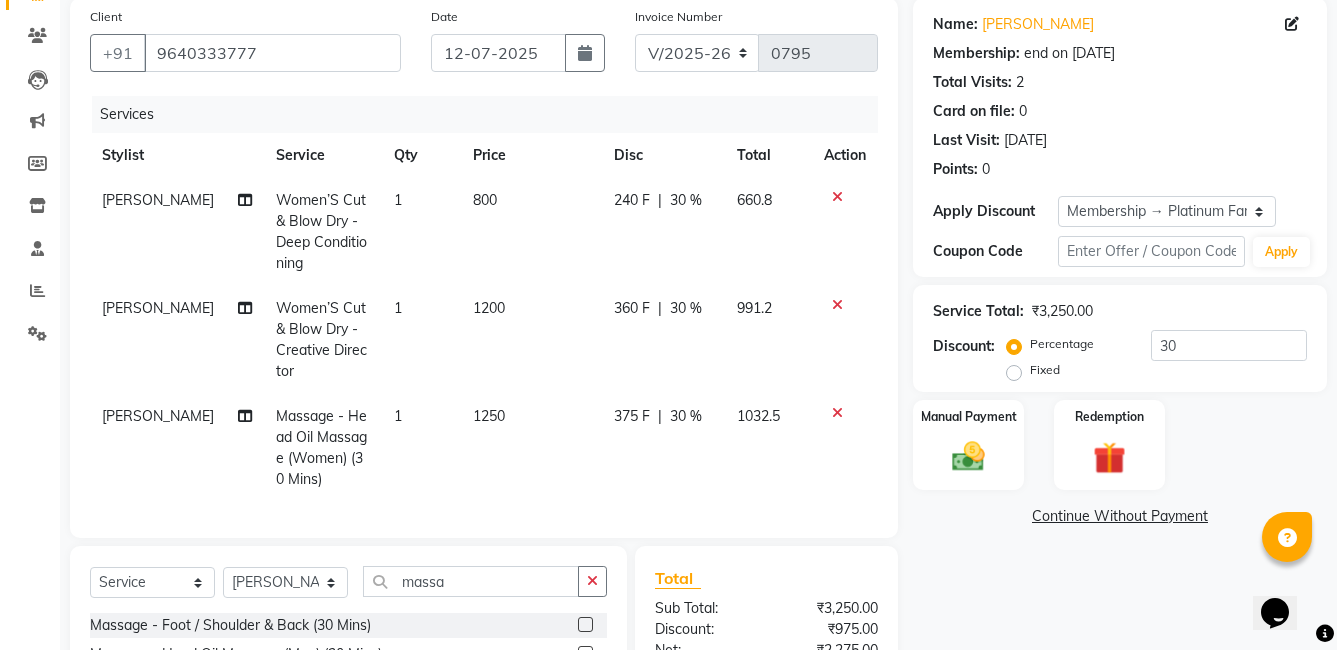 scroll, scrollTop: 388, scrollLeft: 0, axis: vertical 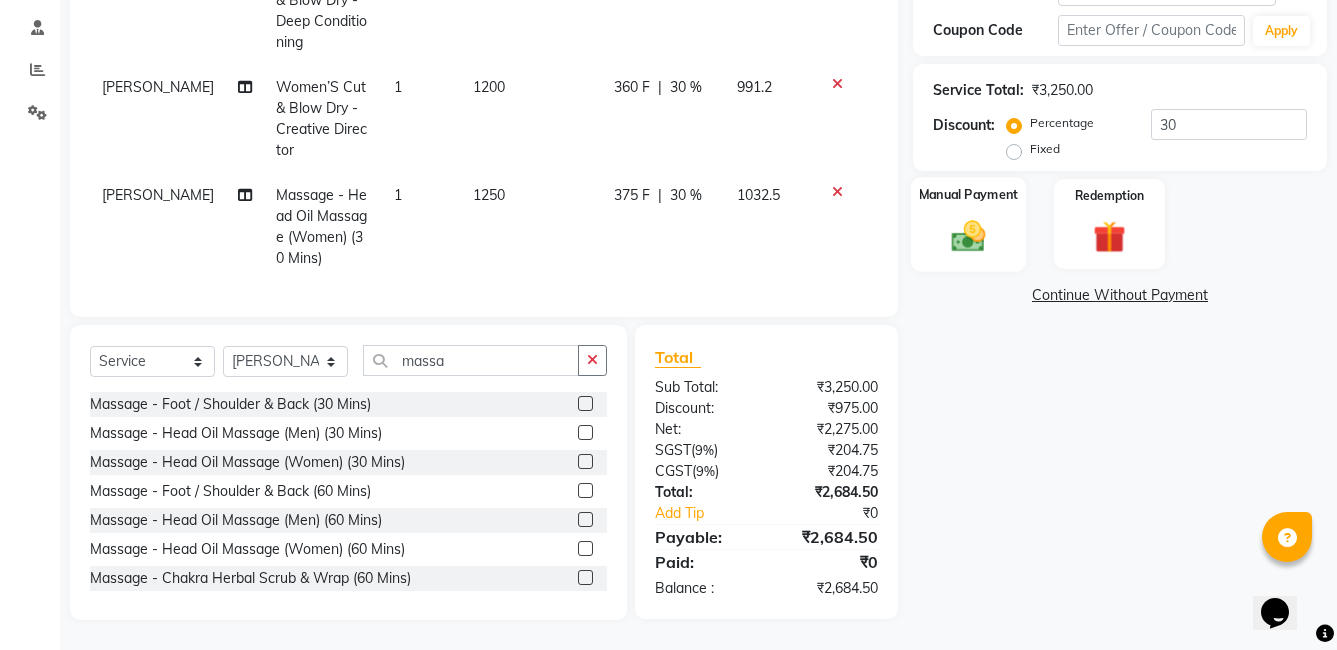 click on "Manual Payment" 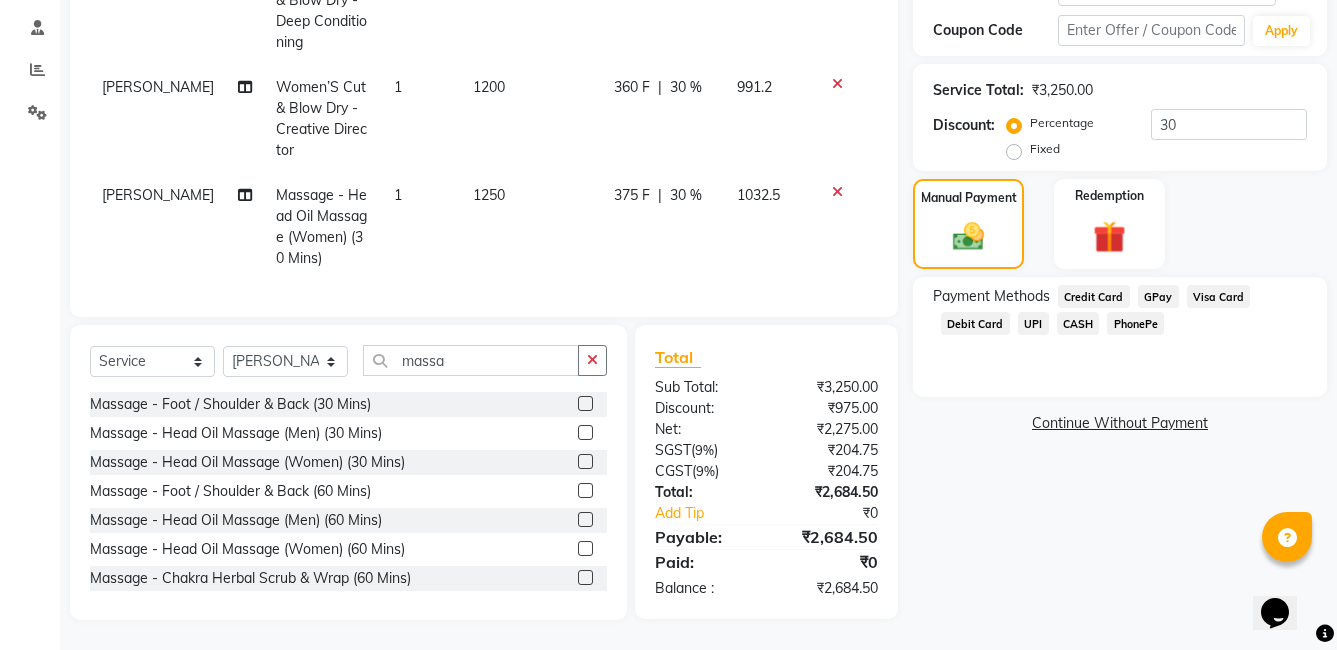 click on "CASH" 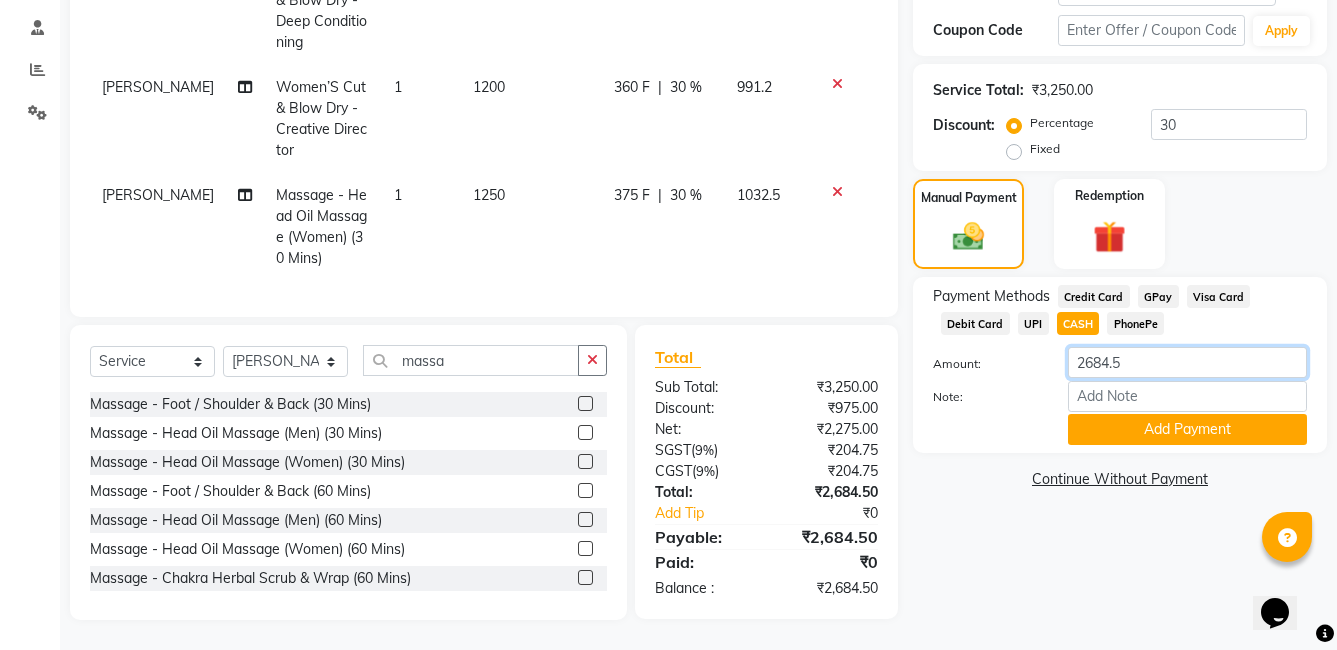 drag, startPoint x: 1134, startPoint y: 346, endPoint x: 1086, endPoint y: 345, distance: 48.010414 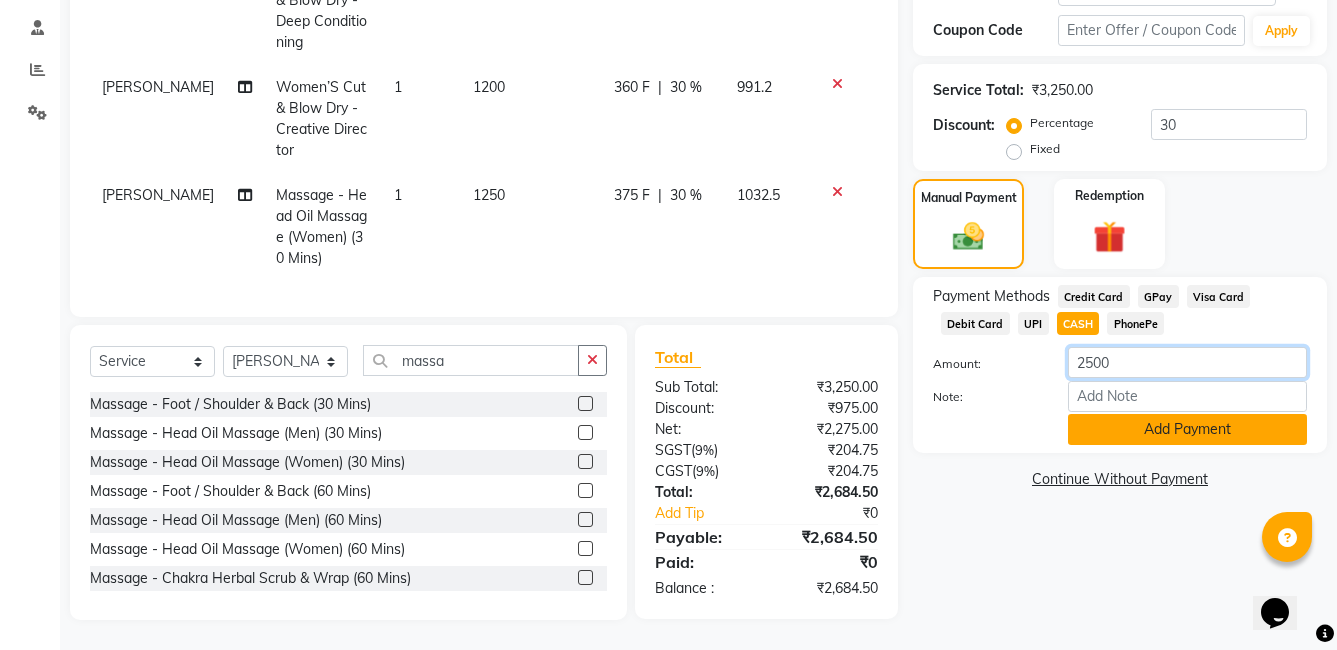 type on "2500" 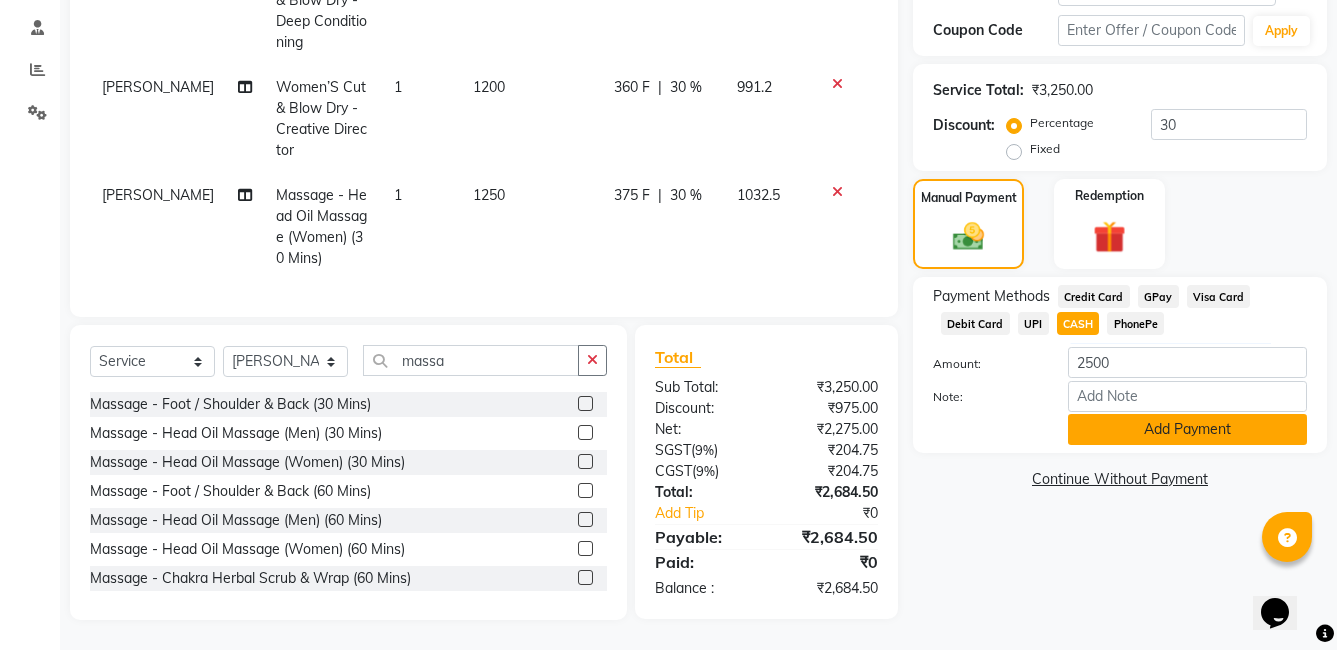 click on "Add Payment" 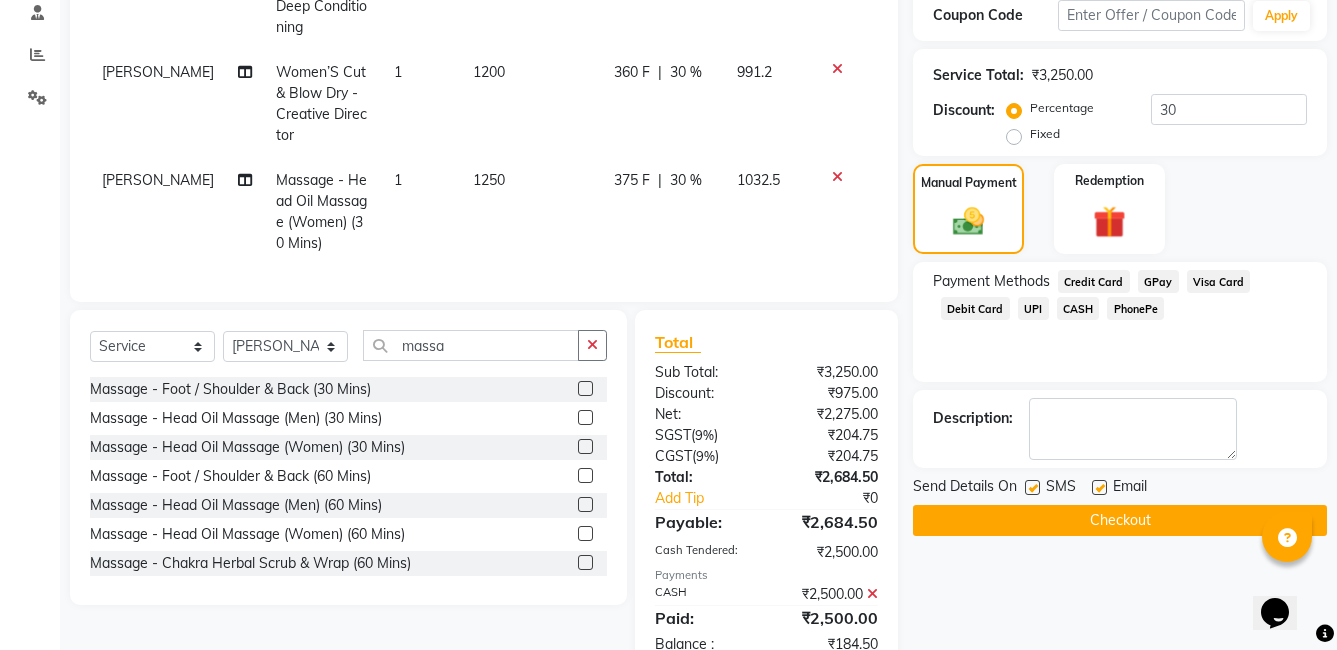 click on "PhonePe" 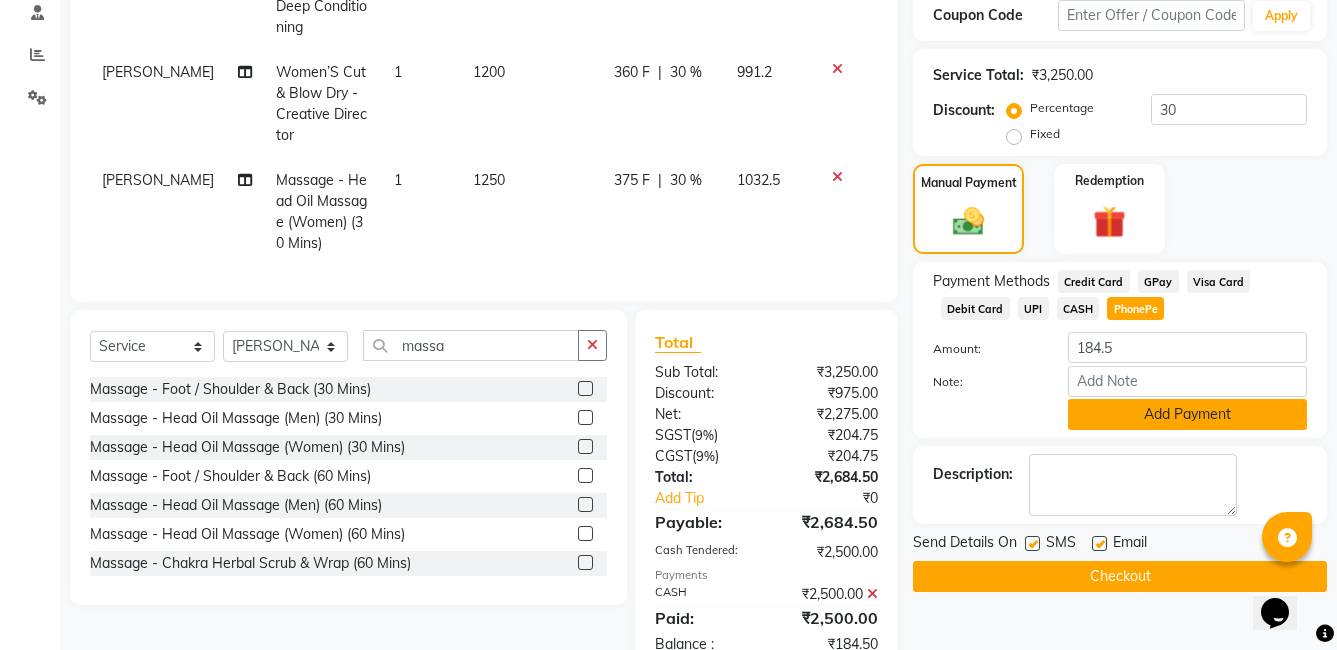 click on "Add Payment" 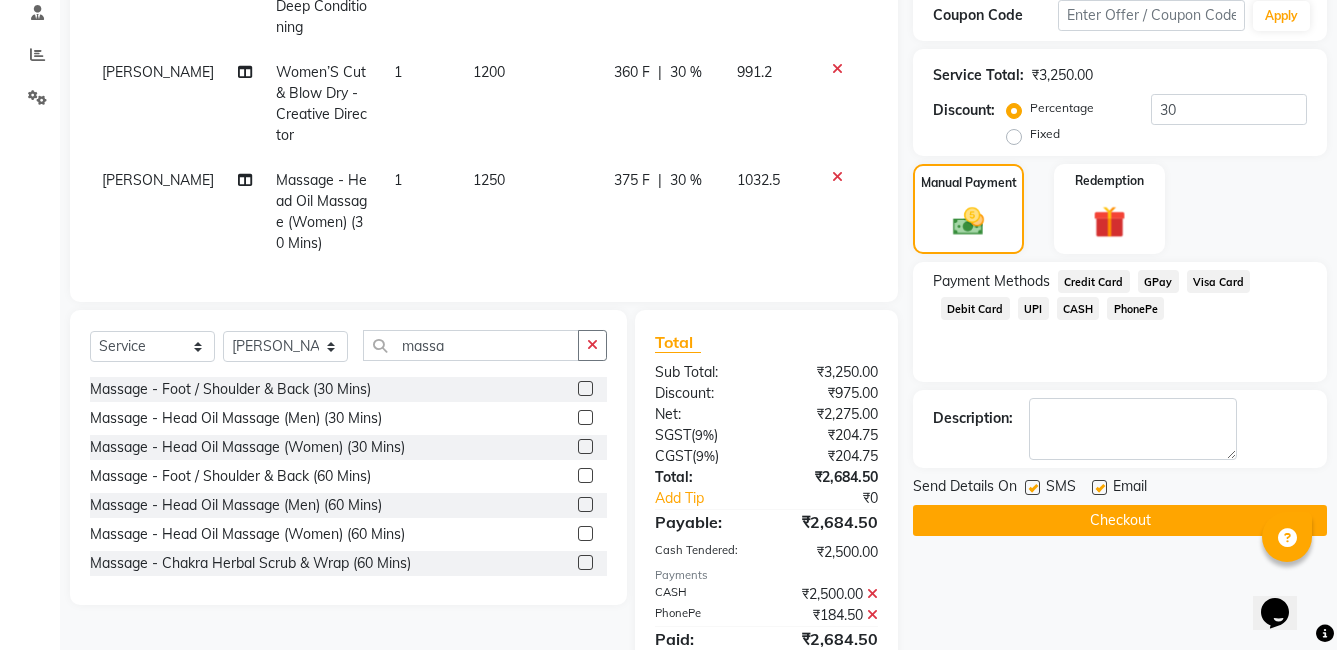 click 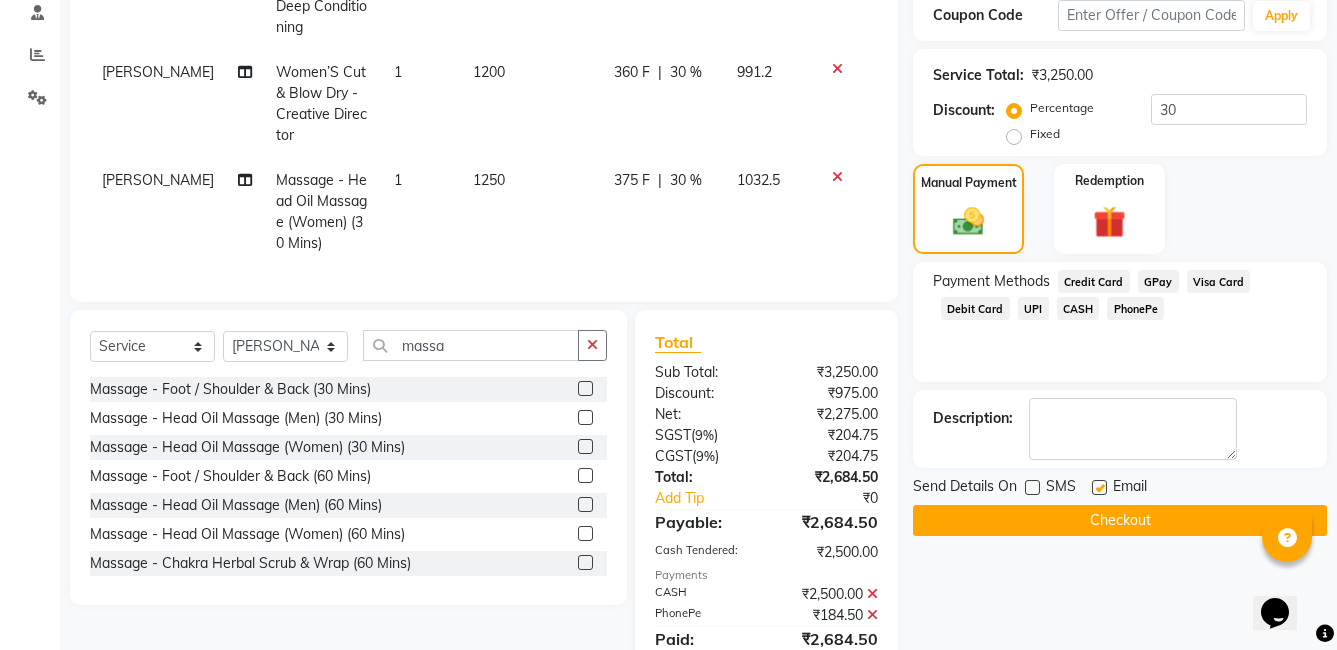 click 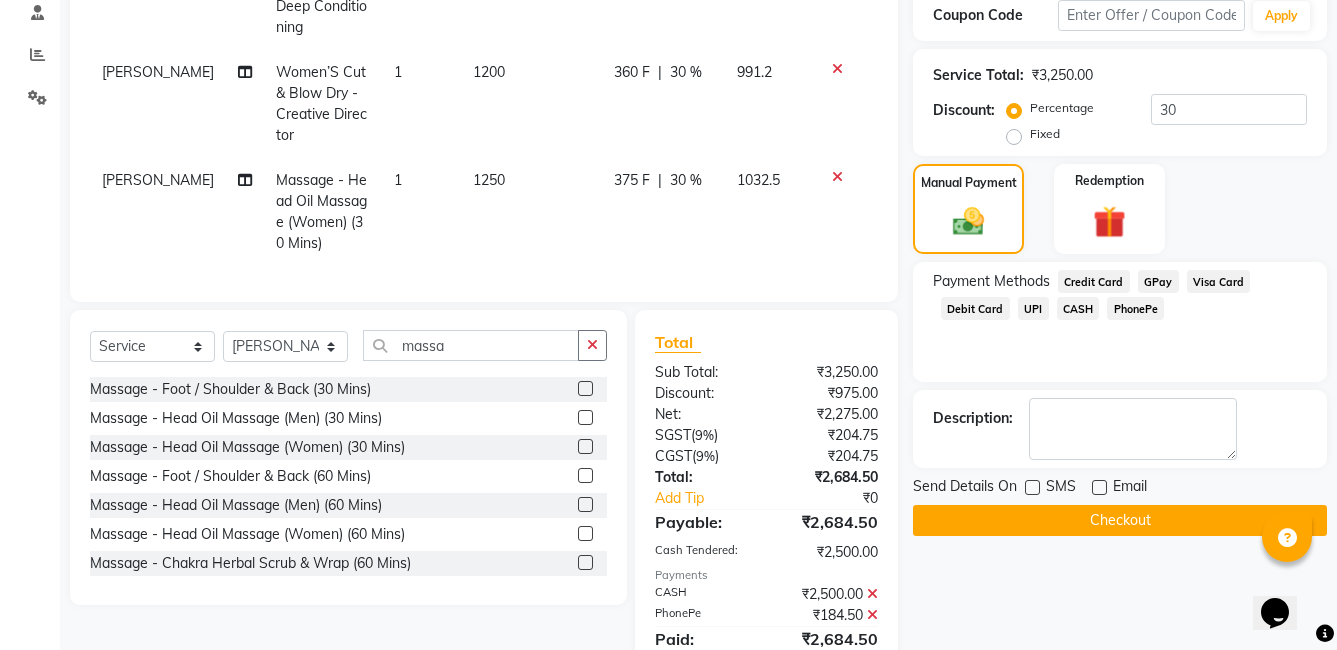 scroll, scrollTop: 479, scrollLeft: 0, axis: vertical 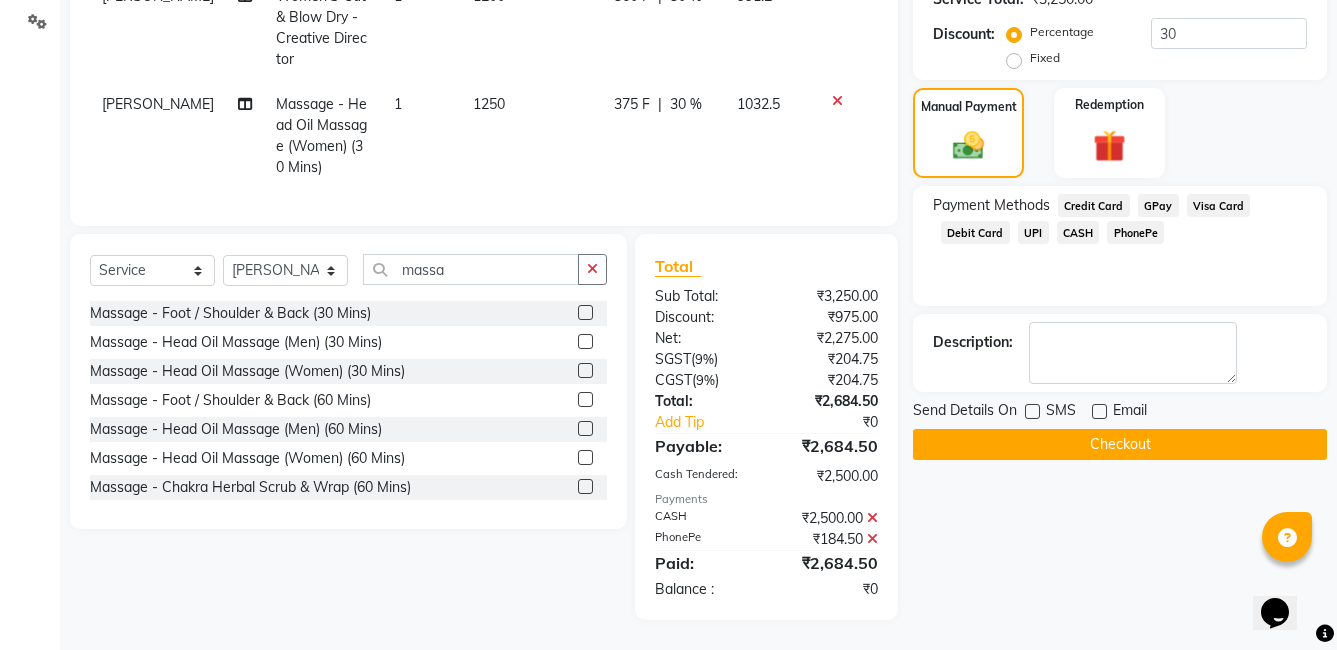 click on "Checkout" 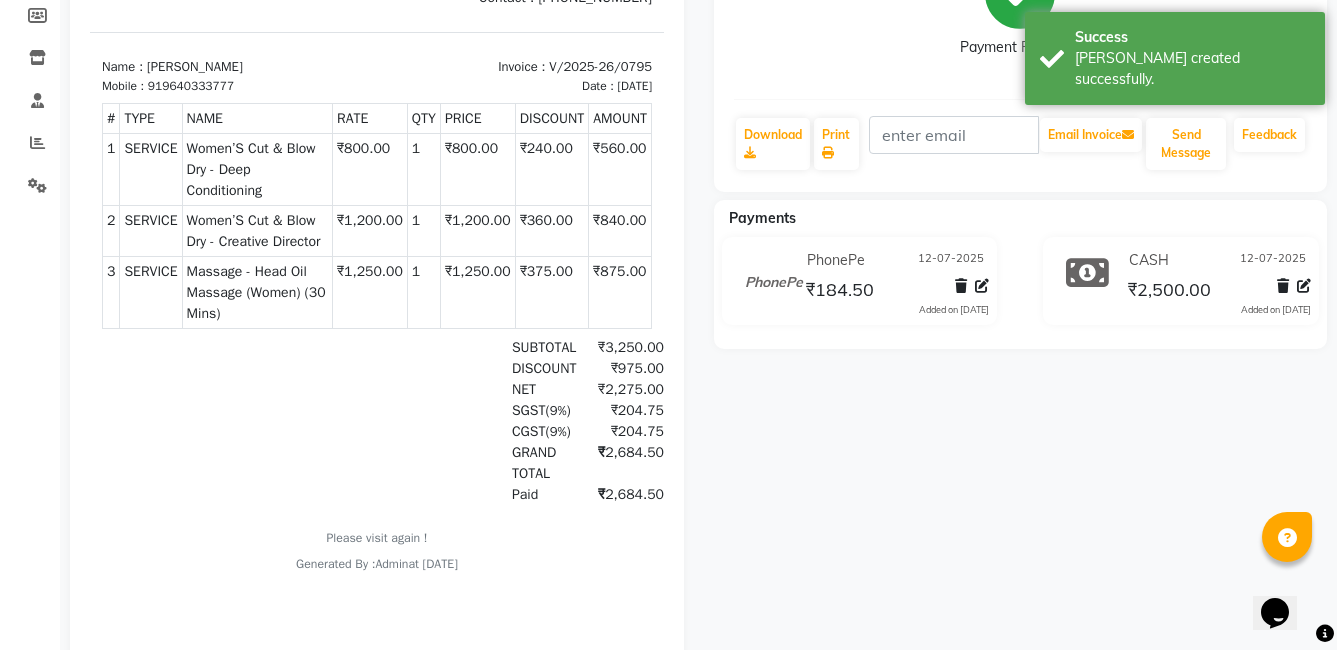 scroll, scrollTop: 0, scrollLeft: 0, axis: both 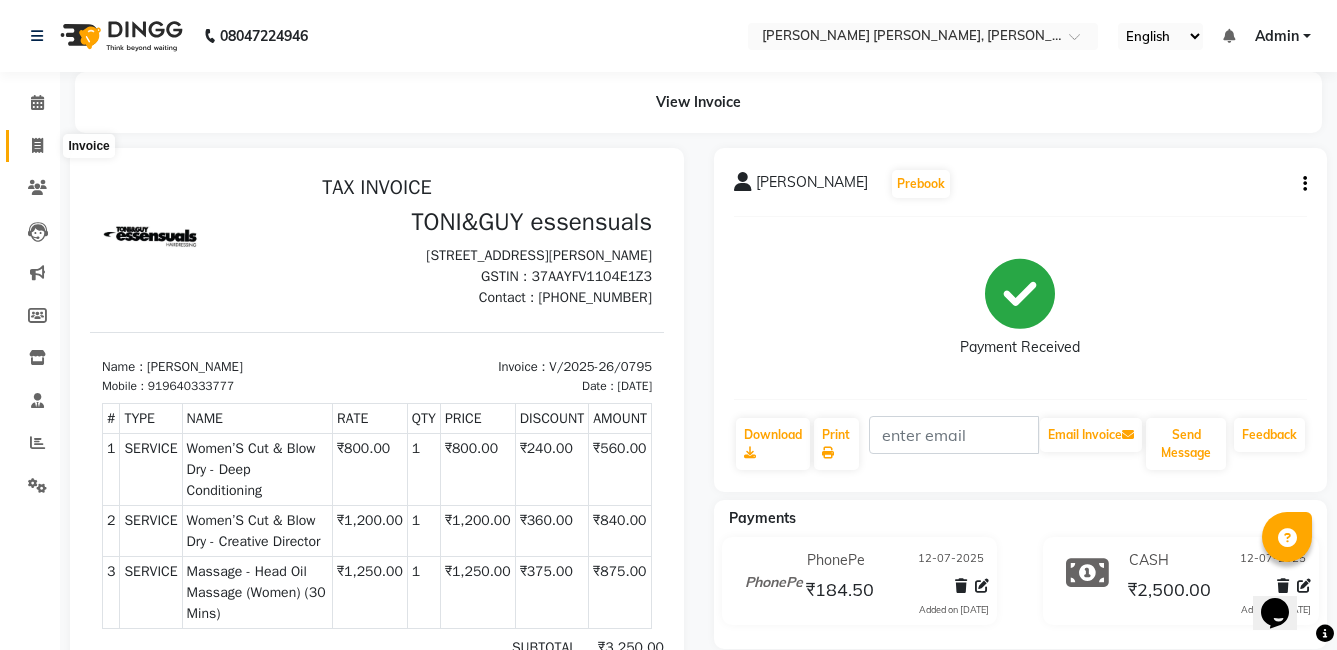 click 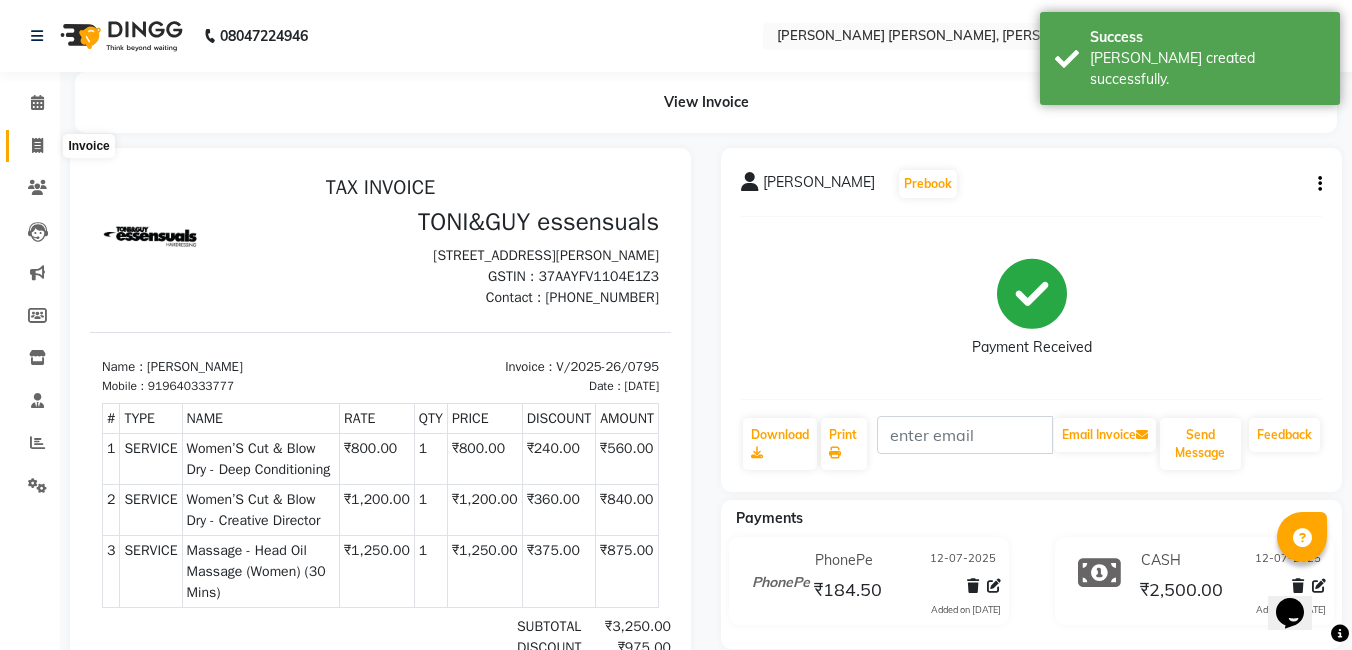 select on "7150" 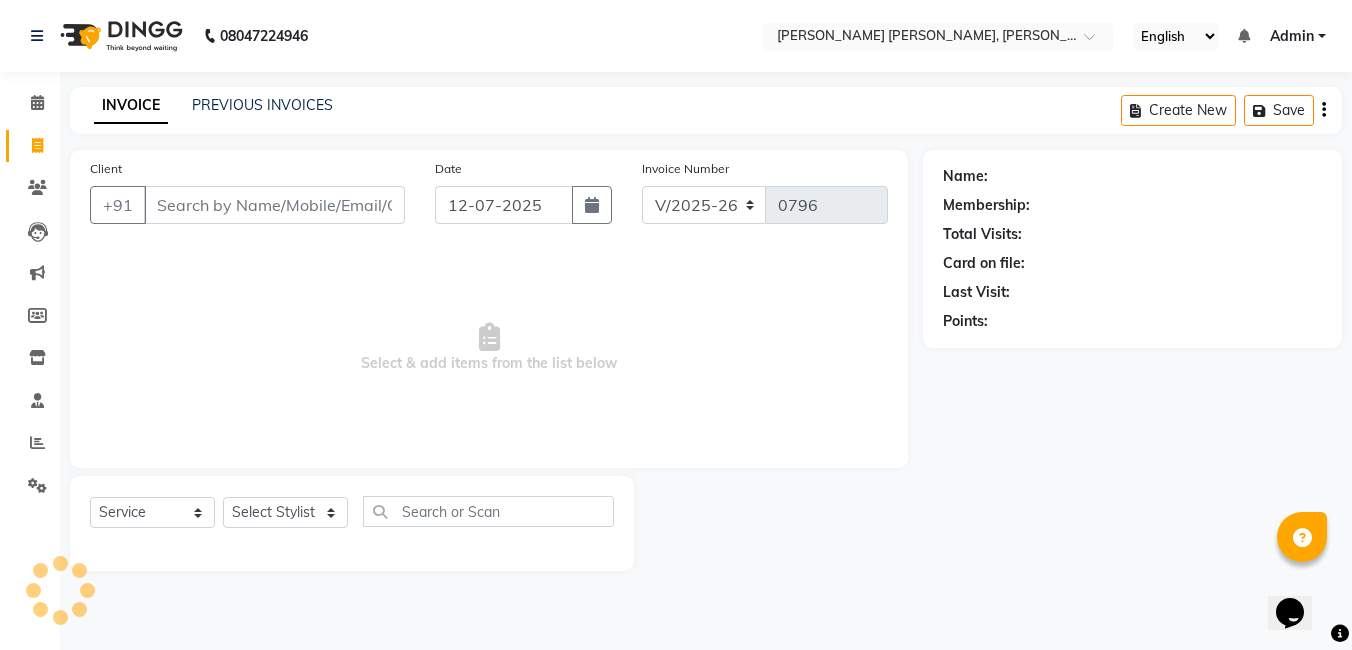click on "Client" at bounding box center (274, 205) 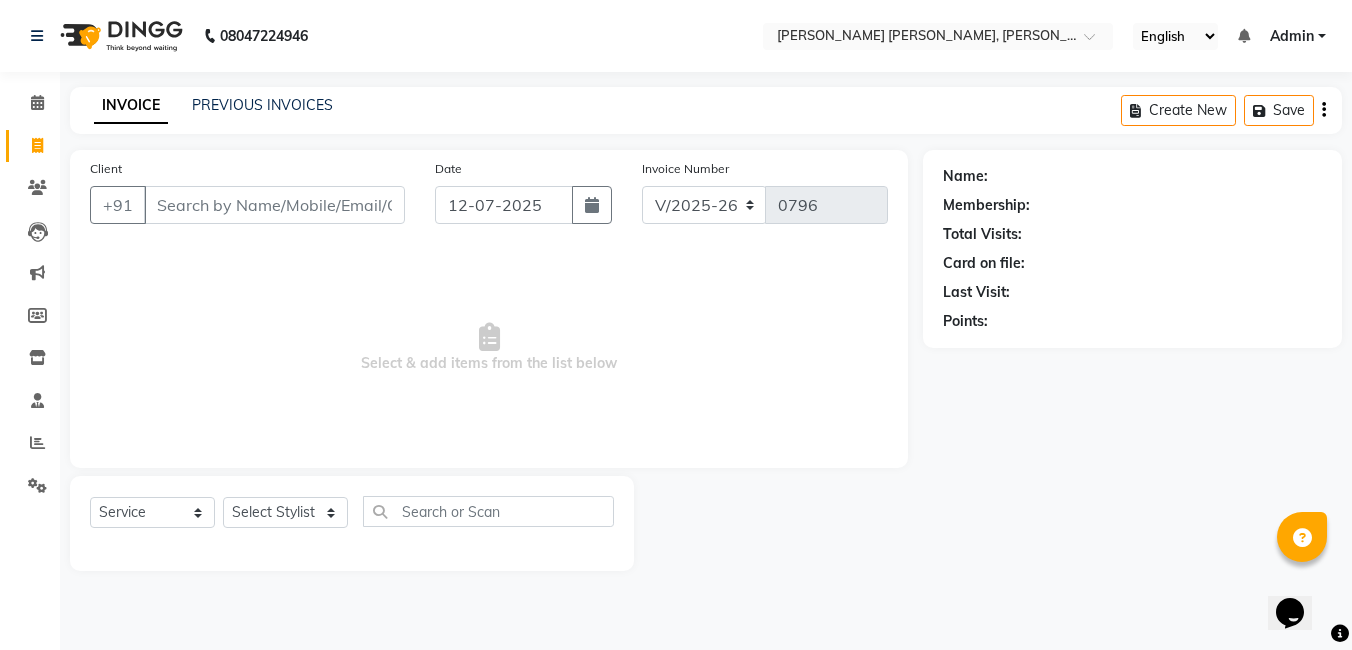 click on "Client" at bounding box center (274, 205) 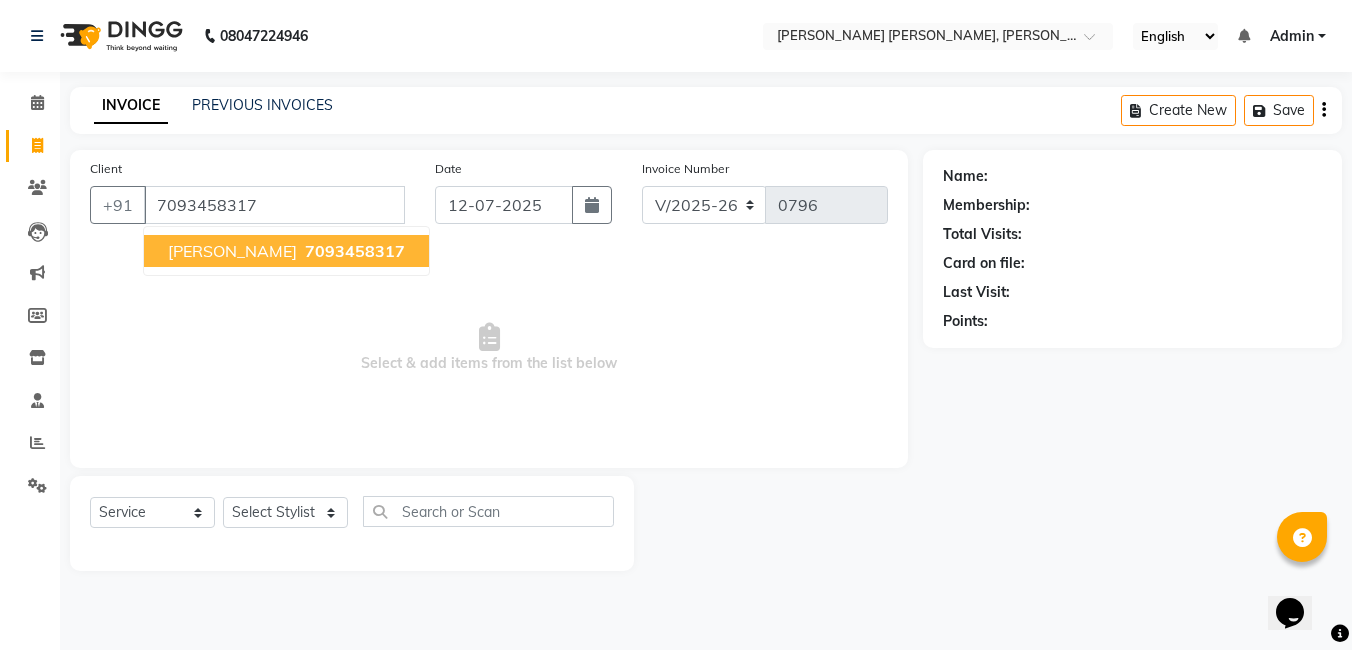 type on "7093458317" 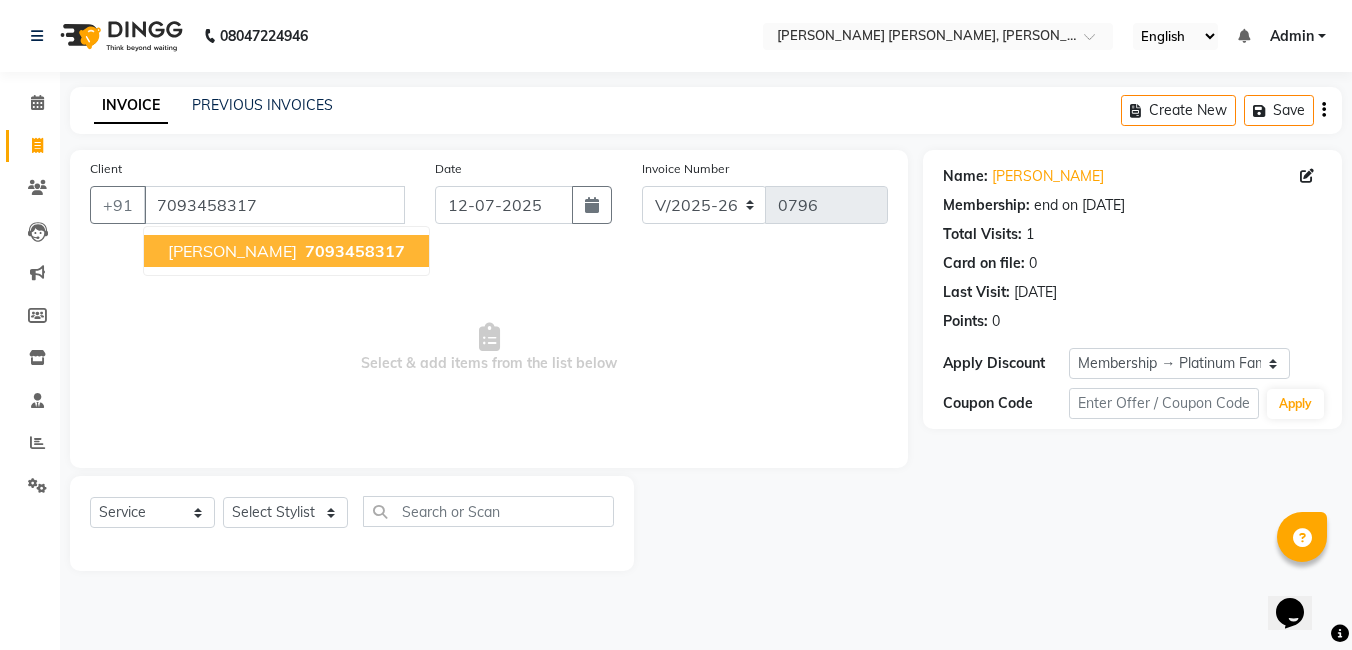 click on "7093458317" at bounding box center [355, 251] 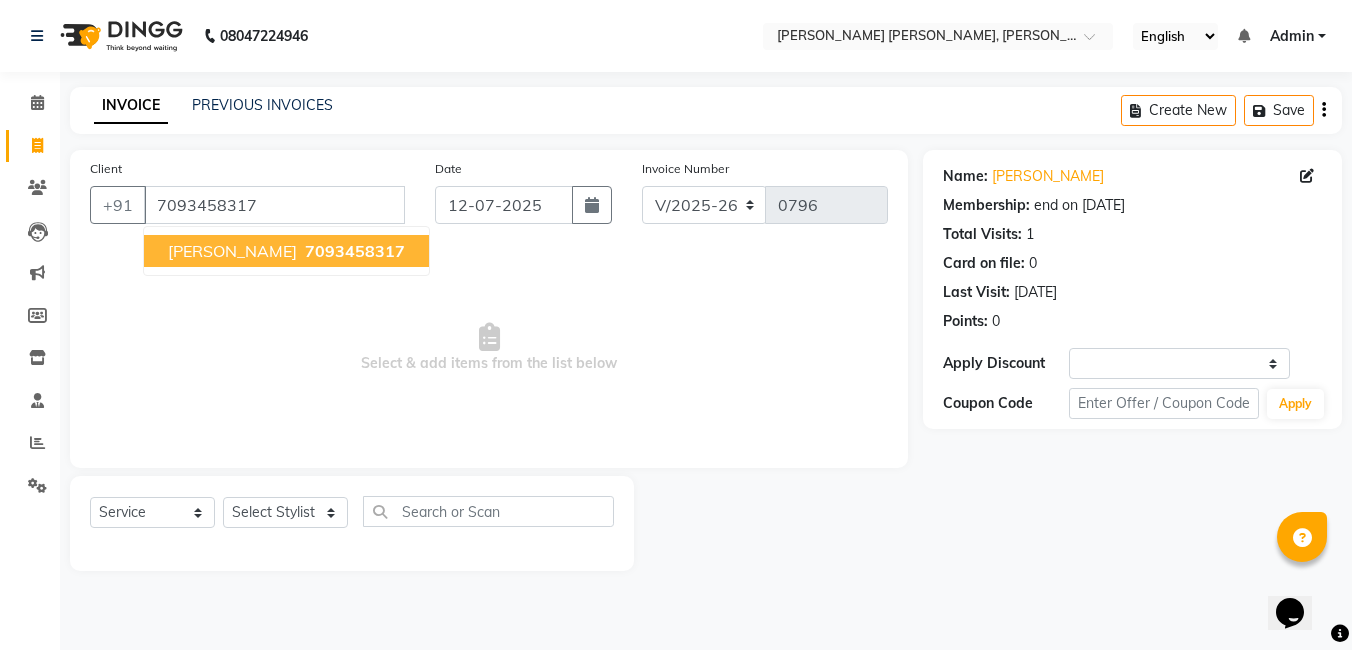 select on "1: Object" 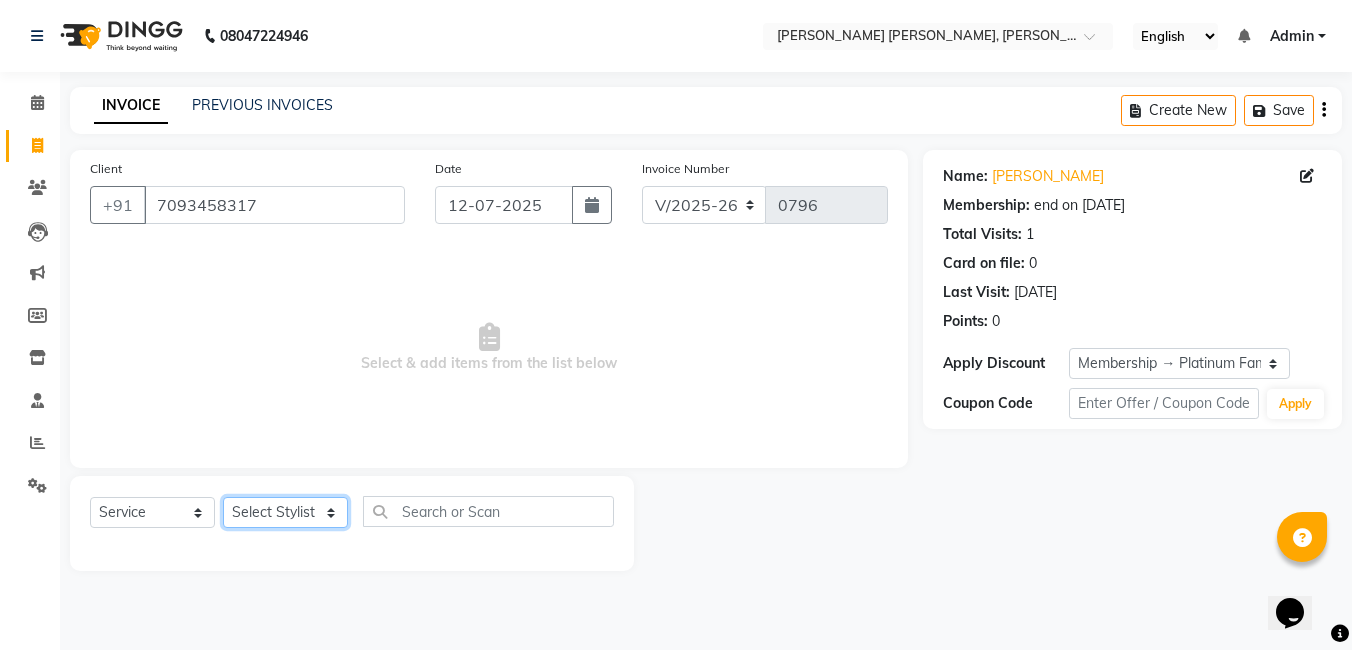click on "Select Stylist faizz gufran mohammad hyma Kumari lalitha sree Manager Riya roy sahik" 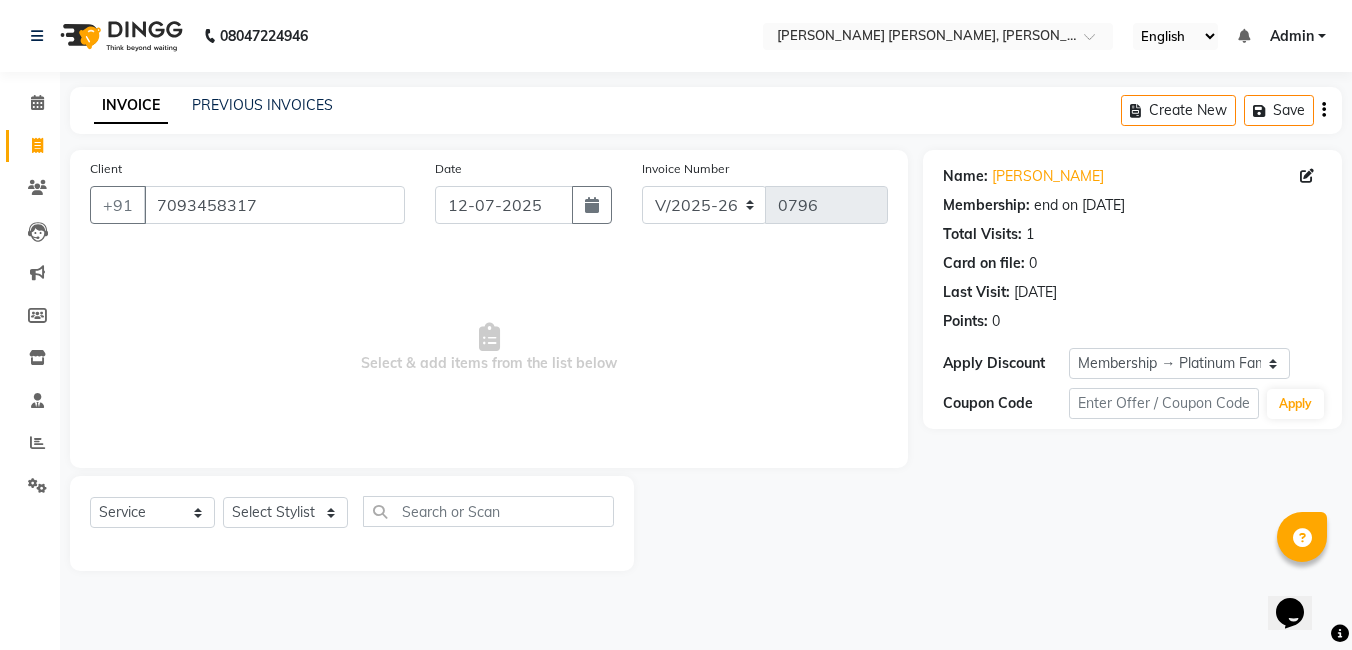 click on "Select & add items from the list below" at bounding box center [489, 348] 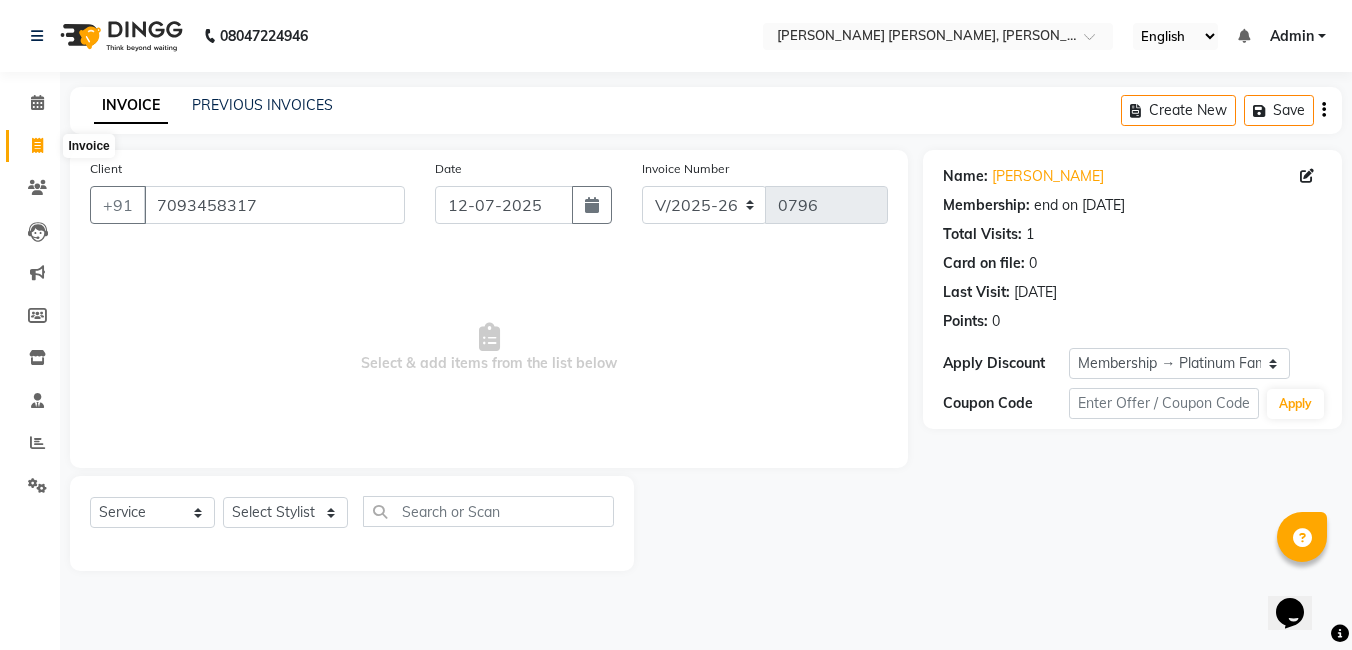 click 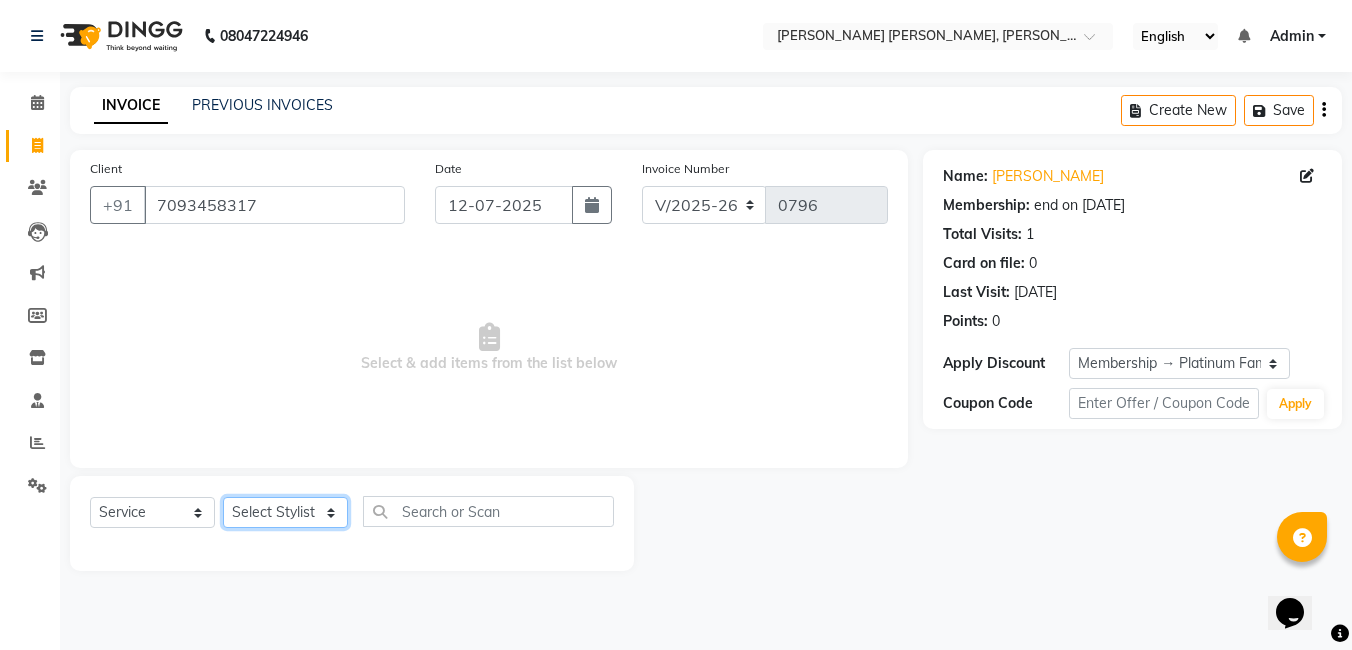 click on "Select Stylist faizz gufran mohammad hyma Kumari lalitha sree Manager Riya roy sahik" 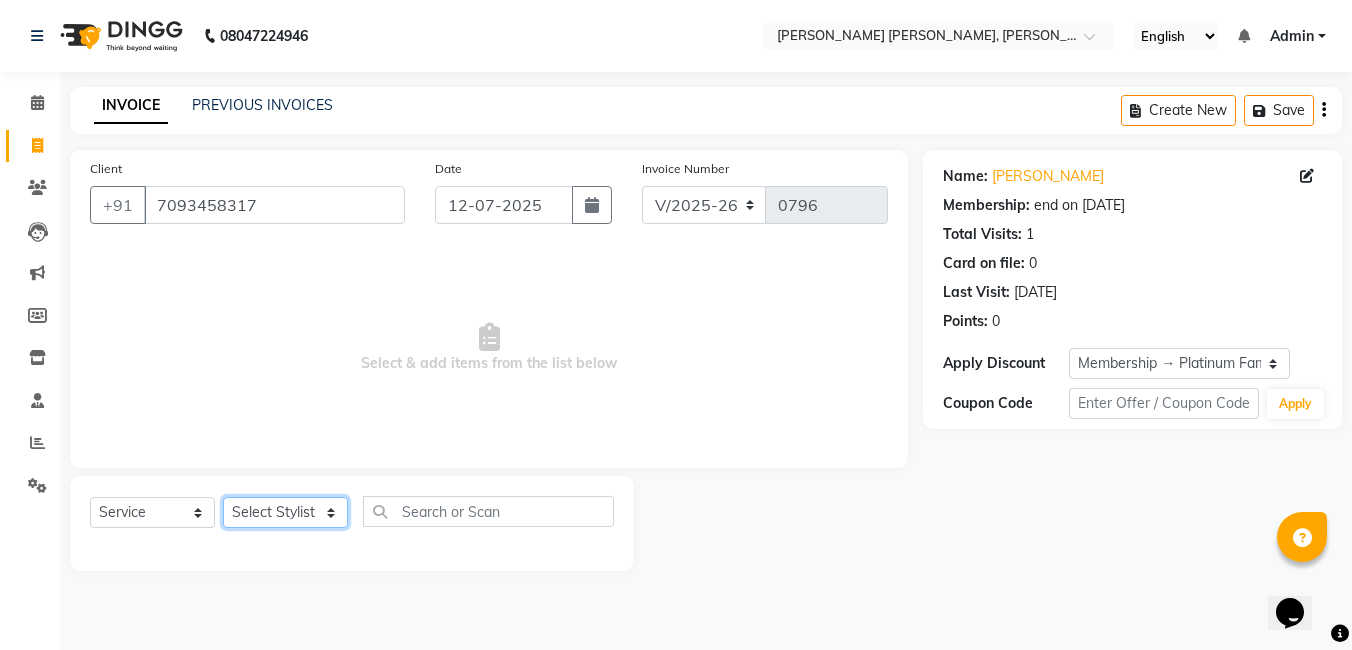 select on "65173" 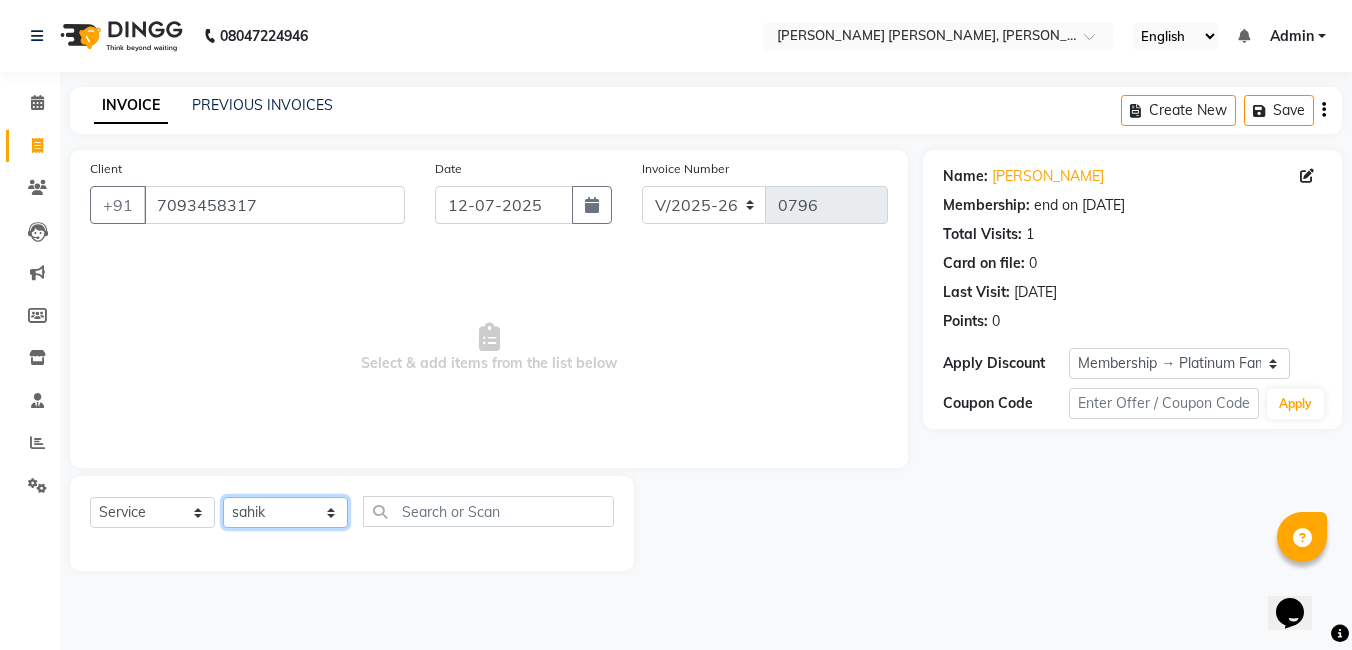 click on "Select Stylist faizz gufran mohammad hyma Kumari lalitha sree Manager Riya roy sahik" 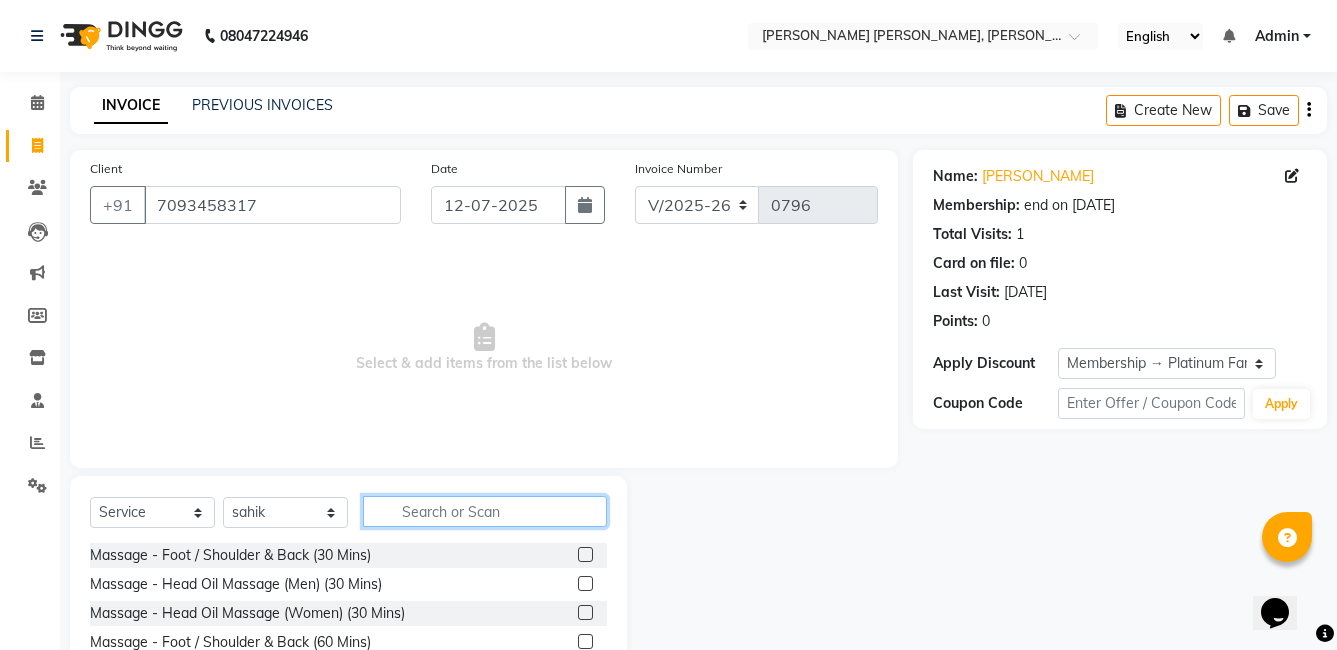 click 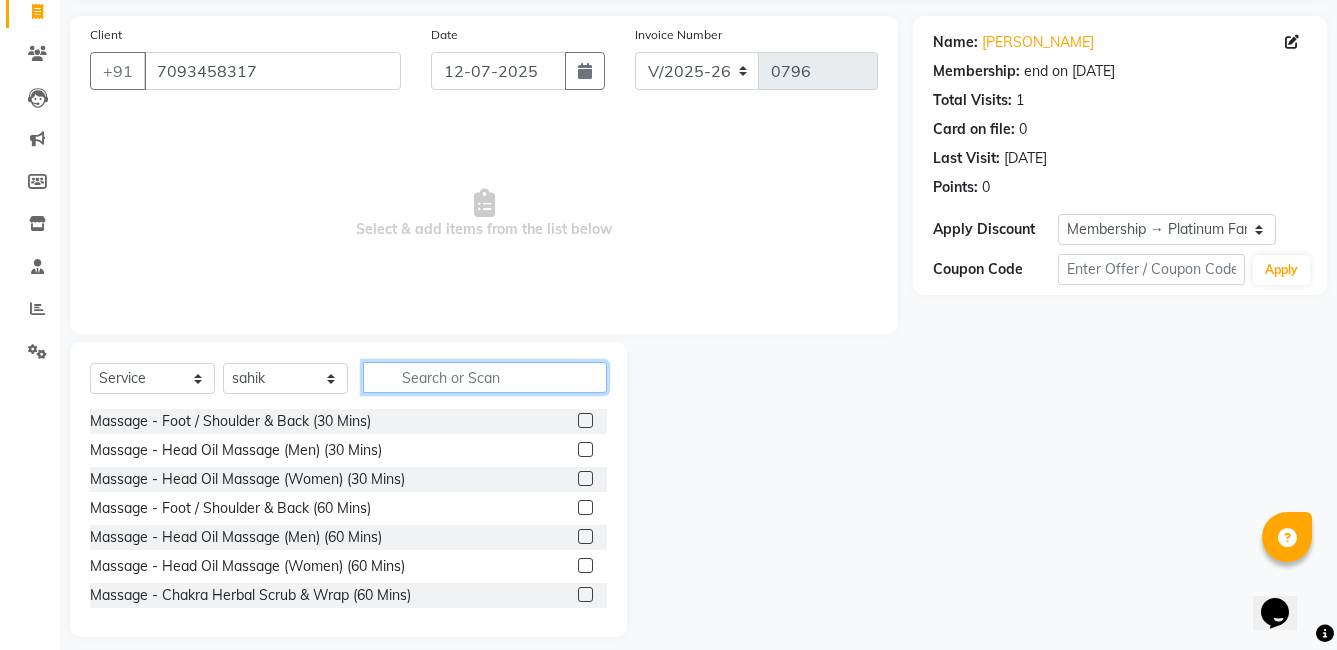 scroll, scrollTop: 151, scrollLeft: 0, axis: vertical 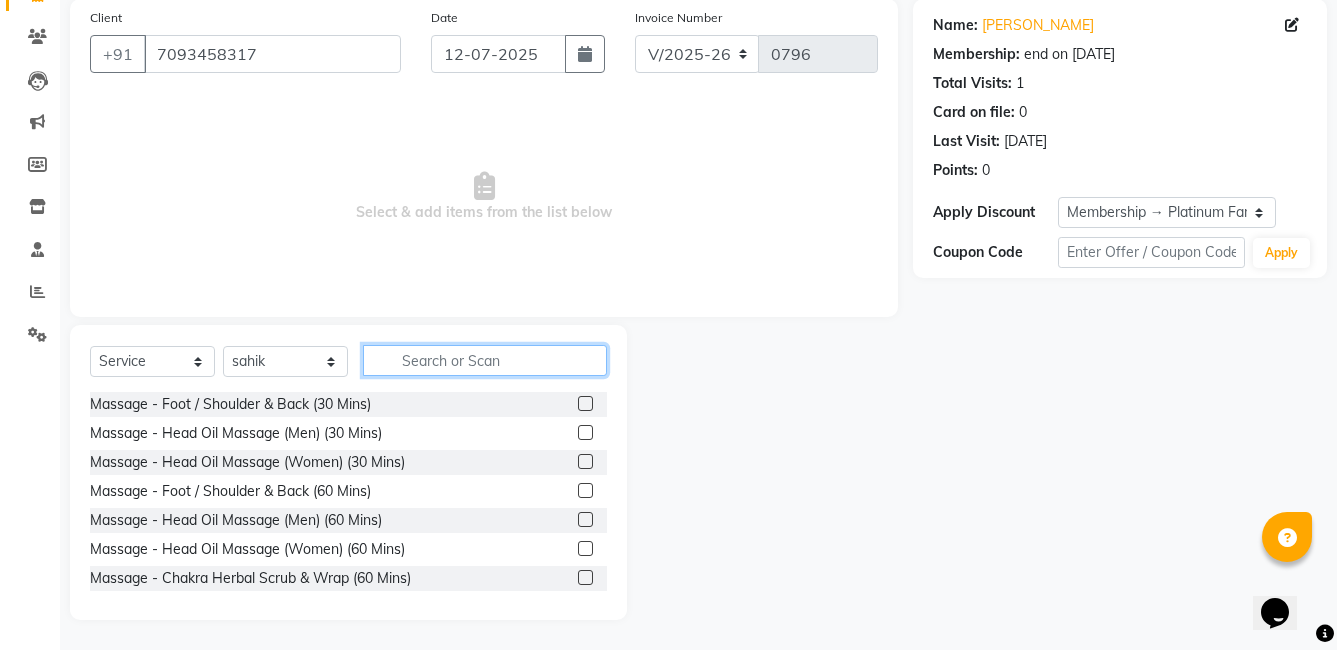 click 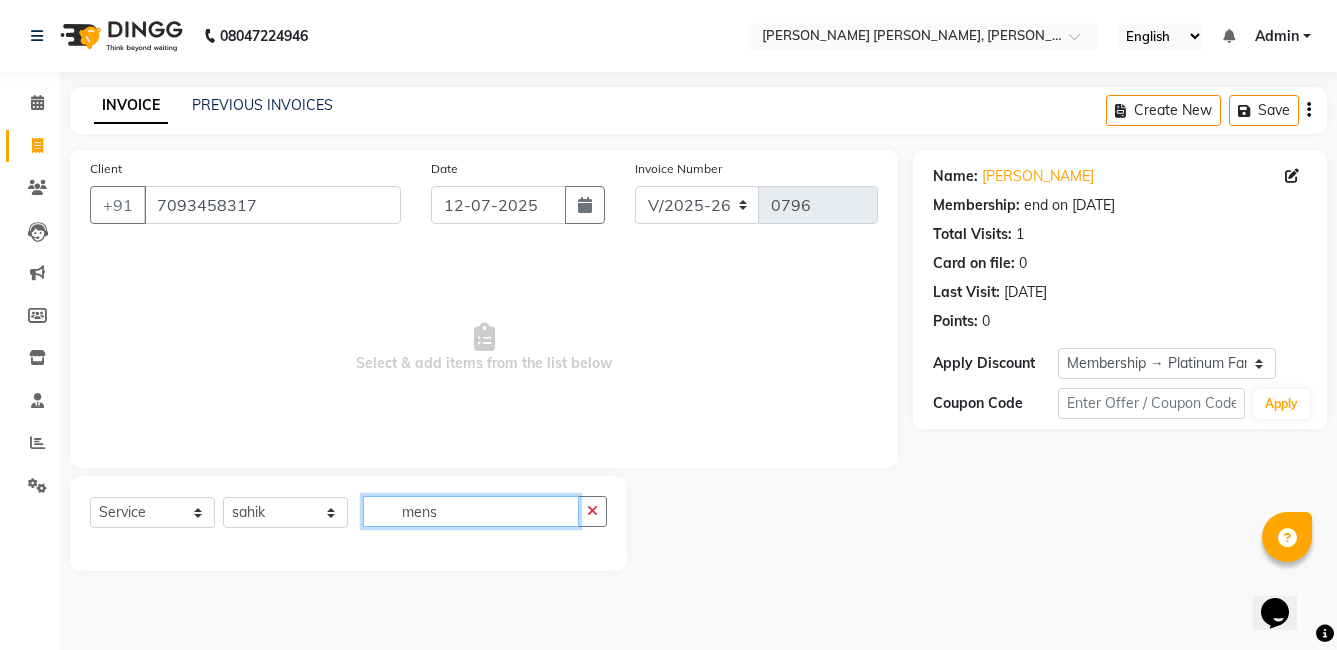 scroll, scrollTop: 0, scrollLeft: 0, axis: both 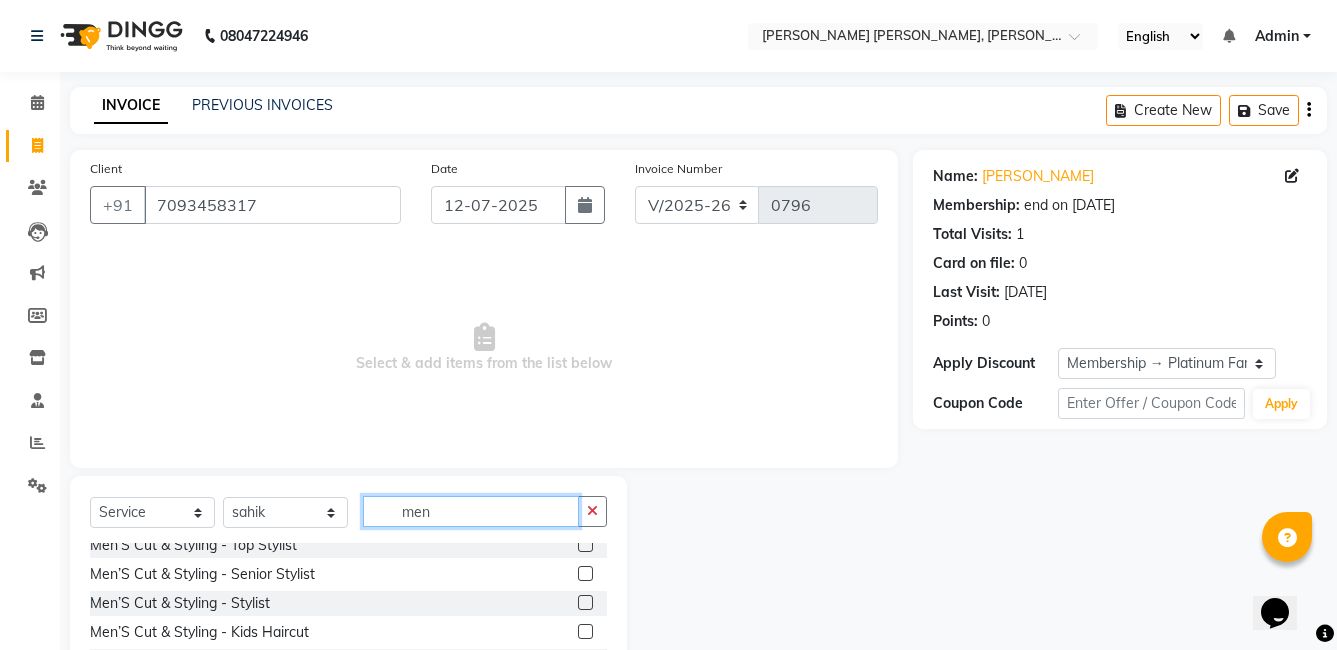type on "men" 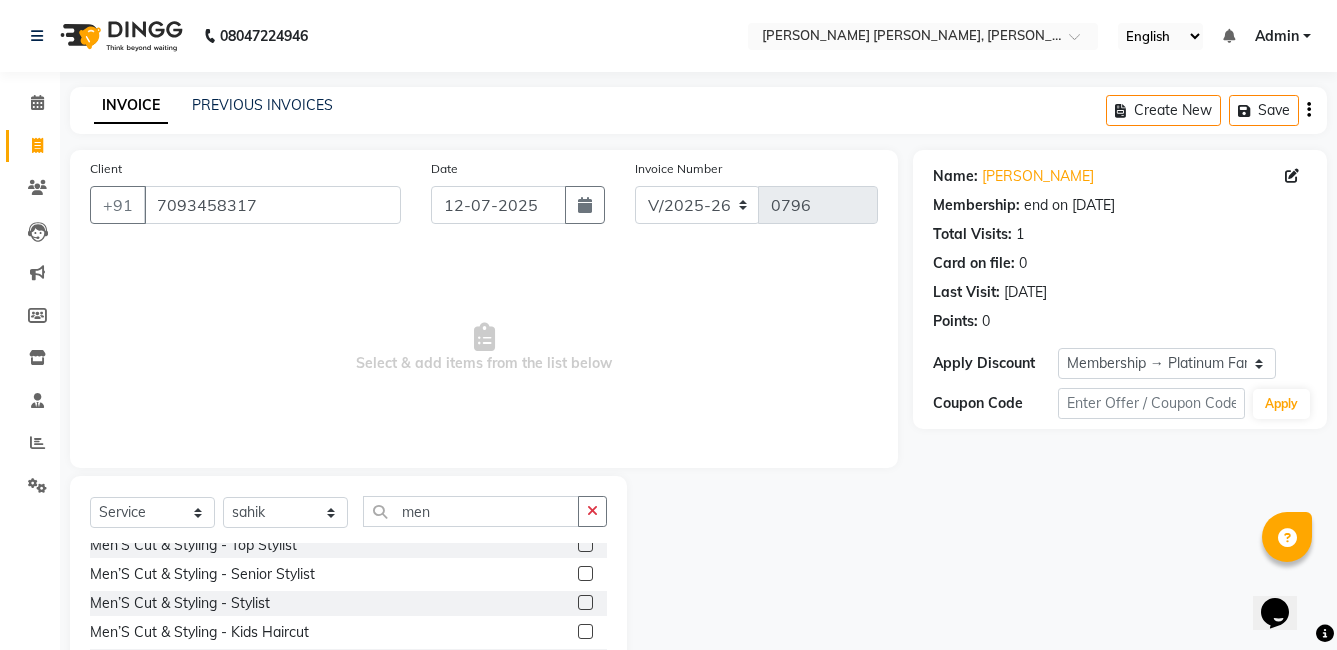 click 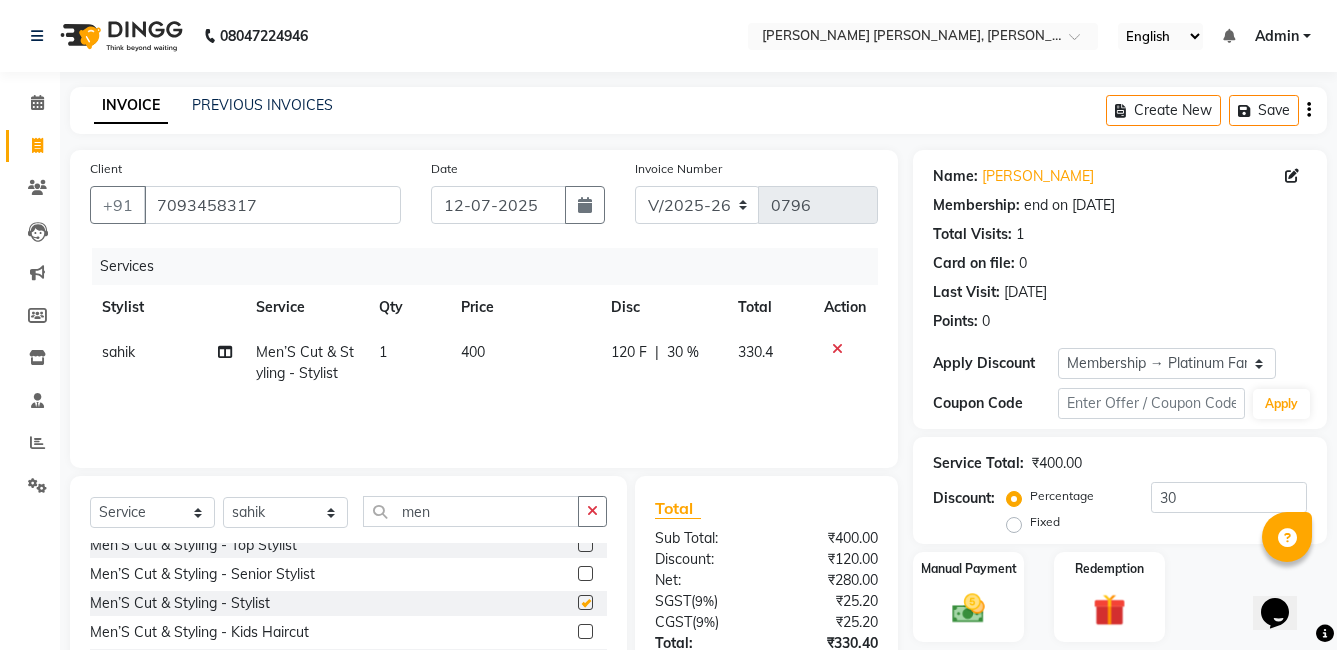 checkbox on "false" 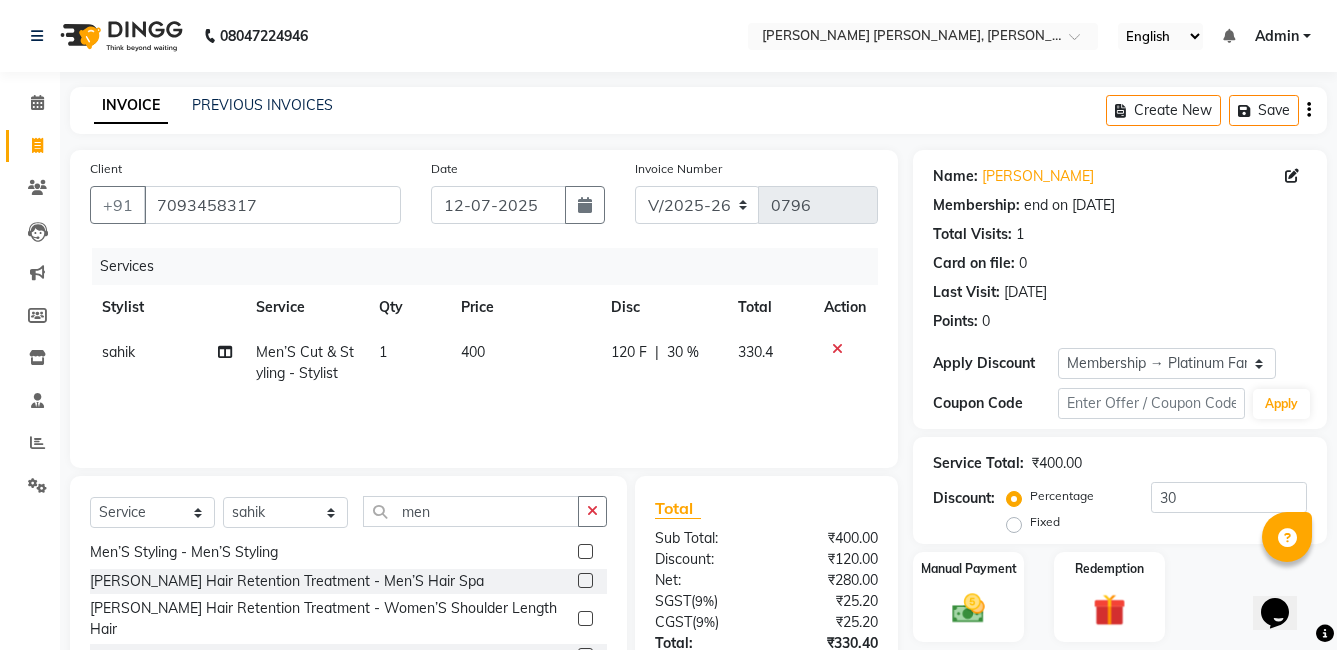 scroll, scrollTop: 800, scrollLeft: 0, axis: vertical 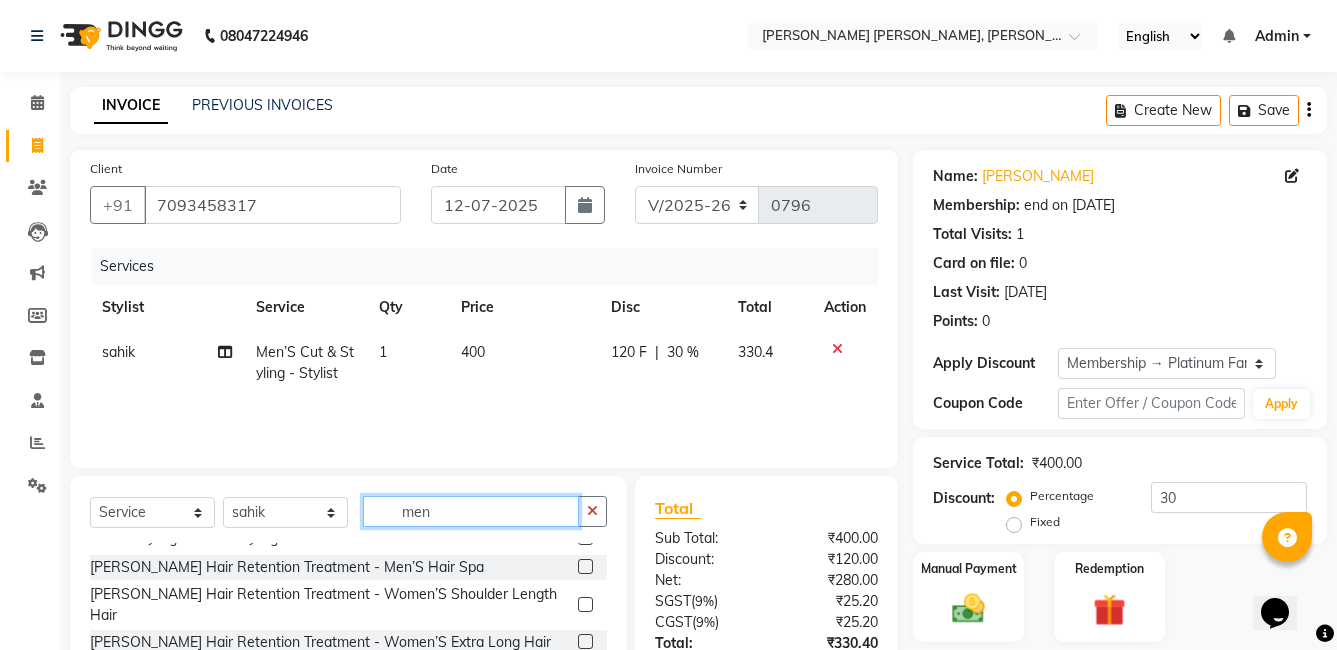 drag, startPoint x: 445, startPoint y: 507, endPoint x: 332, endPoint y: 507, distance: 113 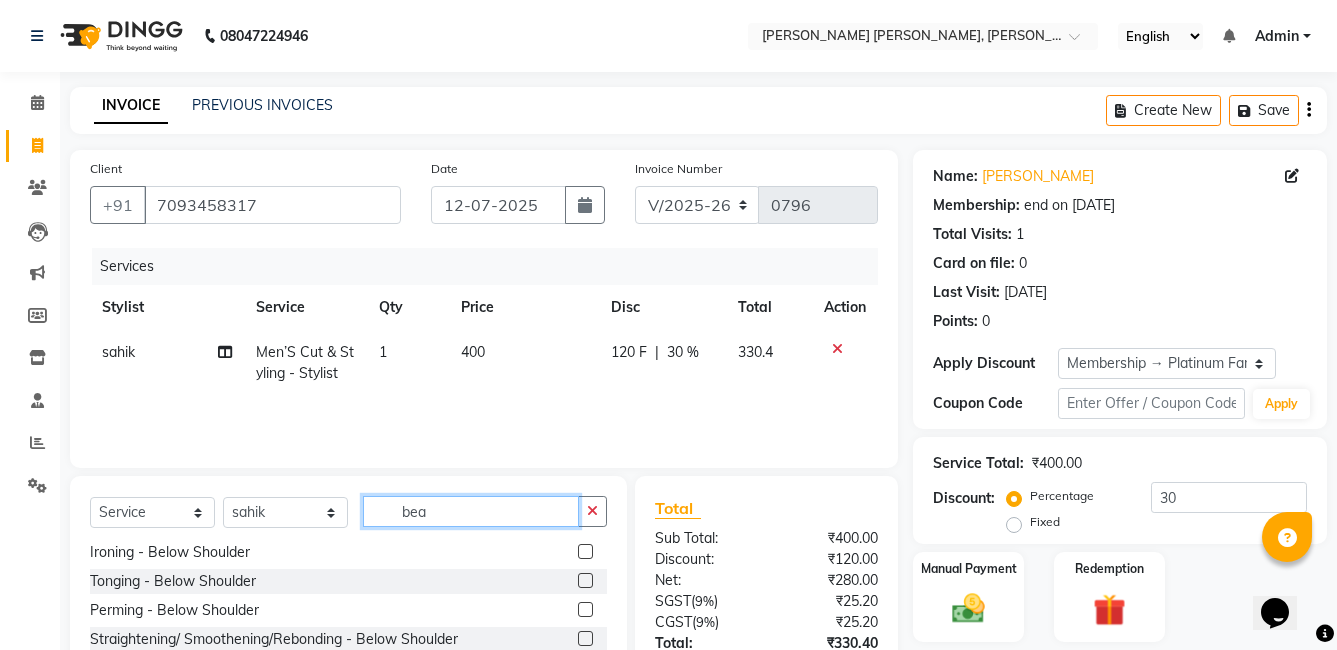 scroll, scrollTop: 0, scrollLeft: 0, axis: both 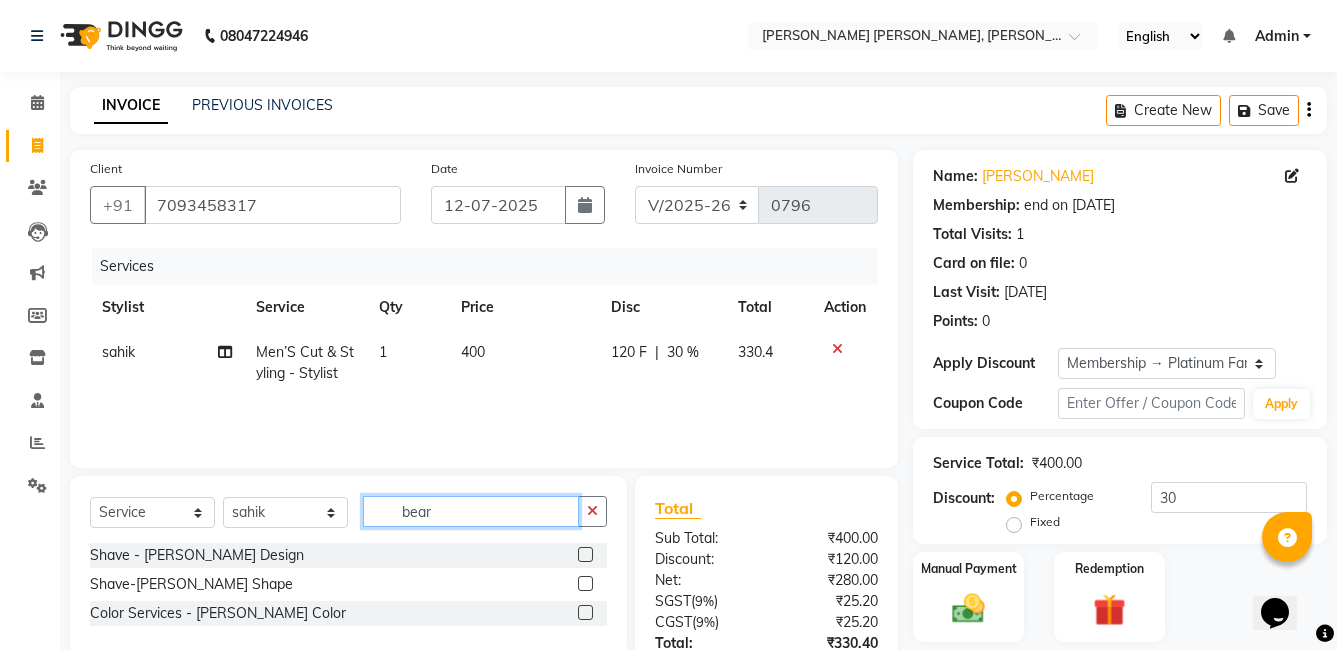 type on "bear" 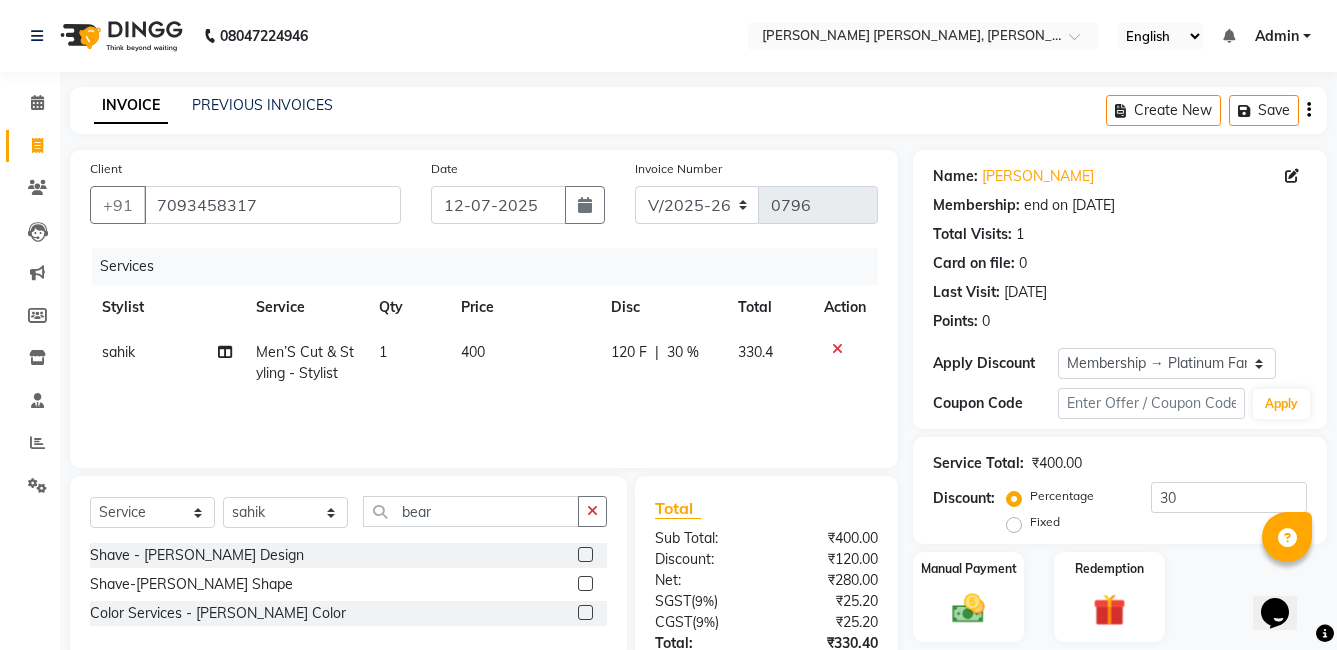 click 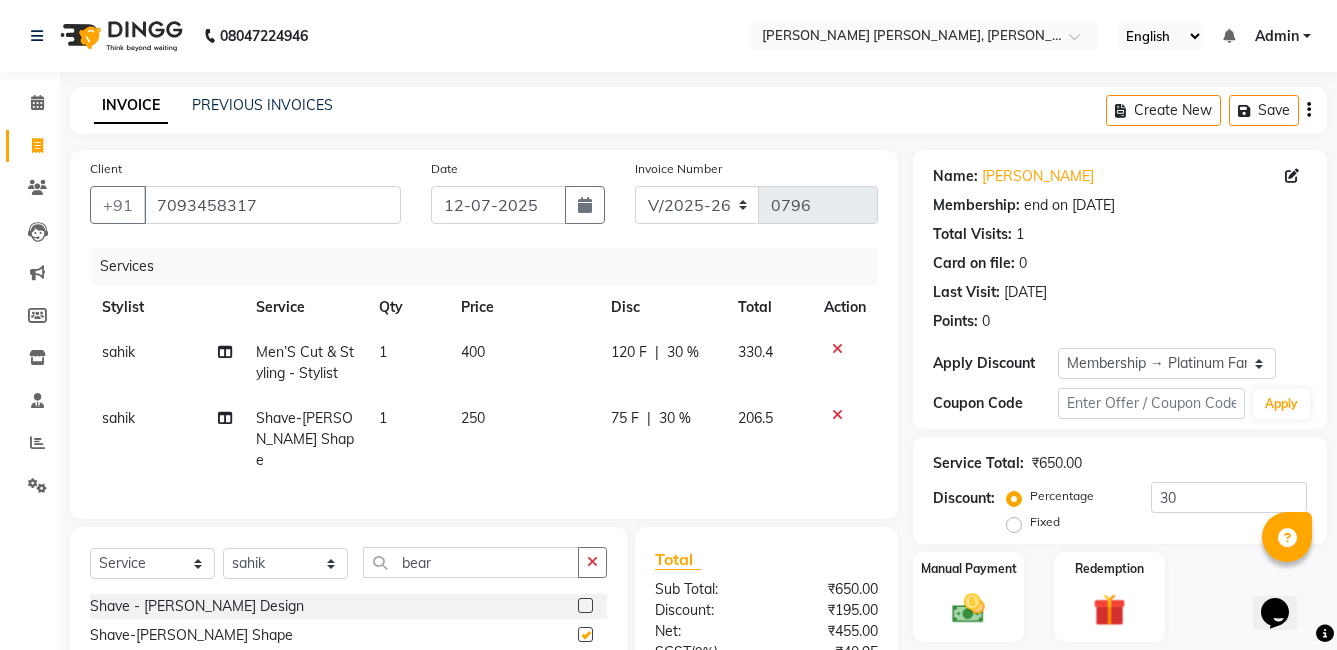 checkbox on "false" 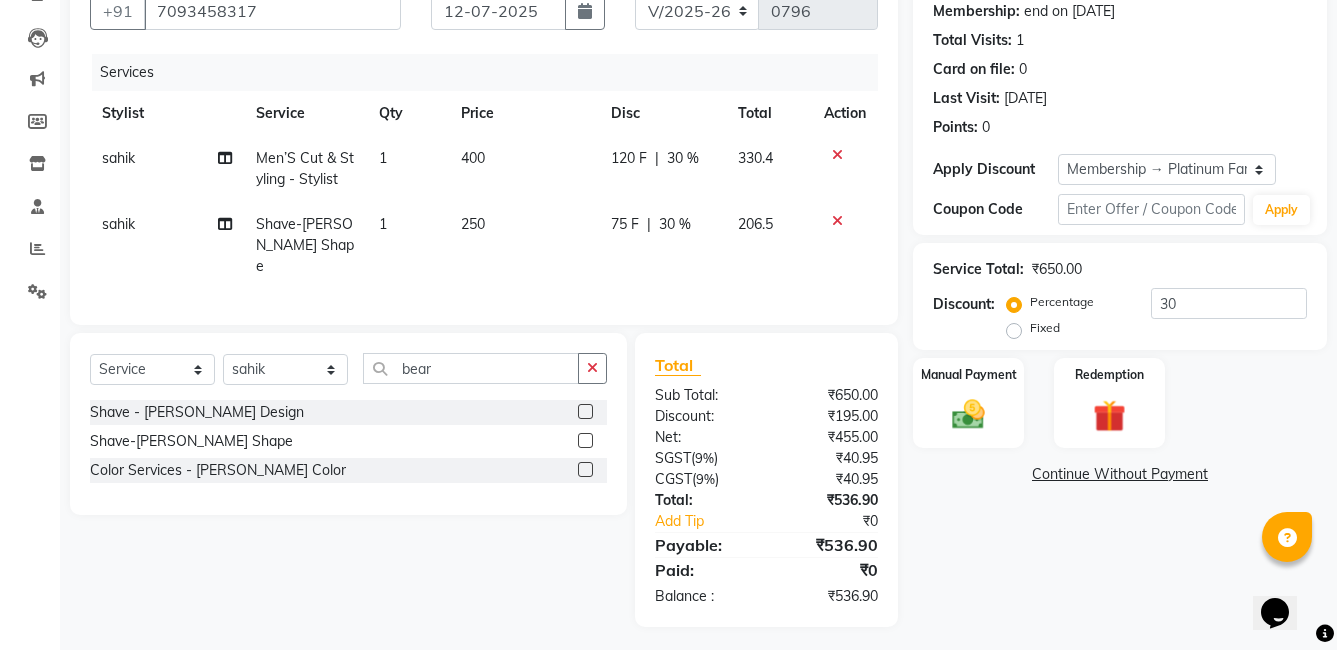 scroll, scrollTop: 195, scrollLeft: 0, axis: vertical 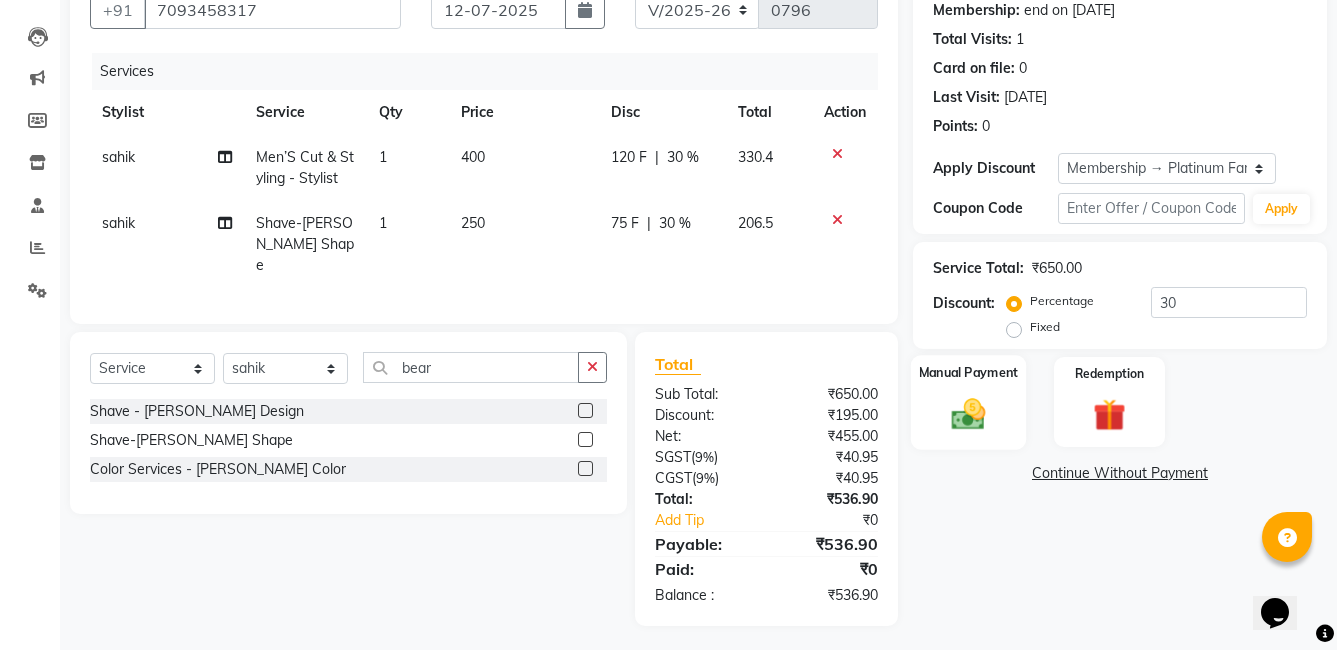 click 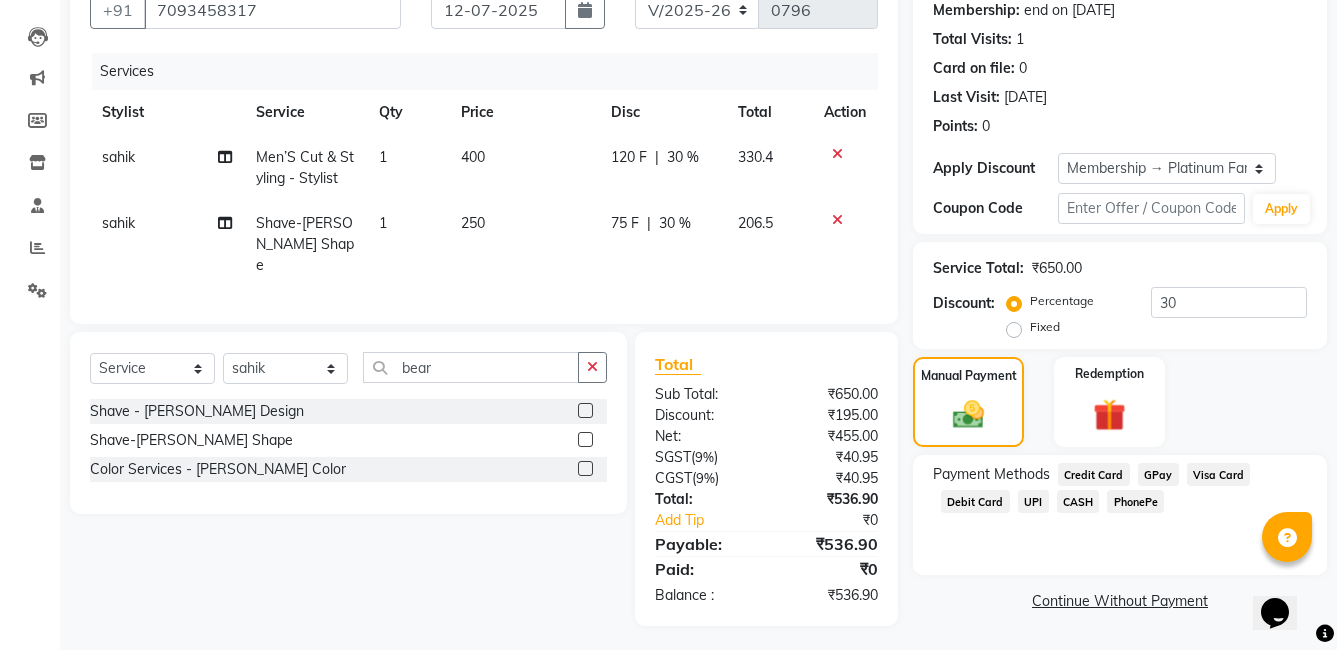 click on "Credit Card" 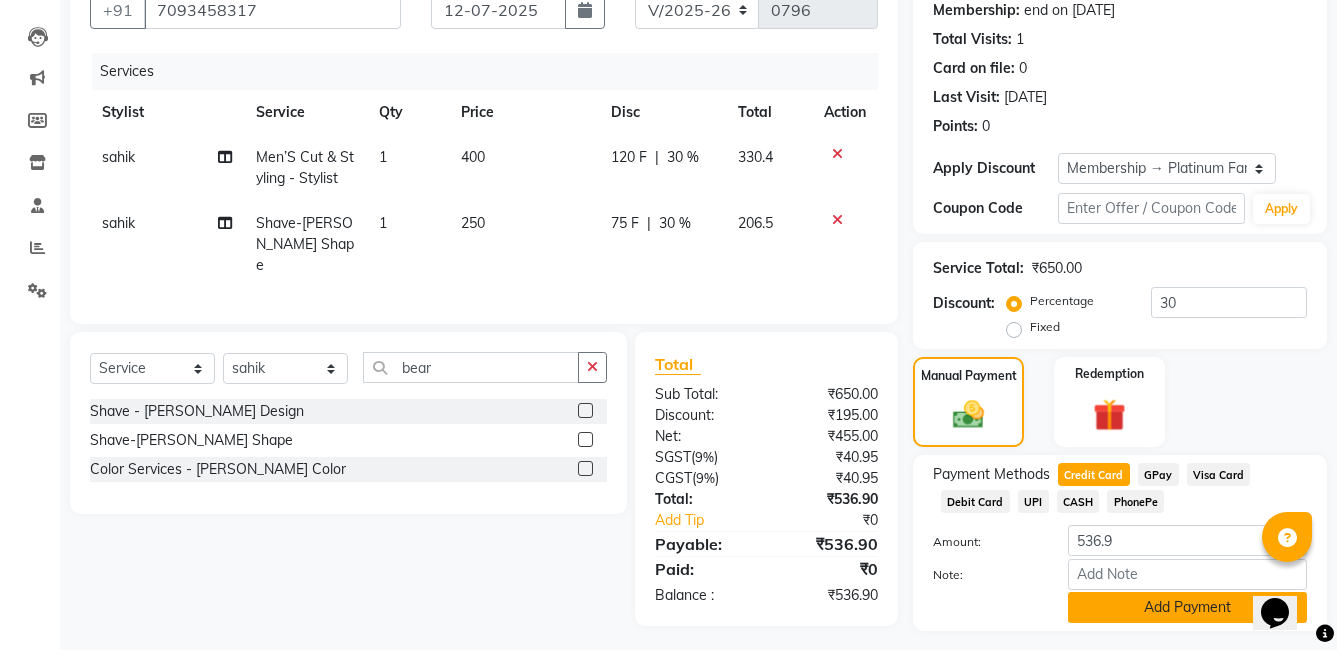 click on "Add Payment" 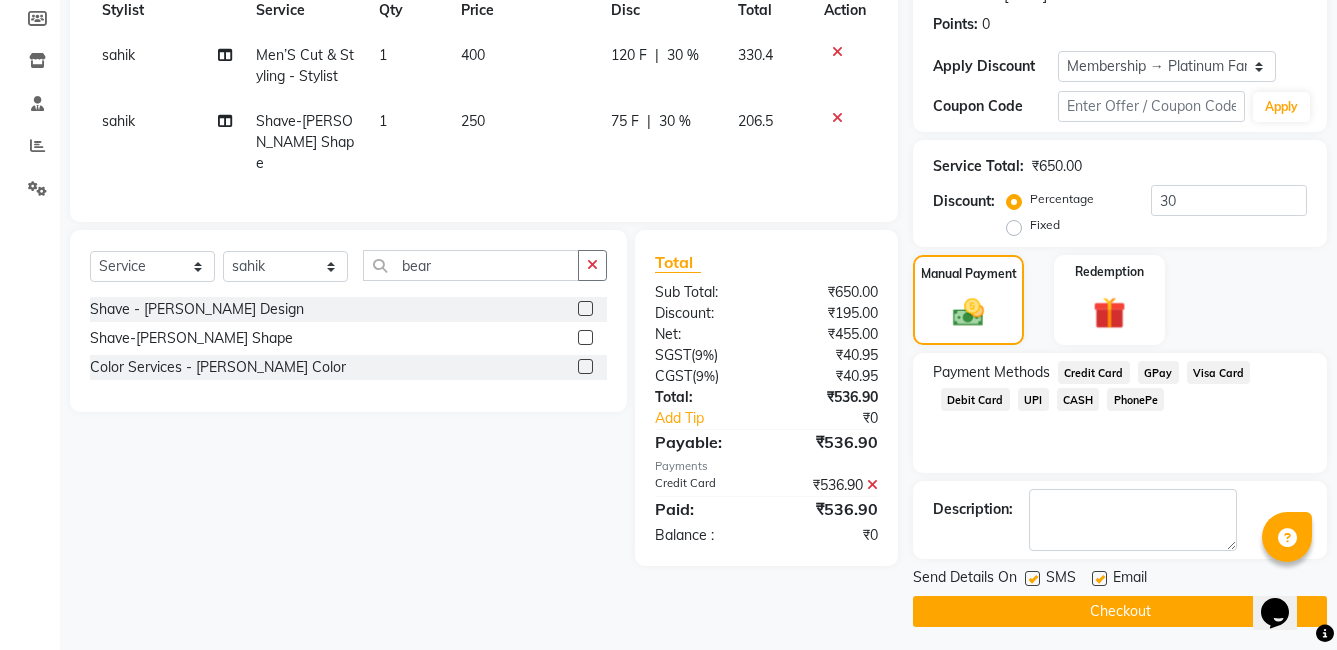 scroll, scrollTop: 304, scrollLeft: 0, axis: vertical 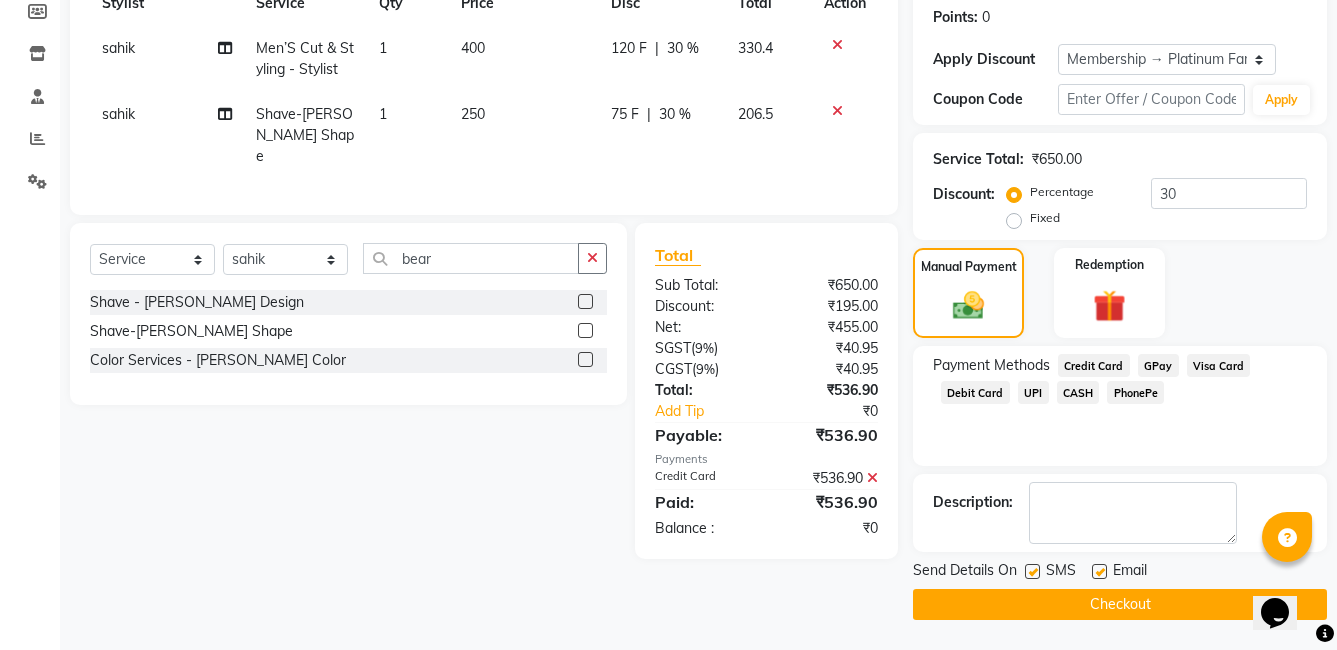 click 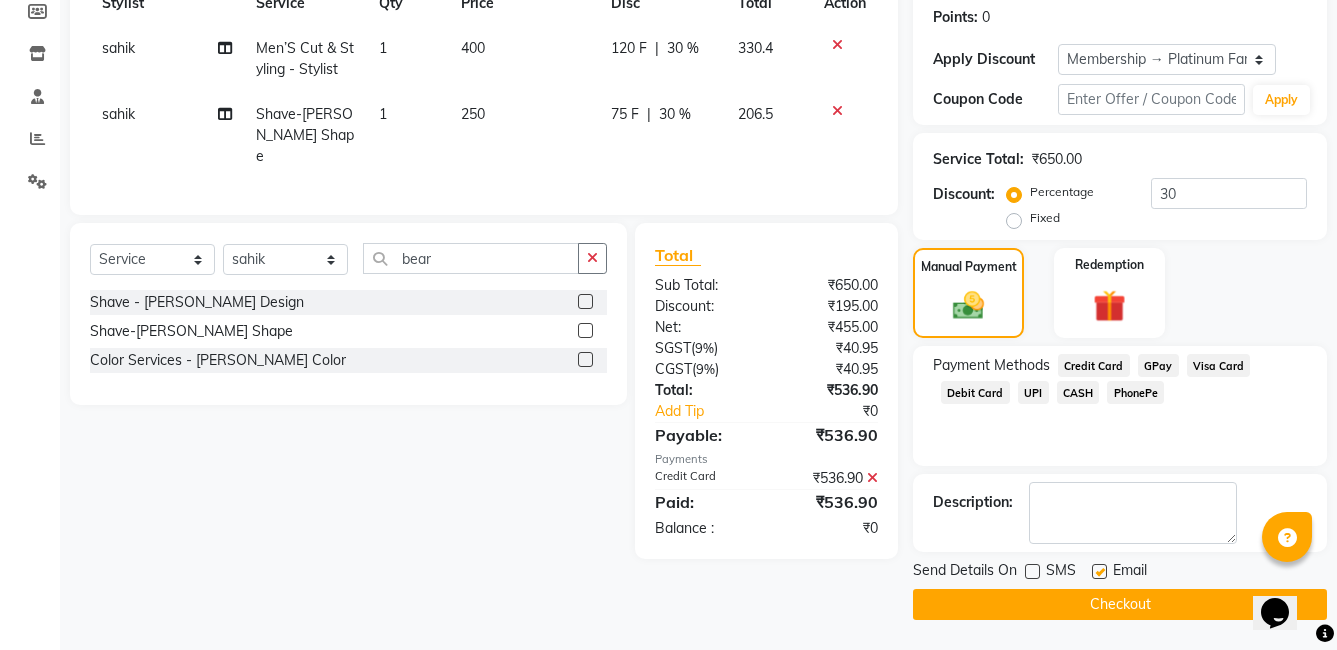 drag, startPoint x: 1101, startPoint y: 572, endPoint x: 1078, endPoint y: 629, distance: 61.46544 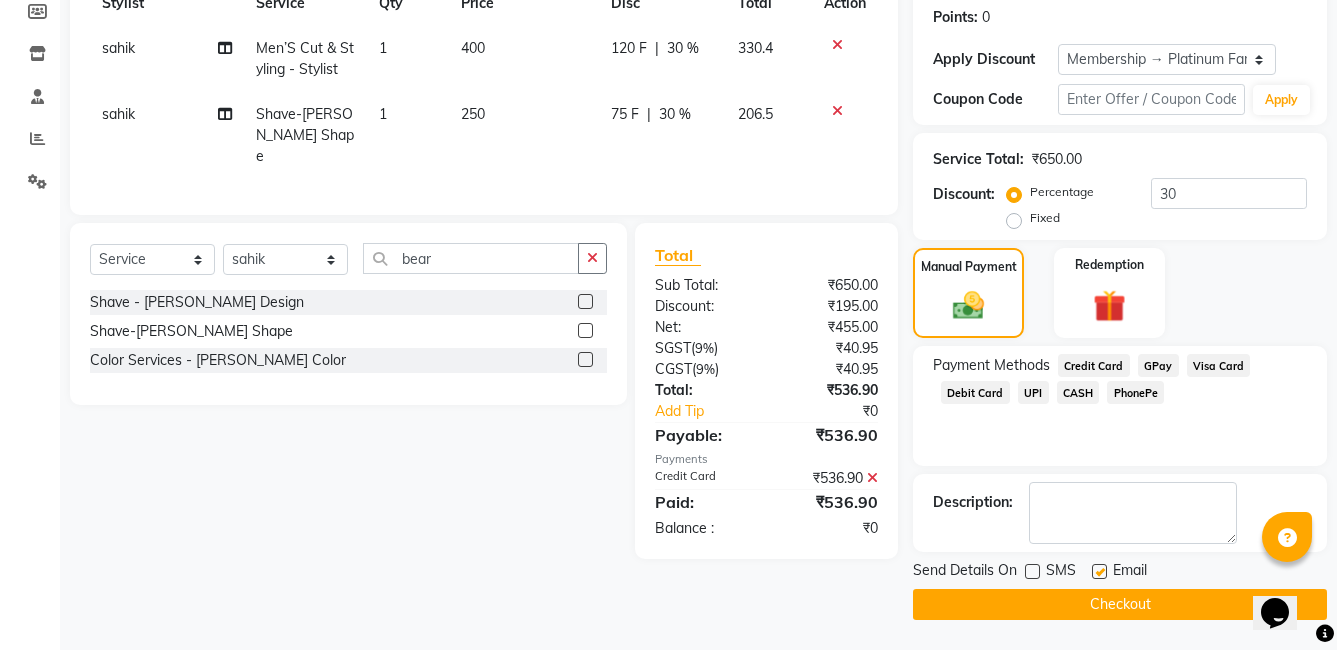 click at bounding box center (1098, 572) 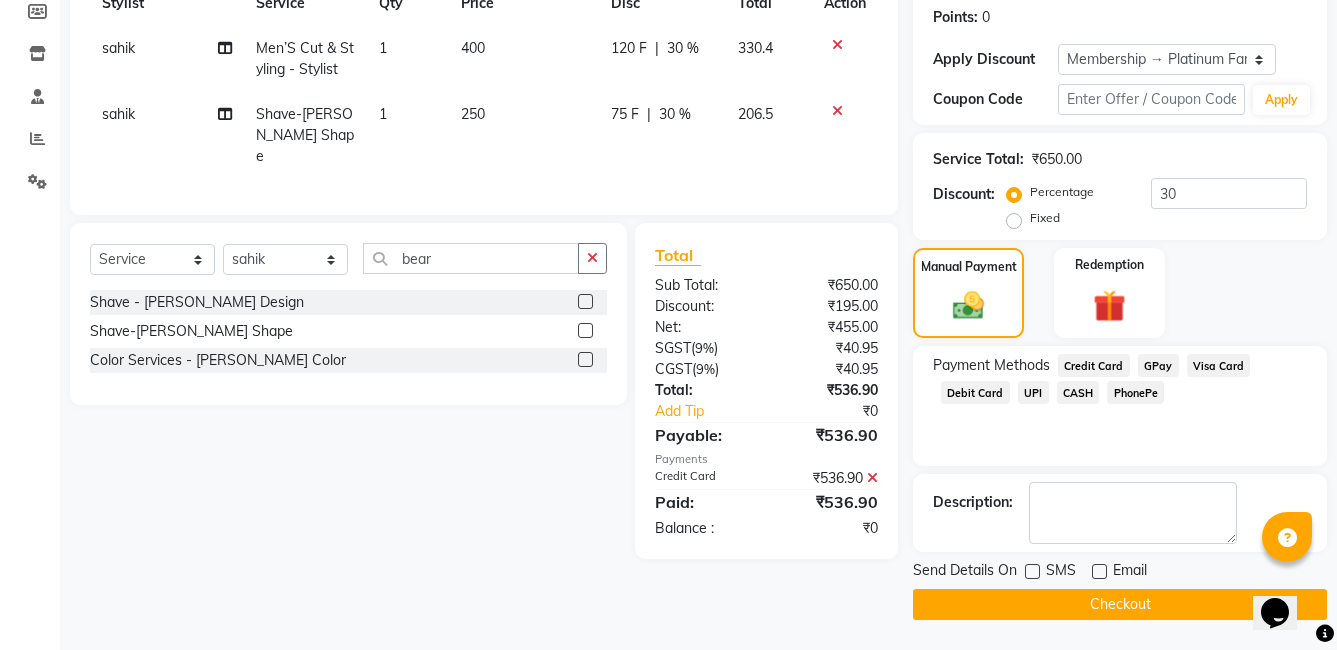 click on "Checkout" 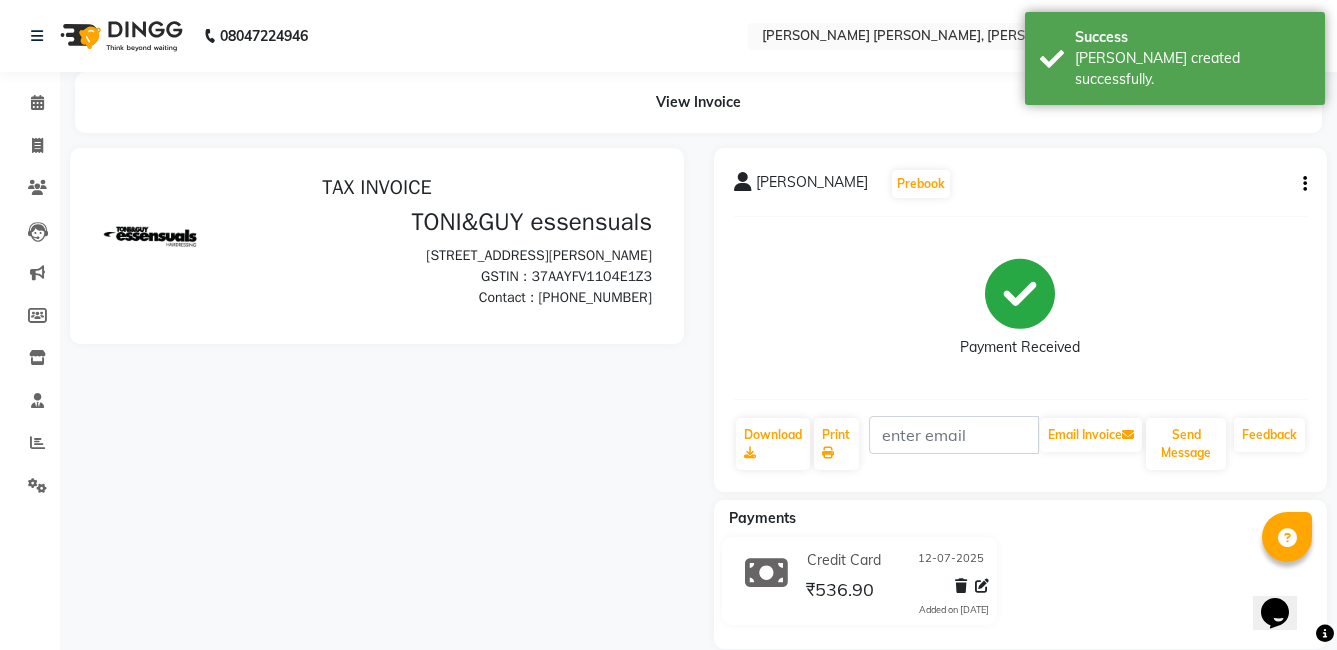 scroll, scrollTop: 0, scrollLeft: 0, axis: both 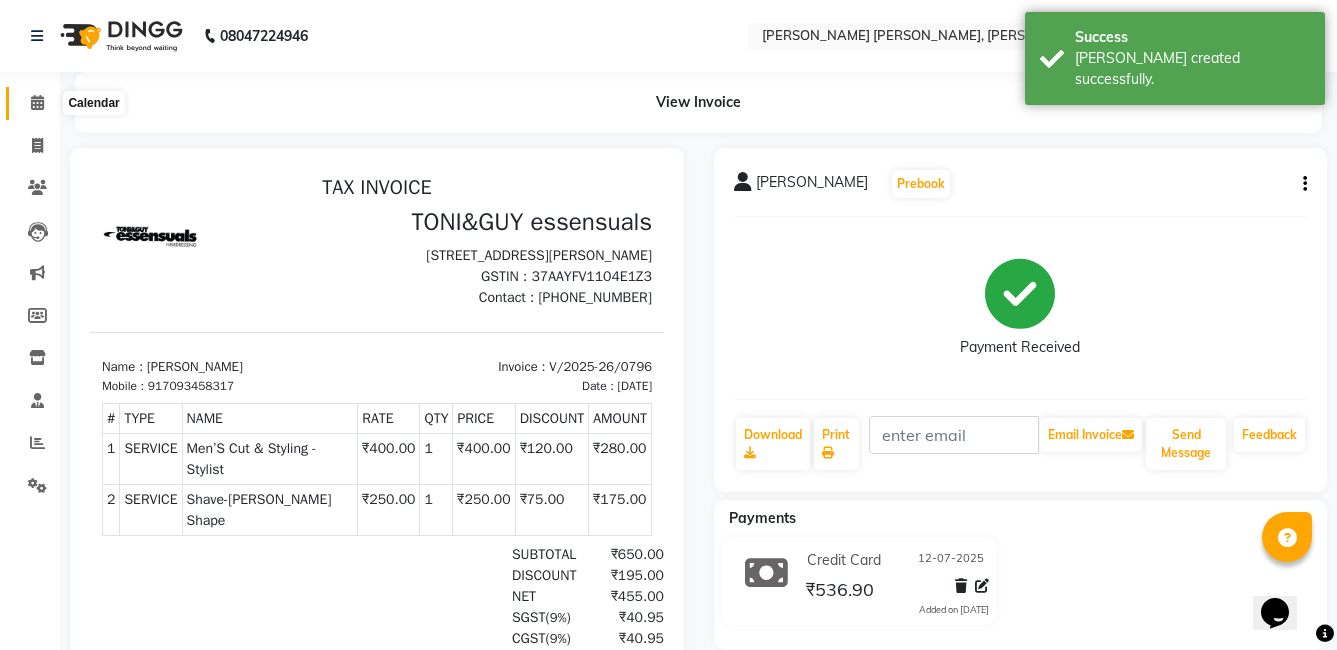 click 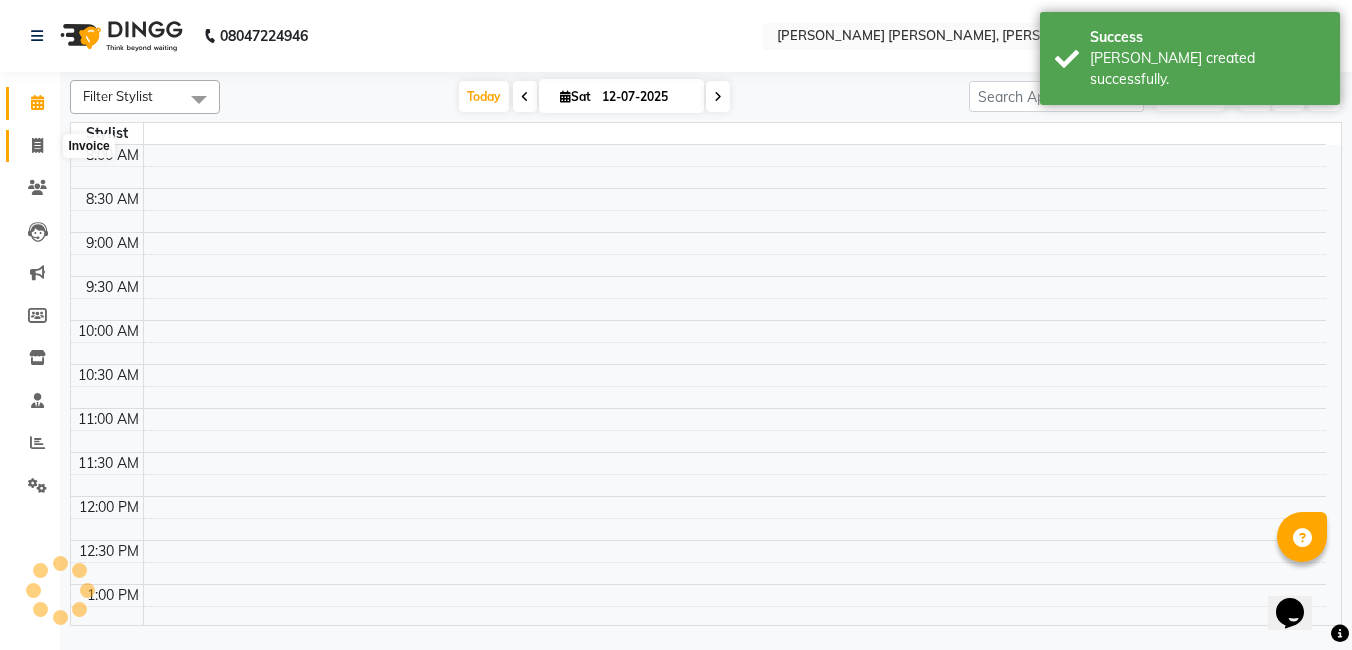 click 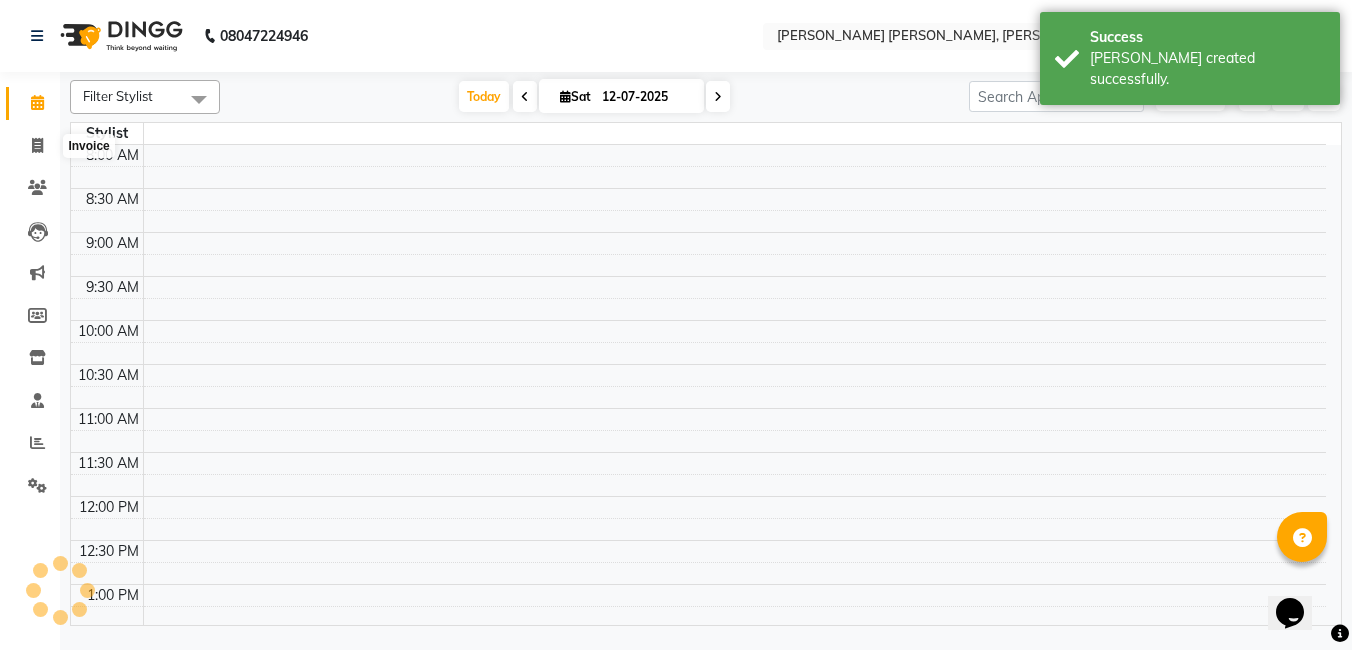 select on "7150" 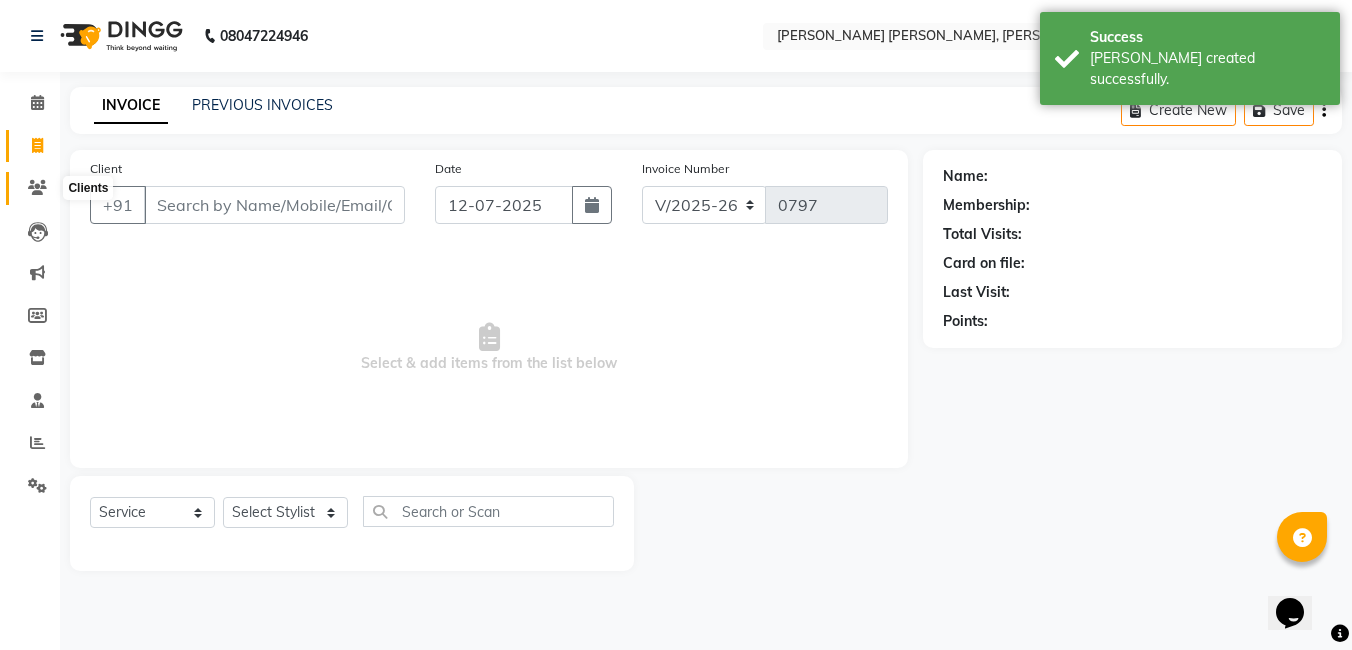 click 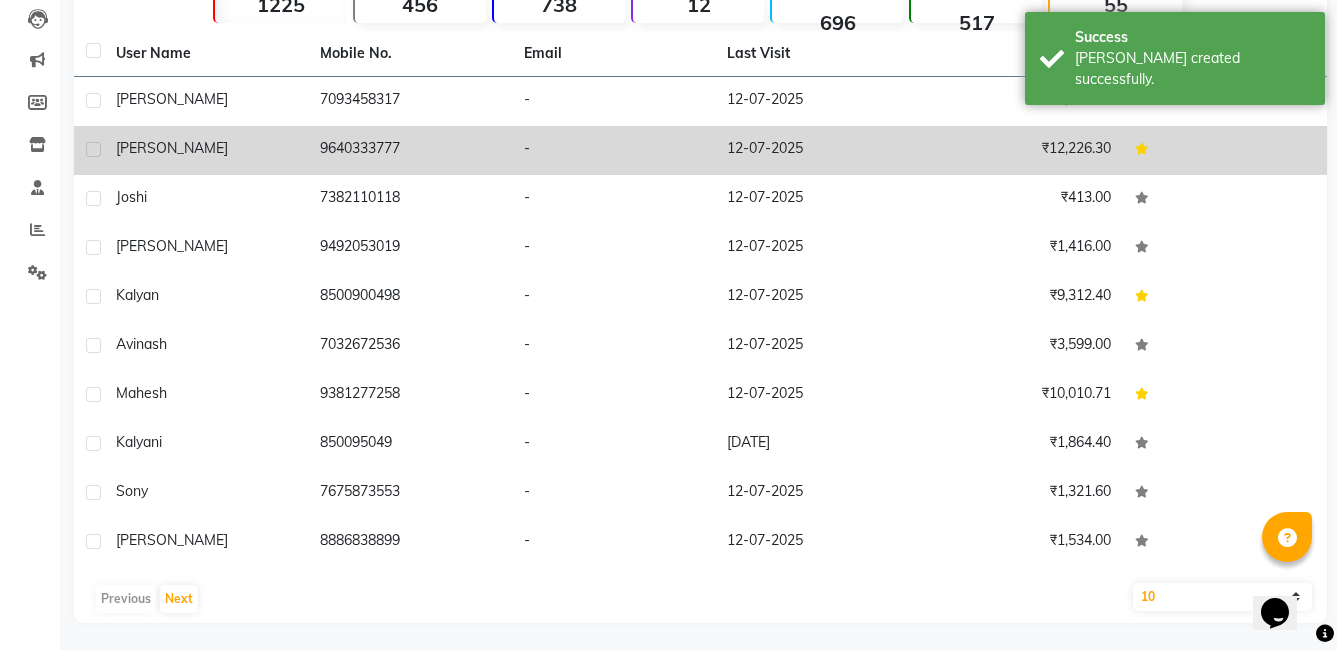 scroll, scrollTop: 216, scrollLeft: 0, axis: vertical 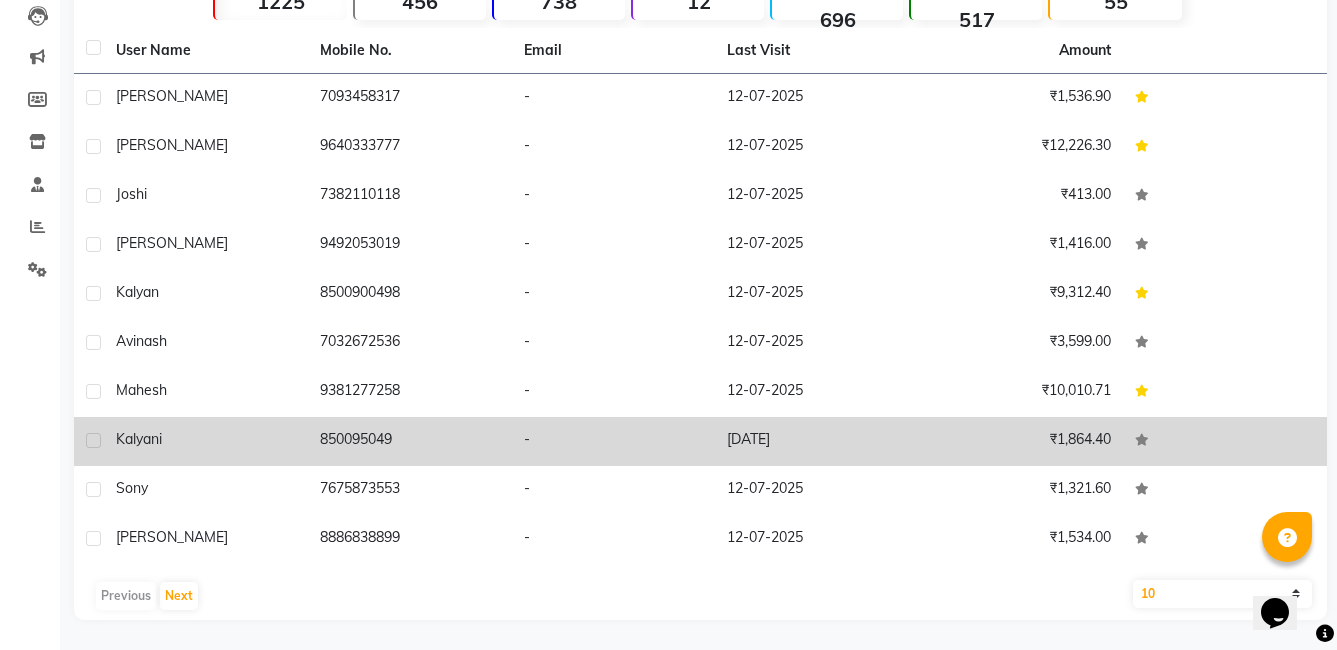 click 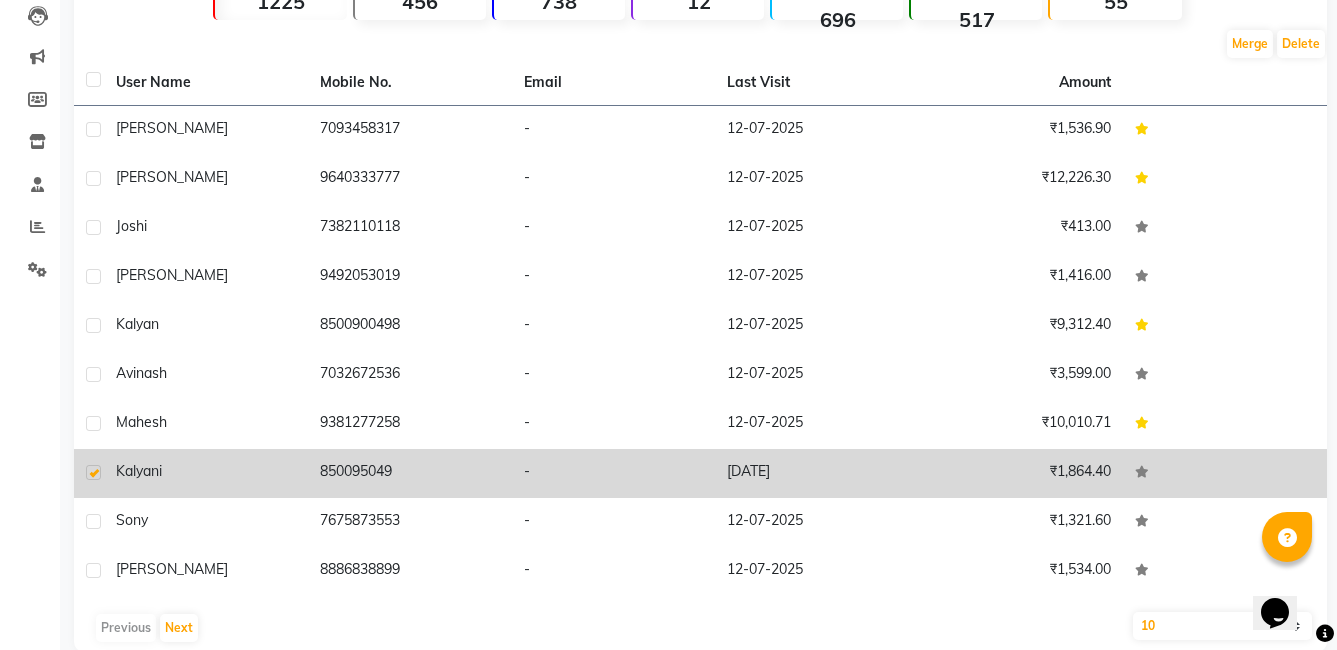 click on "kalyani" 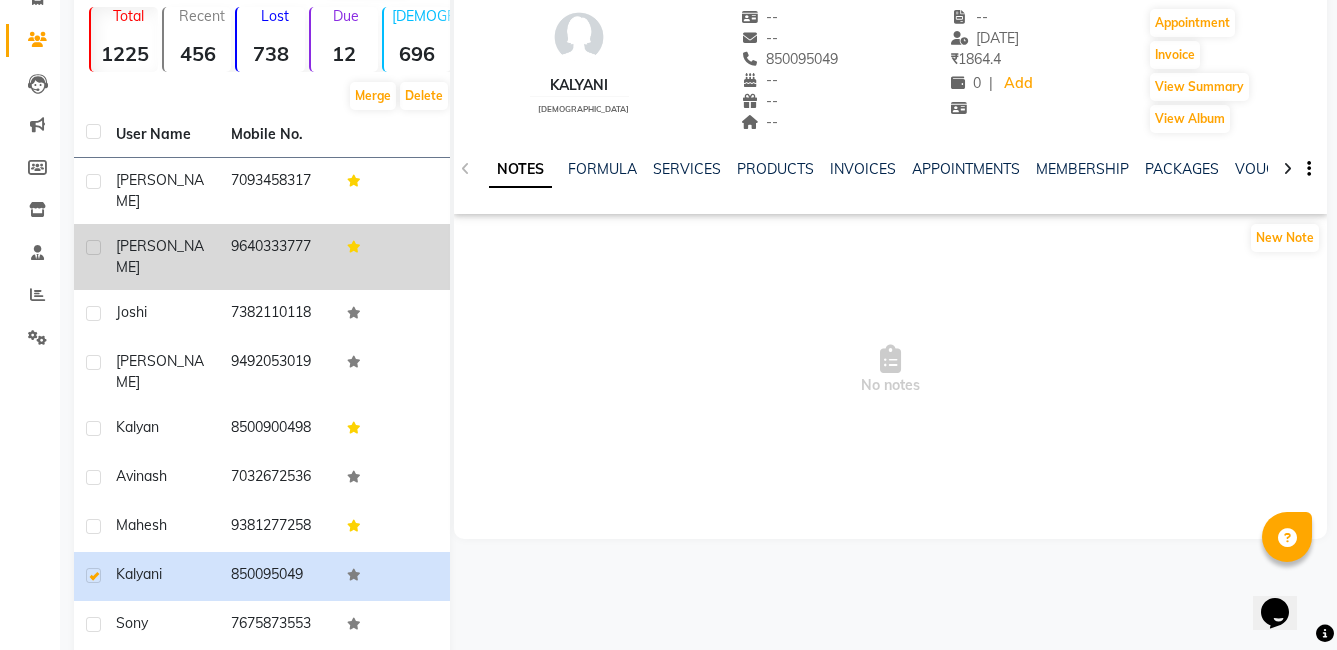 scroll, scrollTop: 100, scrollLeft: 0, axis: vertical 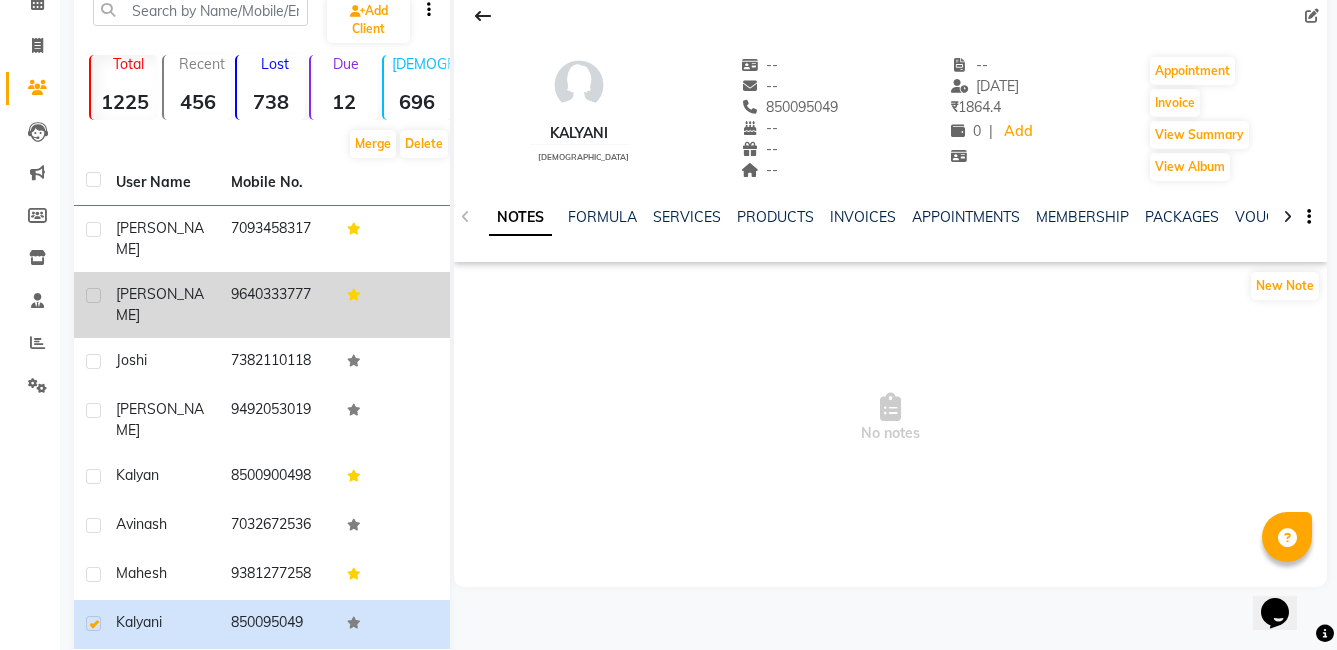 click 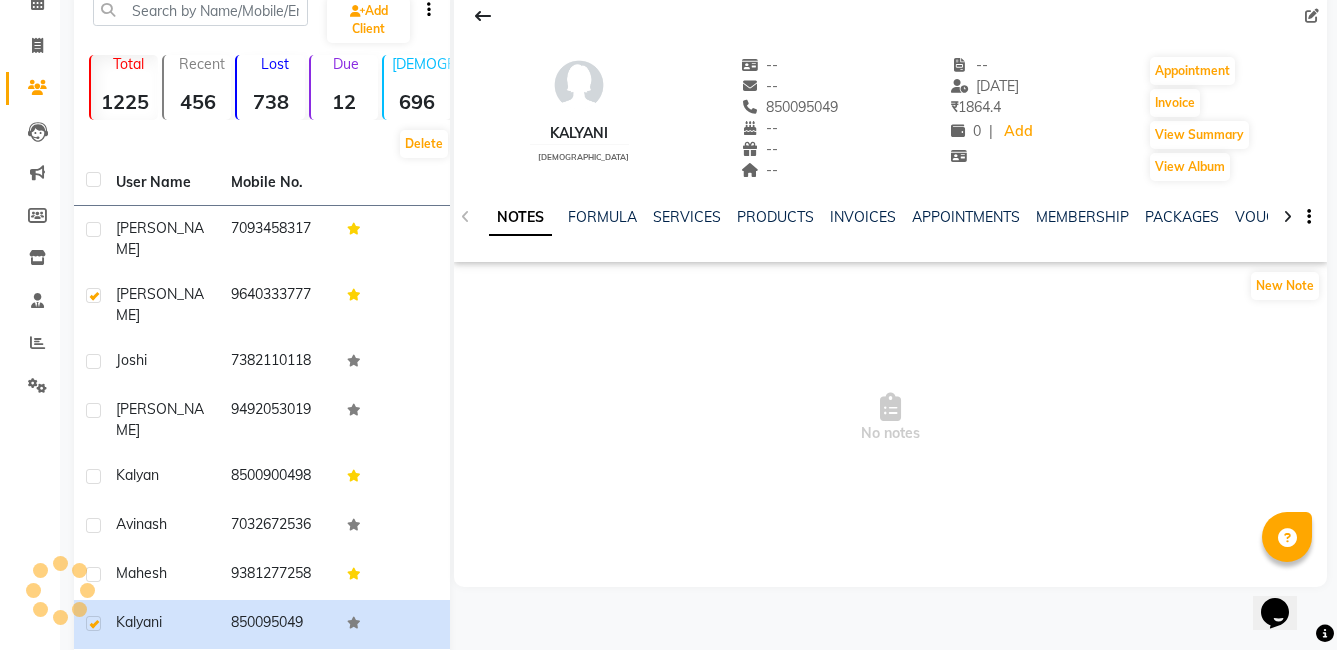 click on "No notes" at bounding box center (890, 418) 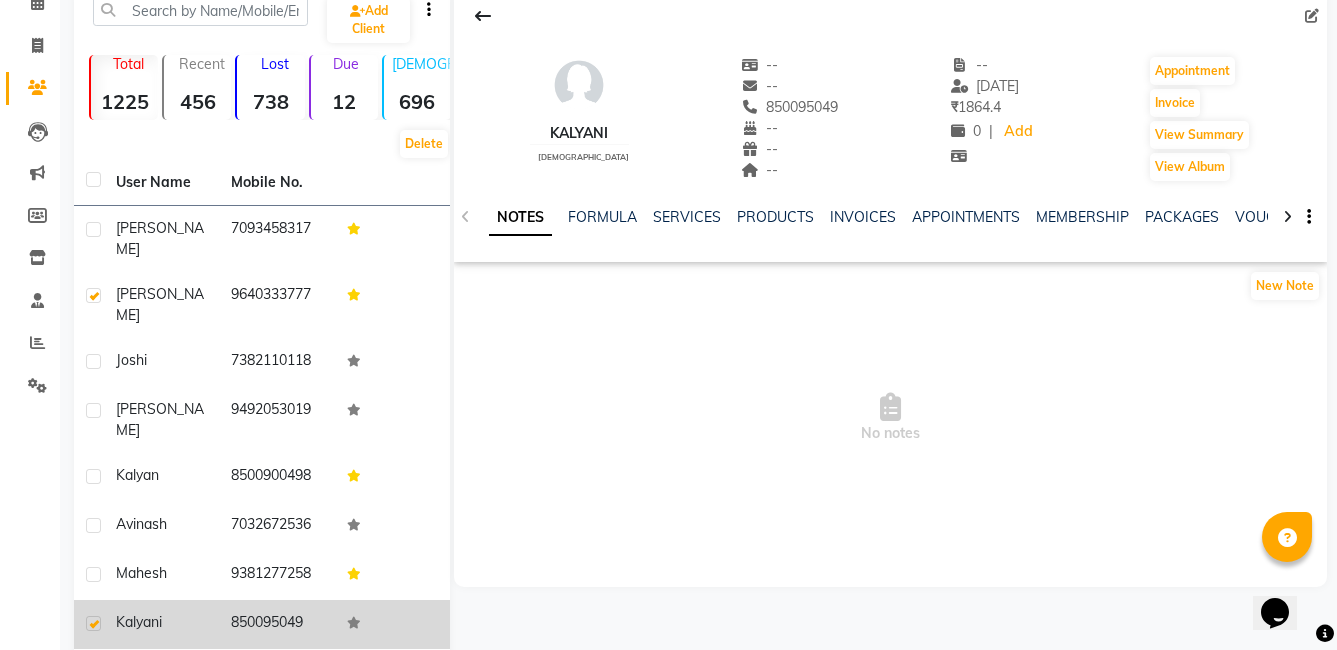 click 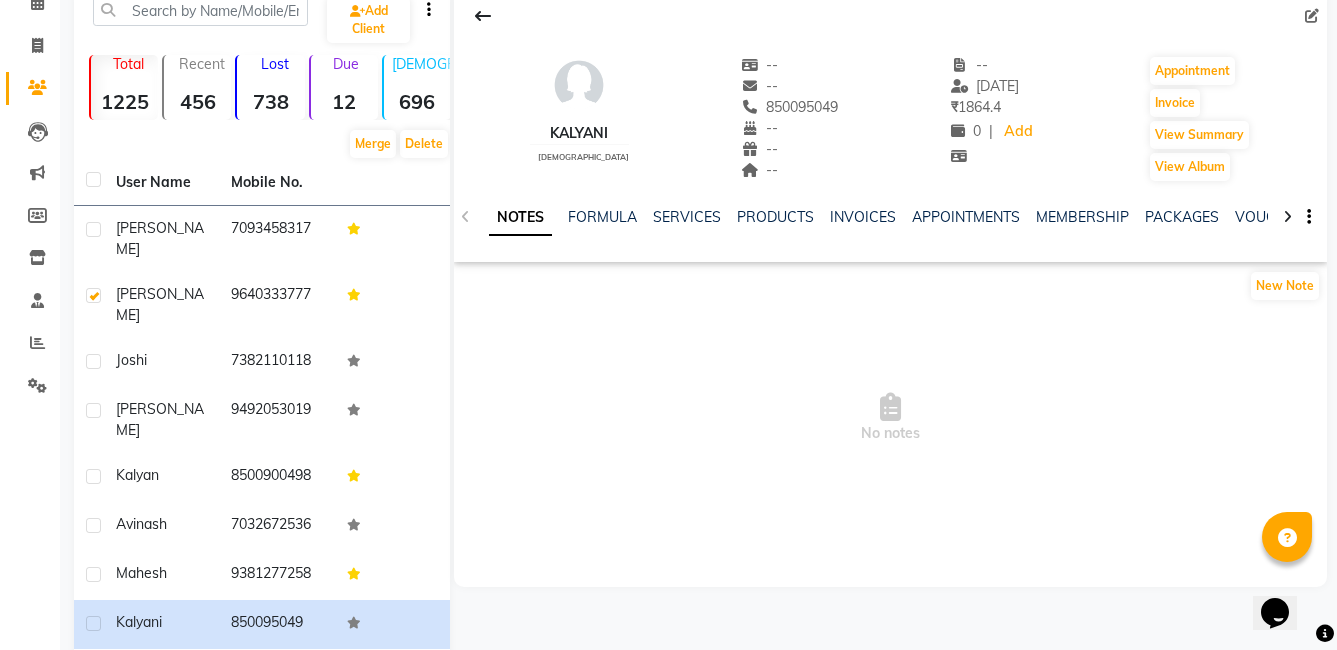 click on "No notes" at bounding box center [890, 418] 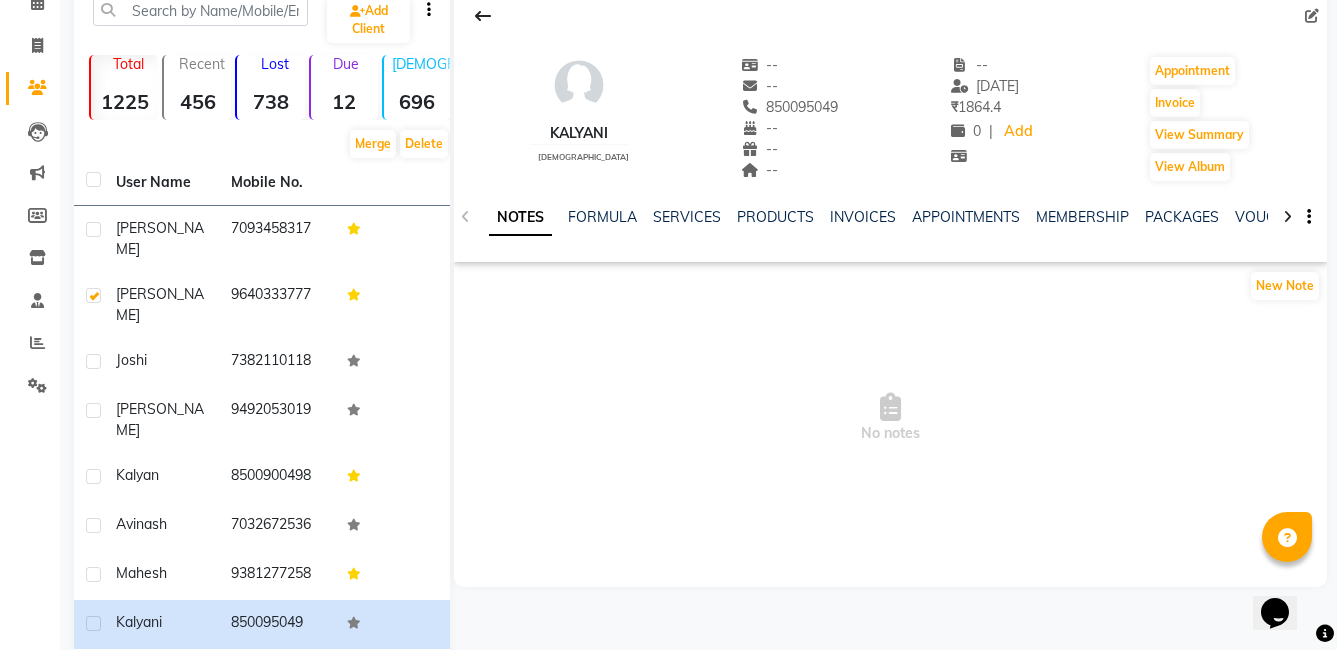 scroll, scrollTop: 0, scrollLeft: 0, axis: both 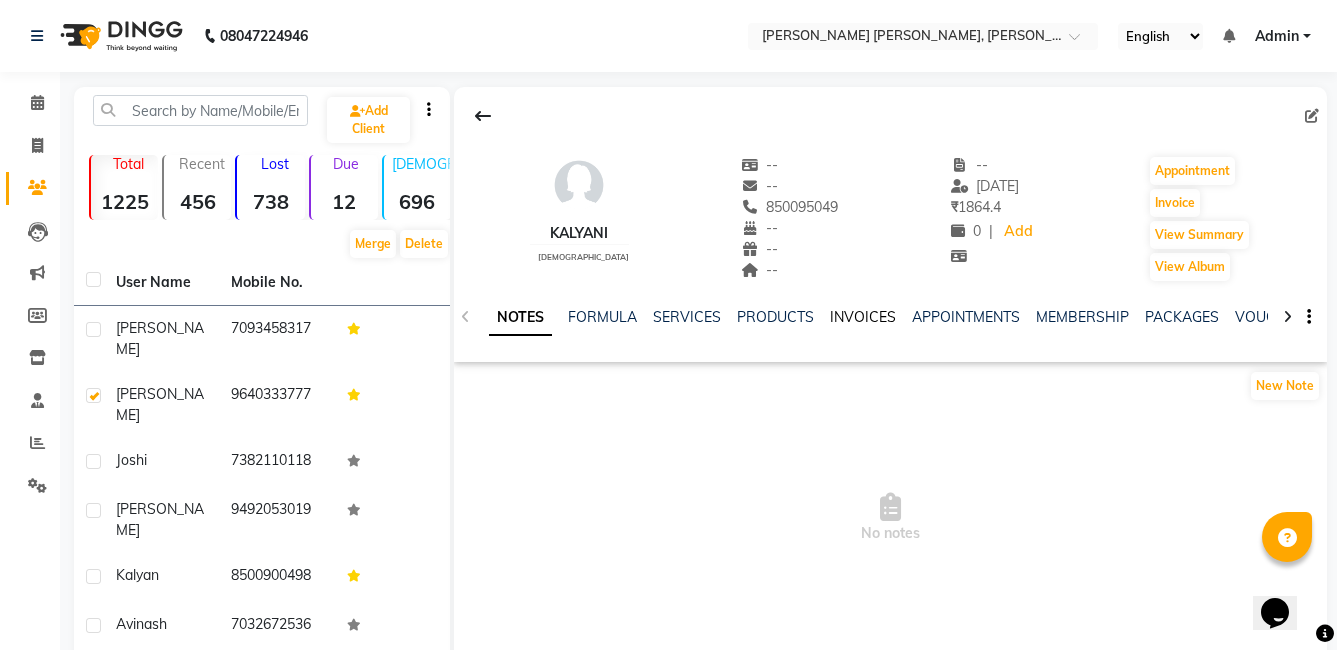 click on "INVOICES" 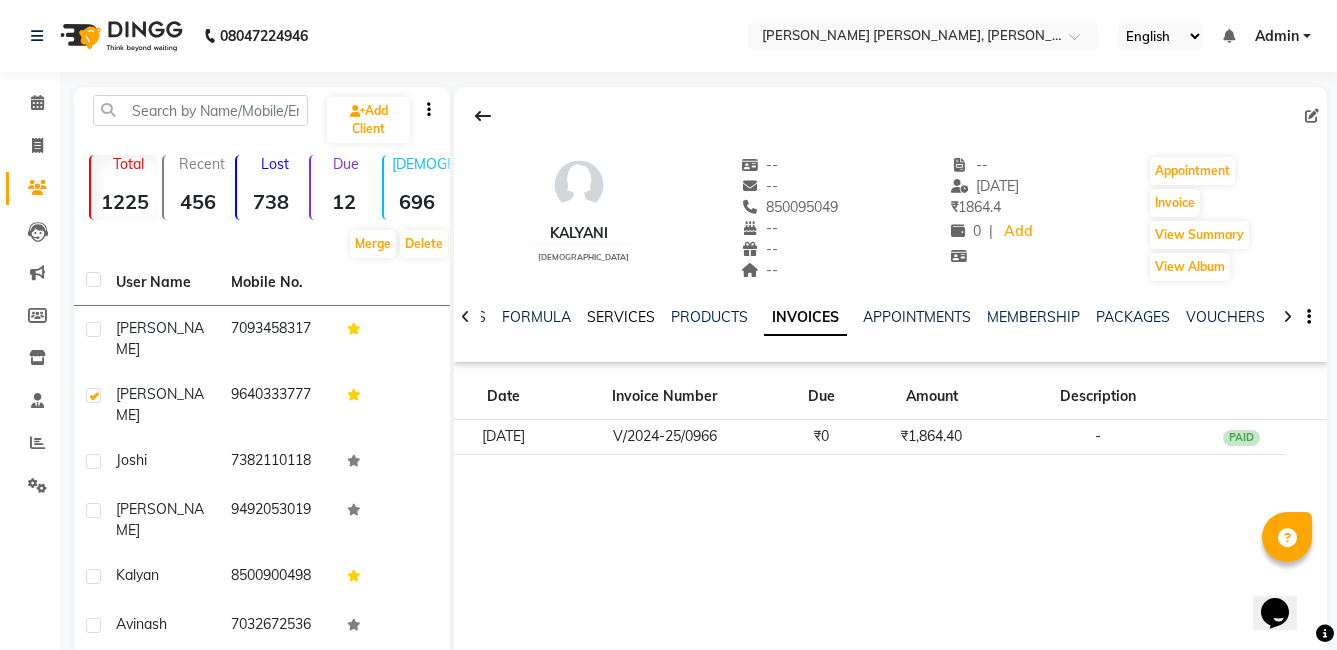 click on "SERVICES" 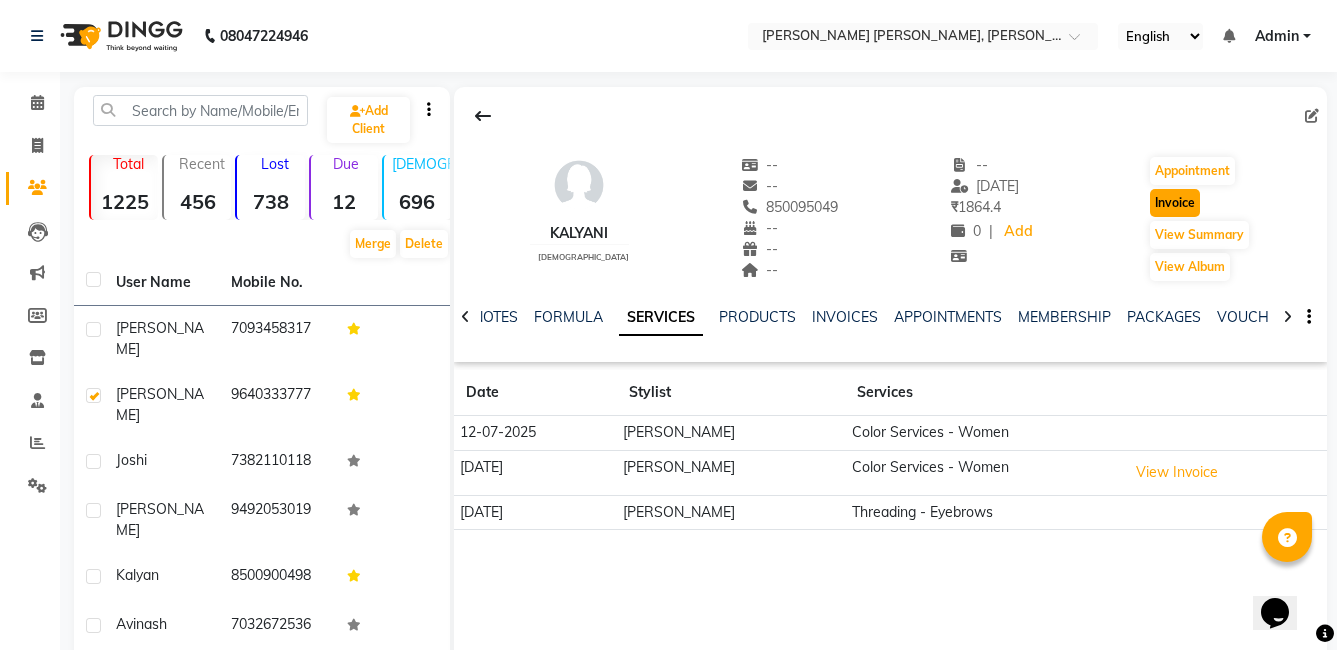 click on "Invoice" 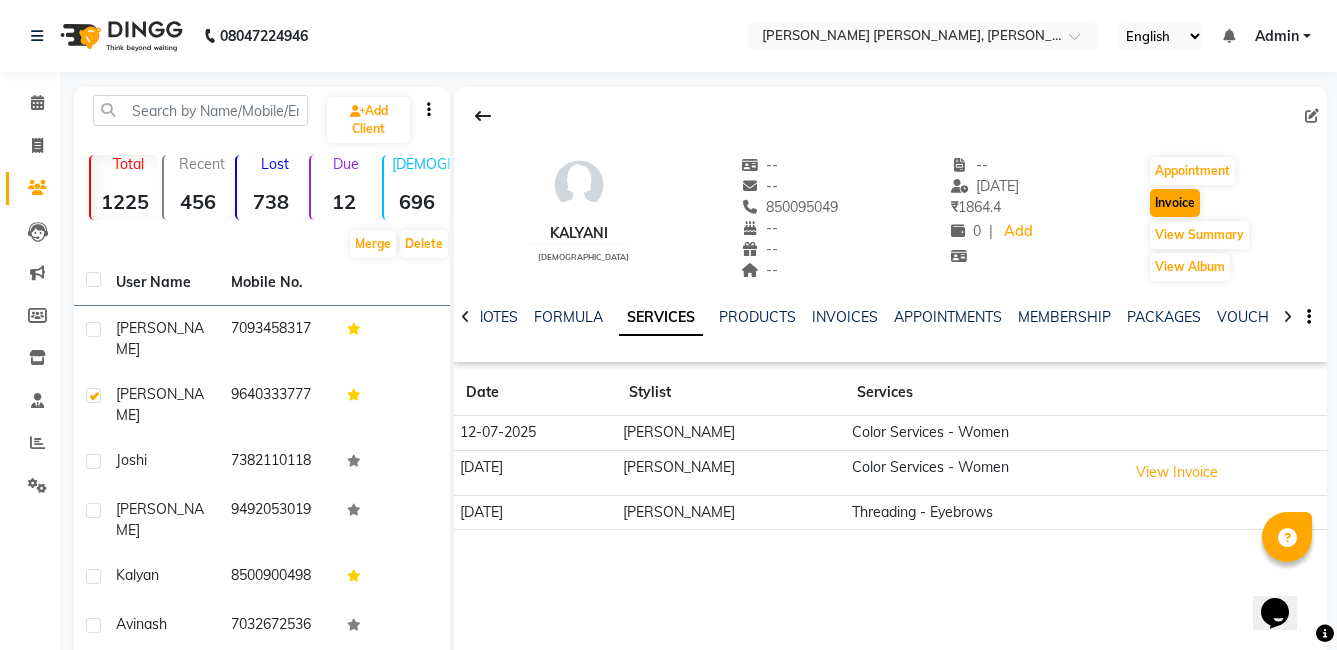 select on "service" 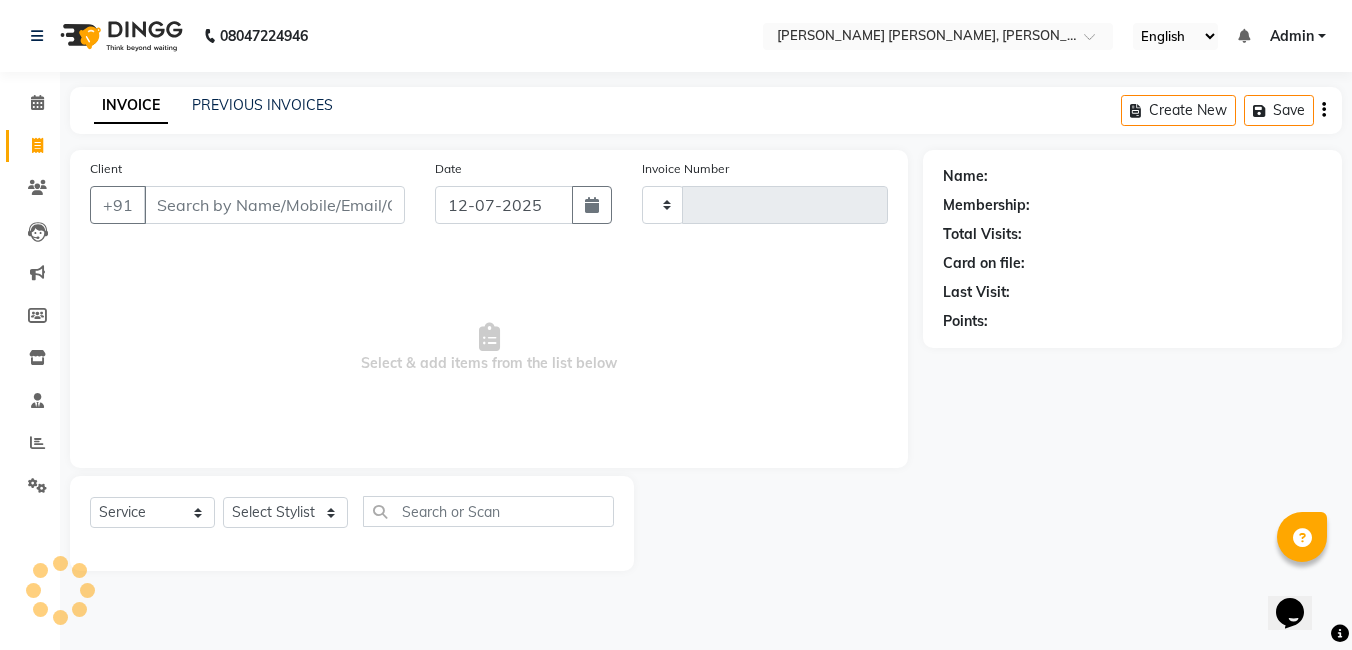 type on "0797" 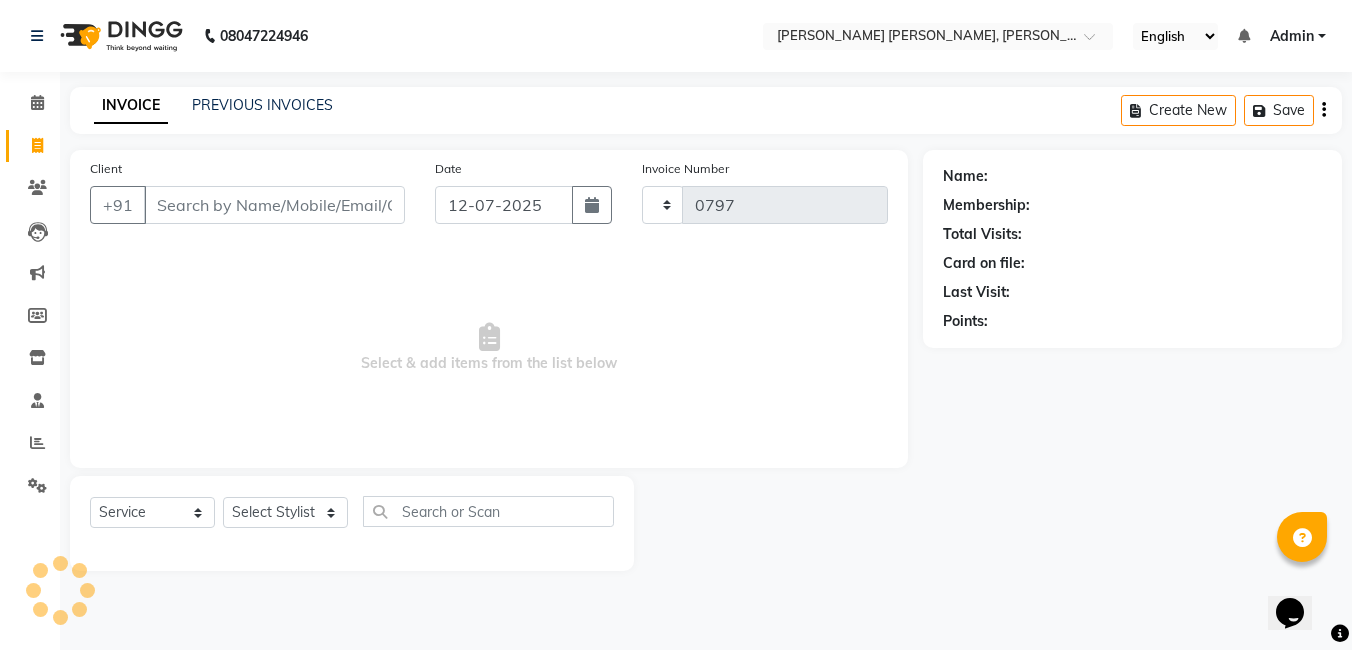 select on "7150" 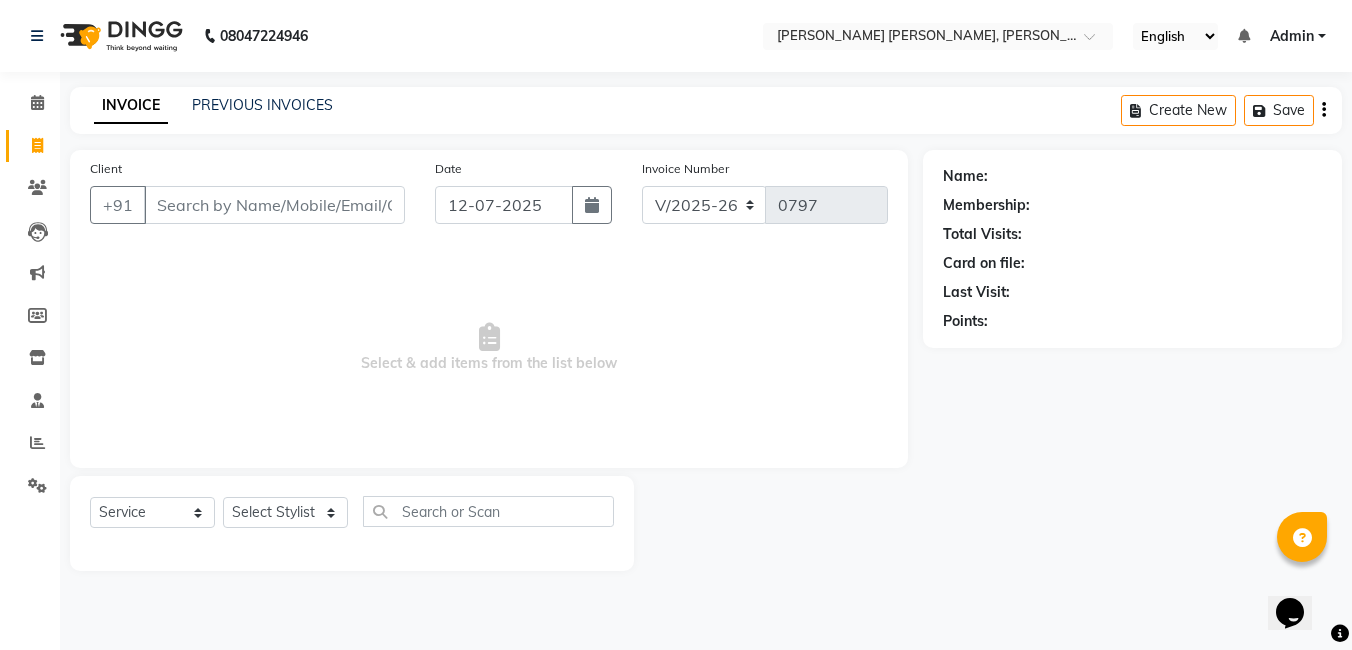 type on "850095049" 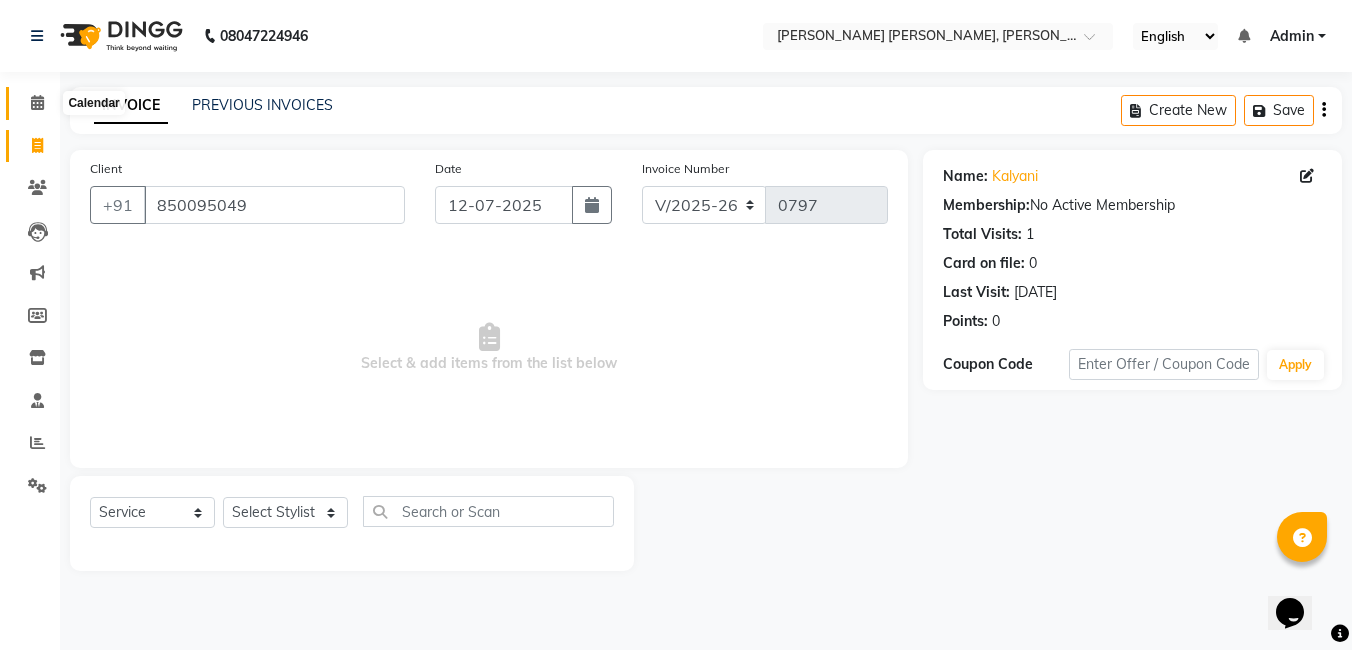 click 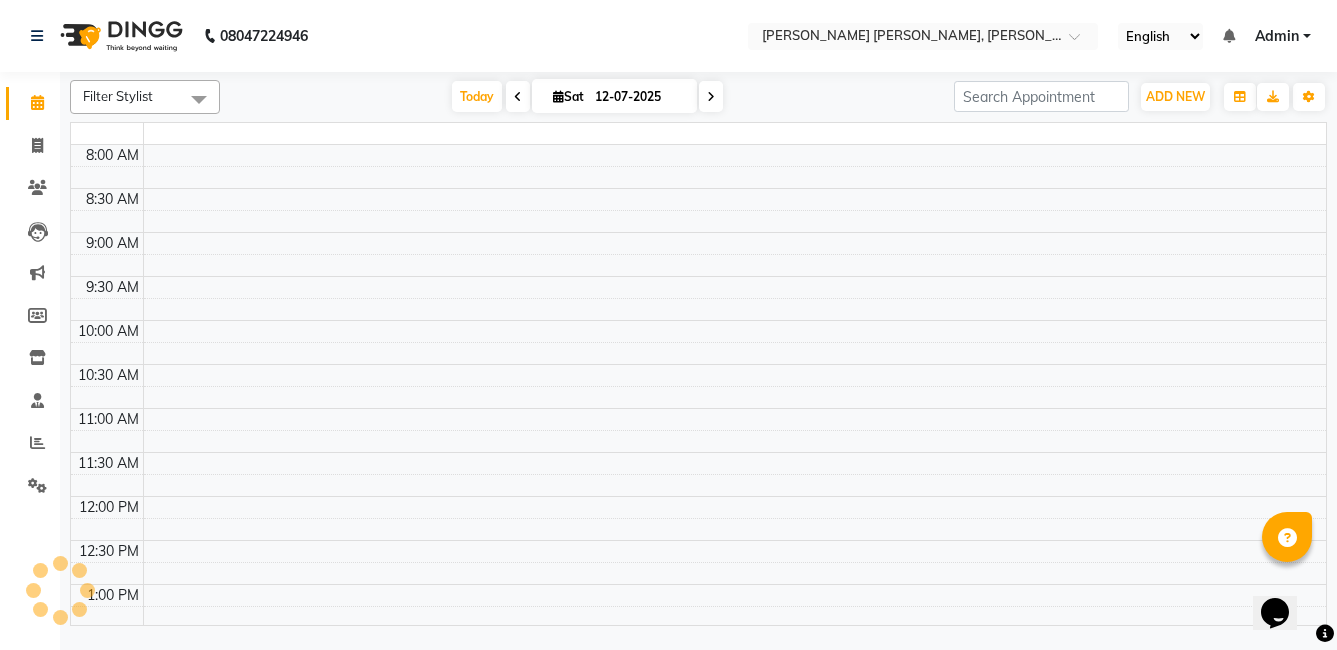 scroll, scrollTop: 0, scrollLeft: 0, axis: both 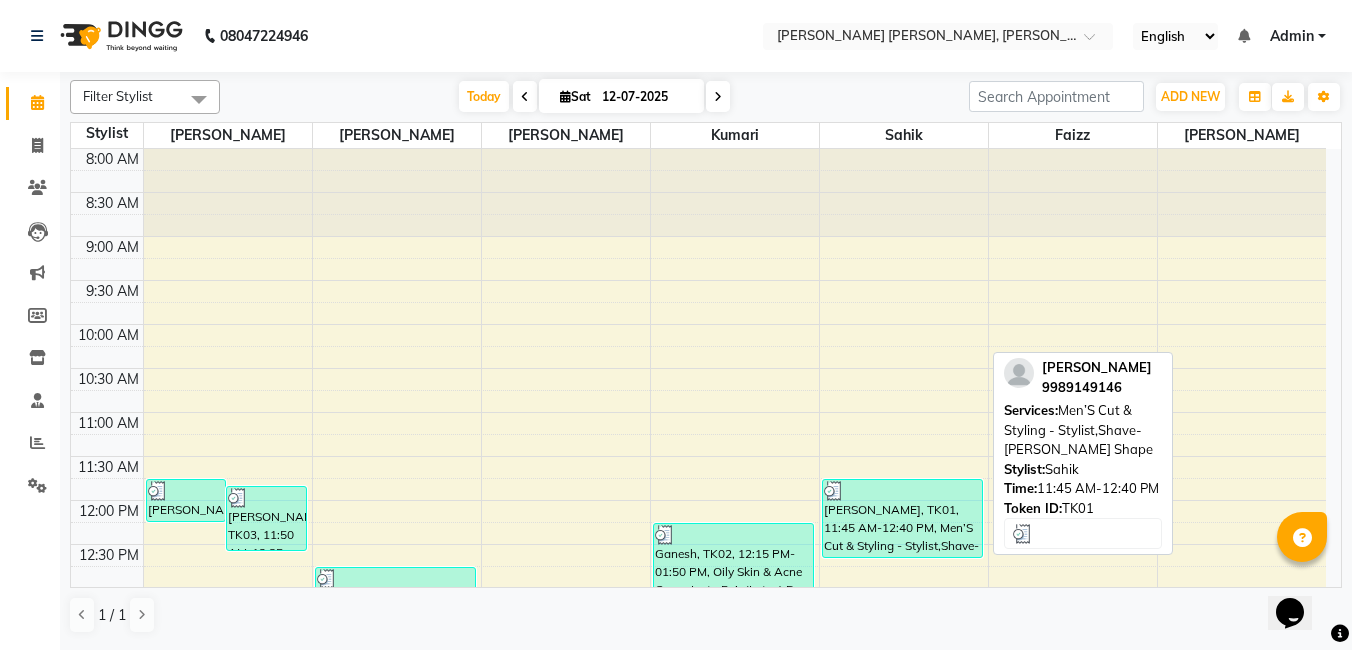 click on "[PERSON_NAME], TK01, 11:45 AM-12:40 PM, Men’S Cut & Styling - Stylist,Shave-[PERSON_NAME] Shape" at bounding box center [903, 518] 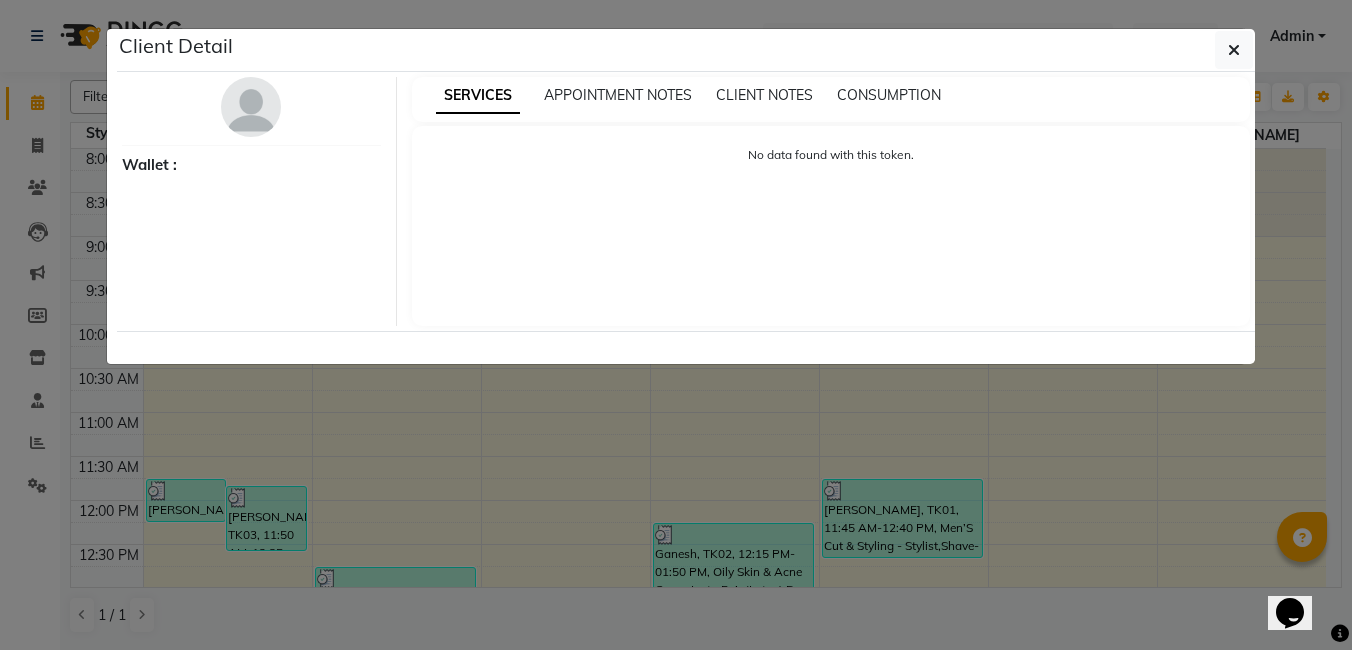 select on "3" 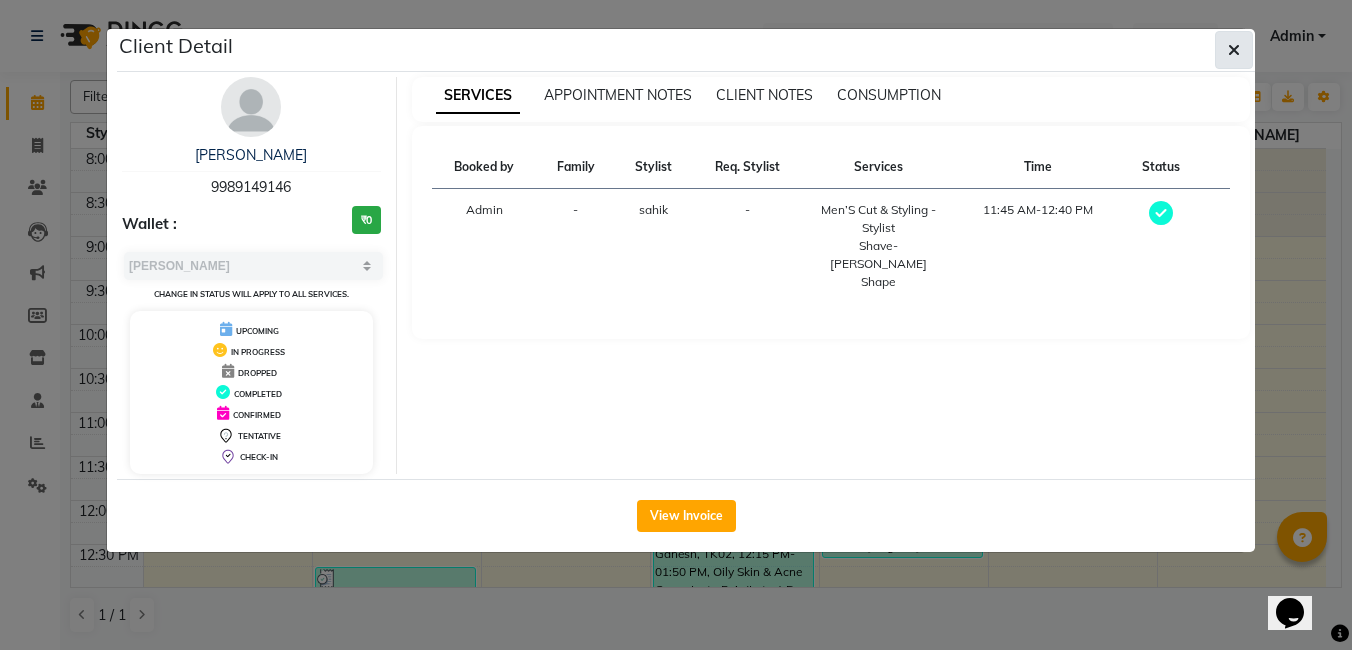 click 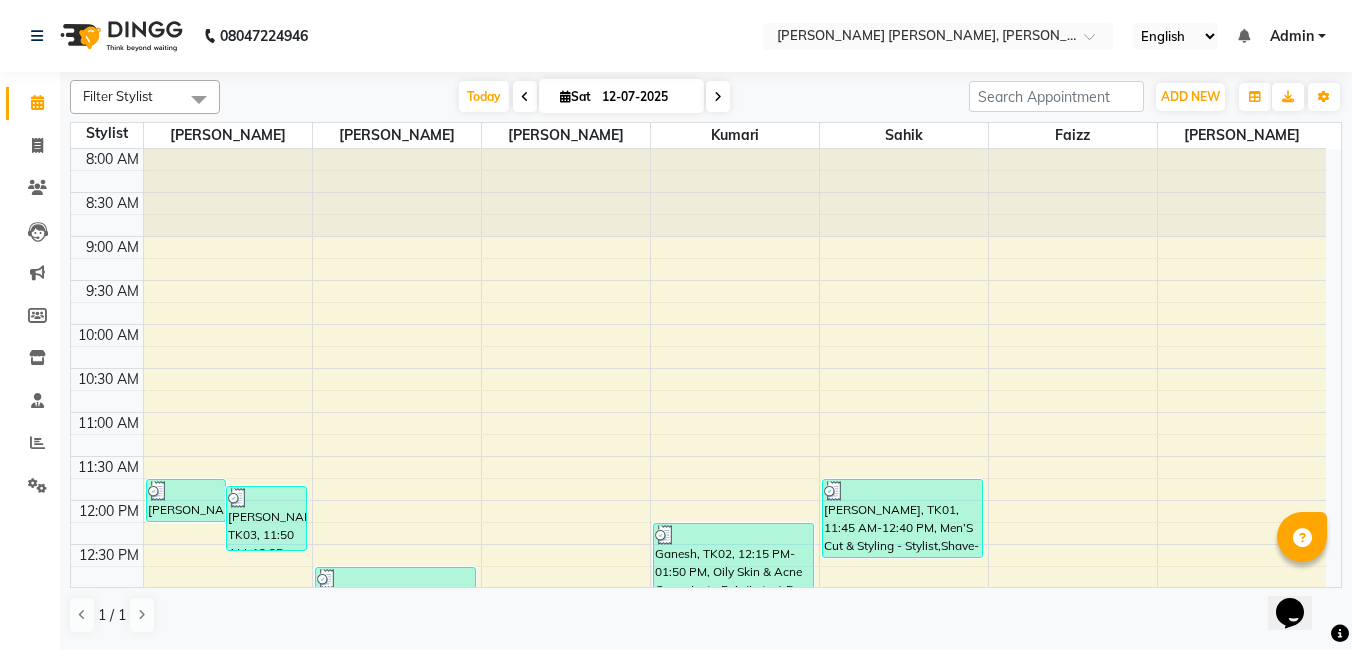 click on "8:00 AM 8:30 AM 9:00 AM 9:30 AM 10:00 AM 10:30 AM 11:00 AM 11:30 AM 12:00 PM 12:30 PM 1:00 PM 1:30 PM 2:00 PM 2:30 PM 3:00 PM 3:30 PM 4:00 PM 4:30 PM 5:00 PM 5:30 PM 6:00 PM 6:30 PM 7:00 PM 7:30 PM 8:00 PM 8:30 PM 9:00 PM 9:30 PM     bhargavi, TK12, 06:20 PM-08:15 PM, Women’S Cut & Blow Dry - Deep Conditioning,Women’S Cut & Blow Dry - Creative Director,Massage - Head Oil Massage (Women) (30 Mins)     Mahesh, TK08, 06:40 PM-07:40 PM, Re-Born Treatment - Women’S Shoulder Length Hair,Men’S Cut & Styling - Stylist     kalyan, TK10, 07:05 PM-07:50 PM, Color Services - Women     Ganesh, TK02, 11:45 AM-12:15 PM, Men’S Cut & Styling - Stylist     Bindu, TK03, 11:50 AM-12:35 PM, Women’S Cut & Blow Dry - Stylist     Jyostna, TK06, 04:15 PM-05:15 PM, Women’S Cut & Blow Dry - Creative Director     kalyani, TK07, 05:15 PM-06:00 PM, Color Services - Women     Santoshi, TK04, 12:45 PM-02:00 PM, Women’S Cut & Blow Dry - Creative Director,Threading - Upper Lip" at bounding box center [698, 764] 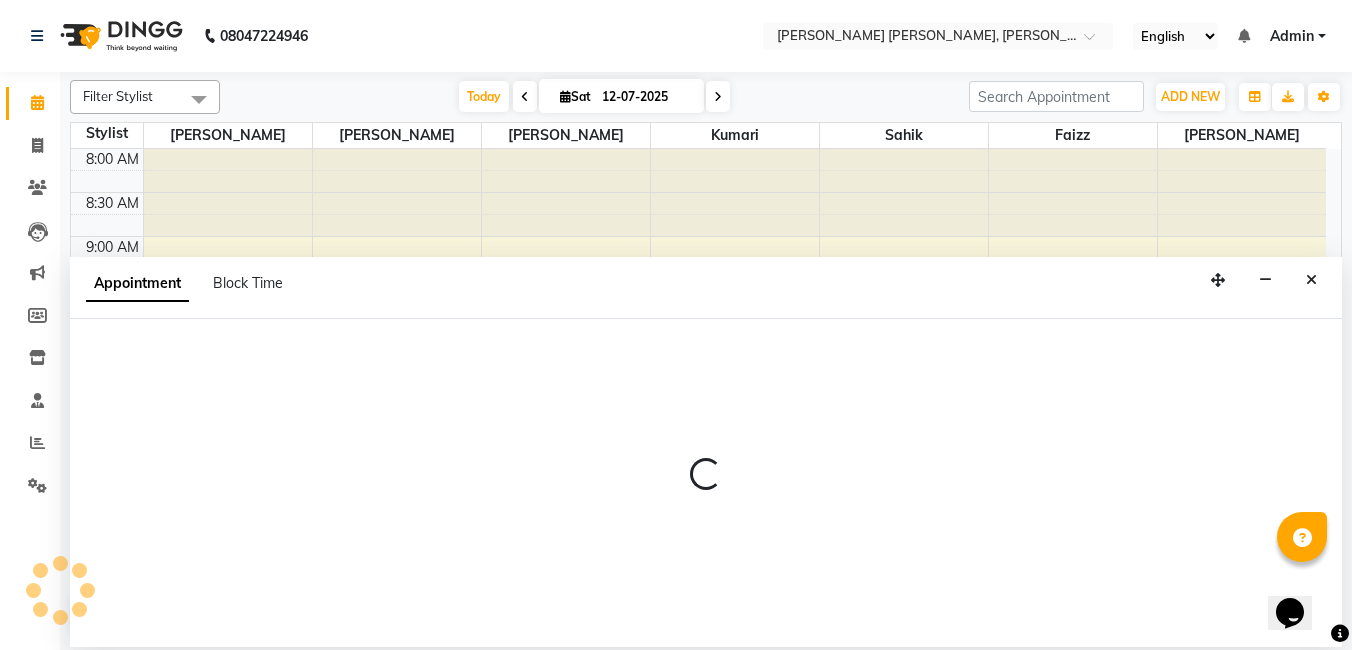 select on "68410" 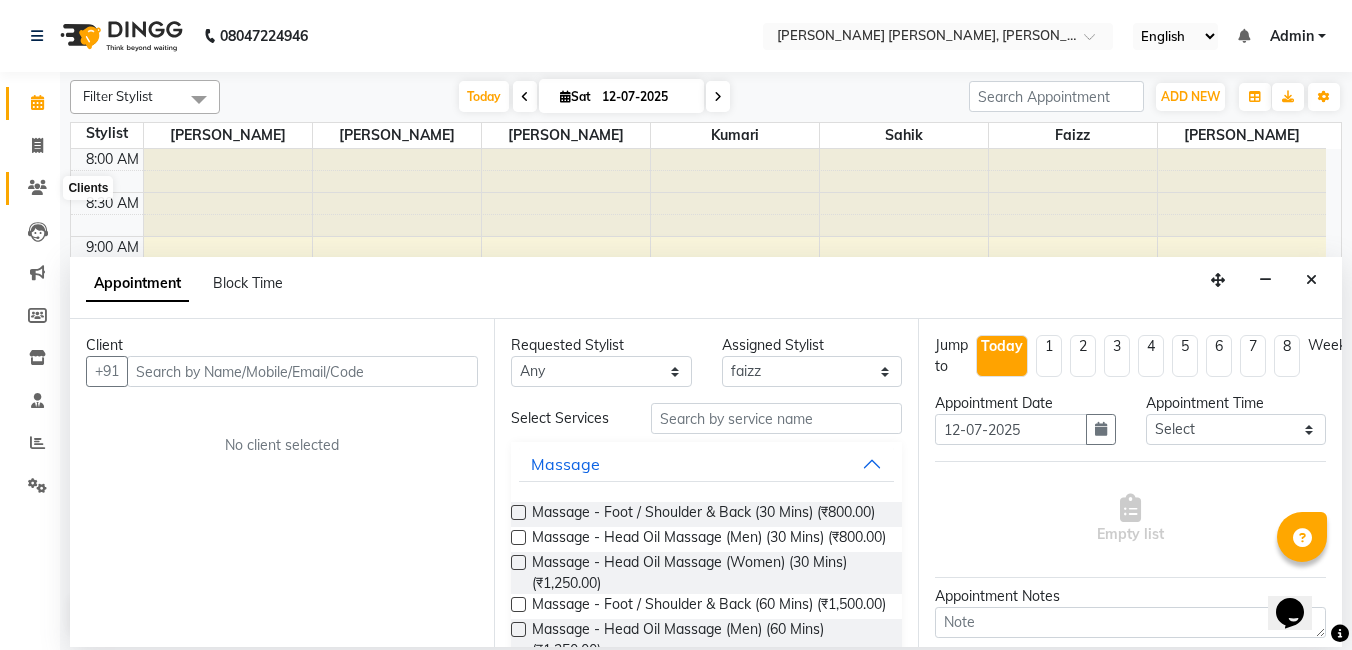 click 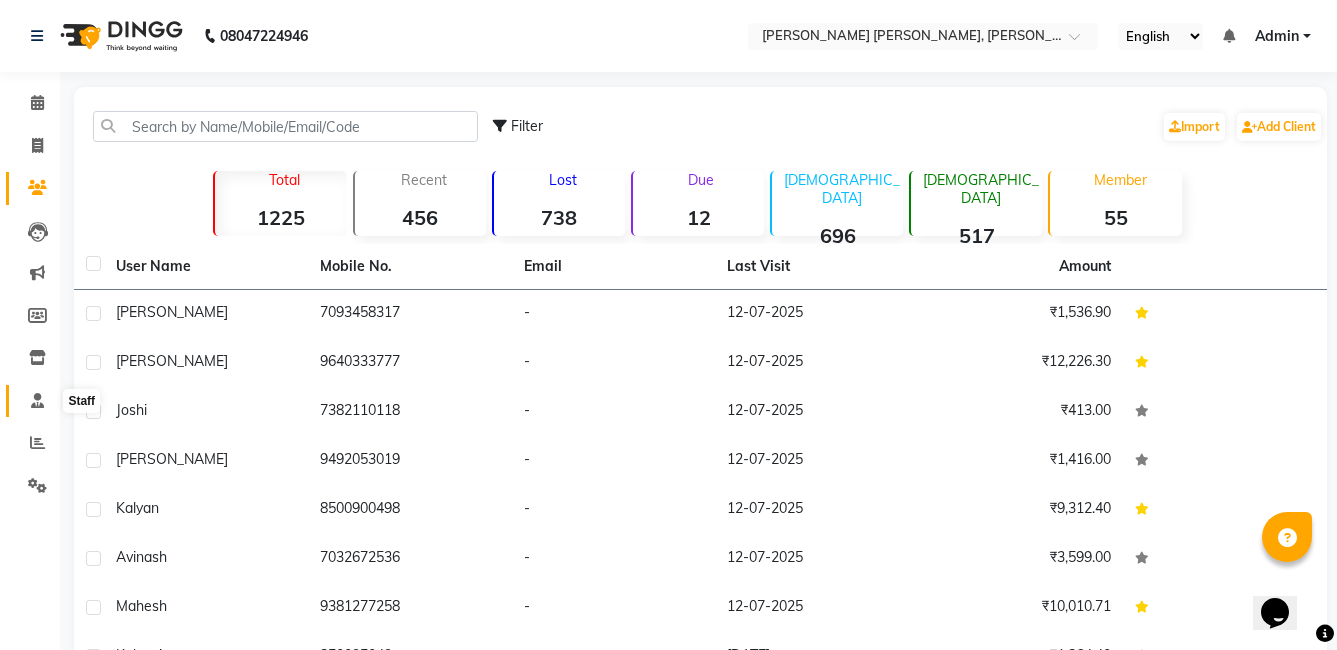 click 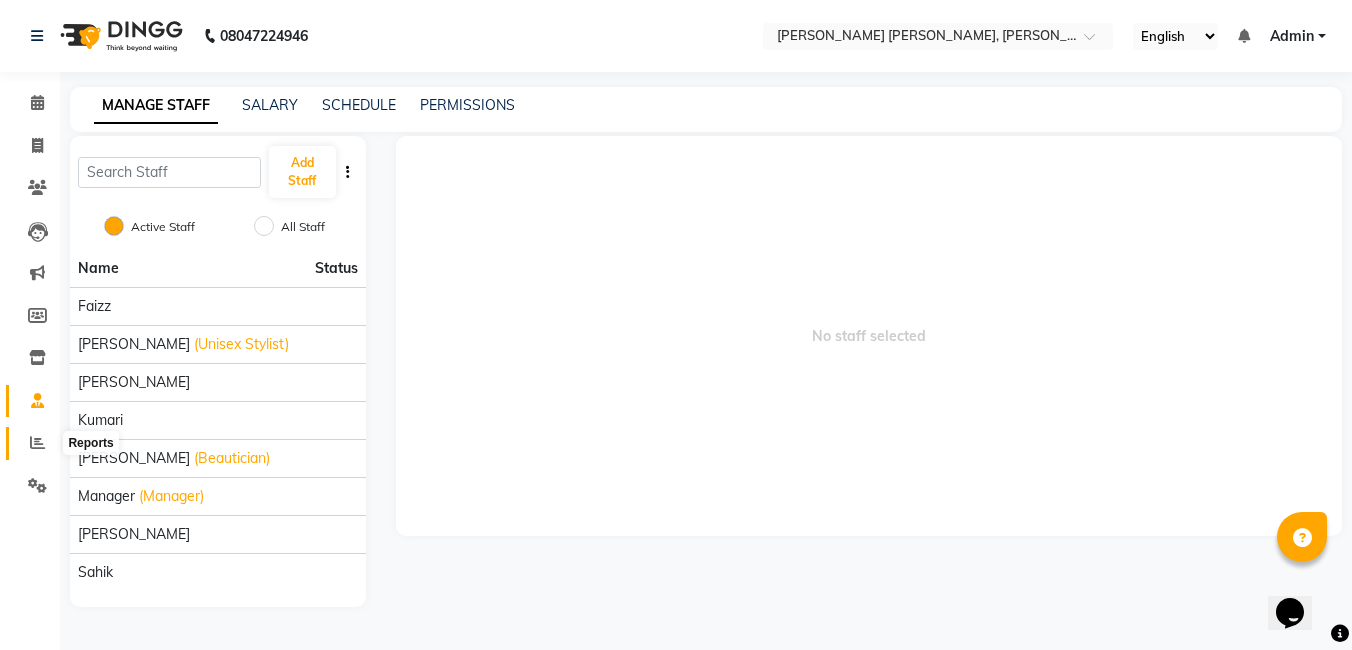 click 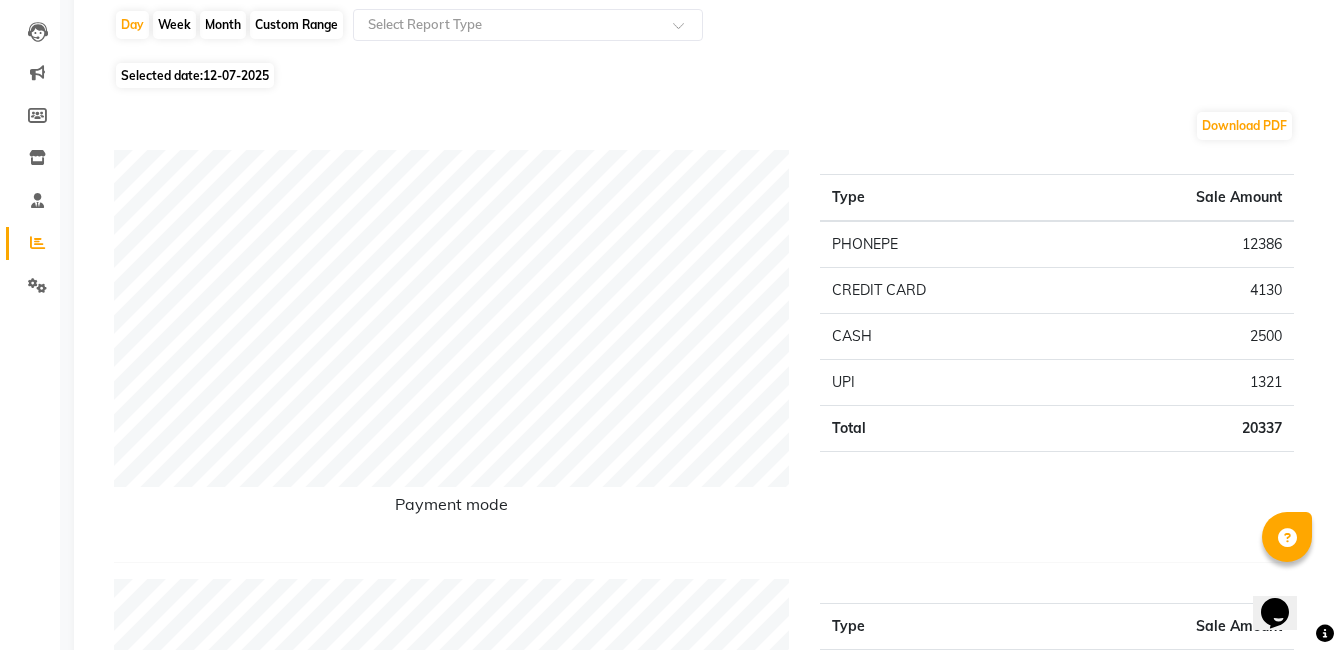 scroll, scrollTop: 0, scrollLeft: 0, axis: both 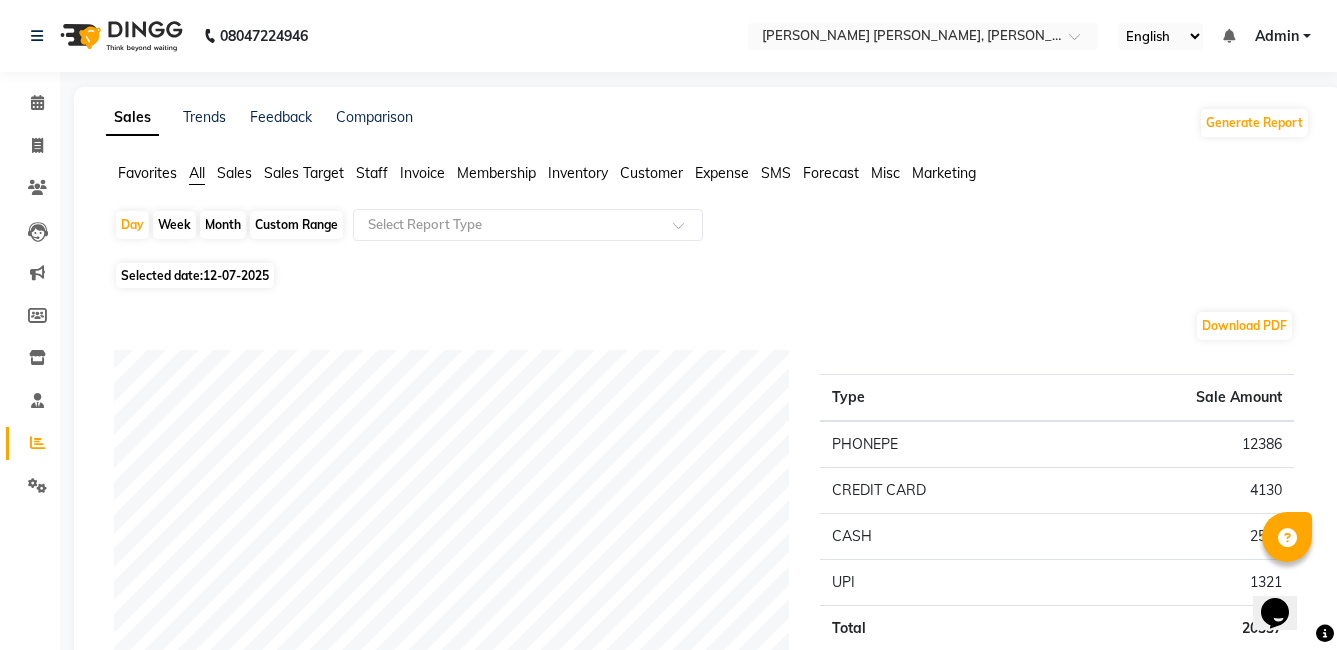 click on "Sales Target" 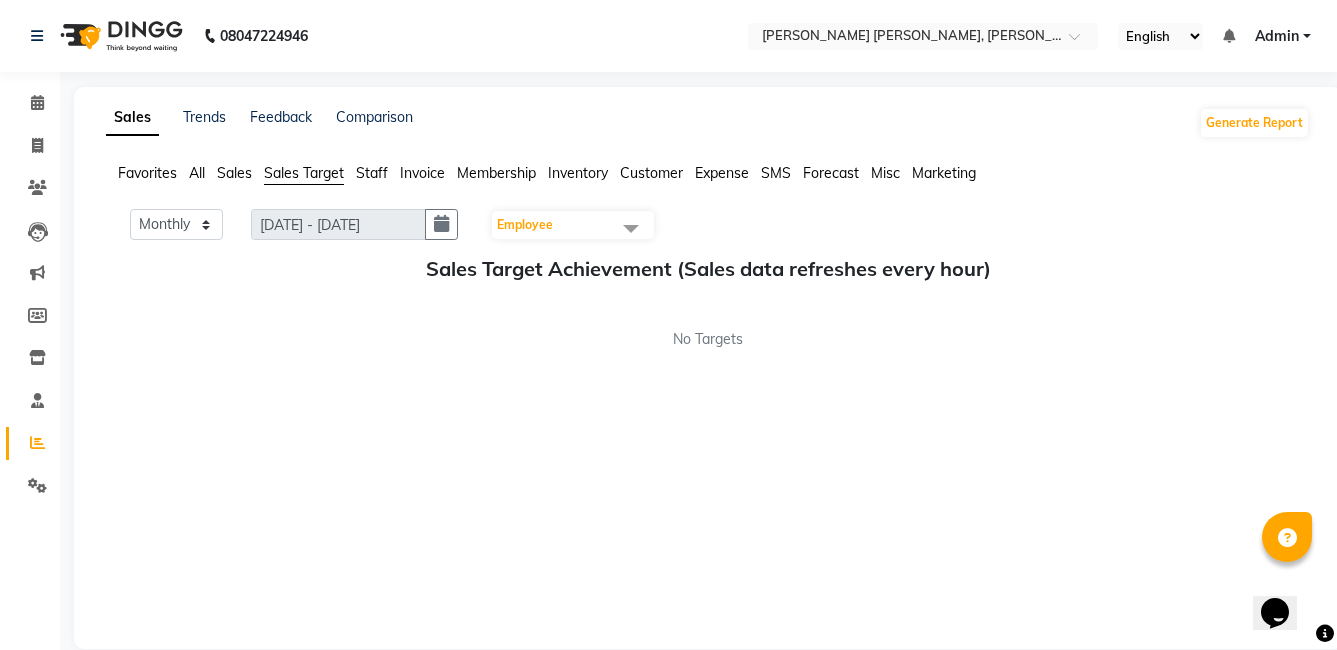click on "Sales" 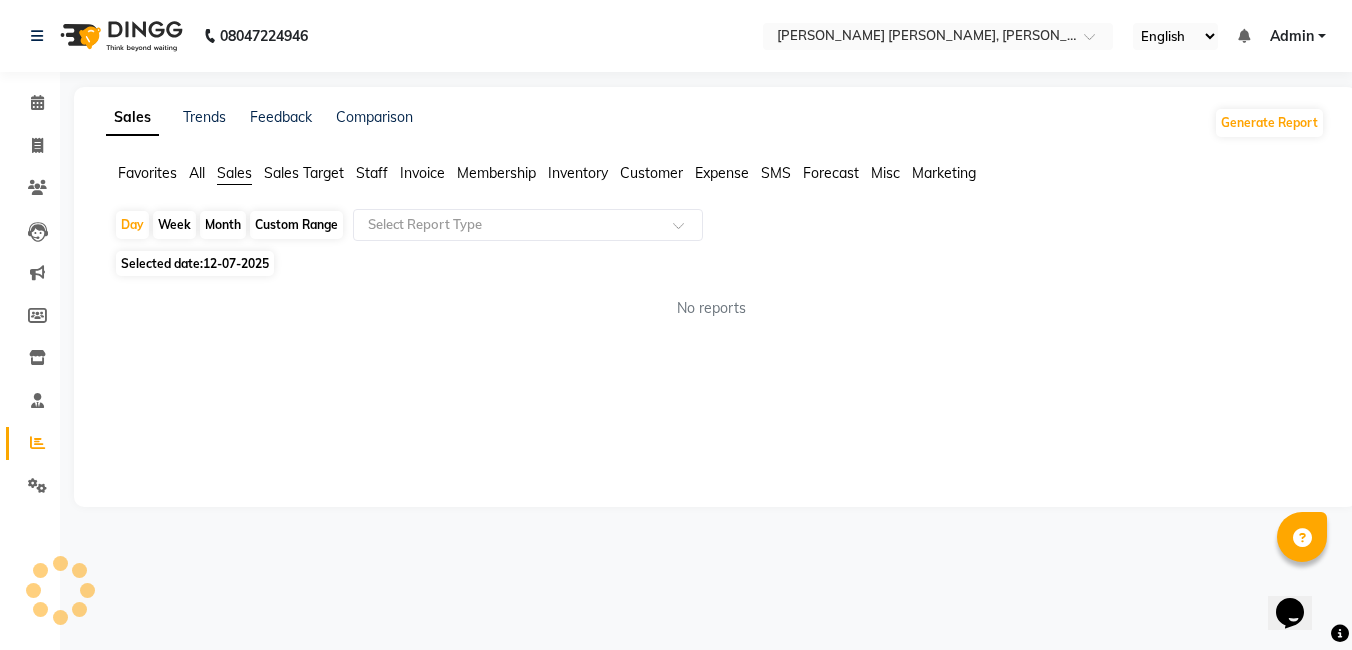 click on "All" 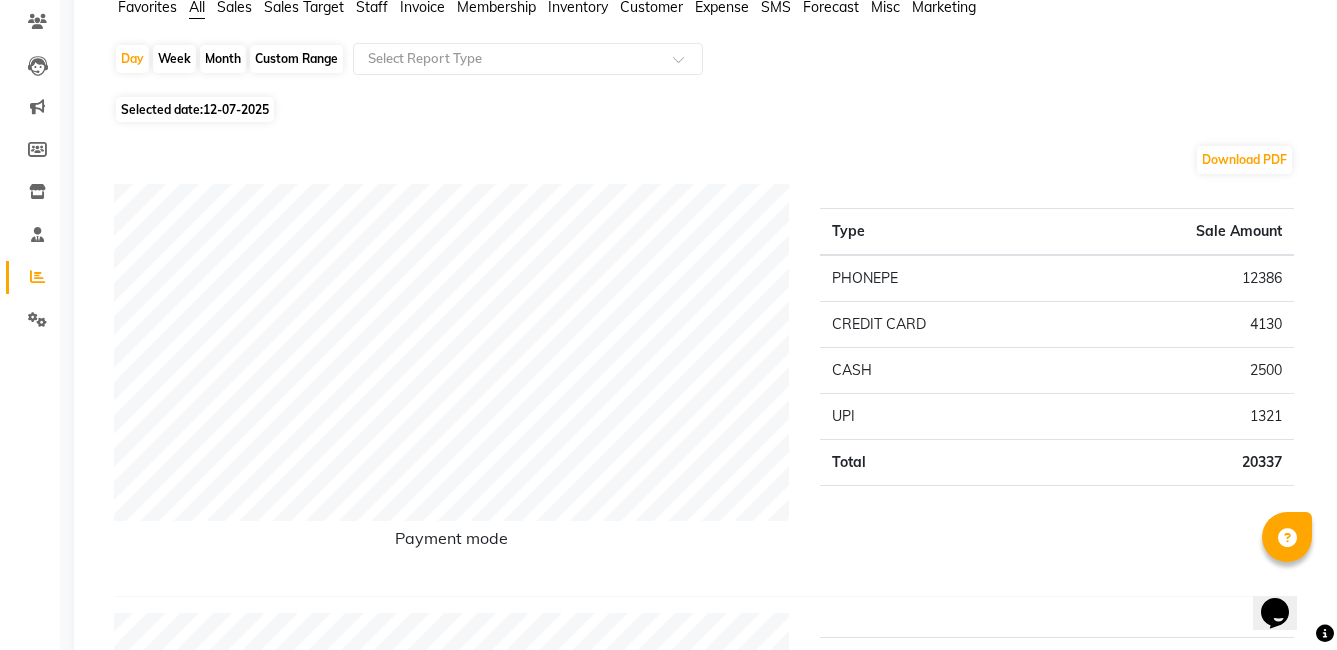 scroll, scrollTop: 0, scrollLeft: 0, axis: both 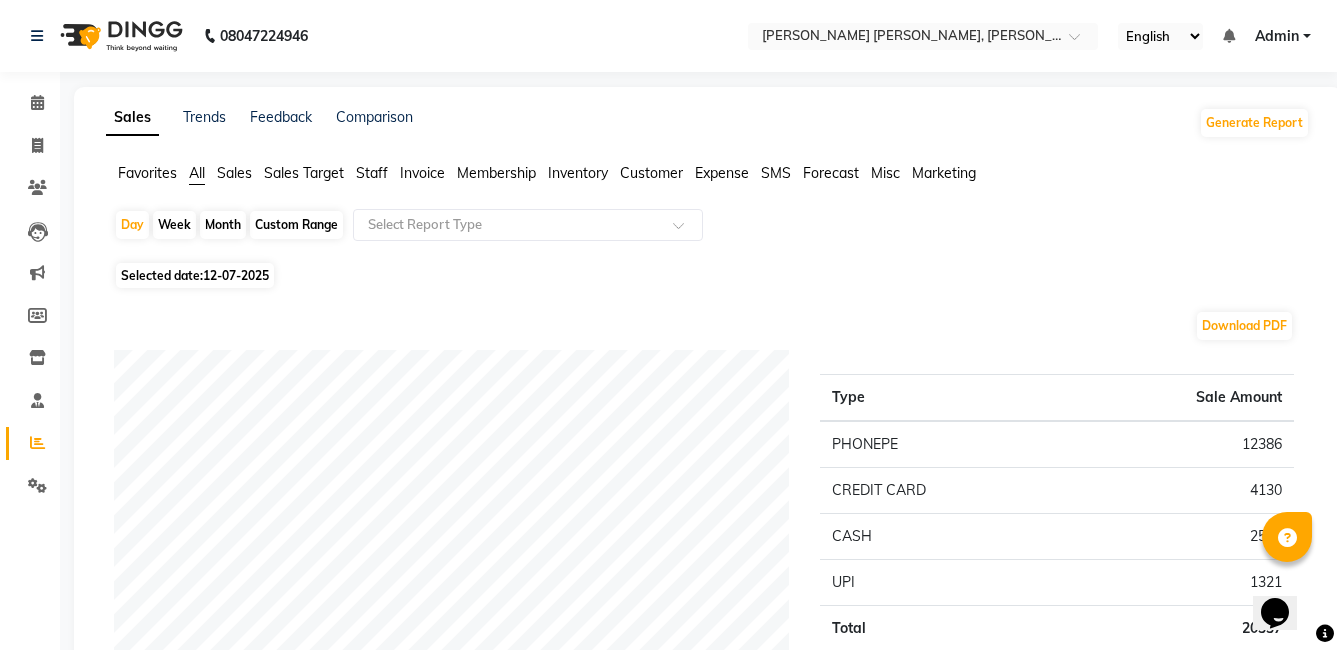 click on "Invoice" 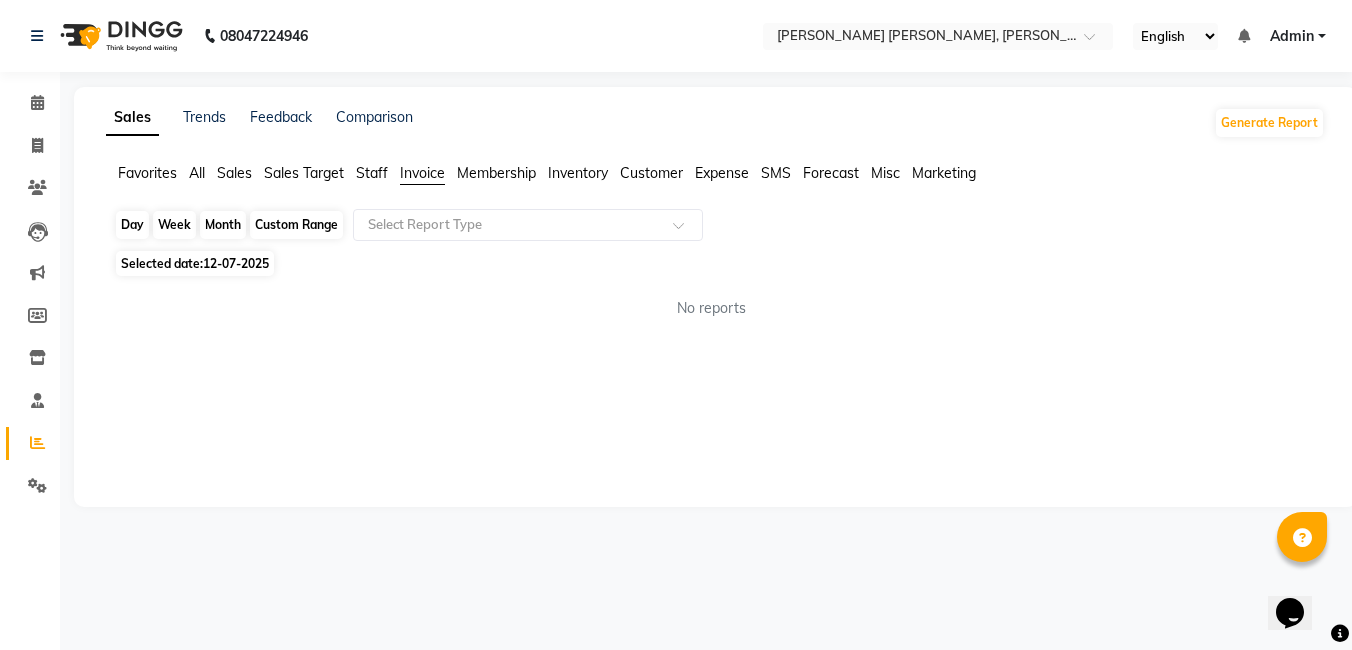 click on "Day" 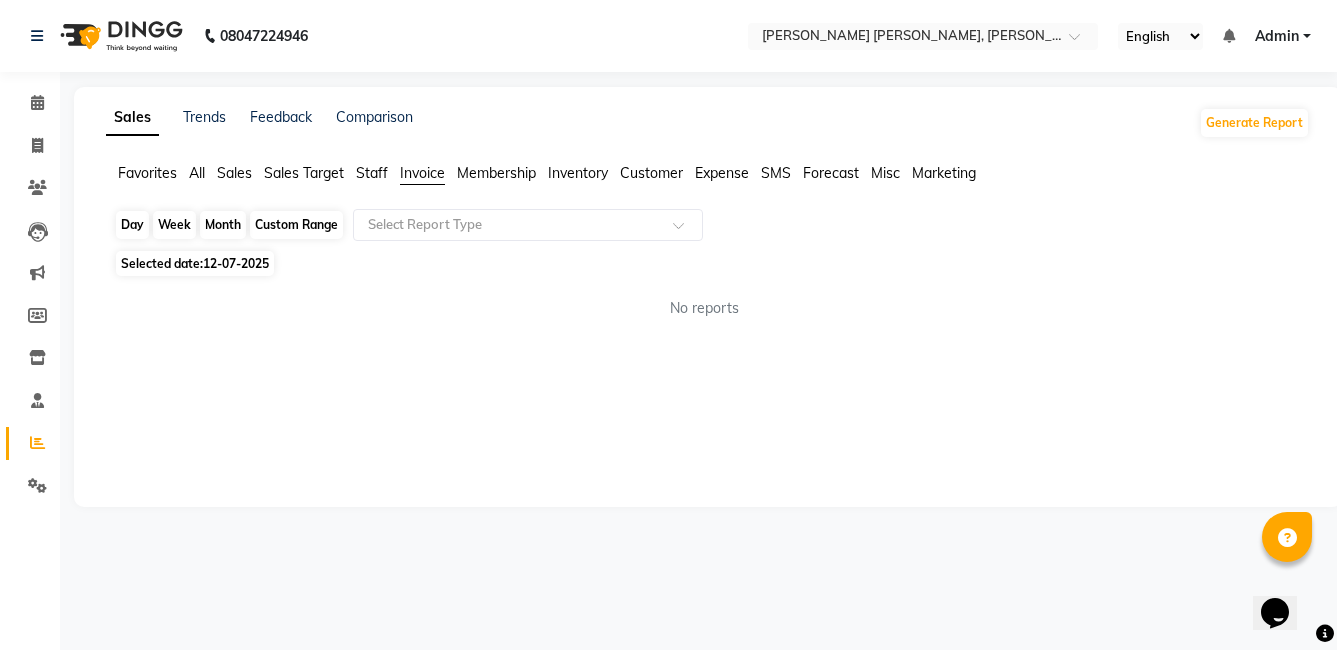 select on "7" 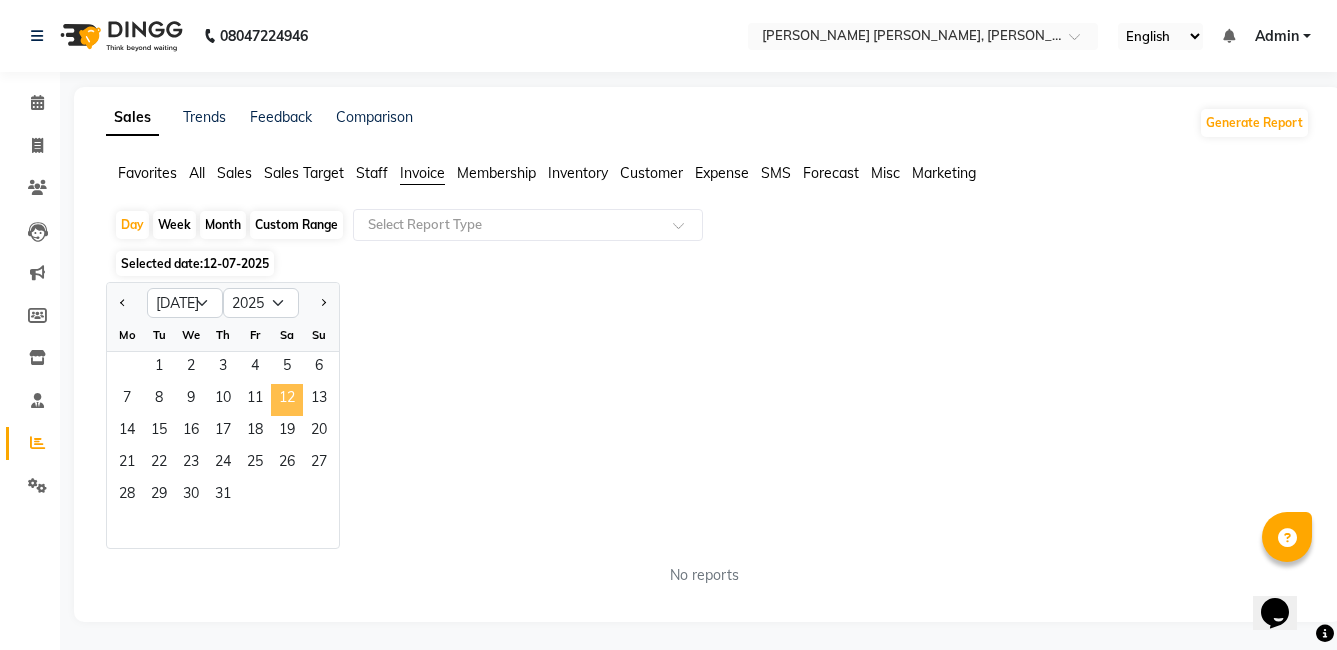 click on "12" 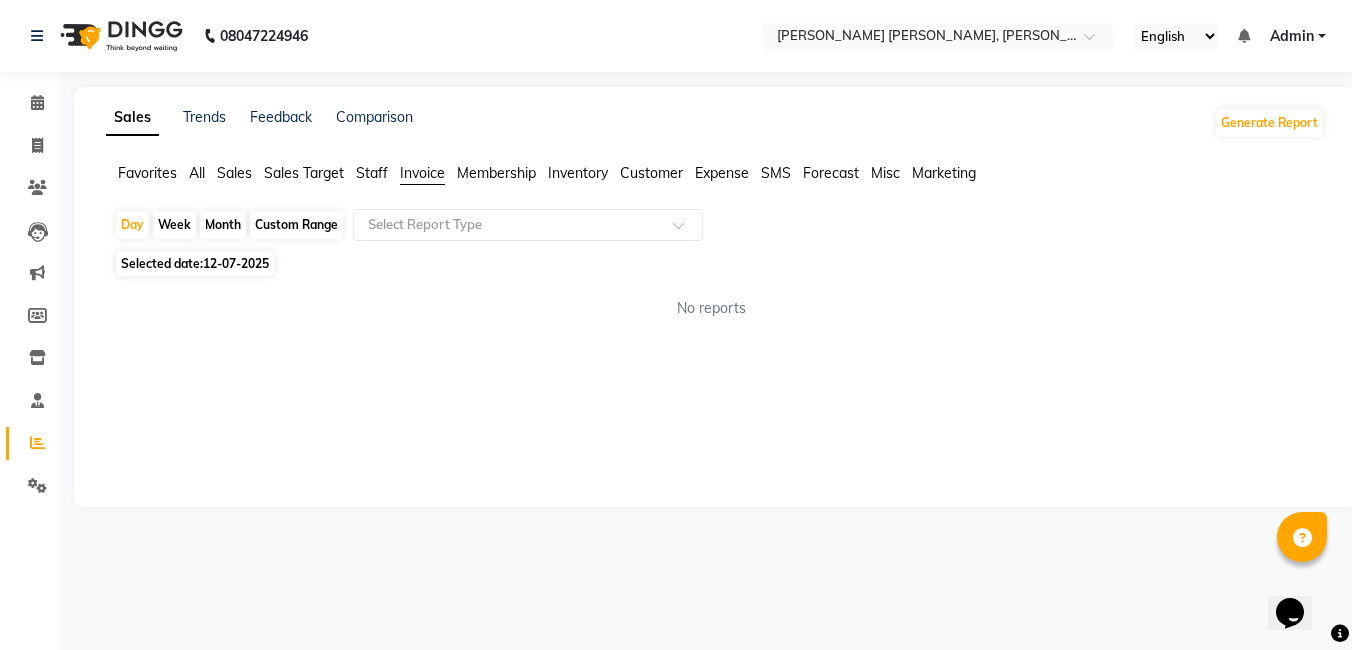 click on "Sales Trends Feedback Comparison Generate Report Favorites All Sales Sales Target Staff Invoice Membership Inventory Customer Expense SMS Forecast Misc Marketing  Day   Week   Month   Custom Range  Select Report Type Selected date:  12-07-2025  No reports ★ Mark as Favorite  Choose how you'd like to save "" report to favorites  Save to Personal Favorites:   Only you can see this report in your favorites tab. Share with Organization:   Everyone in your organization can see this report in their favorites tab.  Save to Favorites" 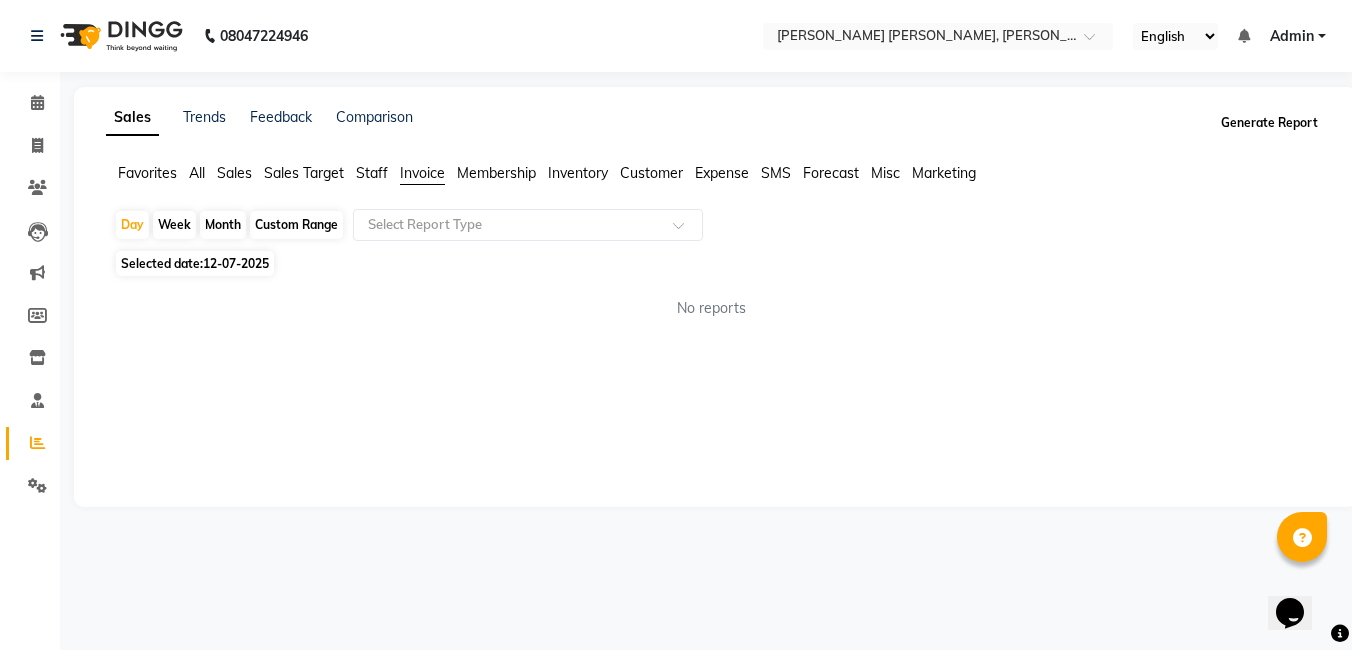 click on "Generate Report" 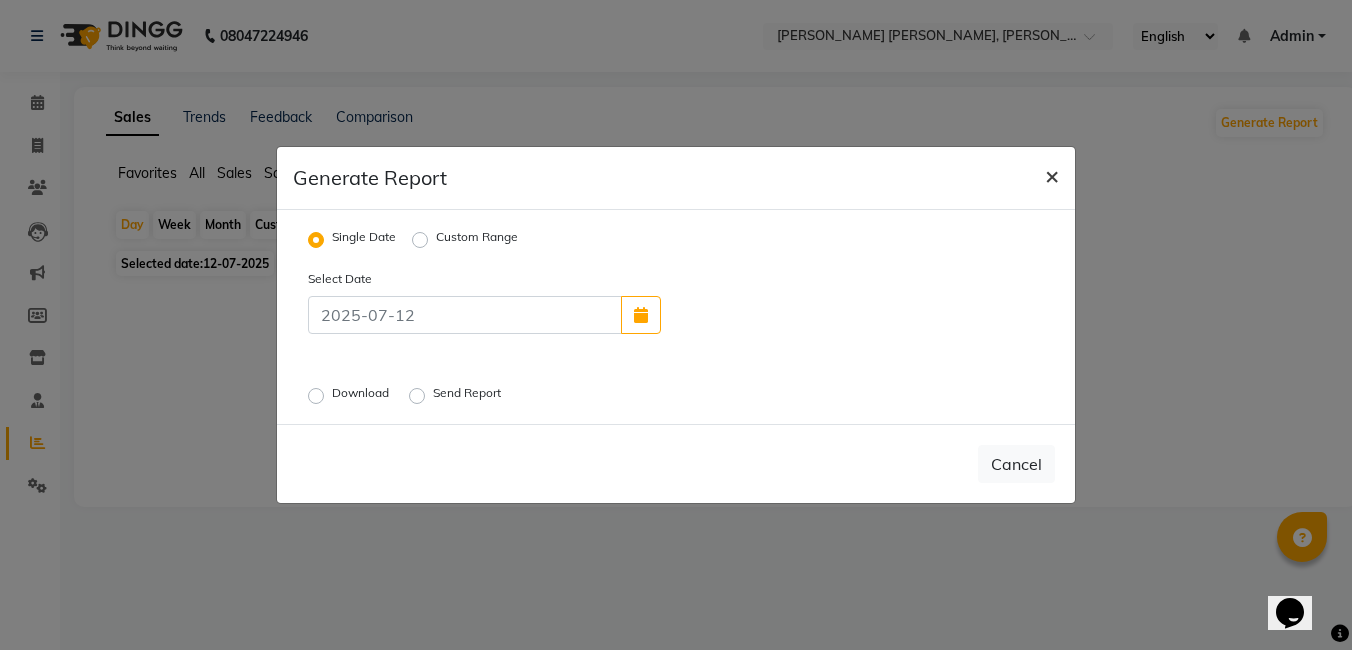 click on "×" 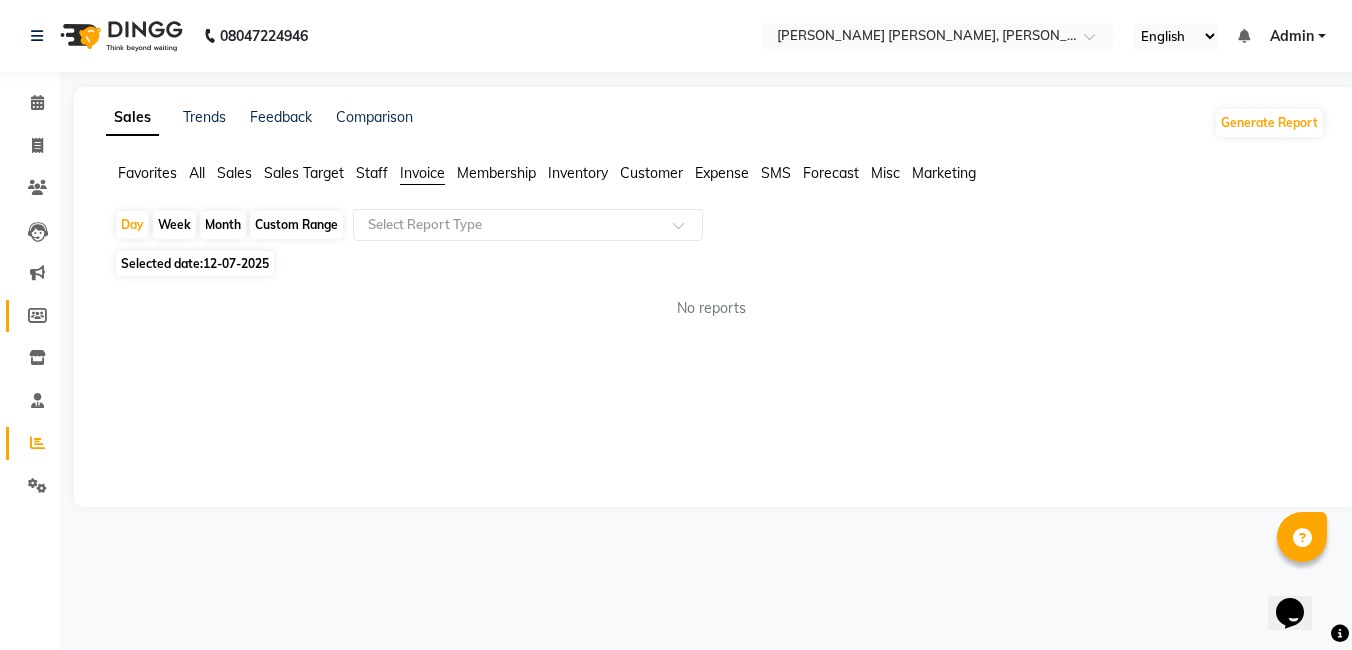 click on "Members" 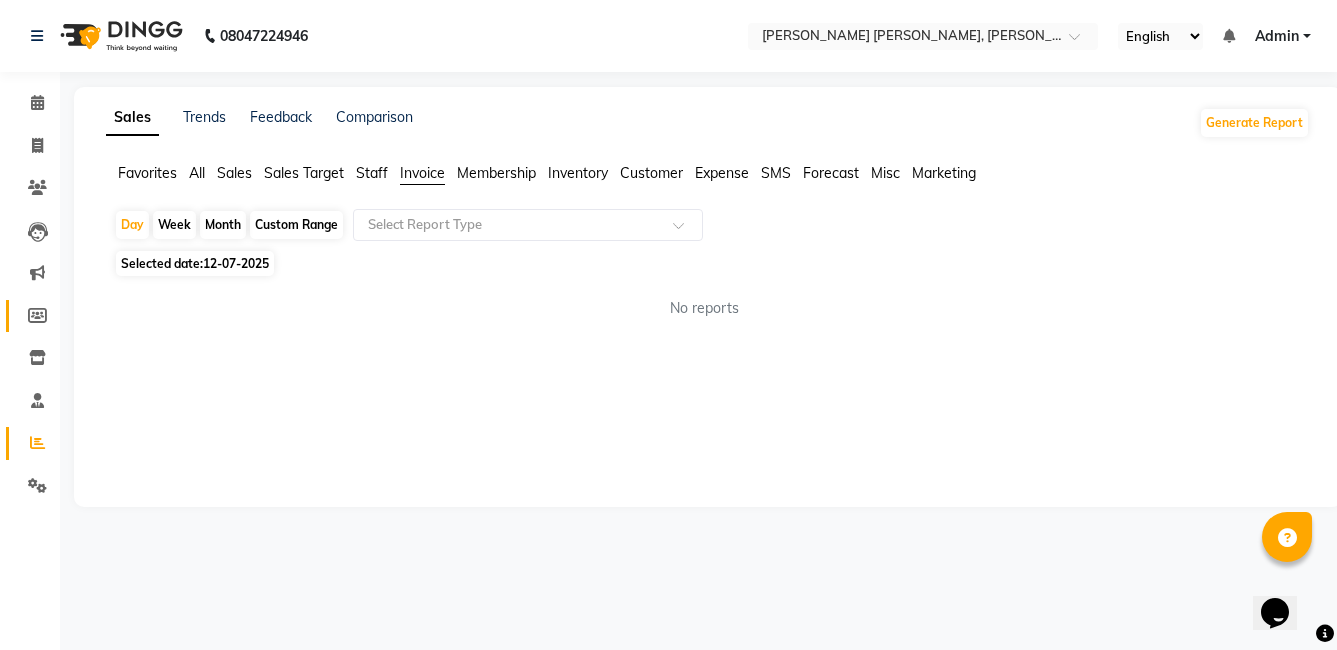 select 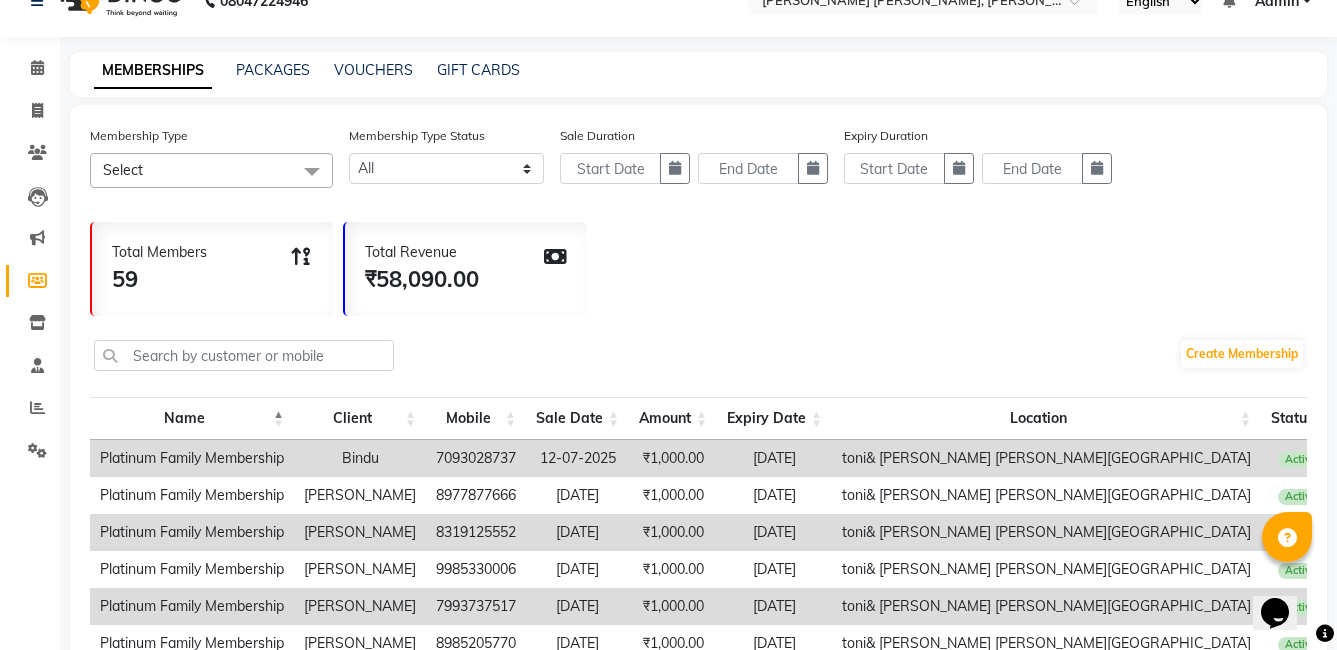 scroll, scrollTop: 0, scrollLeft: 0, axis: both 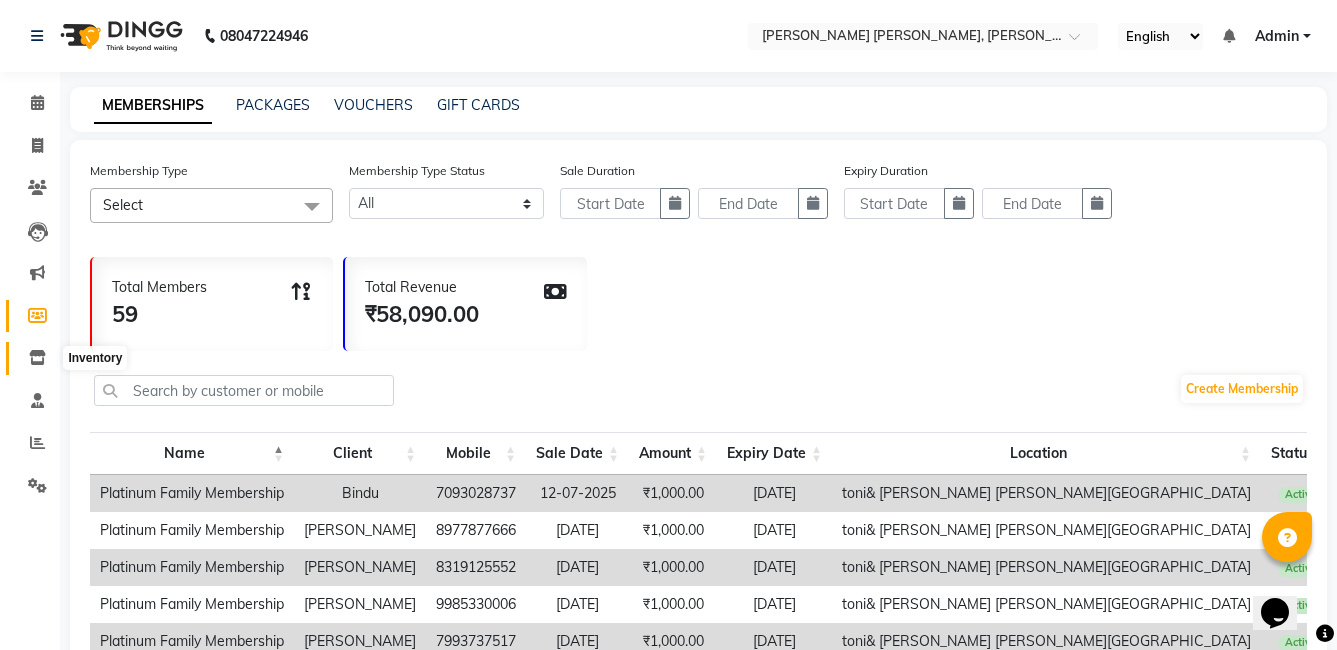 click 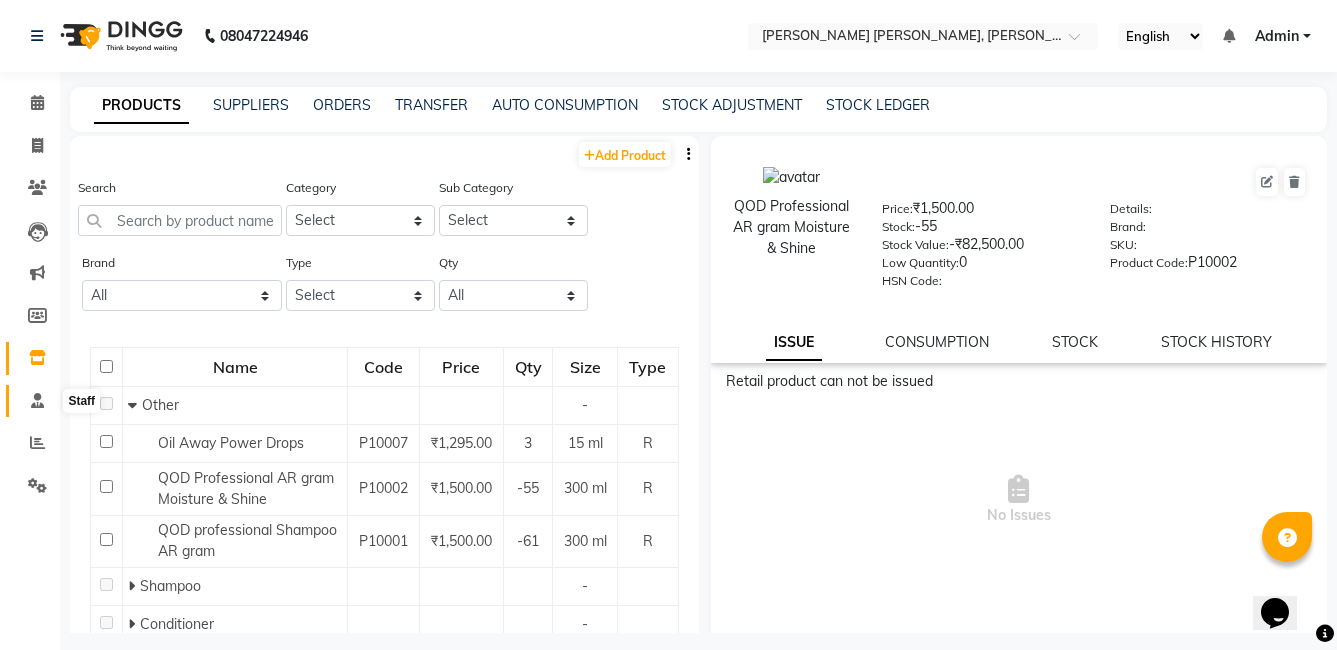 click 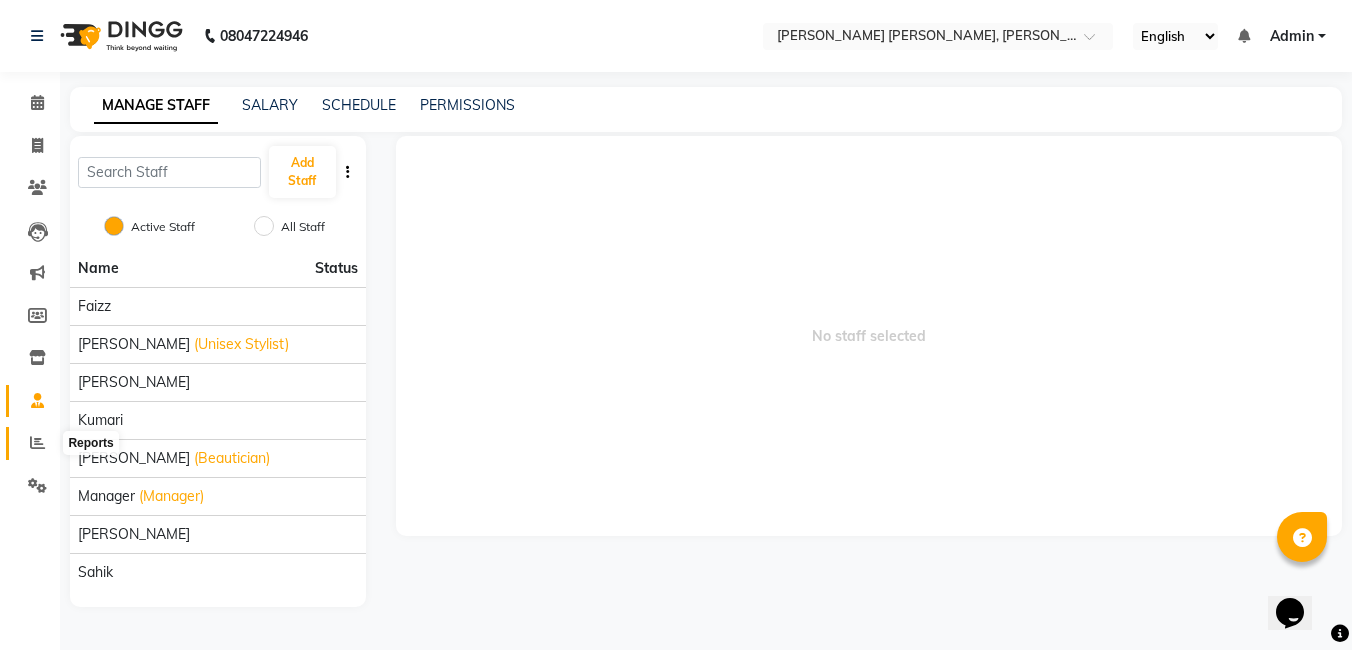 click 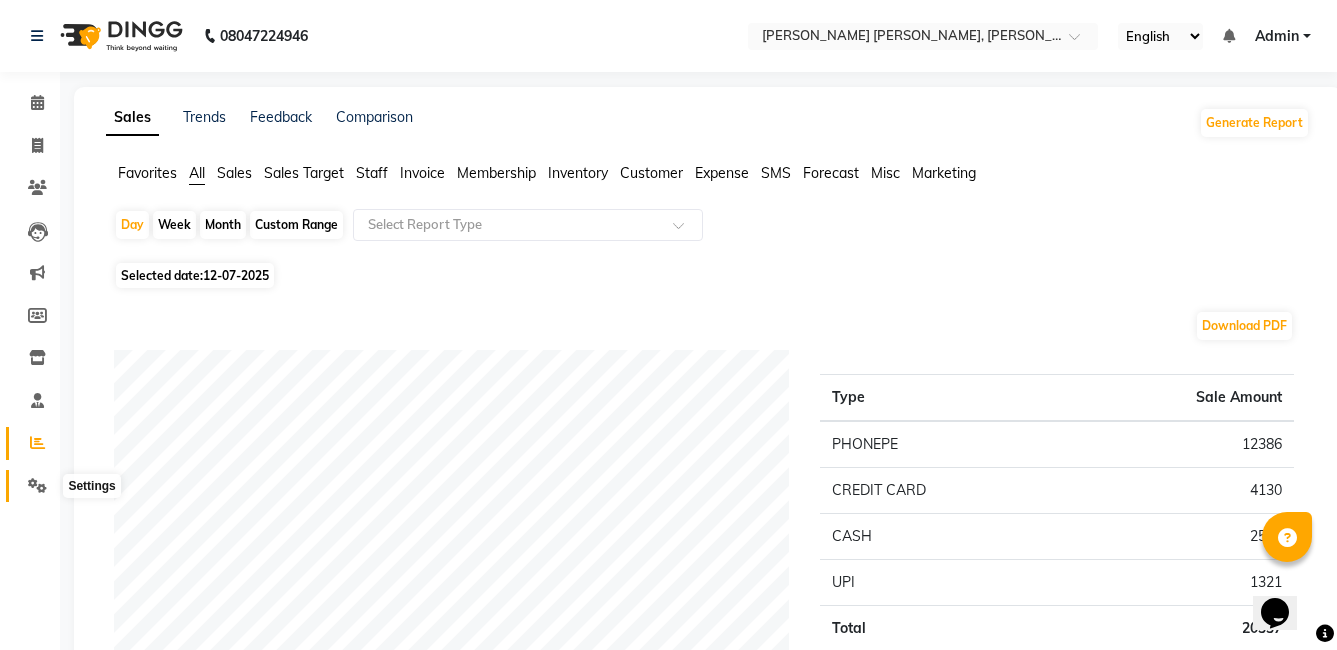 click 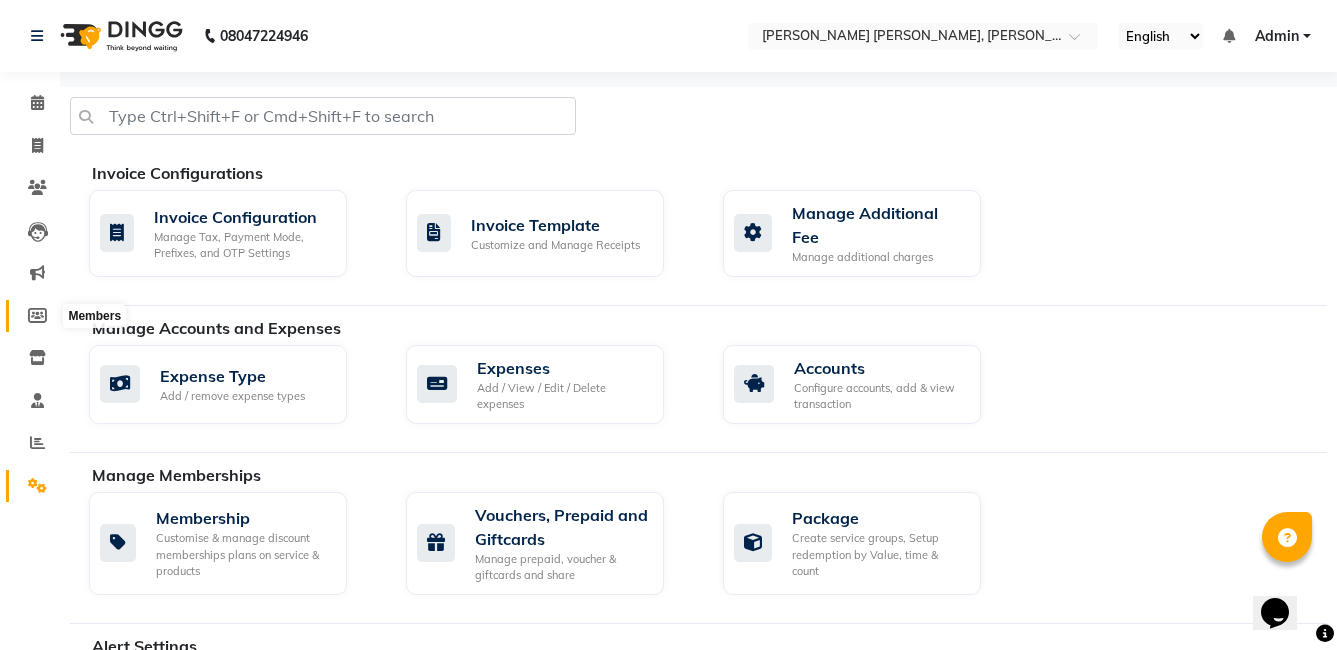 click 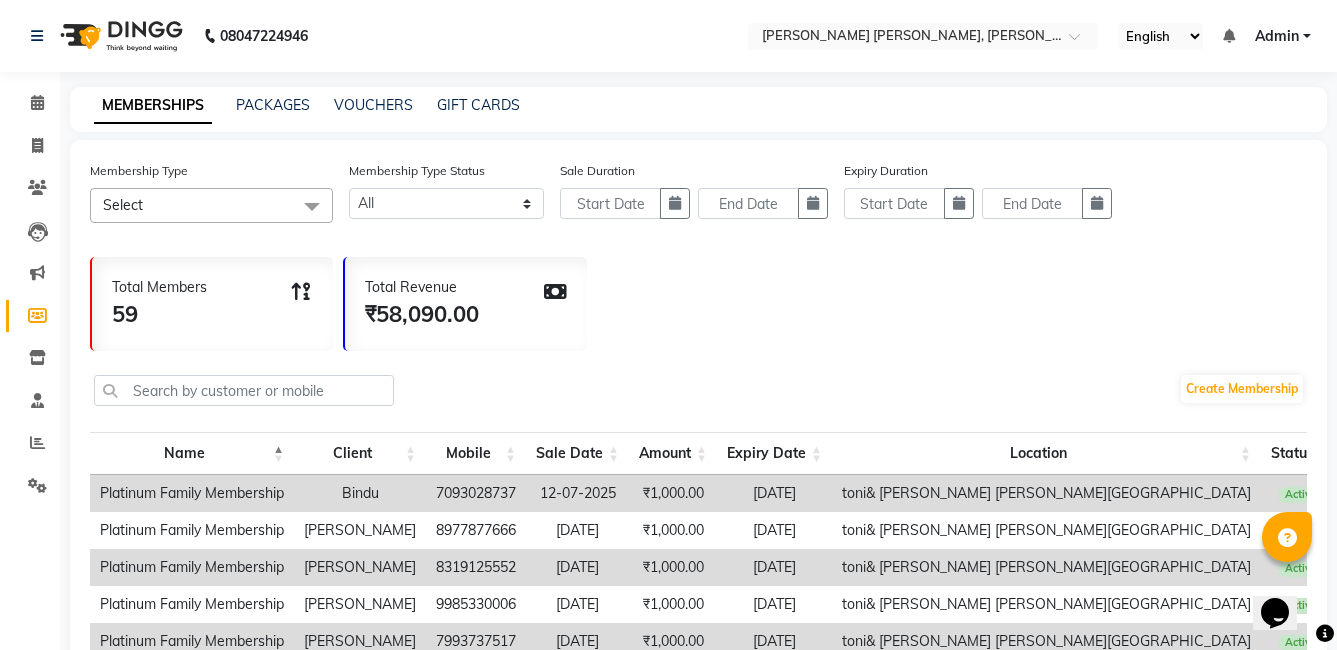 click on "PACKAGES" 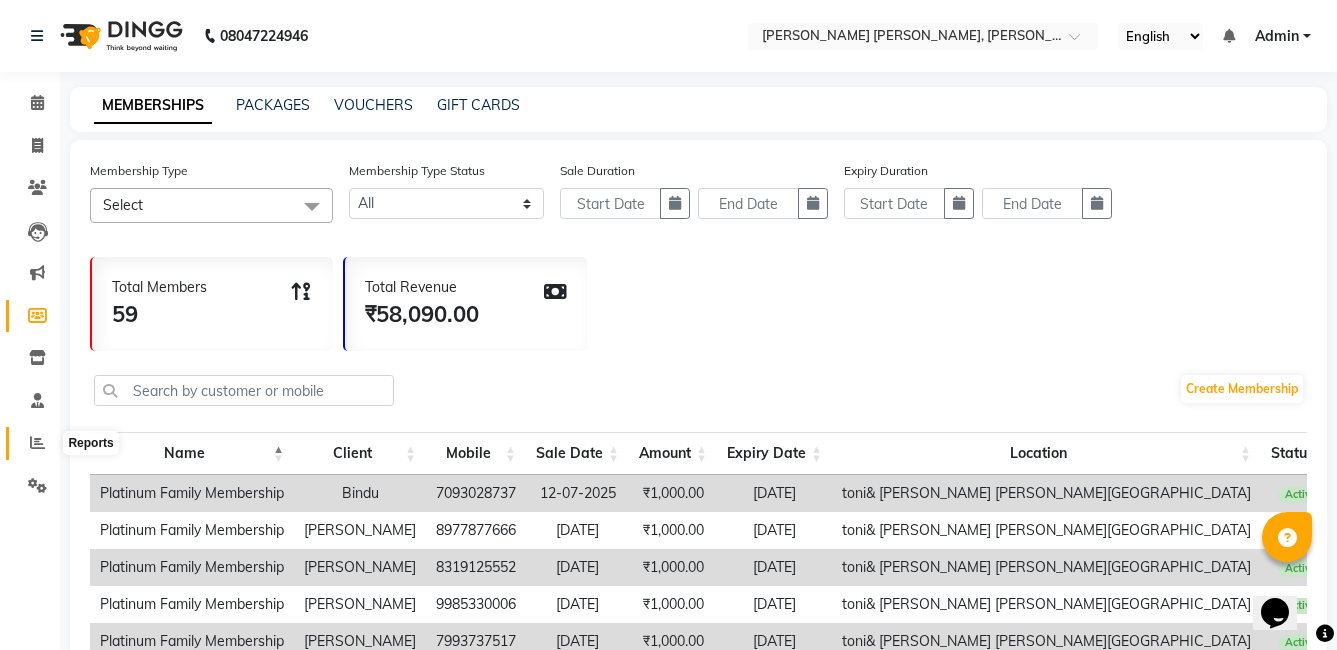 click 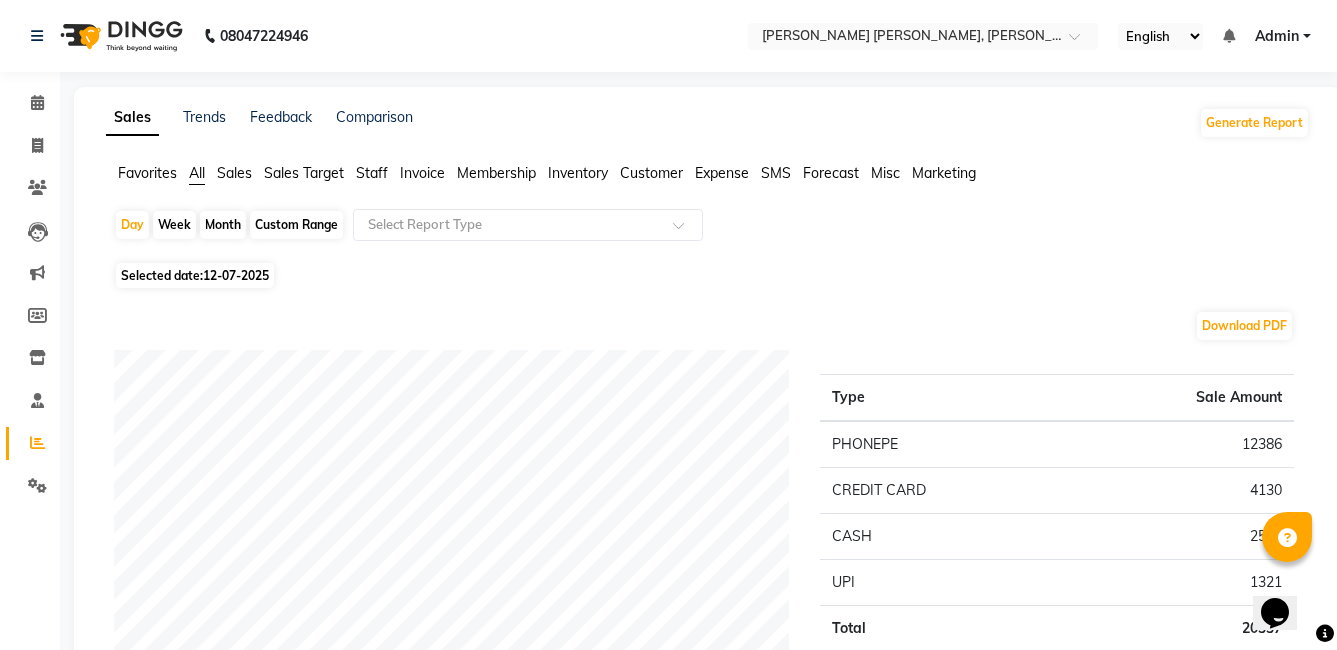 click on "Month" 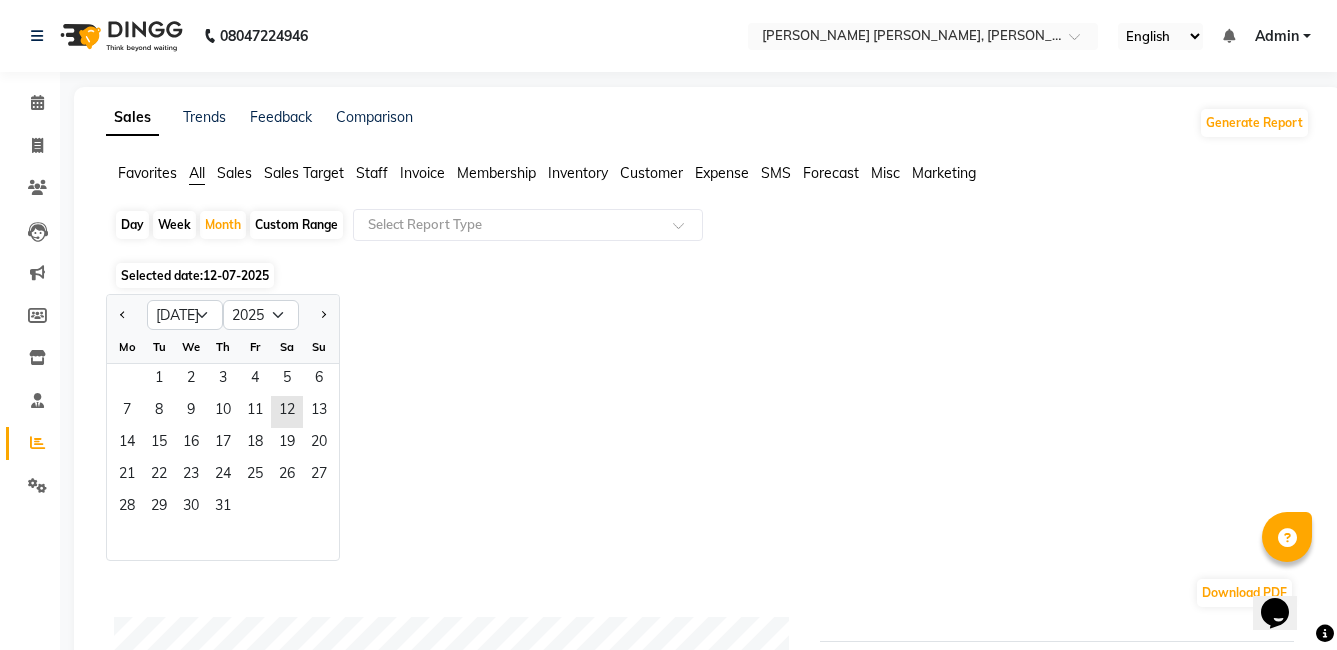 click on "Jan Feb Mar Apr May Jun Jul Aug Sep Oct Nov Dec 2015 2016 2017 2018 2019 2020 2021 2022 2023 2024 2025 2026 2027 2028 2029 2030 2031 2032 2033 2034 2035 Mo Tu We Th Fr Sa Su  1   2   3   4   5   6   7   8   9   10   11   12   13   14   15   16   17   18   19   20   21   22   23   24   25   26   27   28   29   30   31" 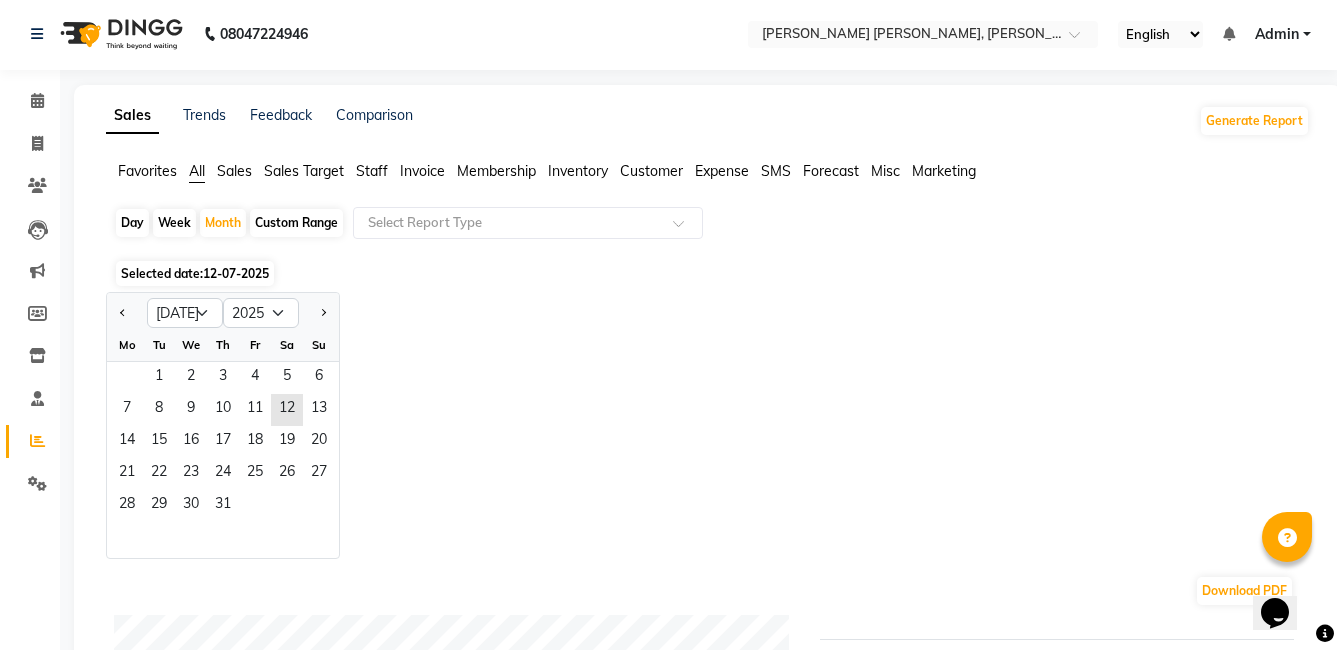 scroll, scrollTop: 0, scrollLeft: 0, axis: both 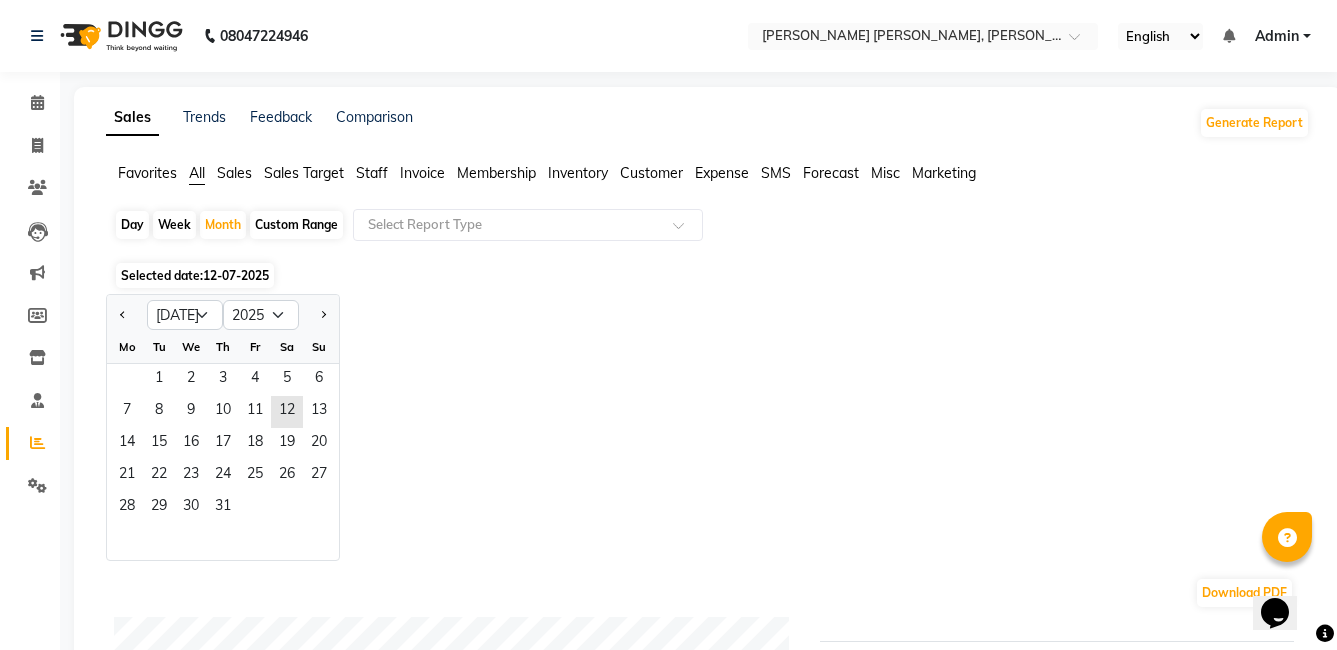 click on "Week" 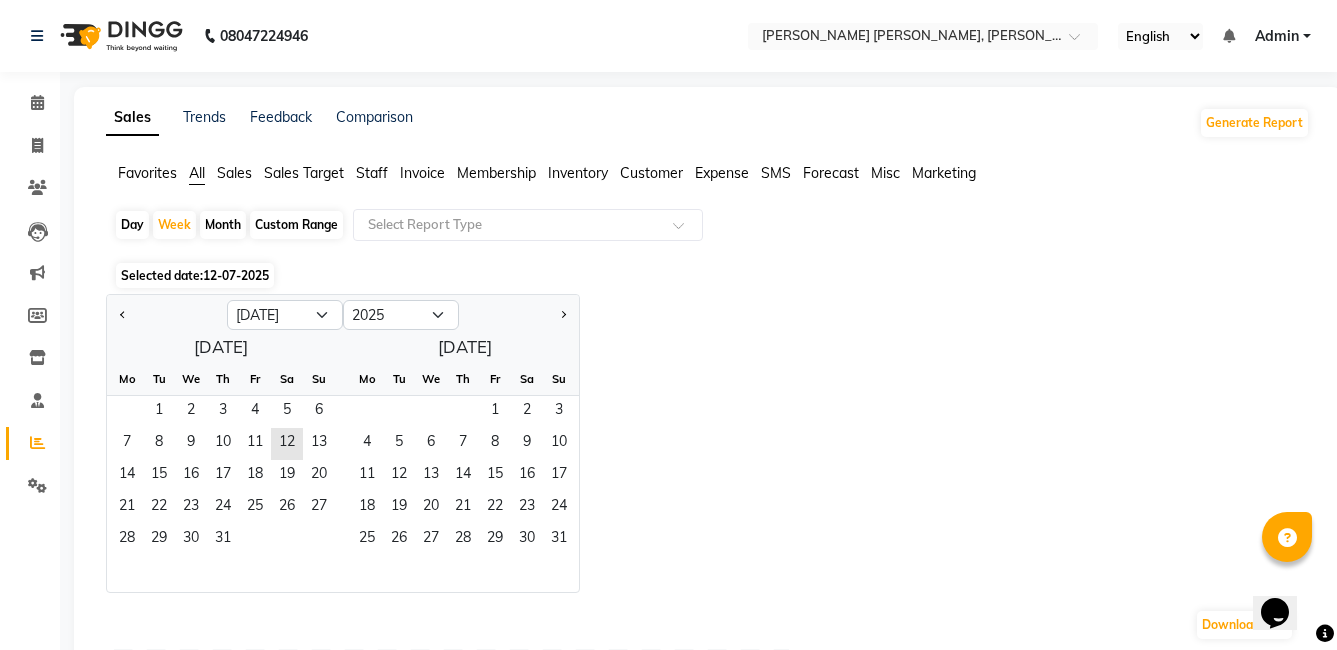 click on "Day" 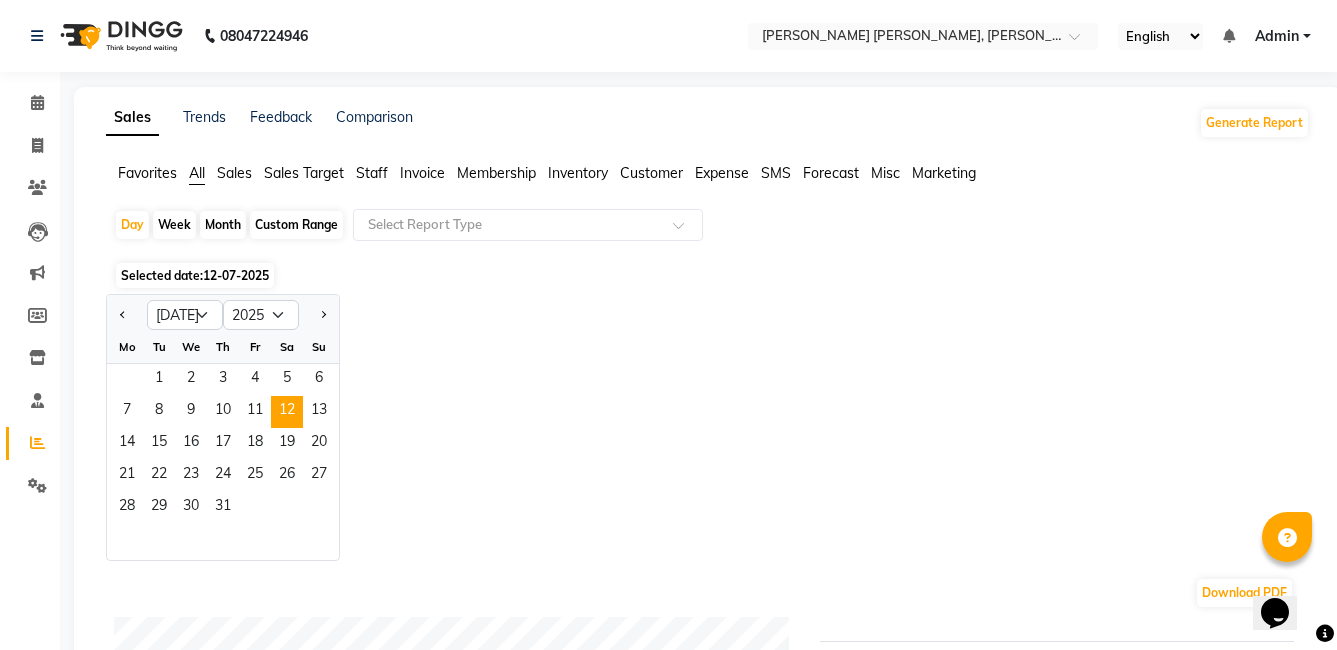 click on "Jan Feb Mar Apr May Jun Jul Aug Sep Oct Nov Dec 2015 2016 2017 2018 2019 2020 2021 2022 2023 2024 2025 2026 2027 2028 2029 2030 2031 2032 2033 2034 2035 Mo Tu We Th Fr Sa Su  1   2   3   4   5   6   7   8   9   10   11   12   13   14   15   16   17   18   19   20   21   22   23   24   25   26   27   28   29   30   31" 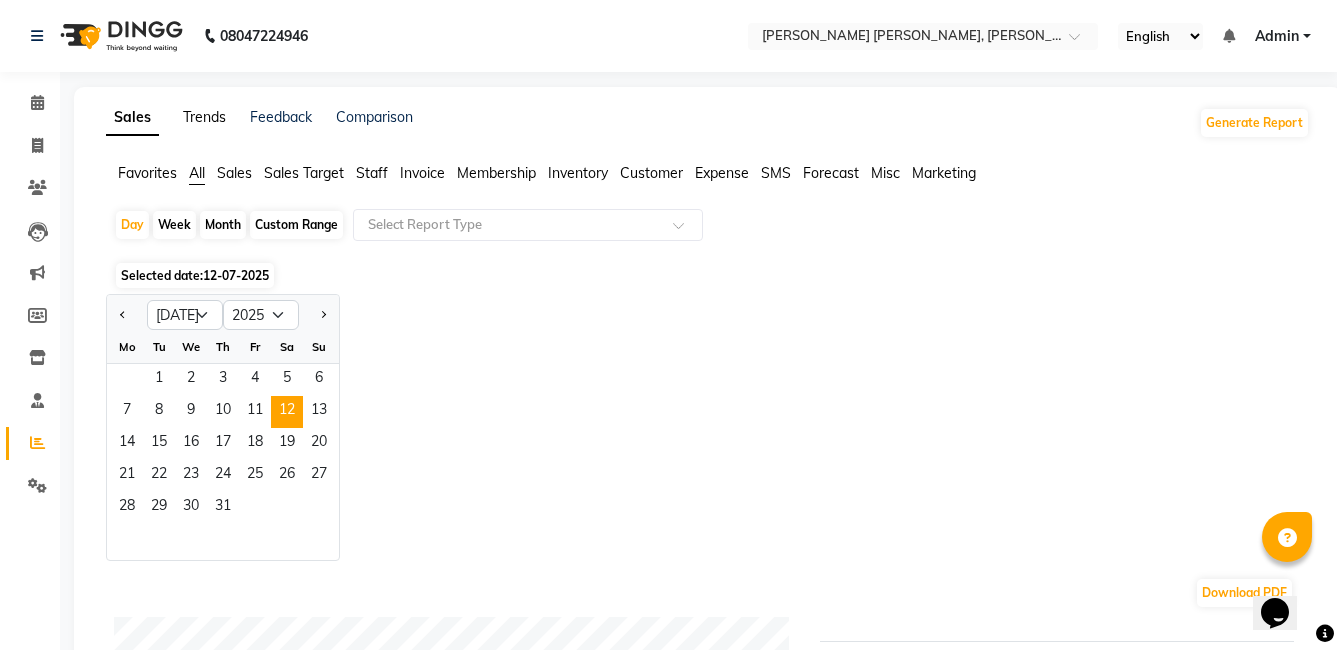 click on "Trends" 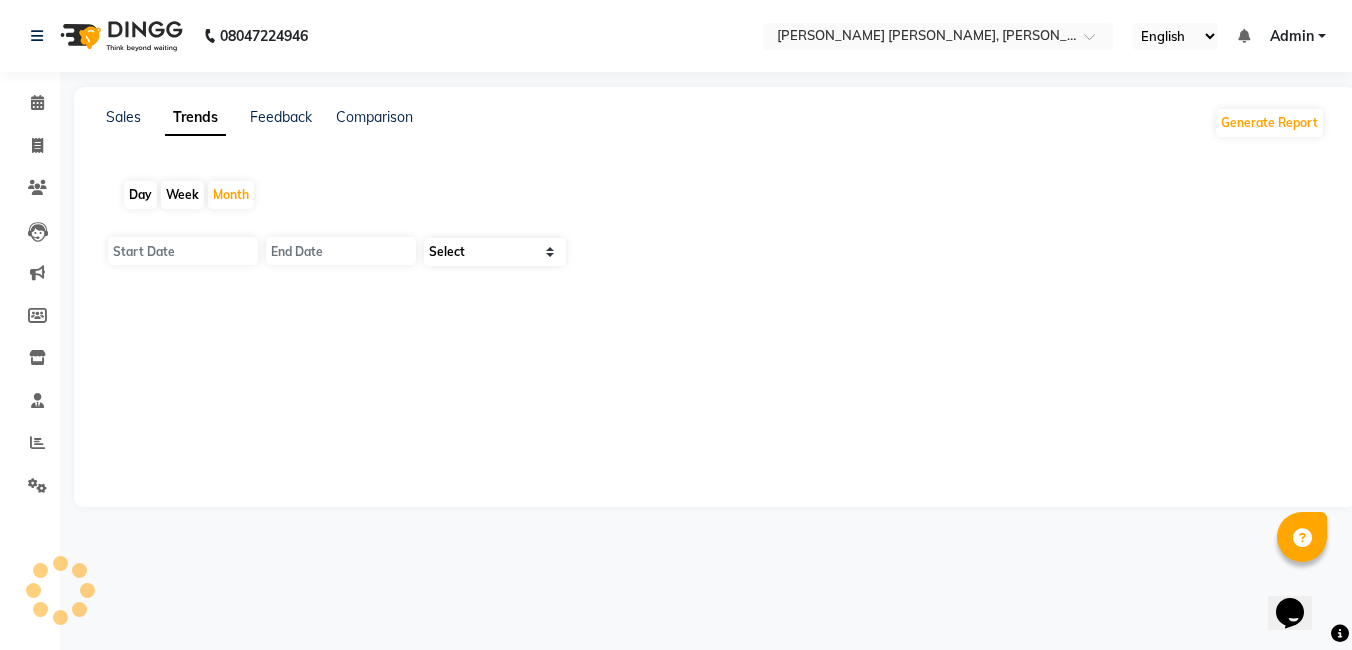 type on "01-07-2025" 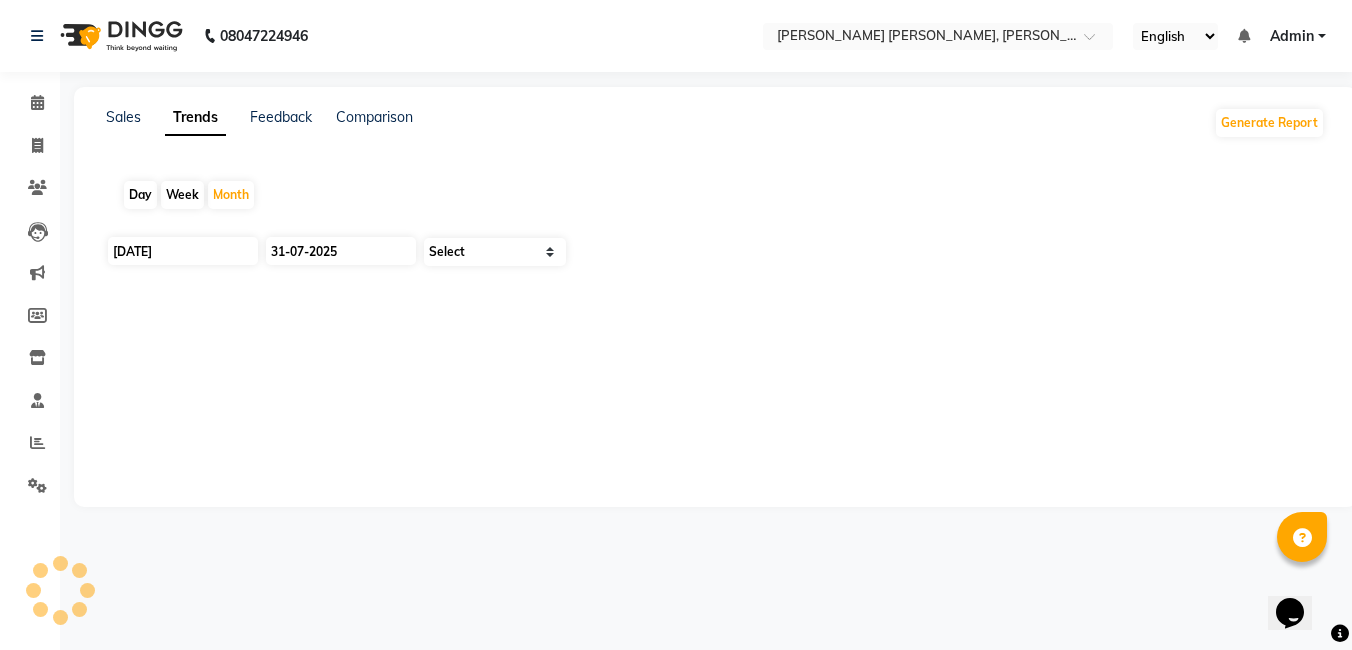 select on "by_client" 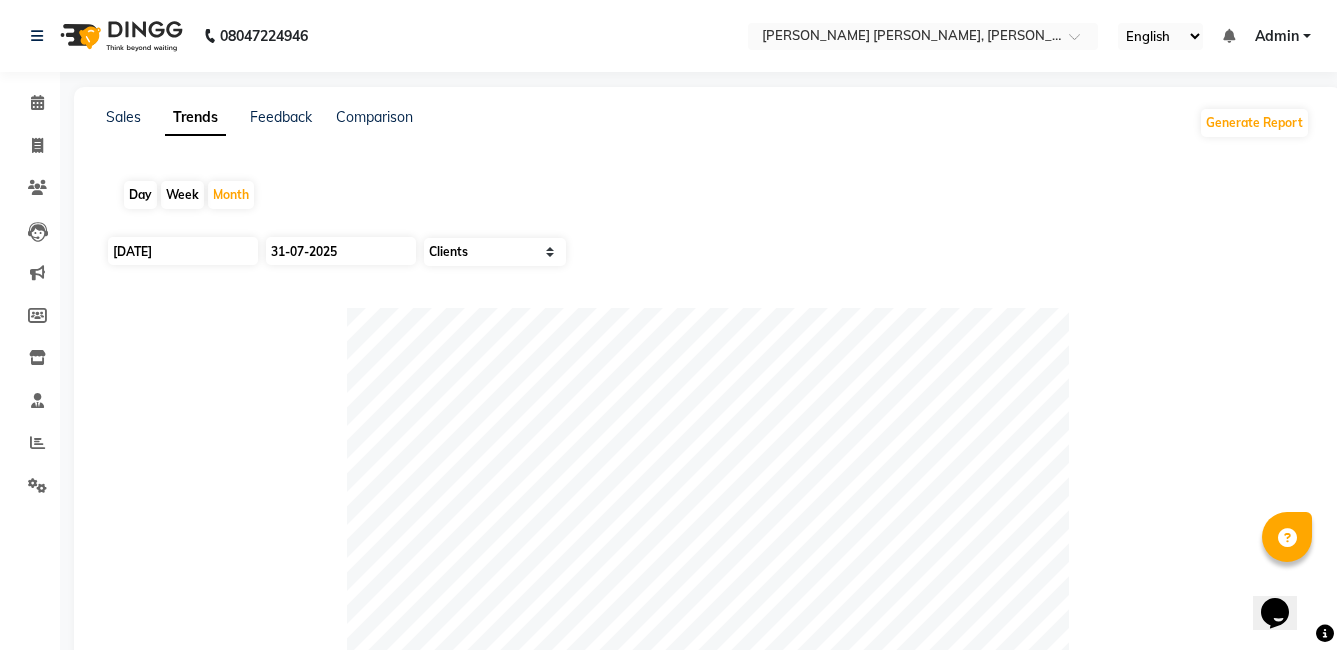 click on "Sales" 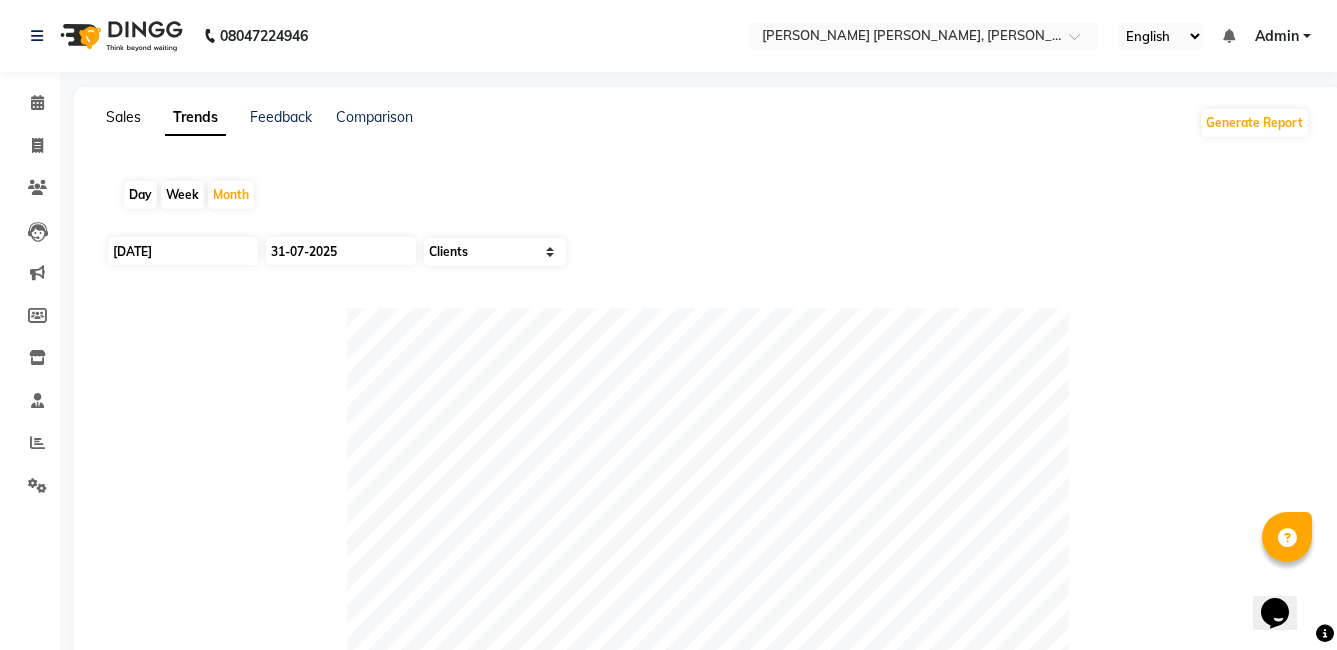click on "Sales" 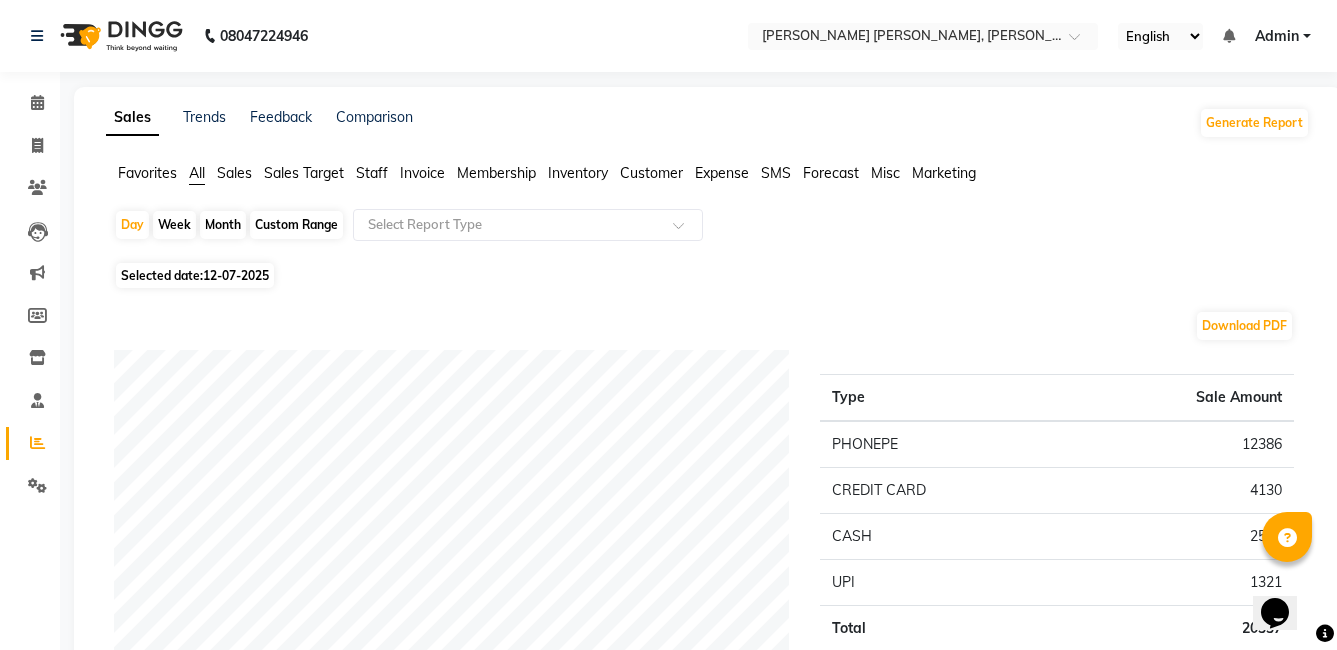 click on "Download PDF Payment mode Type Sale Amount PHONEPE 12386 CREDIT CARD 4130 CASH 2500 UPI 1321 Total 20337 Staff summary Type Sale Amount Gufran Mohammad 8212 Kumari 6487 Hyma 2321 Sahik 1781 Lalitha Sree 1534 Total 20335 Sales summary Type Sale Amount Vouchers 0 Gift card 0 Packages 0 Tips 0 Prepaid 0 Products 0 Services 19337 Memberships 1000 Fee 0 Total 20337 Service by category Type Sale Amount WOMEN’S CUT & BLOW DRY 5068 OILY SKIN & ACNE CARE 2948 Pedicure 2358 MEN’S CUT & STYLING 1876 RE-BORN TREATMENT 1486 COLOR SERVICES 1239 WAXING 1227 D TAN 1180 Massage 1032 SHAVE 708 Others 212 Total 19334 Service sales Type Sale Amount Women’S Cut & Blow Dry - Creative Director 3823 Oily Skin & Acne Care - Insta Fair (Lotus) 2948 Pedicure - Ice Cream Pedicure 2358 Re-Born Treatment - Women’S Shoulder Length Hair 1486 Men’S Cut & Styling - Stylist 1463 Color Services - Women 1239 D Tan -Face & Neck  1180 Massage - Head Oil Massage (Women) (30 Mins) 1032 Shave-Beard Shape 708 660 Others 2435 Total 19332" 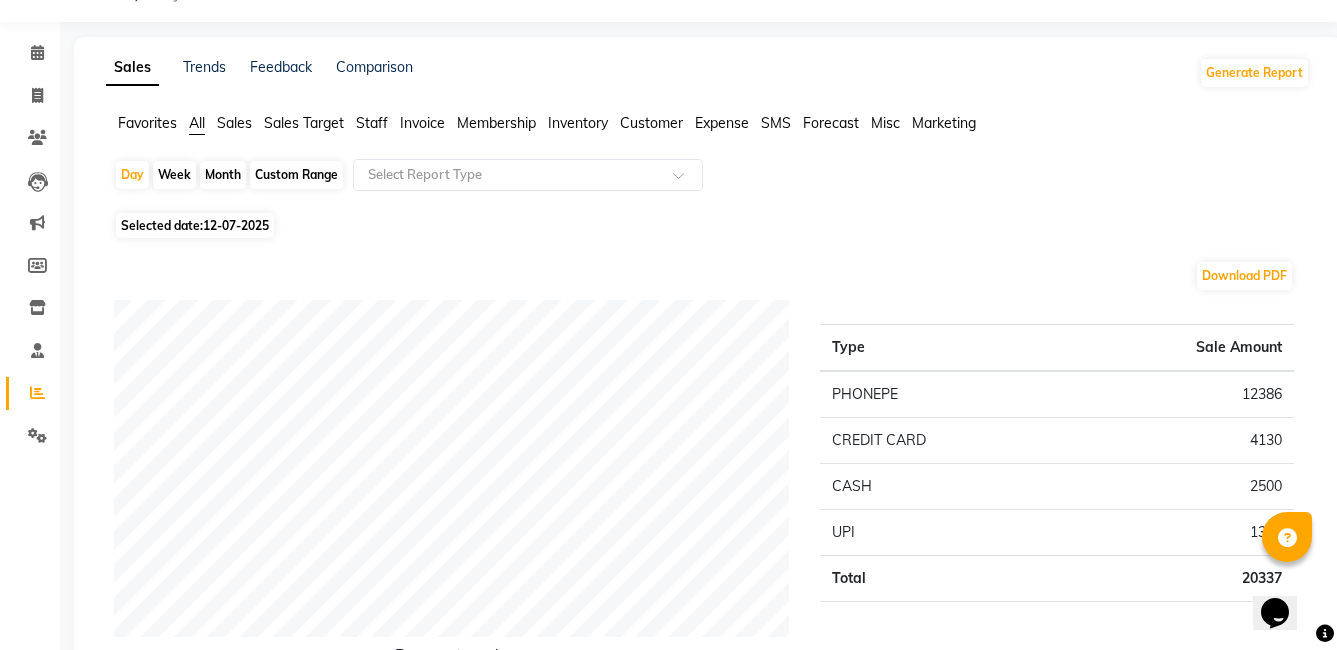 scroll, scrollTop: 0, scrollLeft: 0, axis: both 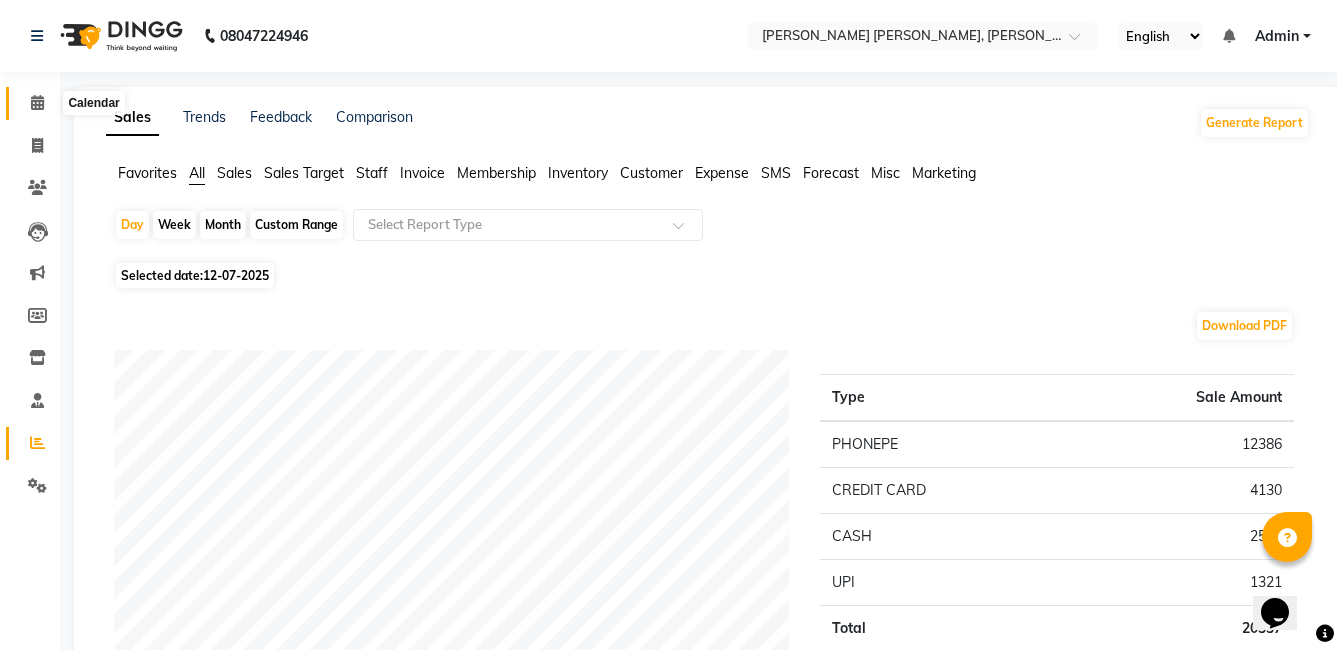 click 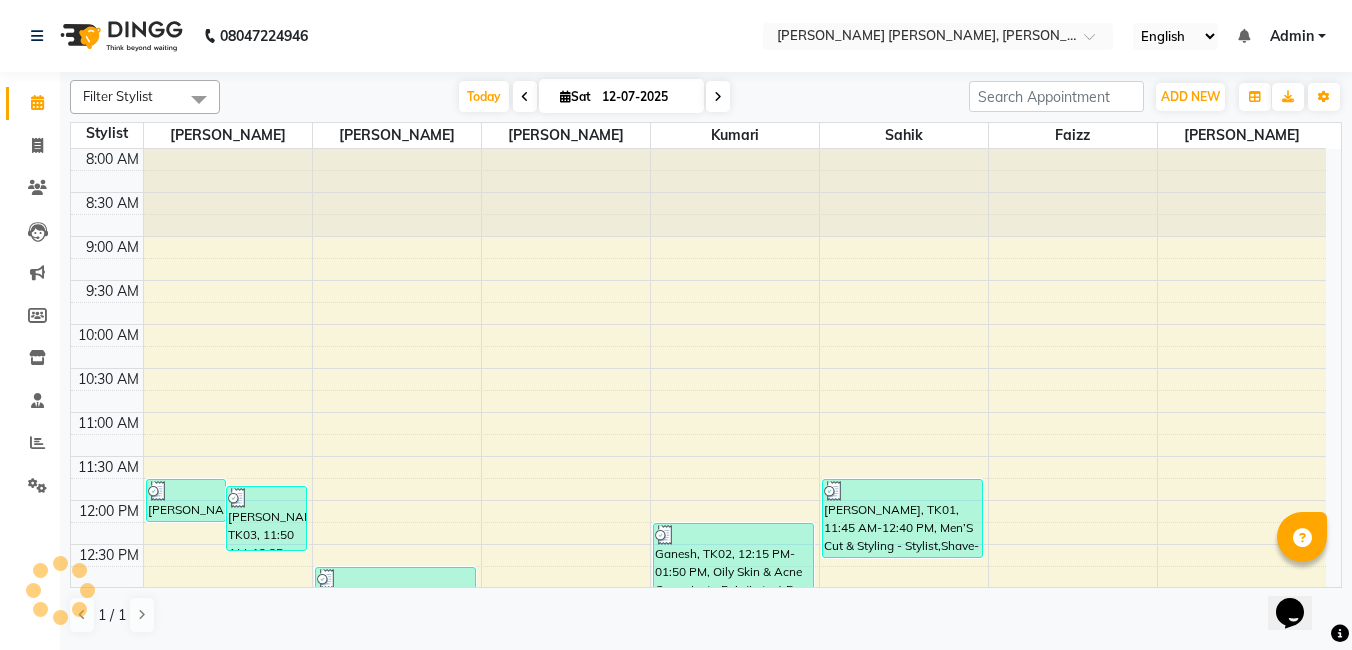 scroll, scrollTop: 793, scrollLeft: 0, axis: vertical 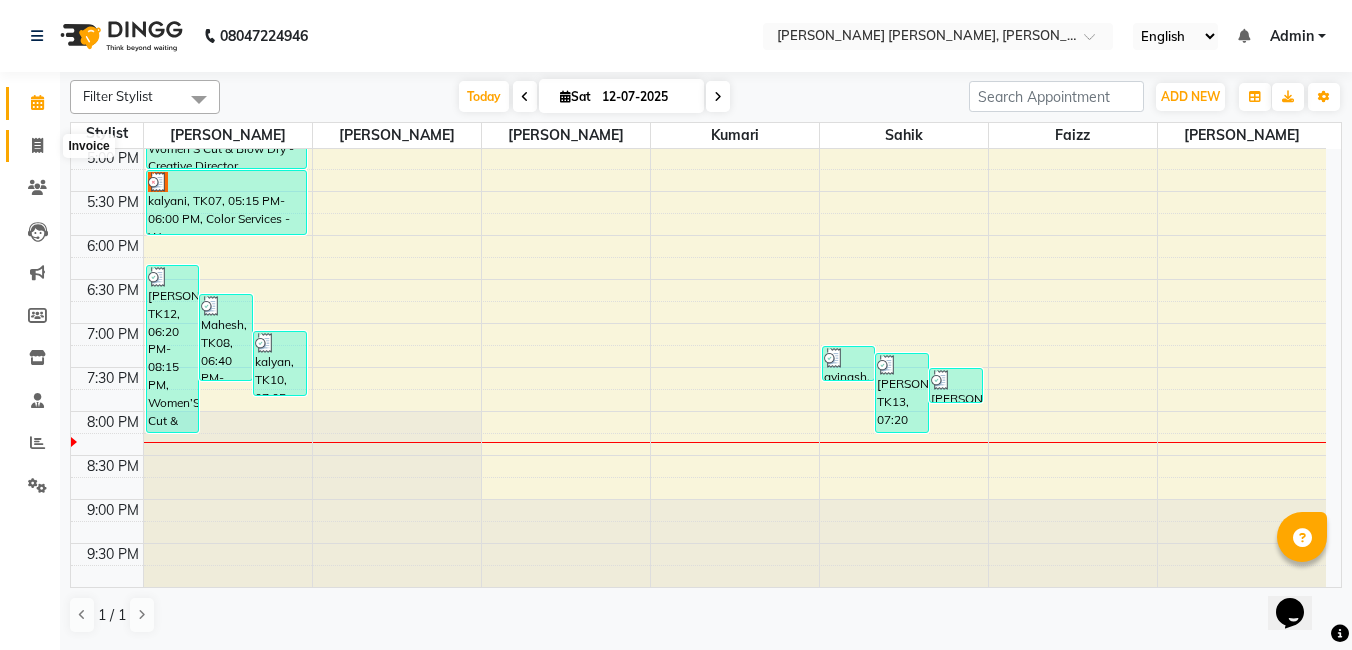 click 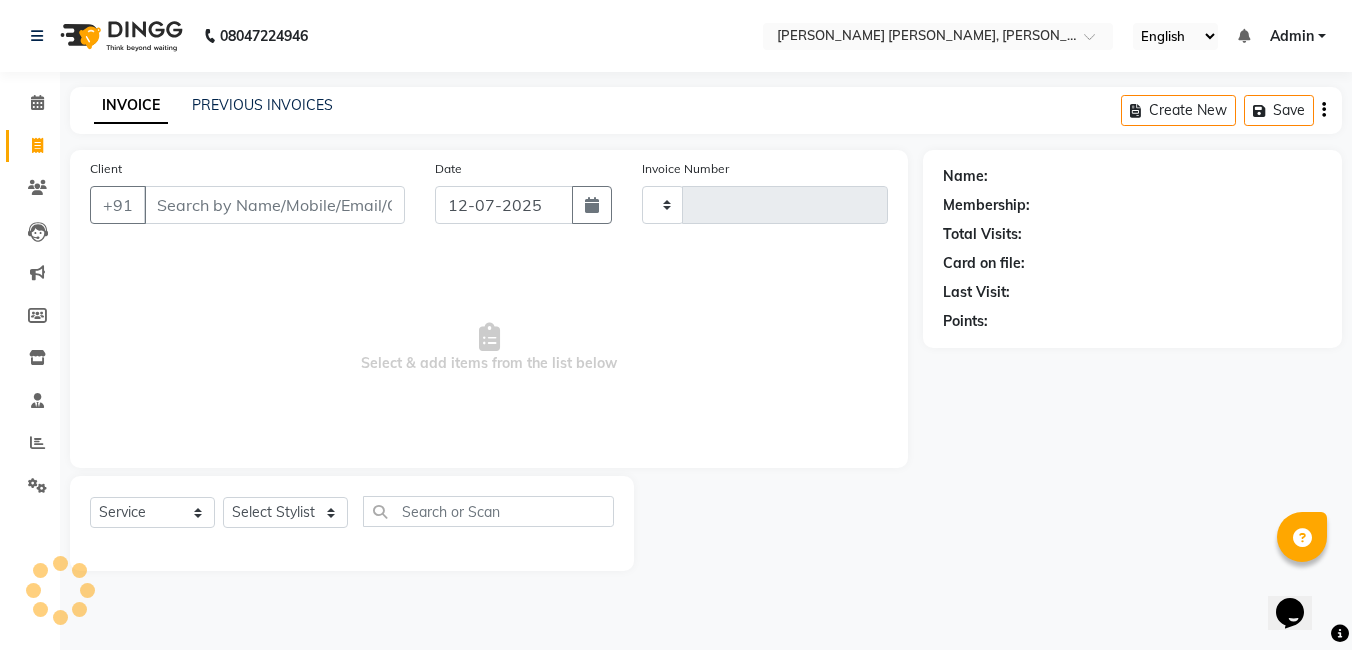 type on "0797" 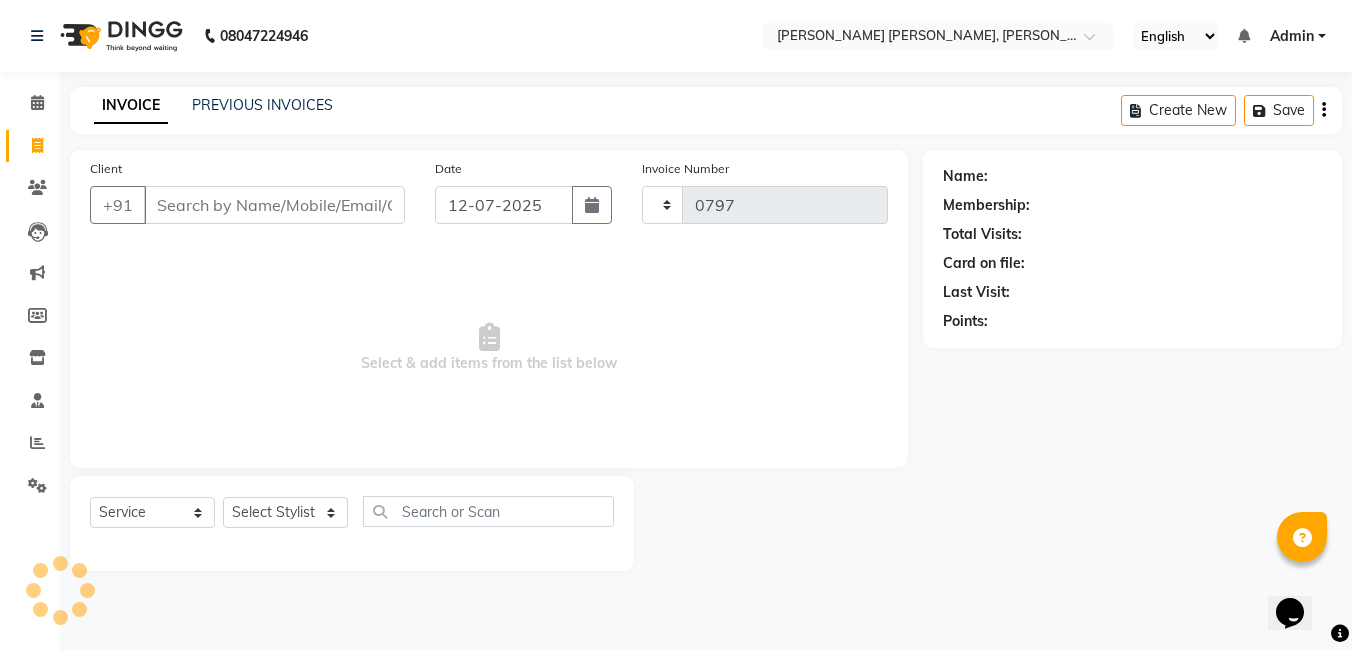 select on "7150" 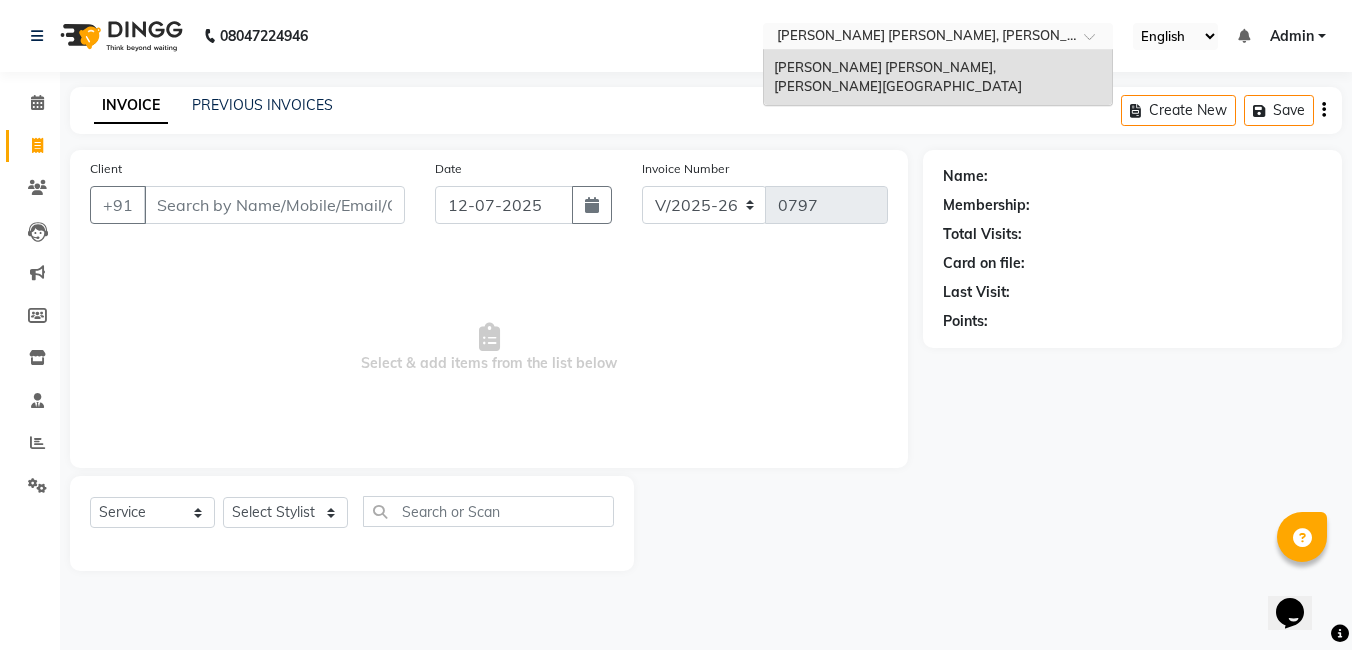 click at bounding box center [1096, 42] 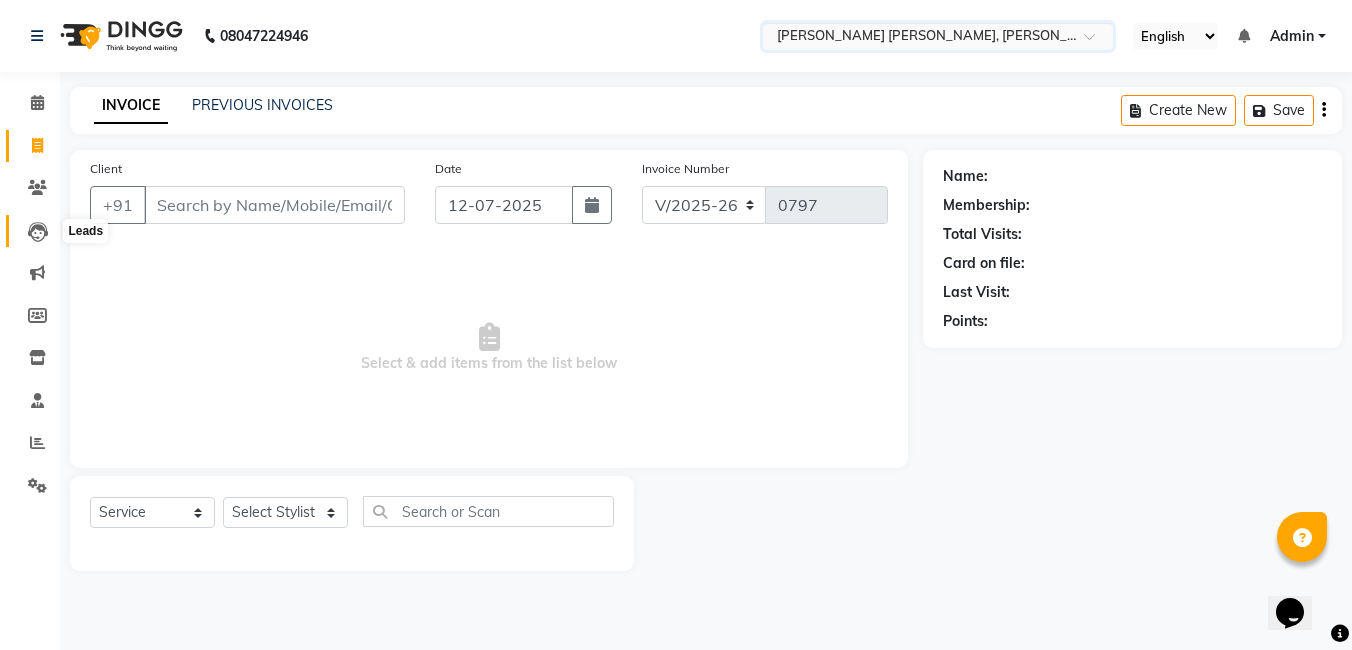 click 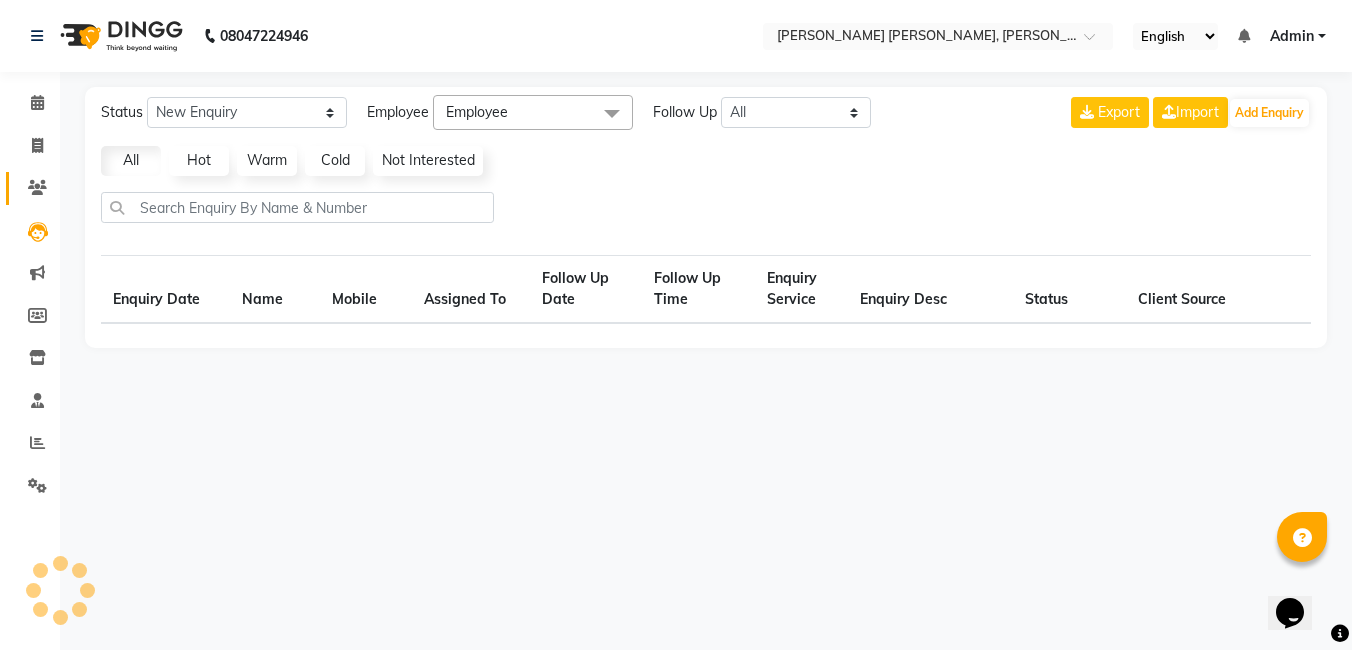 click on "Clients" 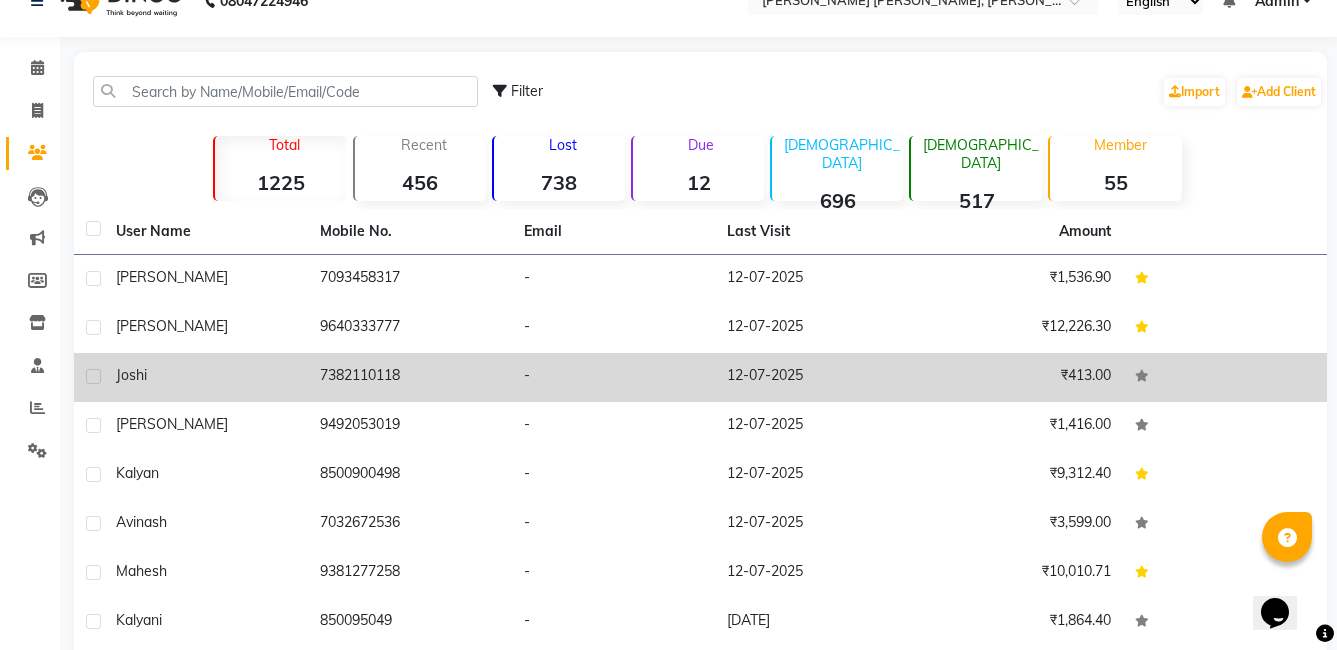 scroll, scrollTop: 0, scrollLeft: 0, axis: both 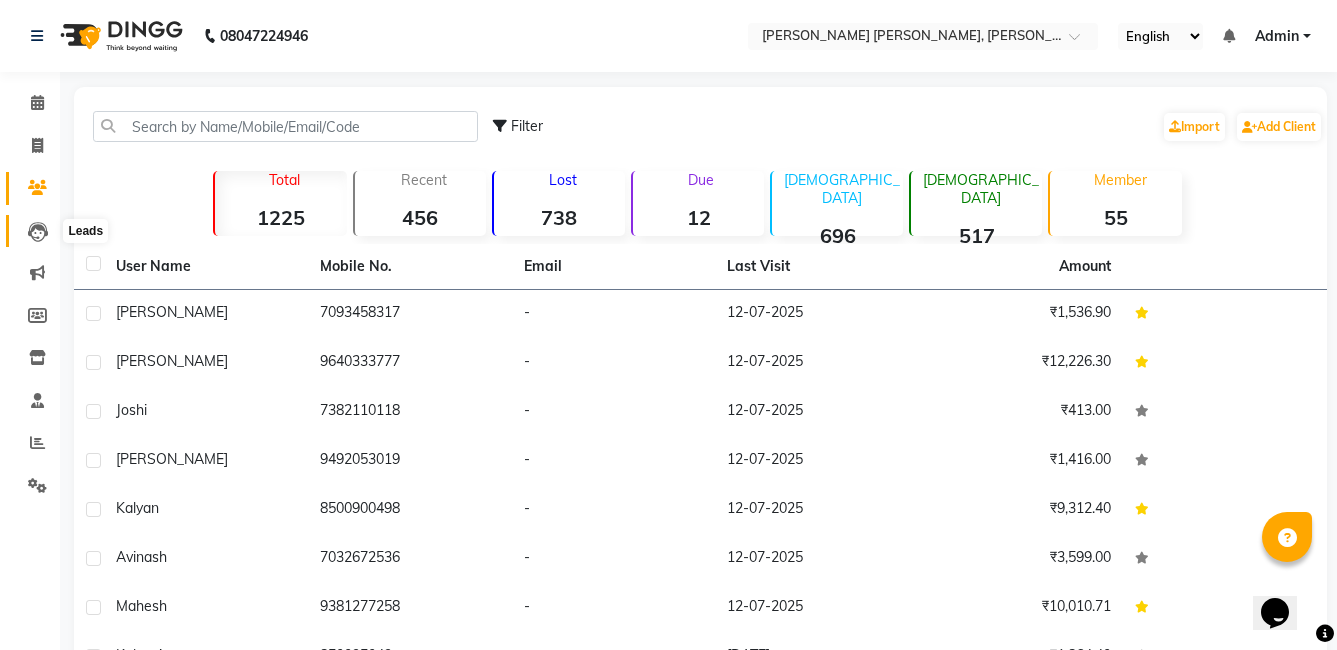 click 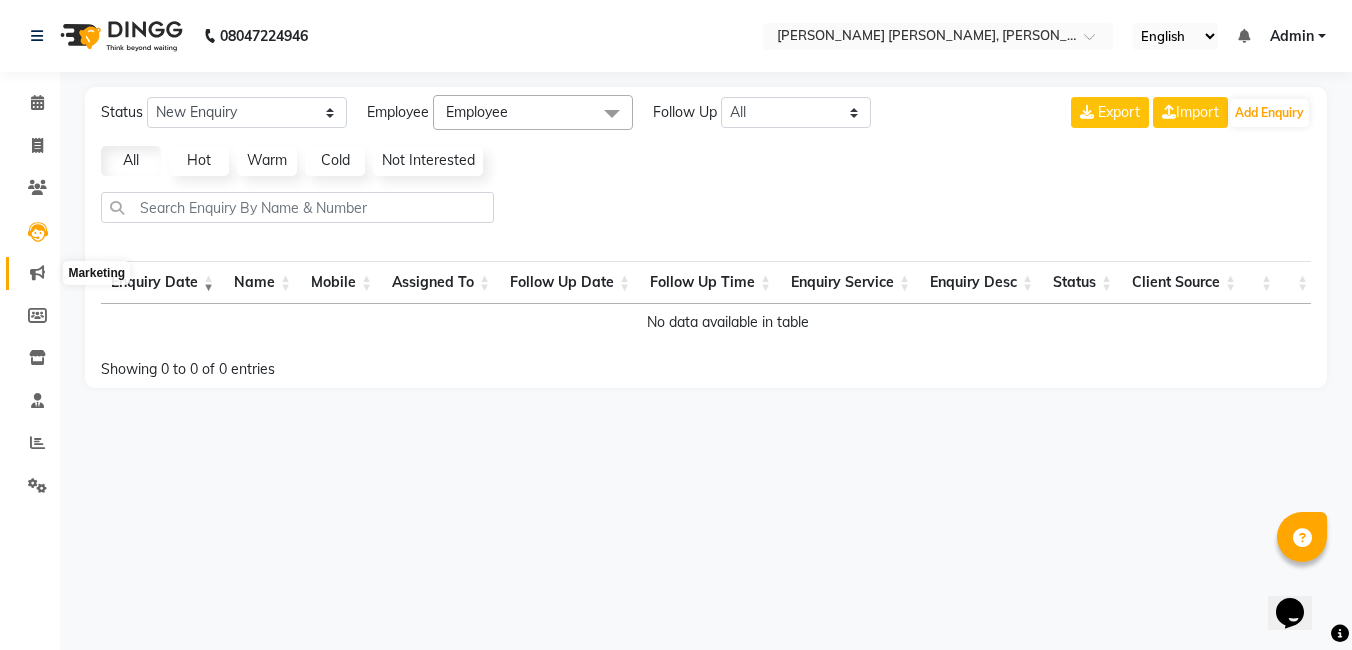 click 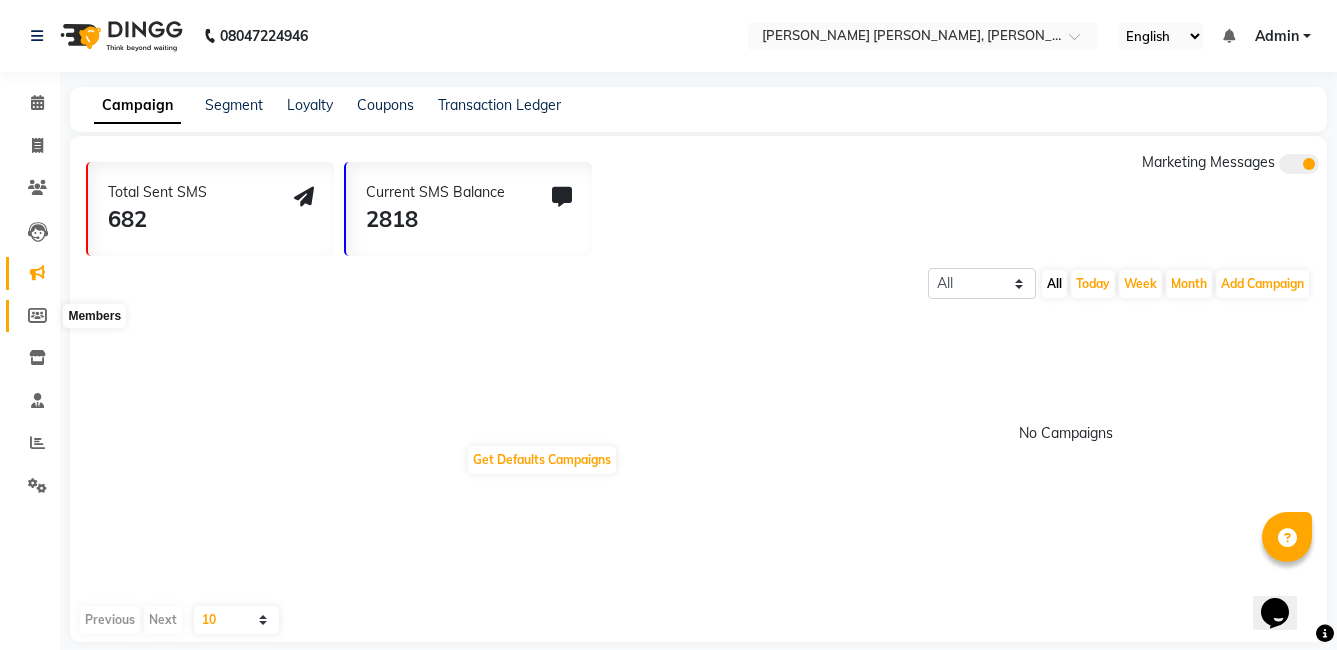 click 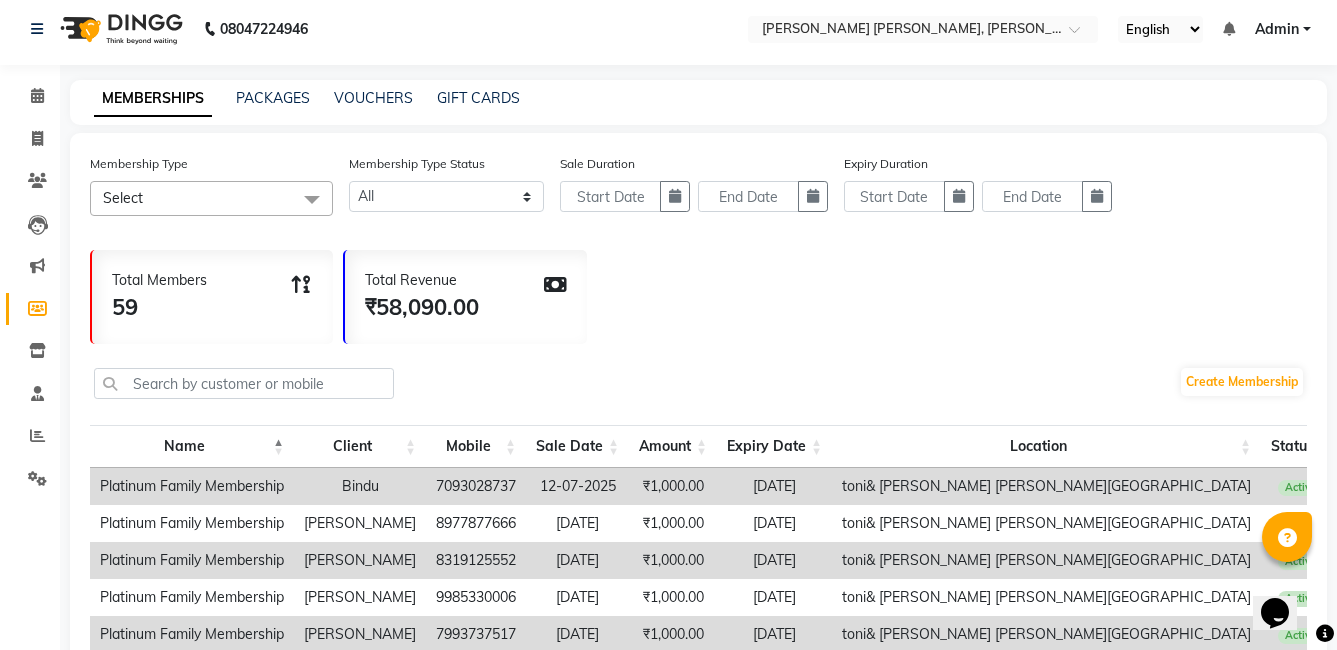 scroll, scrollTop: 0, scrollLeft: 0, axis: both 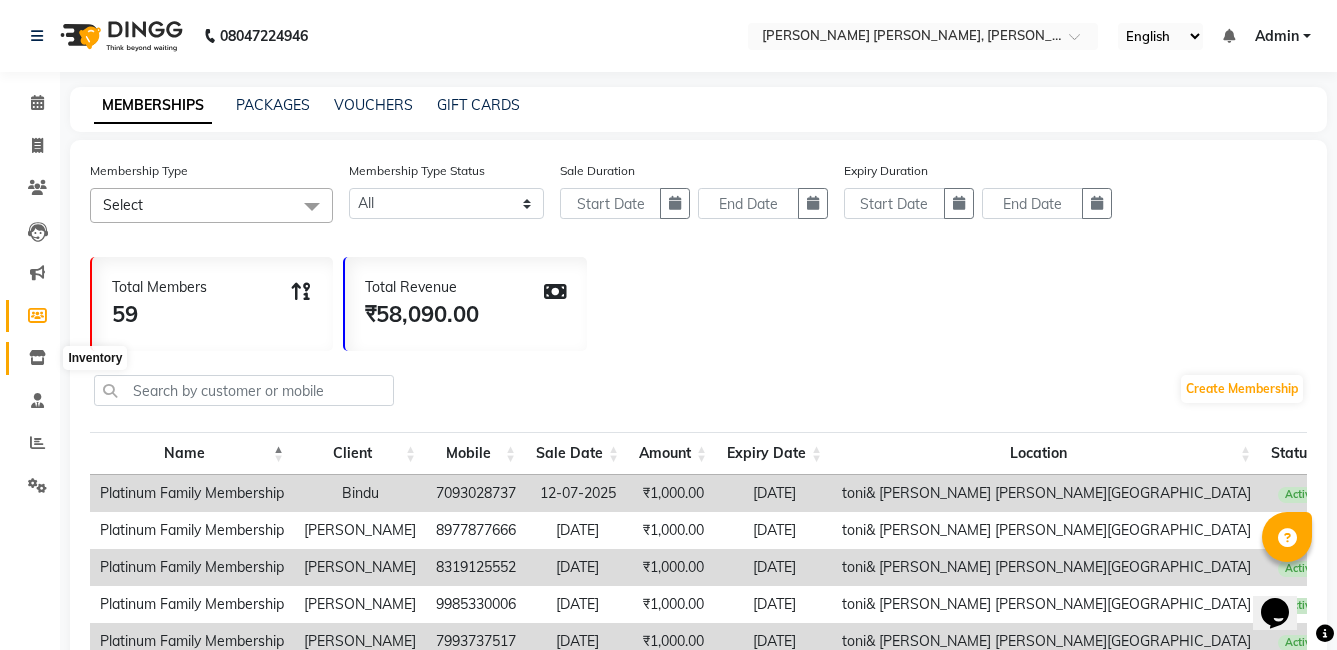 click 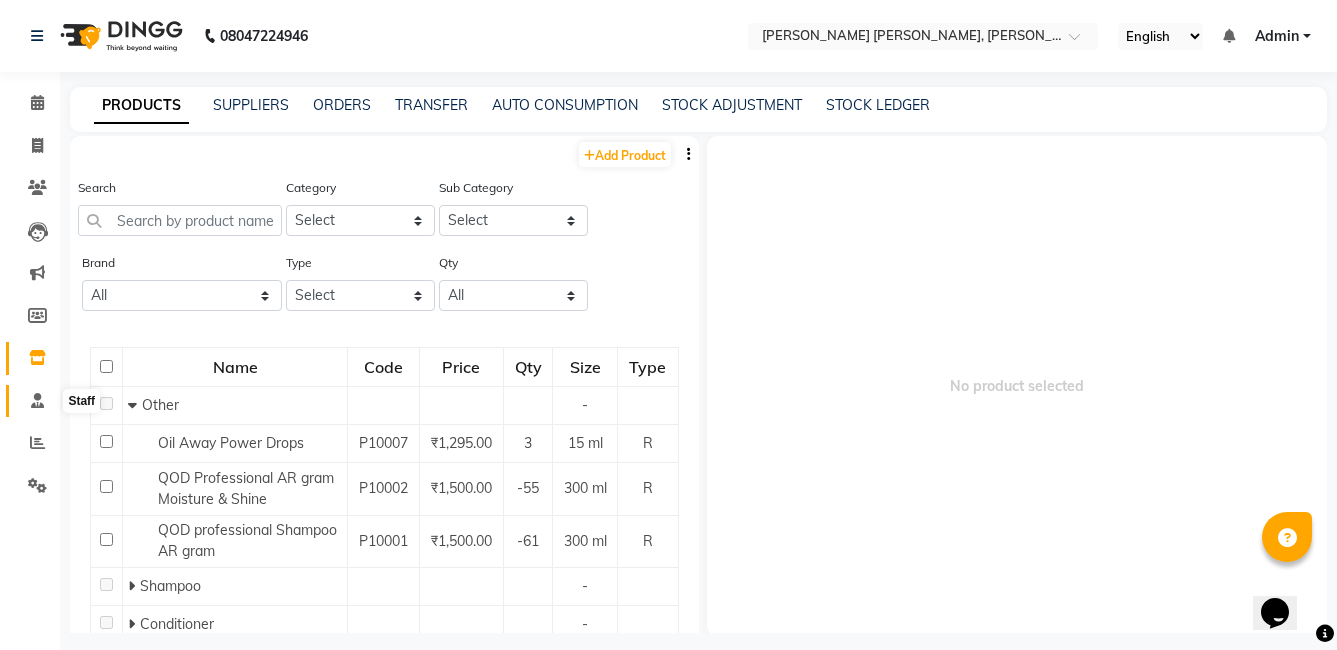 click 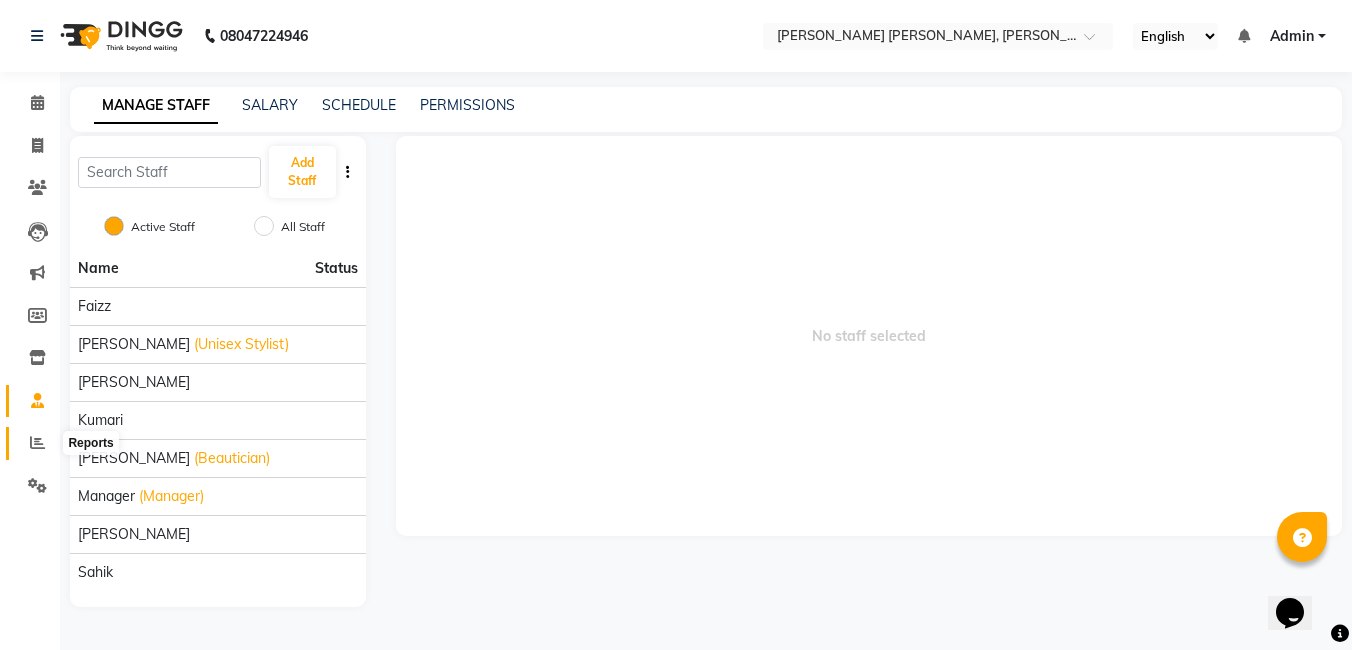 click 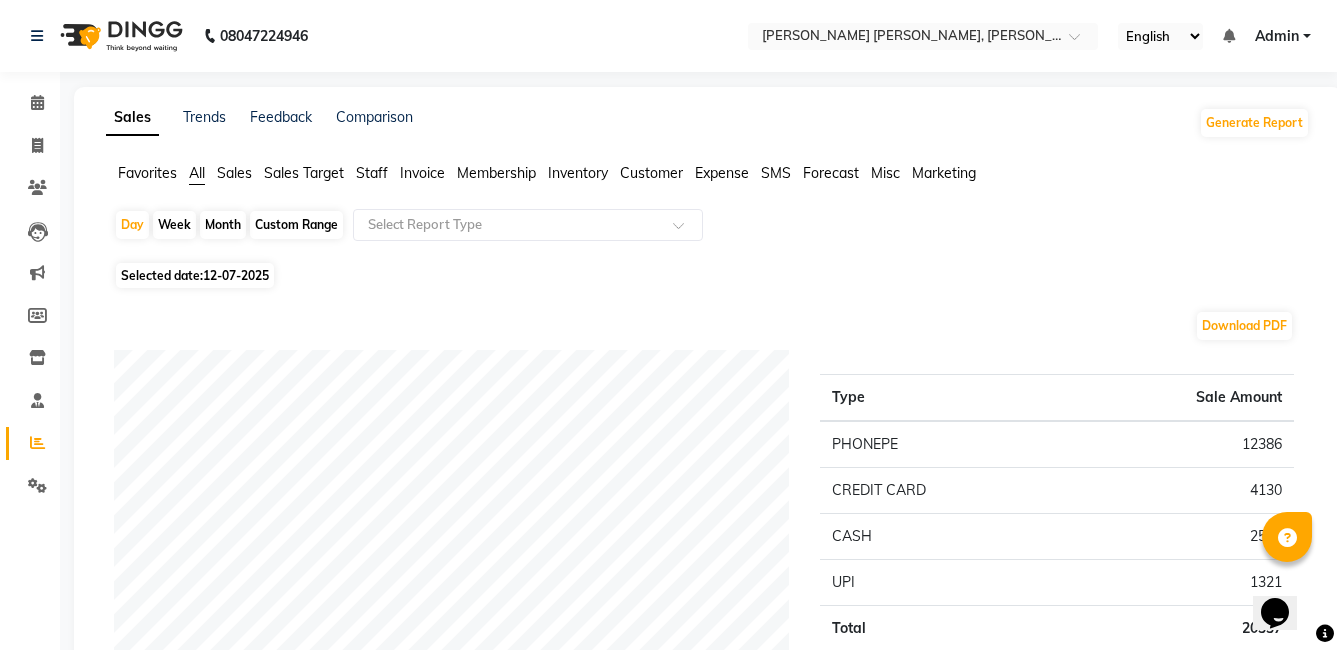 click on "Selected date:  12-07-2025" 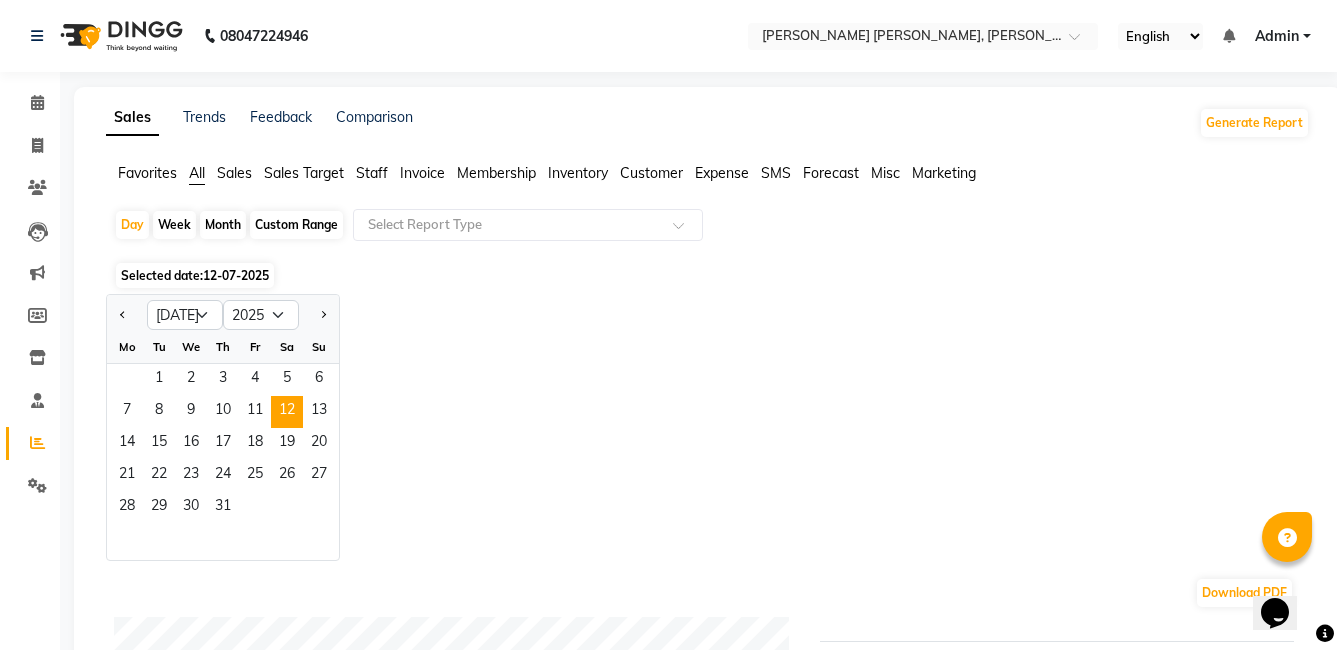 click on "Invoice" 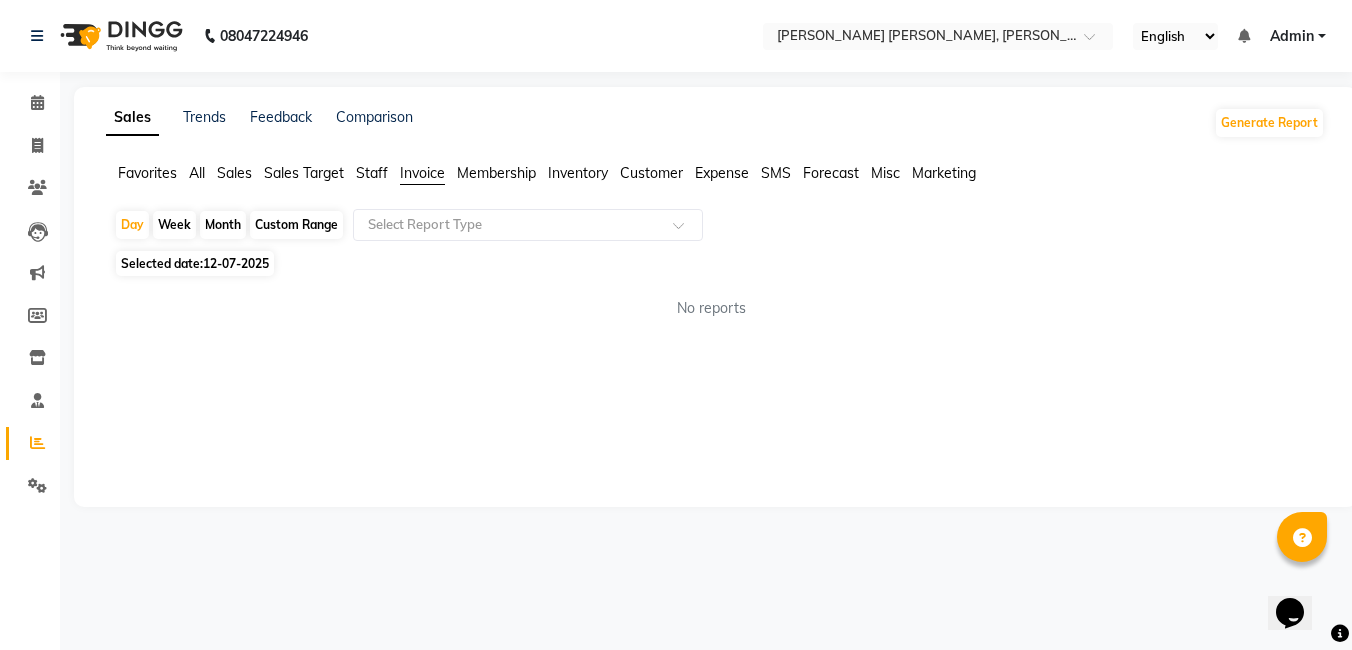 click on "No reports" 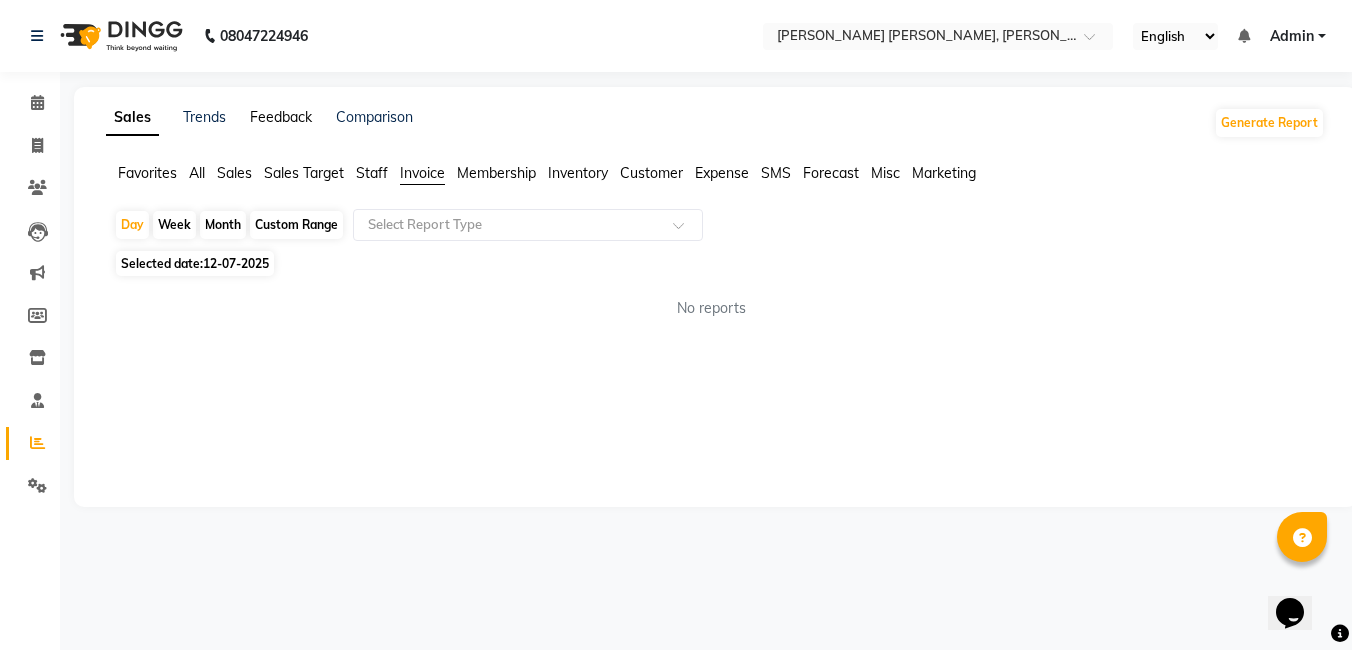 click on "Feedback" 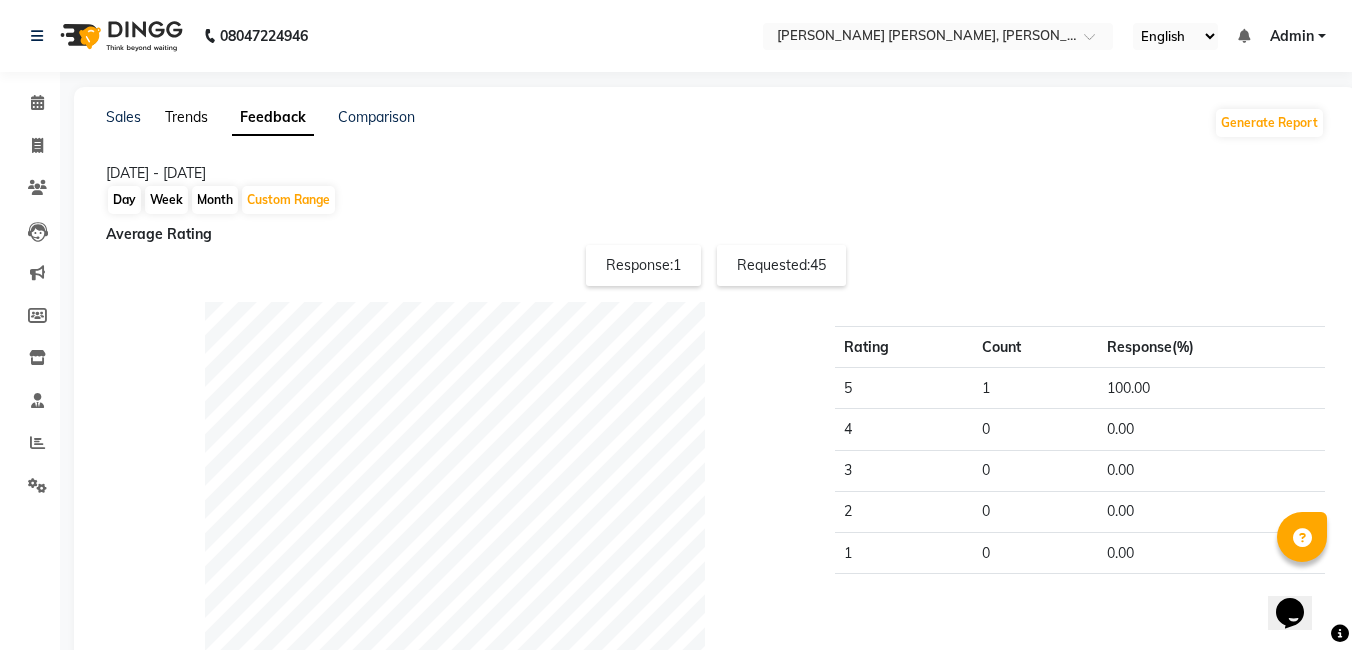 click on "Trends" 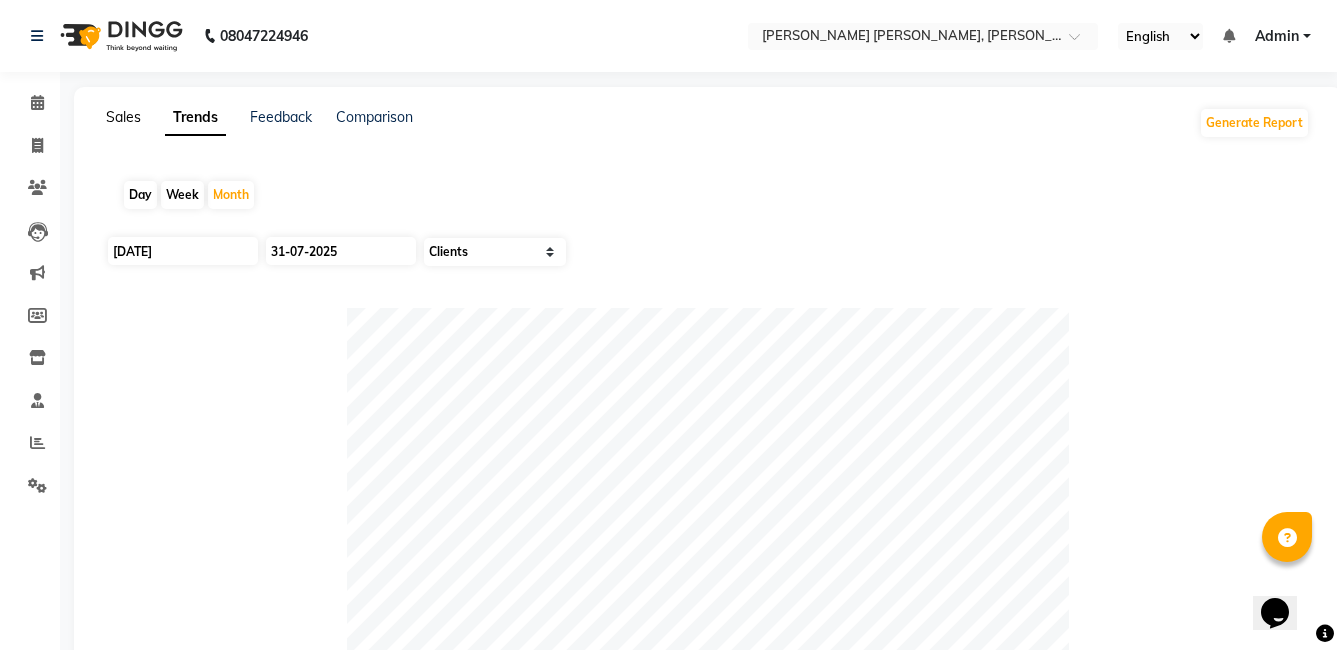 click on "Sales" 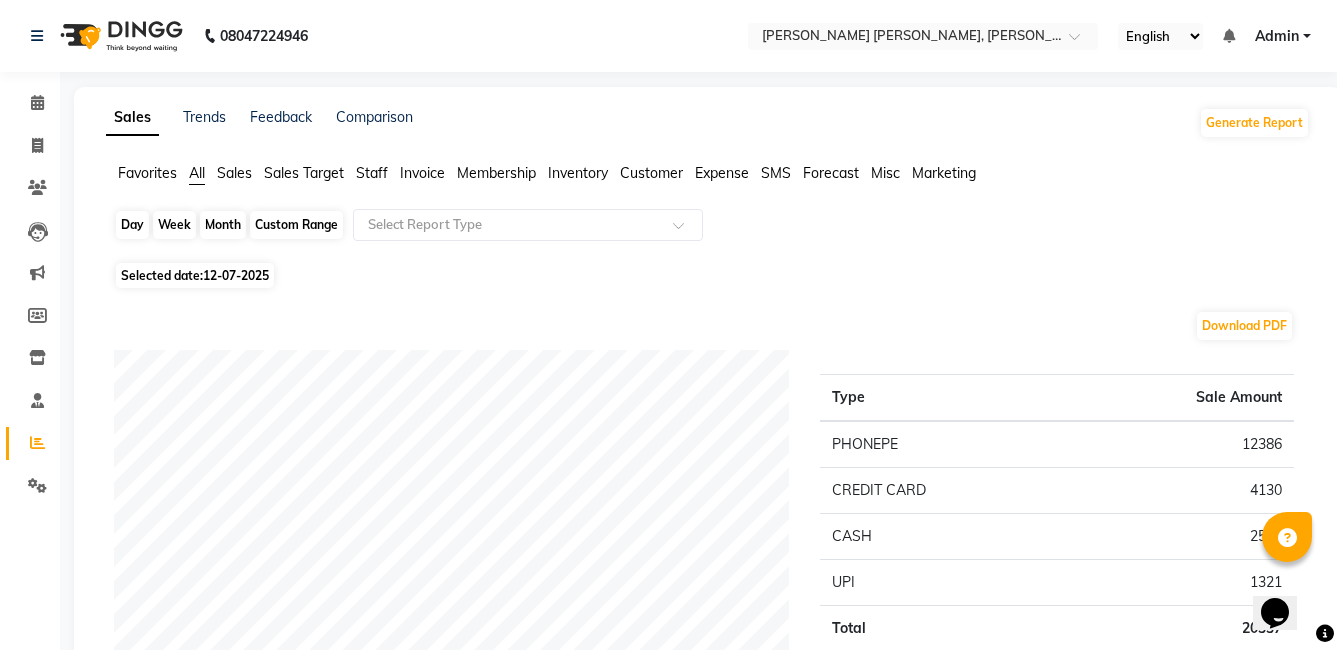 click on "Day" 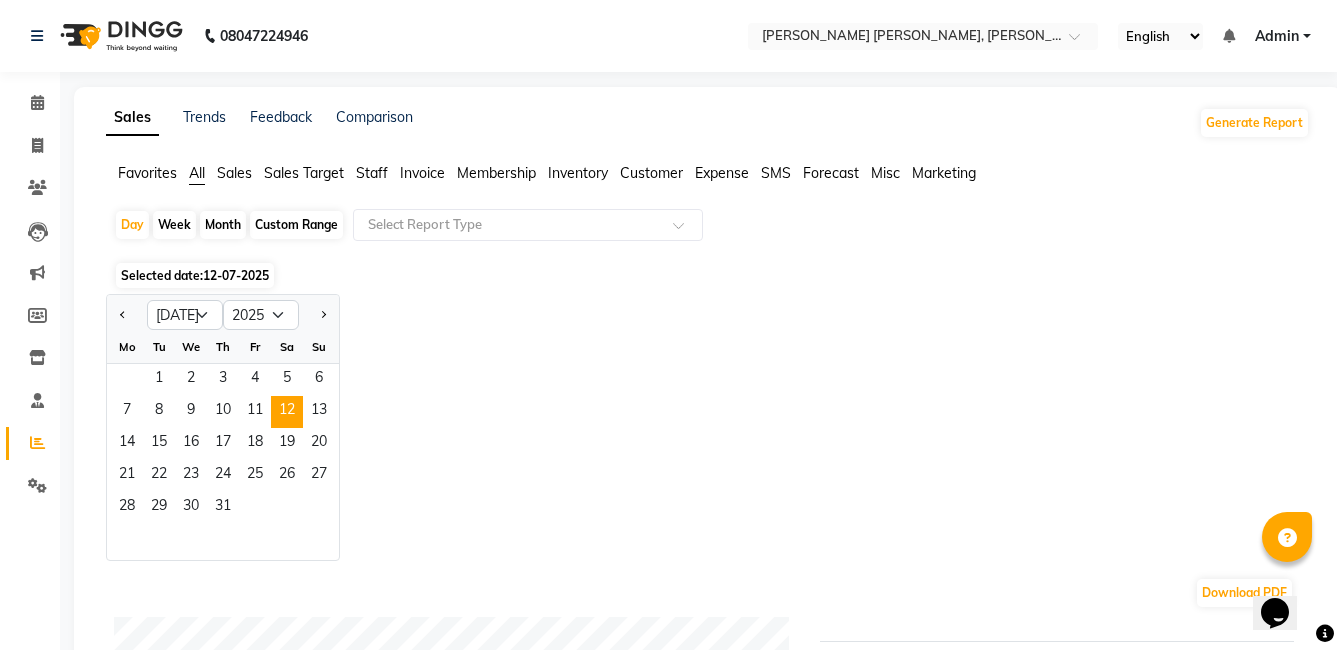 click on "Month" 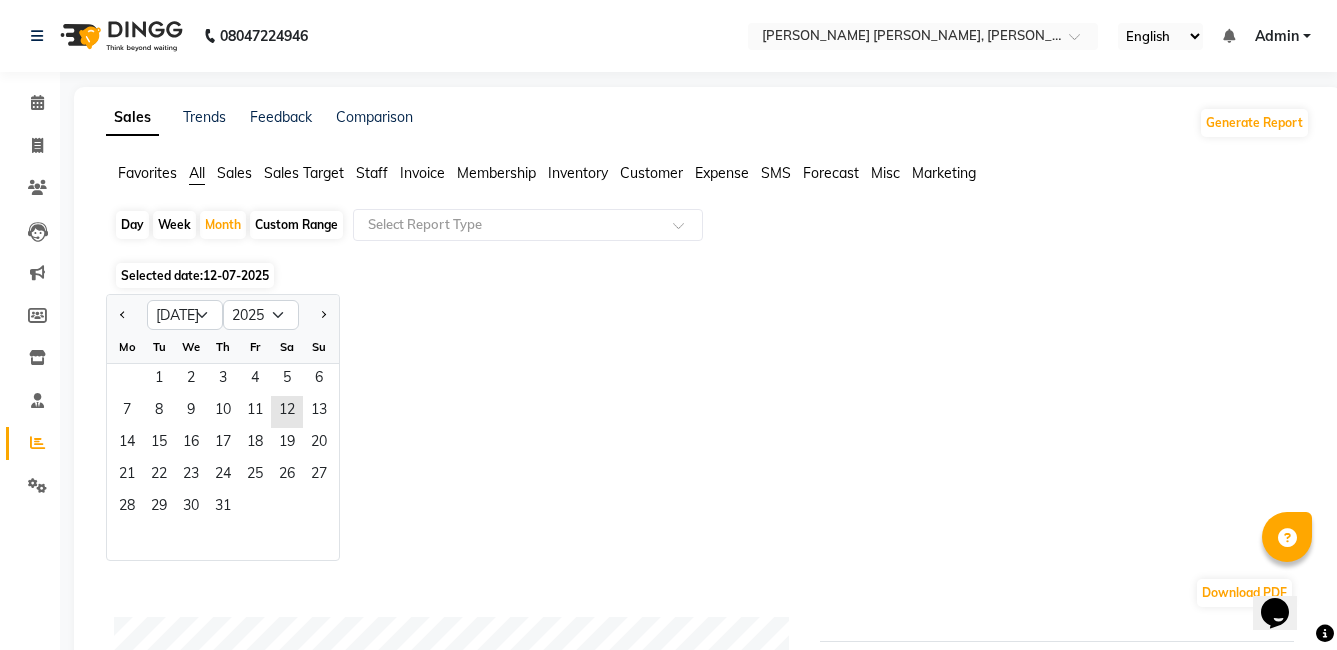 click on "Week" 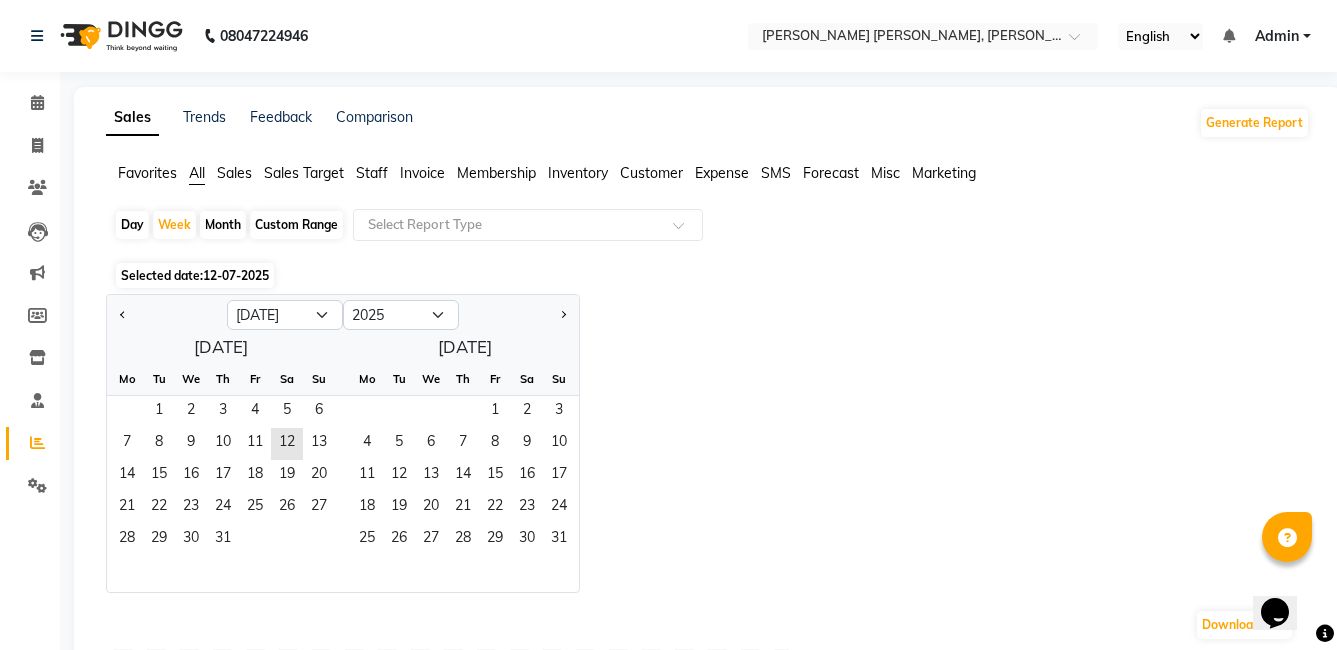 click on "Day" 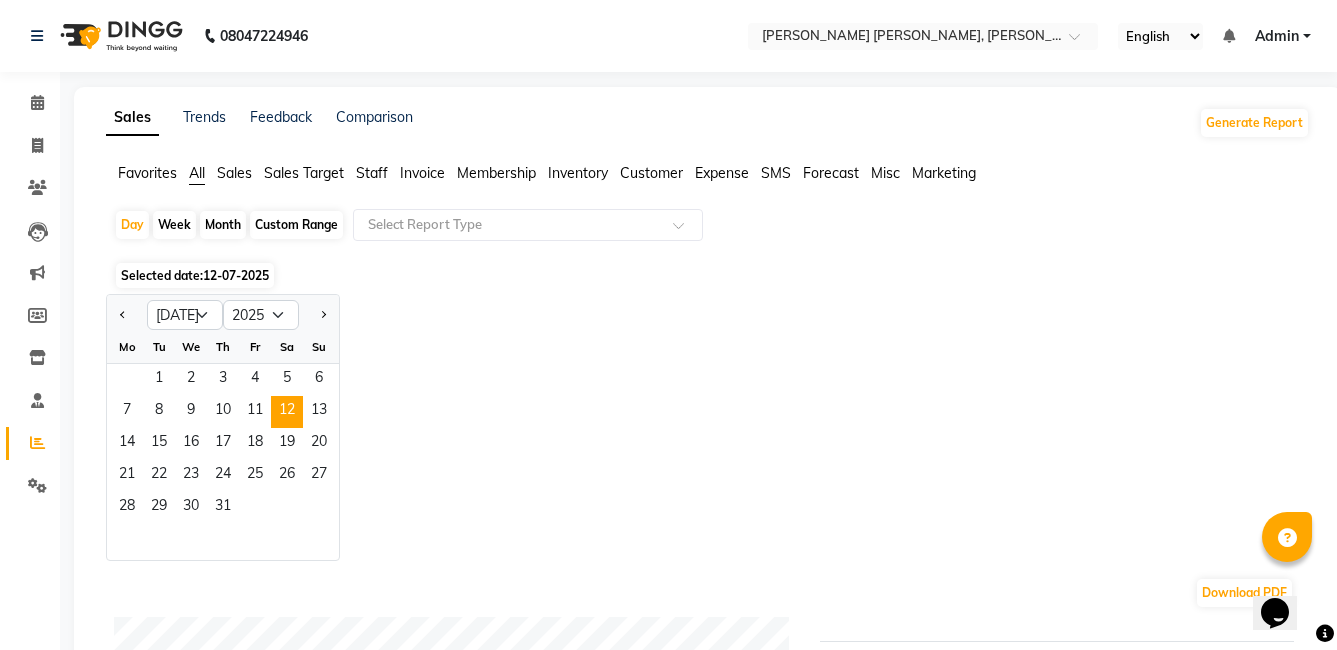 click on "Sales" 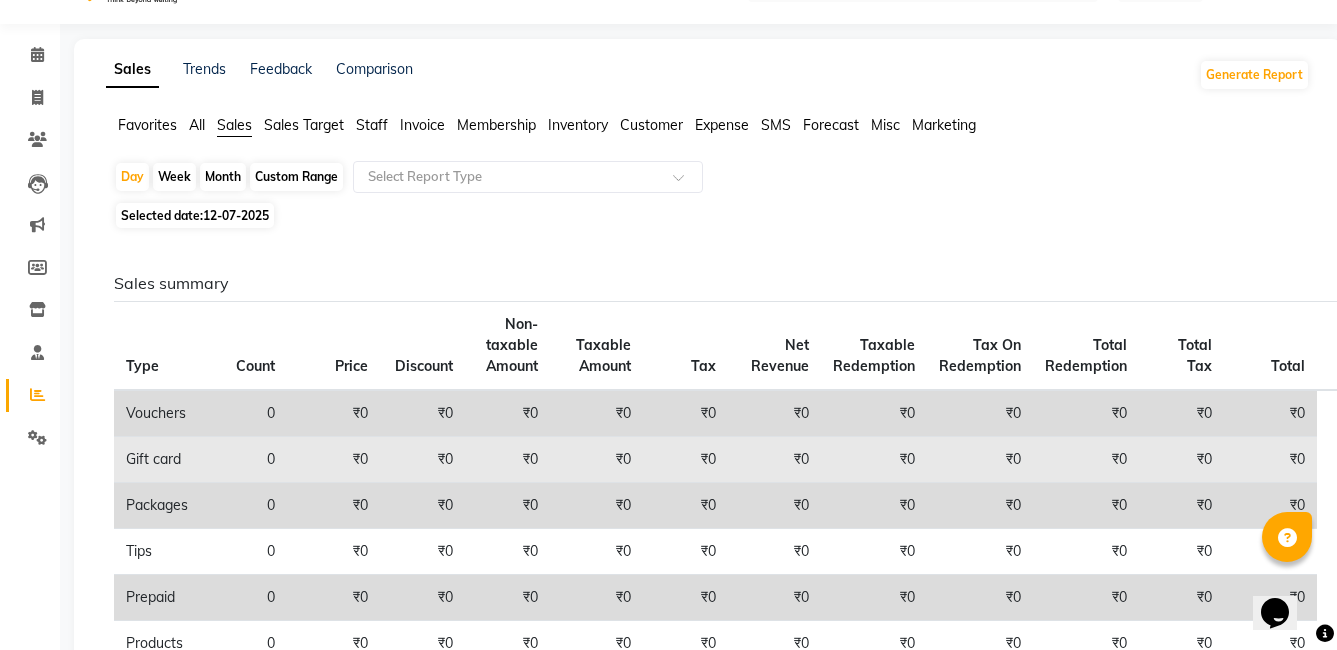 scroll, scrollTop: 0, scrollLeft: 0, axis: both 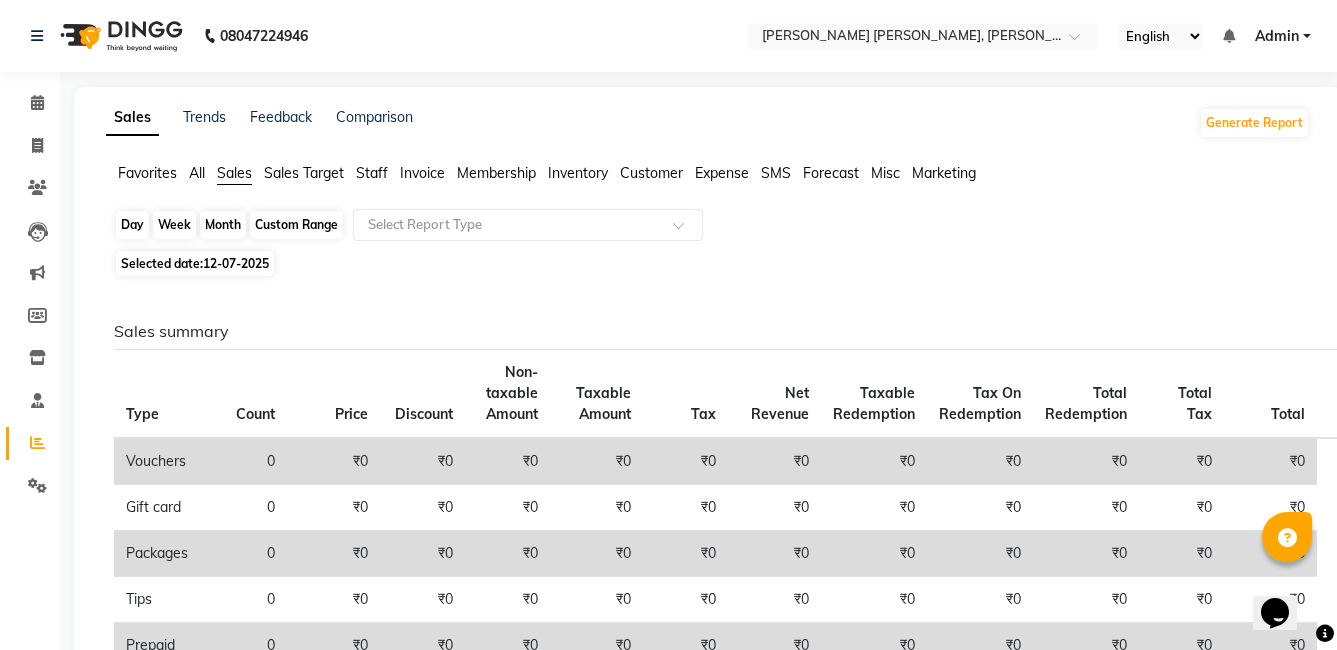 click on "Day" 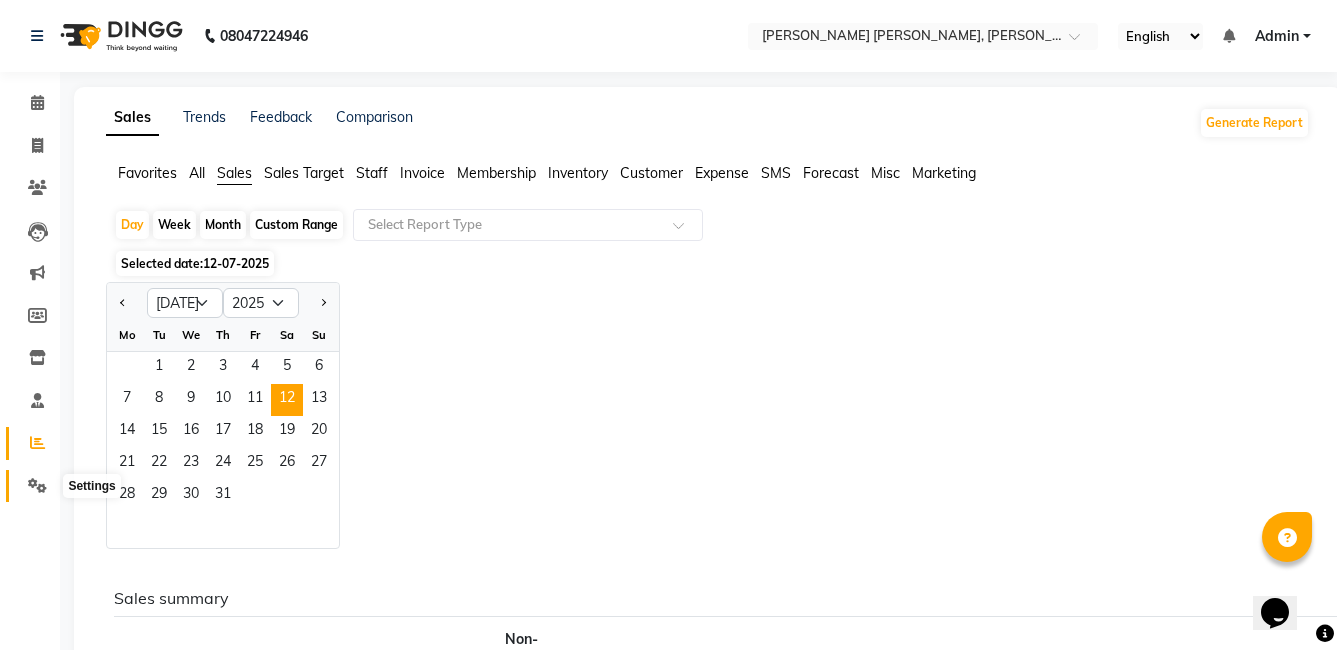 click 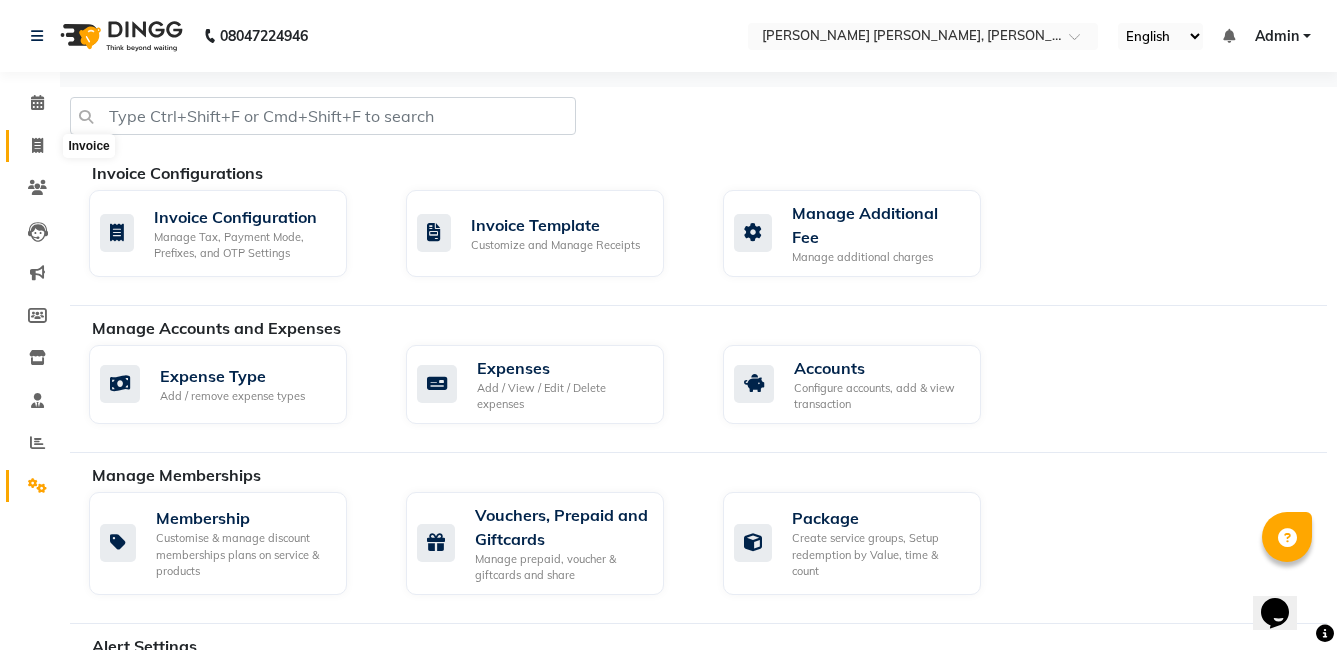 click 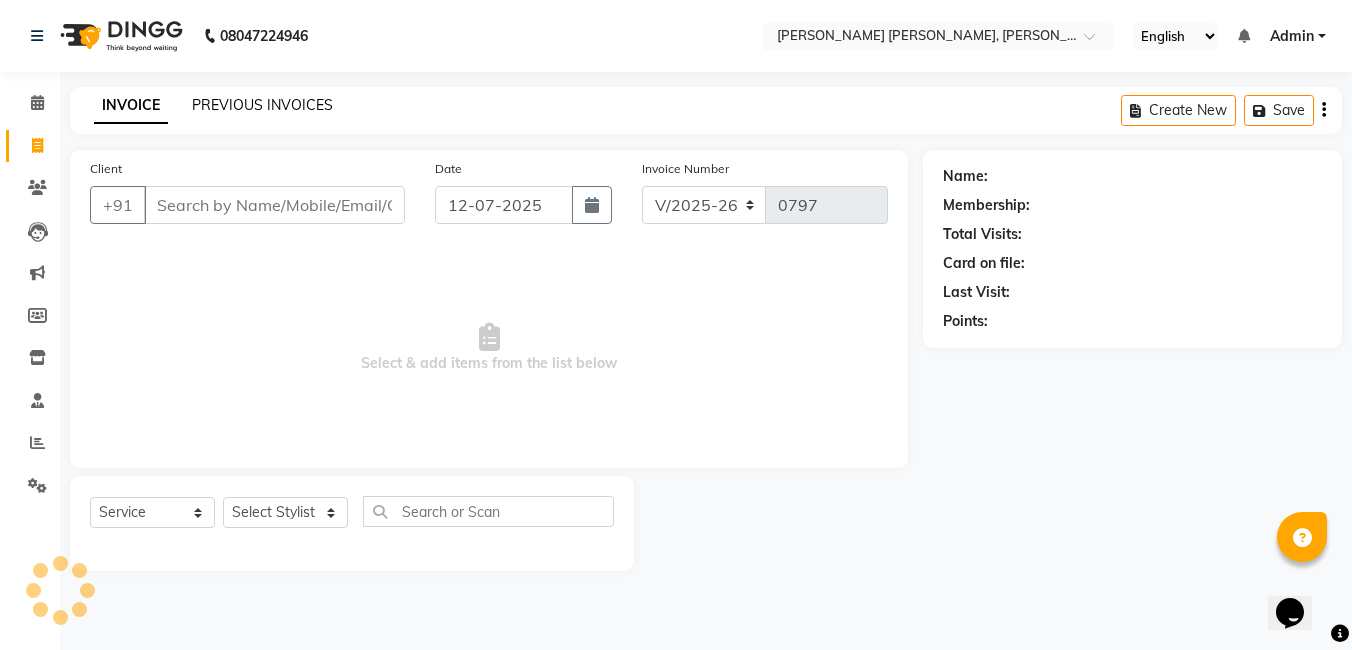 click on "PREVIOUS INVOICES" 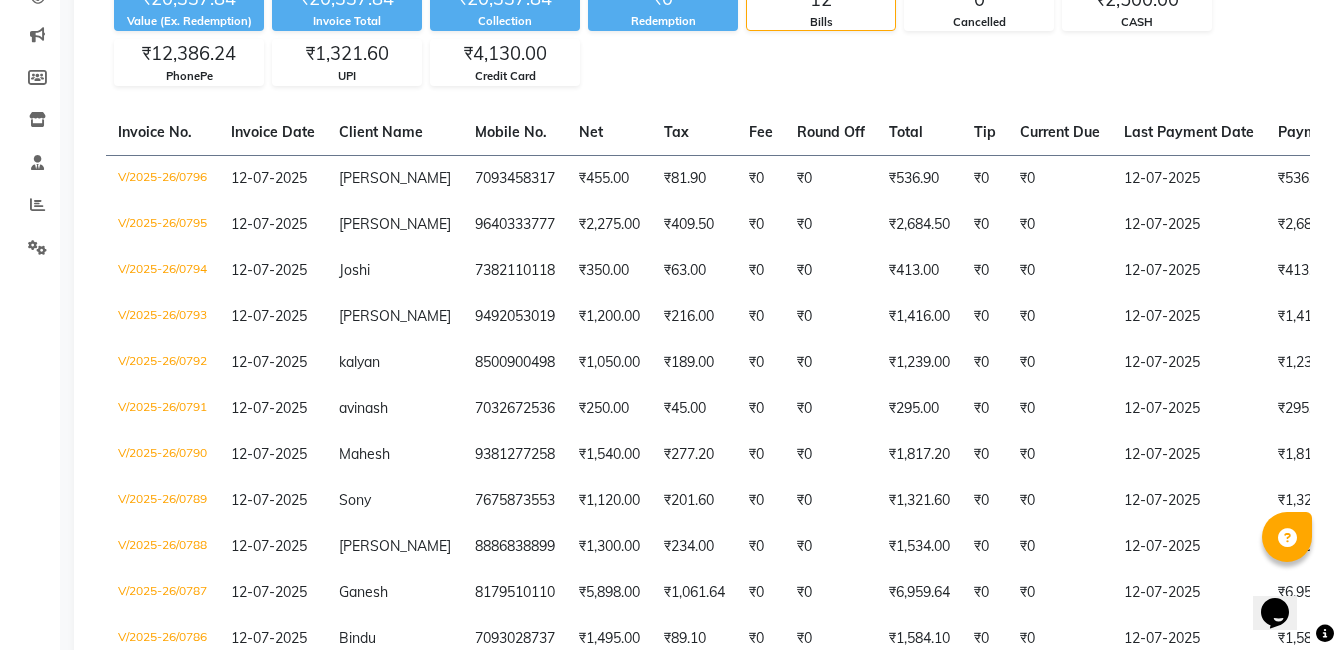 scroll, scrollTop: 240, scrollLeft: 0, axis: vertical 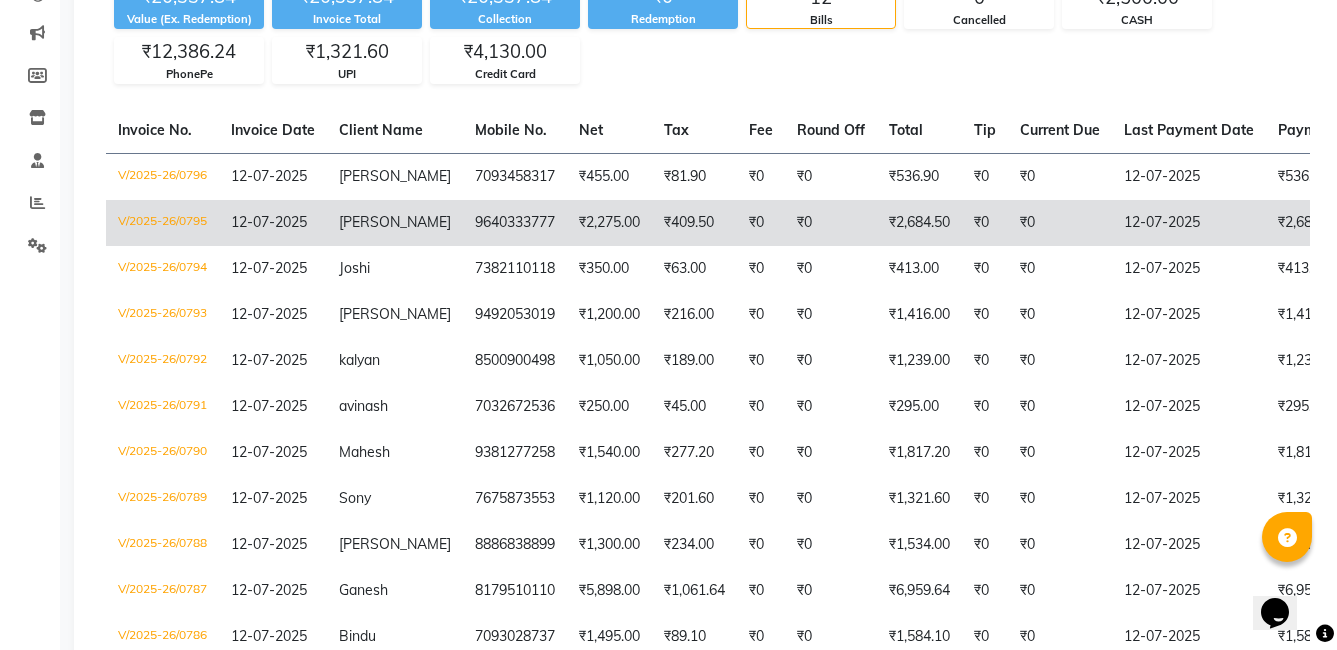 click on "bhargavi" 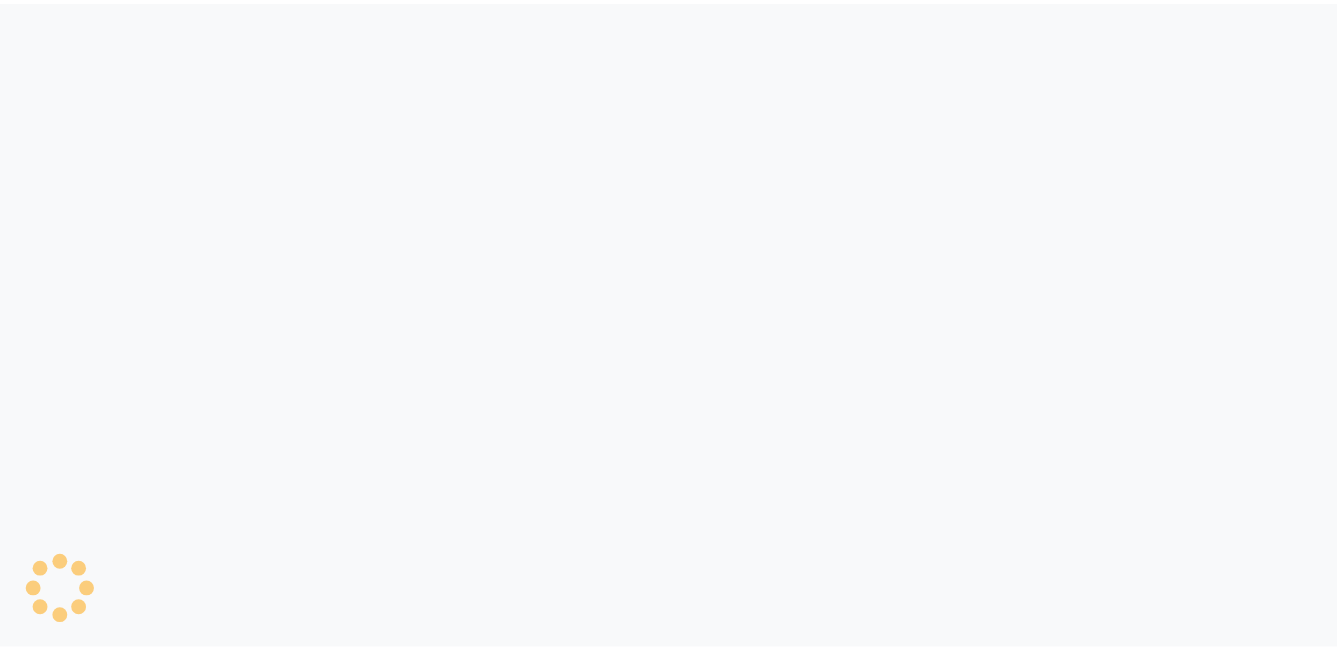 scroll, scrollTop: 0, scrollLeft: 0, axis: both 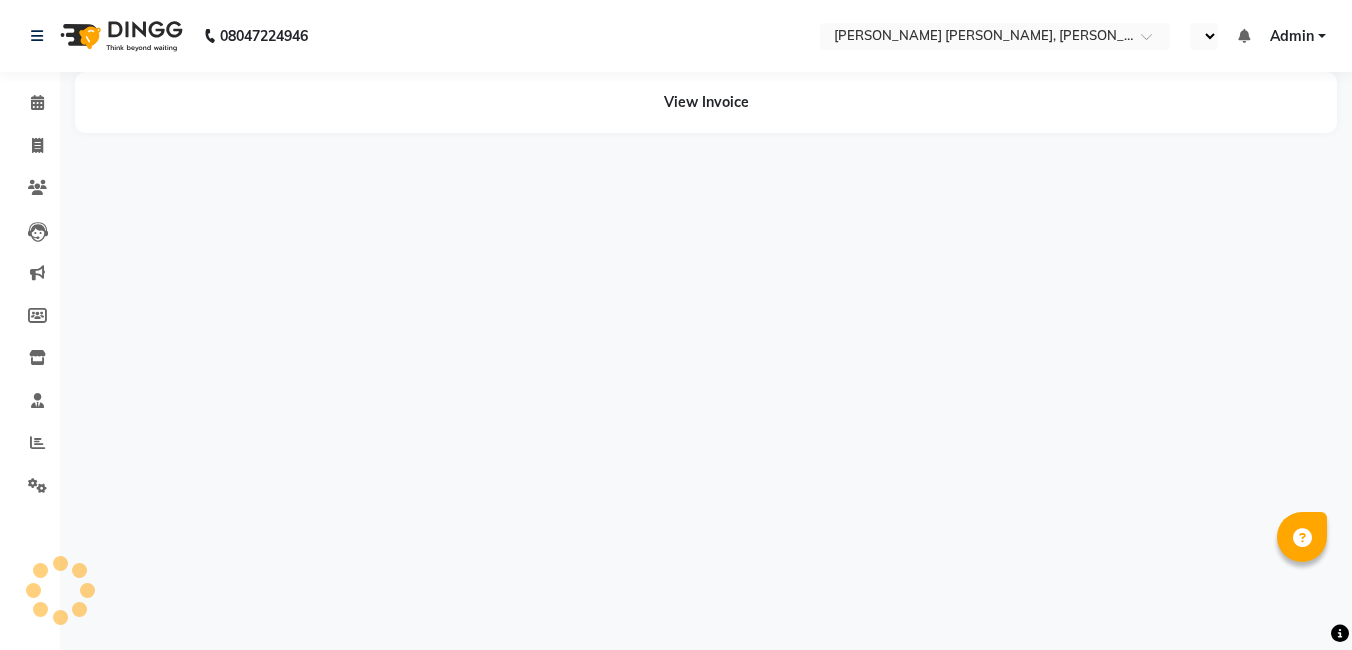 select on "en" 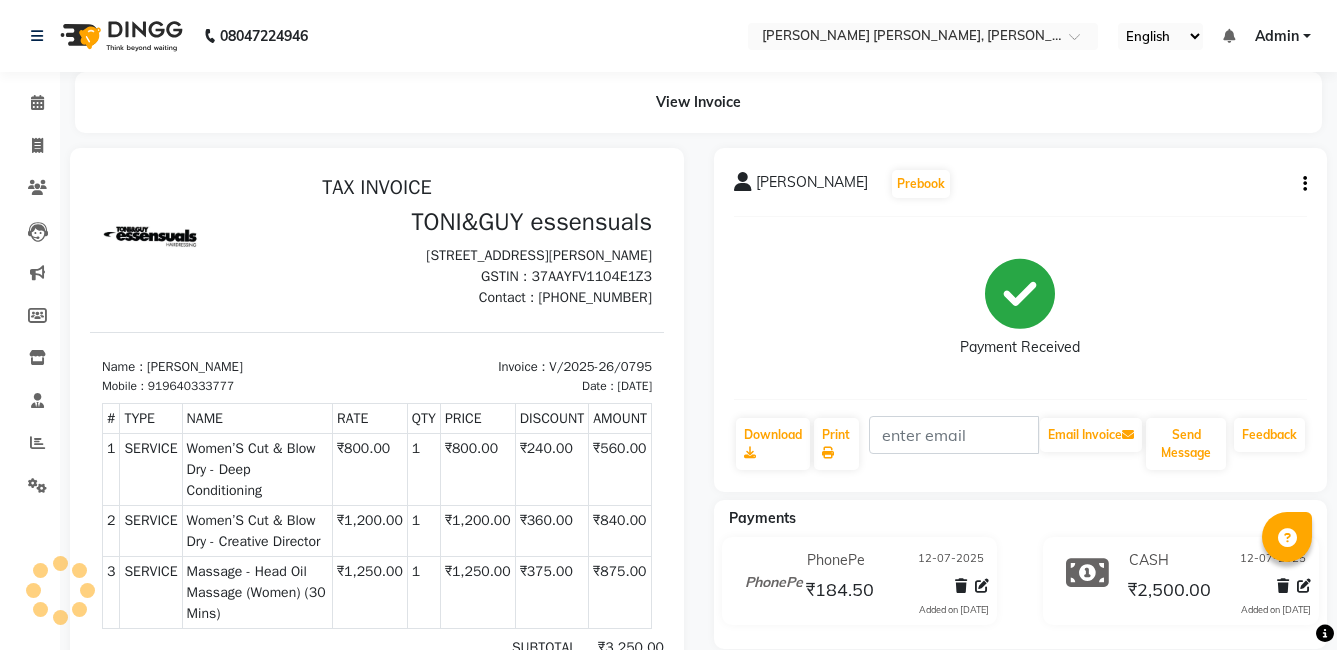 scroll, scrollTop: 0, scrollLeft: 0, axis: both 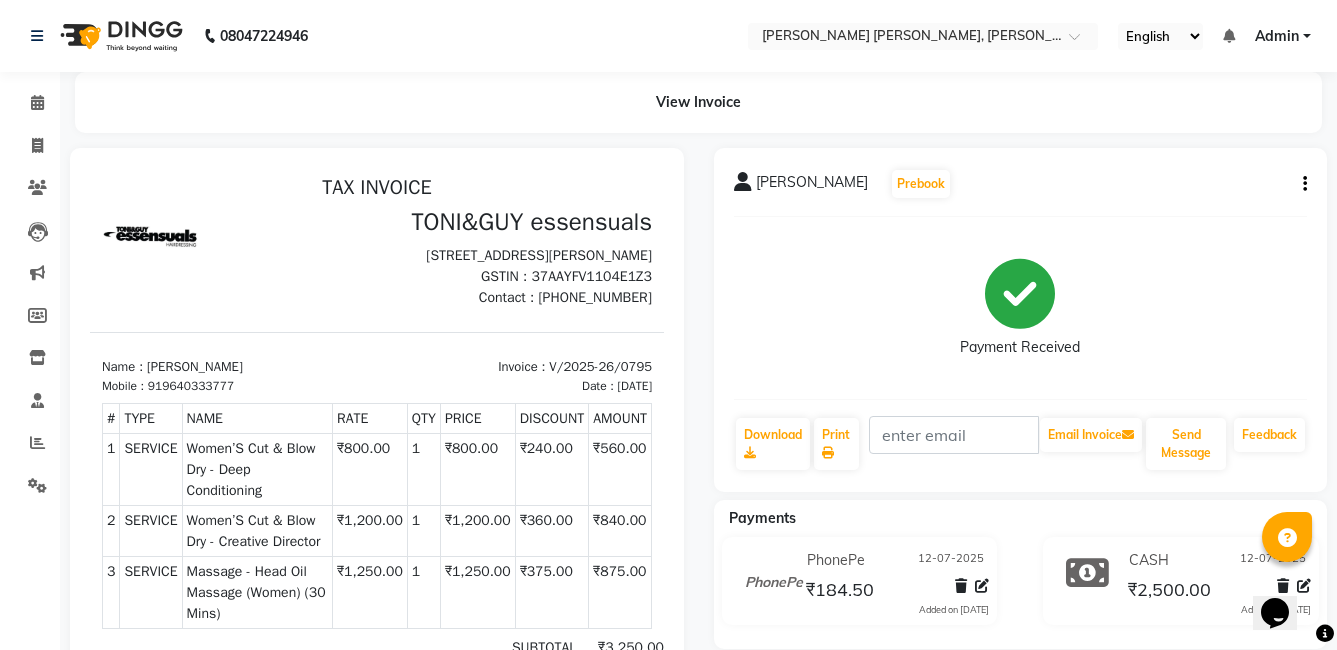 click on "bhargavi   Prebook   Payment Received  Download  Print   Email Invoice   Send Message Feedback" 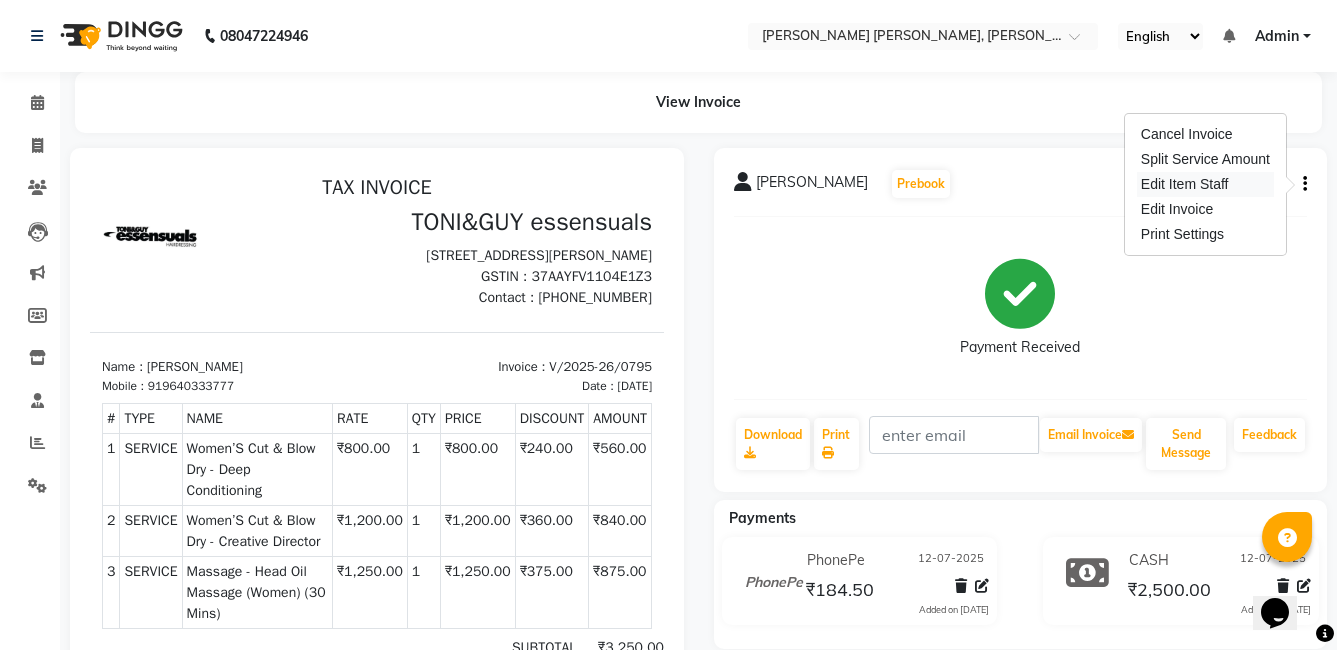 click on "Edit Item Staff" at bounding box center [1205, 184] 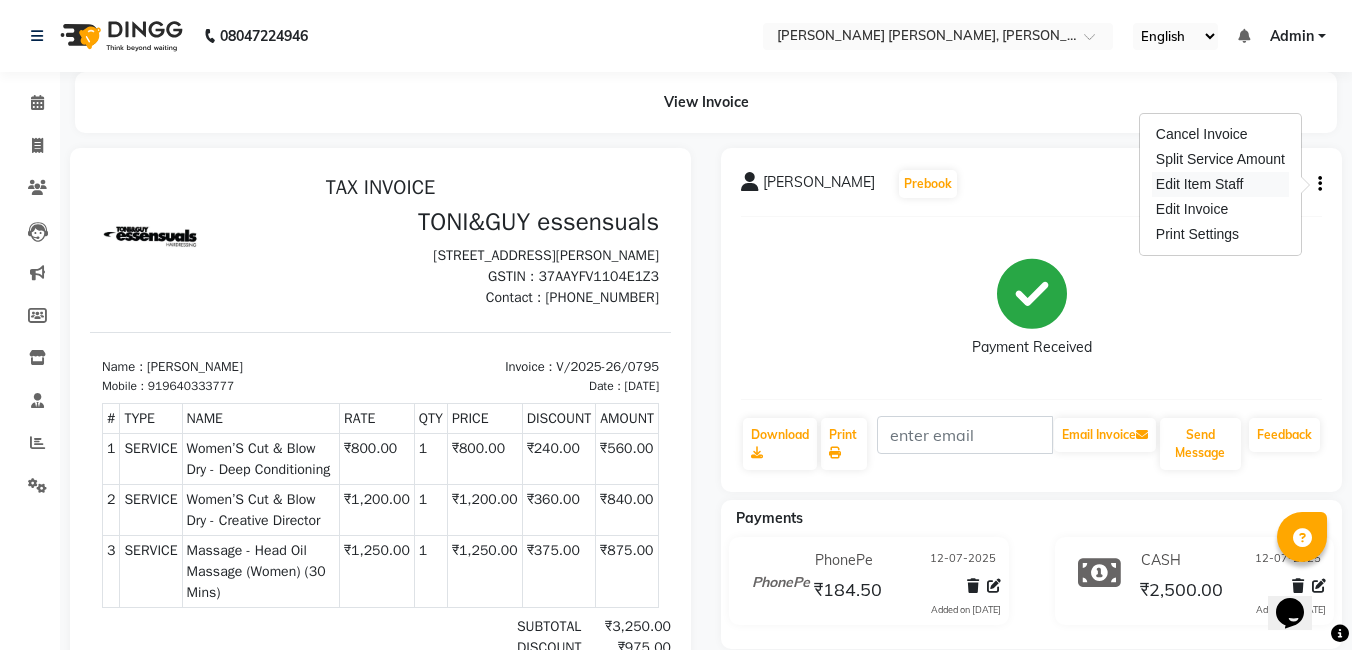 select on "60477" 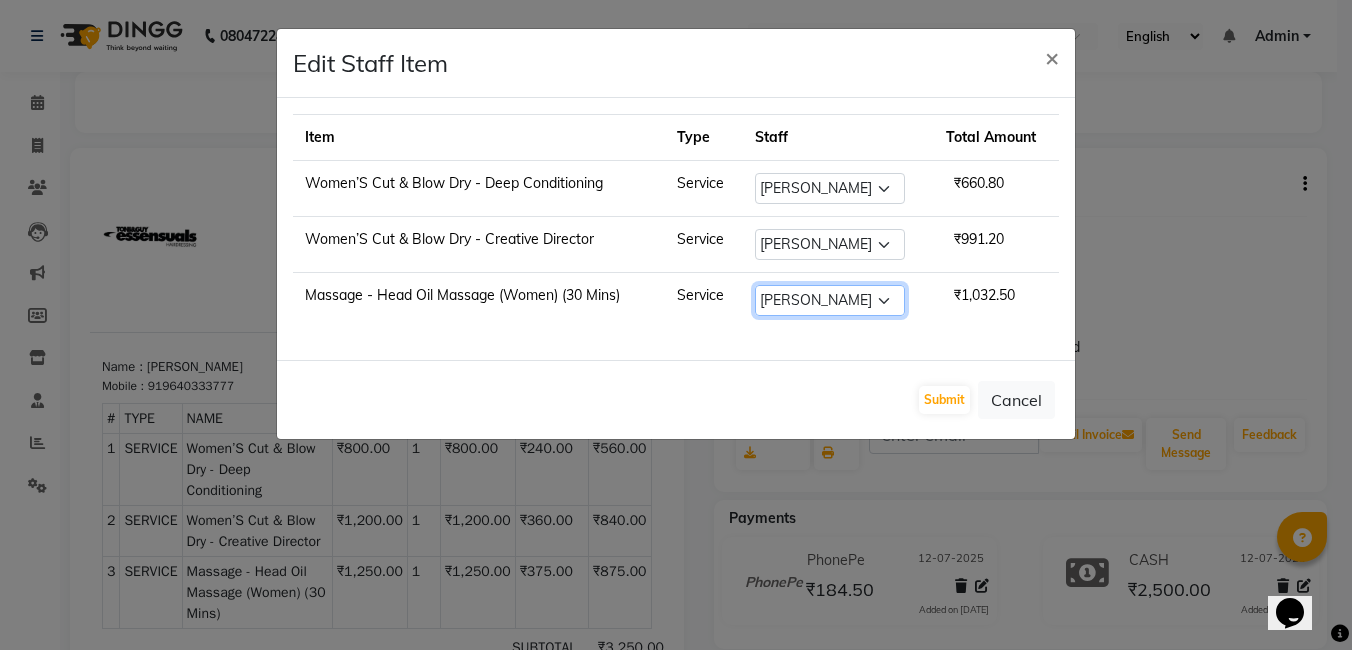 click on "Select  faizz   gufran mohammad   hyma   Kumari   lalitha sree   Manager   Riya roy   sahik" 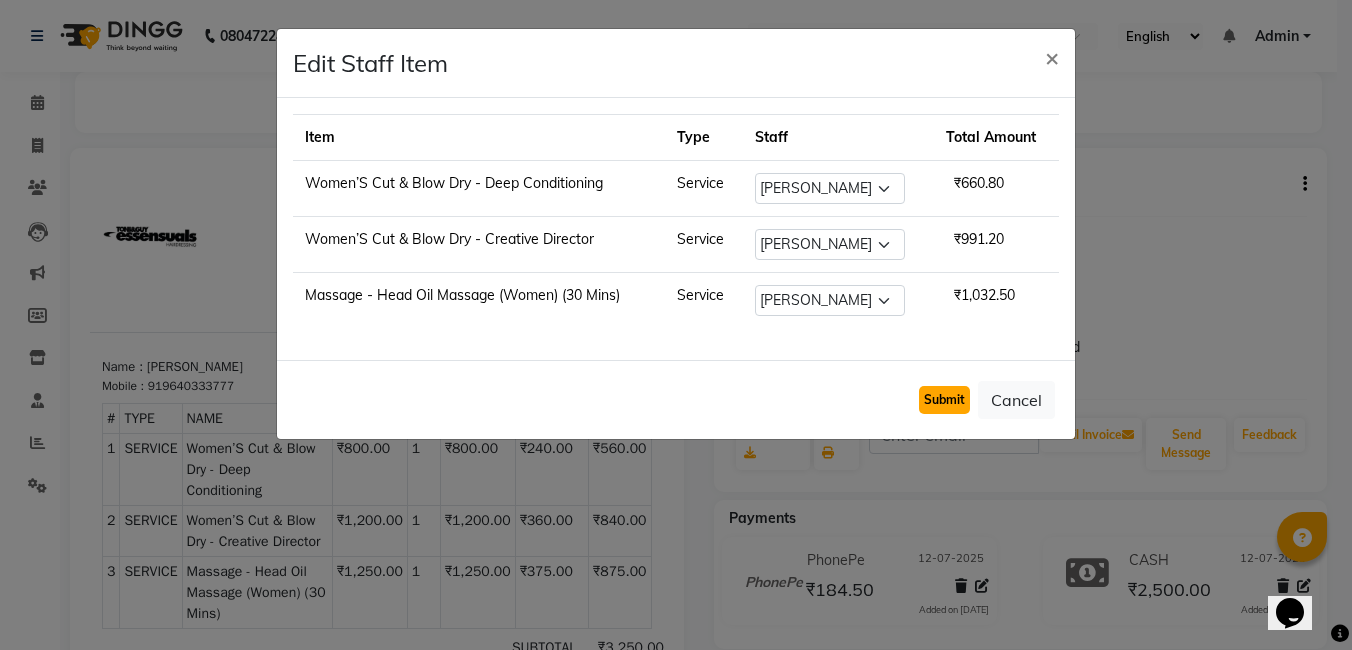 click on "Submit" 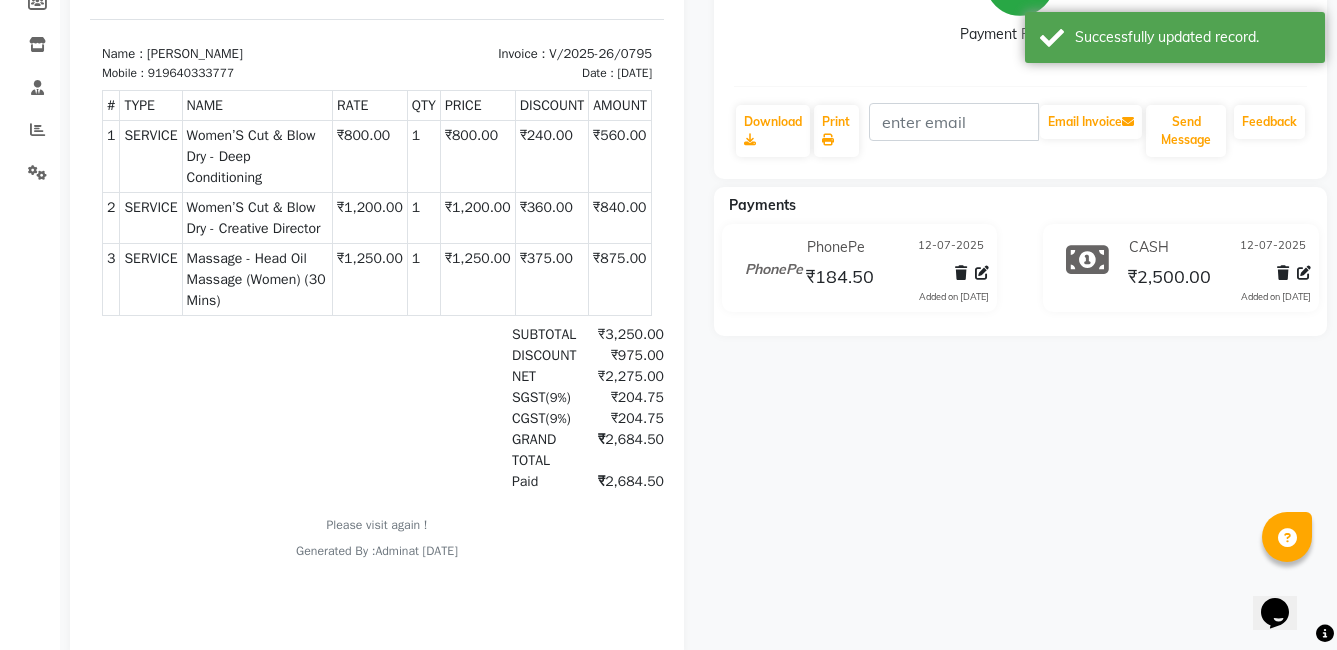 scroll, scrollTop: 341, scrollLeft: 0, axis: vertical 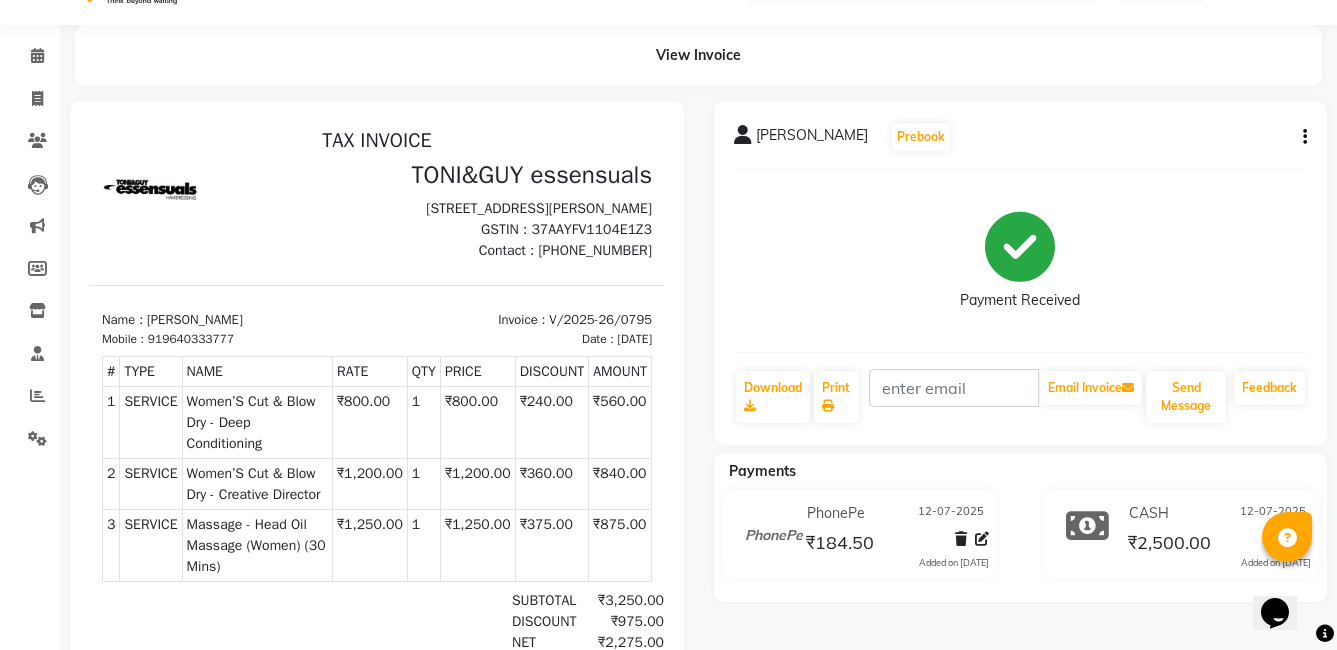 click 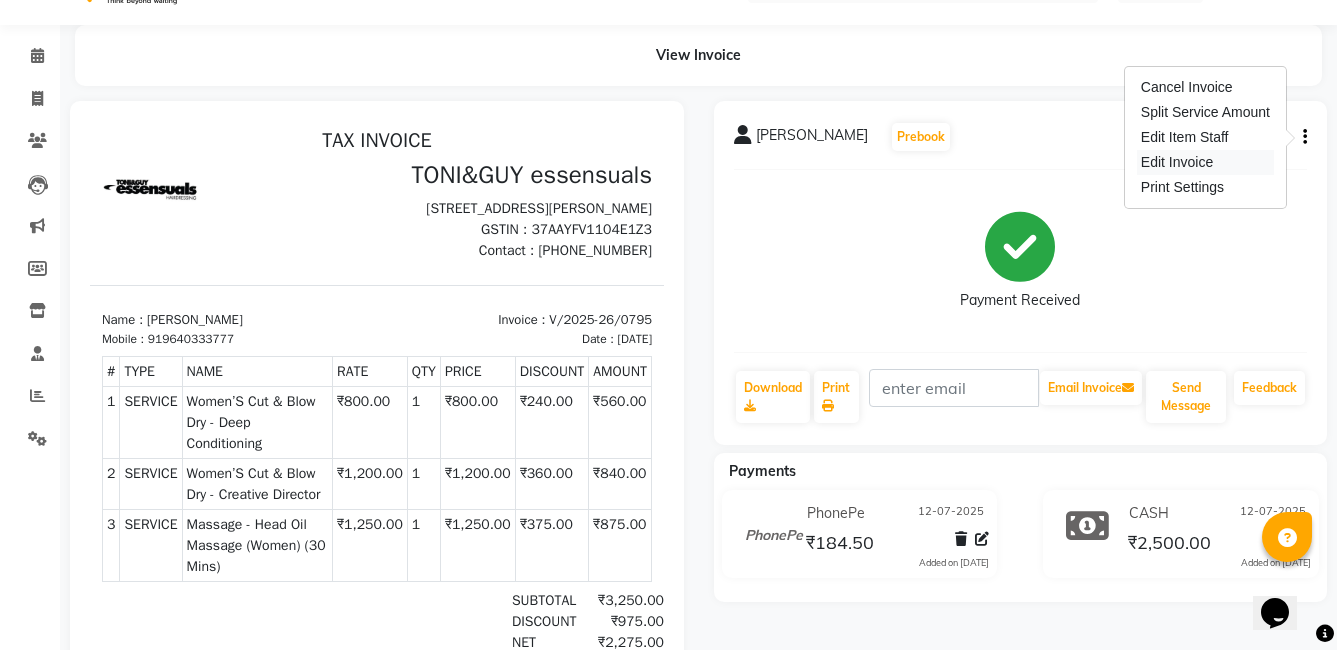 click on "Edit Invoice" at bounding box center (1205, 162) 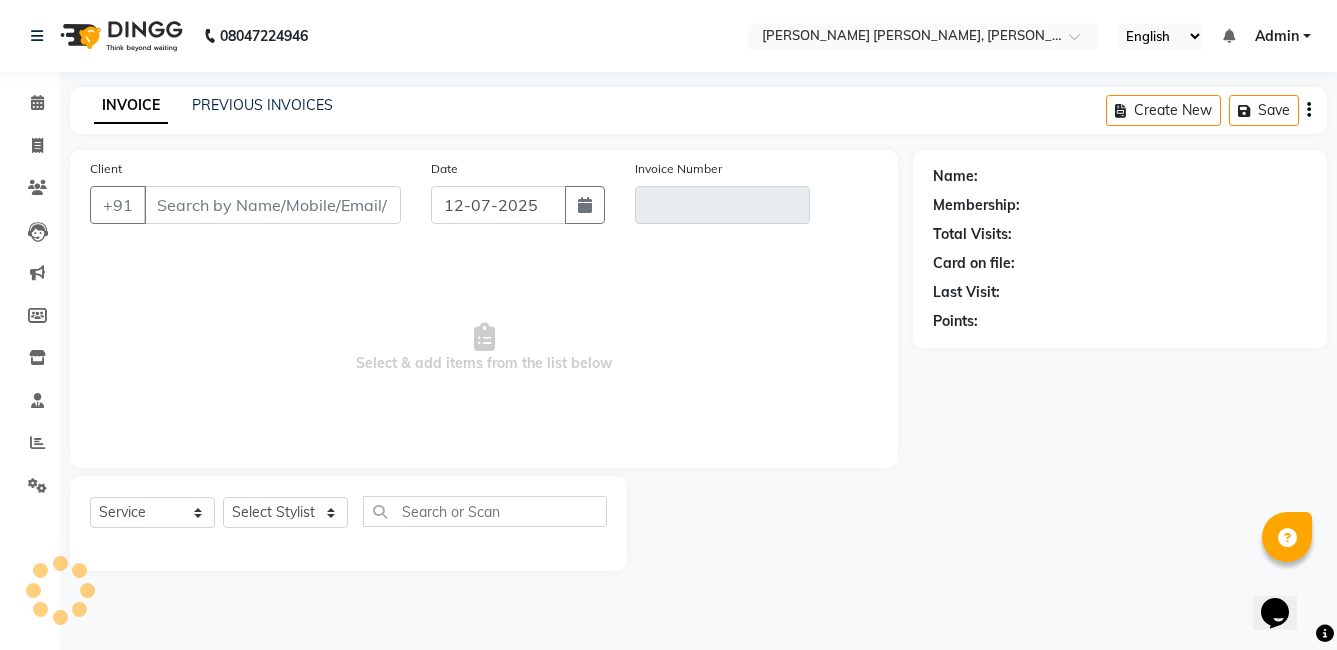 scroll, scrollTop: 0, scrollLeft: 0, axis: both 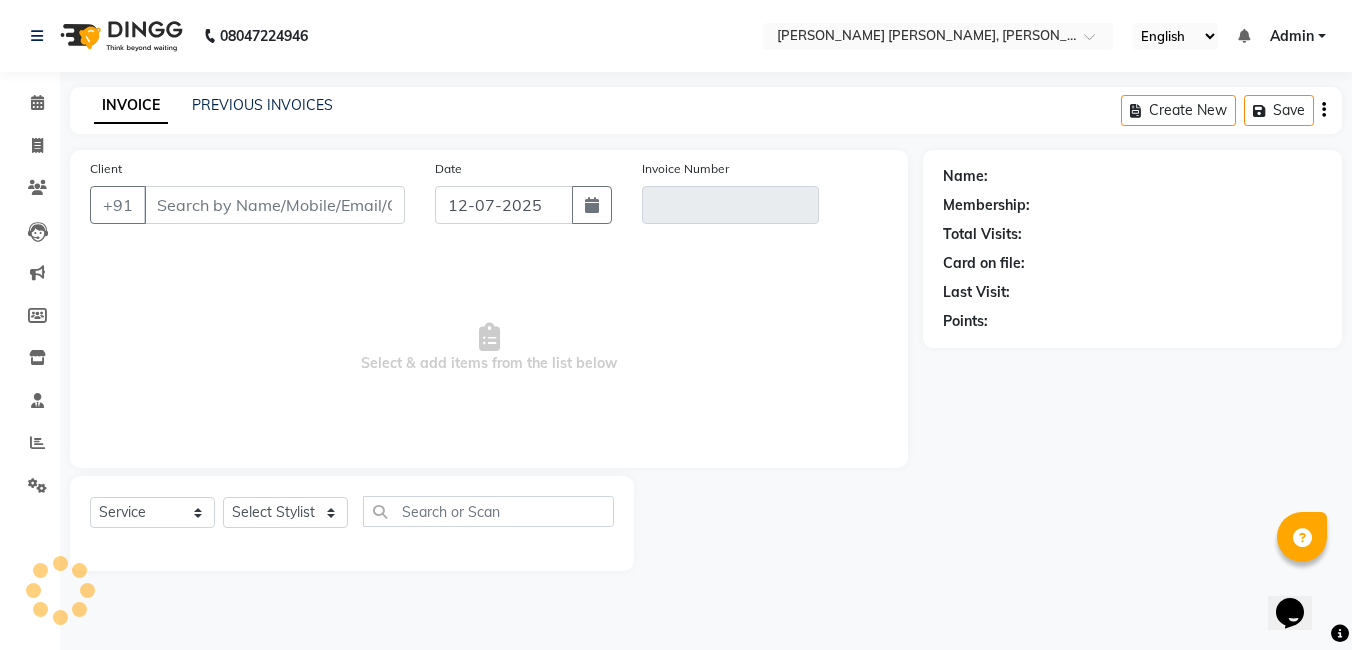 type on "9640333777" 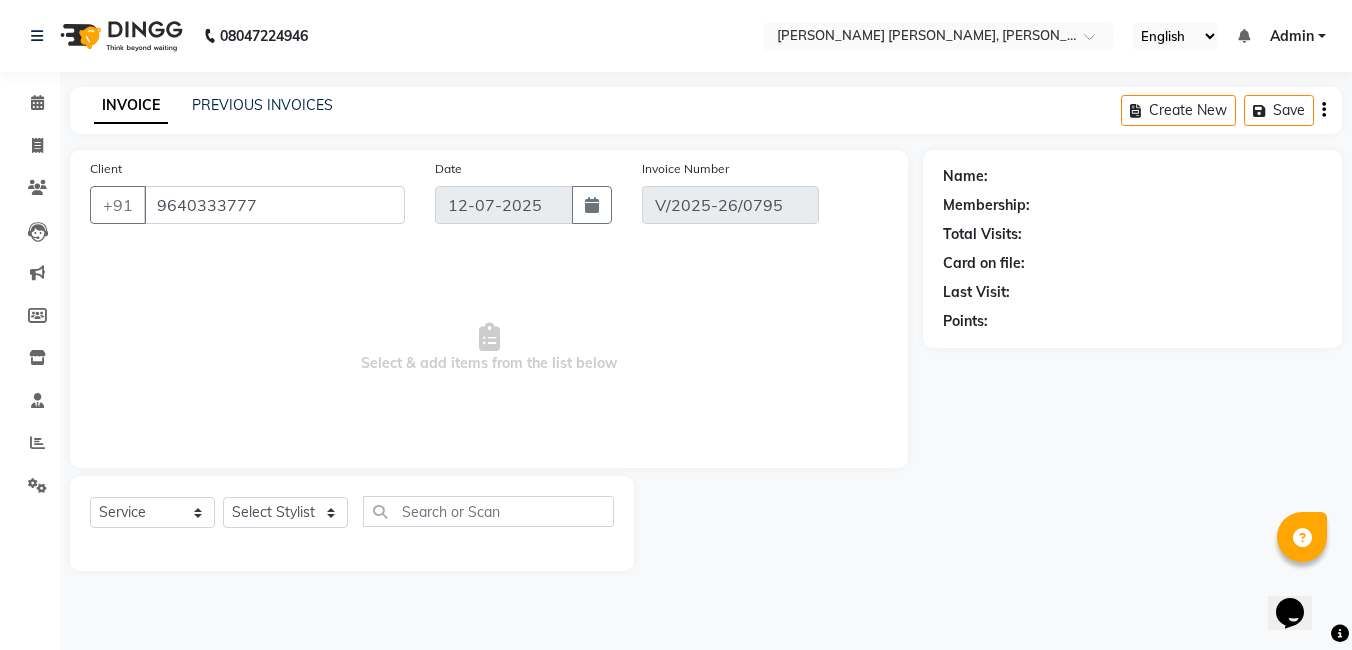 select on "1: Object" 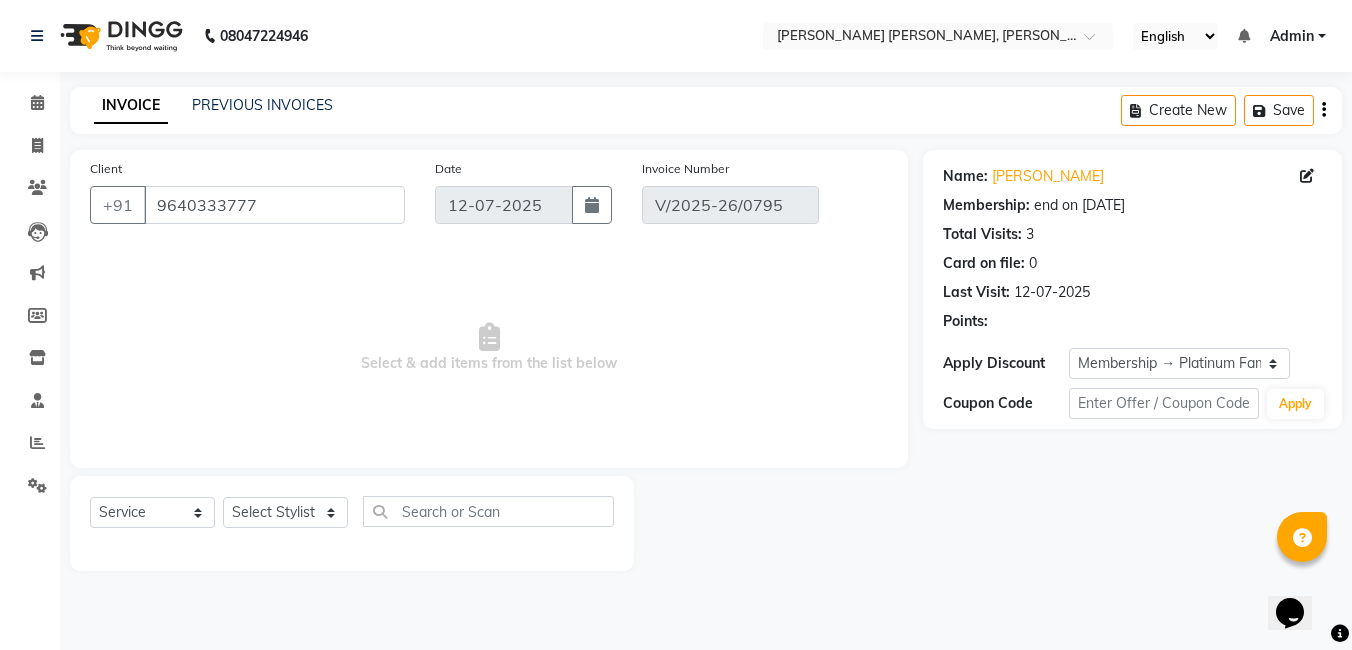select on "select" 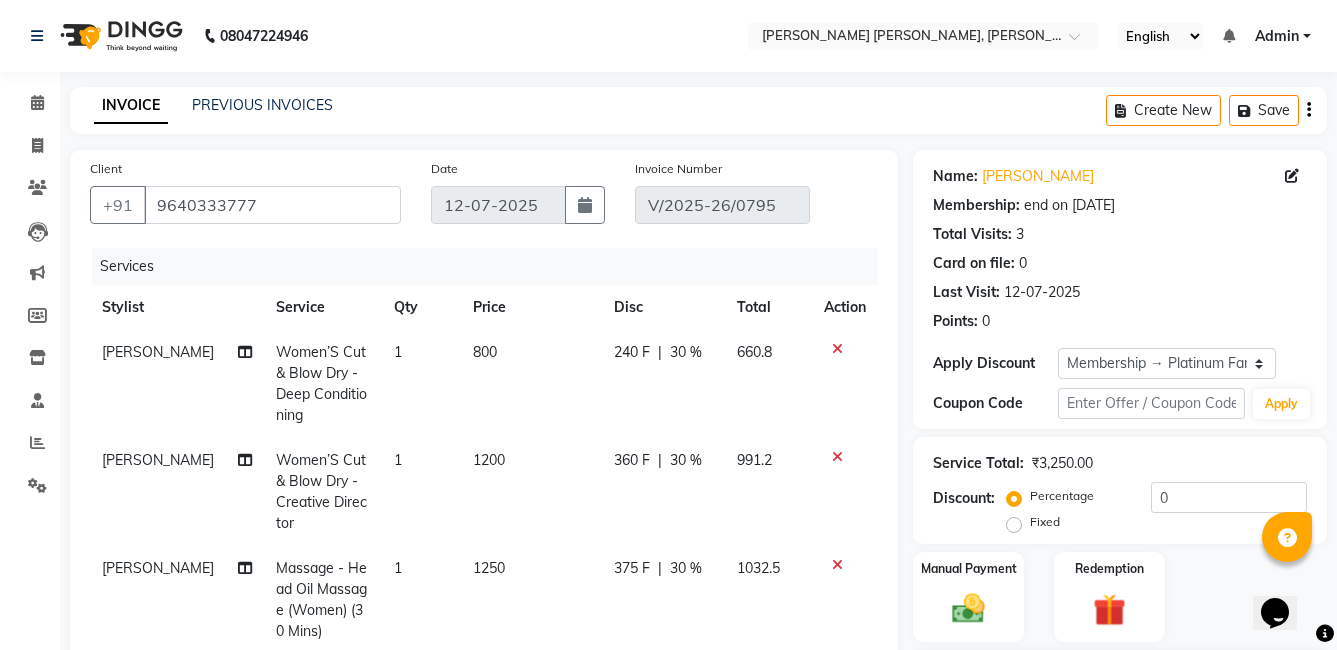 type on "30" 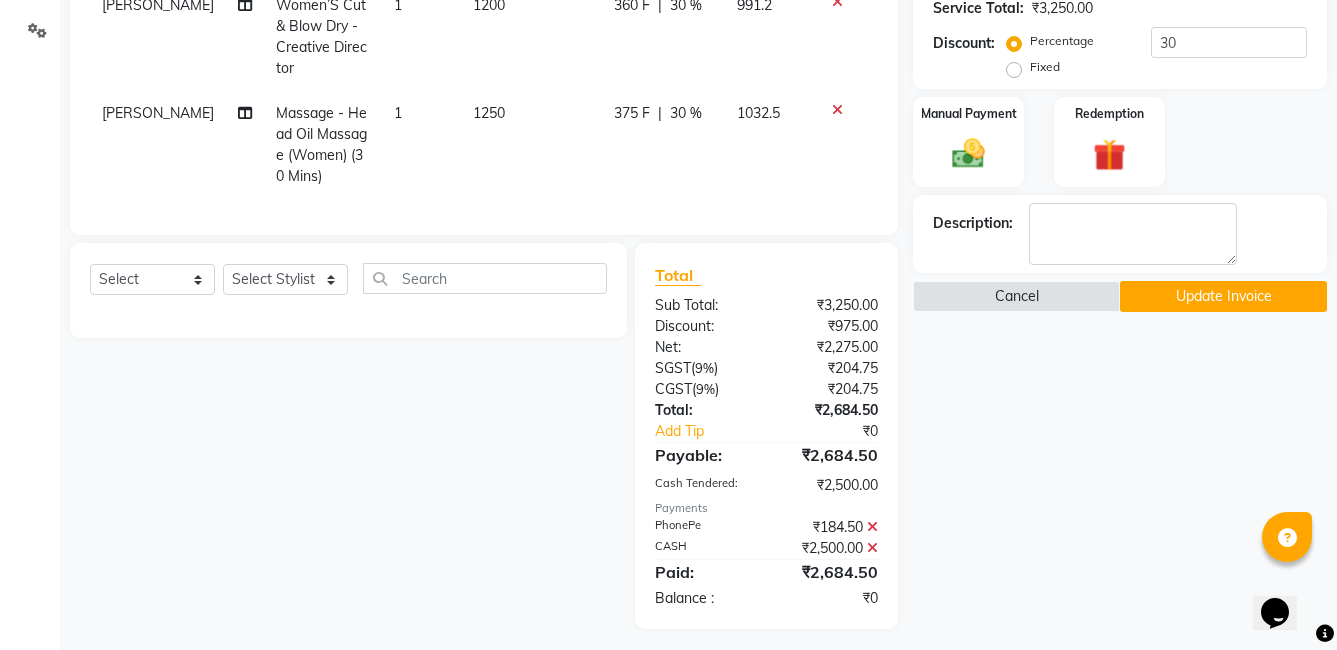 scroll, scrollTop: 479, scrollLeft: 0, axis: vertical 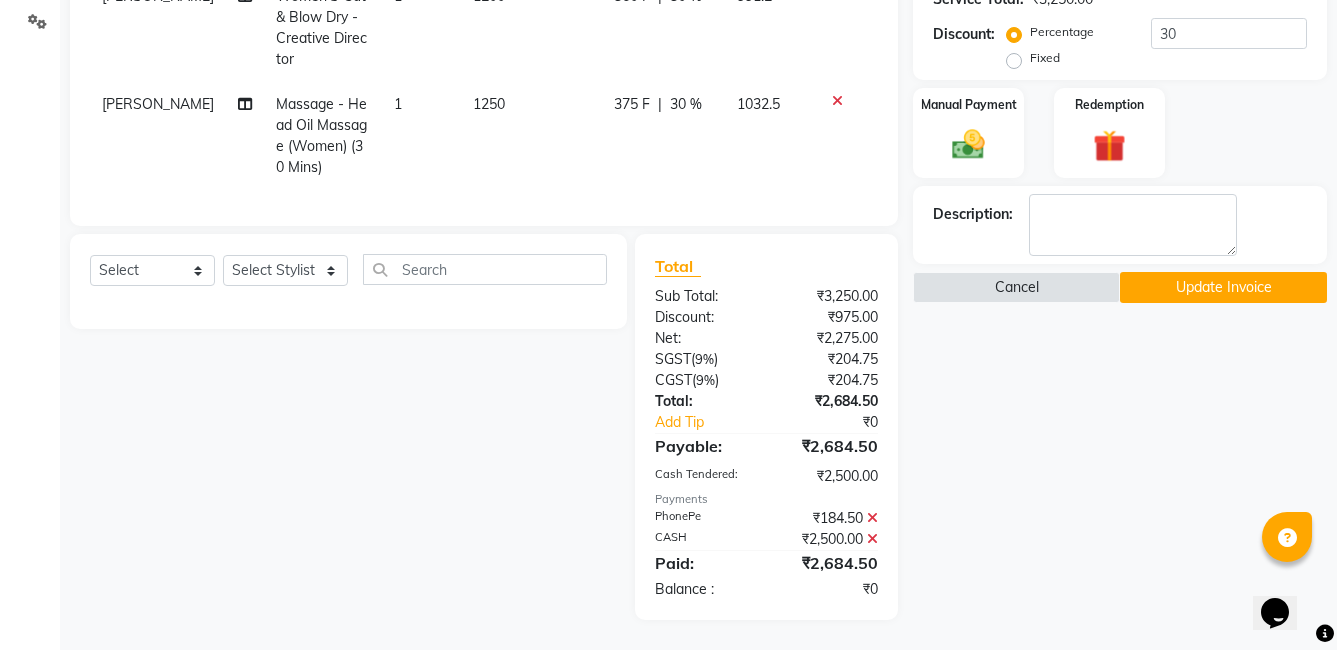 click on "Update Invoice" 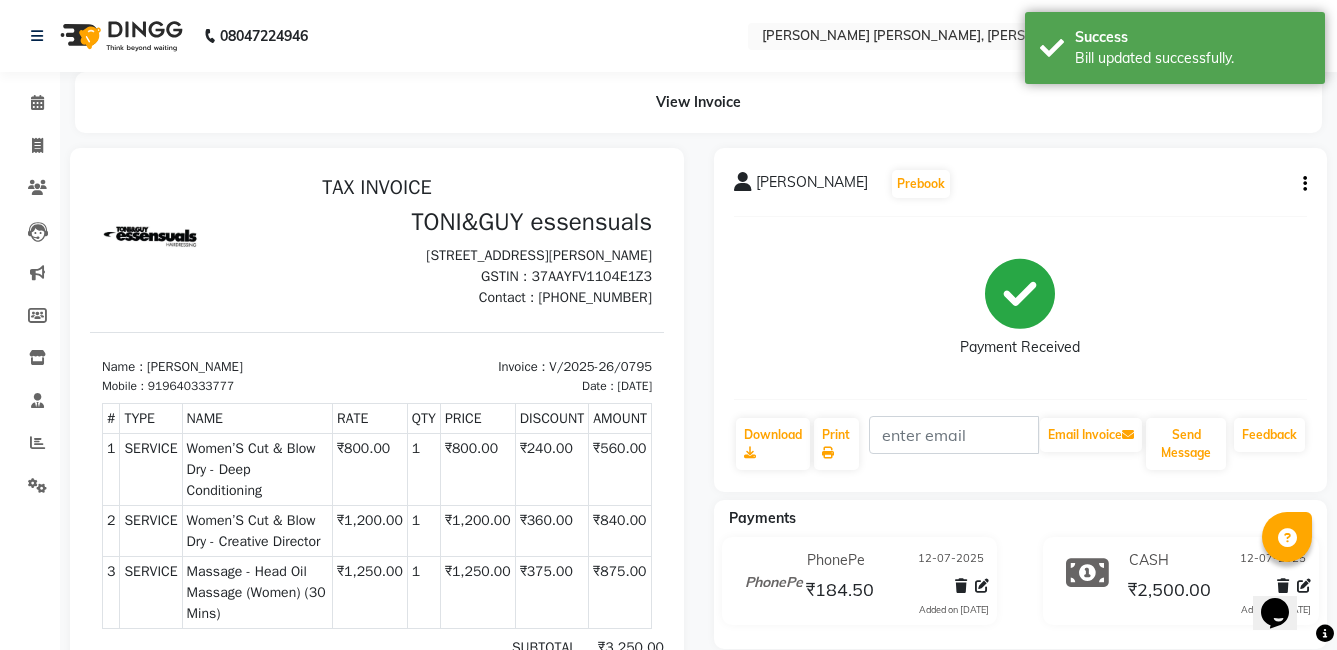 scroll, scrollTop: 0, scrollLeft: 0, axis: both 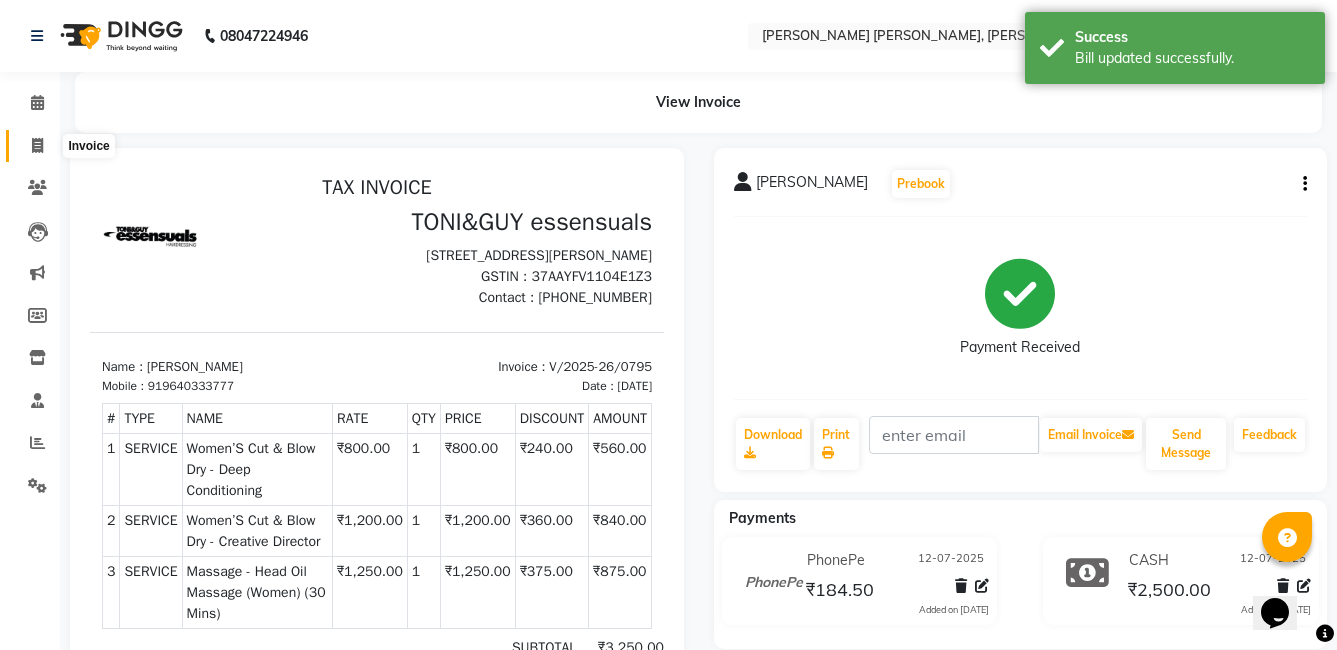 click 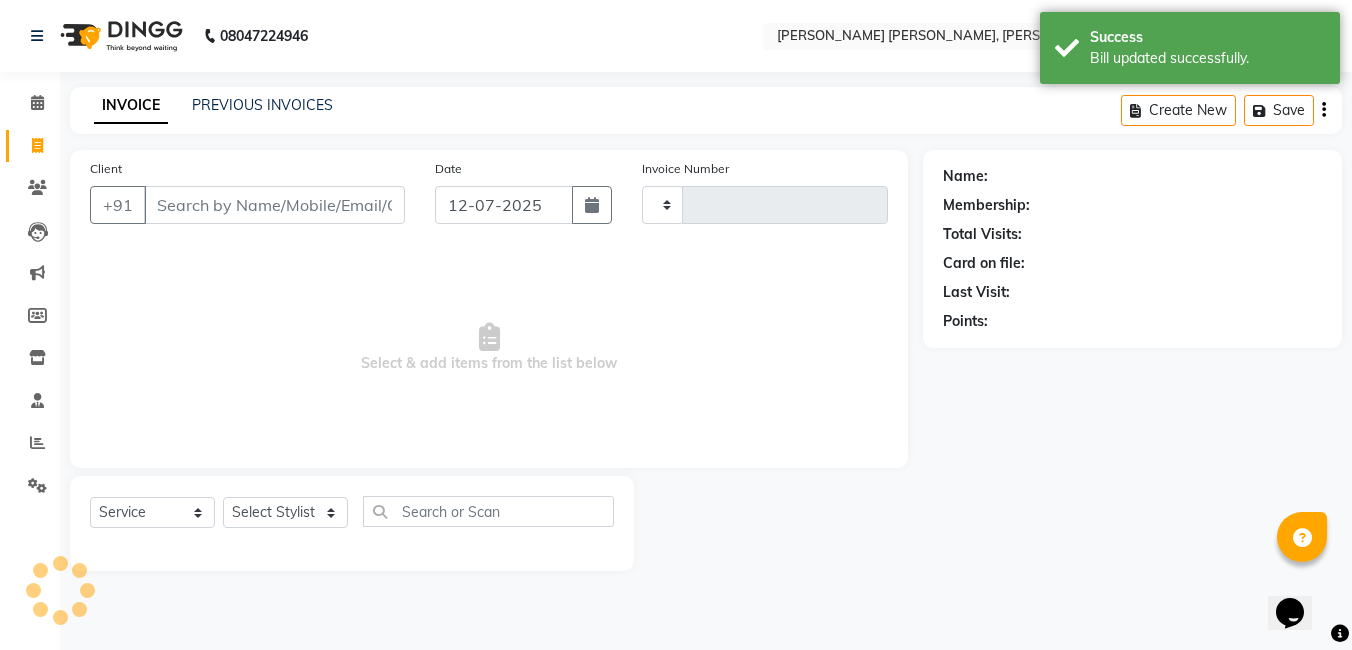 type on "0797" 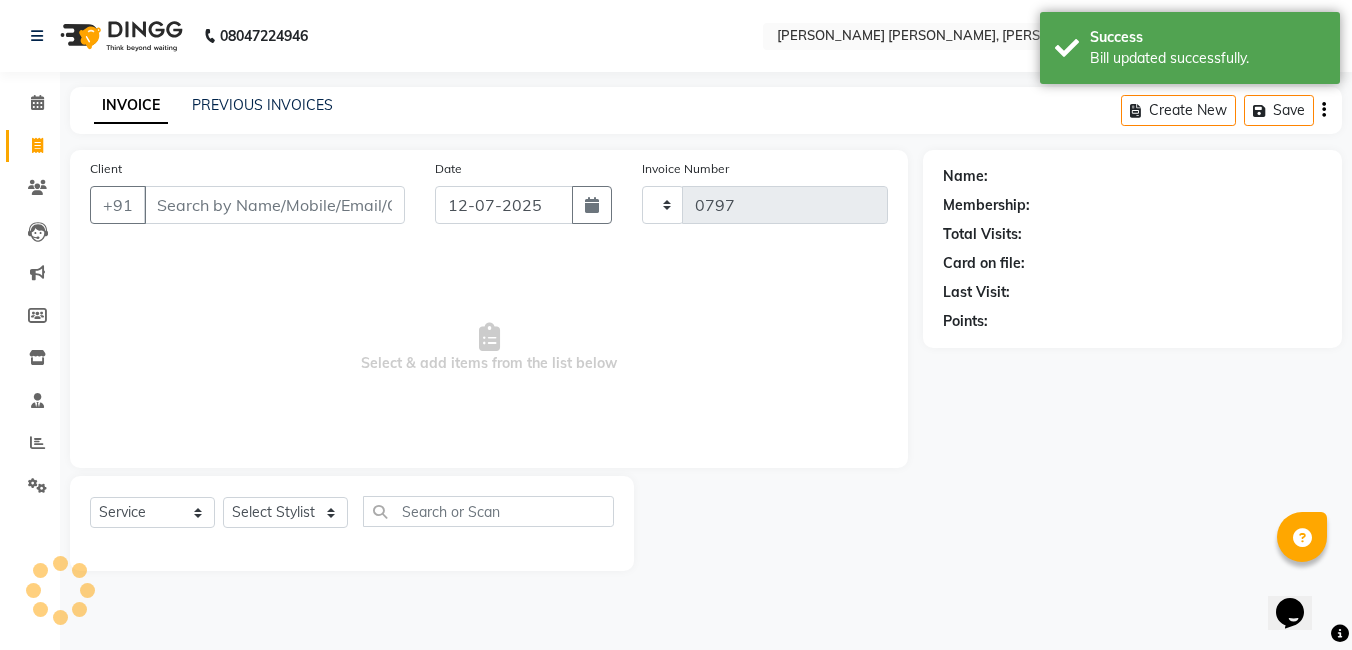 select on "7150" 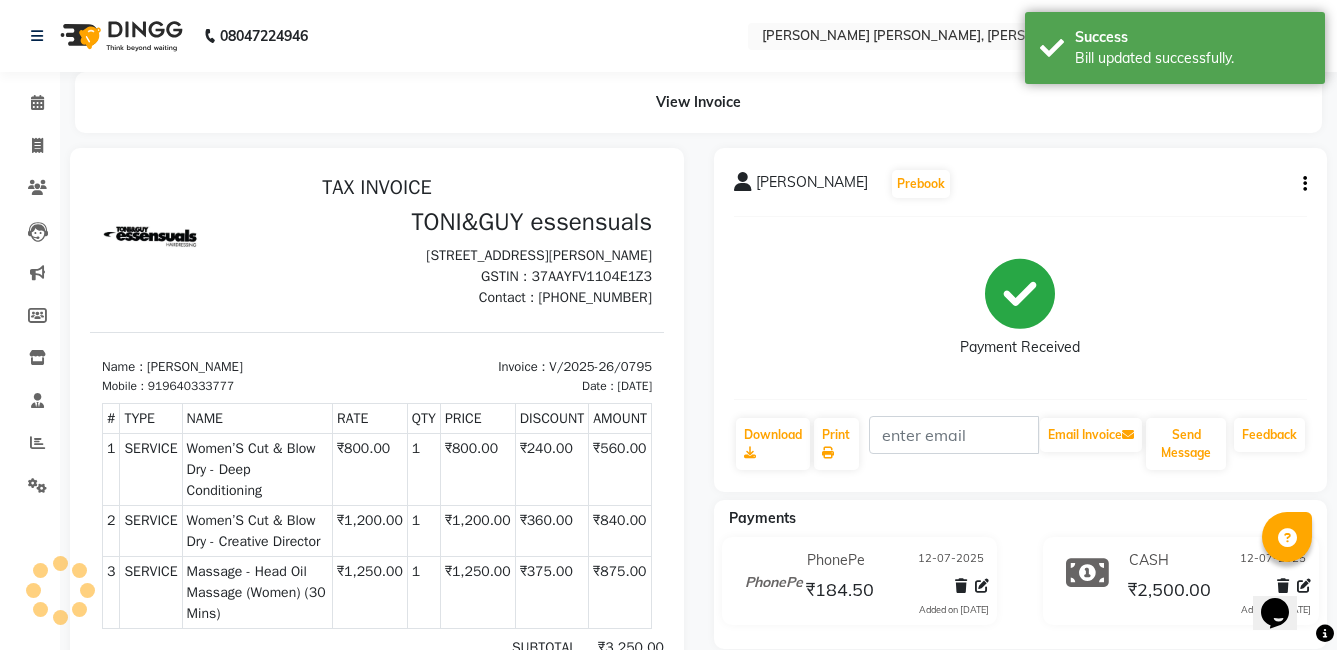 scroll, scrollTop: 0, scrollLeft: 0, axis: both 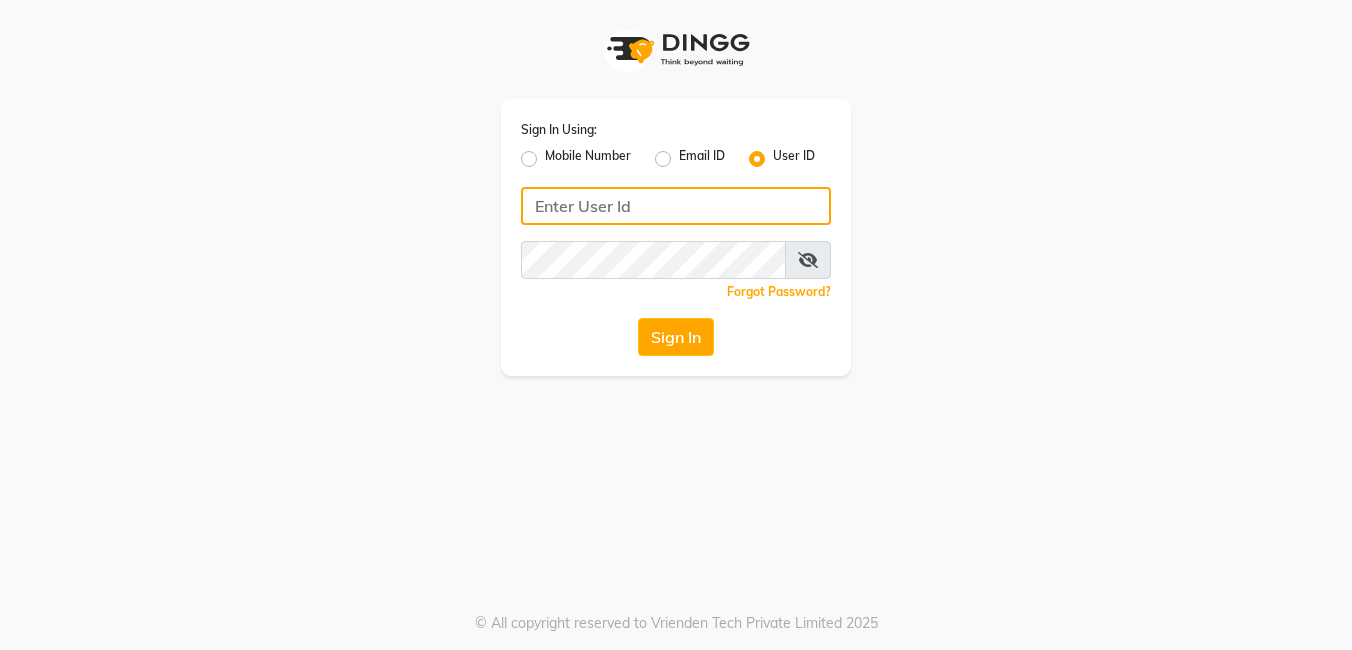 click 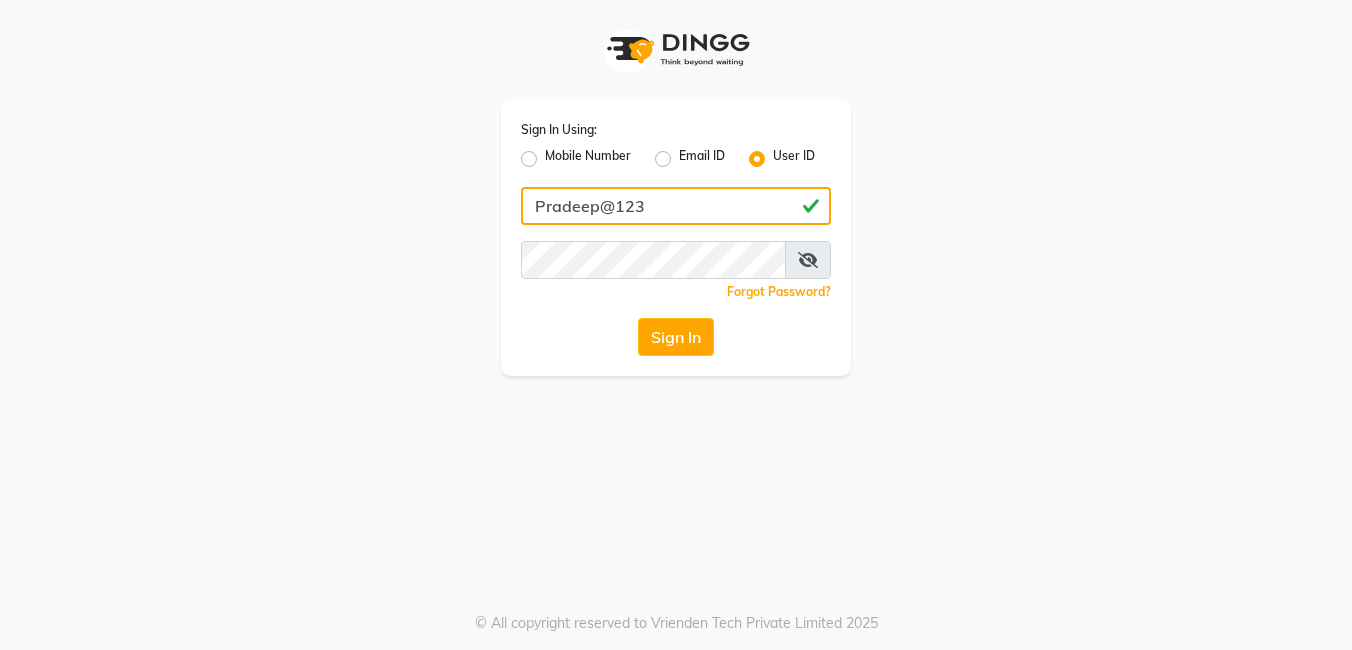 type on "Pradeep@123" 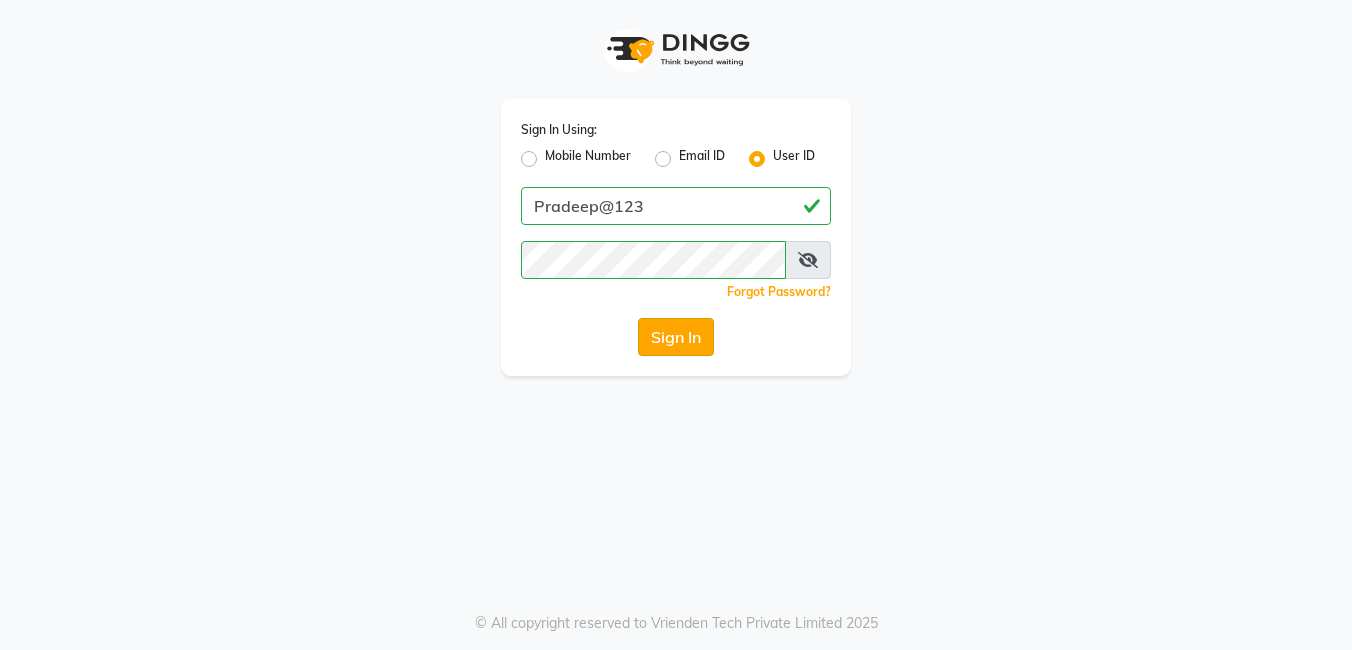 click on "Sign In" 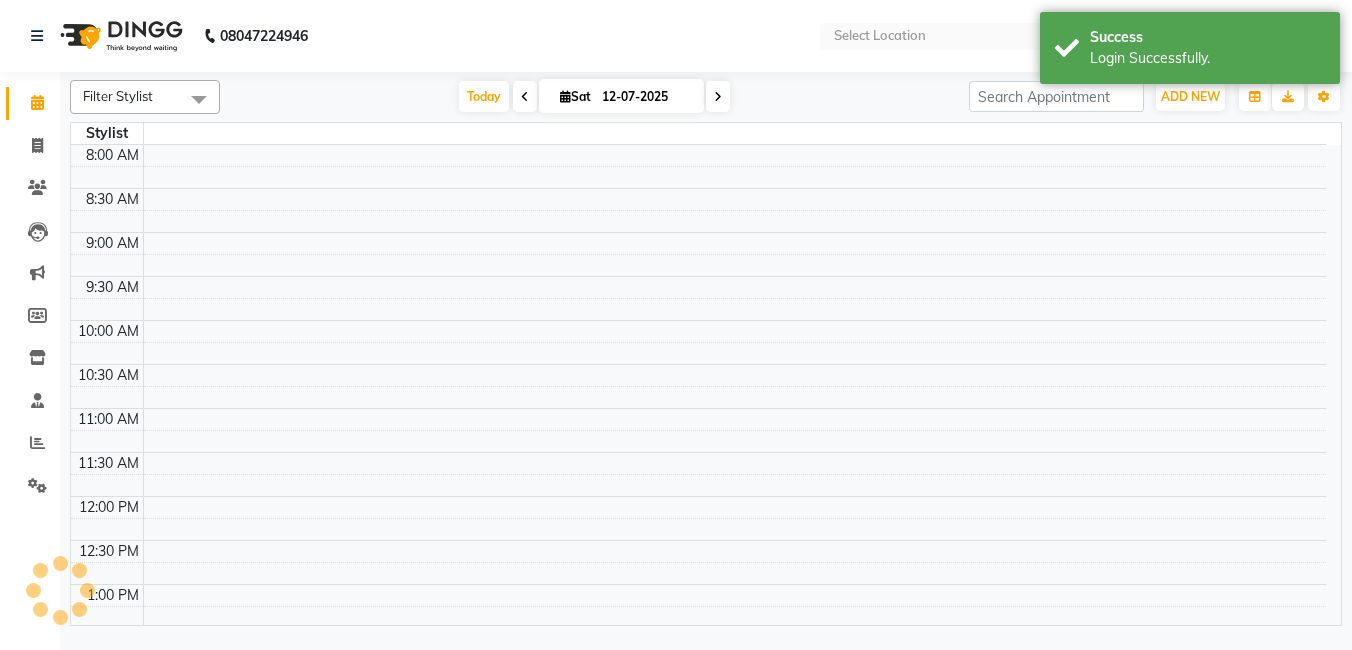 select on "en" 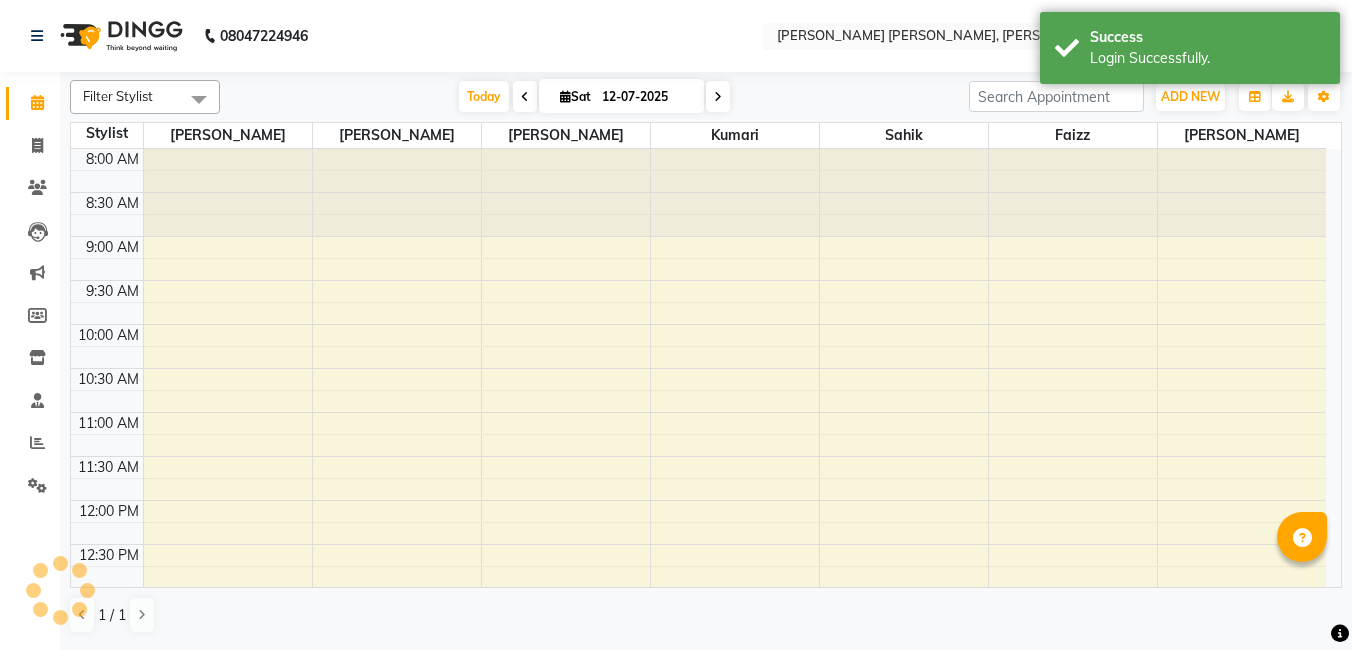 scroll, scrollTop: 0, scrollLeft: 0, axis: both 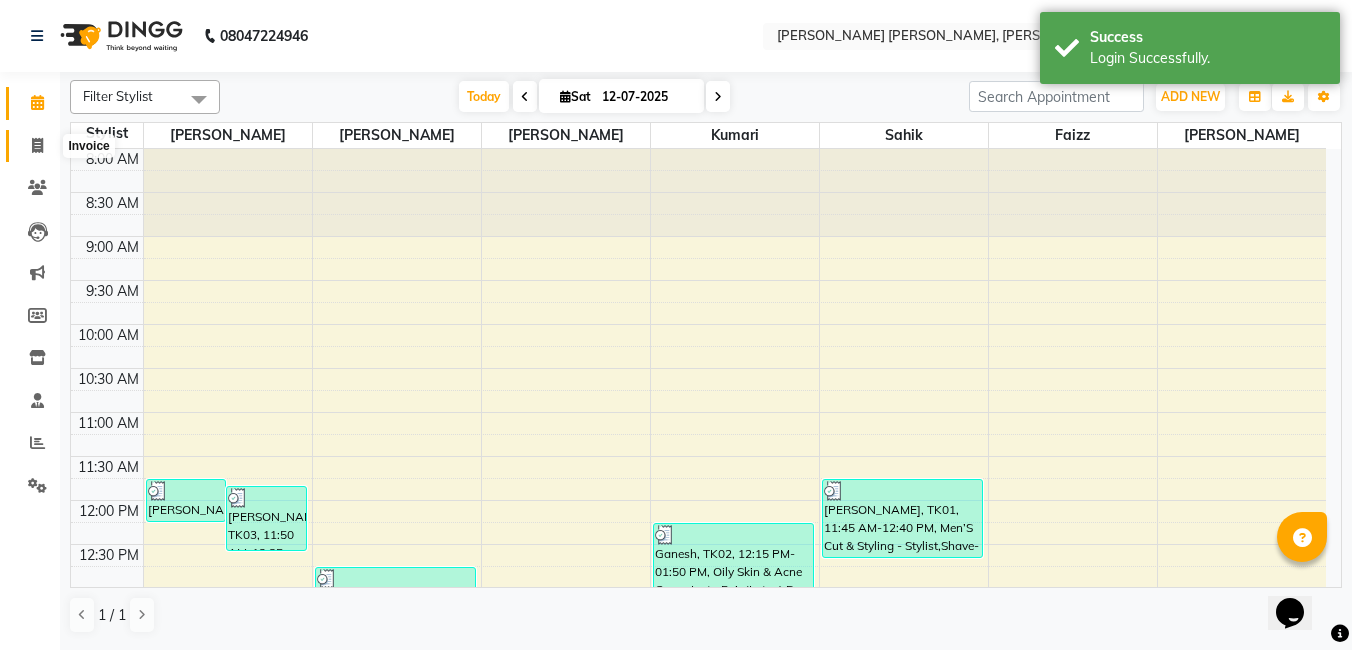 click 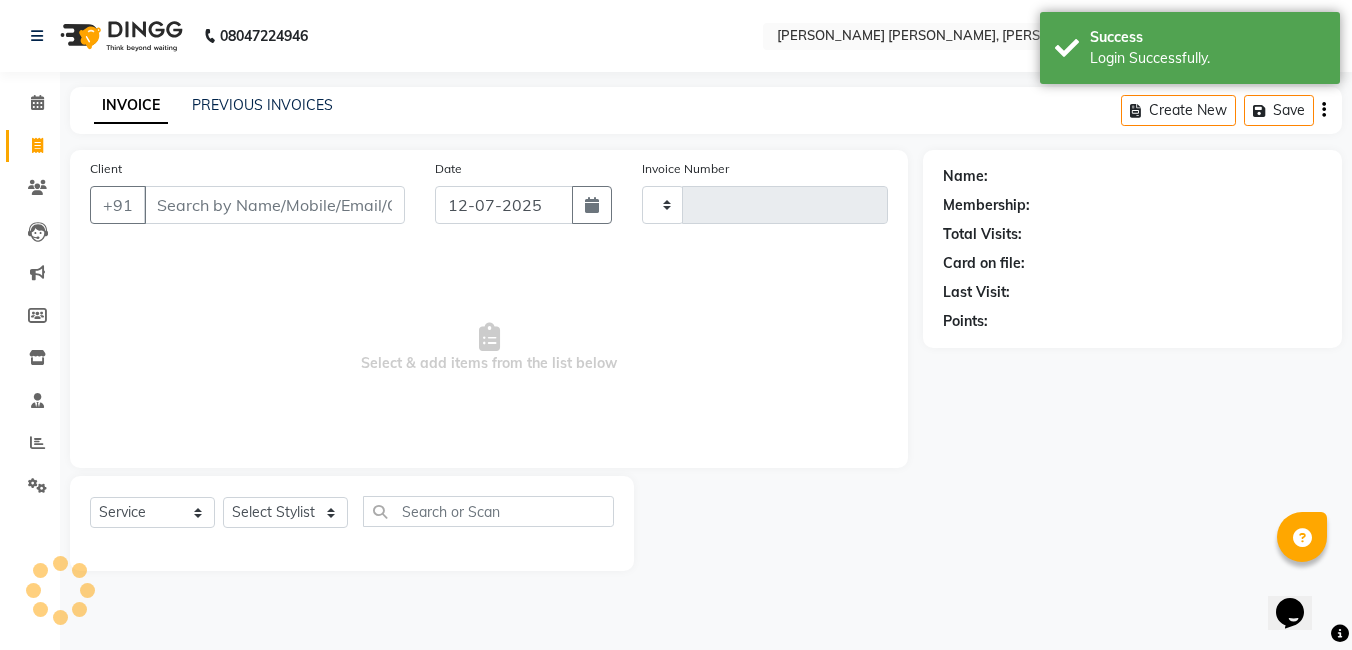 type on "0797" 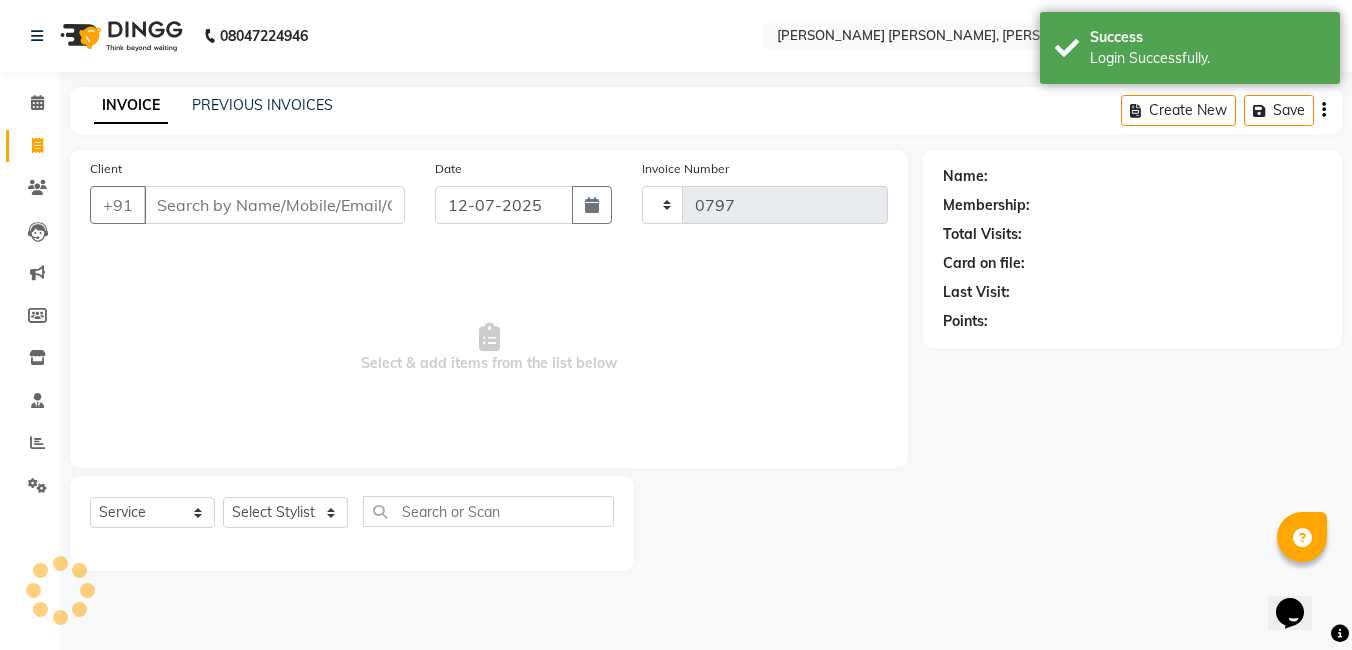 select on "7150" 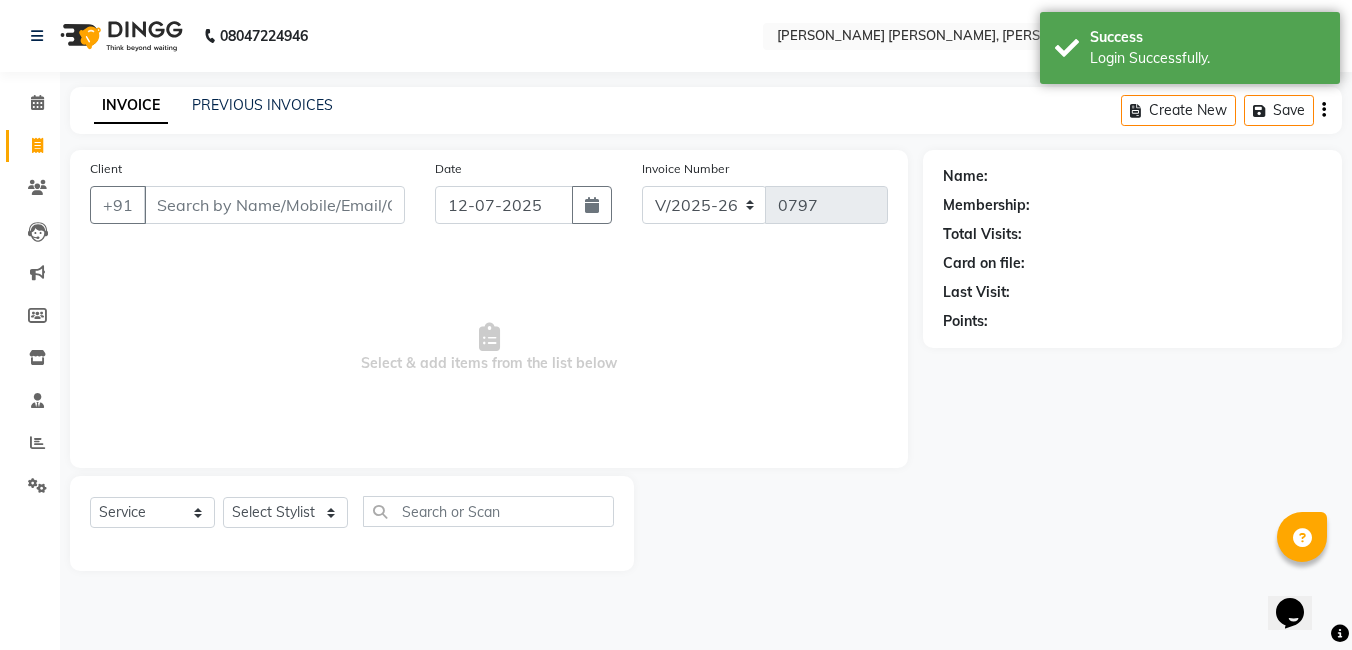 click on "INVOICE PREVIOUS INVOICES Create New   Save" 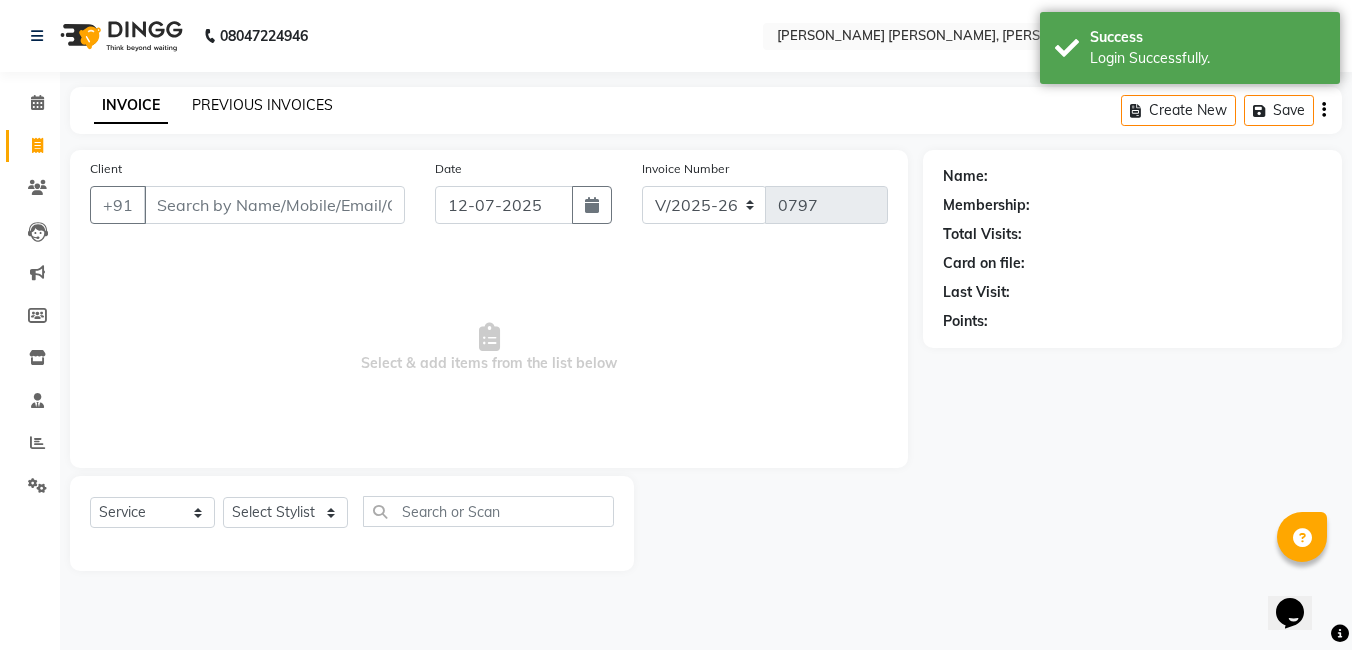 click on "PREVIOUS INVOICES" 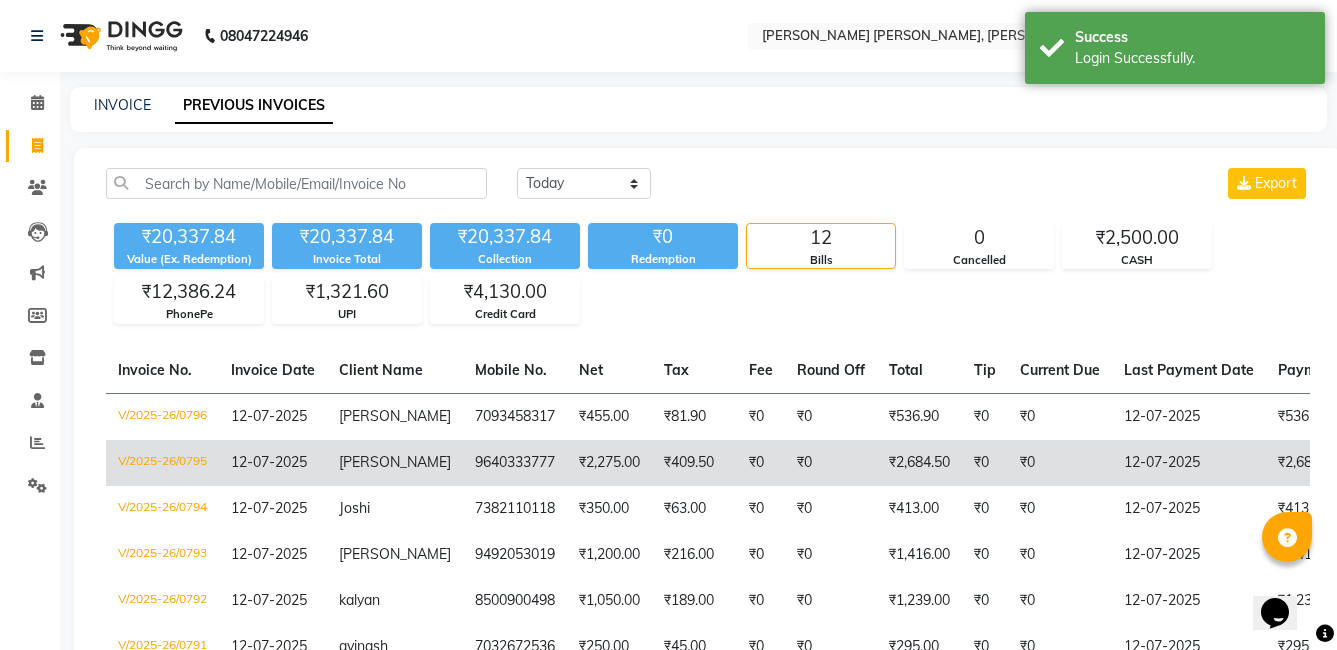 click on "bhargavi" 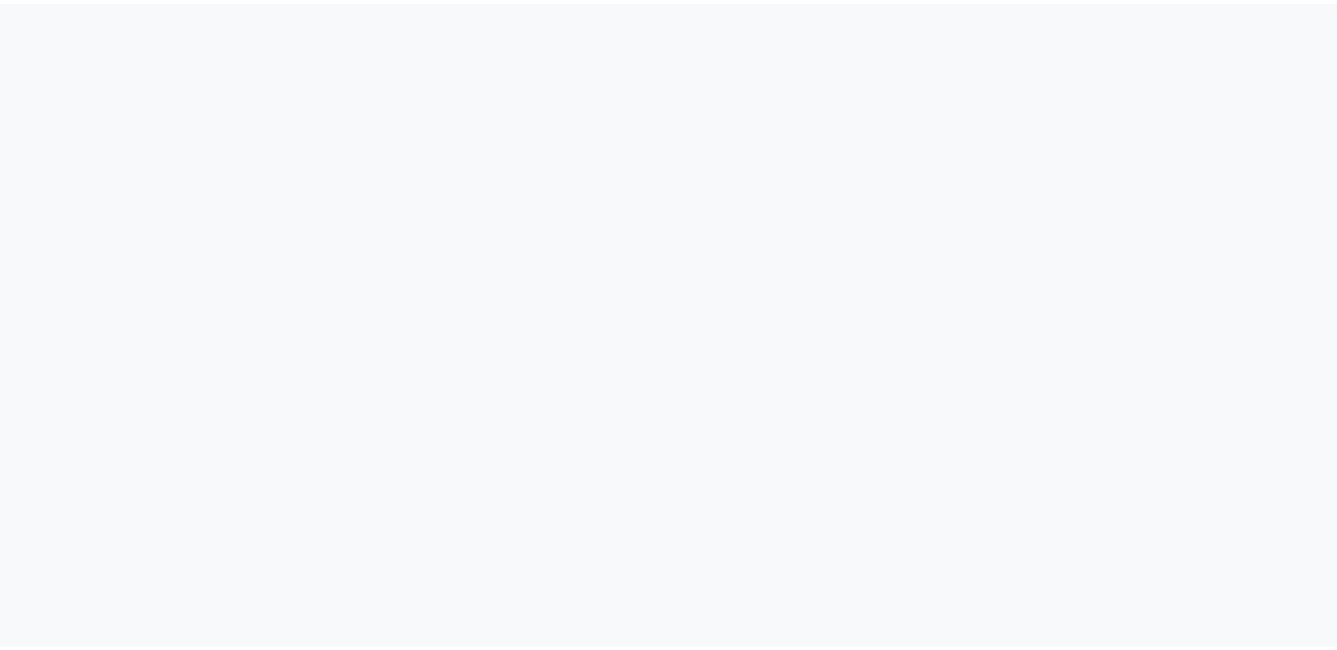 scroll, scrollTop: 0, scrollLeft: 0, axis: both 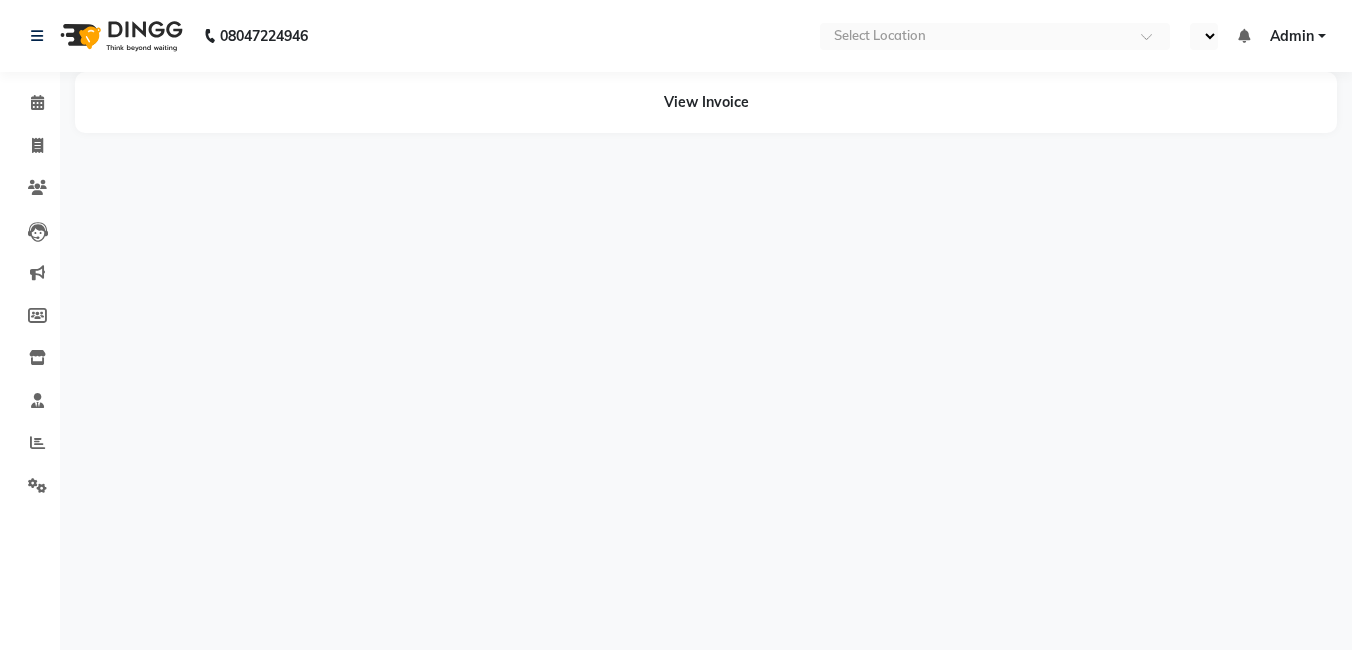 select on "en" 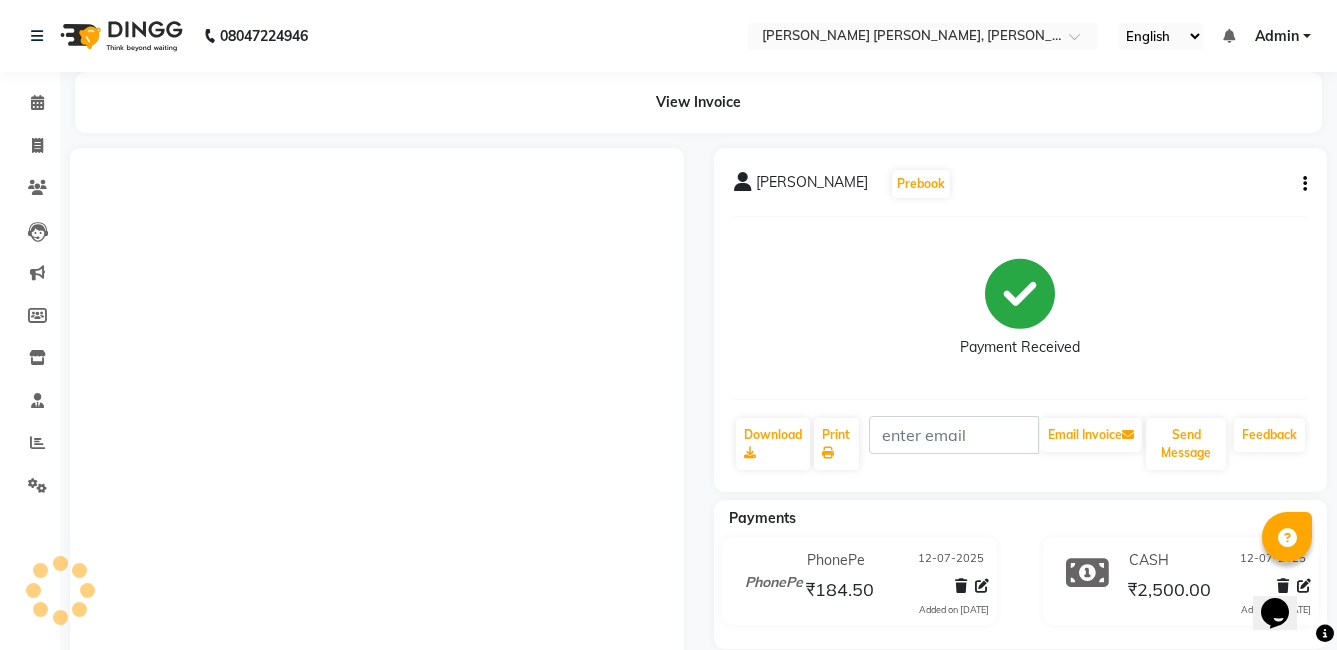 scroll, scrollTop: 0, scrollLeft: 0, axis: both 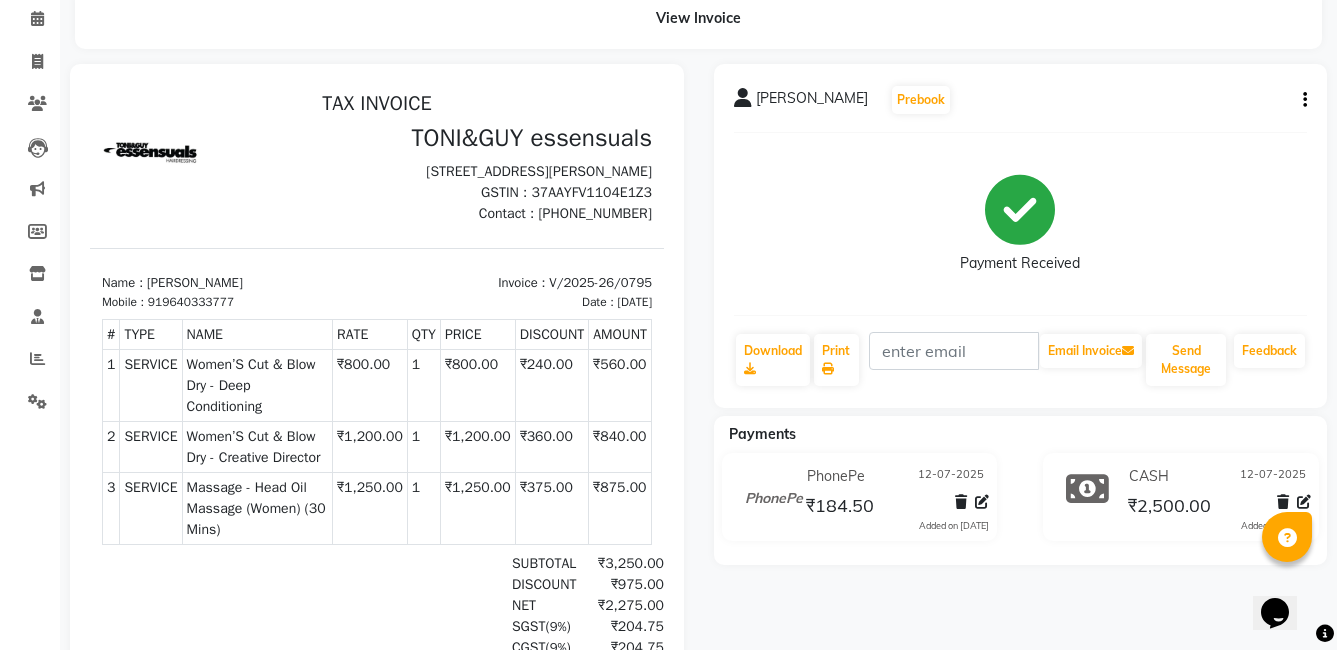 click 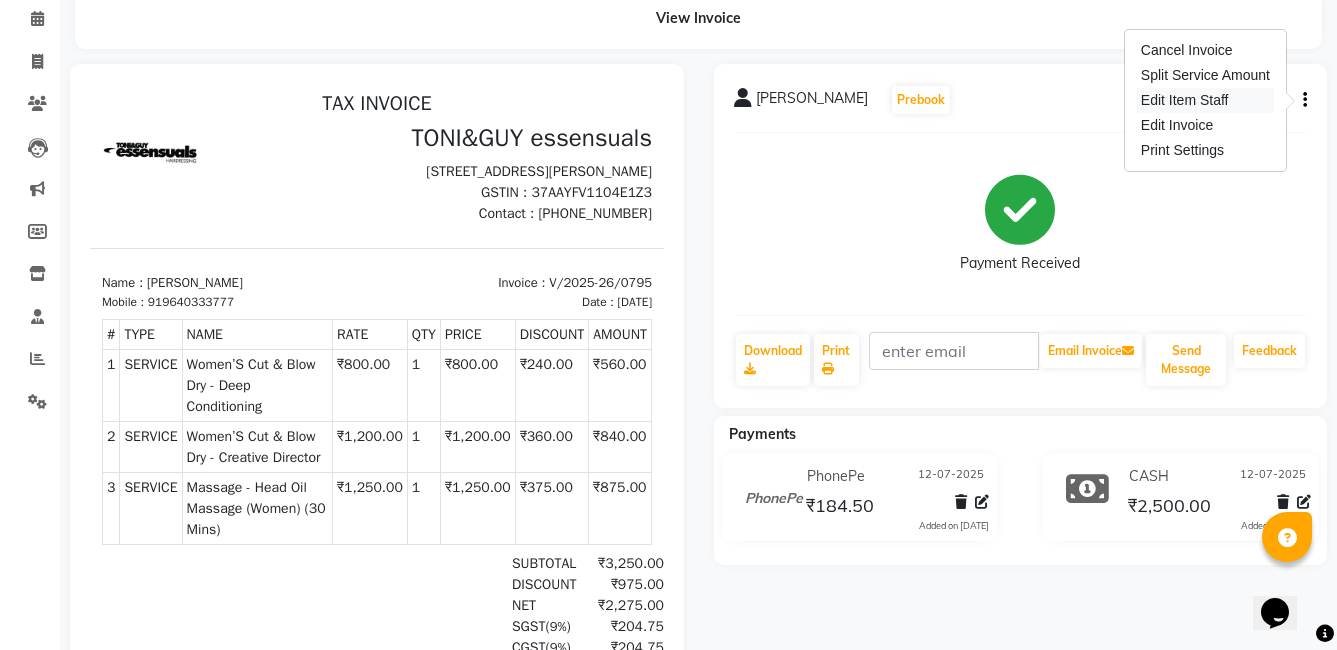 click on "Edit Item Staff" at bounding box center [1205, 100] 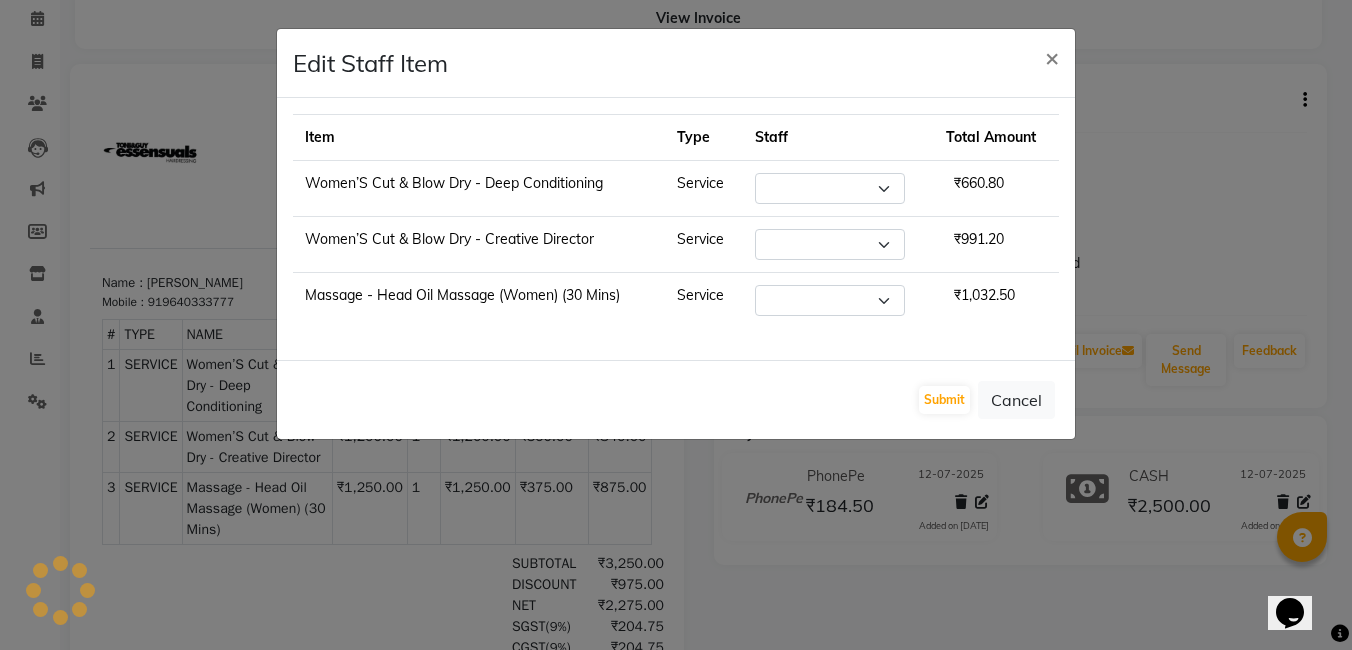 select on "60477" 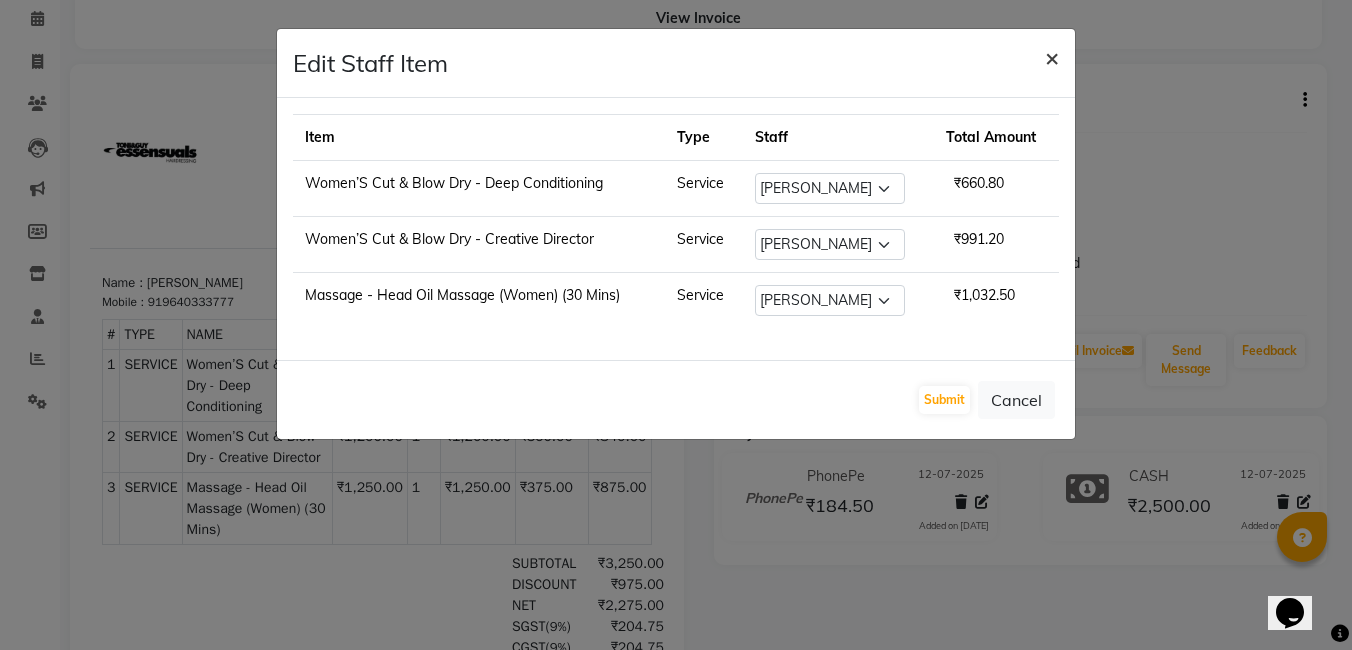 click on "×" 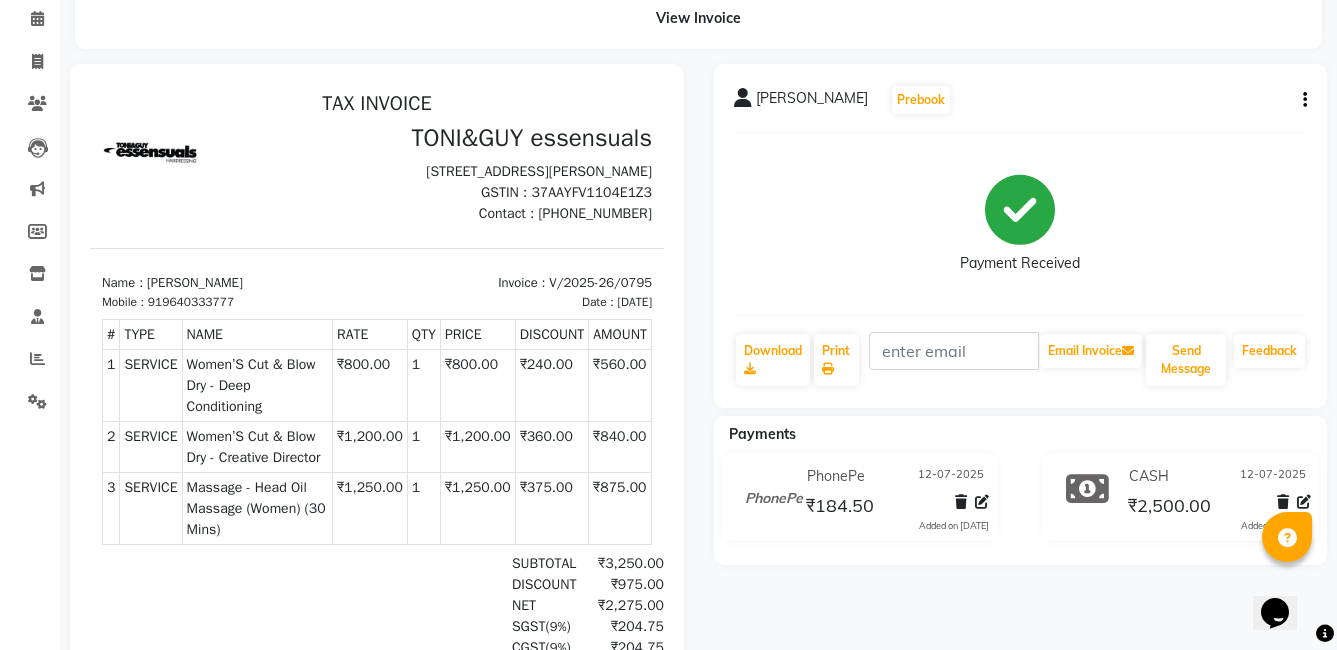 click 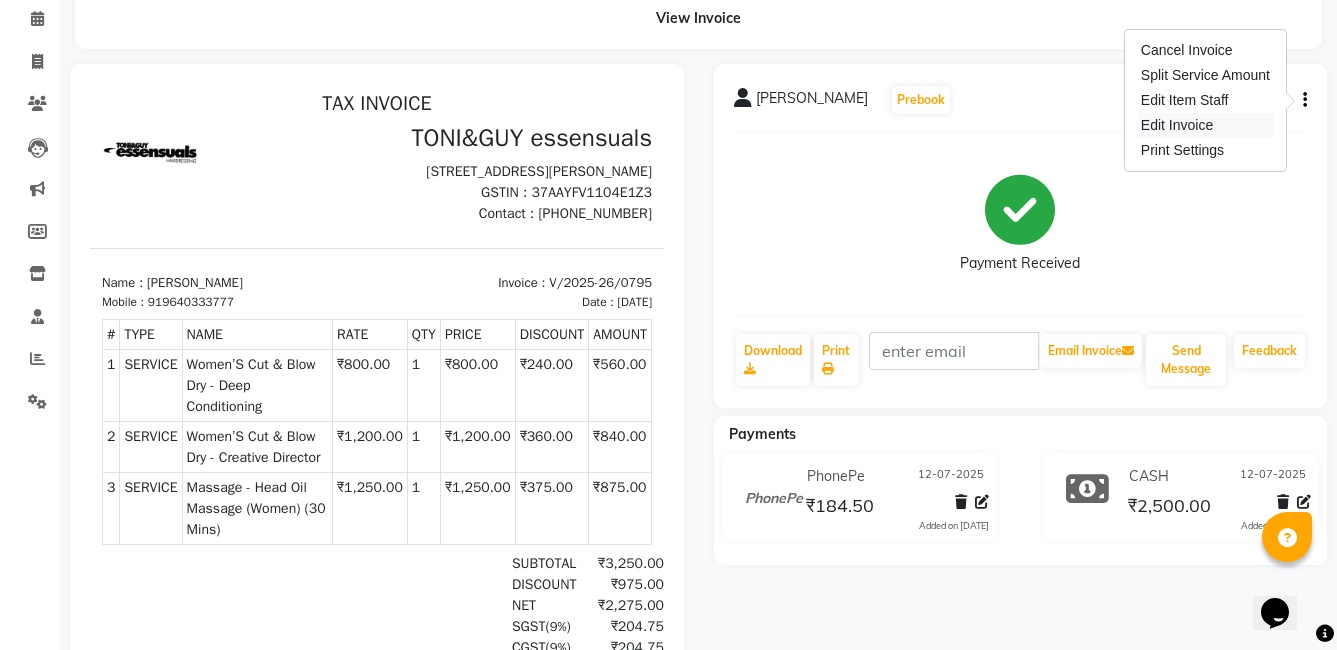 click on "Edit Invoice" at bounding box center [1205, 125] 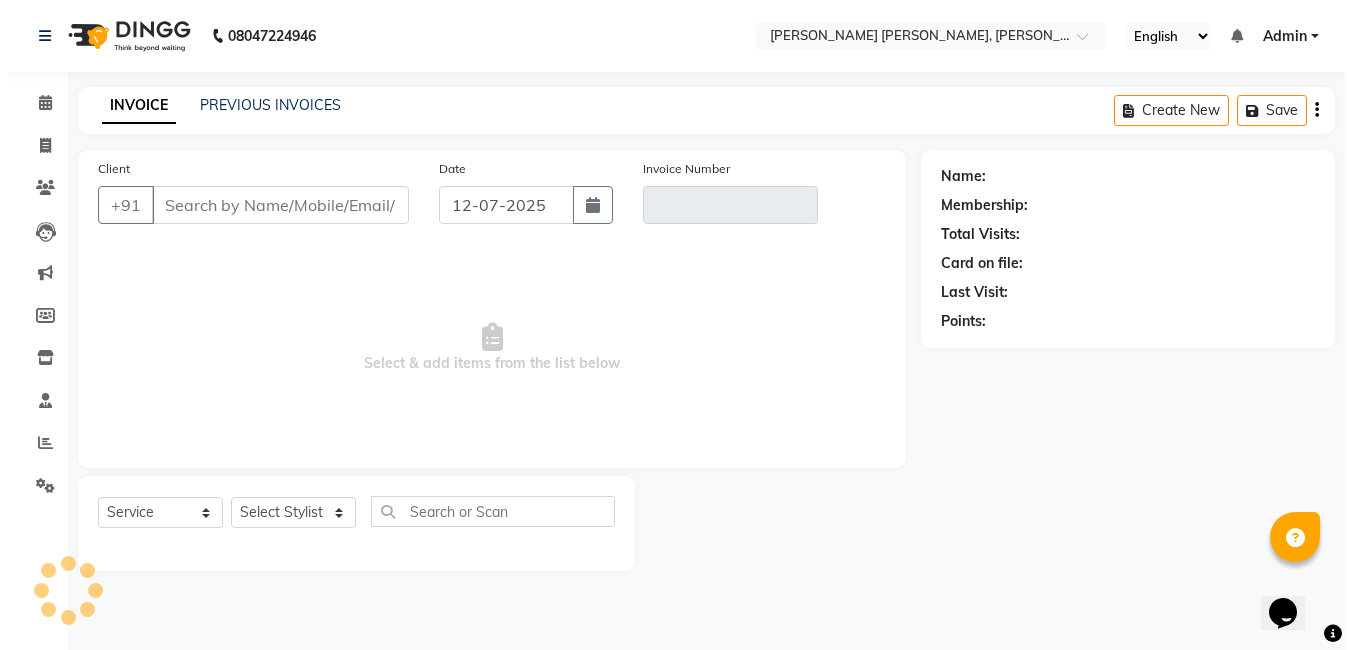 scroll, scrollTop: 0, scrollLeft: 0, axis: both 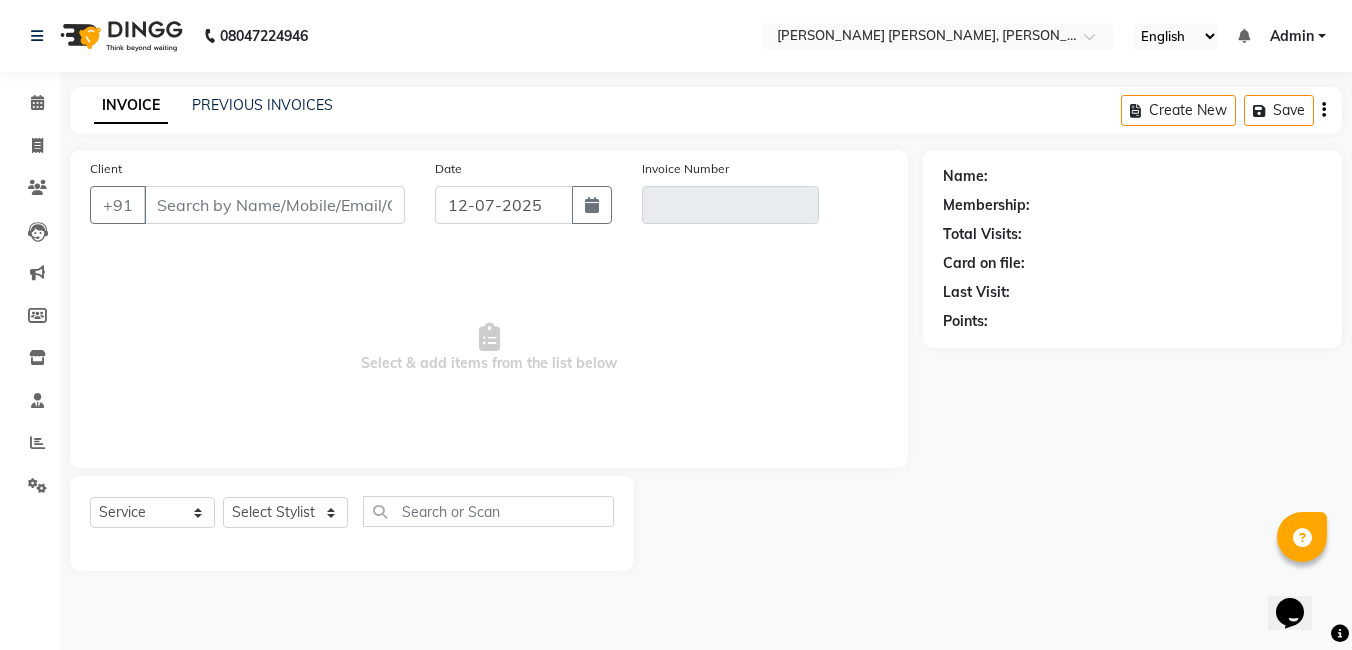 type on "9640333777" 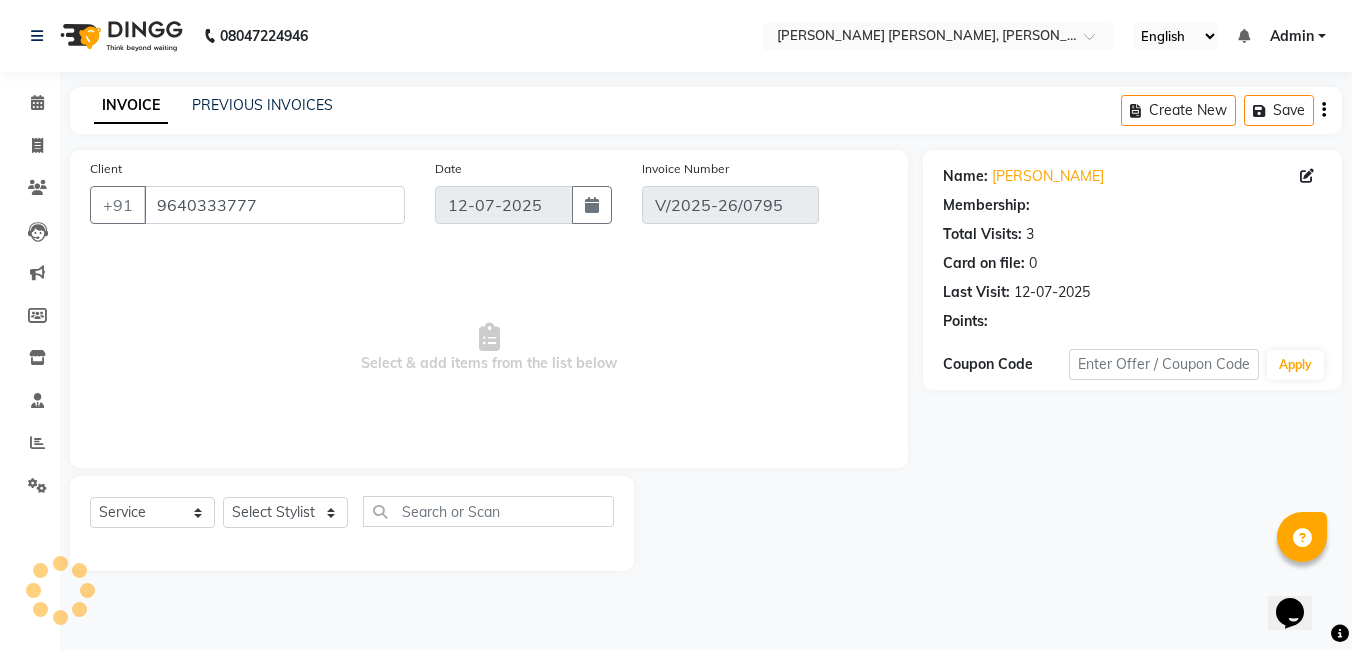 select on "1: Object" 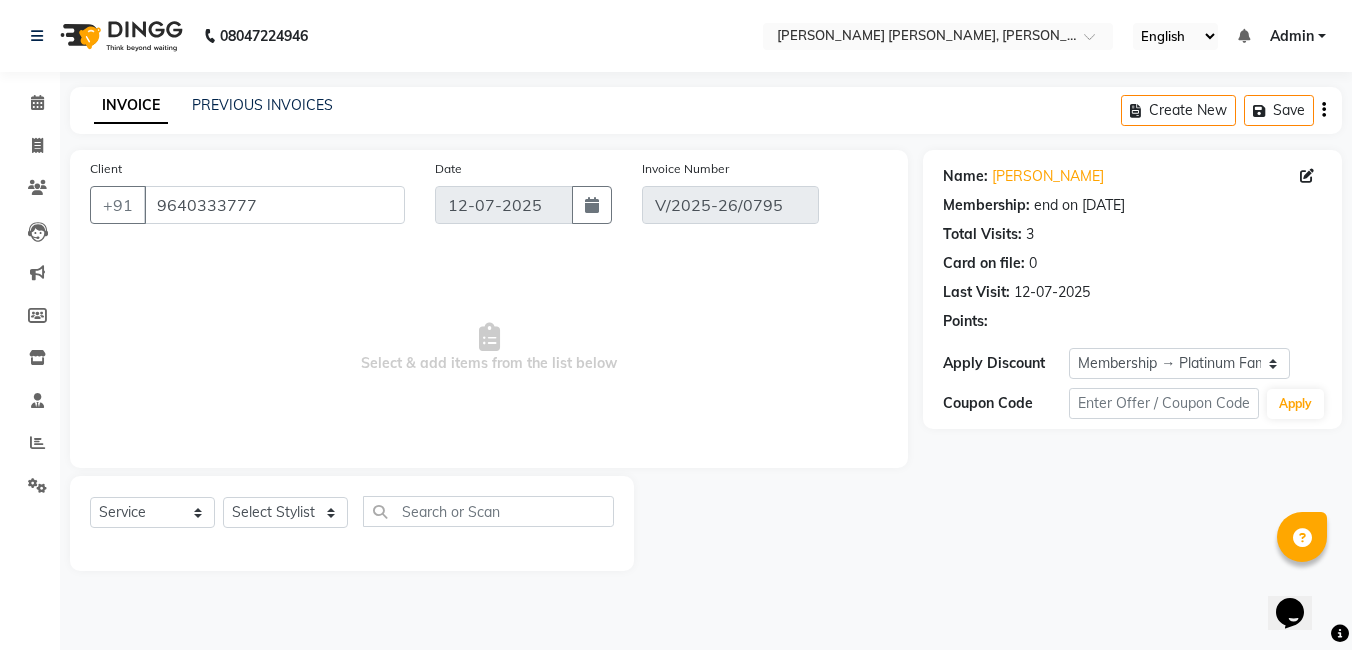 select on "select" 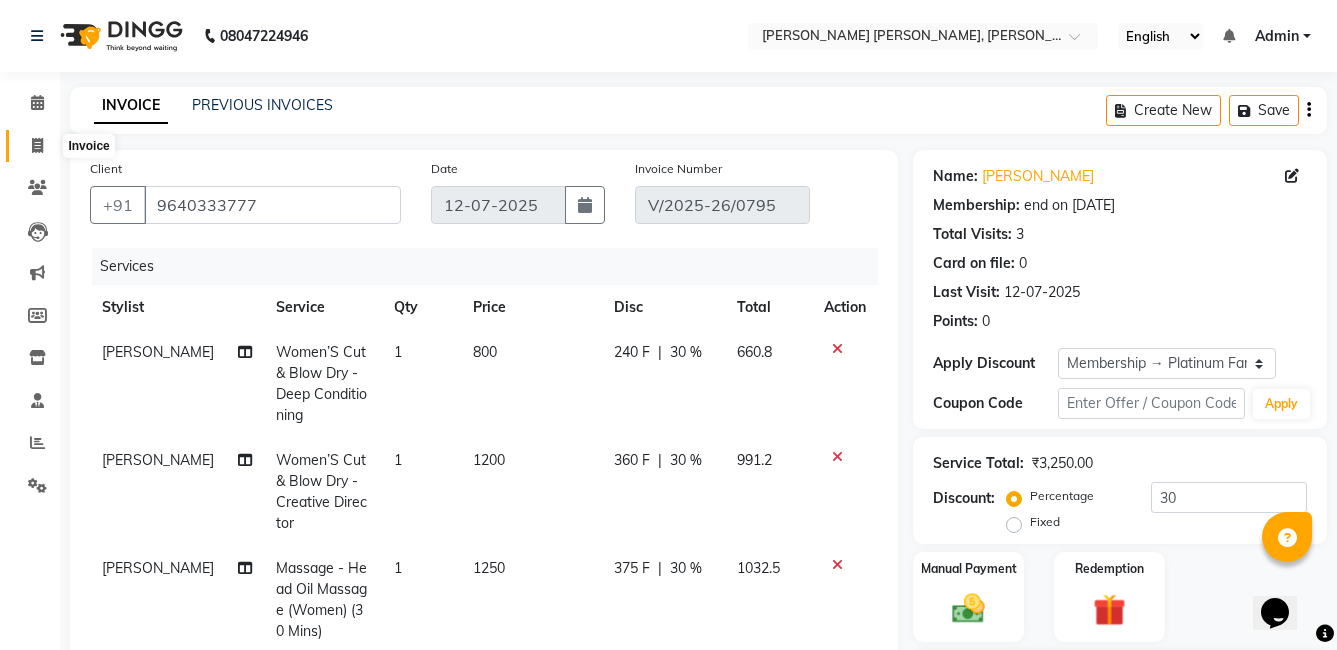 click 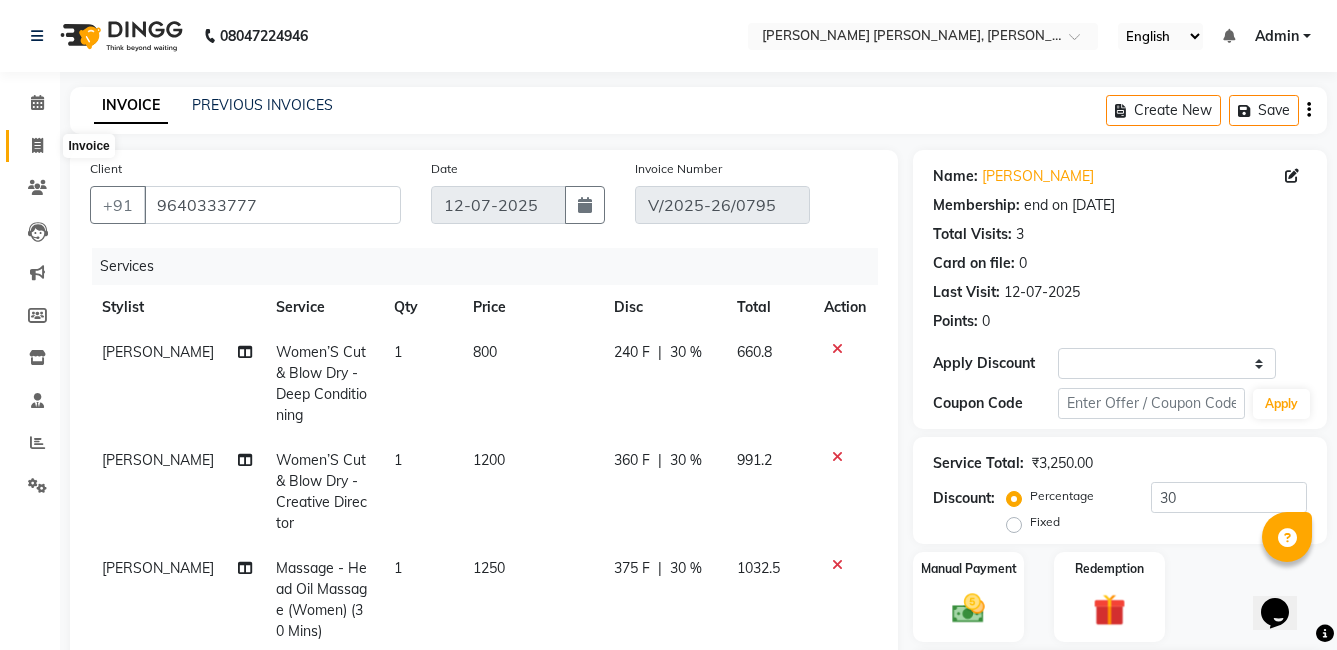select on "service" 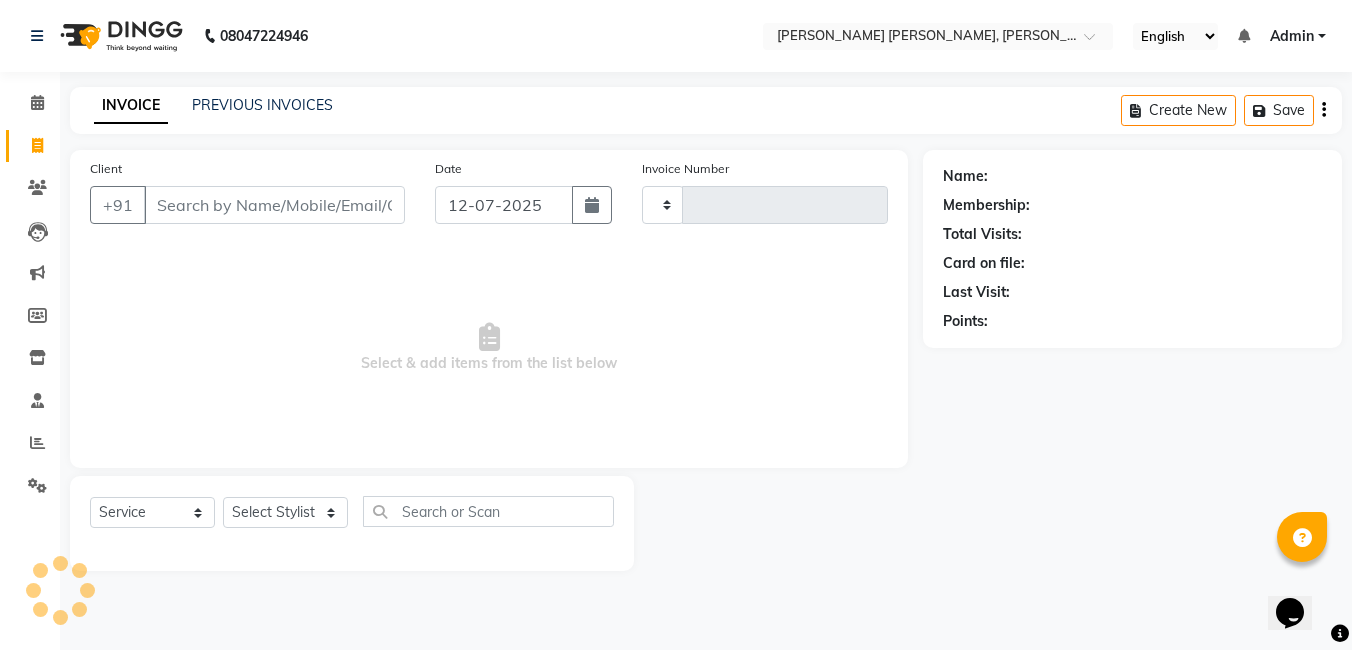type on "0797" 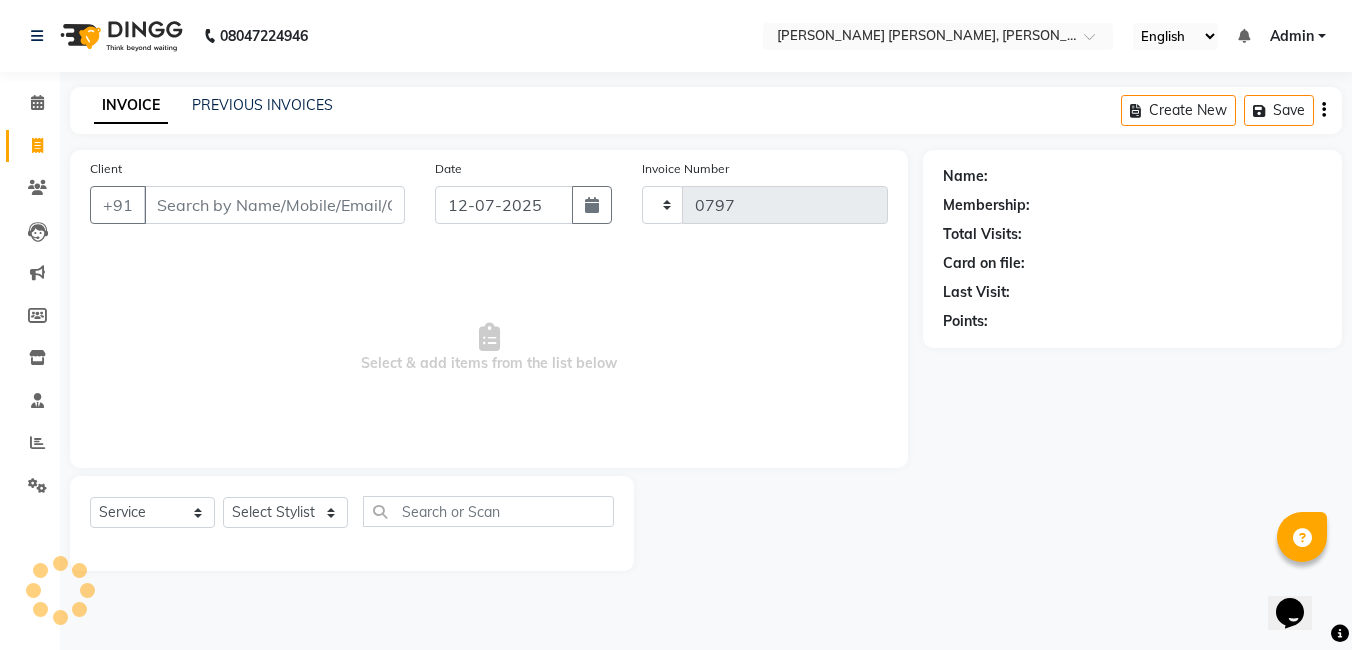 select on "7150" 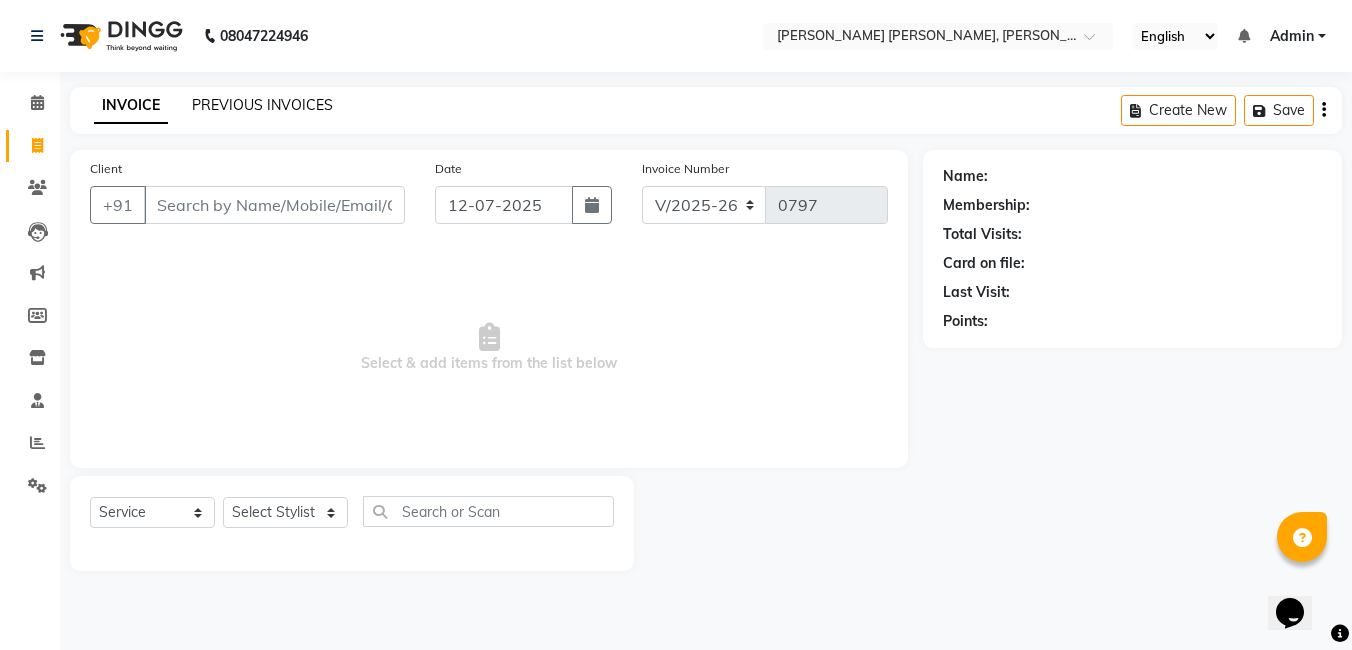 click on "PREVIOUS INVOICES" 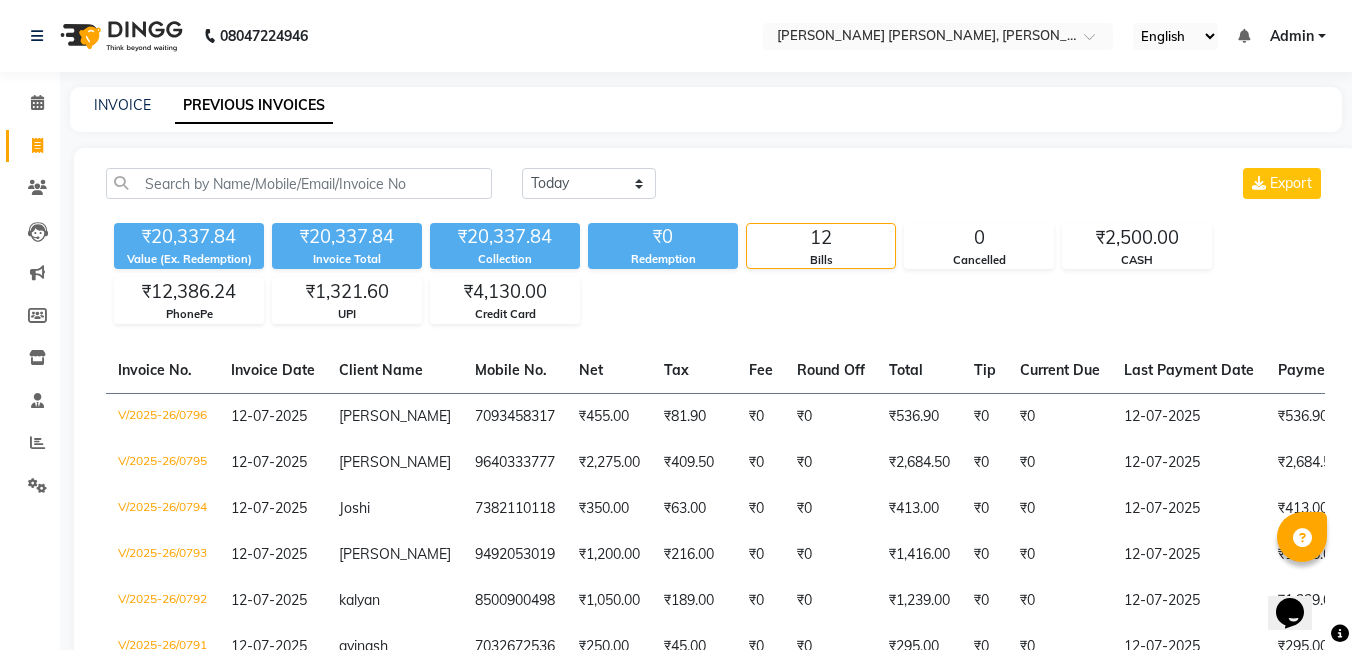 select on "7150" 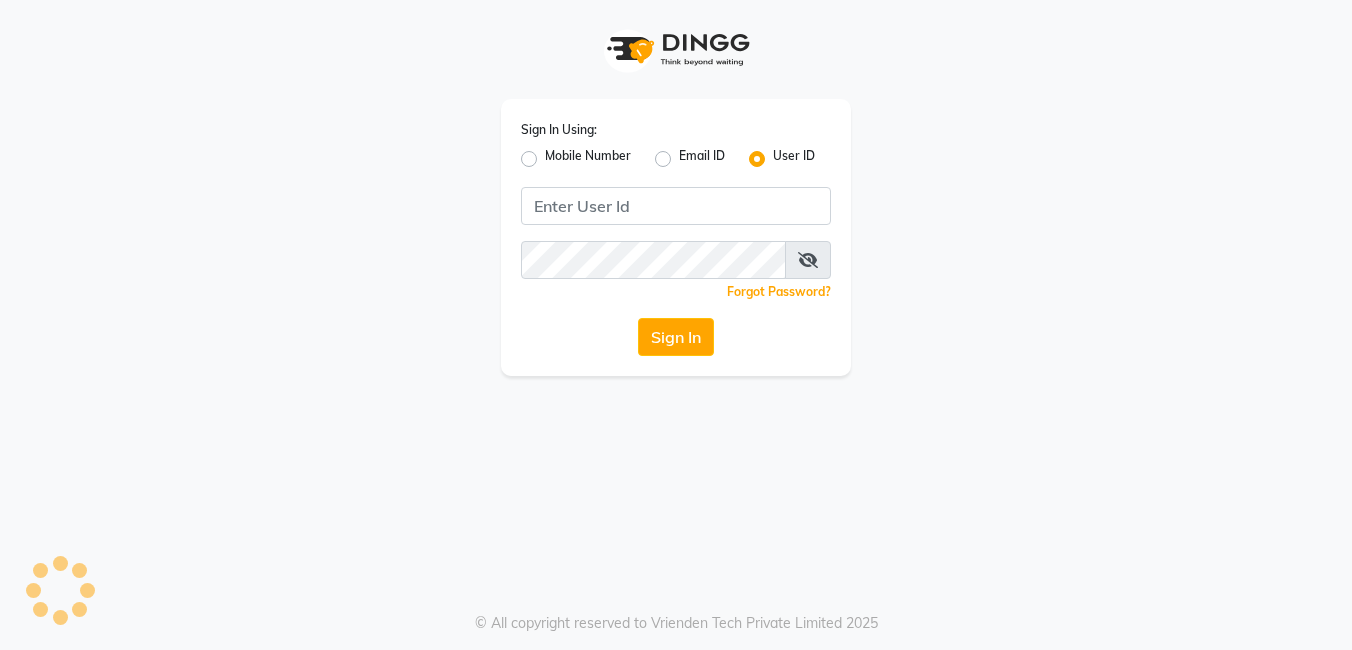 scroll, scrollTop: 0, scrollLeft: 0, axis: both 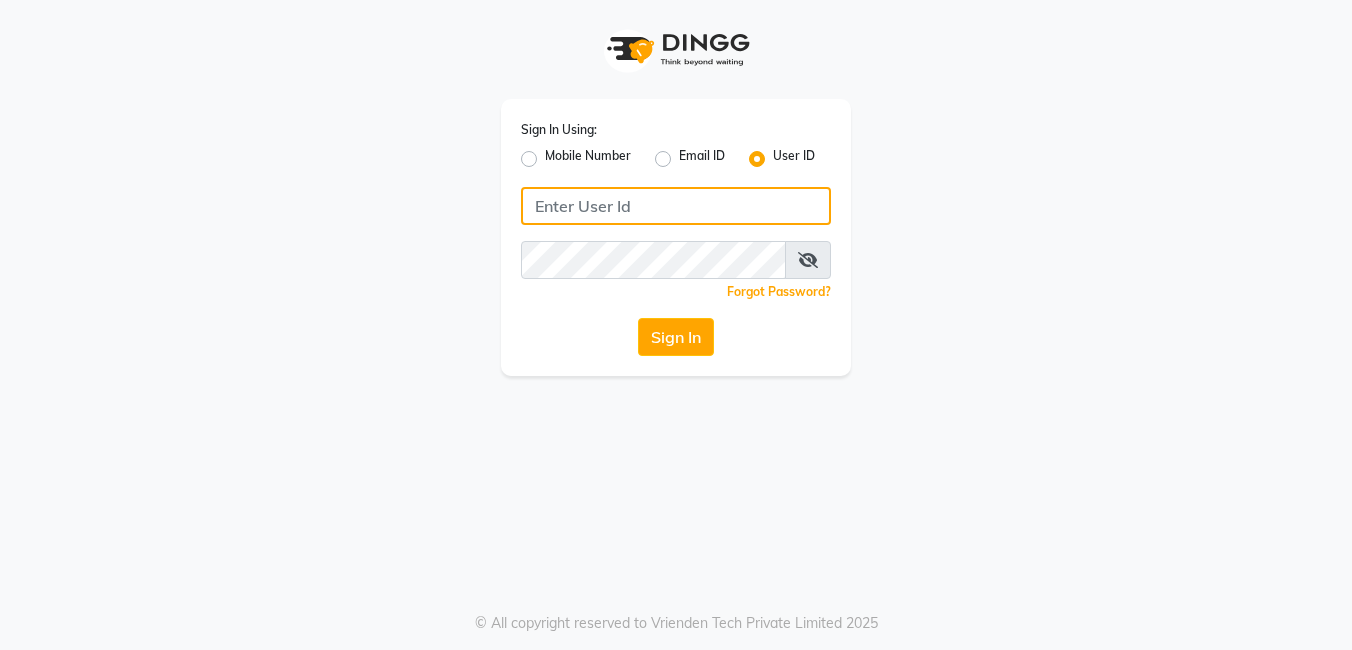 click 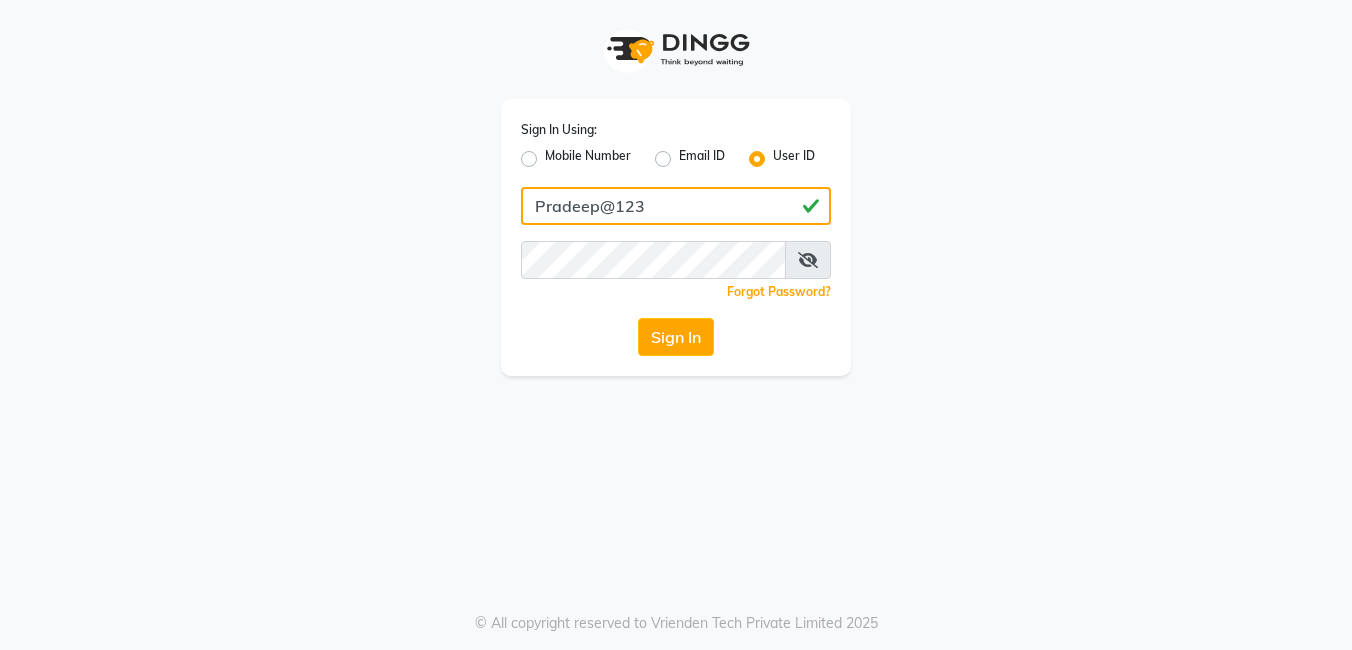 type on "Pradeep@123" 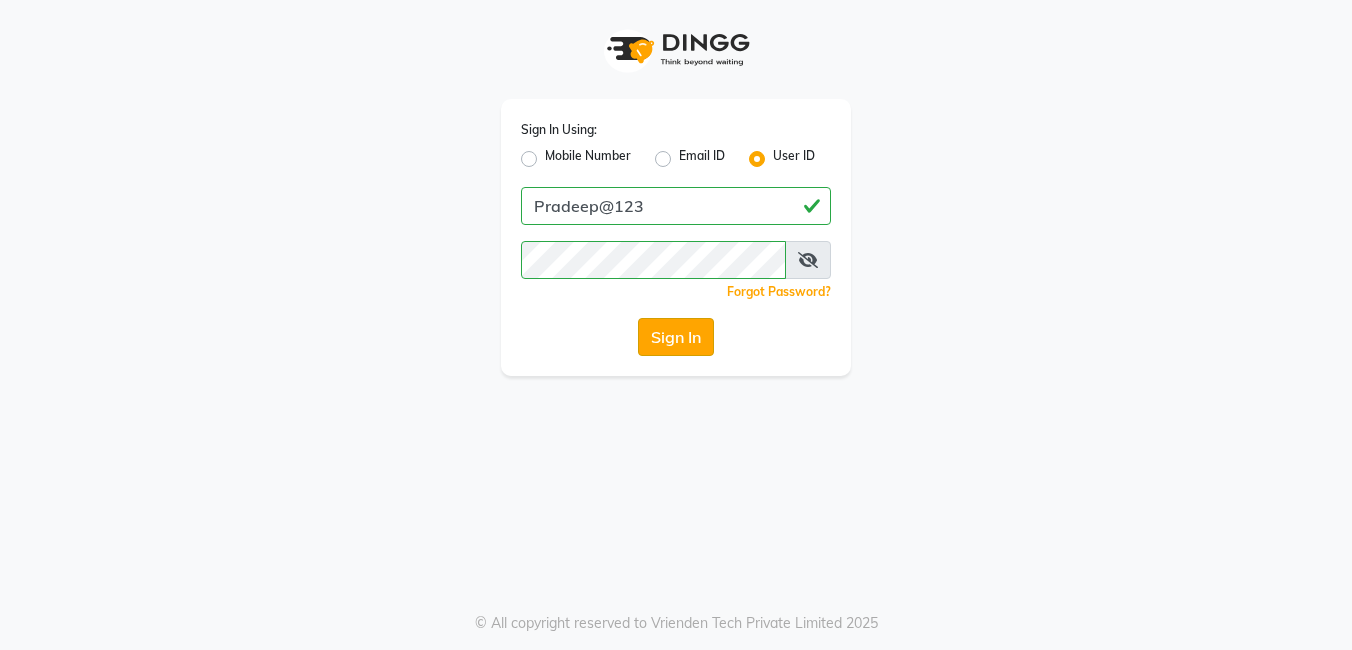 click on "Sign In" 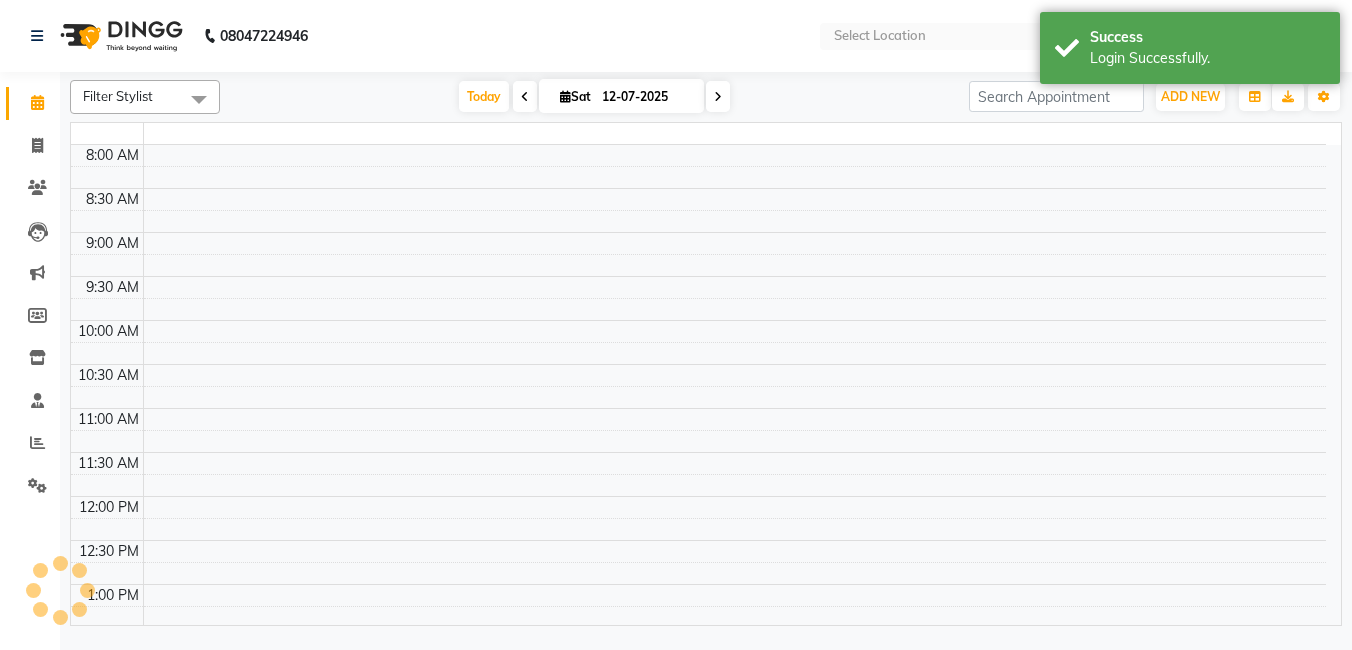 select on "en" 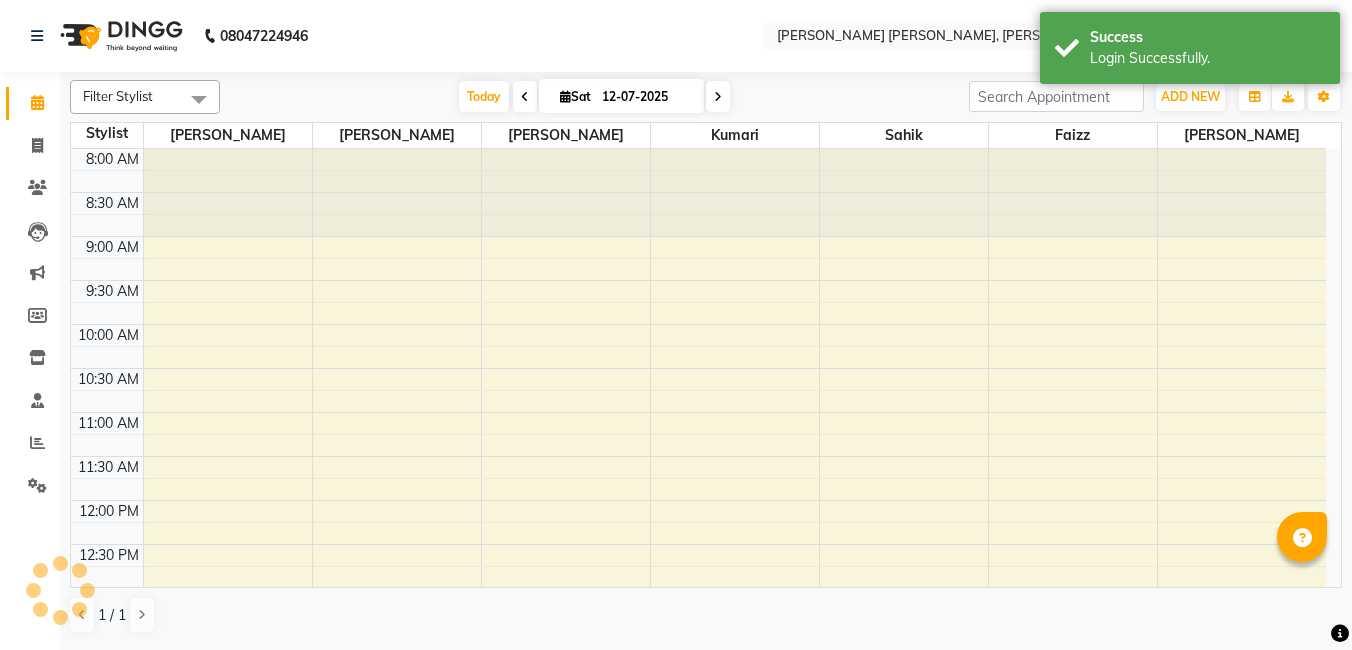 scroll, scrollTop: 0, scrollLeft: 0, axis: both 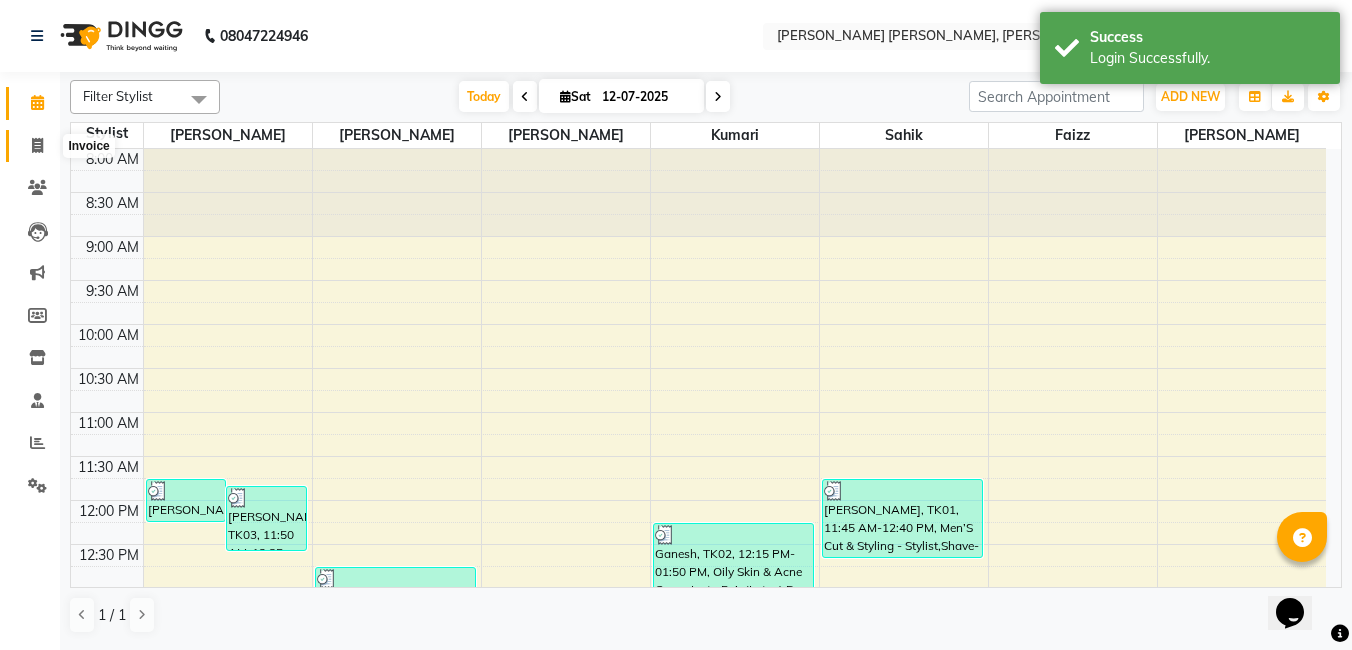 click 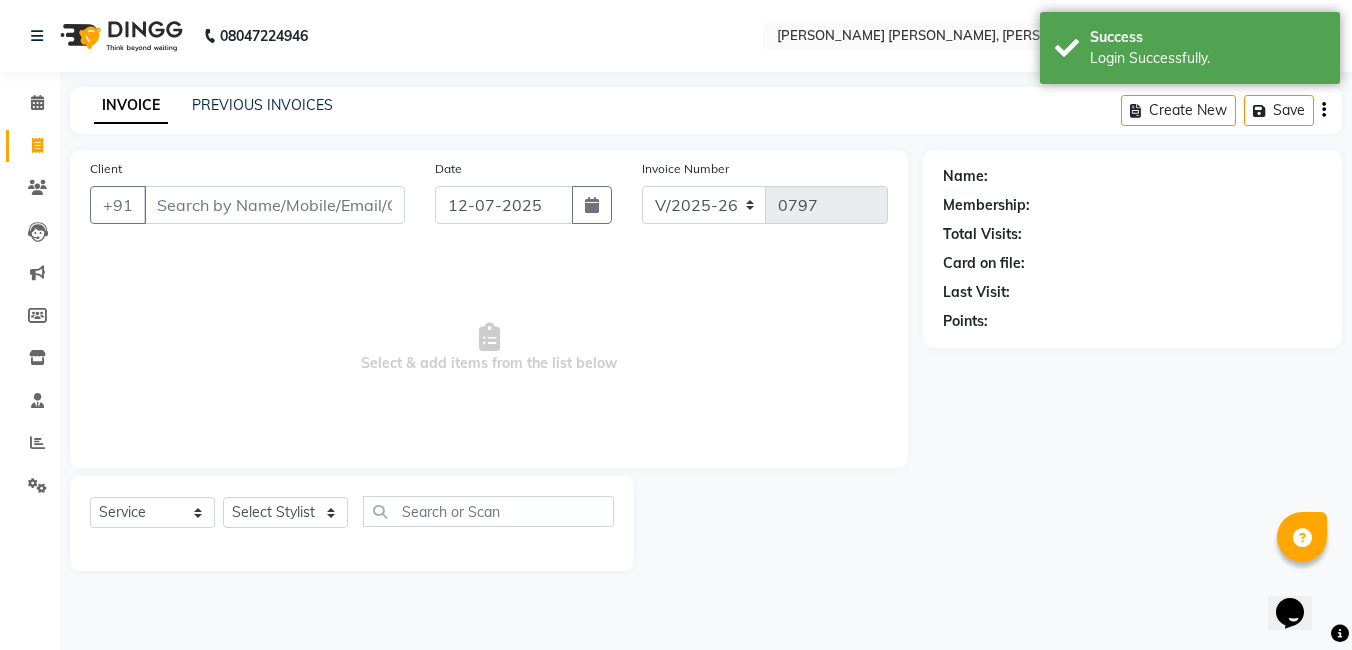 click on "Client" at bounding box center [274, 205] 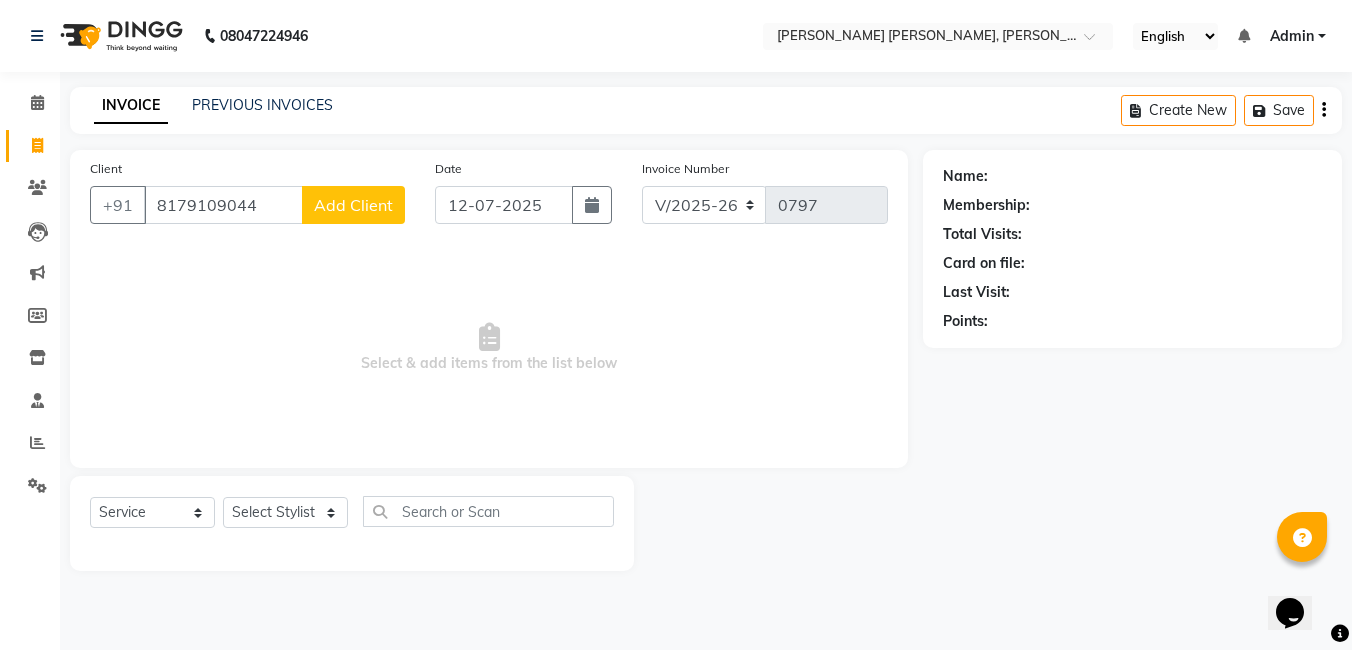type on "8179109044" 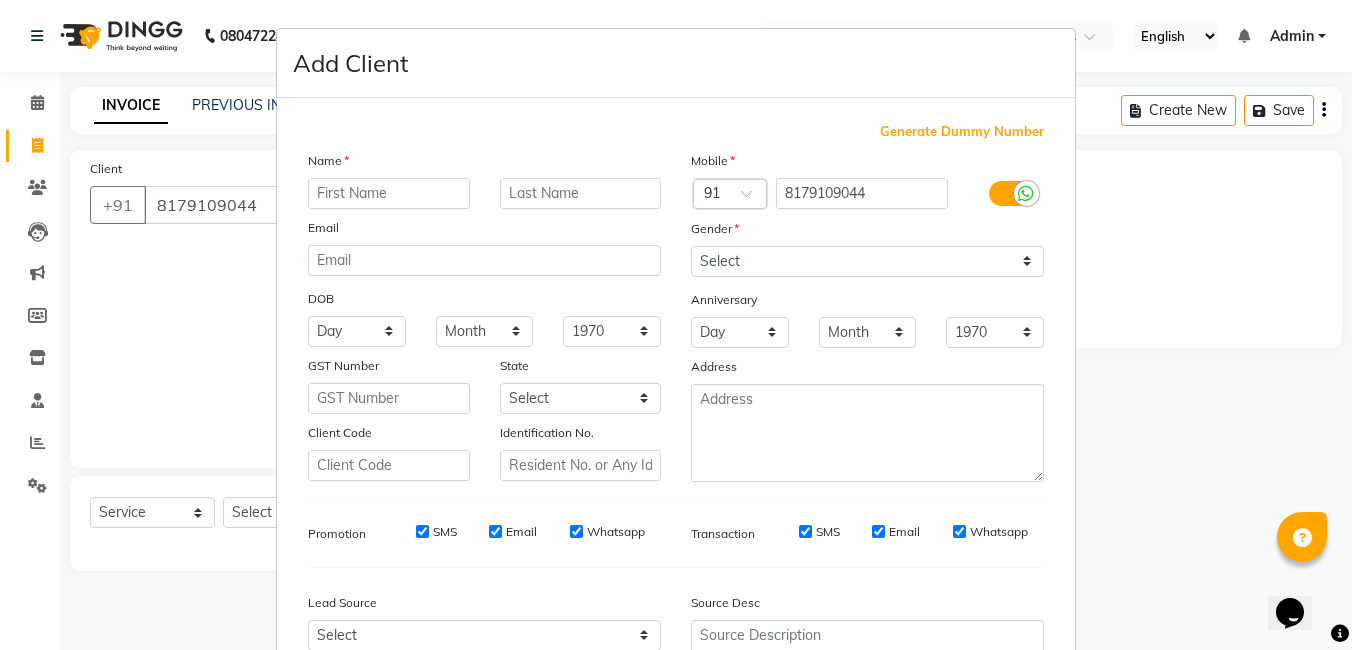 click at bounding box center [389, 193] 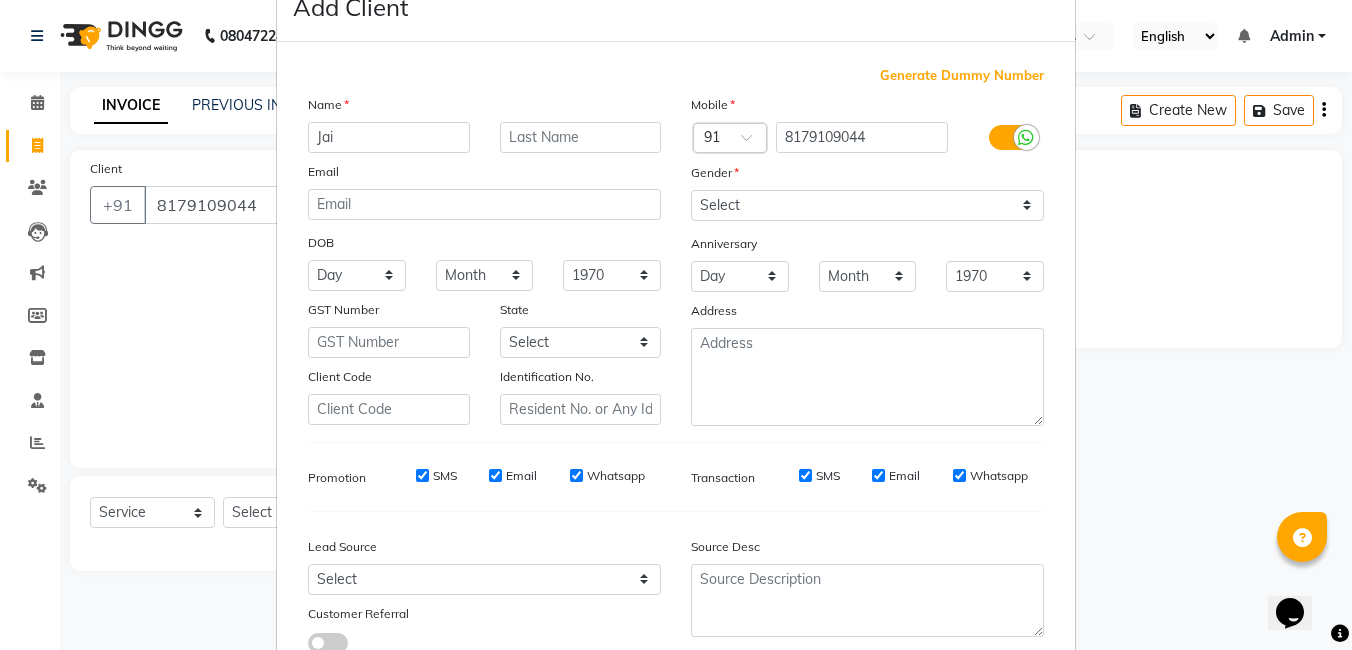 scroll, scrollTop: 100, scrollLeft: 0, axis: vertical 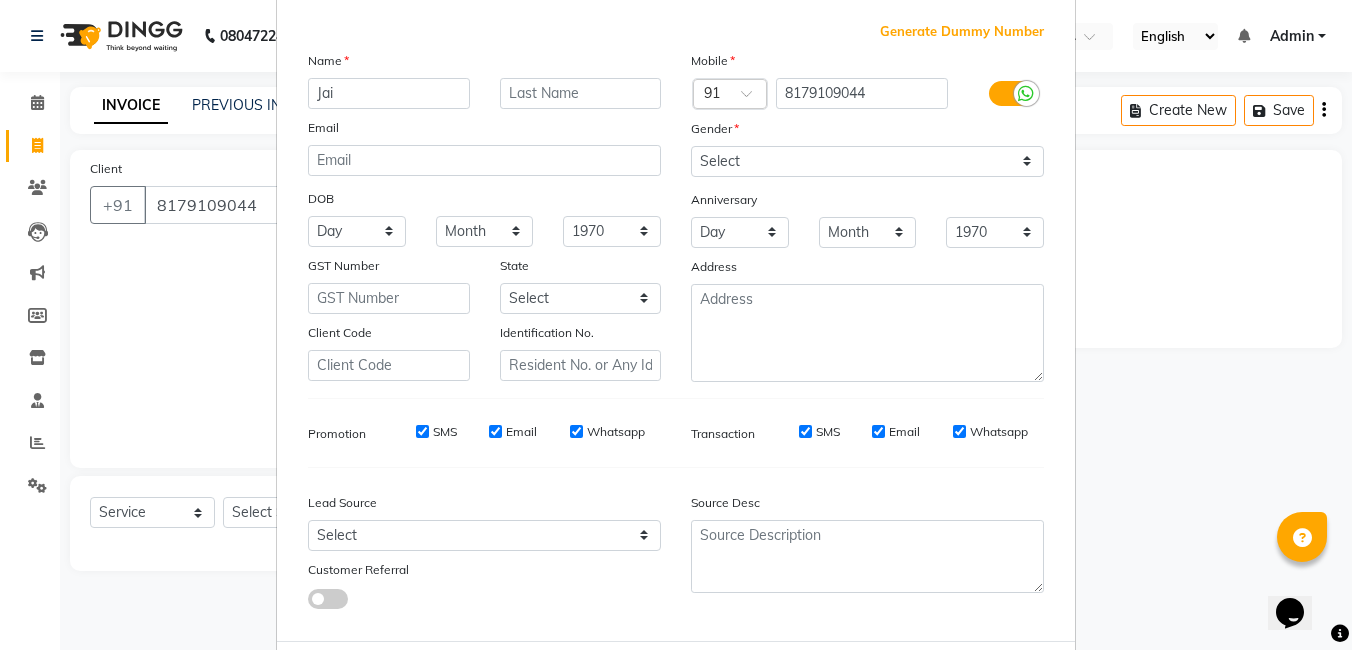 type on "Jai" 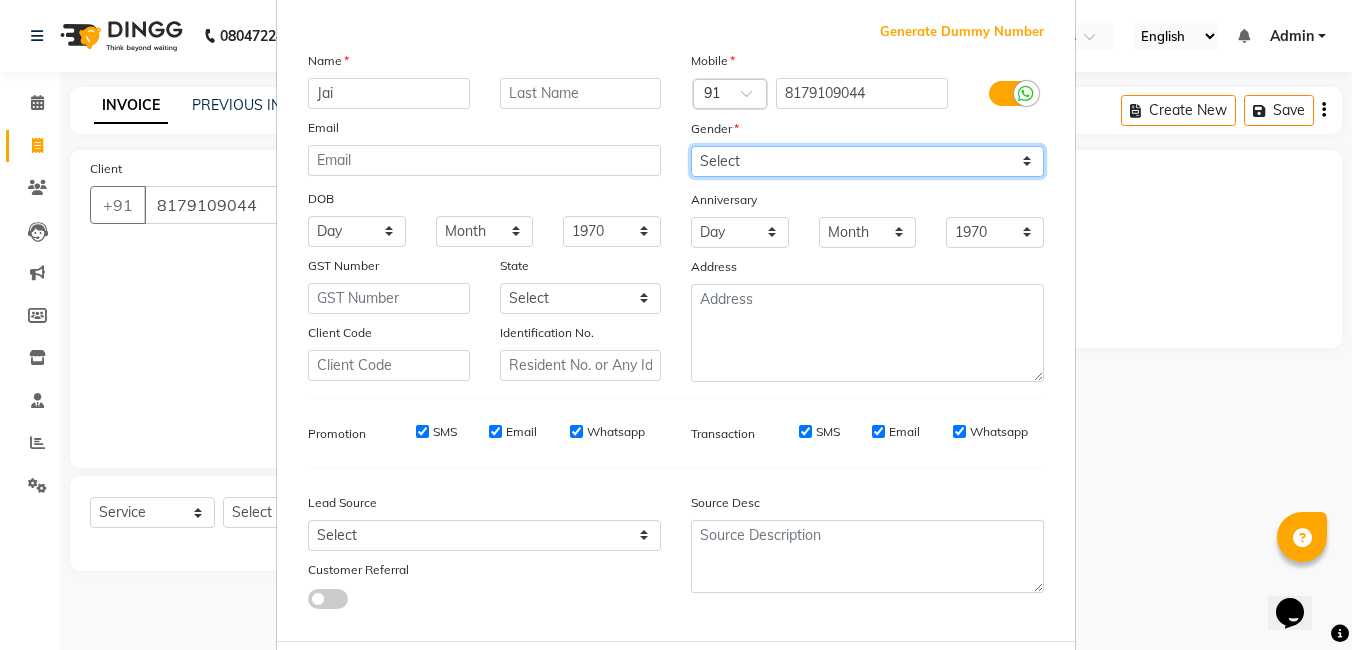 click on "Select Male Female Other Prefer Not To Say" at bounding box center (867, 161) 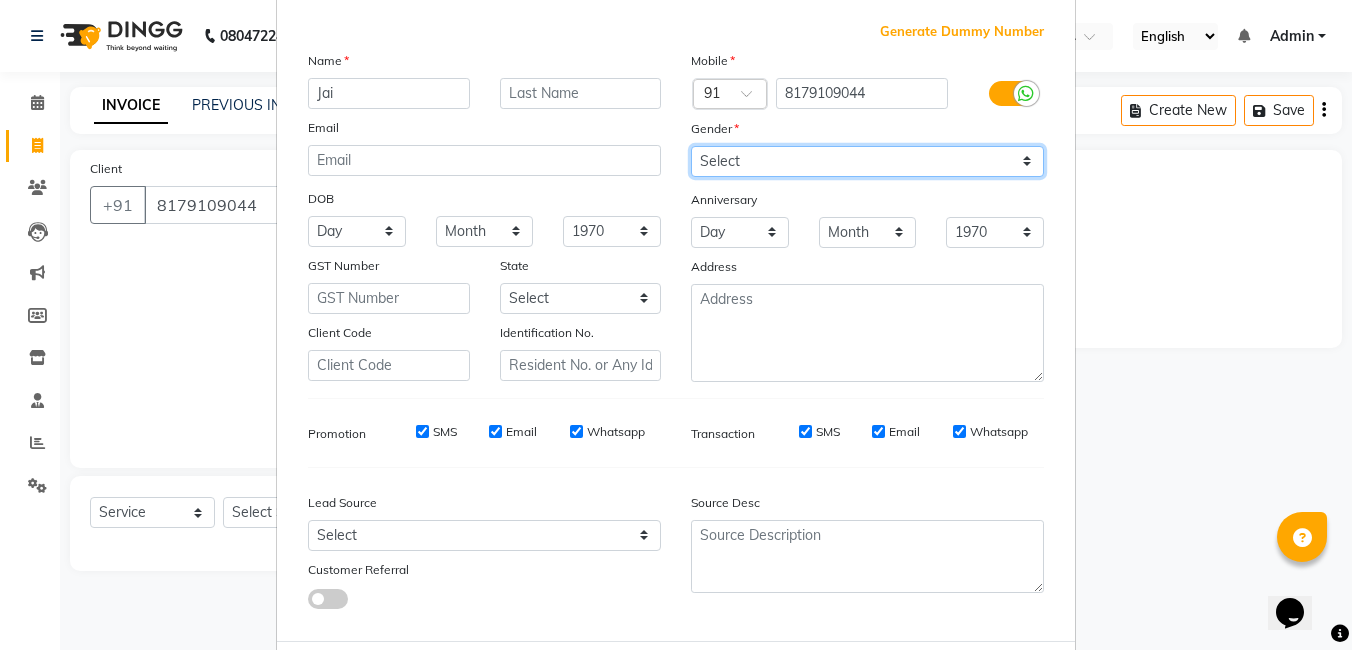select on "male" 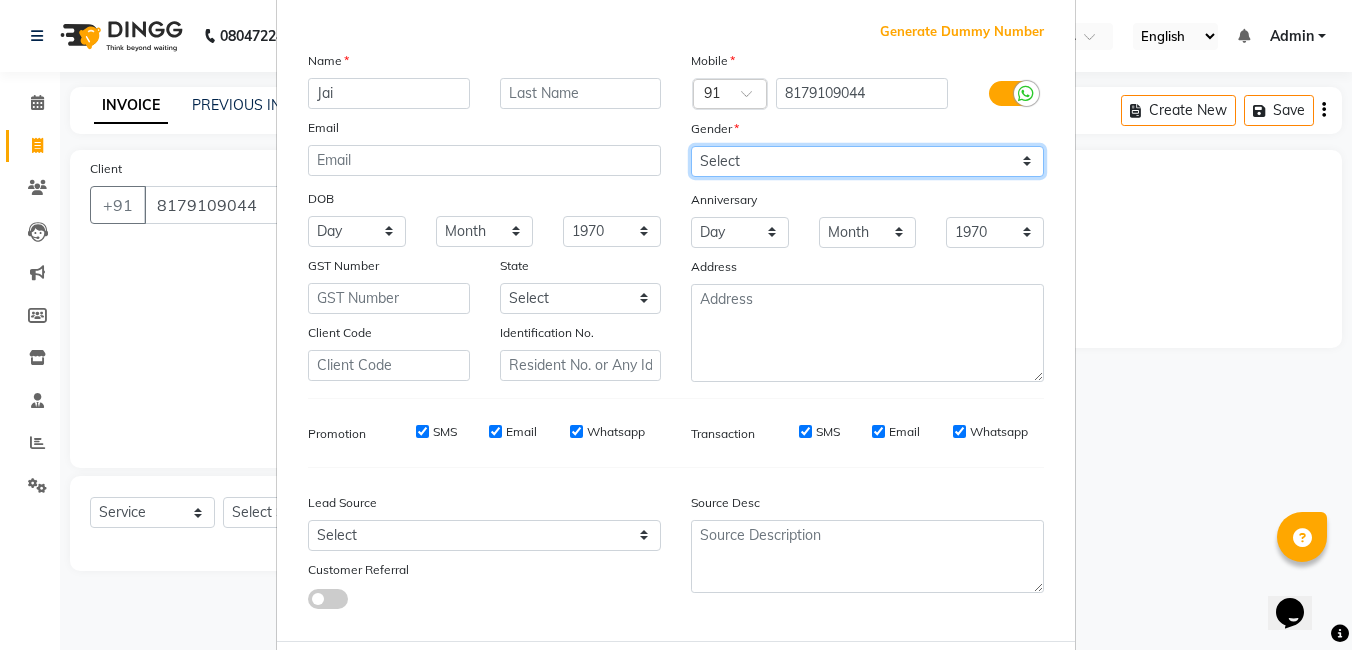 click on "Select Male Female Other Prefer Not To Say" at bounding box center (867, 161) 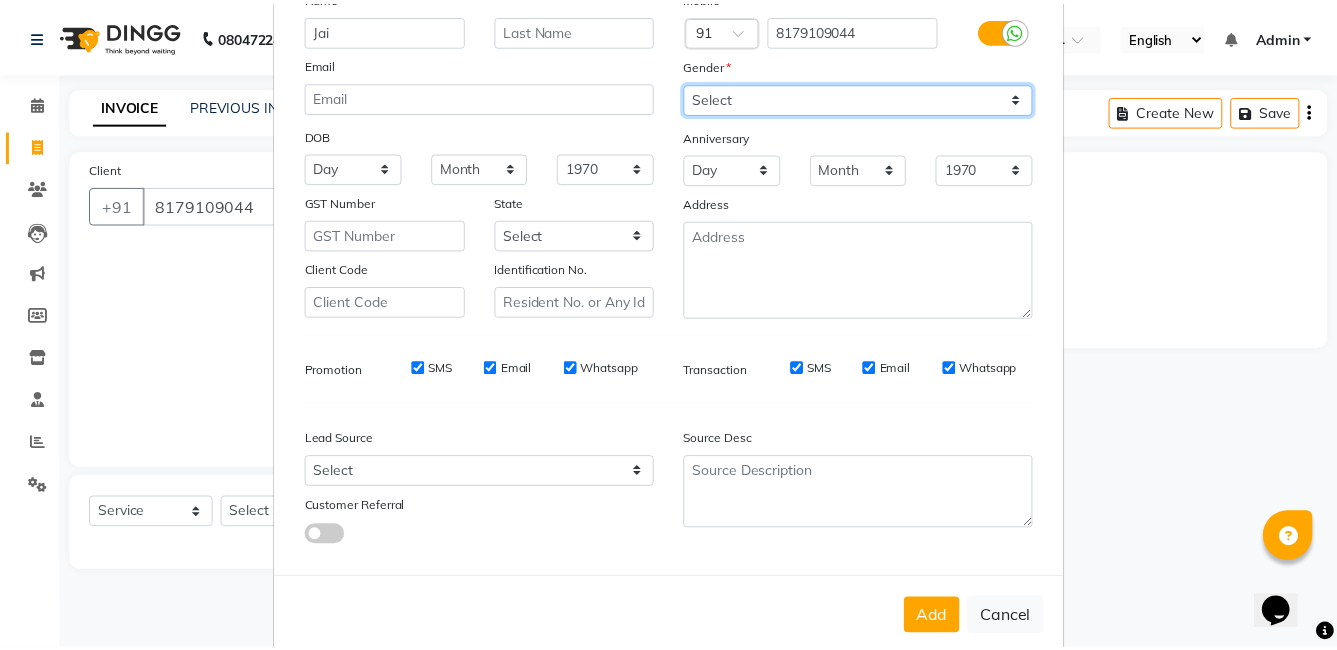 scroll, scrollTop: 199, scrollLeft: 0, axis: vertical 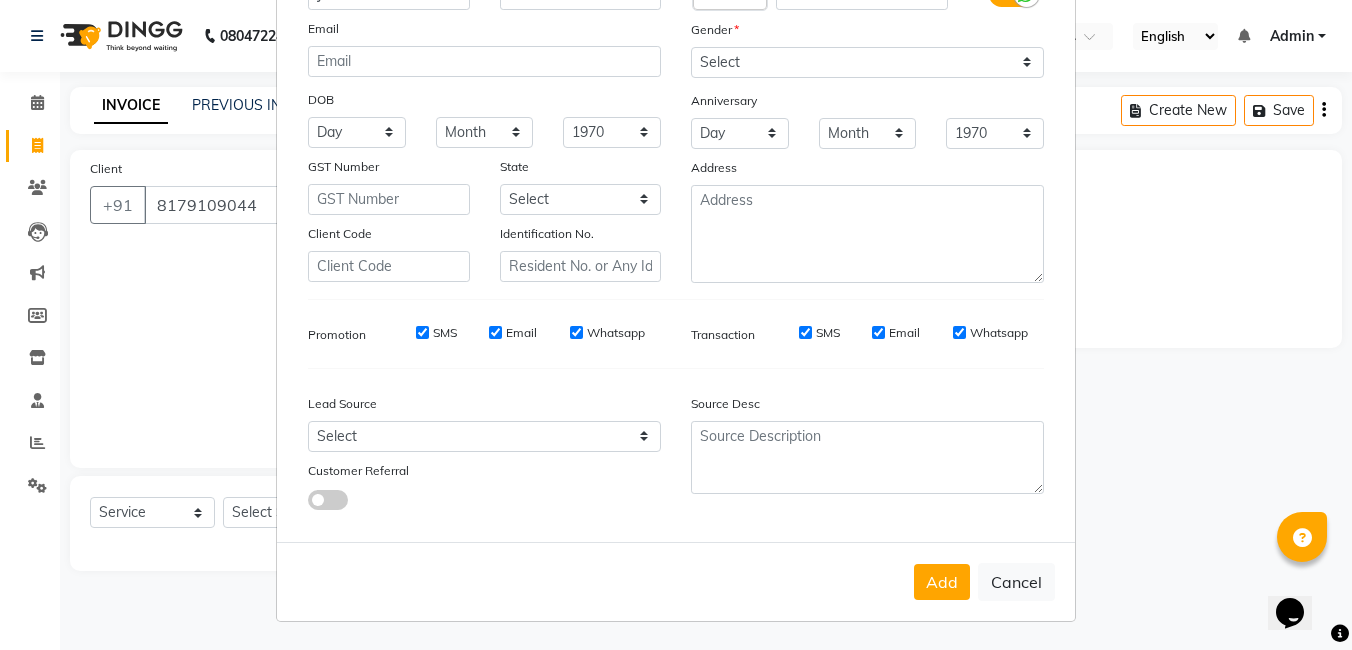 click on "SMS" at bounding box center [422, 332] 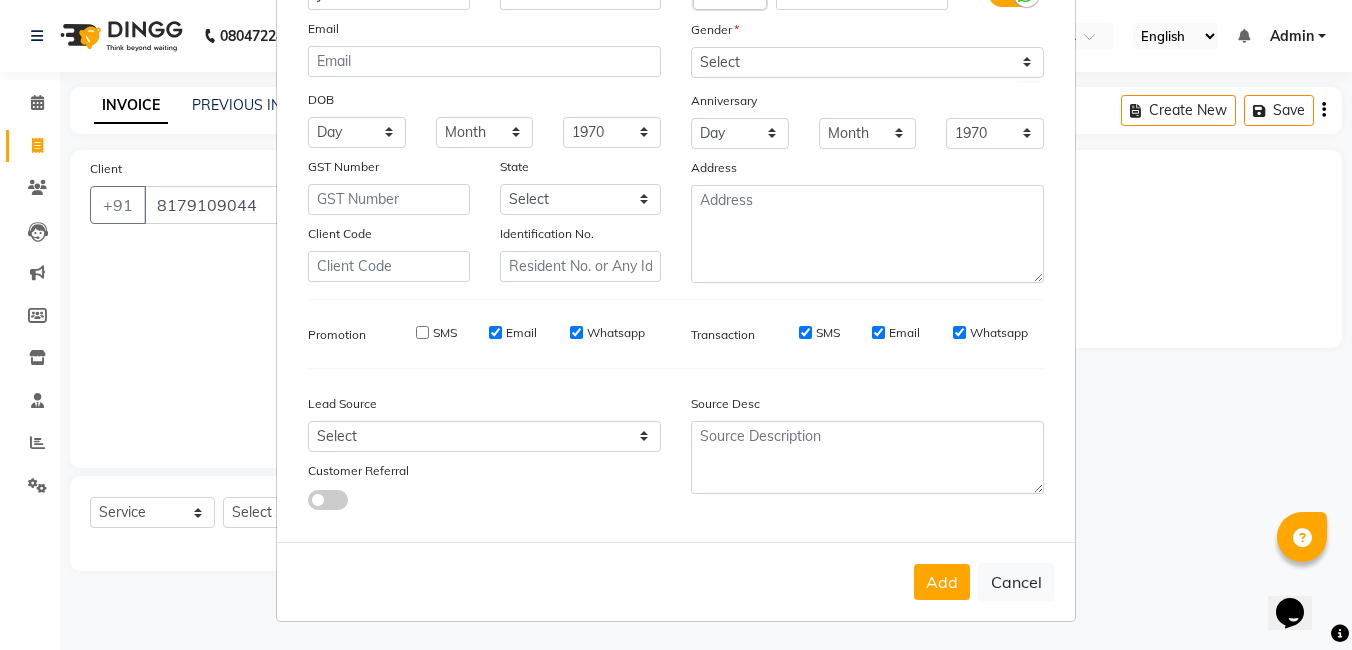 click on "Email" at bounding box center [495, 332] 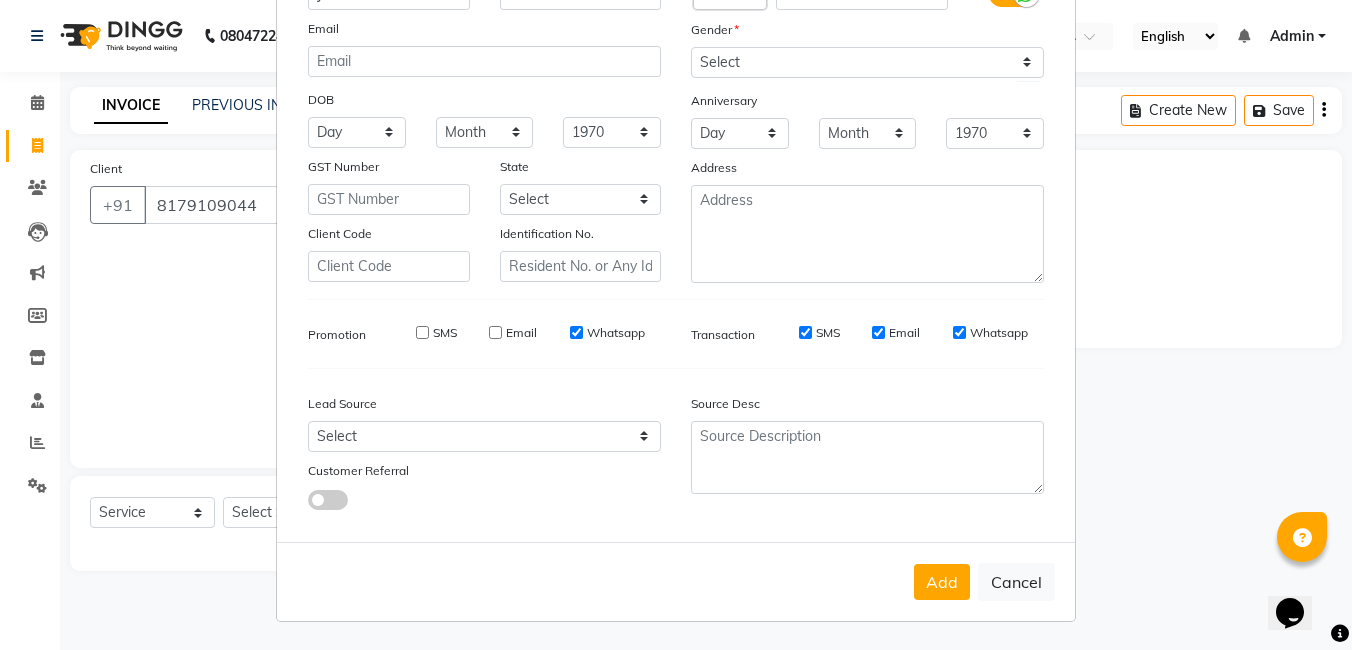 drag, startPoint x: 564, startPoint y: 336, endPoint x: 665, endPoint y: 335, distance: 101.00495 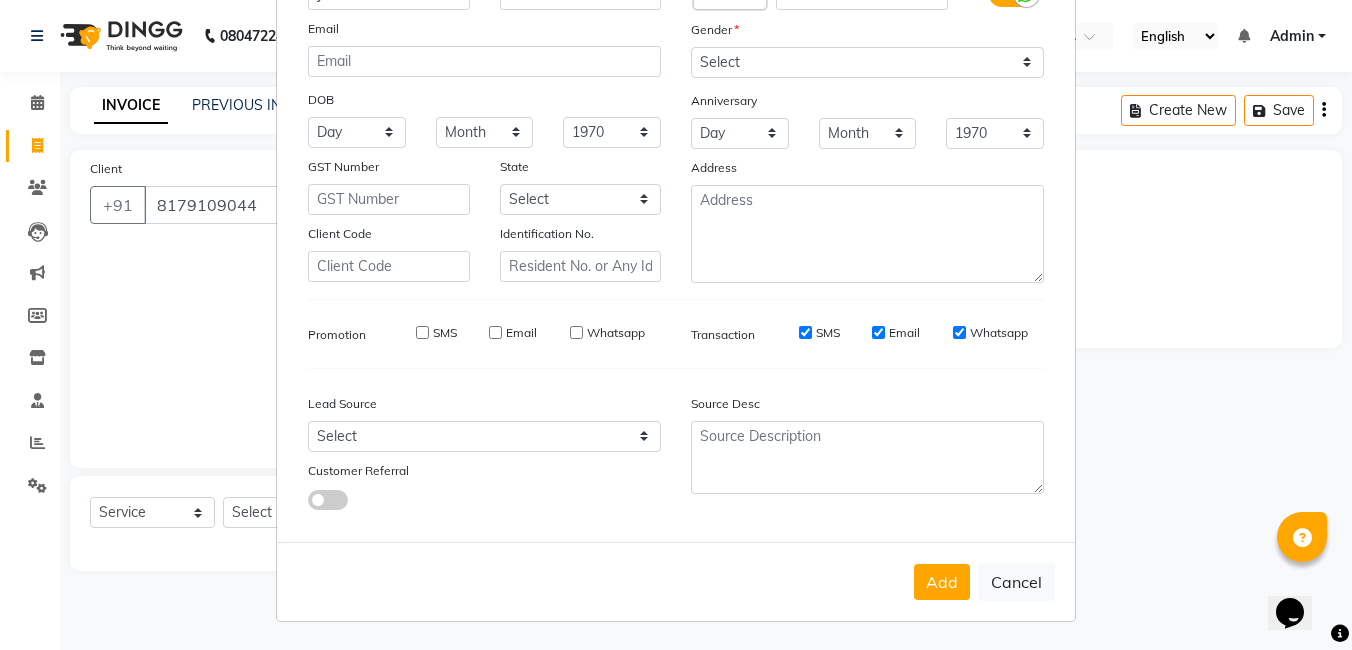 click on "SMS" at bounding box center [805, 332] 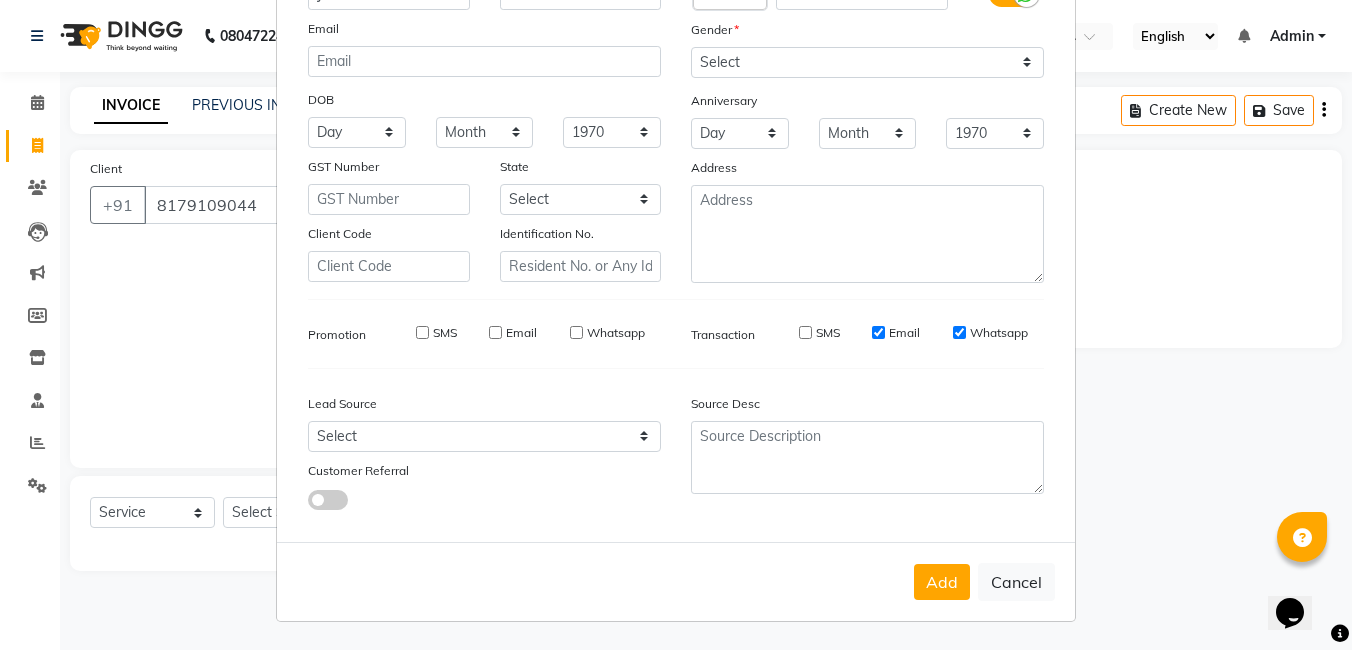 drag, startPoint x: 870, startPoint y: 330, endPoint x: 919, endPoint y: 332, distance: 49.0408 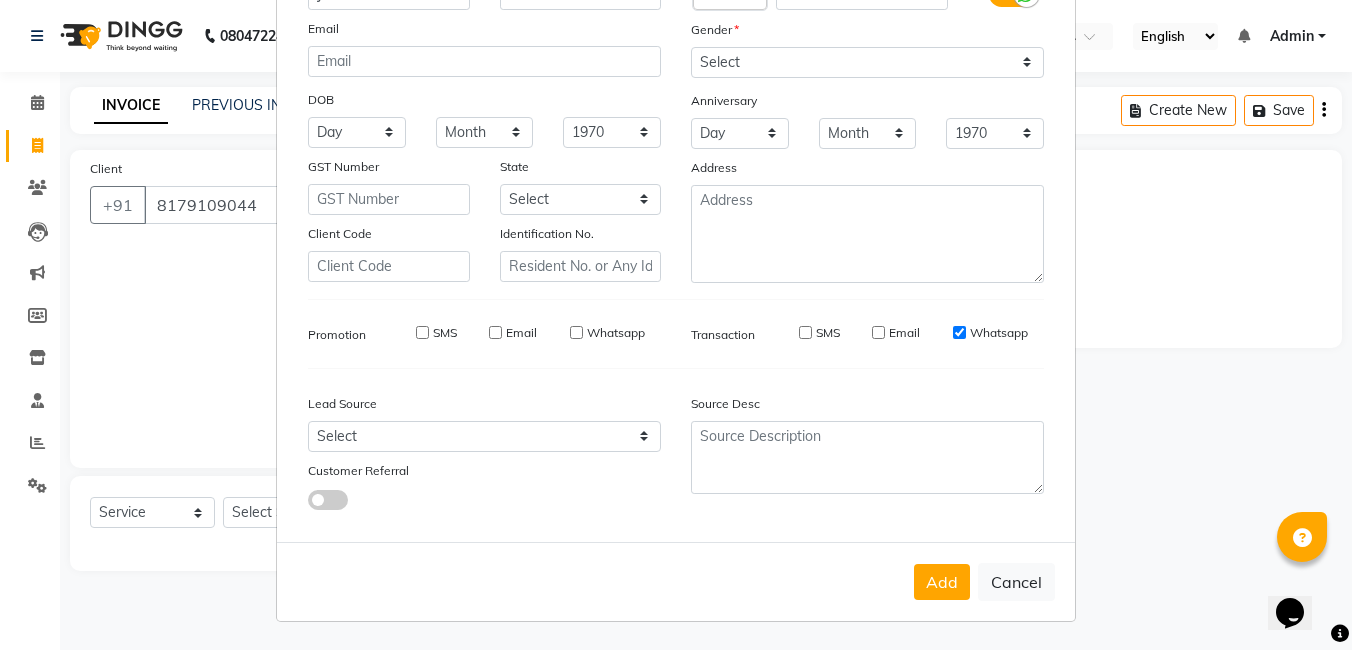 click on "Whatsapp" at bounding box center [959, 332] 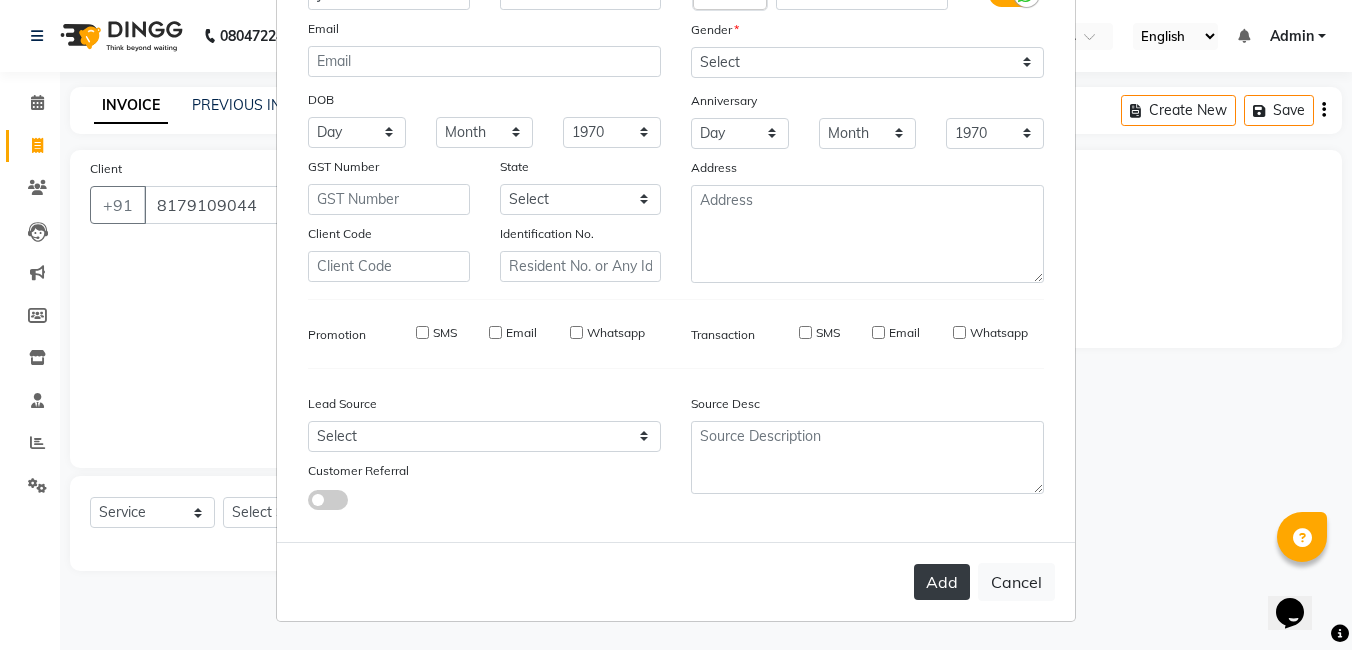 click on "Add" at bounding box center (942, 582) 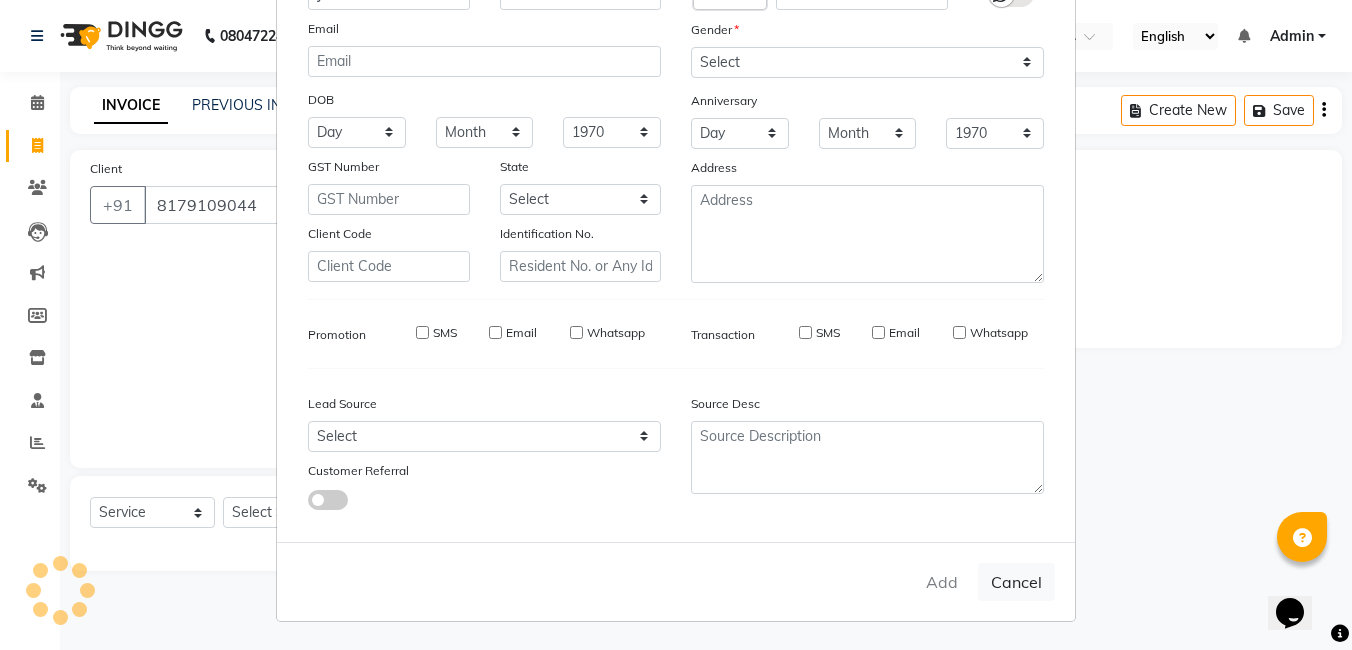 type 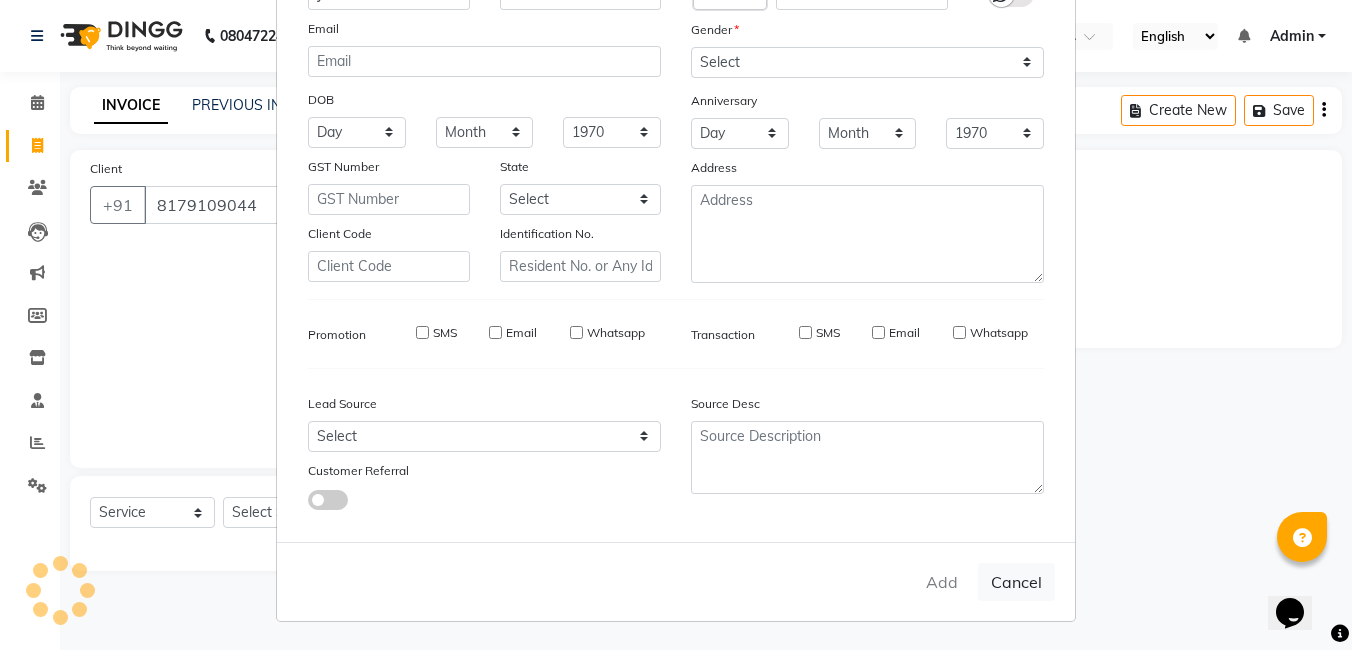 select 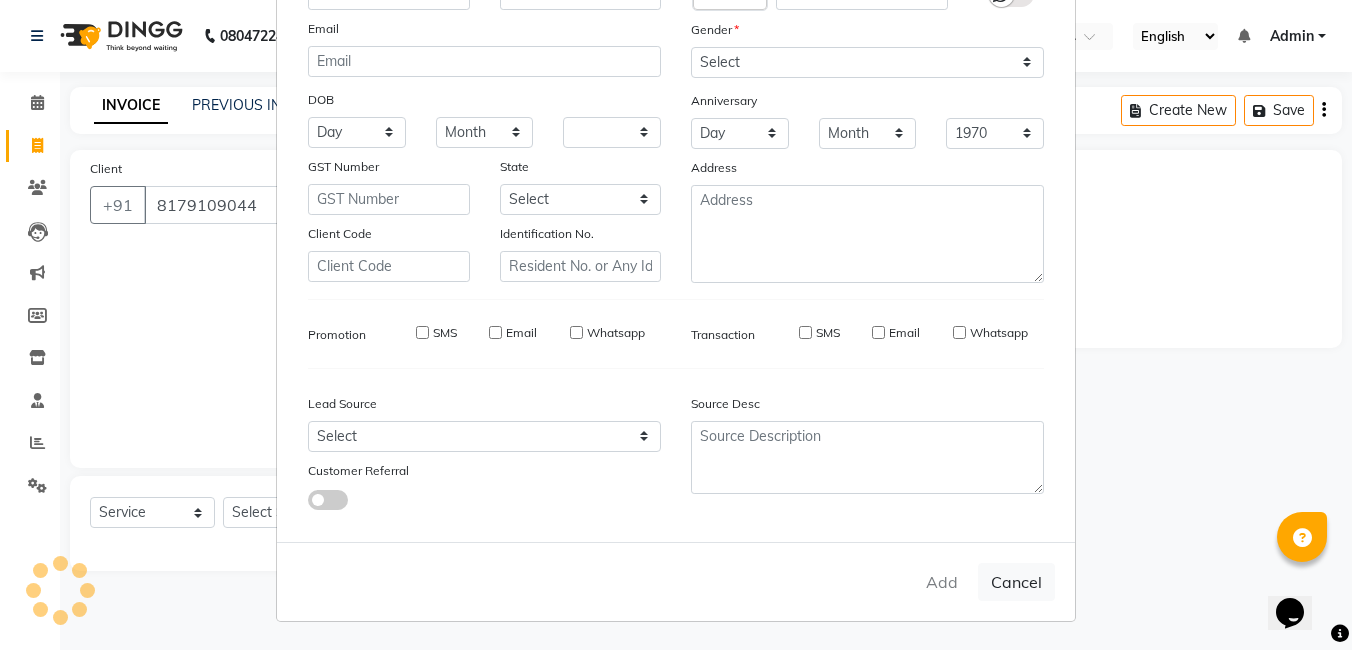 type 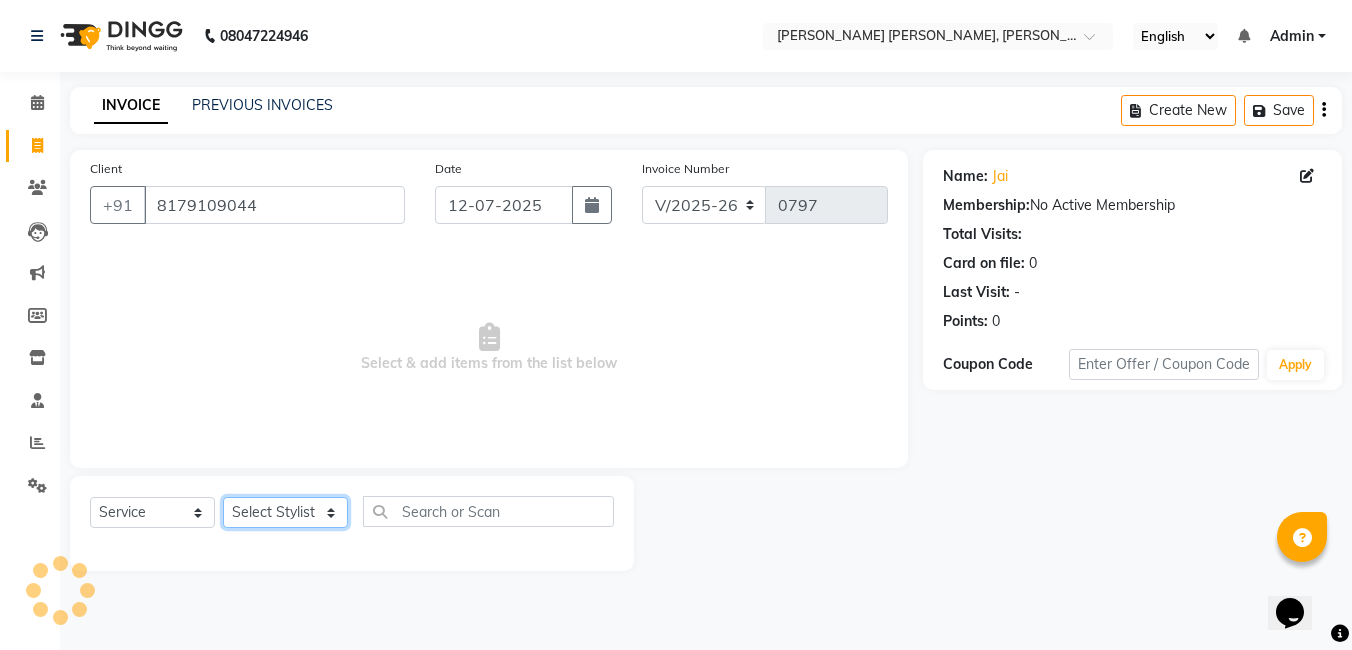 click on "Select Stylist faizz gufran mohammad hyma Kumari lalitha sree Manager Riya roy sahik" 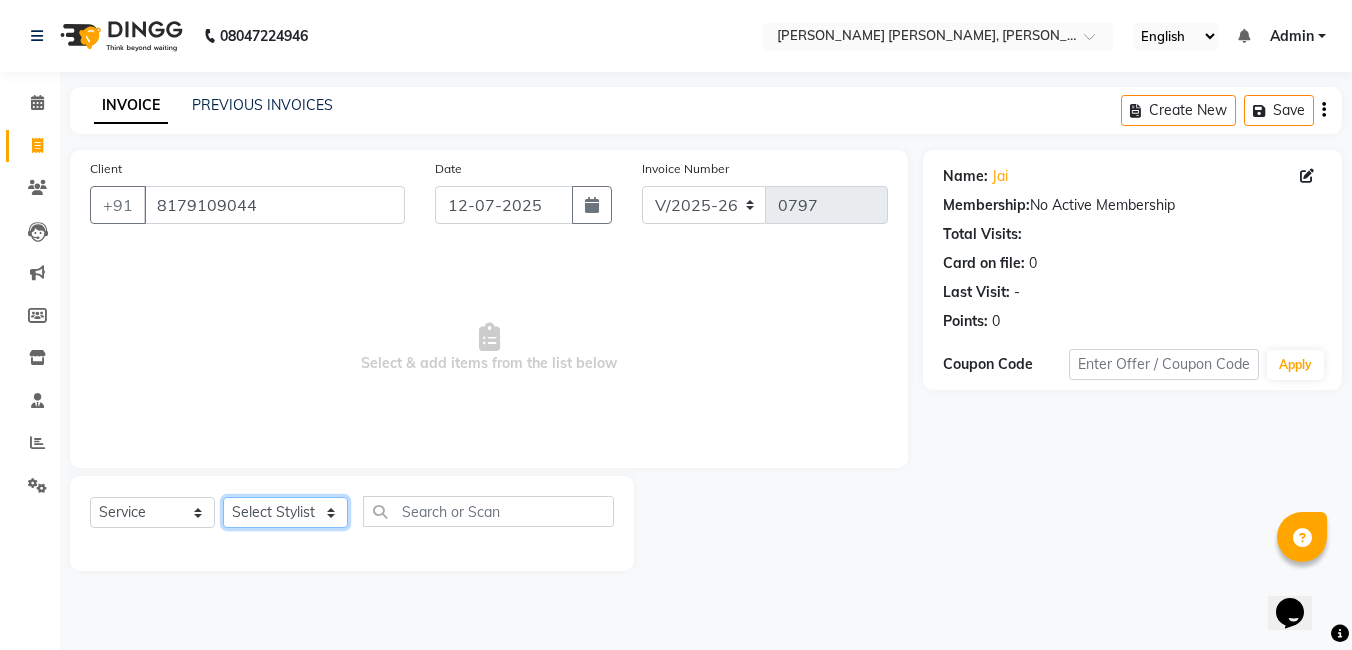 select on "60477" 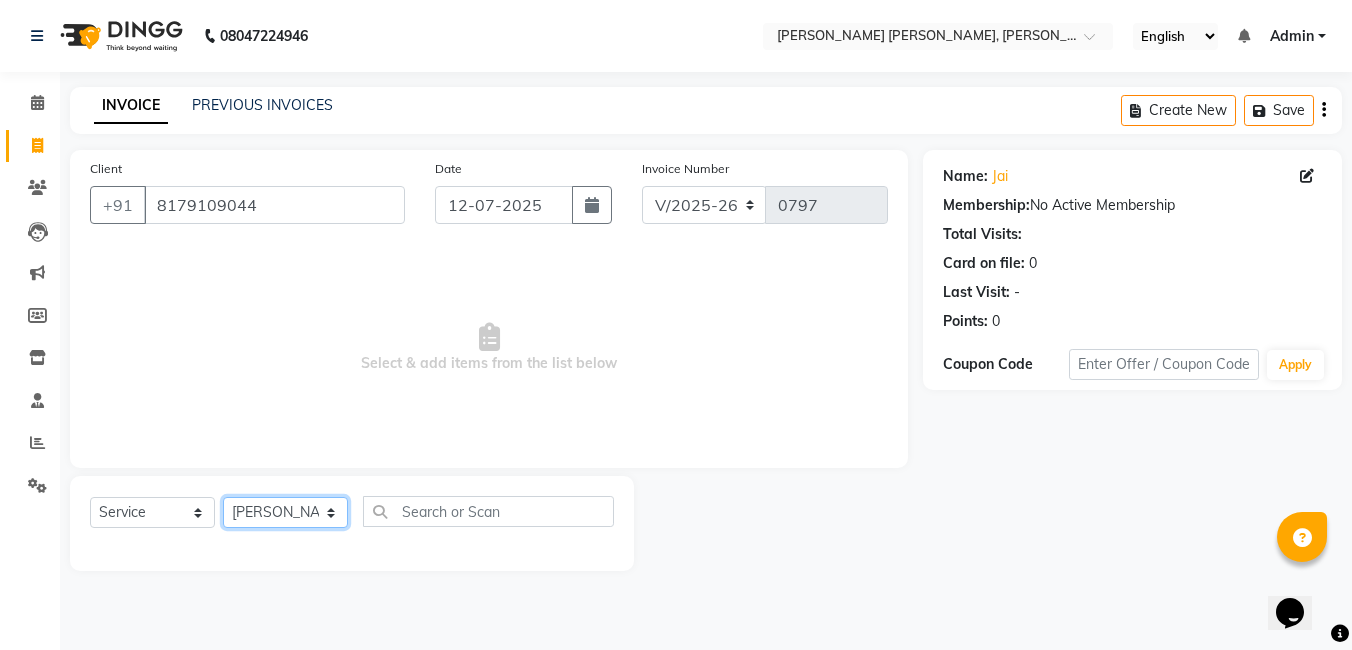 click on "Select Stylist faizz gufran mohammad hyma Kumari lalitha sree Manager Riya roy sahik" 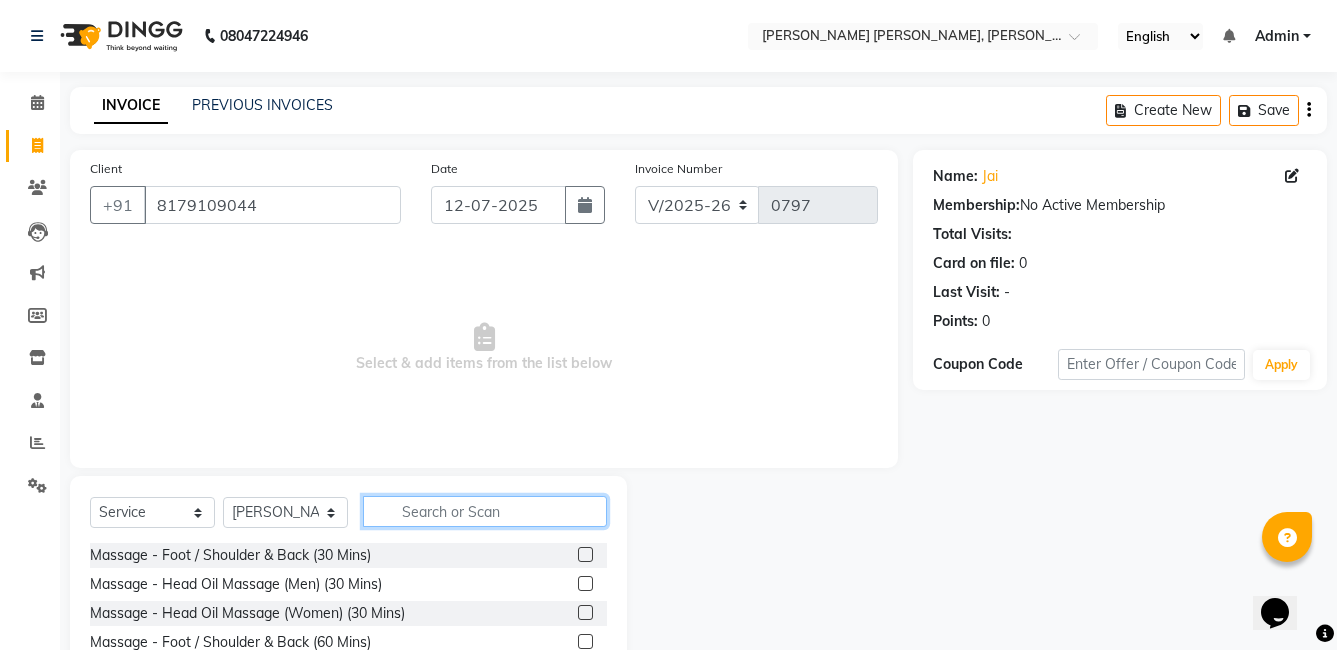 click 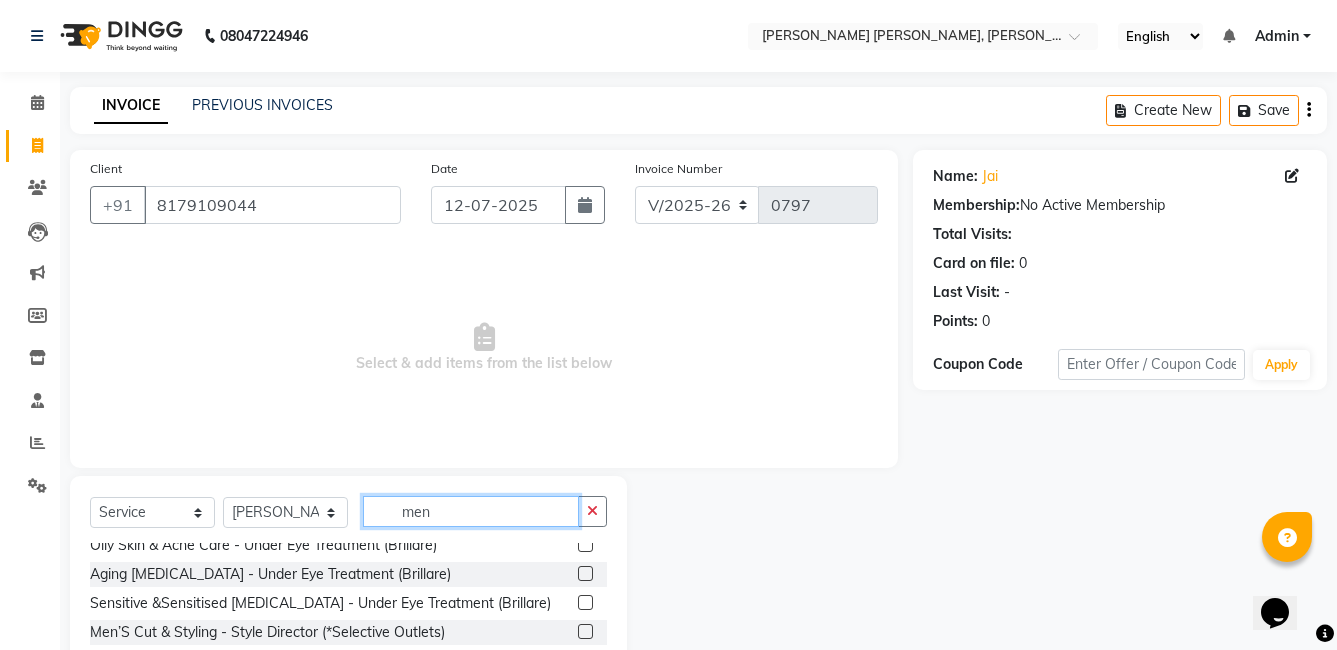 scroll, scrollTop: 300, scrollLeft: 0, axis: vertical 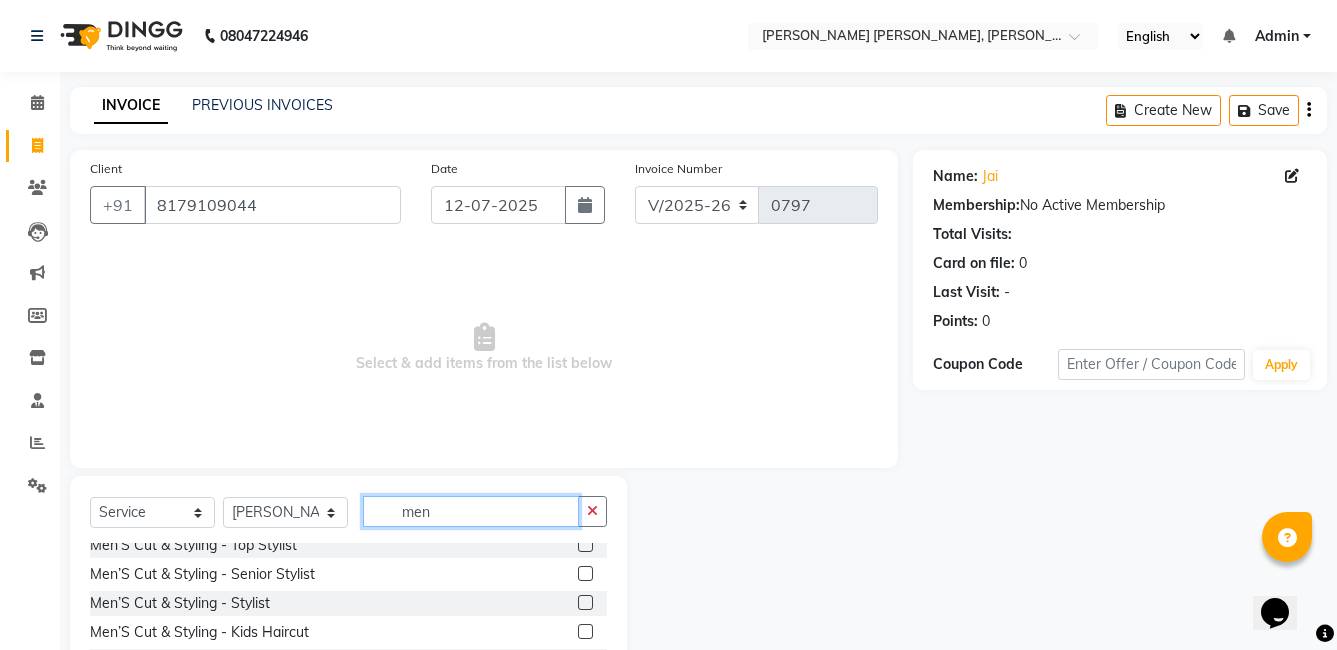 type on "men" 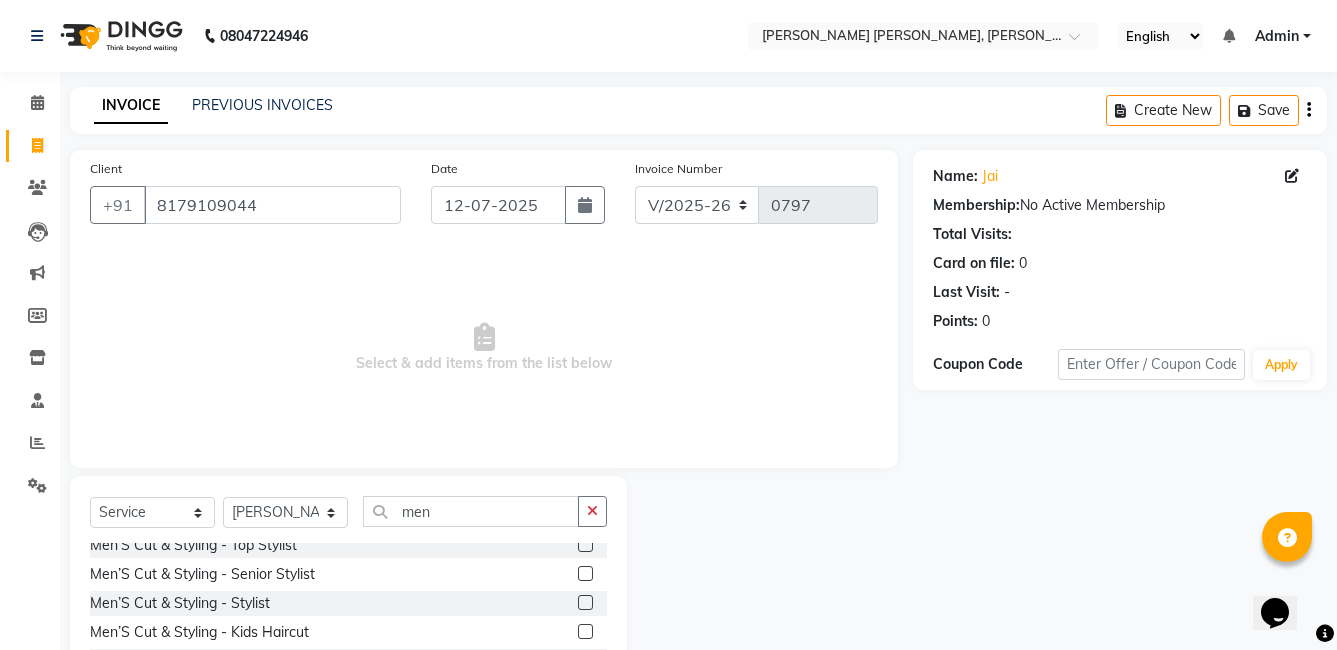 click 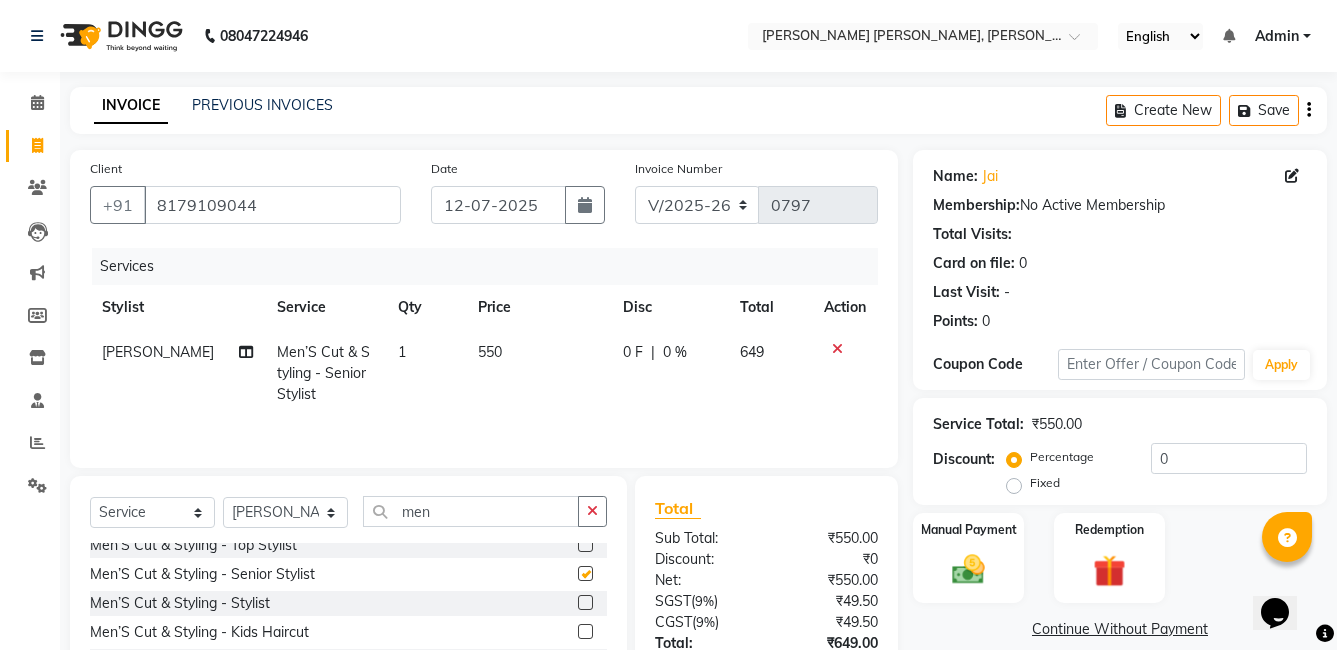 checkbox on "false" 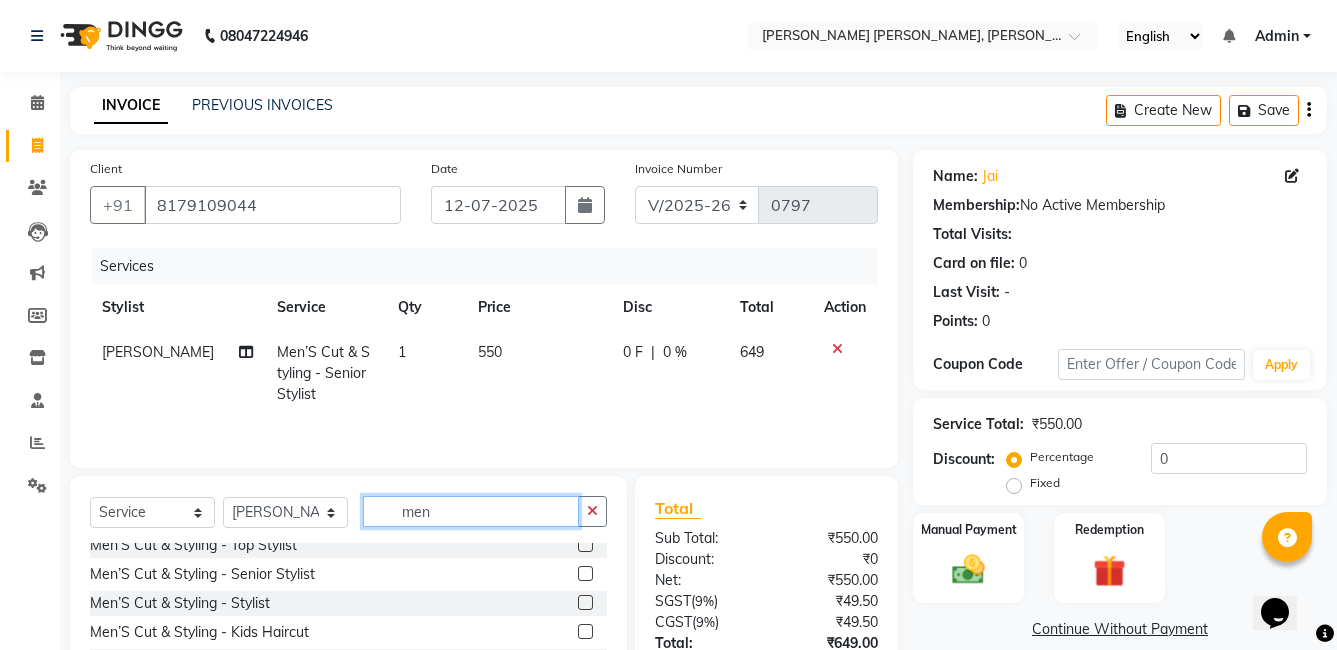 click on "men" 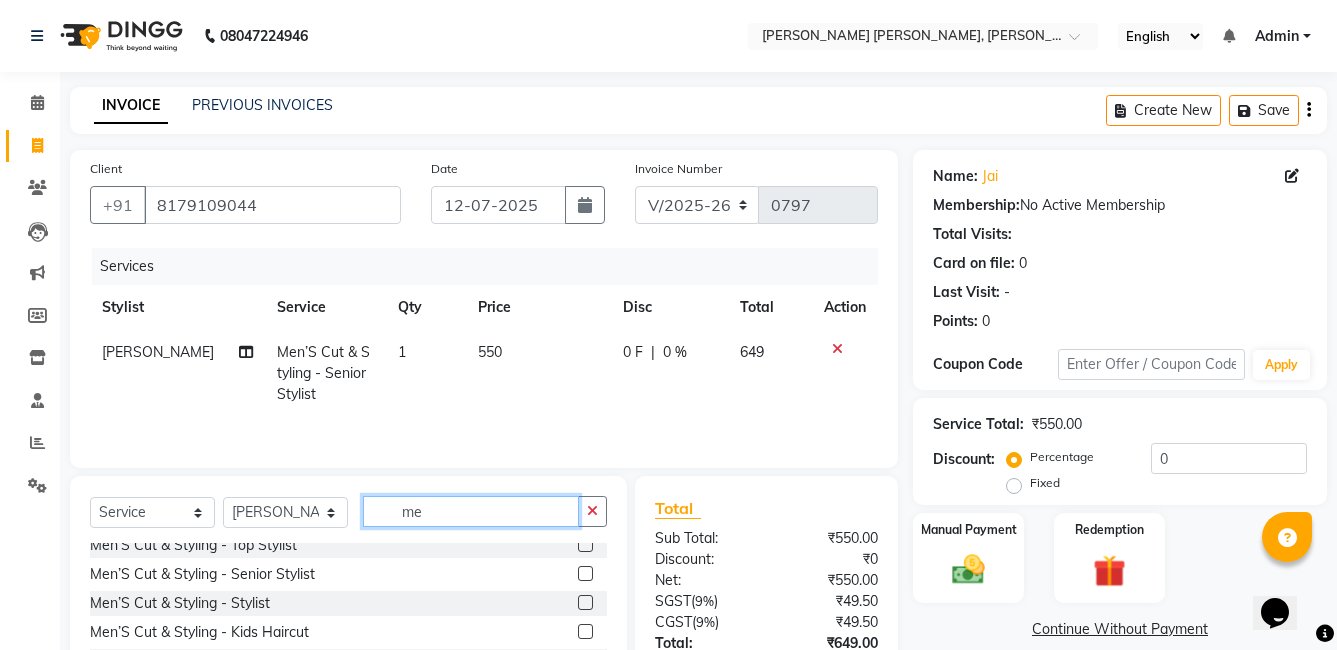 type on "m" 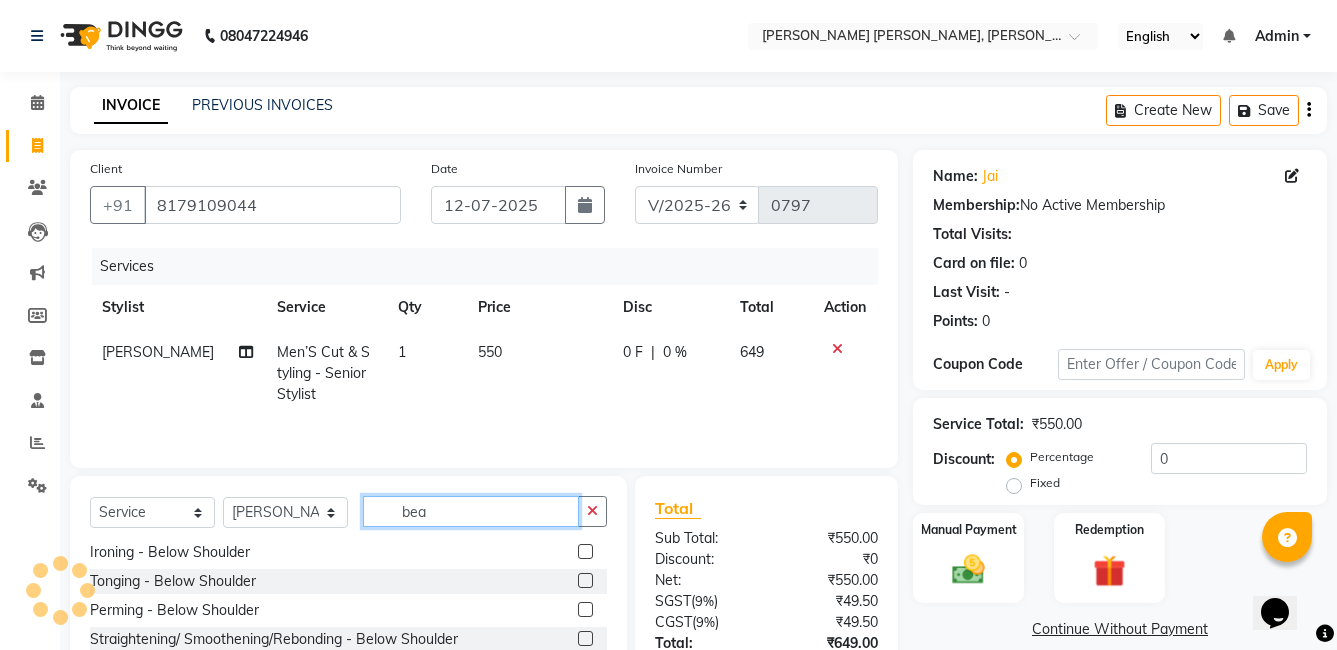 scroll, scrollTop: 0, scrollLeft: 0, axis: both 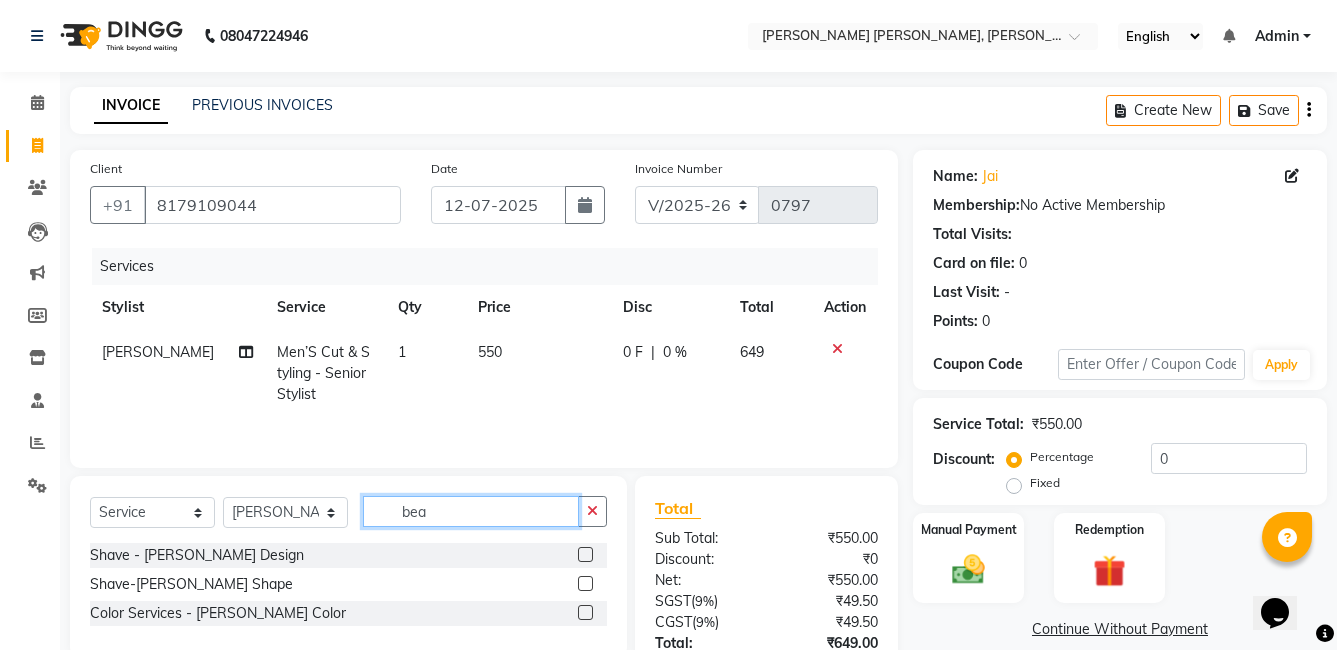 type on "bea" 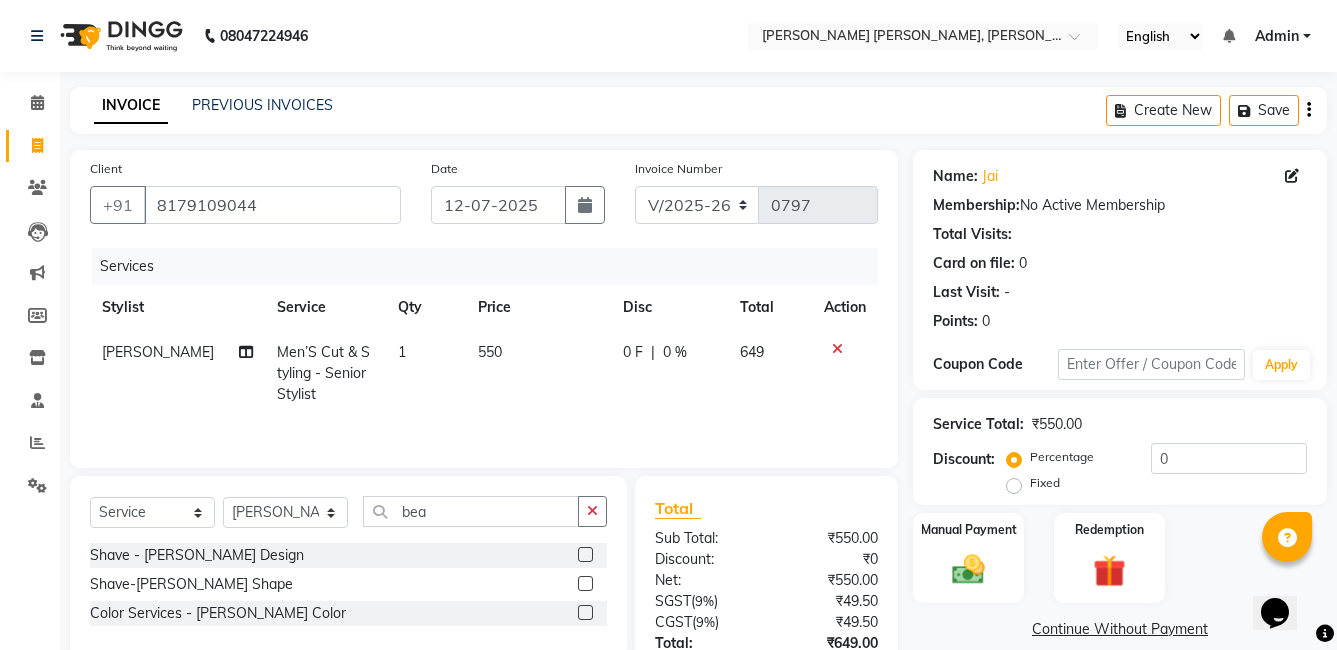 click 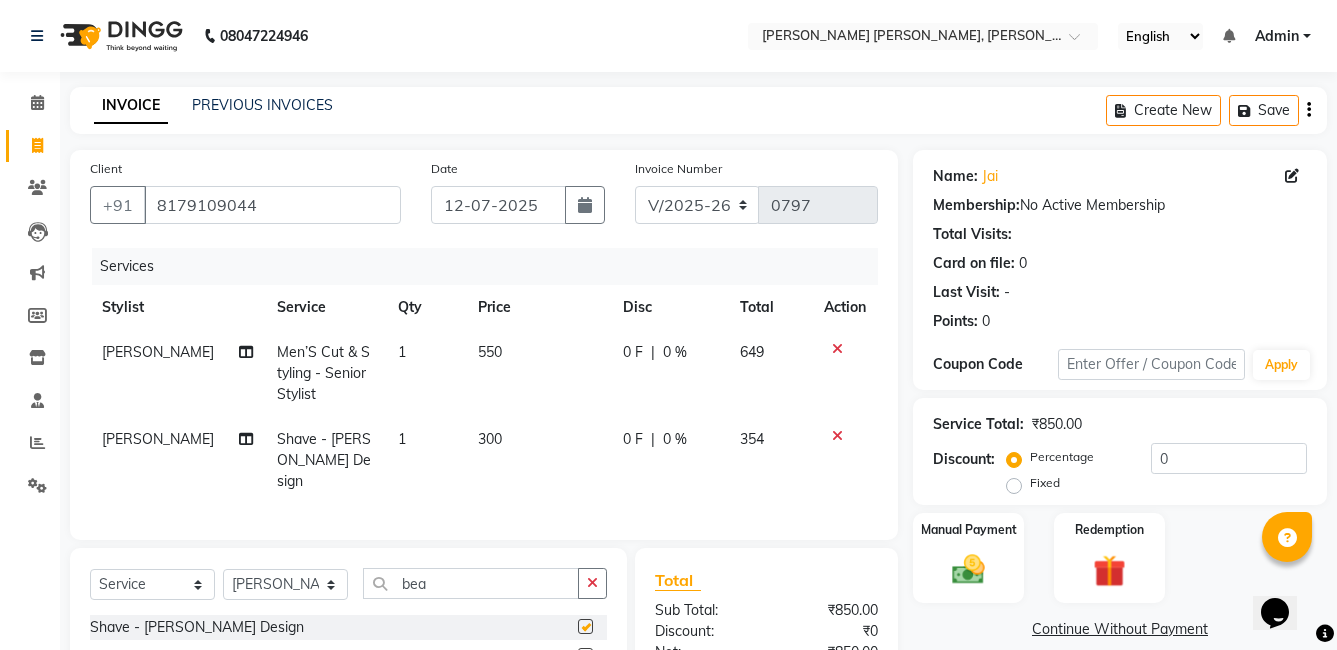 checkbox on "false" 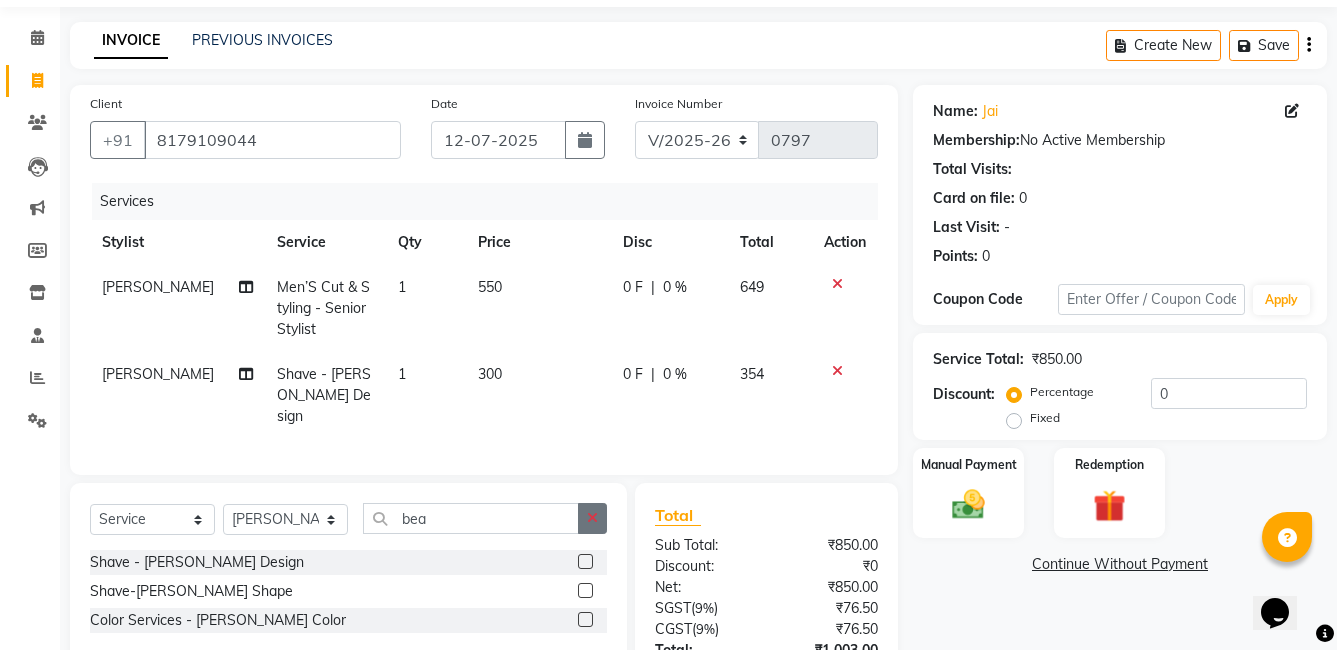 scroll, scrollTop: 100, scrollLeft: 0, axis: vertical 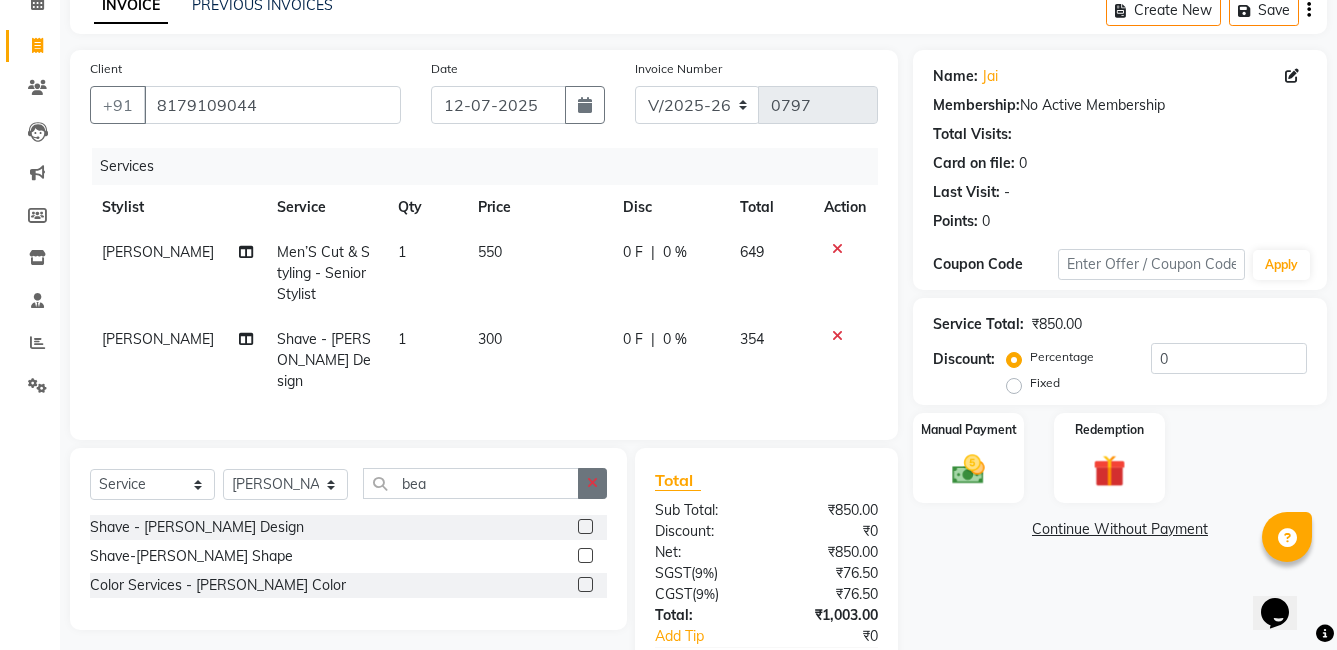 click 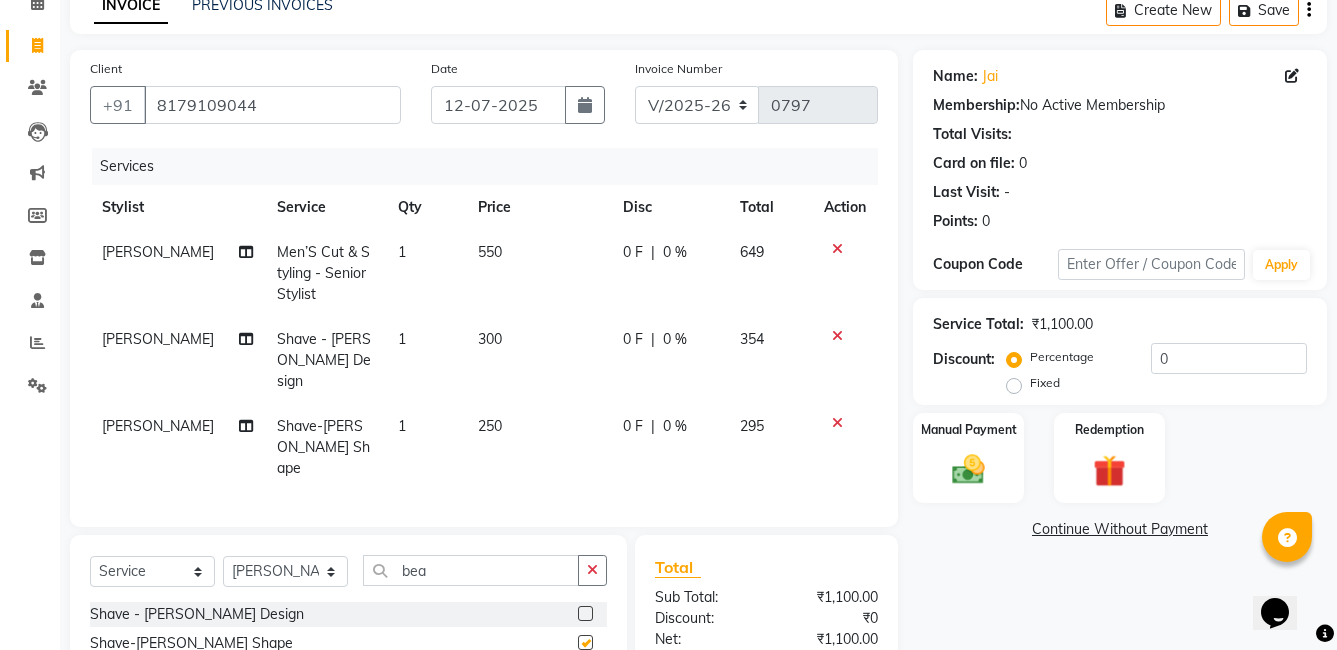 checkbox on "false" 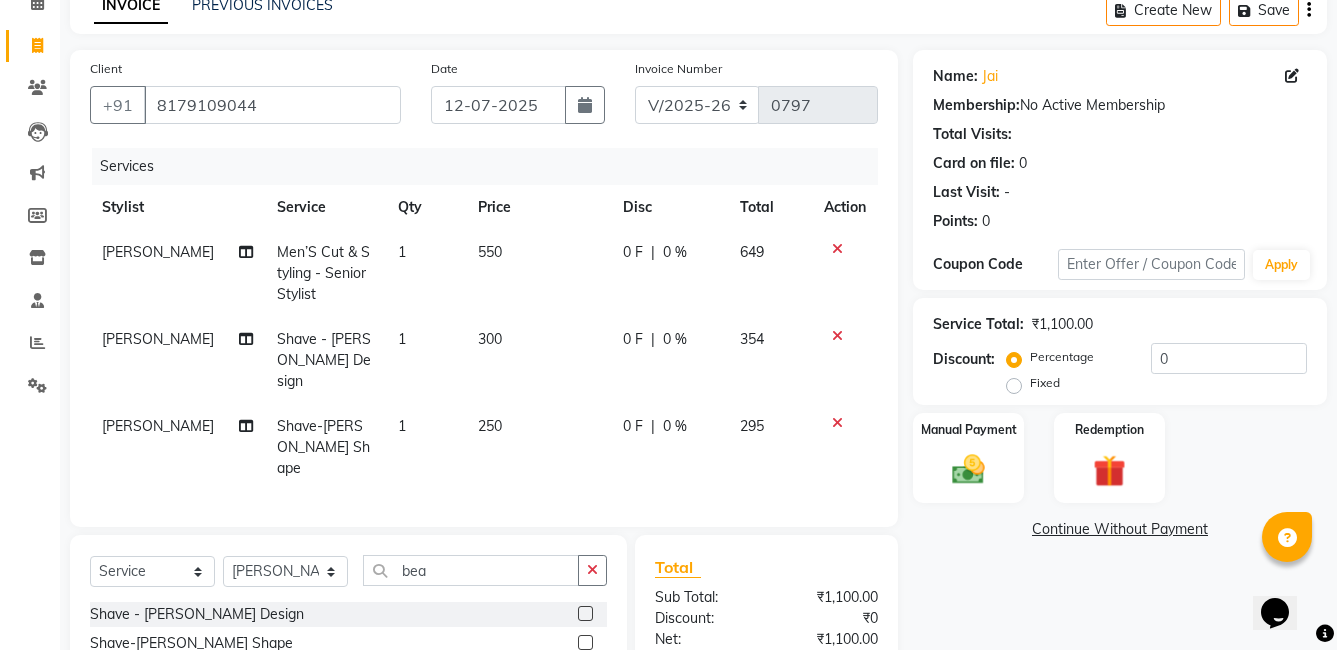click 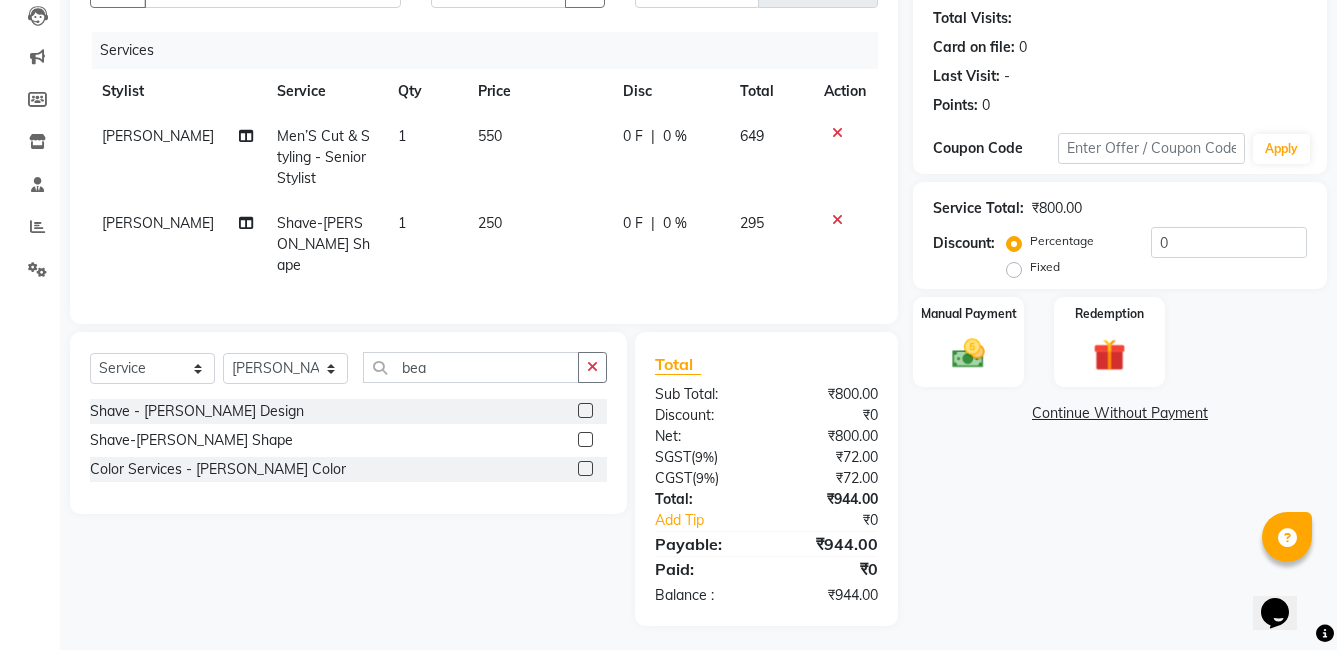 scroll, scrollTop: 16, scrollLeft: 0, axis: vertical 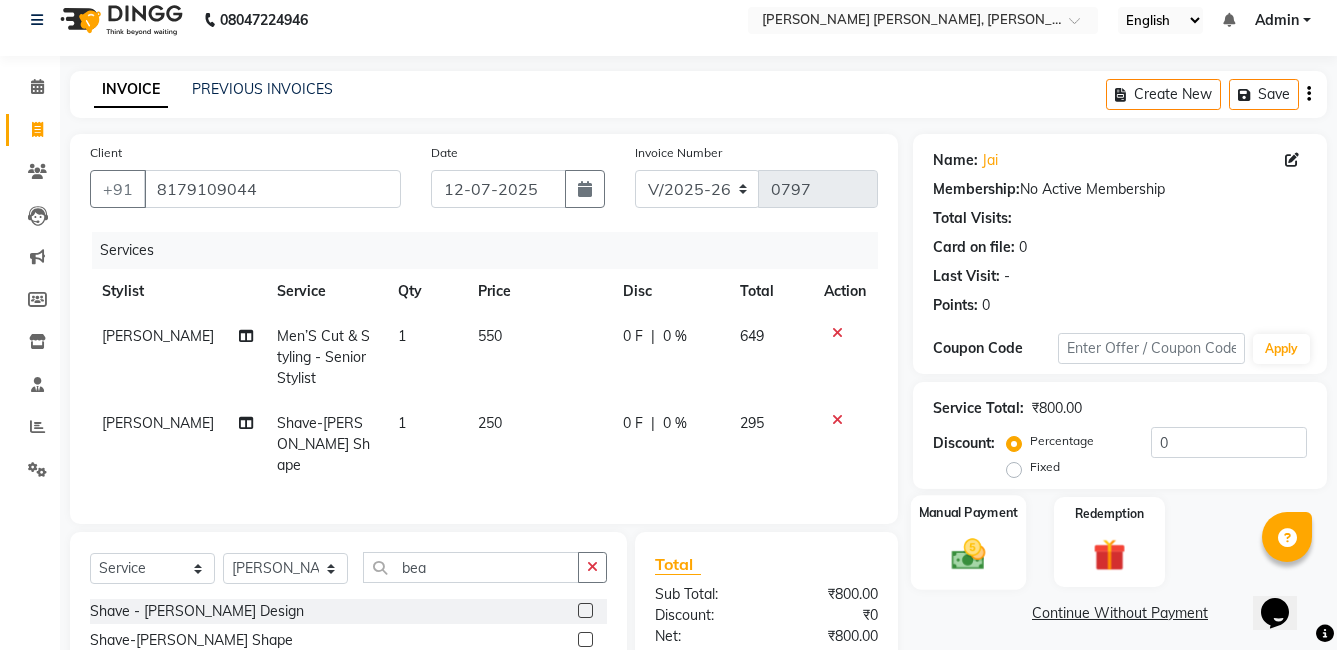 click 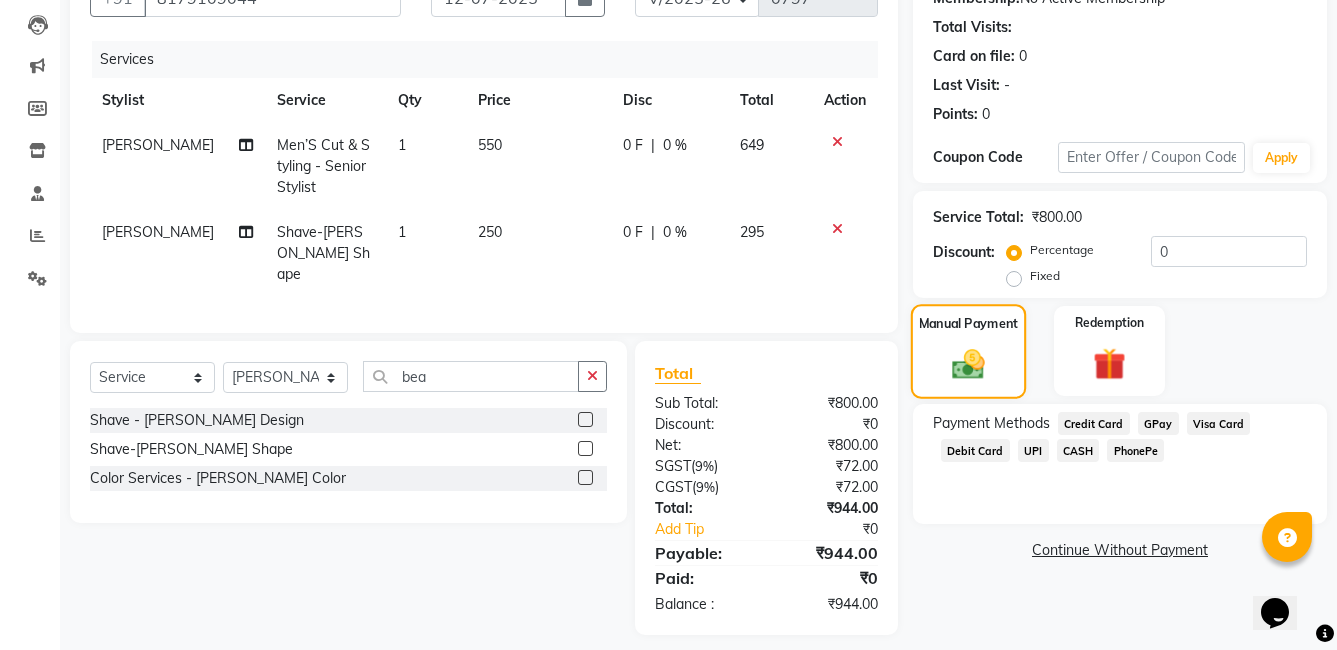 scroll, scrollTop: 216, scrollLeft: 0, axis: vertical 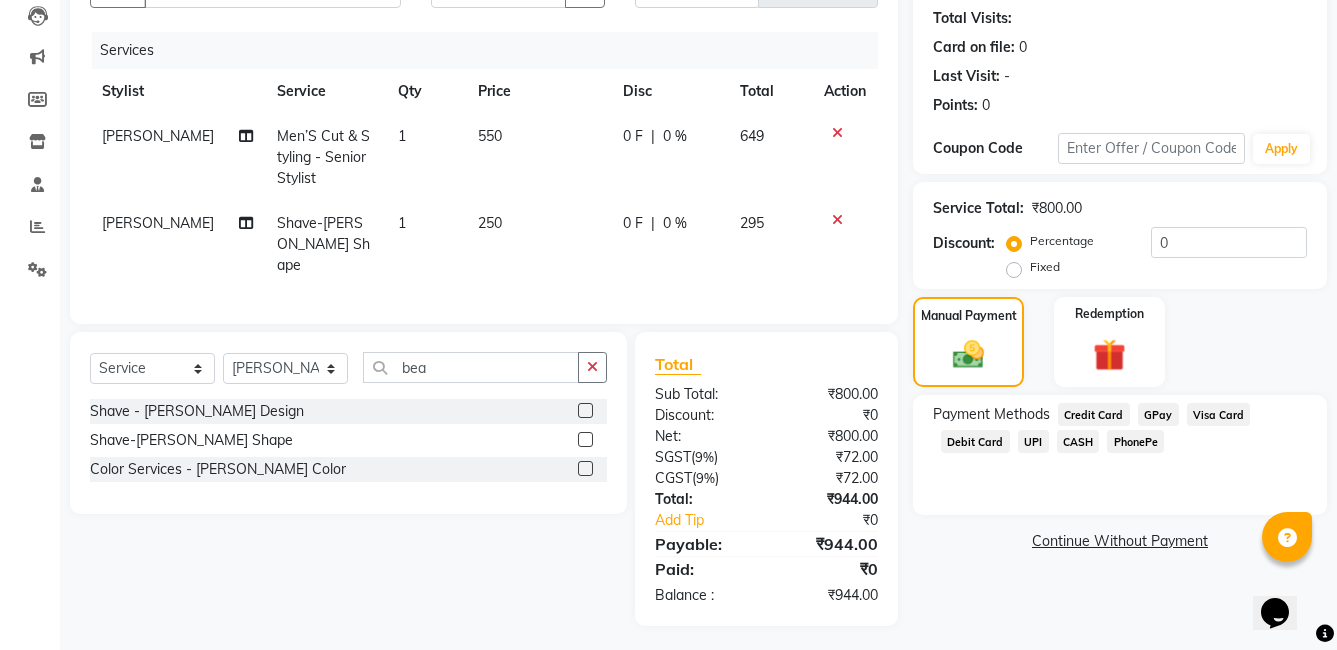 click on "PhonePe" 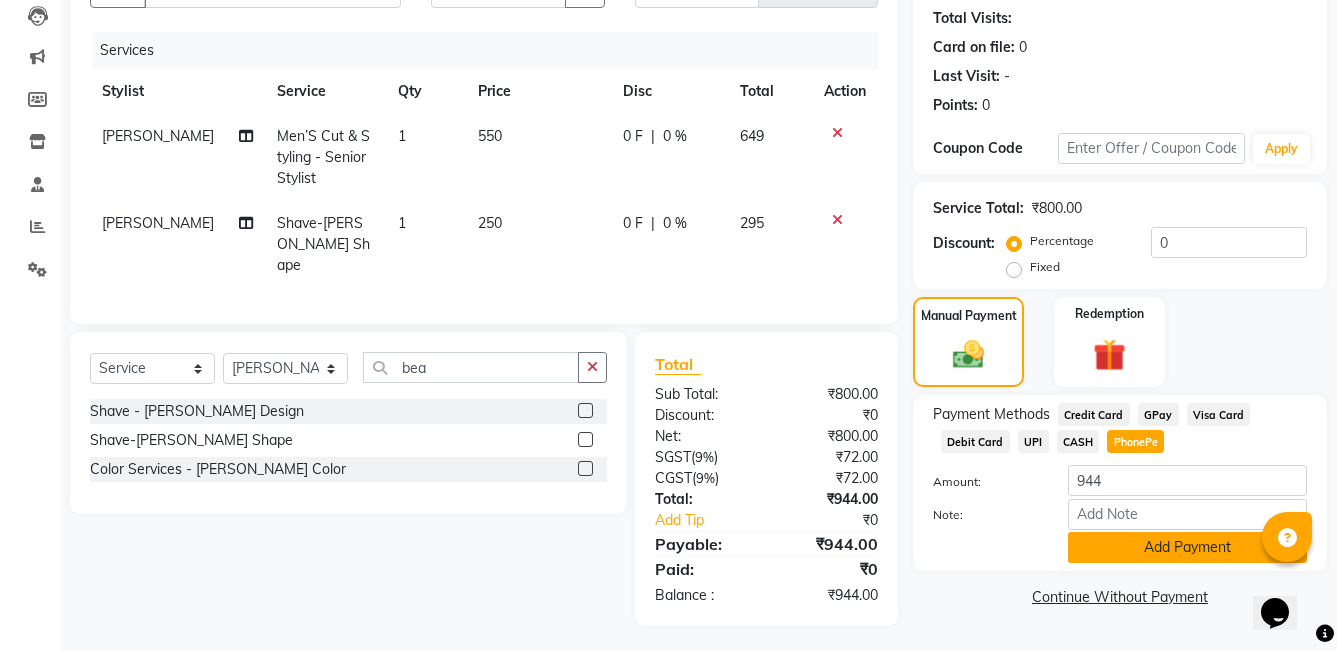 click on "Add Payment" 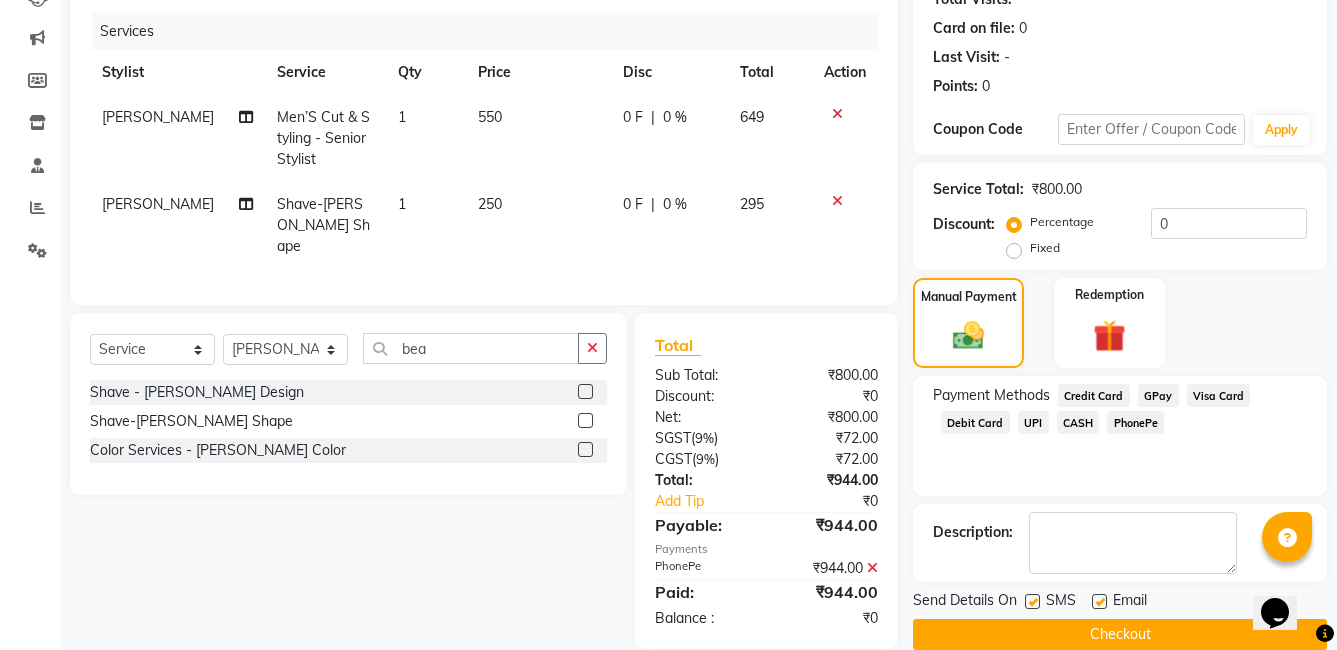 scroll, scrollTop: 265, scrollLeft: 0, axis: vertical 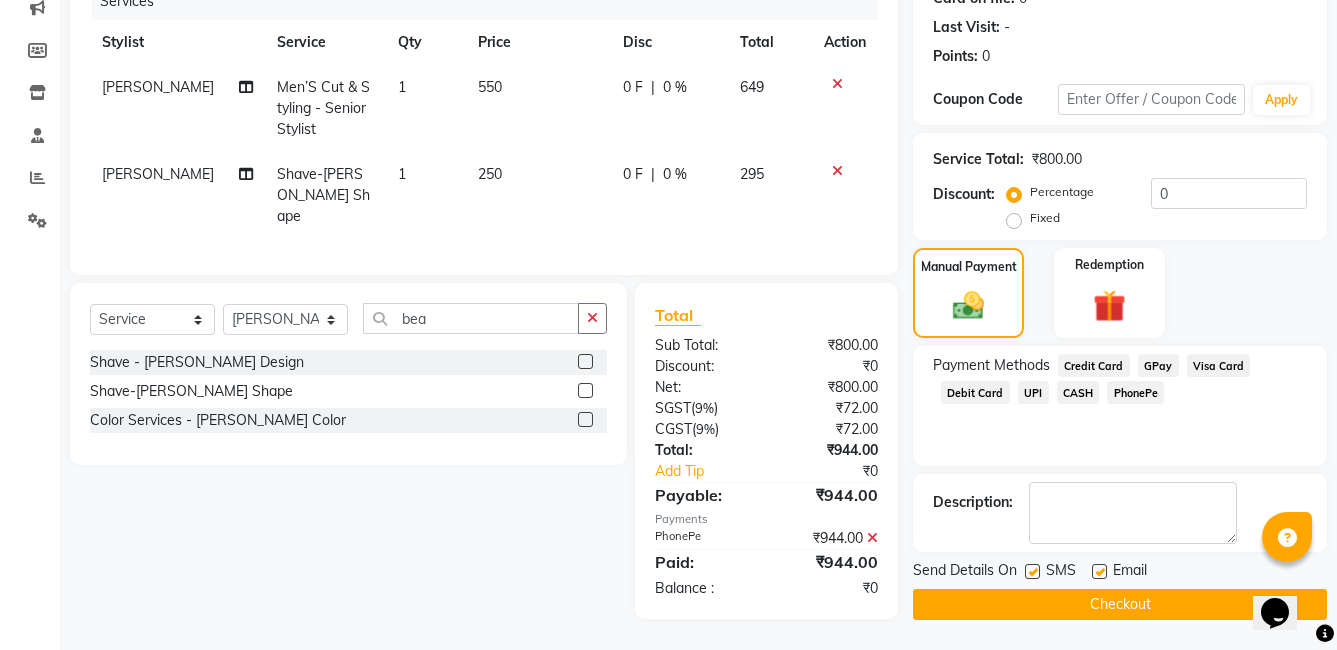 click 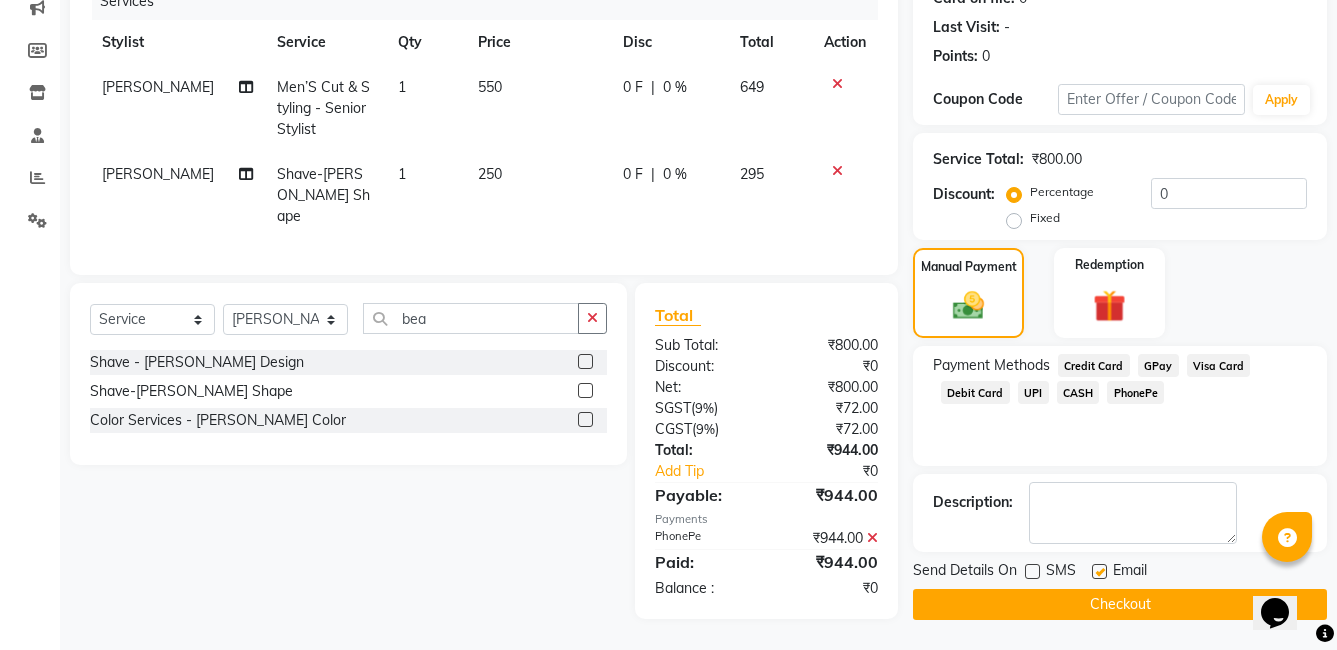 click 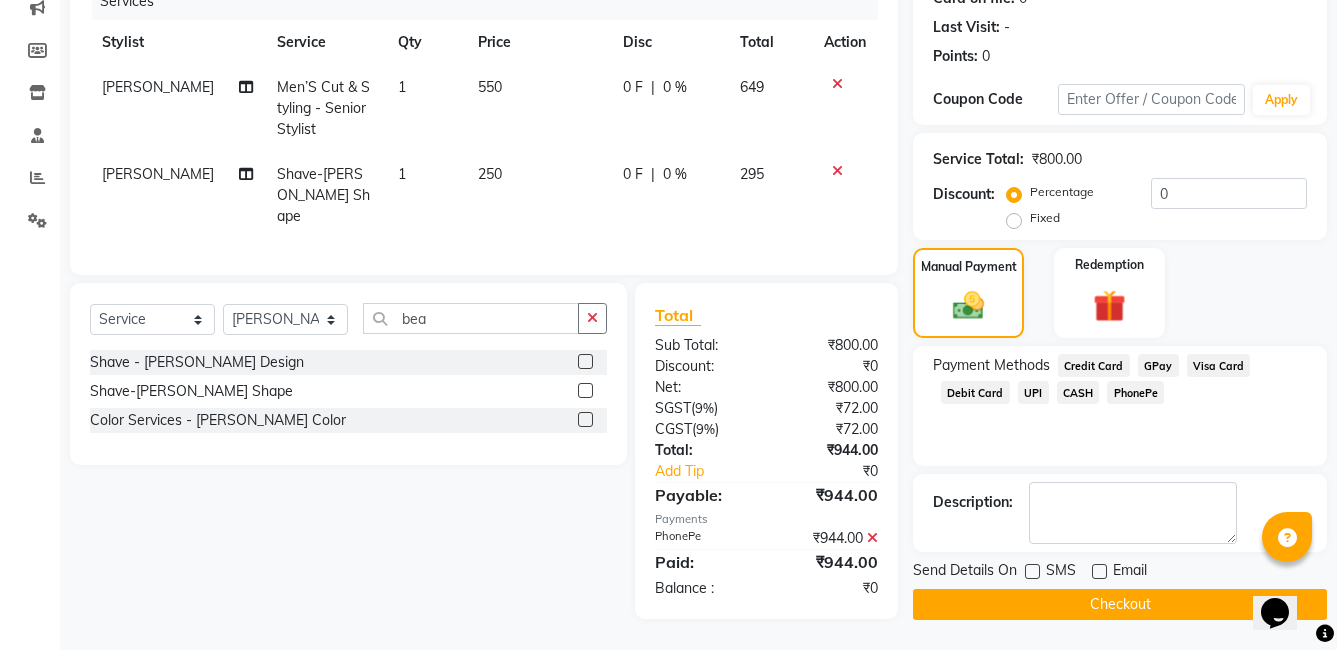 click on "Checkout" 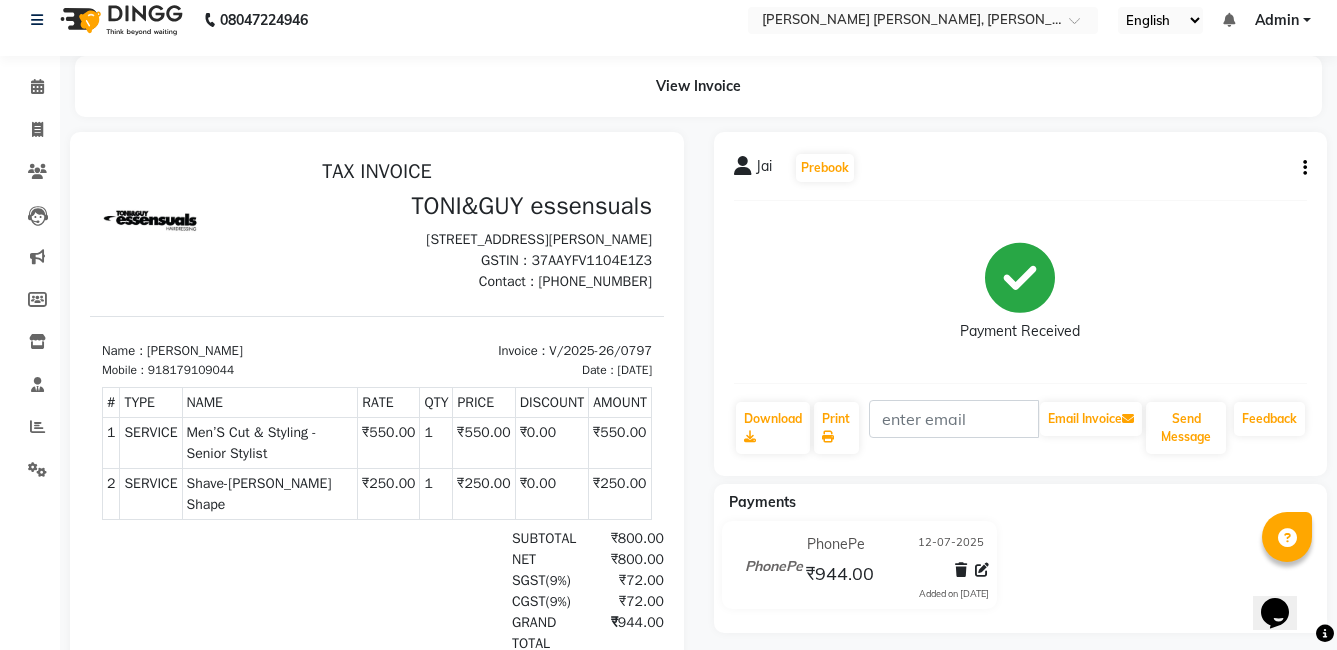 scroll, scrollTop: 0, scrollLeft: 0, axis: both 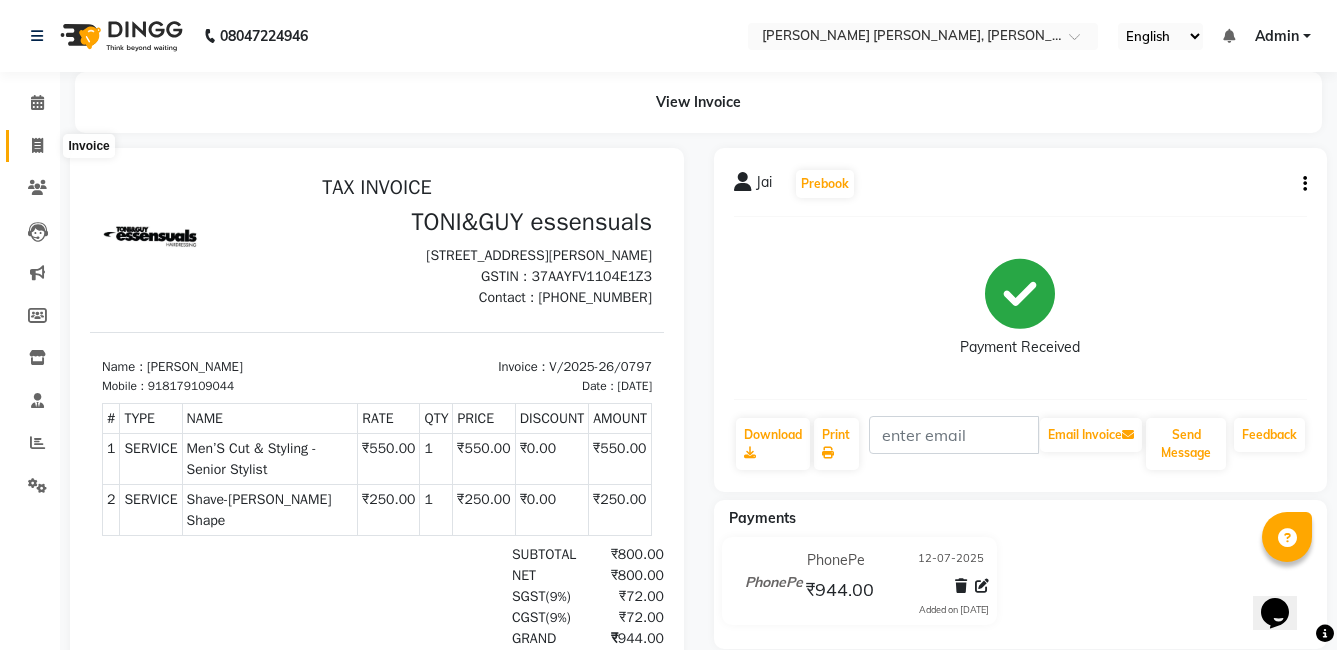 click 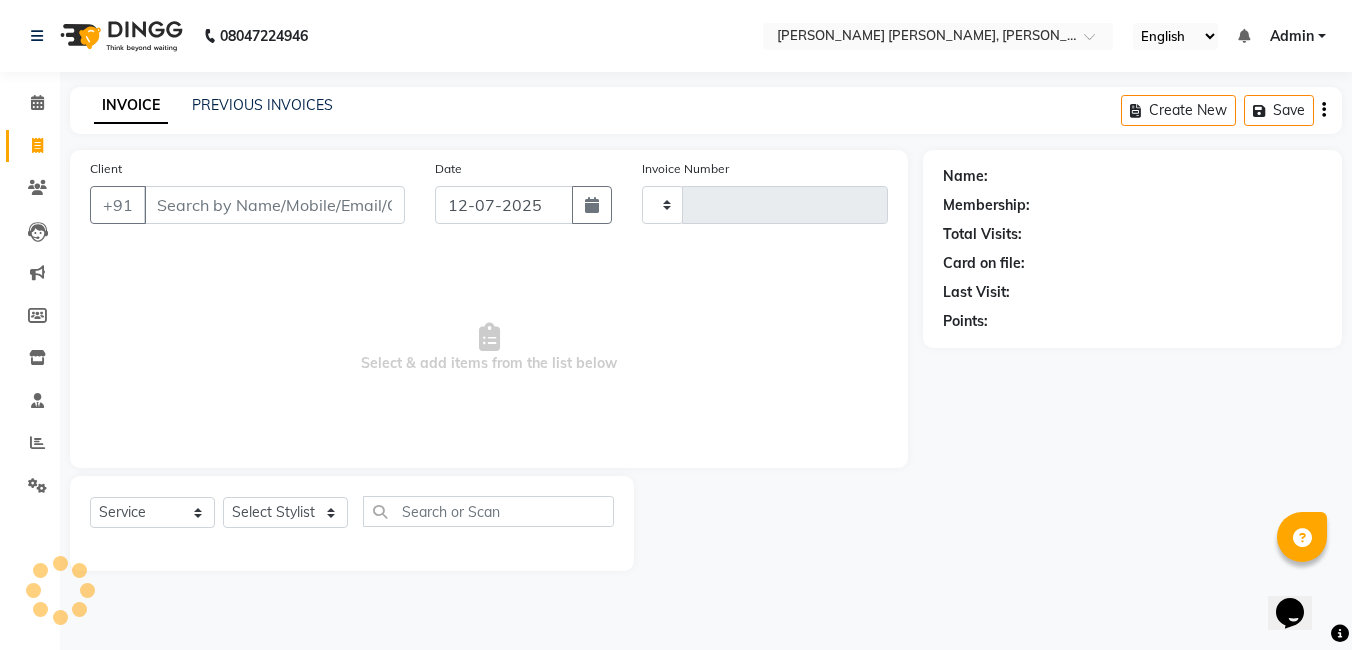 type on "0798" 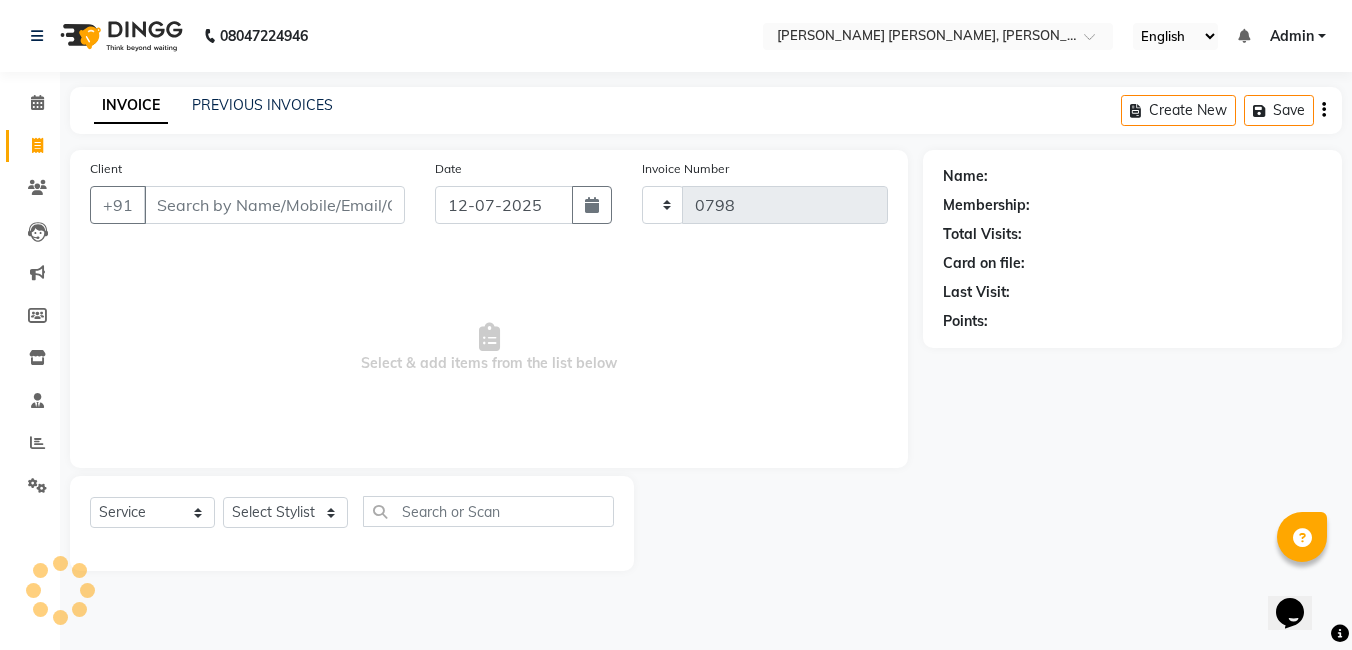 select on "7150" 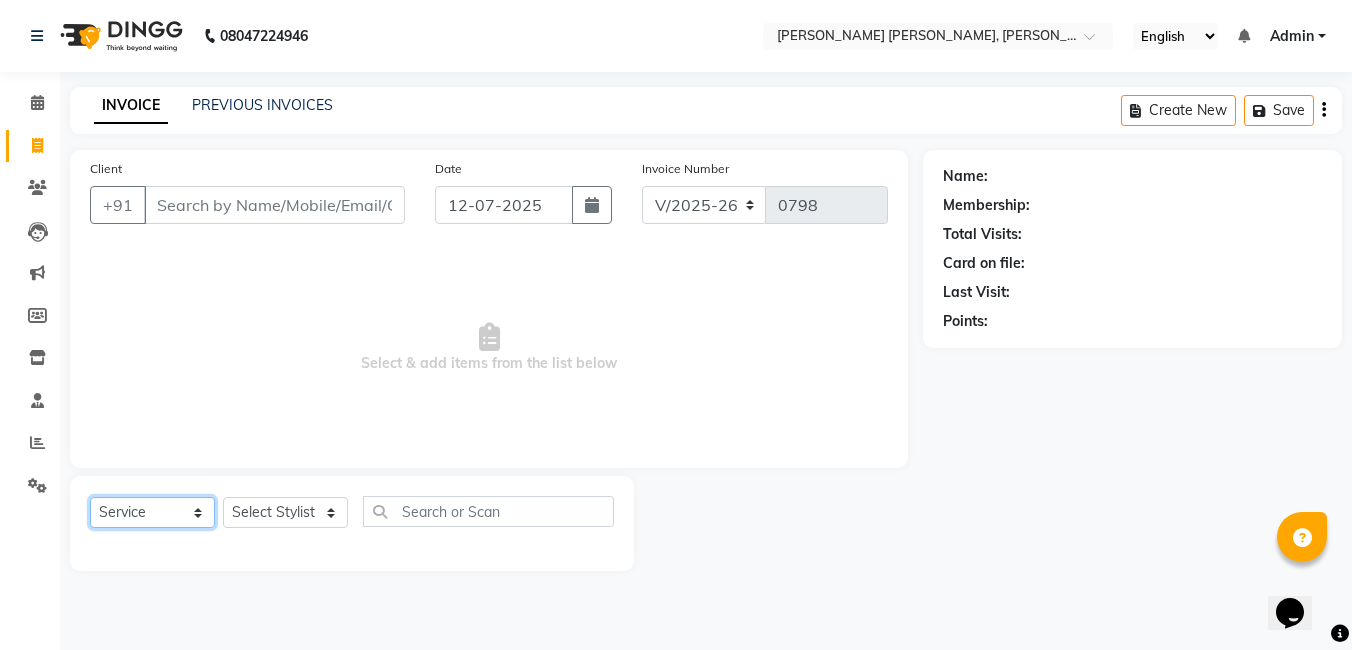 click on "Select  Service  Product  Membership  Package Voucher Prepaid Gift Card" 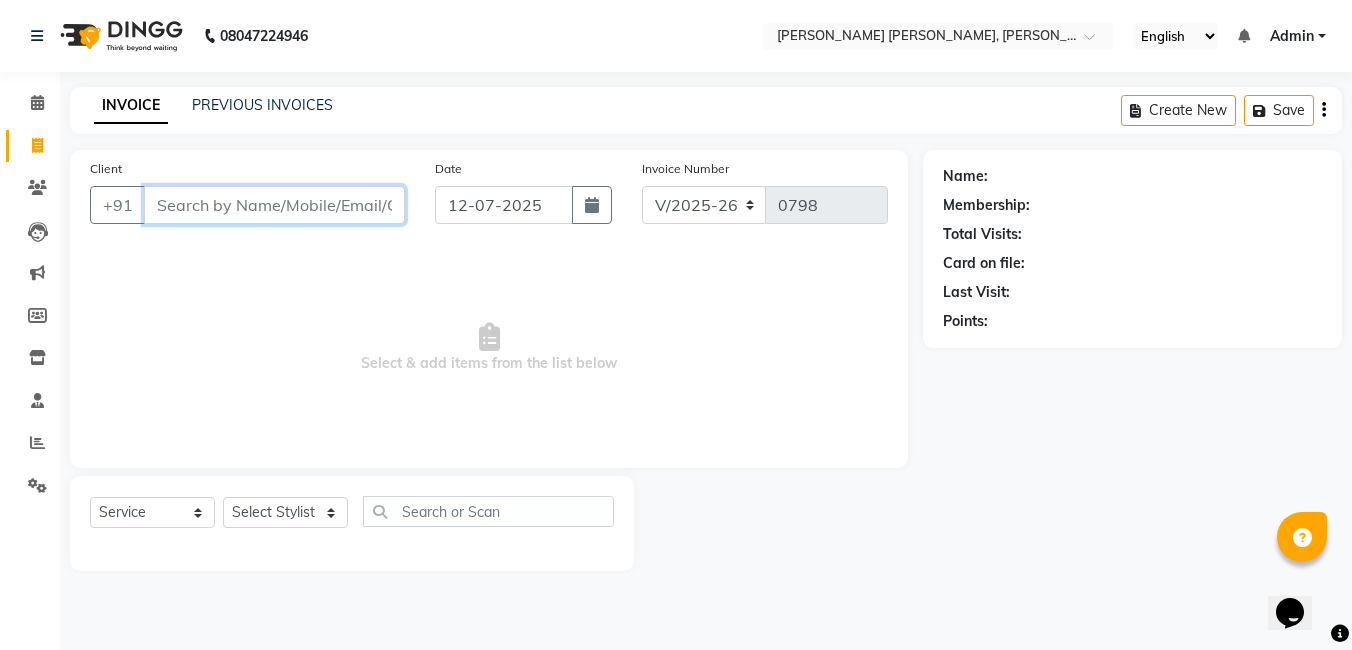 click on "Client" at bounding box center (274, 205) 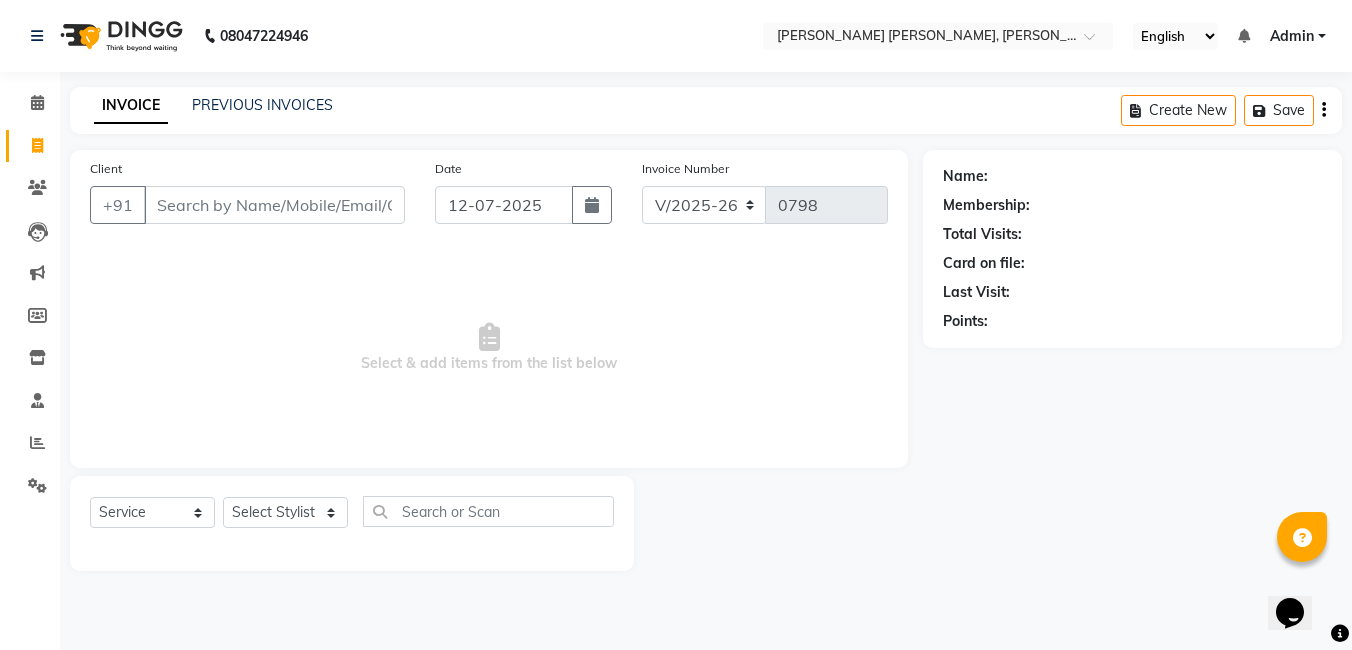click on "Client +91" 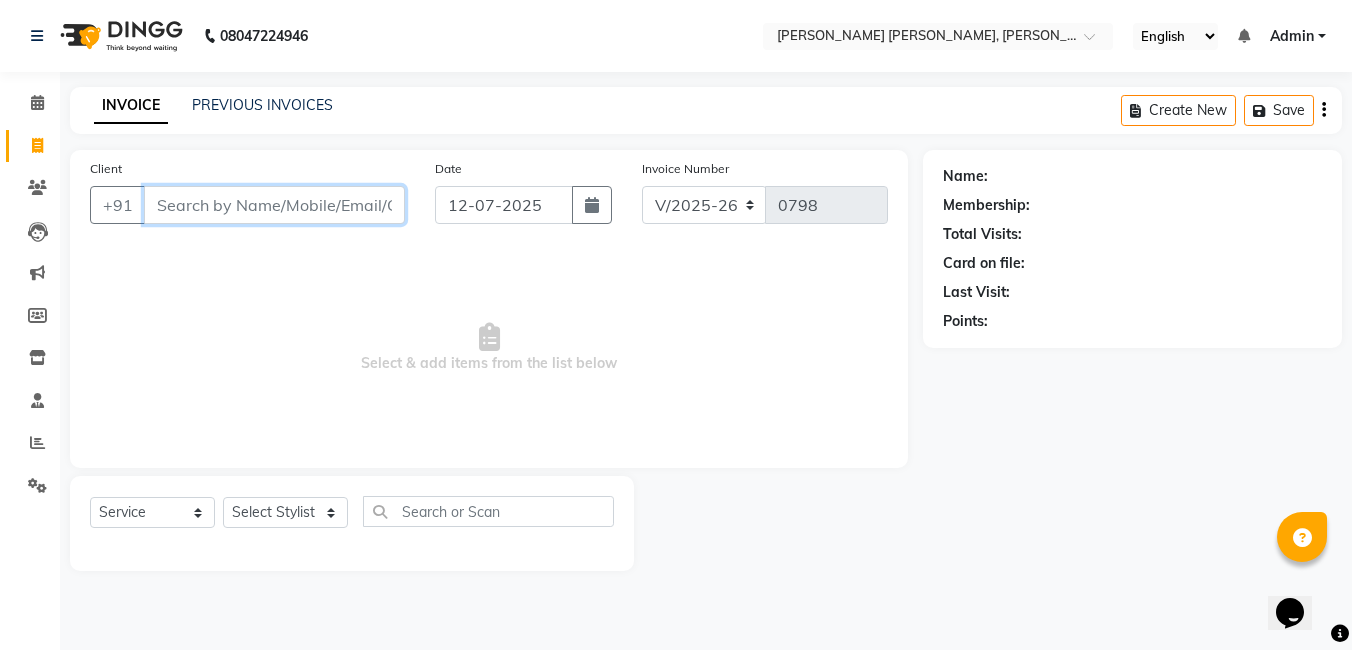 click on "Client" at bounding box center [274, 205] 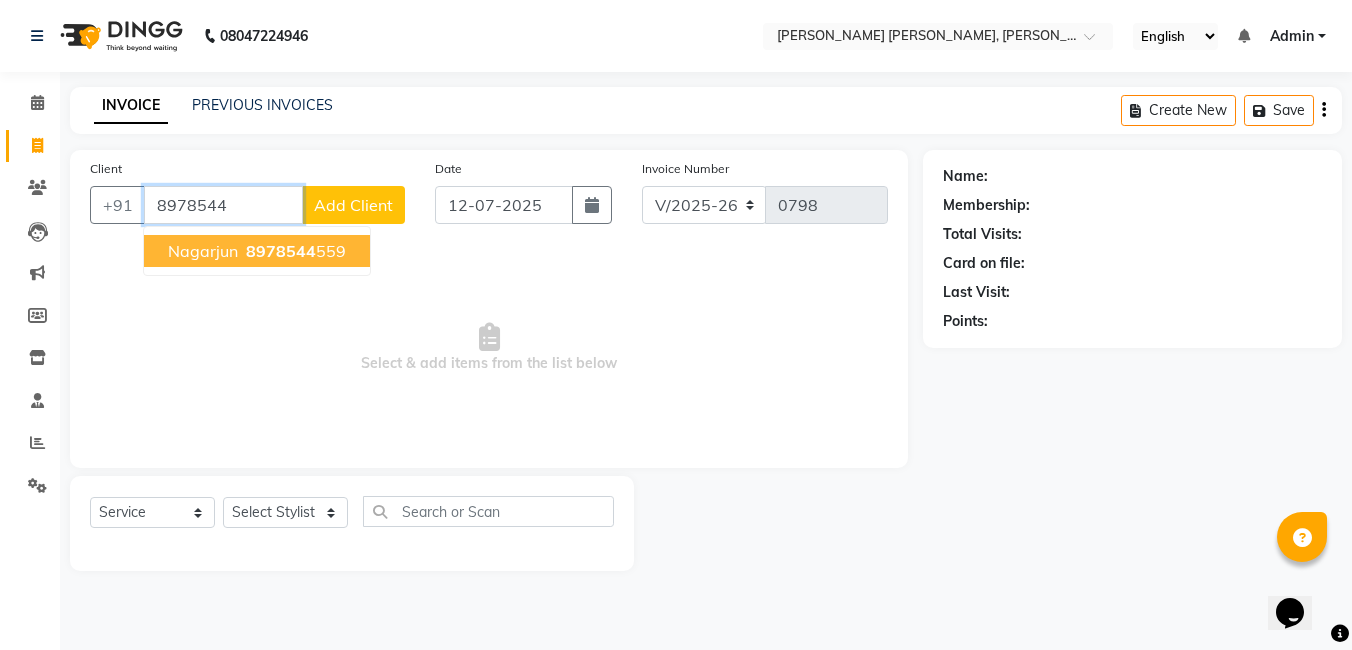 click on "8978544" at bounding box center [281, 251] 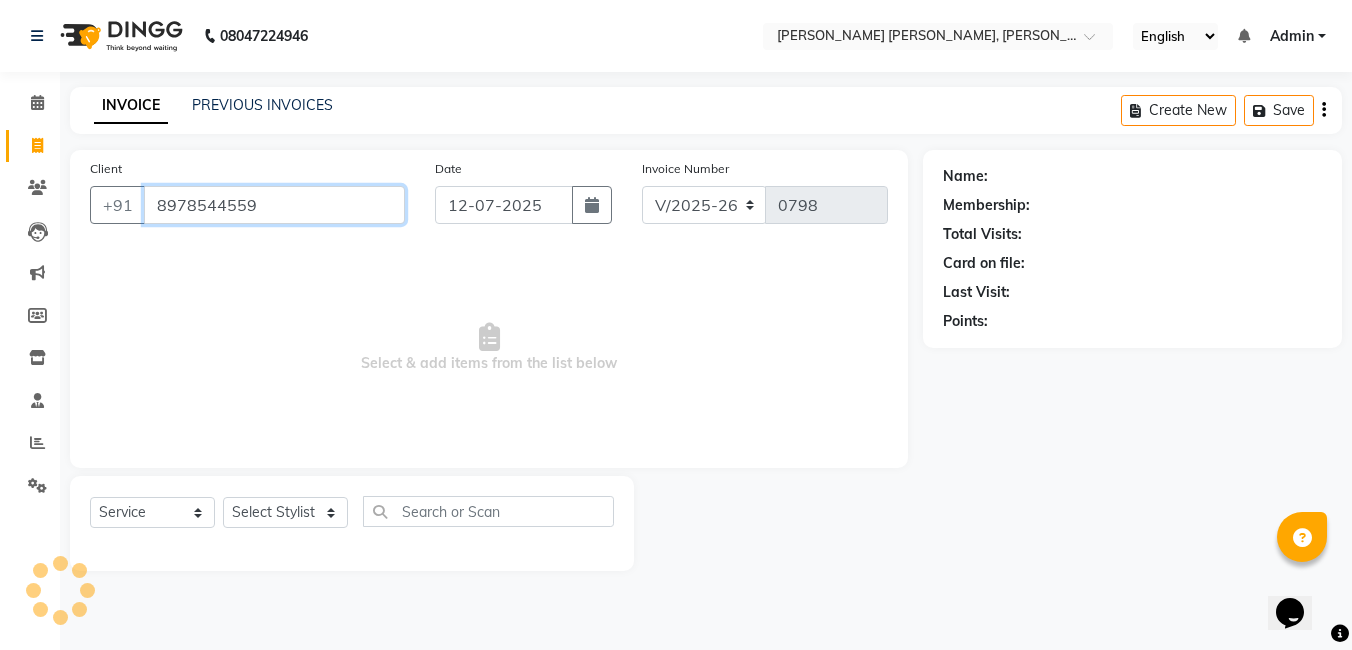 type on "8978544559" 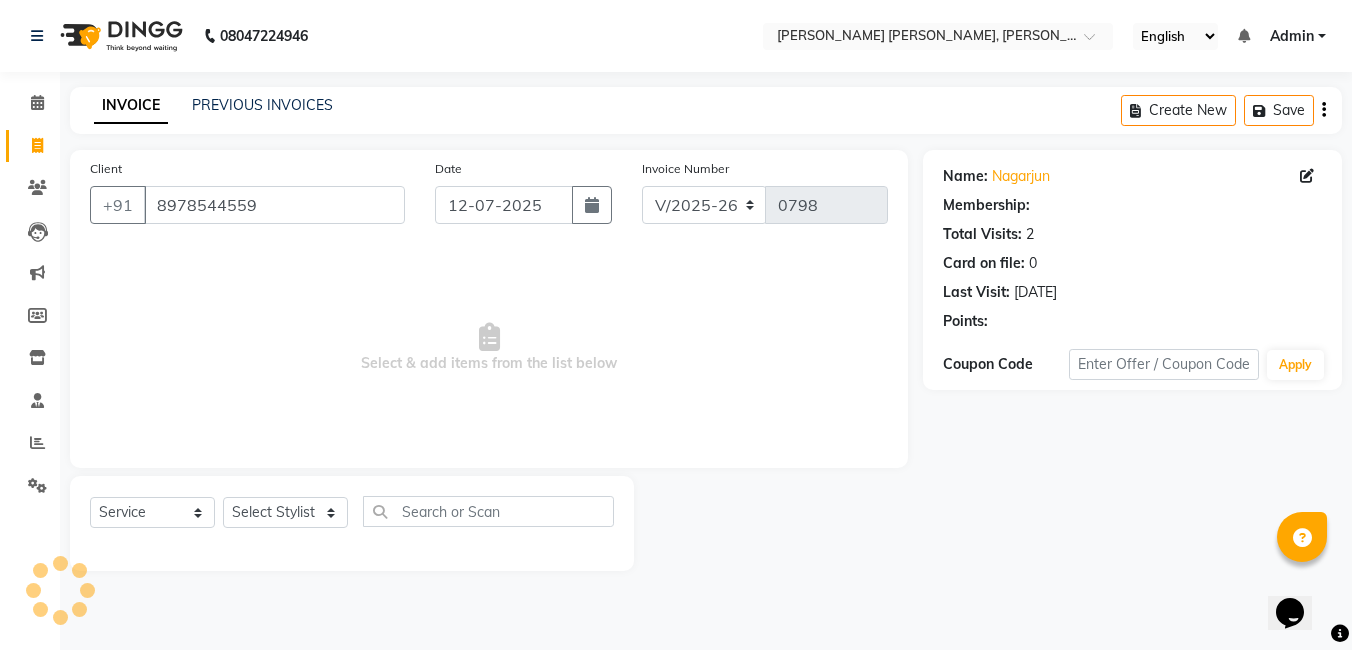 select on "1: Object" 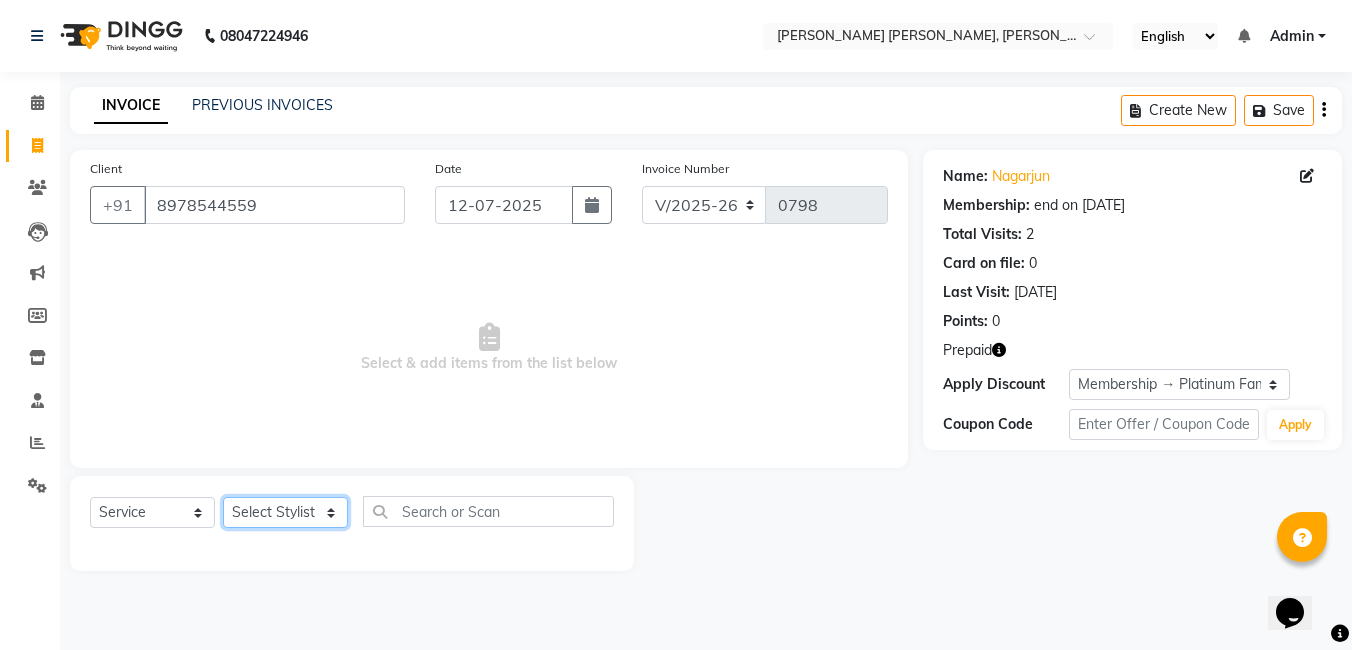 click on "Select Stylist faizz gufran mohammad hyma Kumari lalitha sree Manager Riya roy sahik" 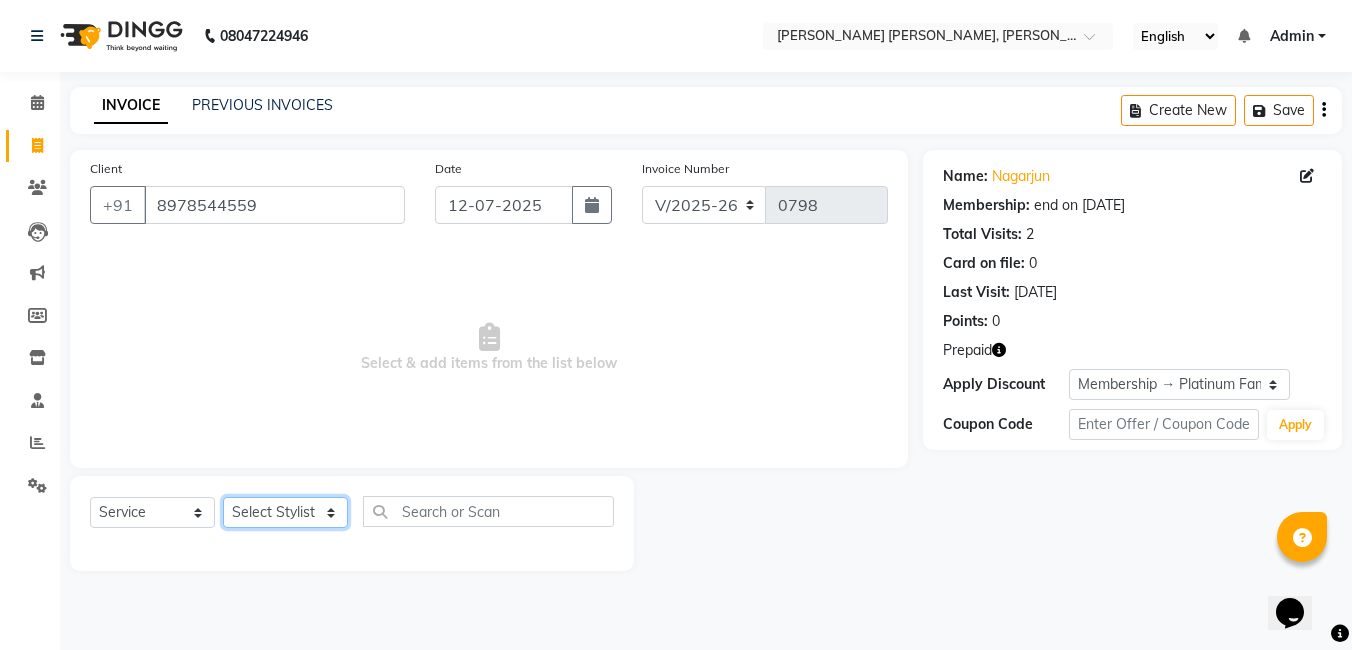 select on "60560" 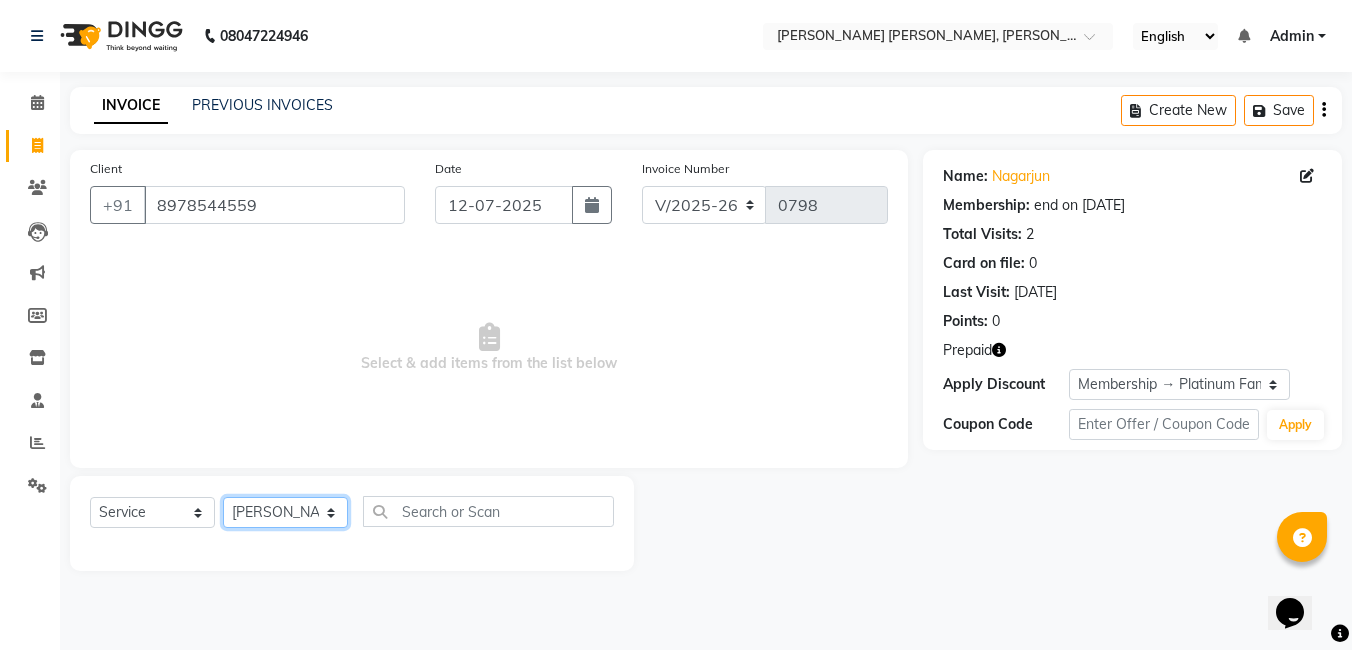 click on "Select Stylist faizz gufran mohammad hyma Kumari lalitha sree Manager Riya roy sahik" 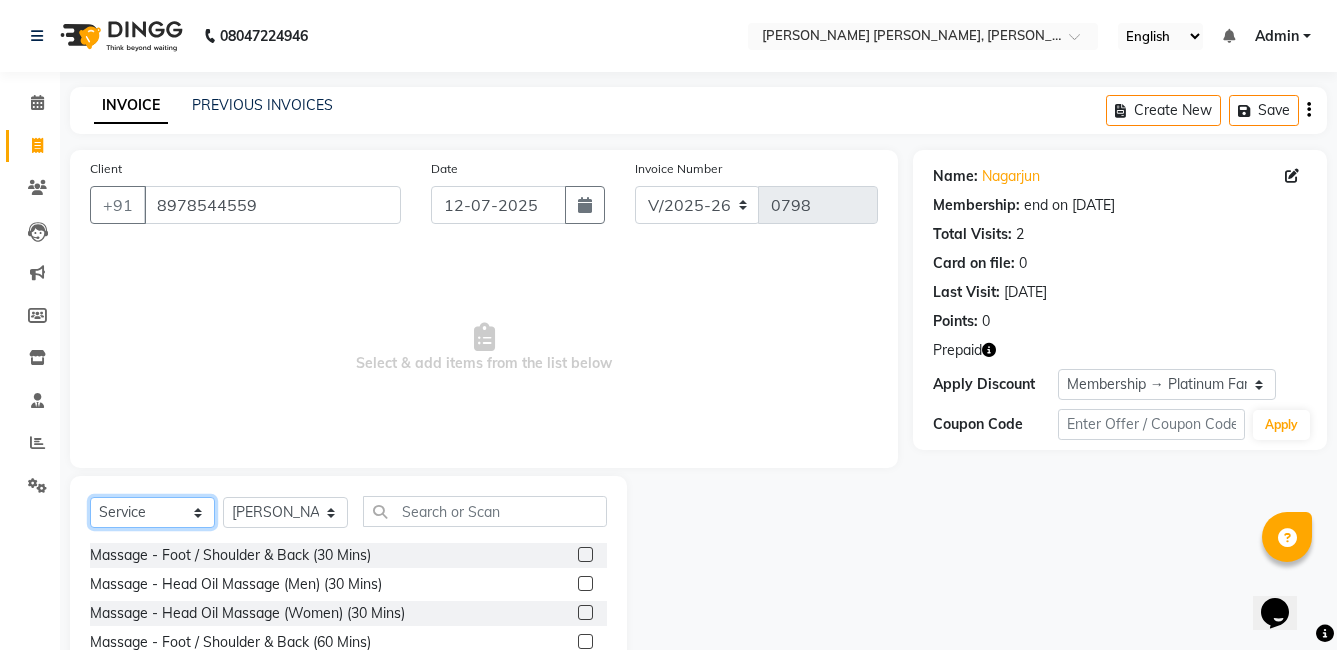 click on "Select  Service  Product  Membership  Package Voucher Prepaid Gift Card" 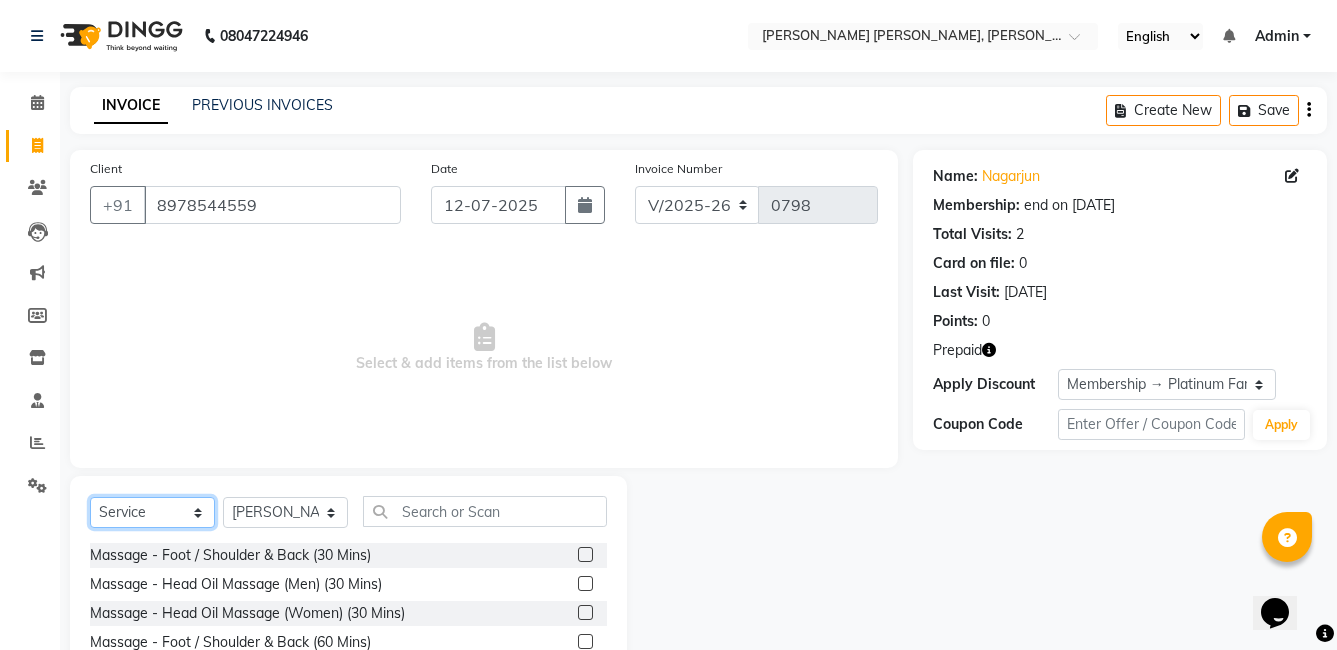 select on "P" 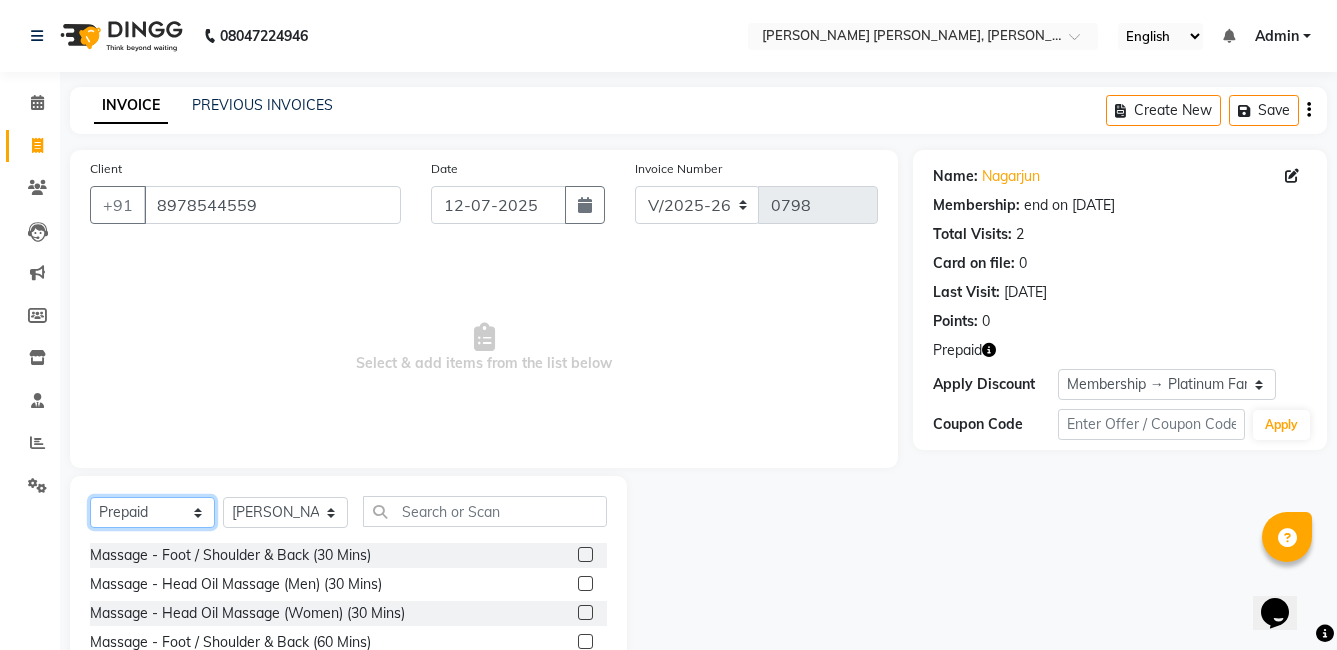 click on "Select  Service  Product  Membership  Package Voucher Prepaid Gift Card" 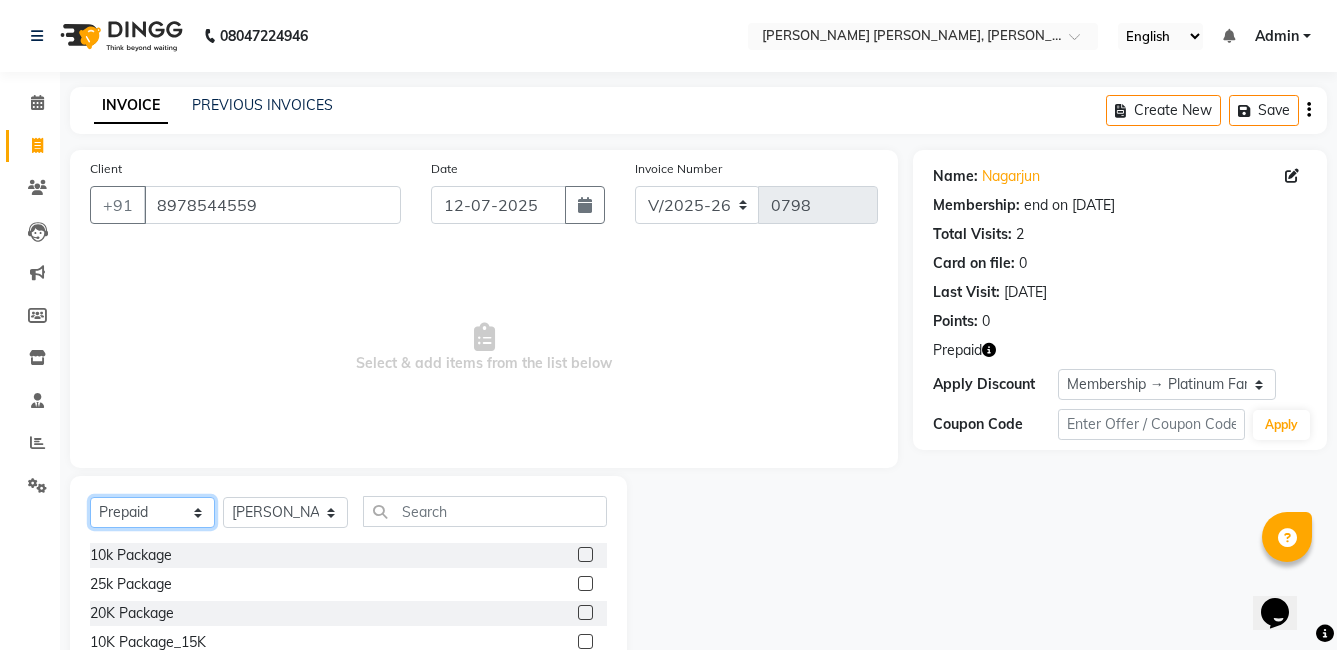 scroll, scrollTop: 96, scrollLeft: 0, axis: vertical 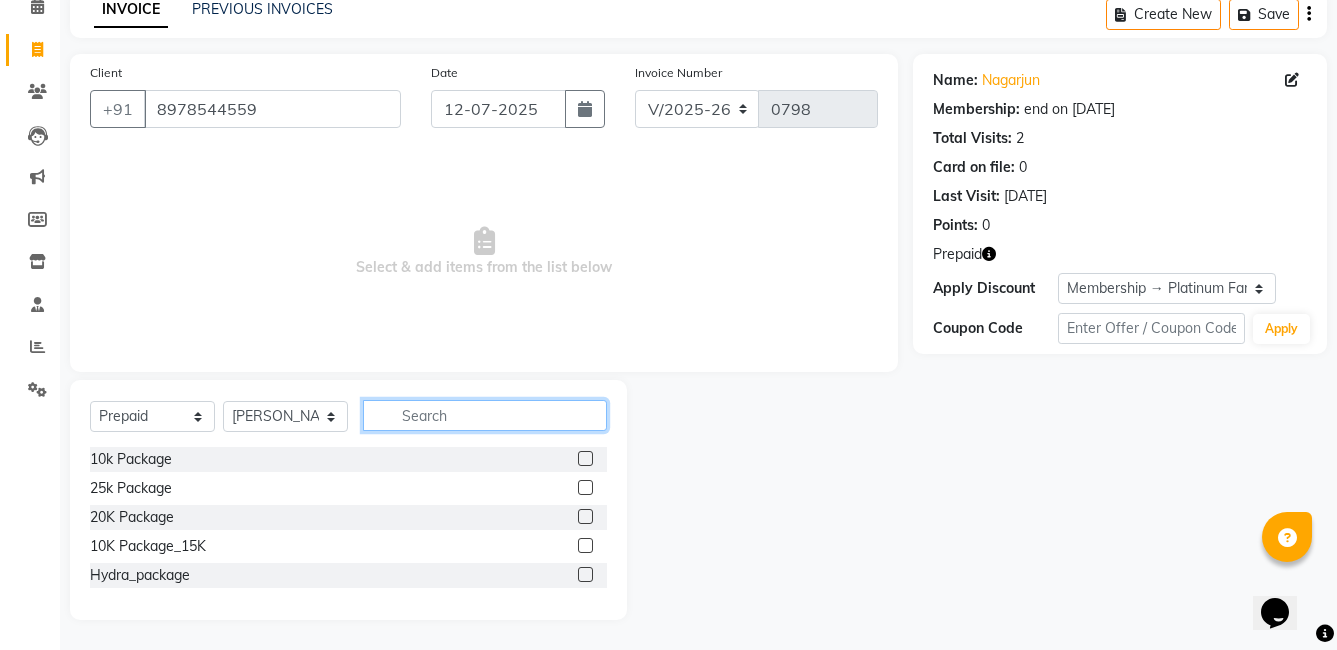 click 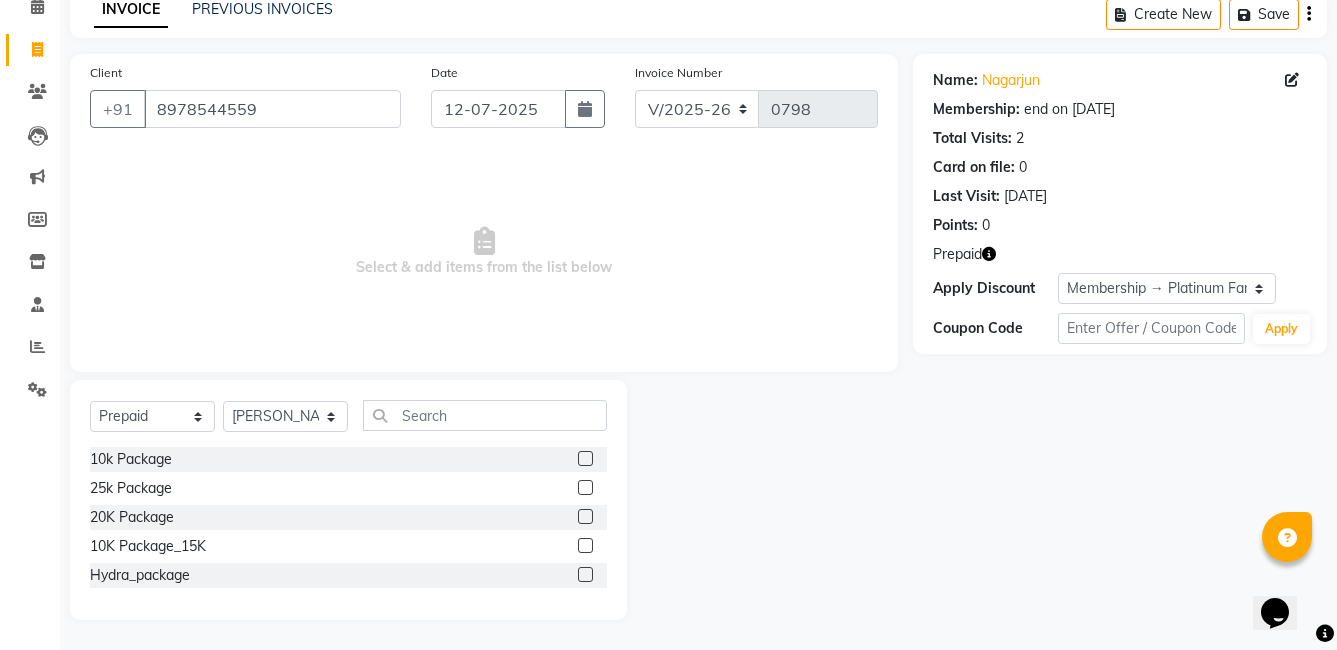 click 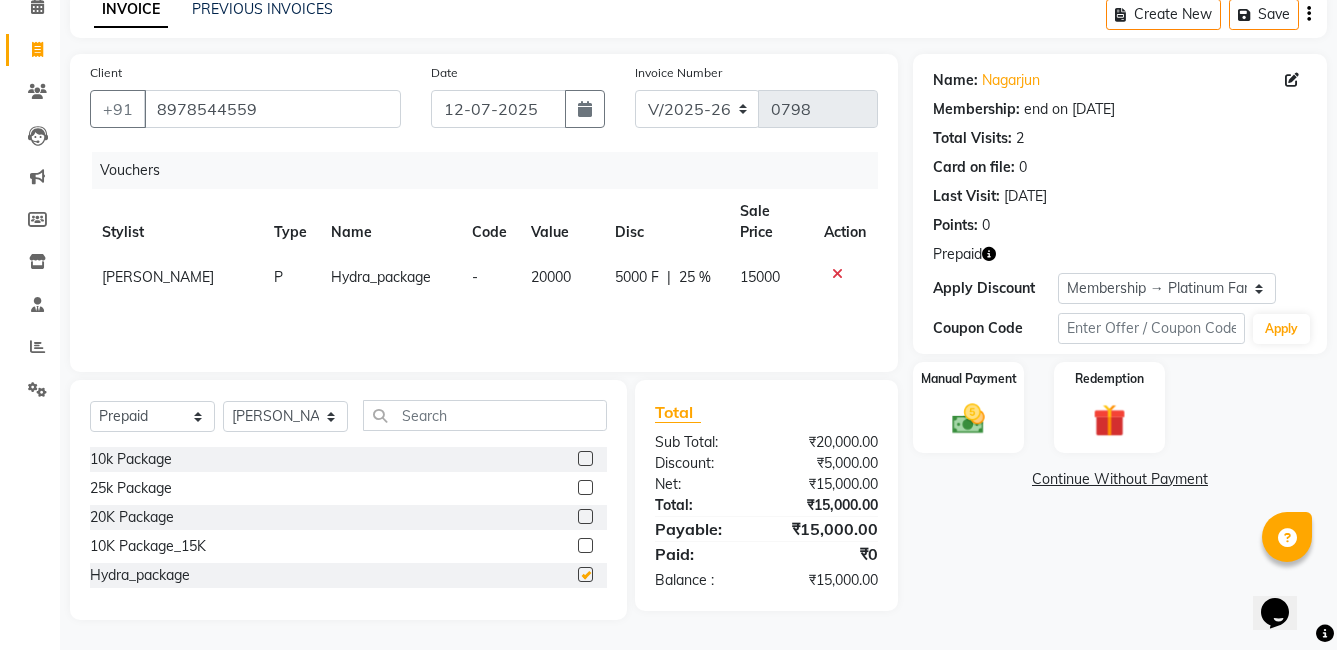 checkbox on "false" 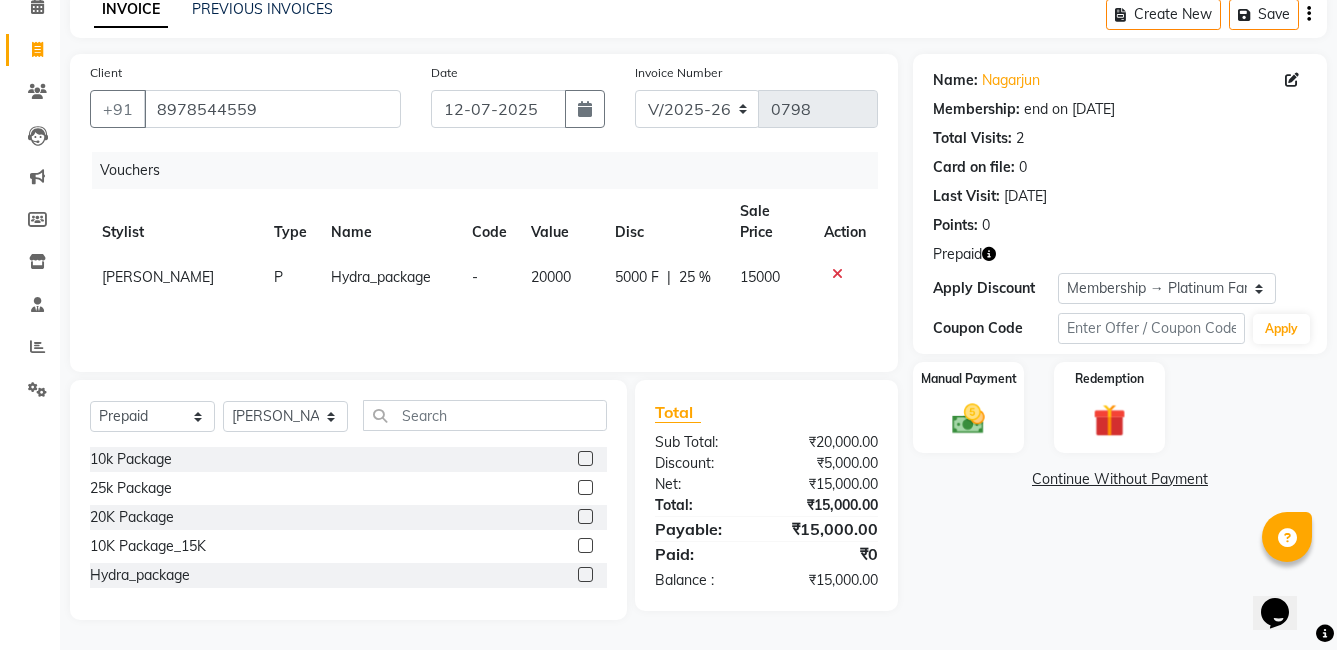 click on "20000" 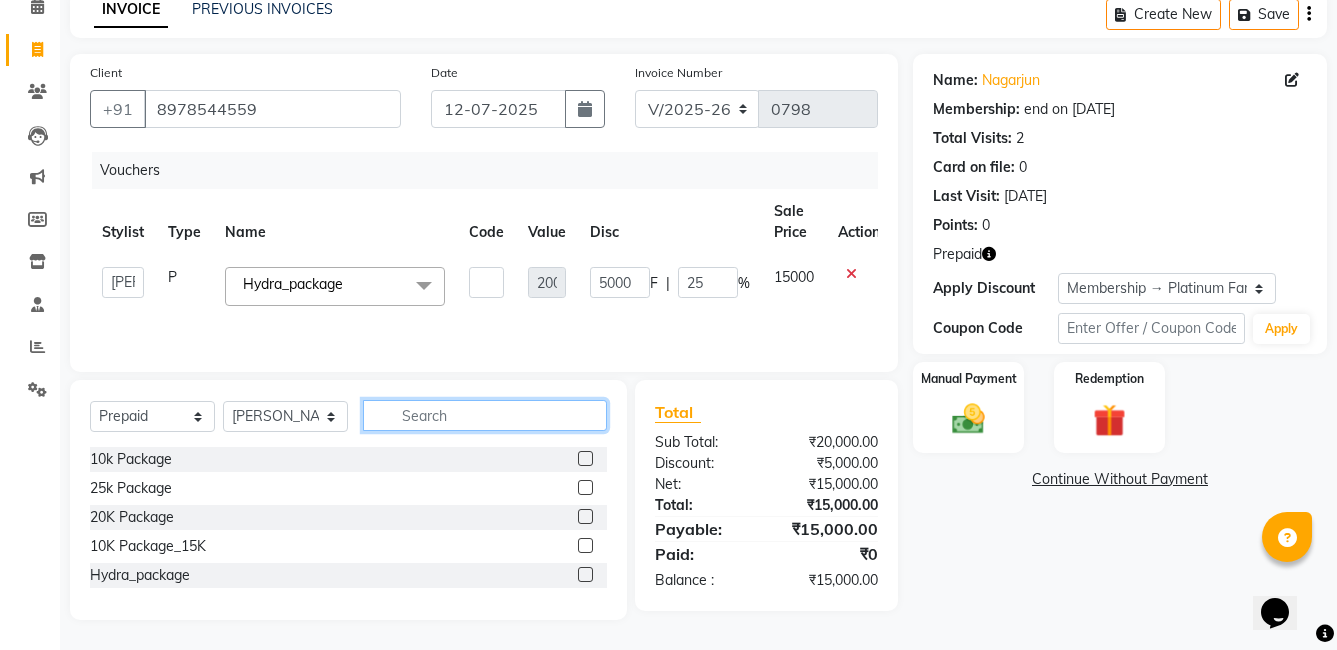 click 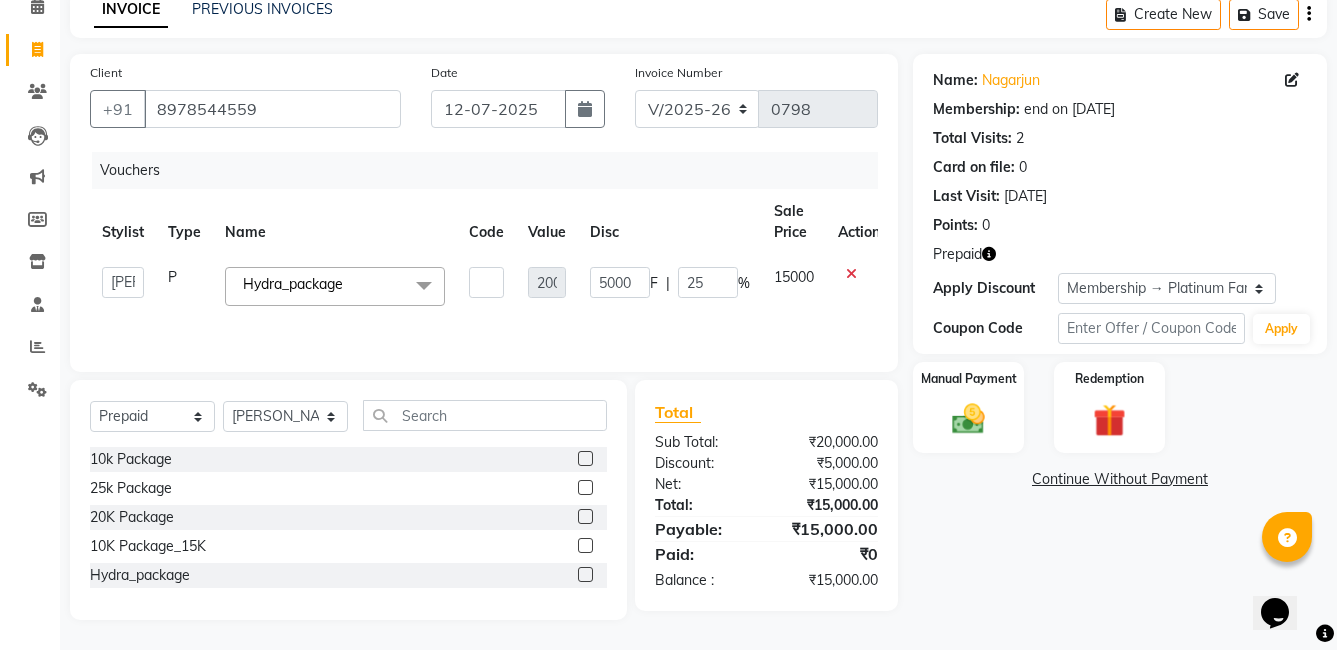 click 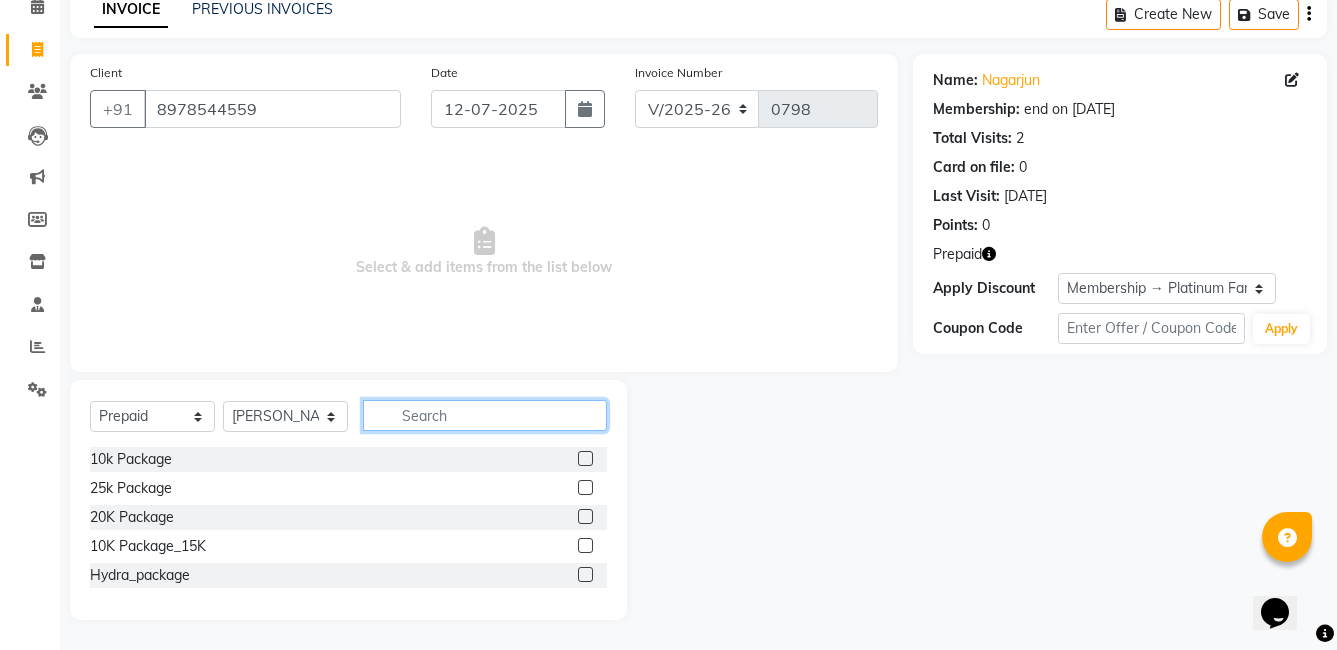 click 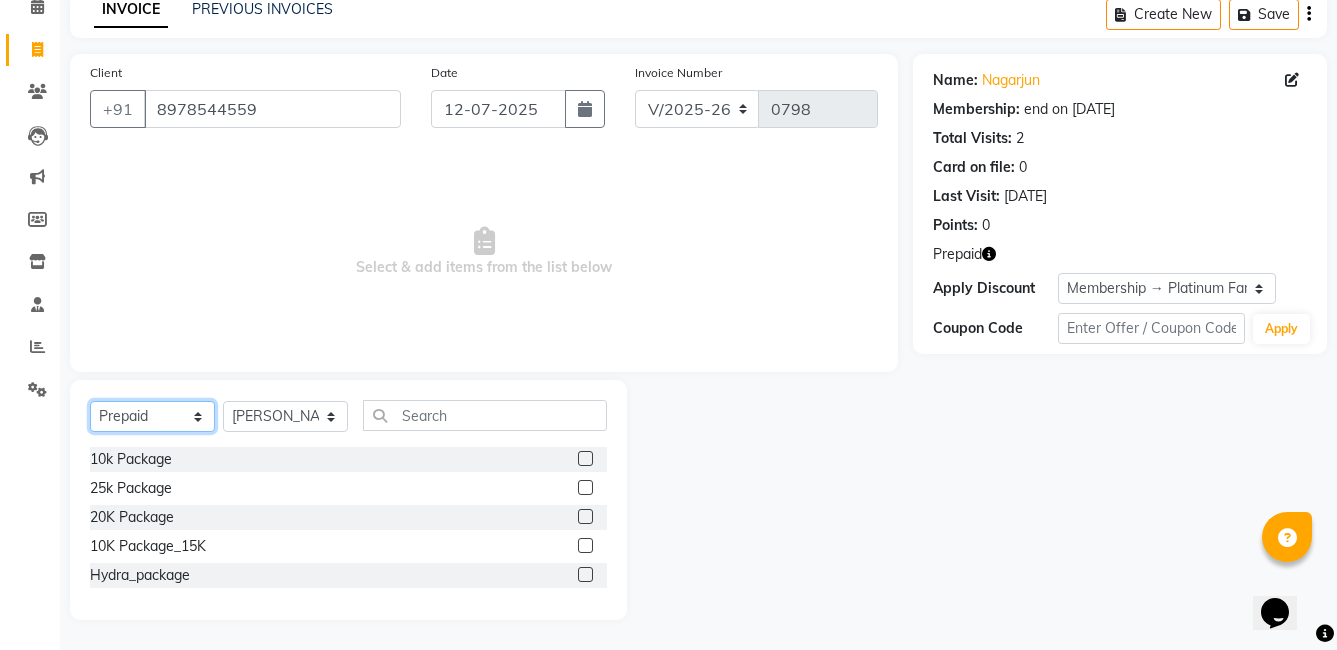 click on "Select  Service  Product  Membership  Package Voucher Prepaid Gift Card" 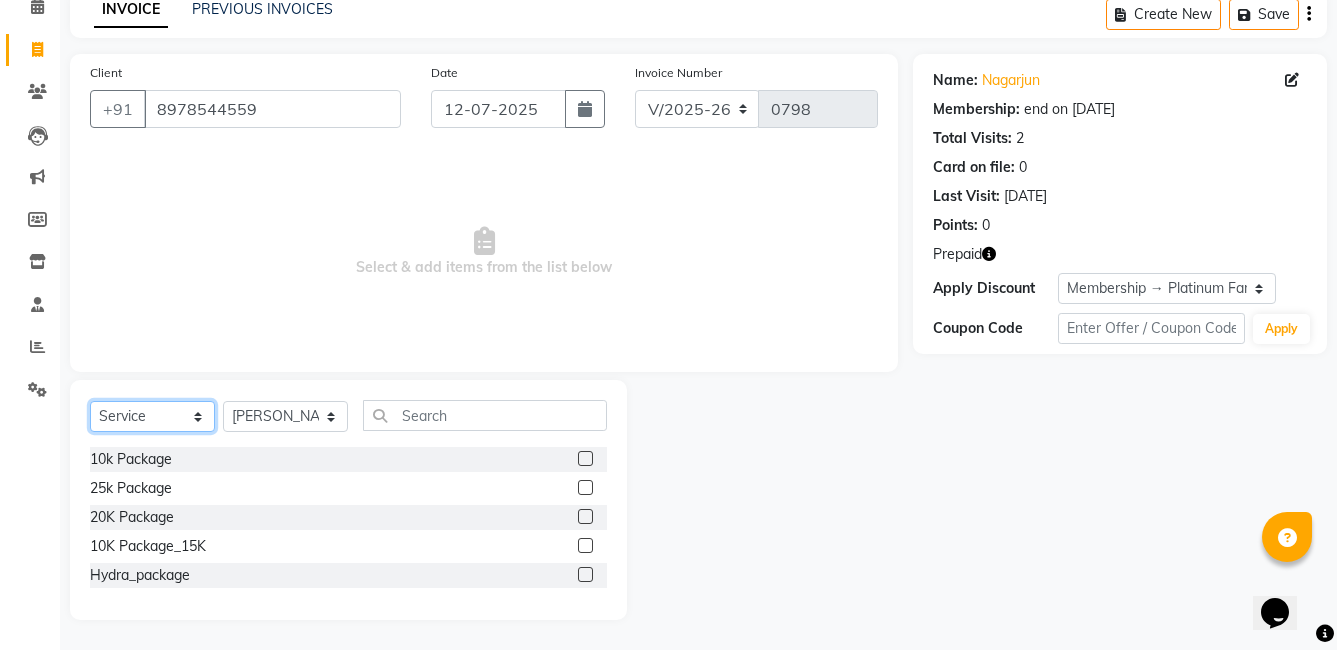 click on "Select  Service  Product  Membership  Package Voucher Prepaid Gift Card" 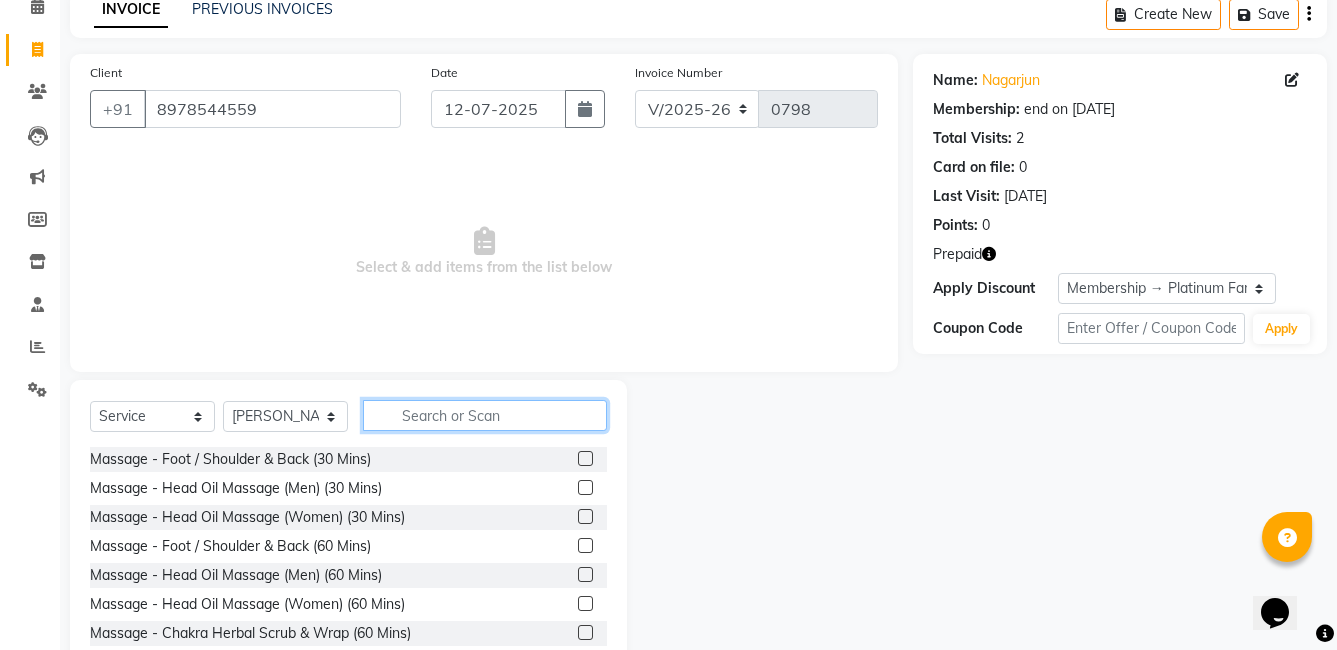 click 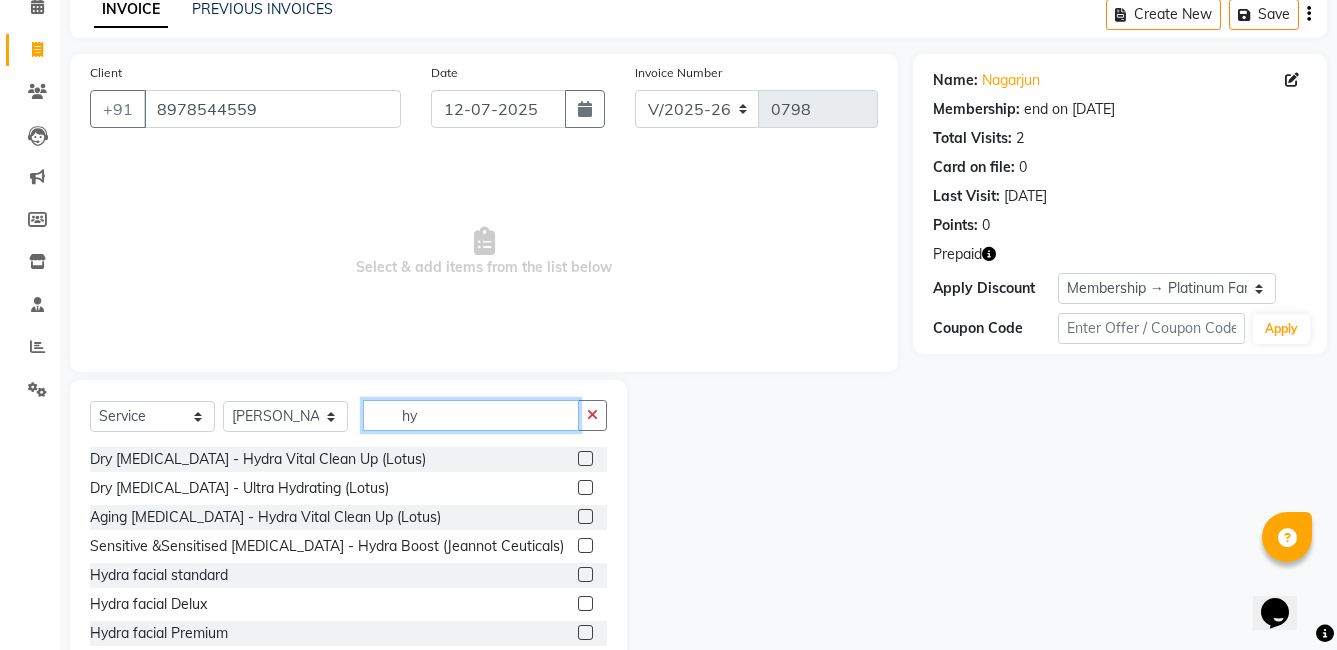 type on "hy" 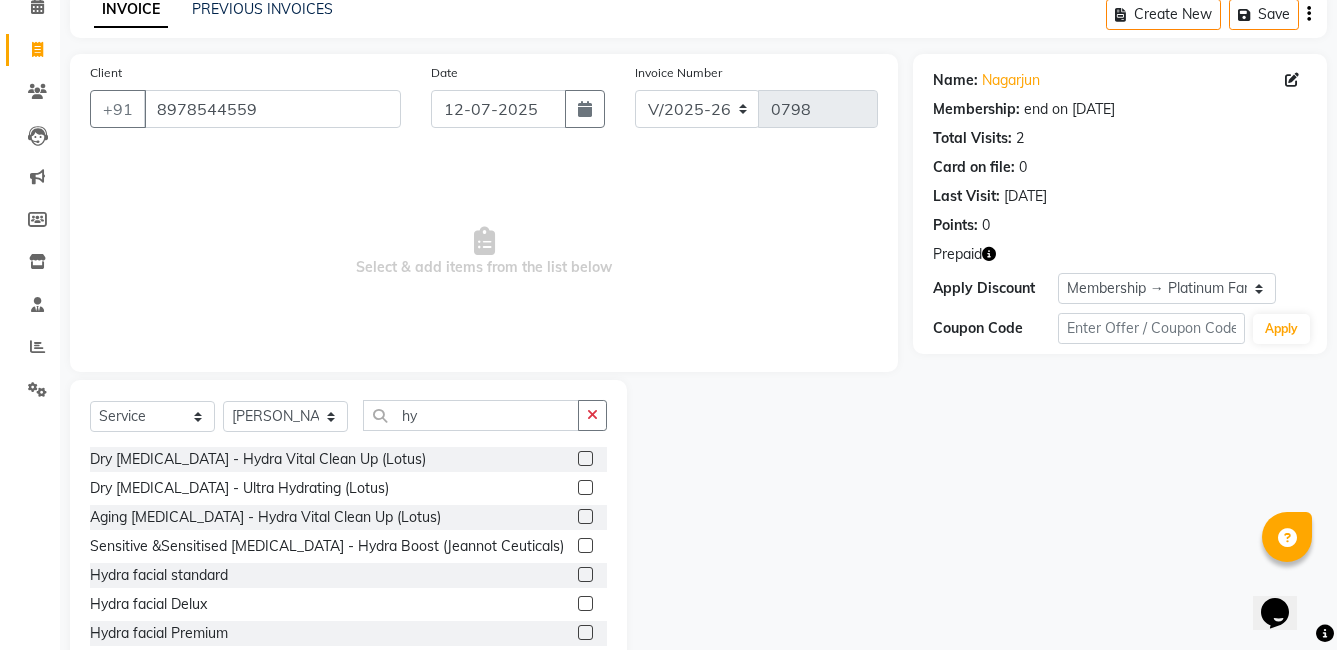 click 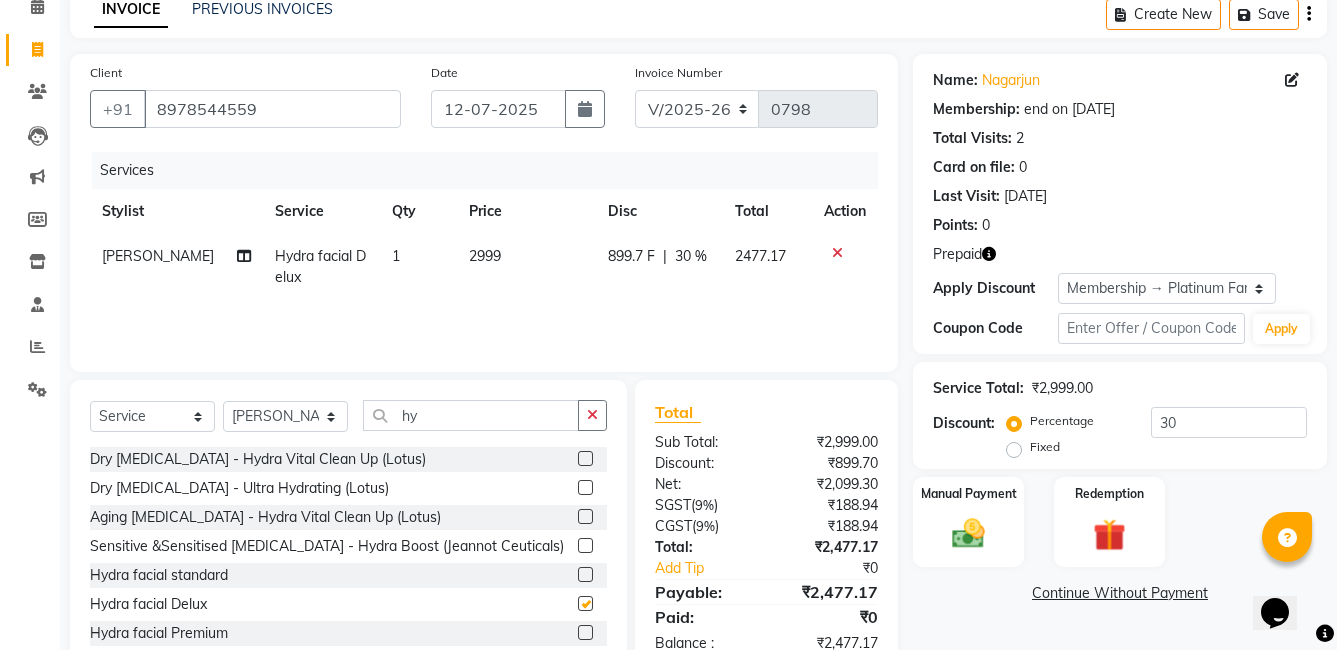 checkbox on "false" 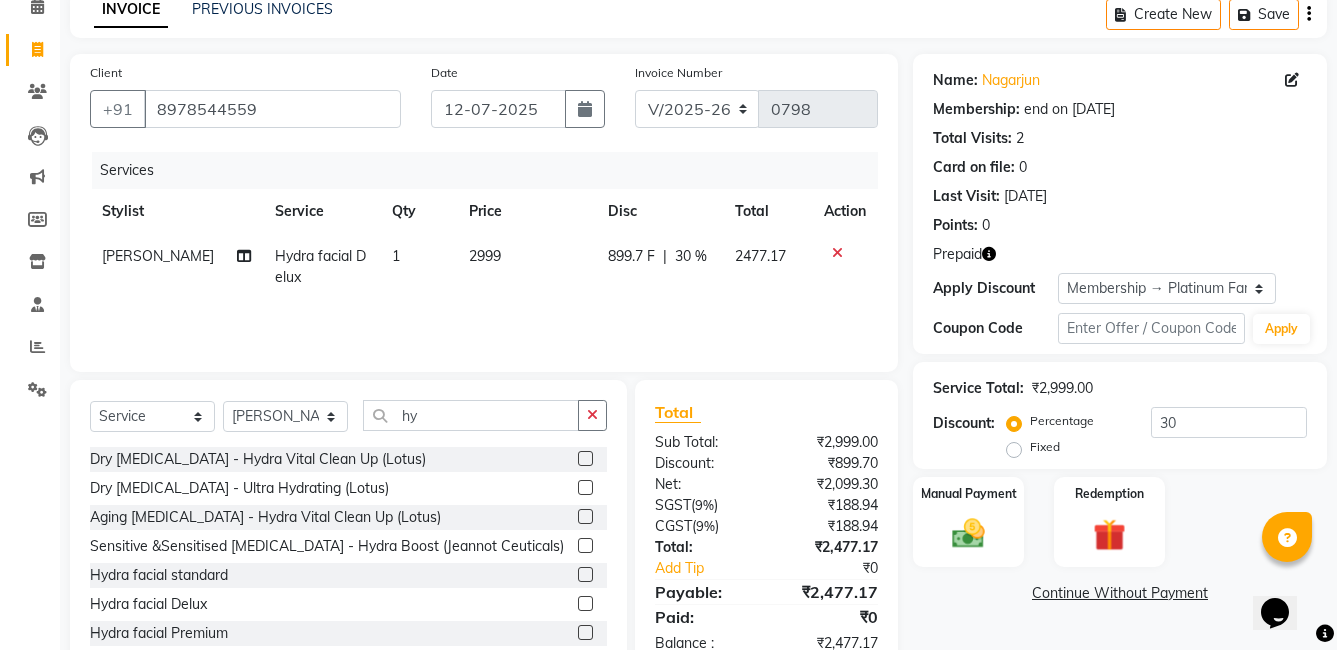 click 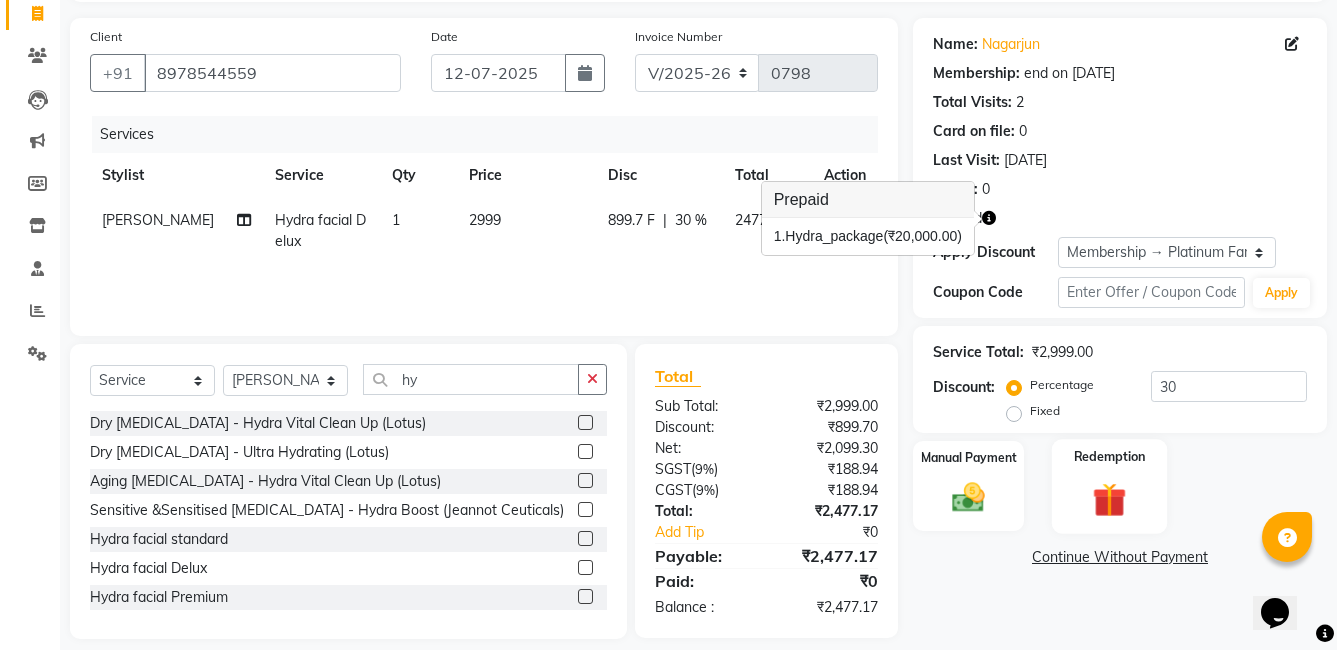 scroll, scrollTop: 151, scrollLeft: 0, axis: vertical 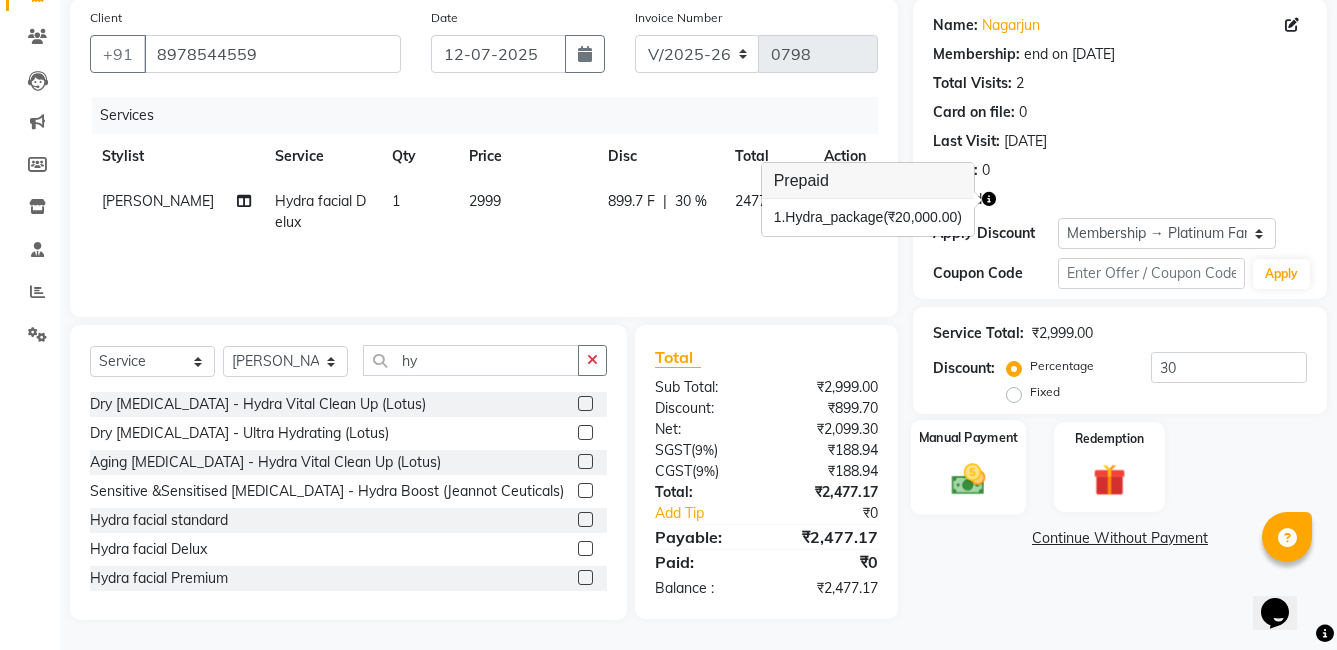 click 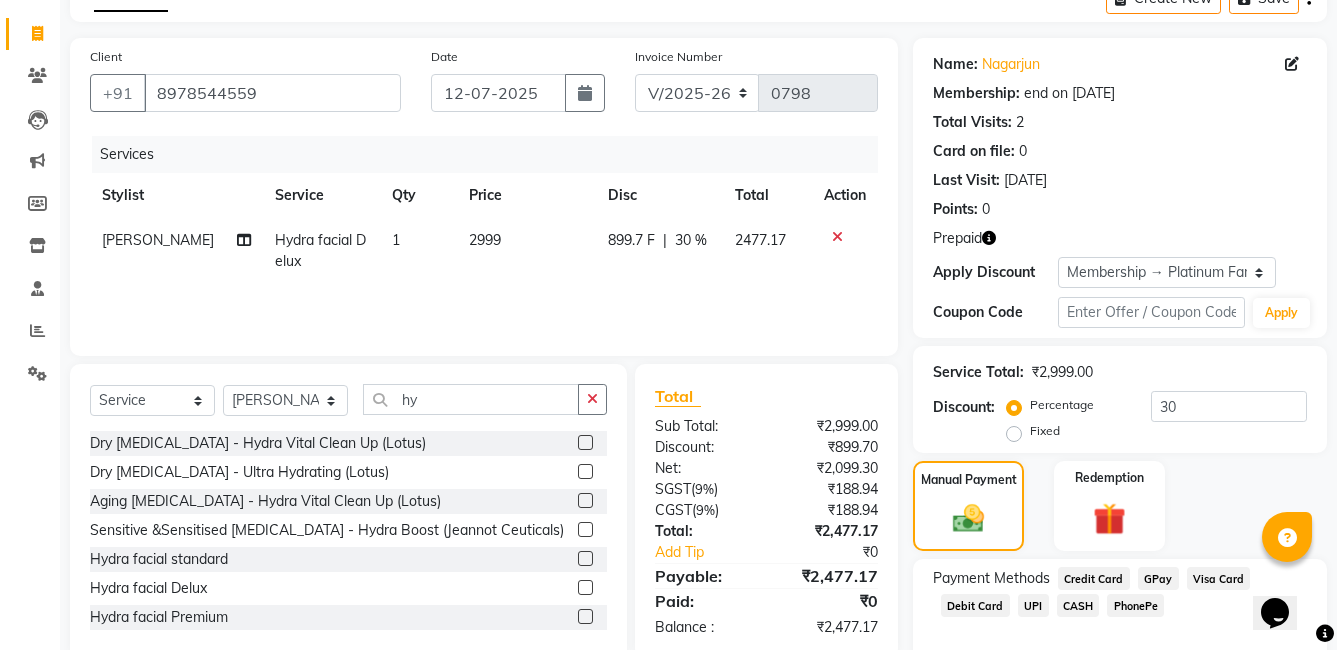 scroll, scrollTop: 212, scrollLeft: 0, axis: vertical 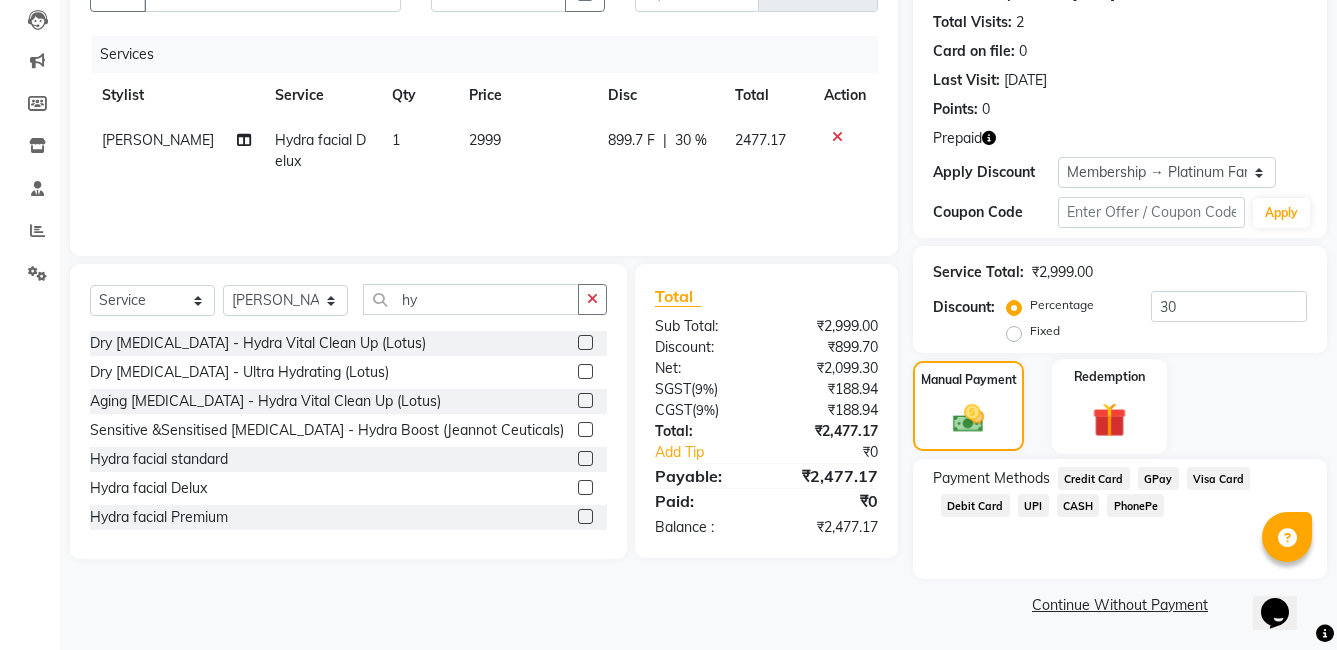click on "Redemption" 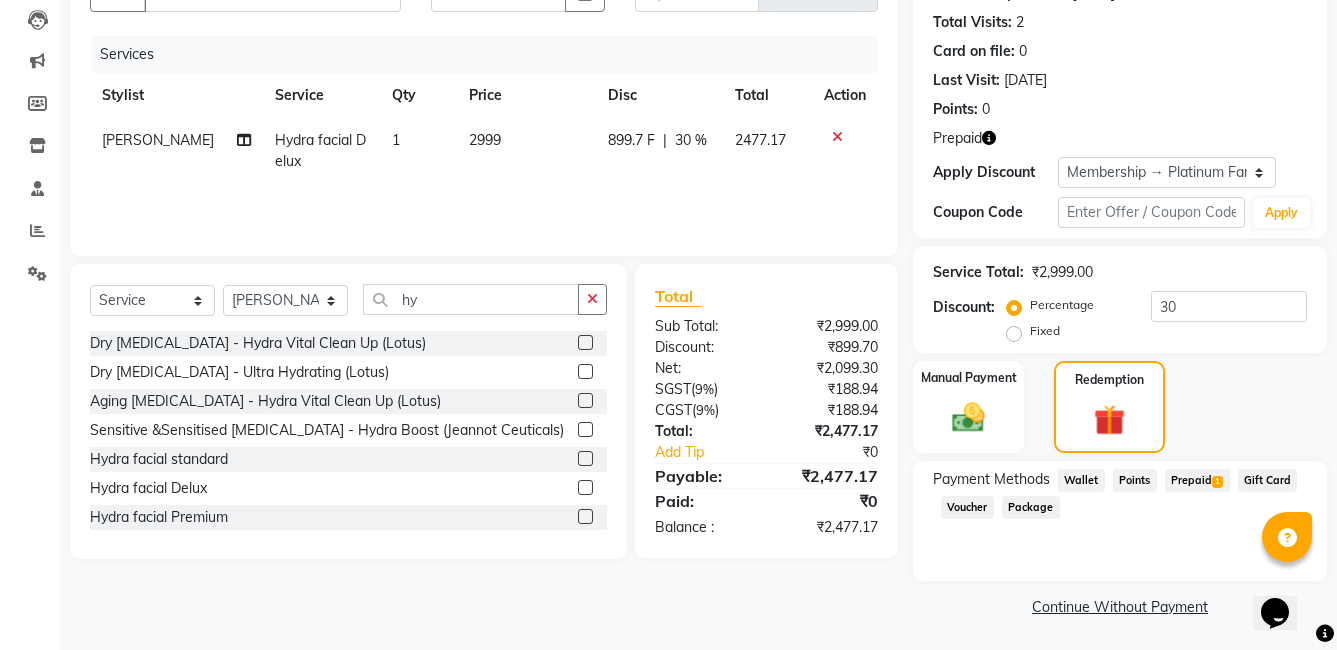 click on "2999" 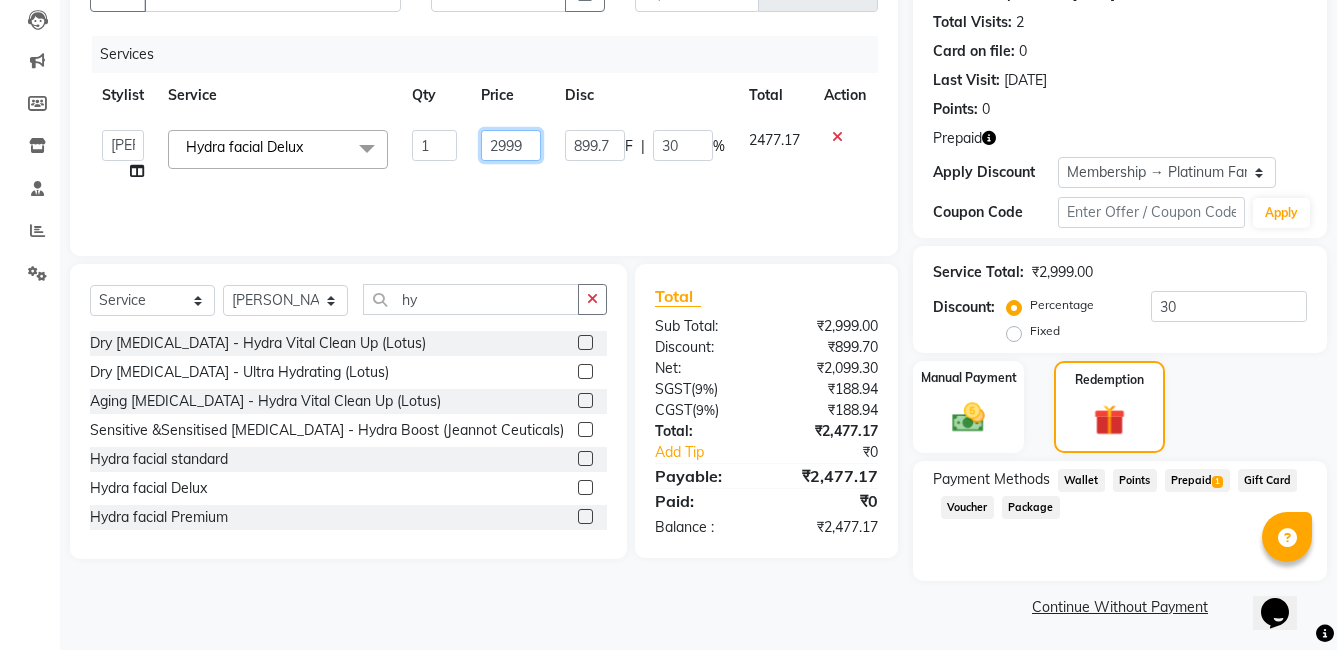 click on "2999" 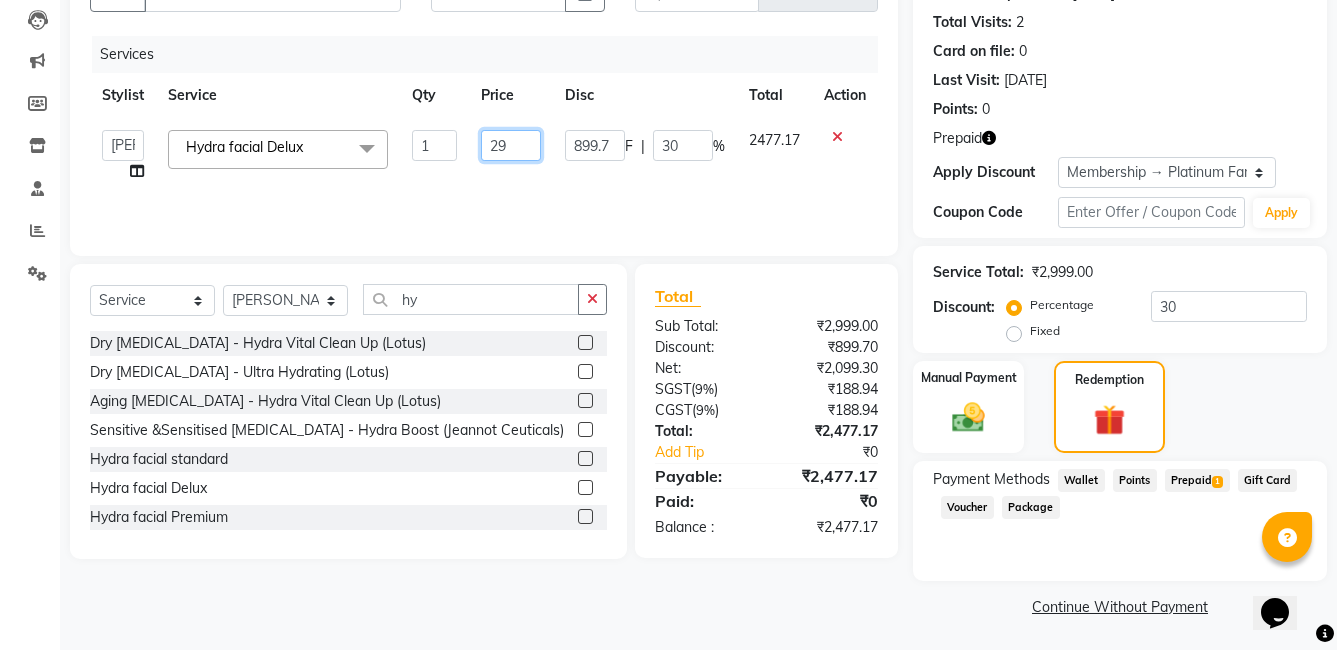 type on "2" 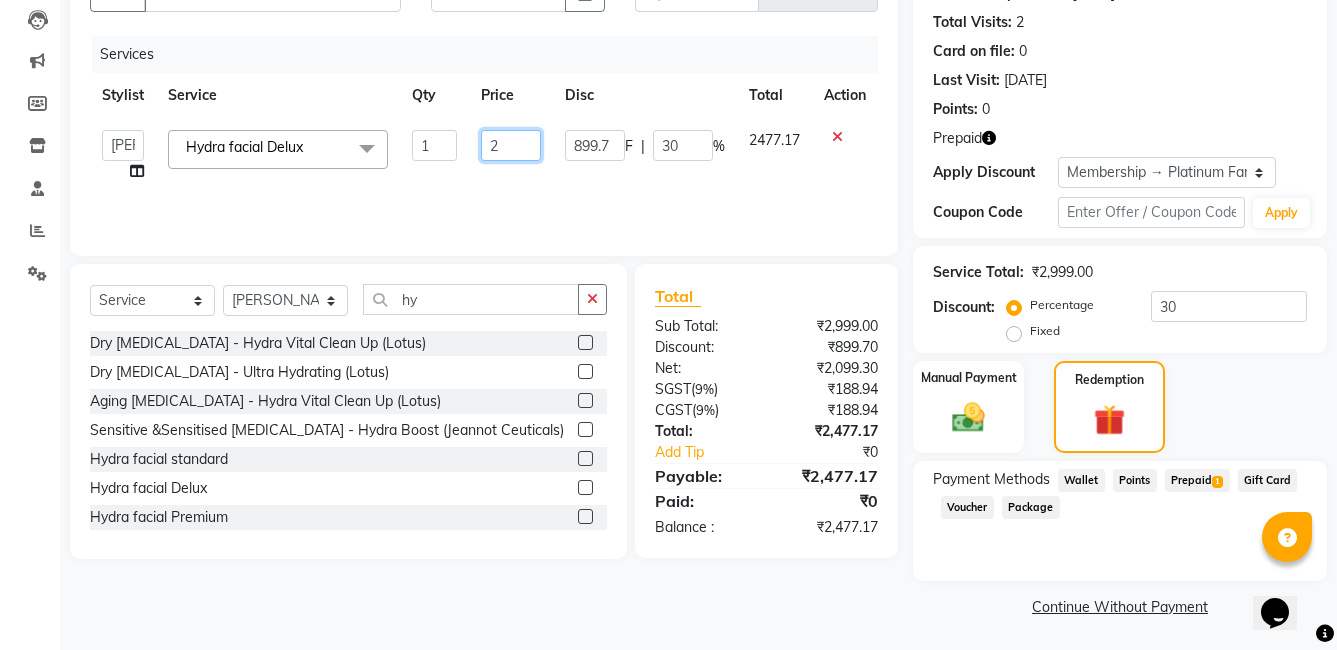 type 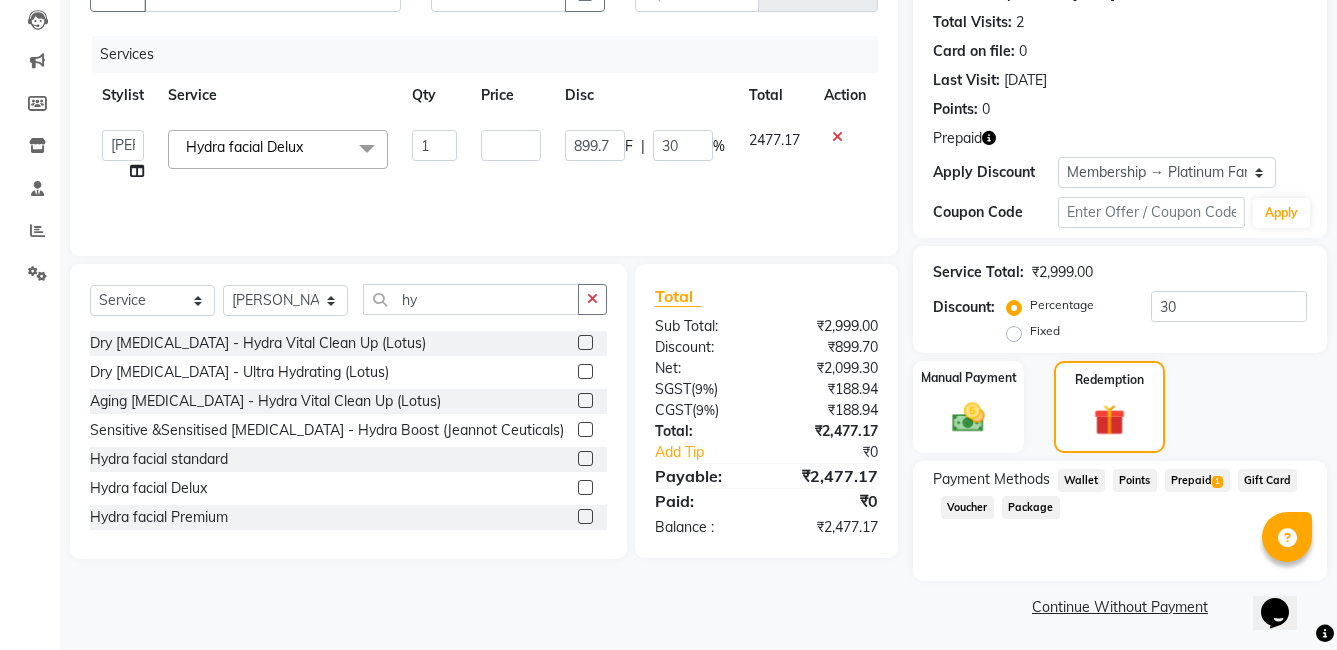 click 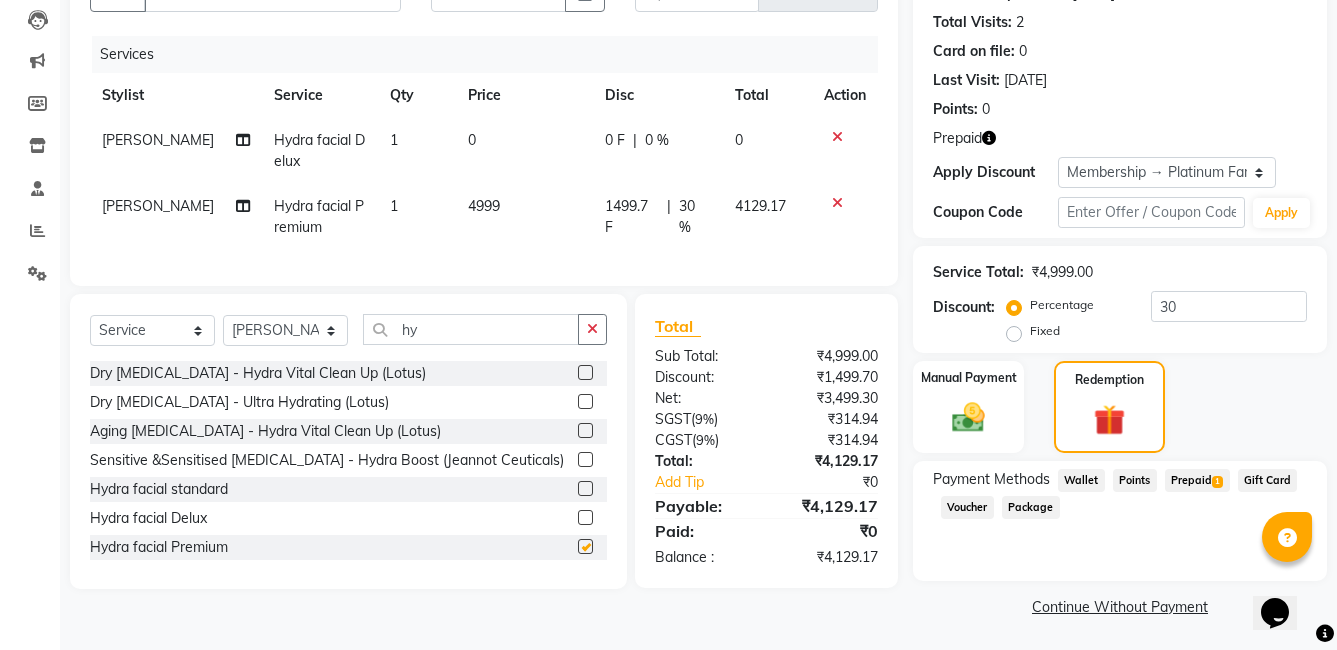 checkbox on "false" 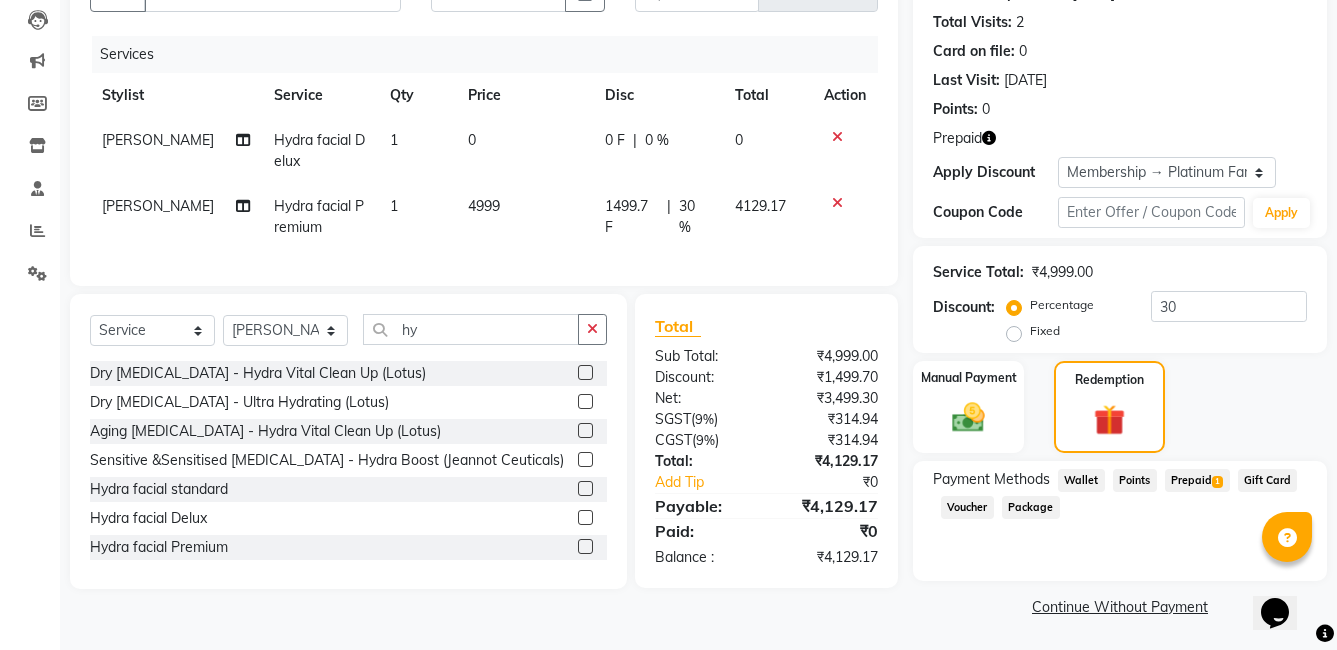 click 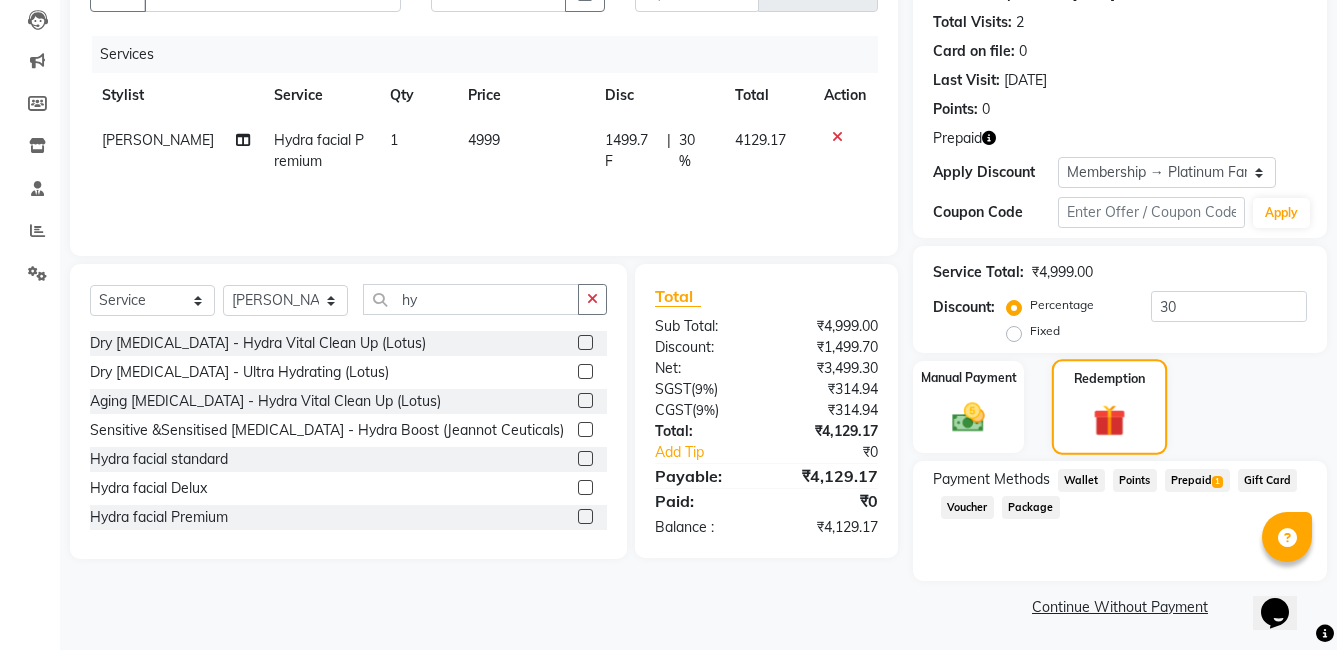 click on "Redemption" 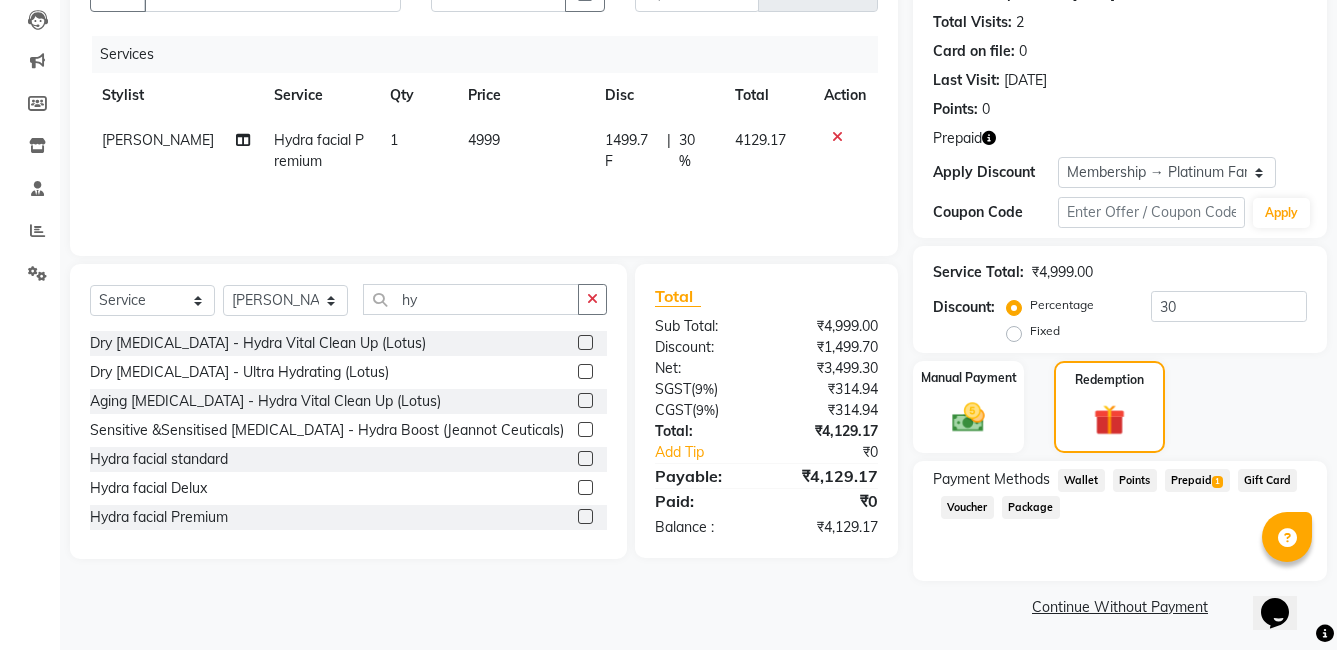 click on "1" 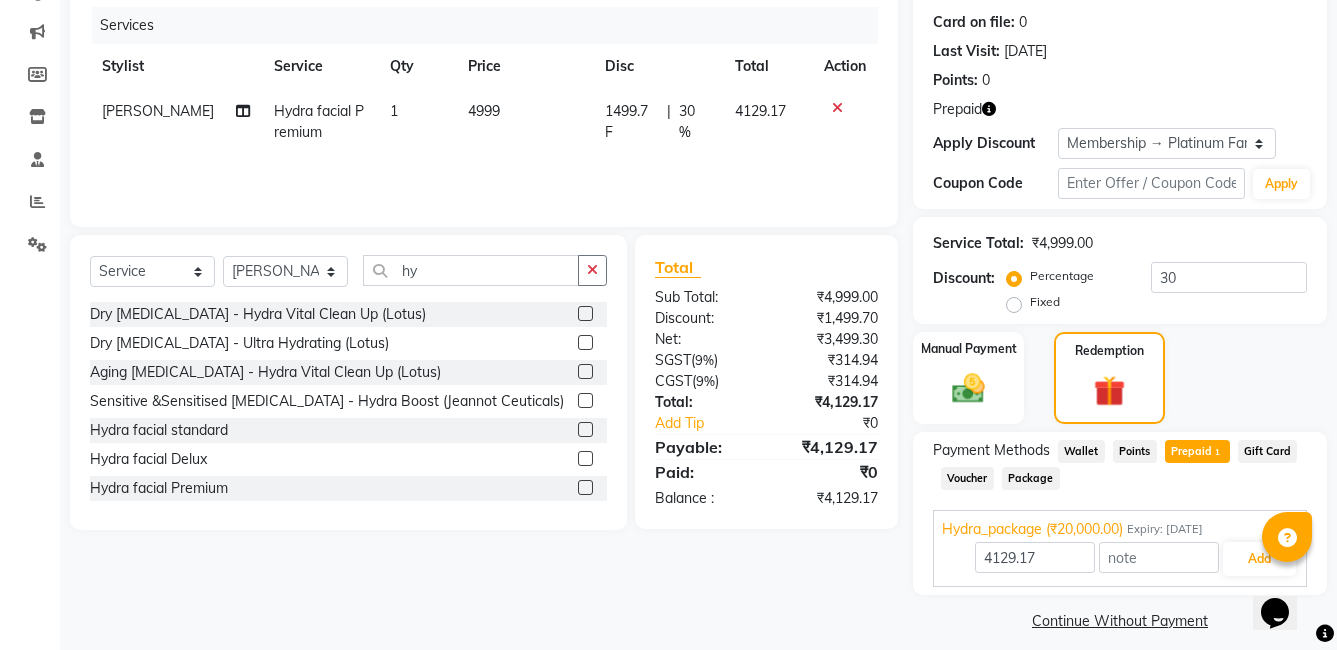 scroll, scrollTop: 257, scrollLeft: 0, axis: vertical 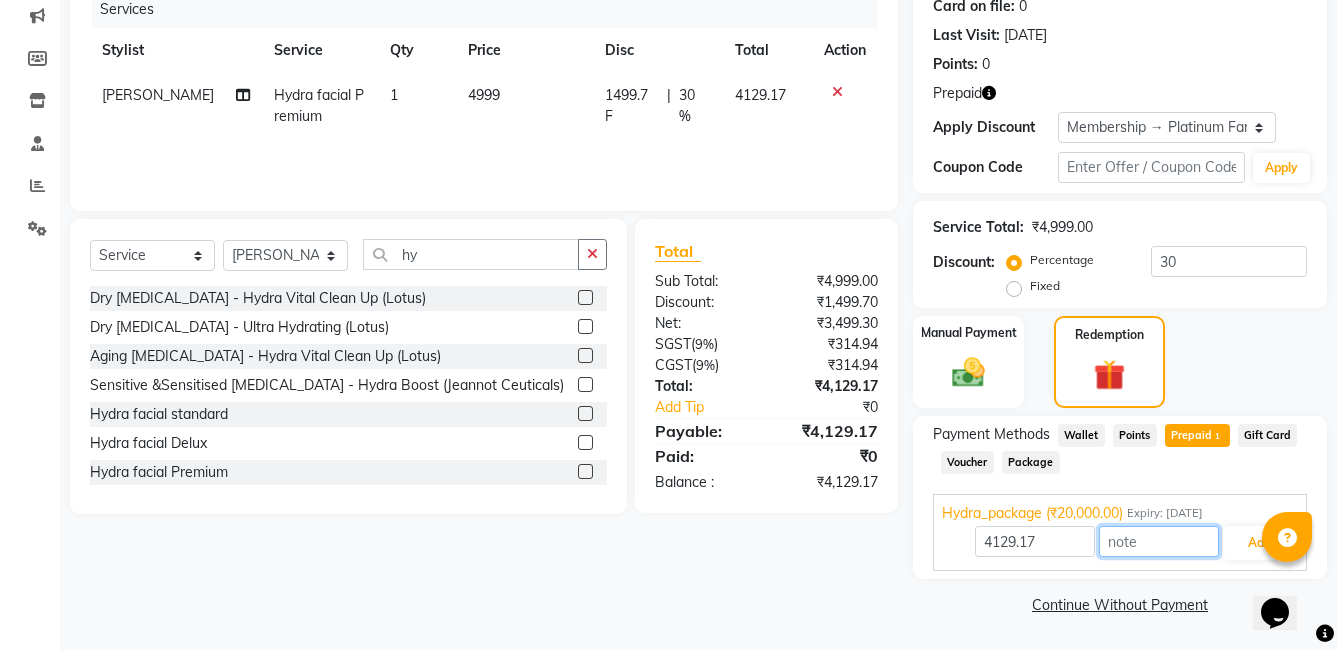 click at bounding box center (1159, 541) 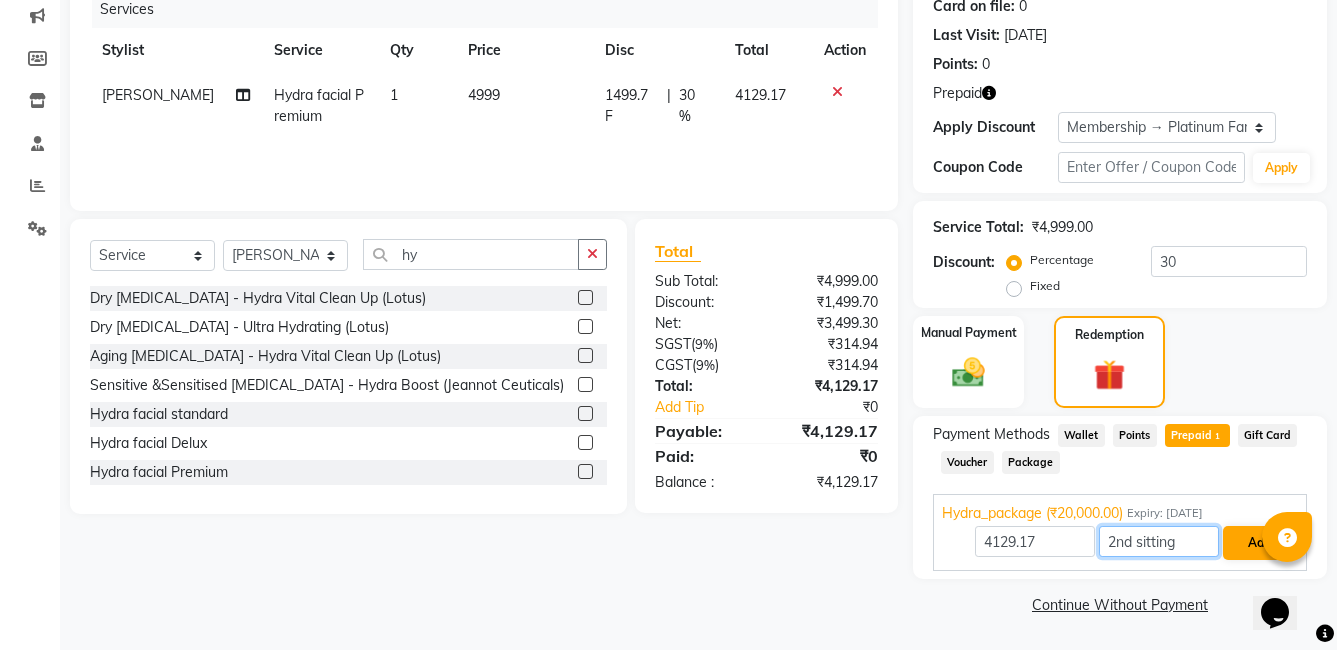 type on "2nd sitting" 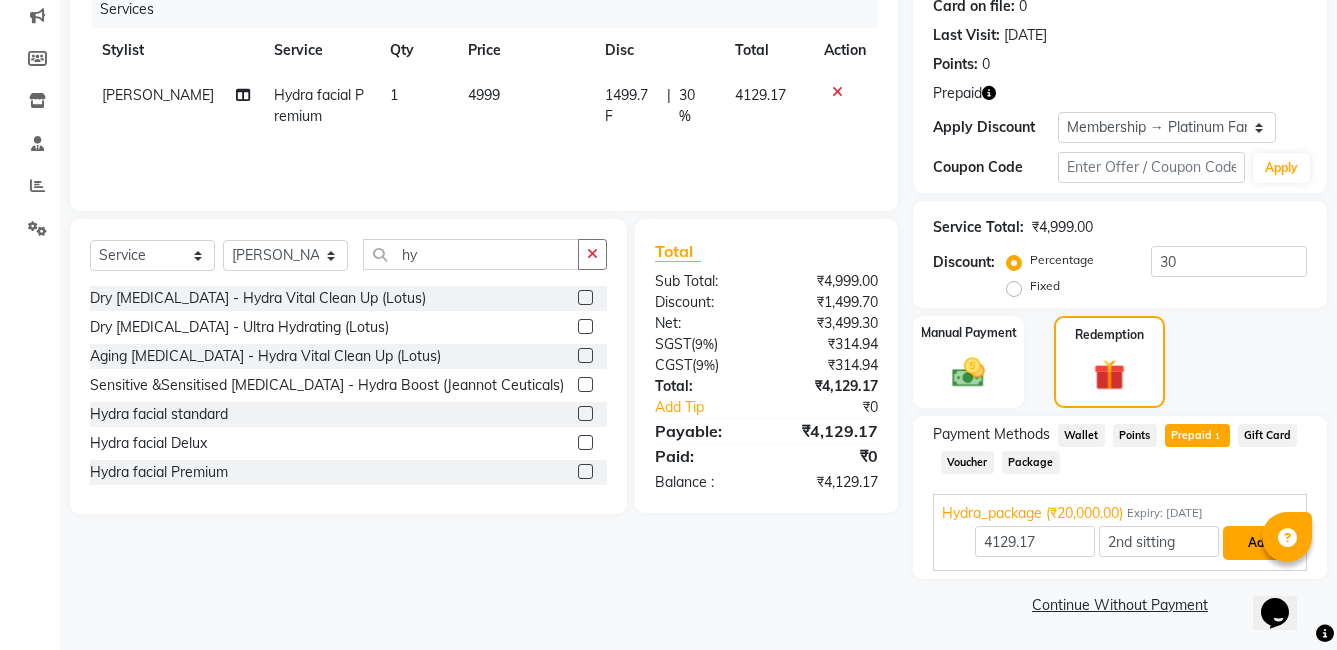 click on "Add" at bounding box center [1259, 543] 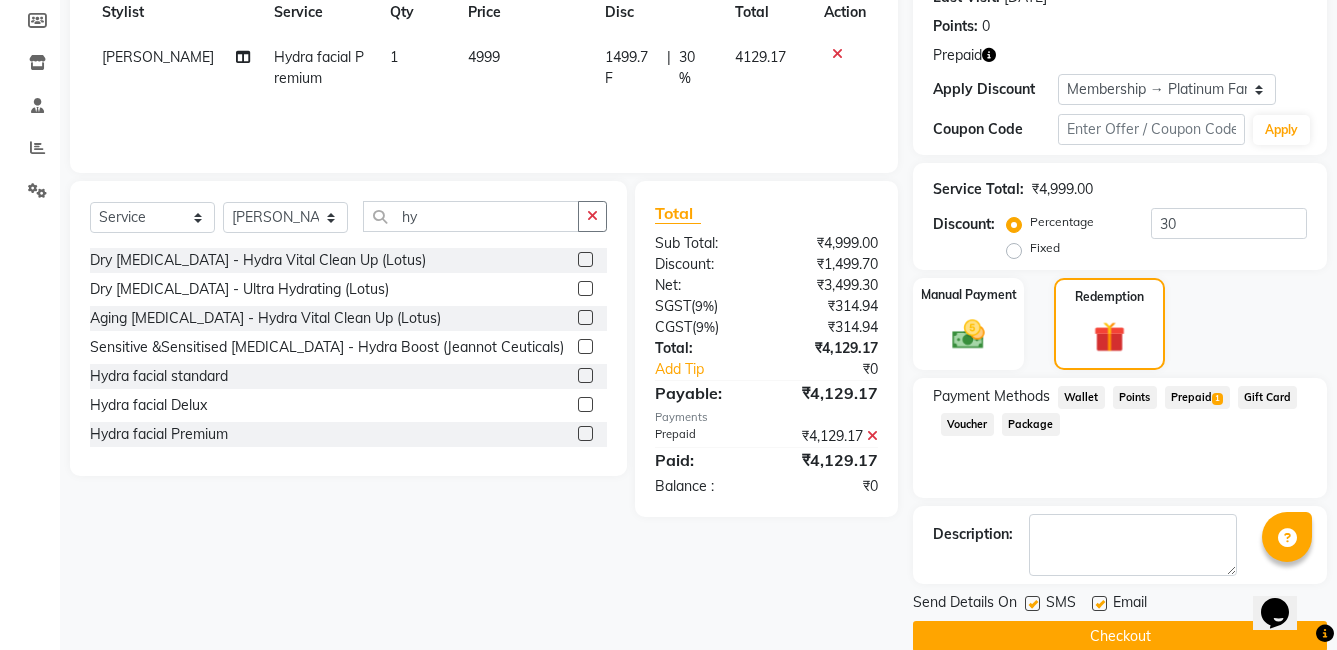 scroll, scrollTop: 327, scrollLeft: 0, axis: vertical 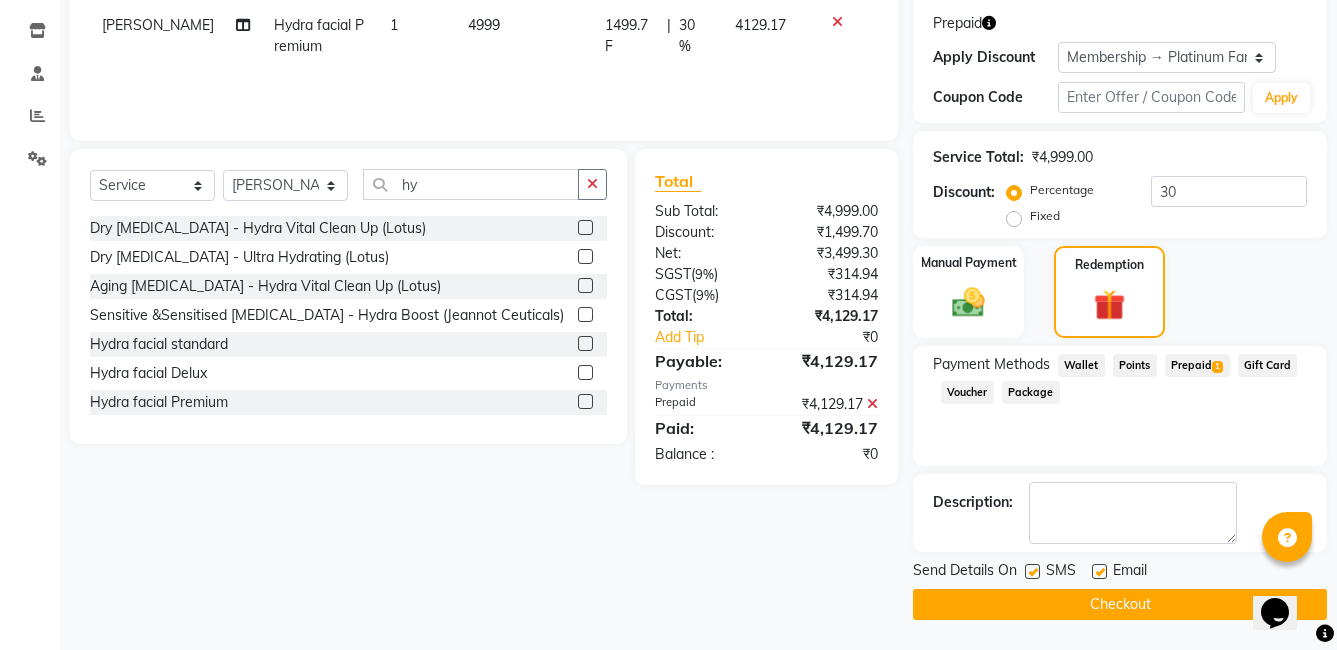 drag, startPoint x: 1032, startPoint y: 572, endPoint x: 1079, endPoint y: 575, distance: 47.095646 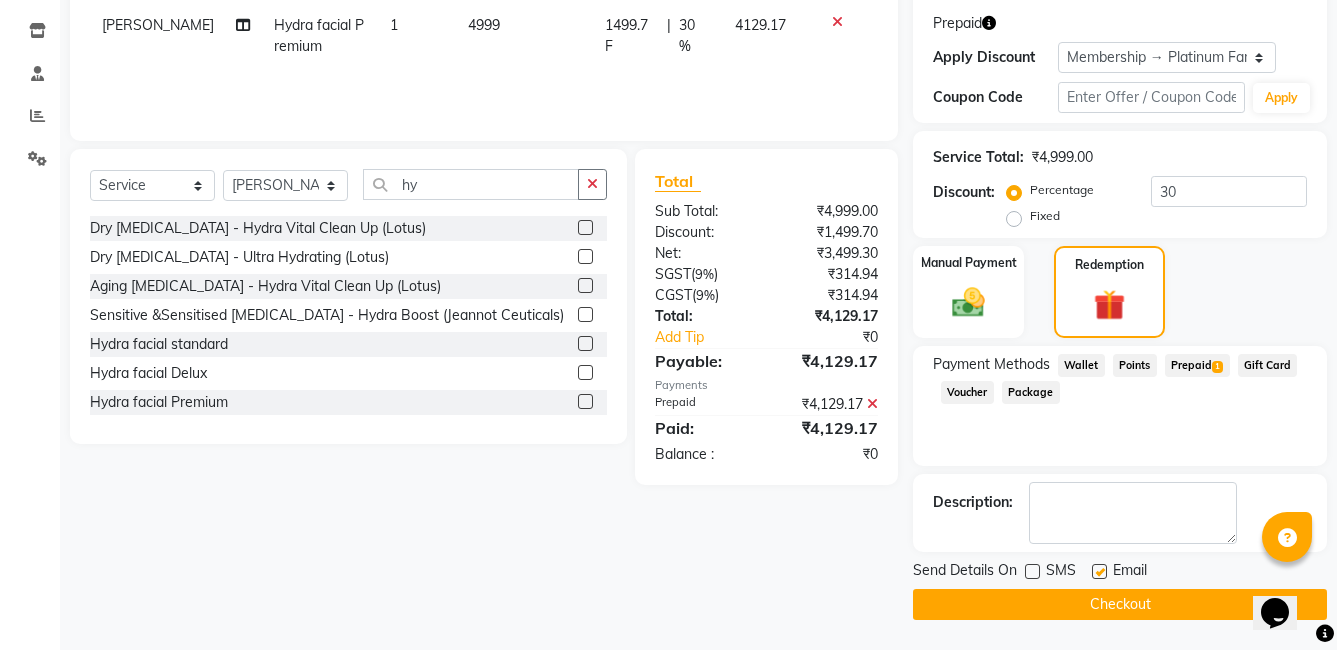 drag, startPoint x: 1101, startPoint y: 569, endPoint x: 1101, endPoint y: 595, distance: 26 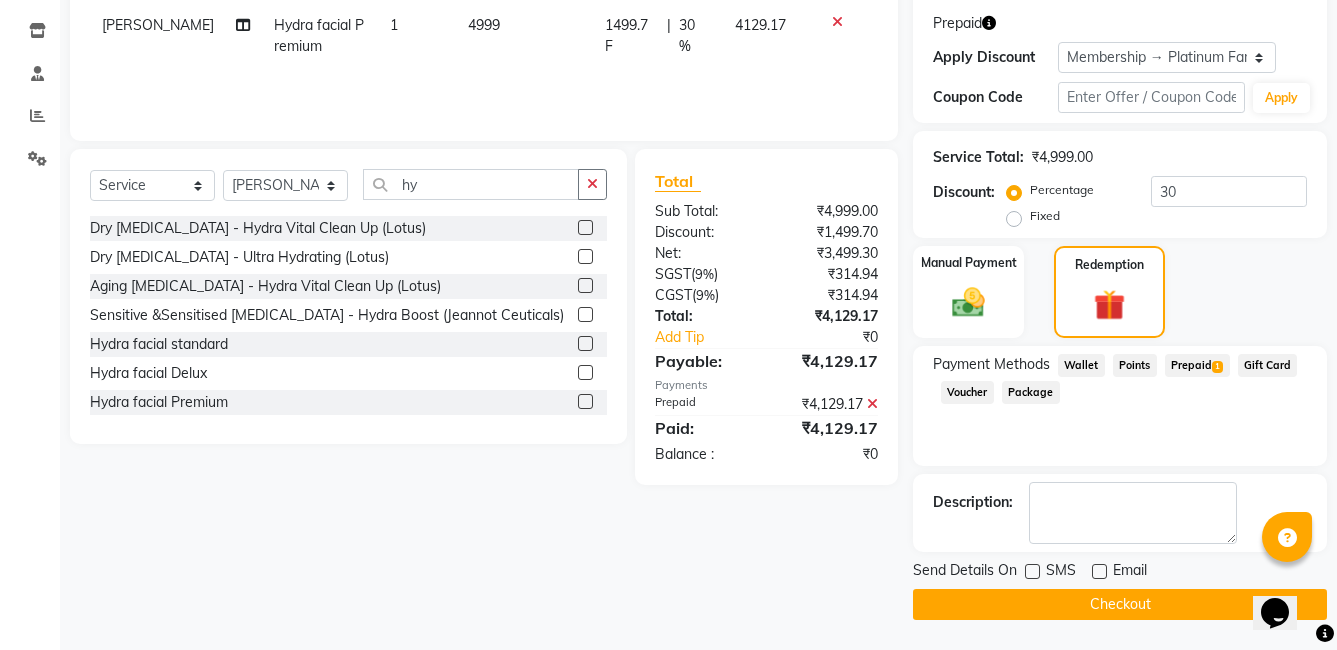click on "Checkout" 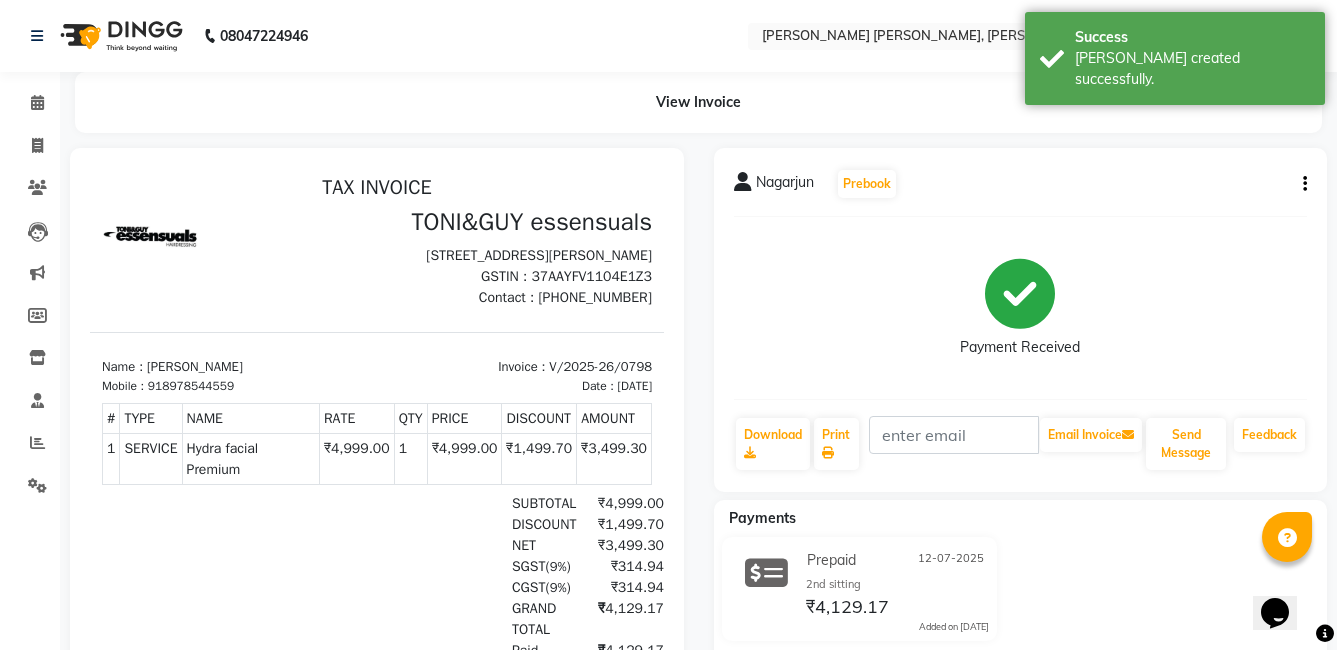 scroll, scrollTop: 184, scrollLeft: 0, axis: vertical 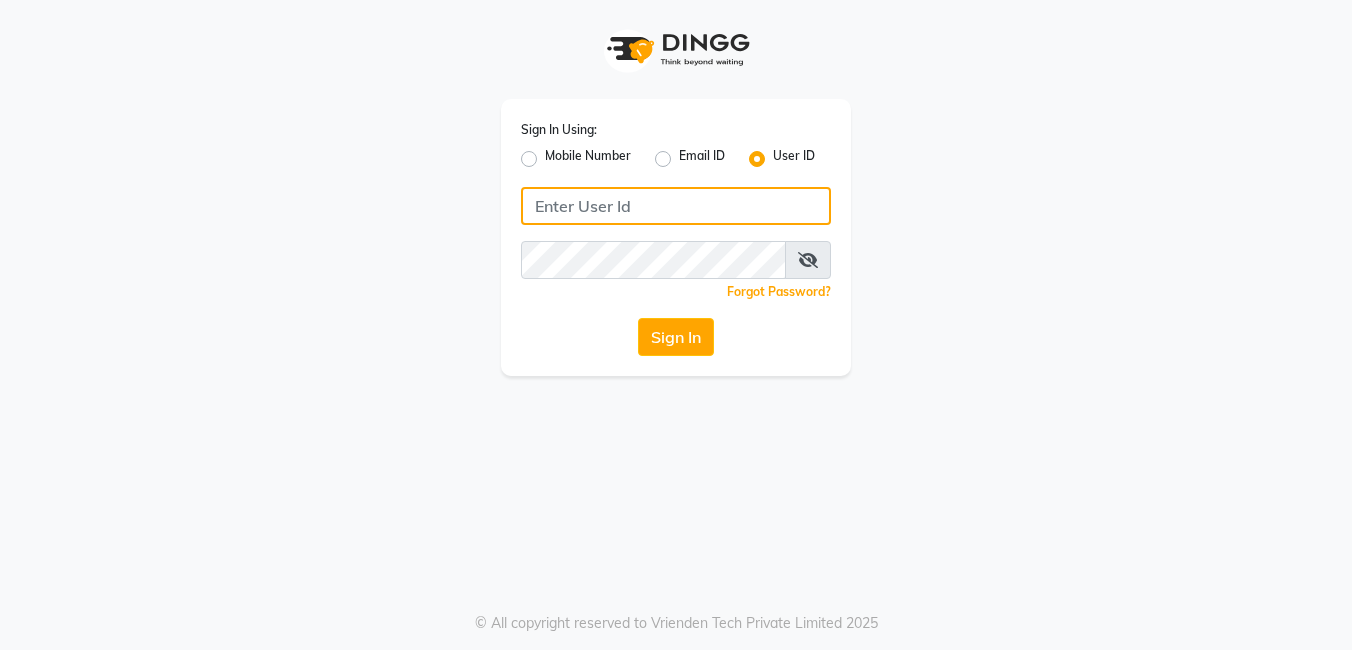 click 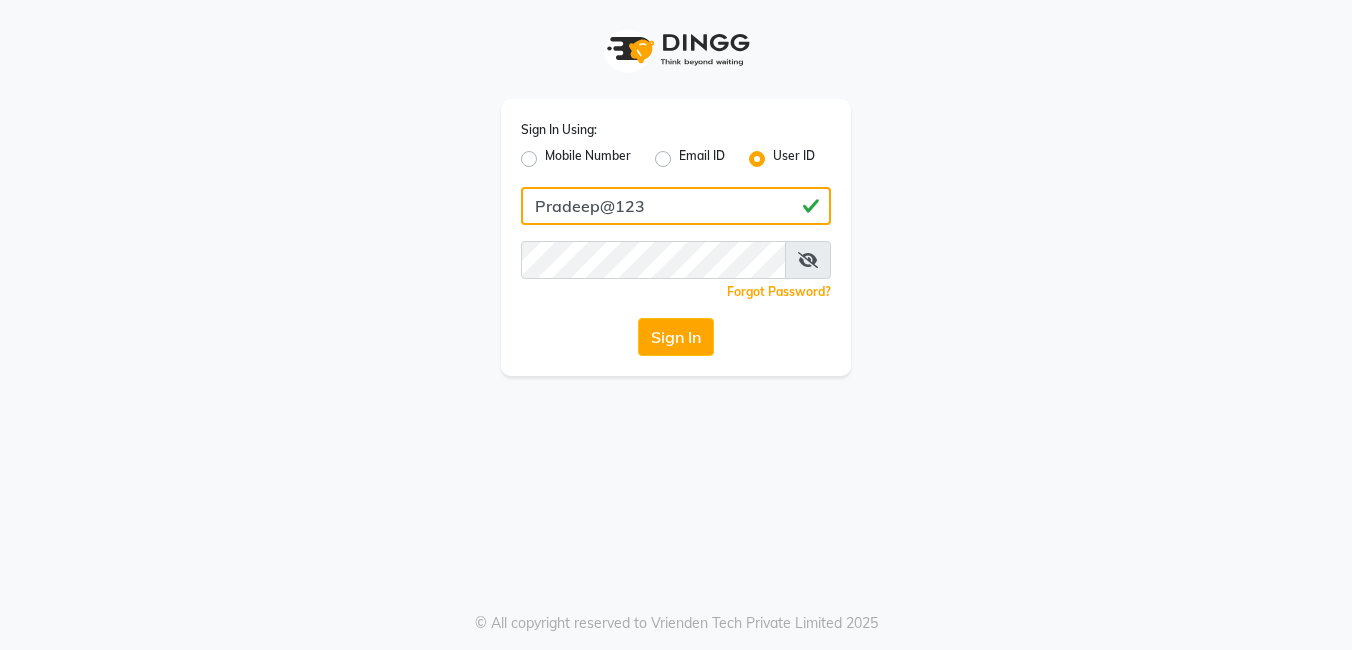 type on "Pradeep@123" 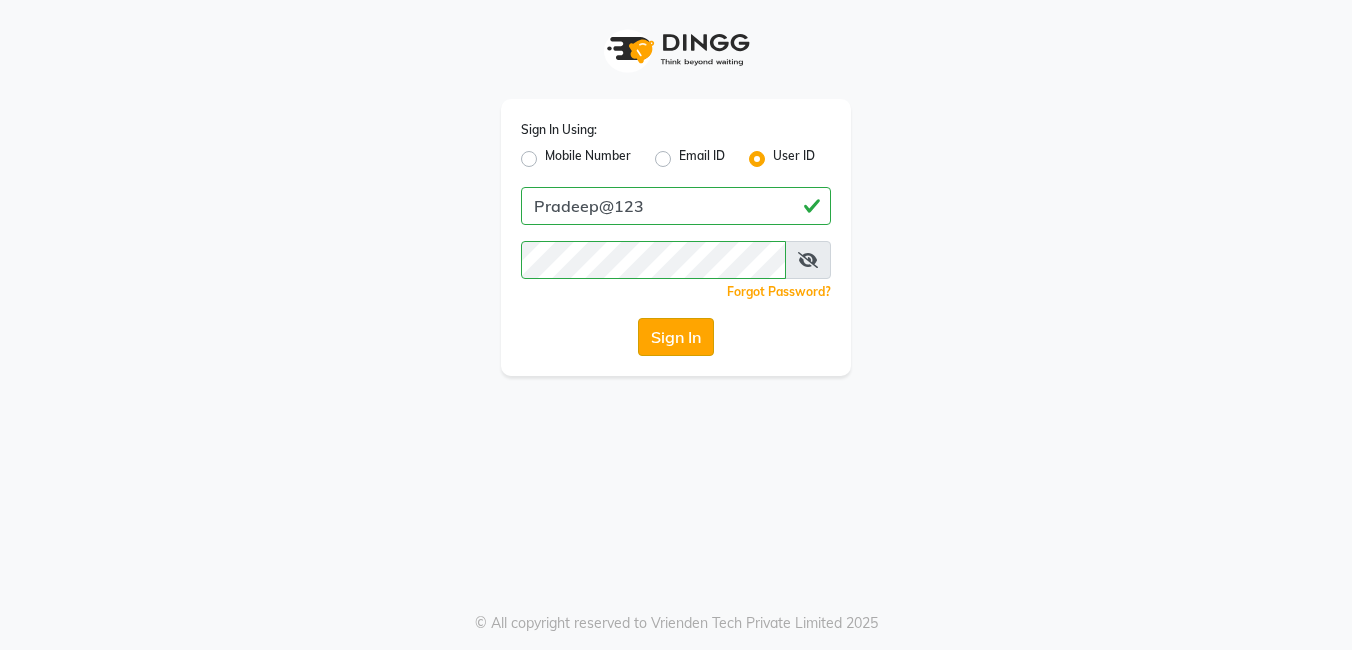 click on "Sign In" 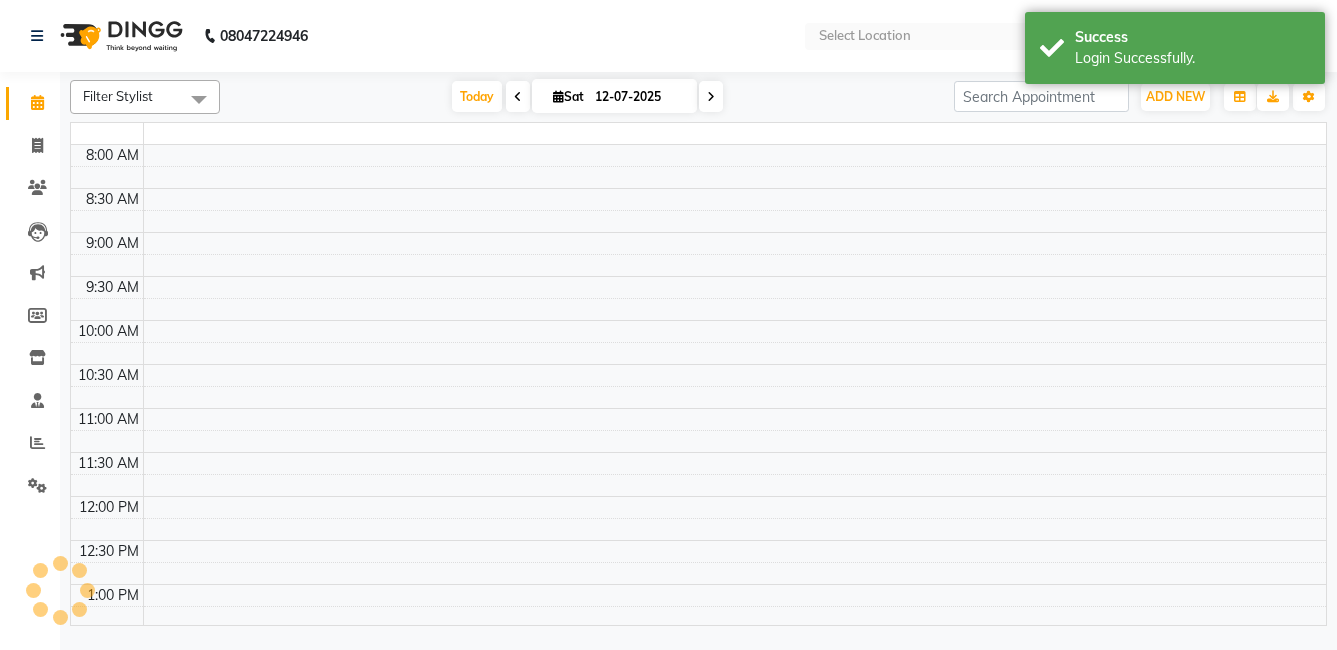 select on "en" 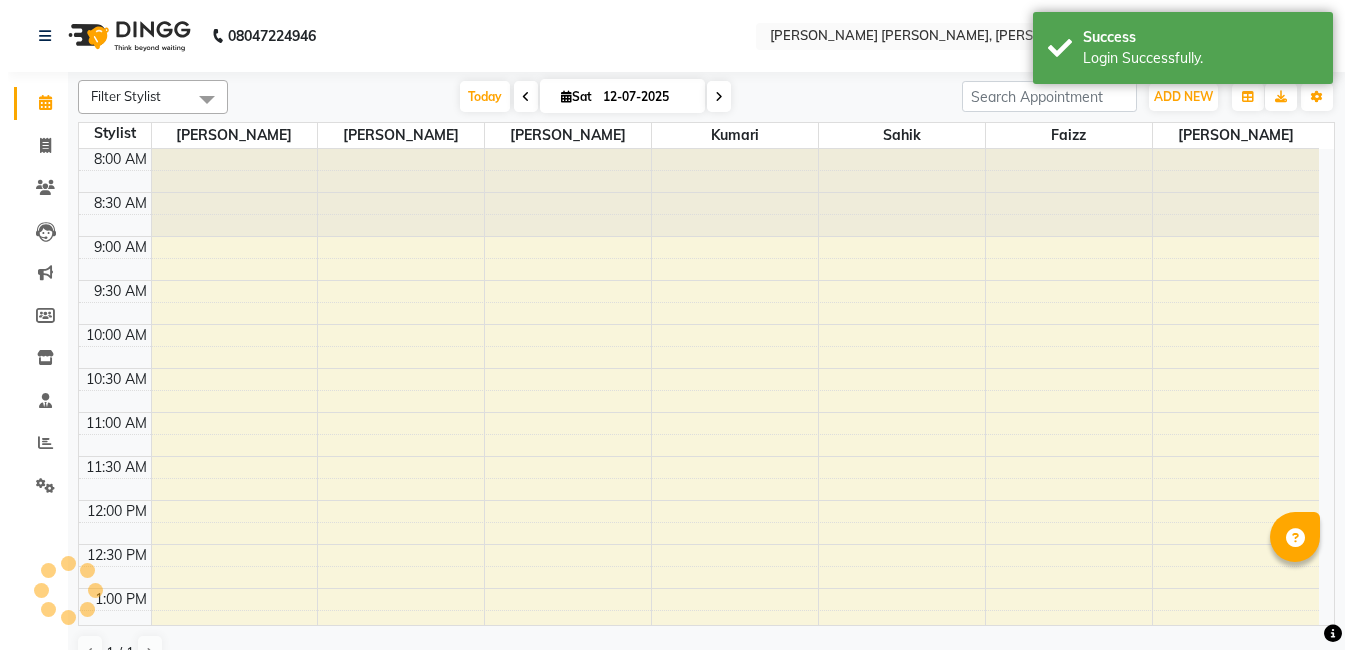 scroll, scrollTop: 0, scrollLeft: 0, axis: both 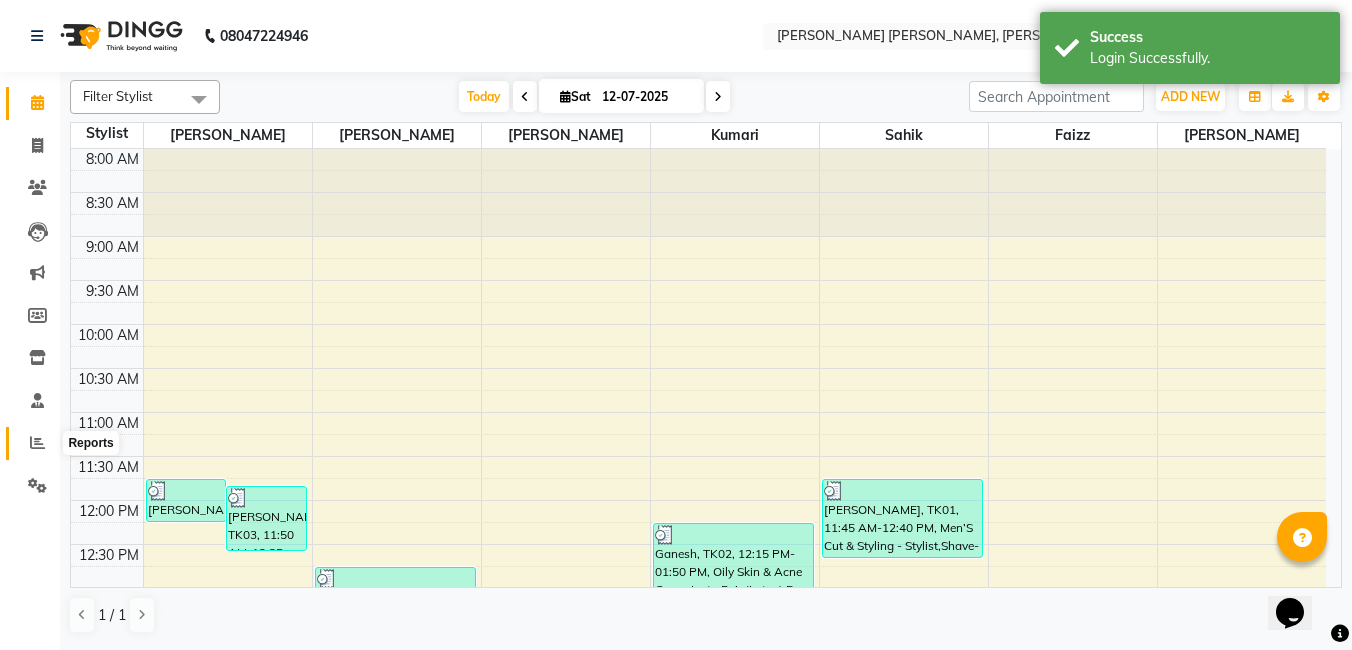 click 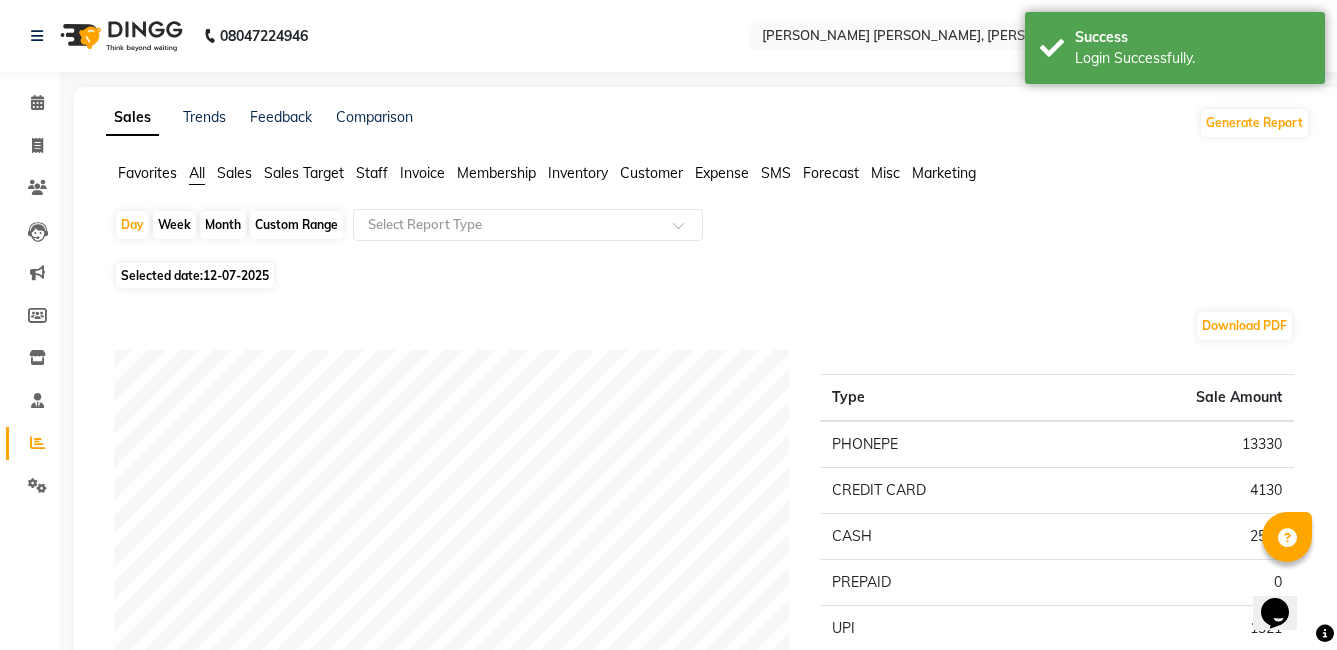 scroll, scrollTop: 200, scrollLeft: 0, axis: vertical 